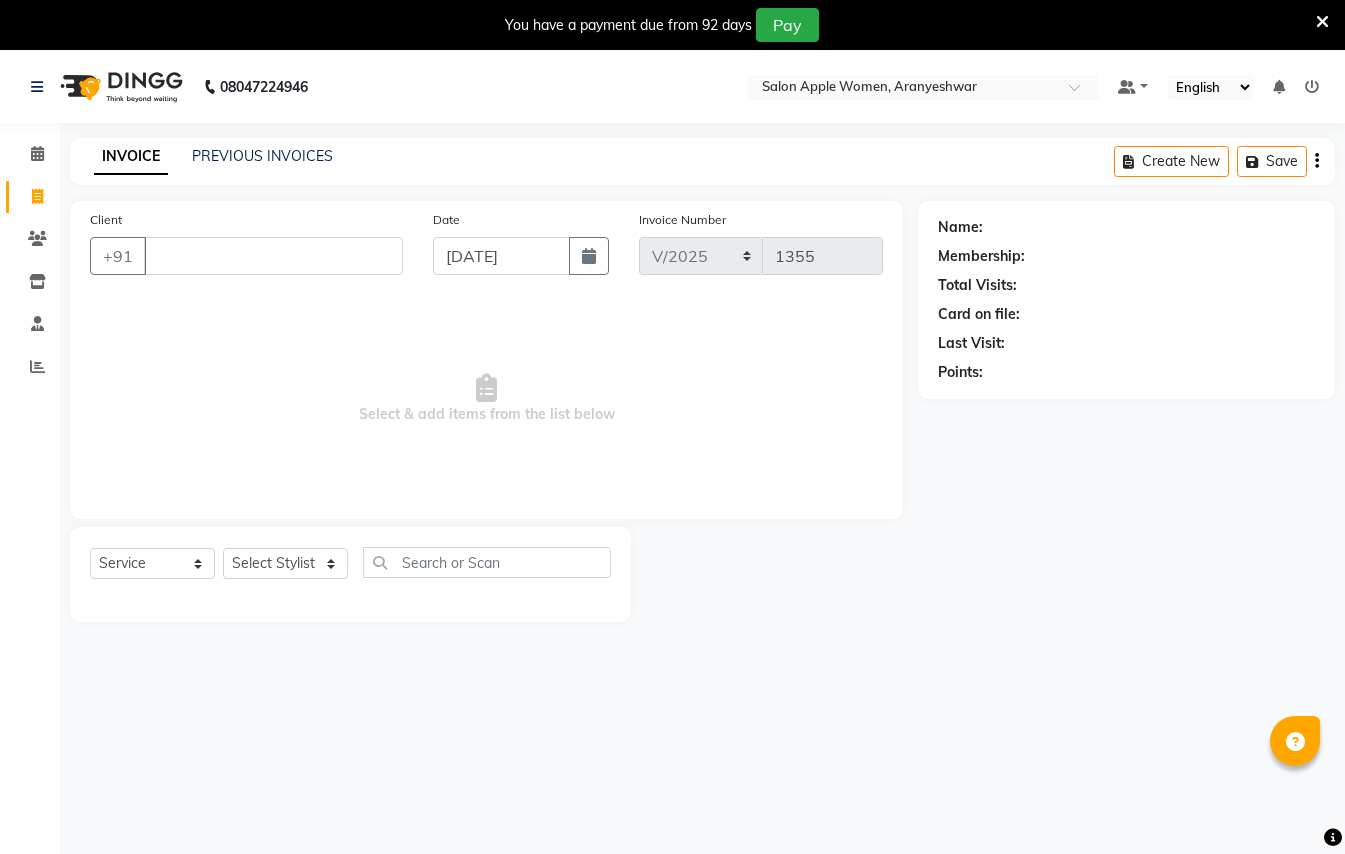 select on "service" 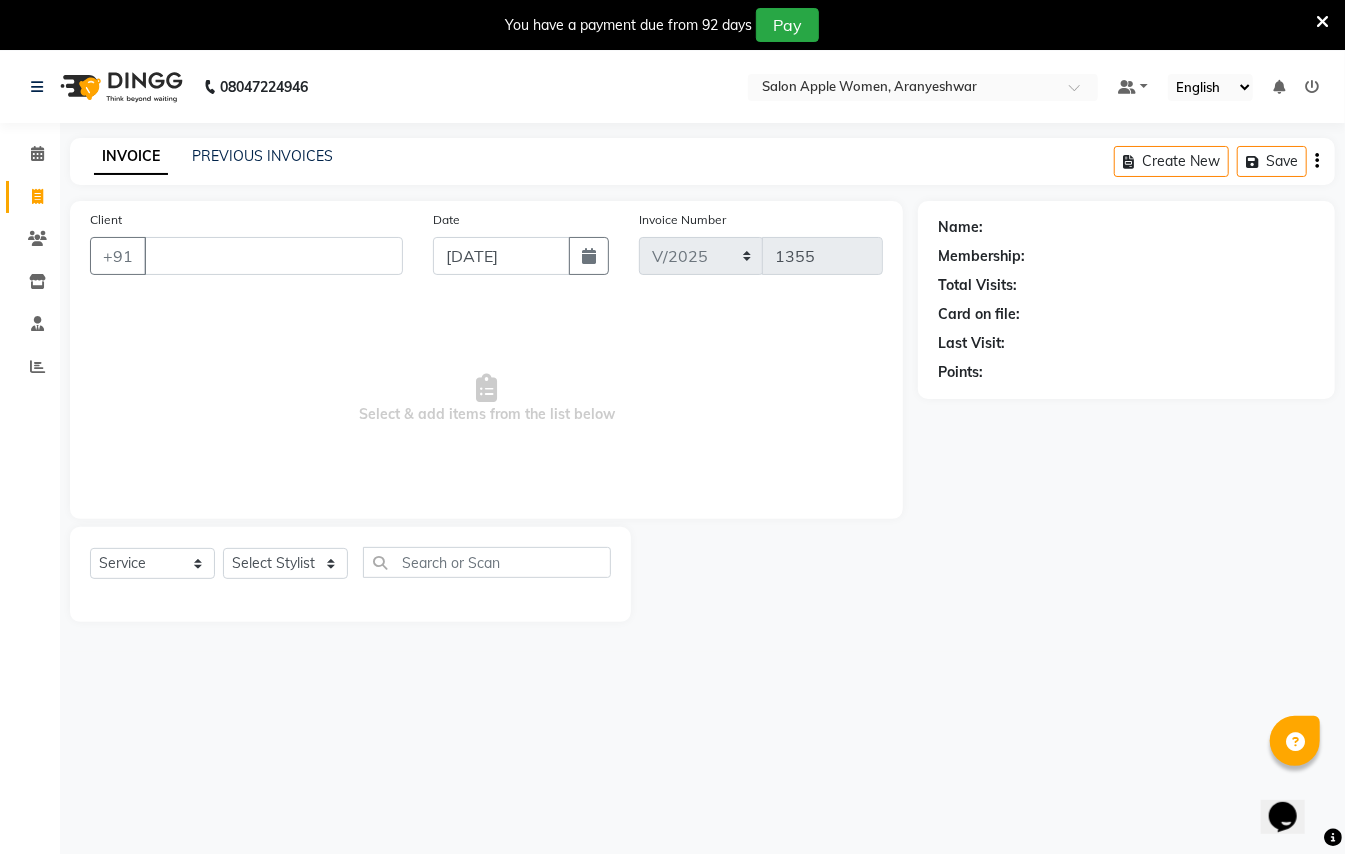 scroll, scrollTop: 0, scrollLeft: 0, axis: both 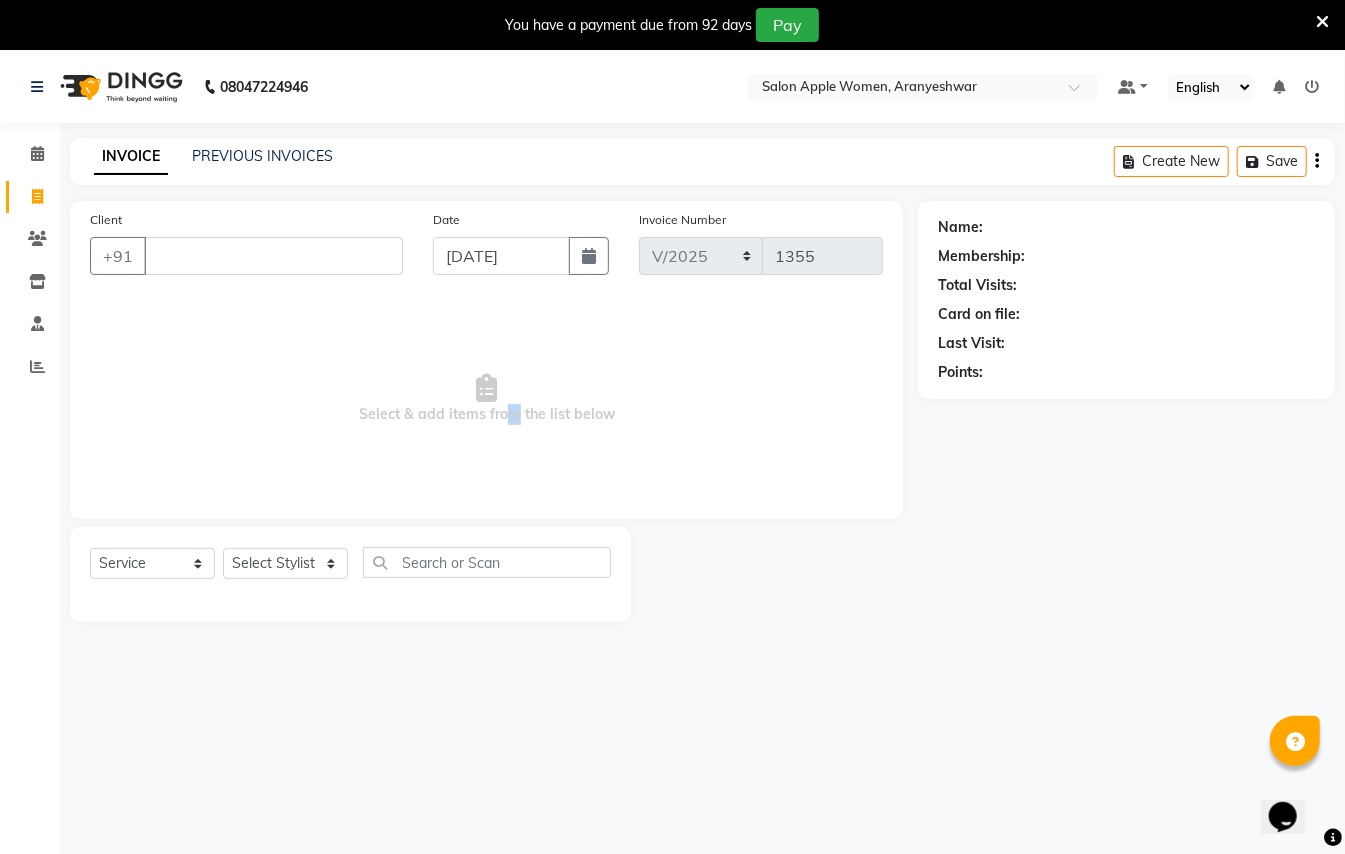 click on "Select & add items from the list below" at bounding box center [486, 399] 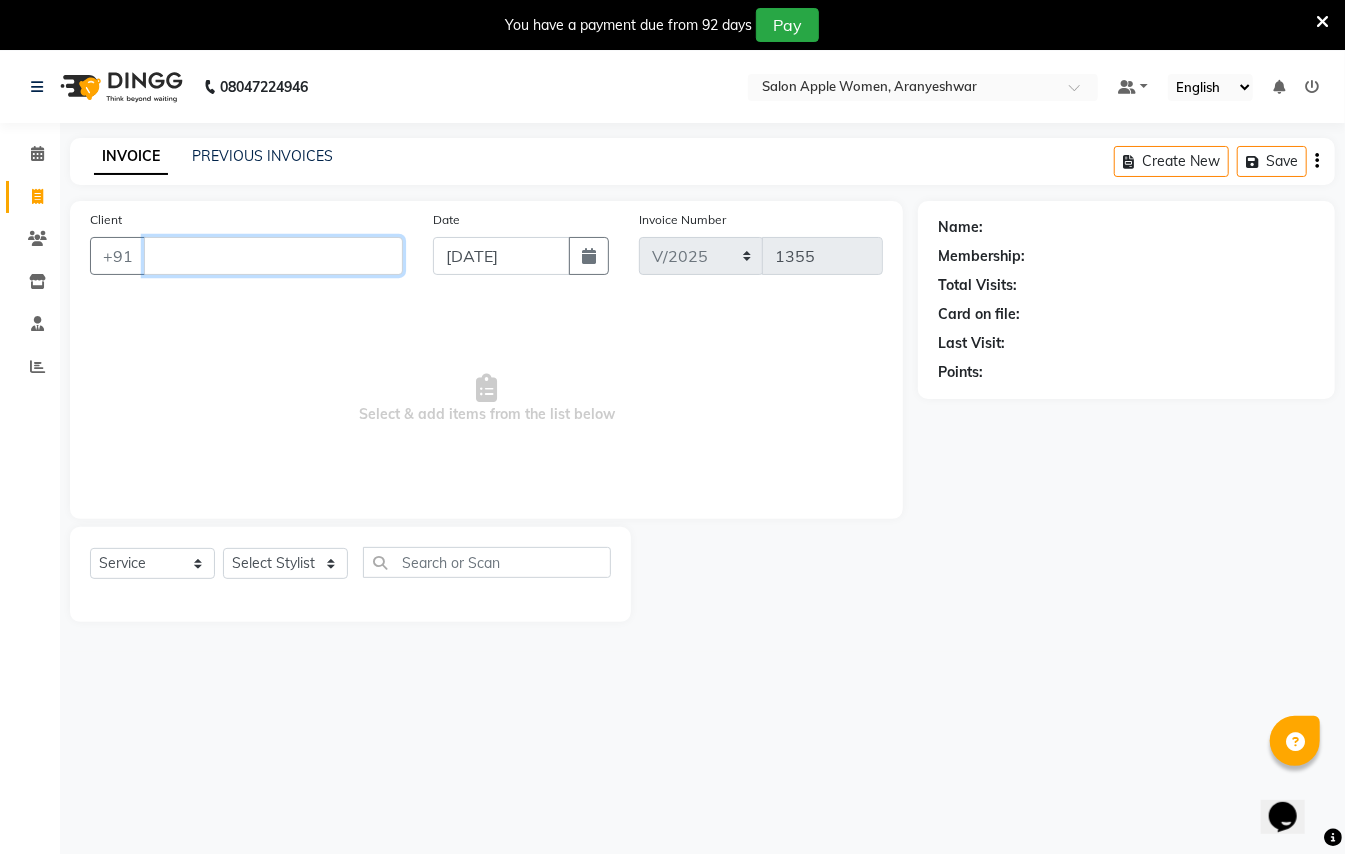 click on "Client" at bounding box center [273, 256] 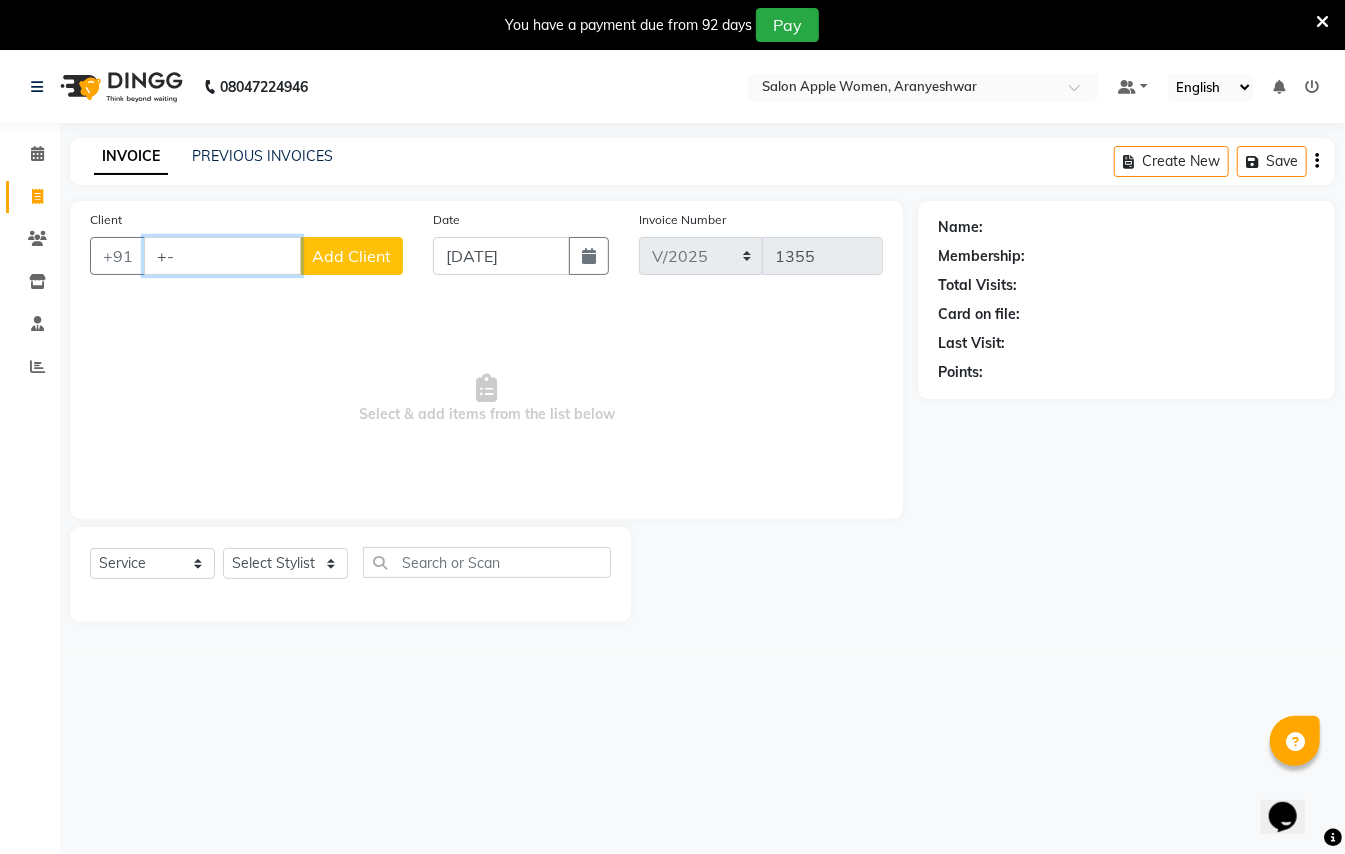type on "+" 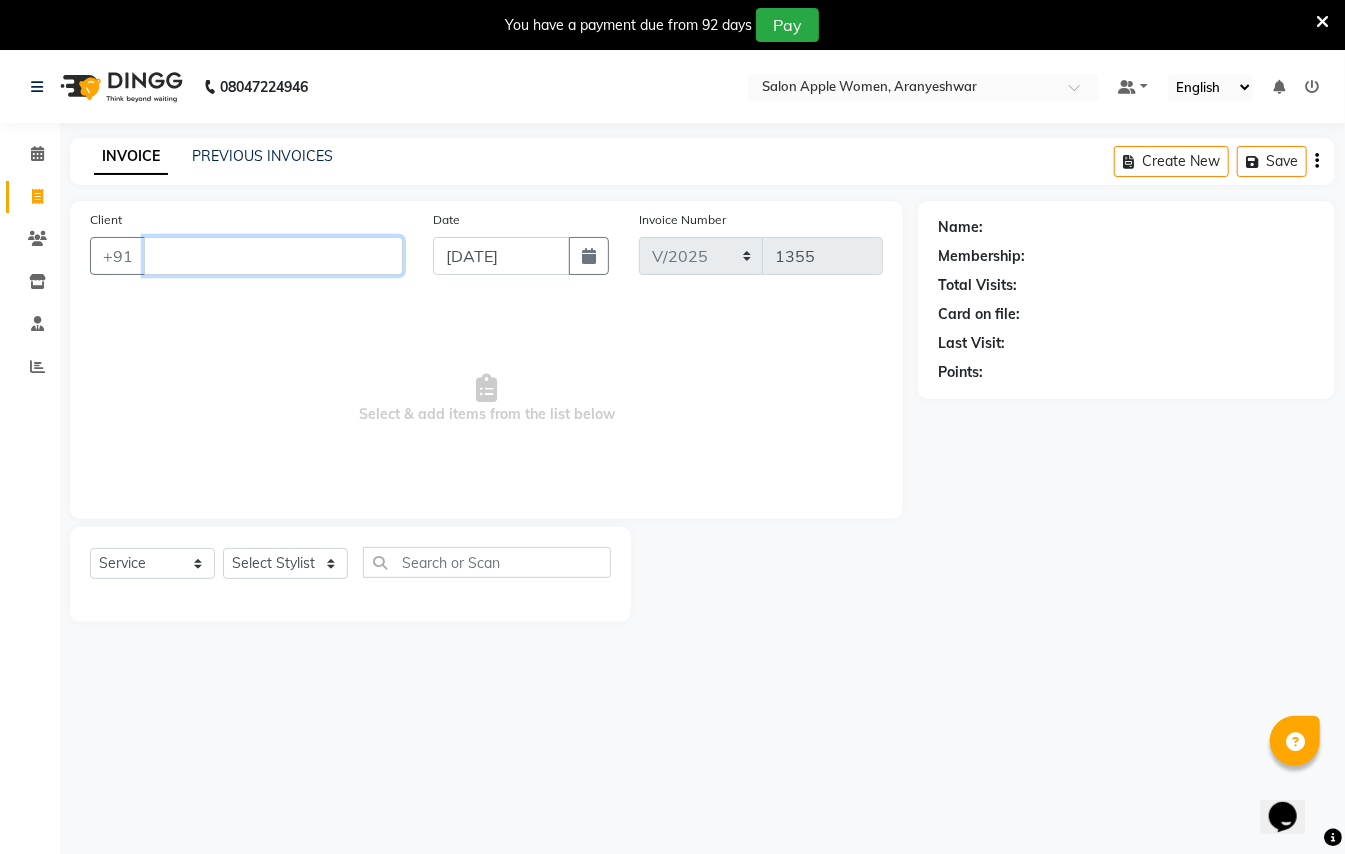 click on "Client" at bounding box center (273, 256) 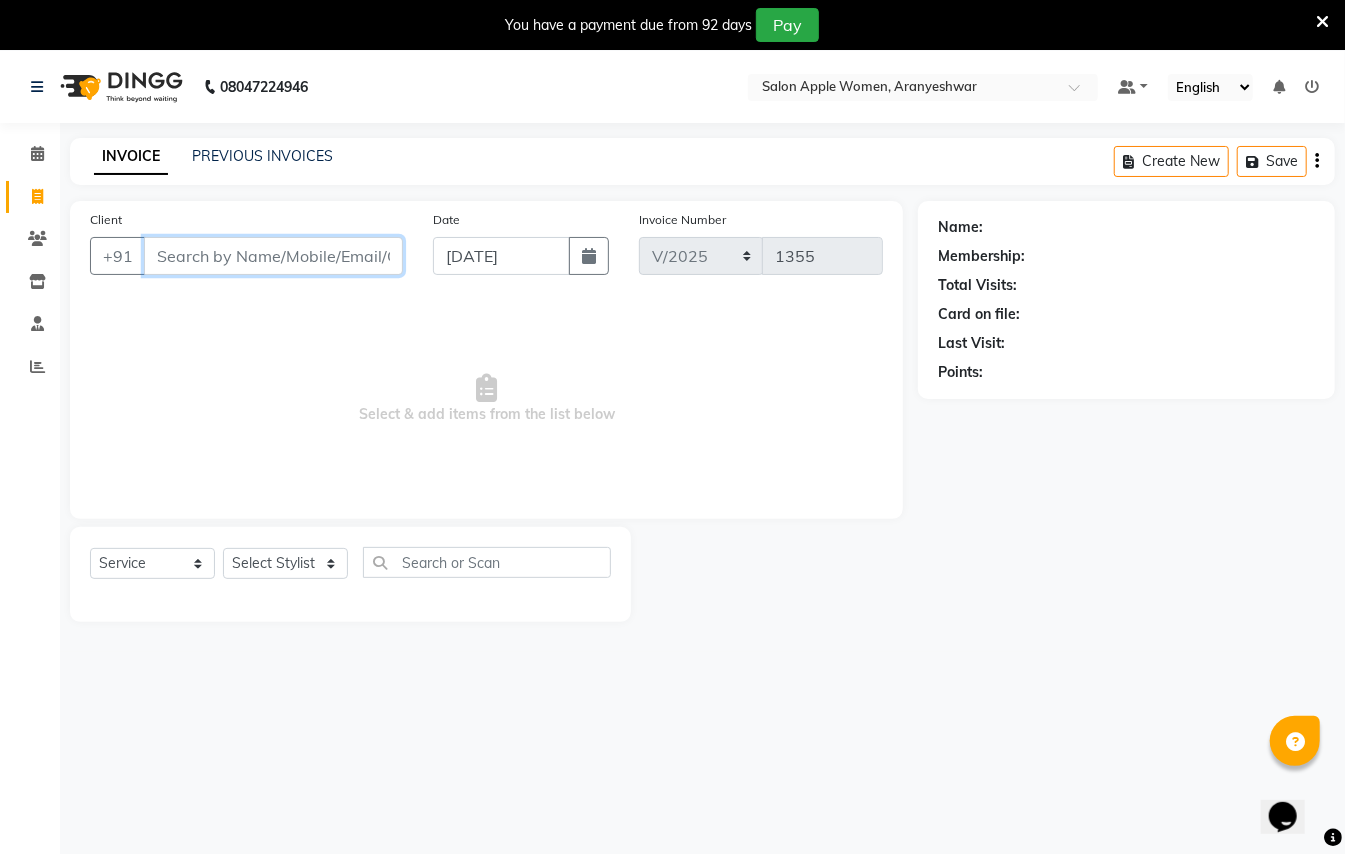 click on "Client" at bounding box center [273, 256] 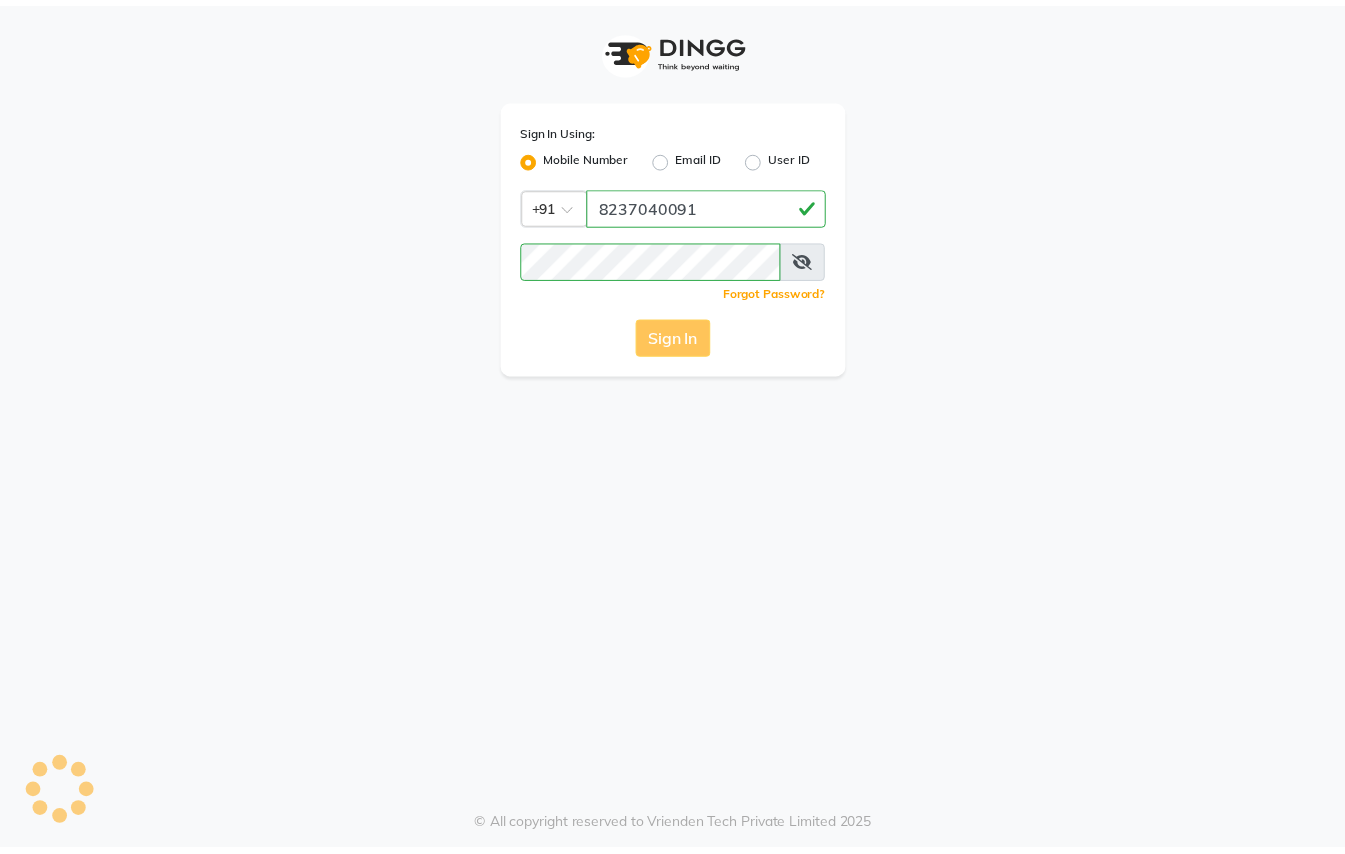 scroll, scrollTop: 0, scrollLeft: 0, axis: both 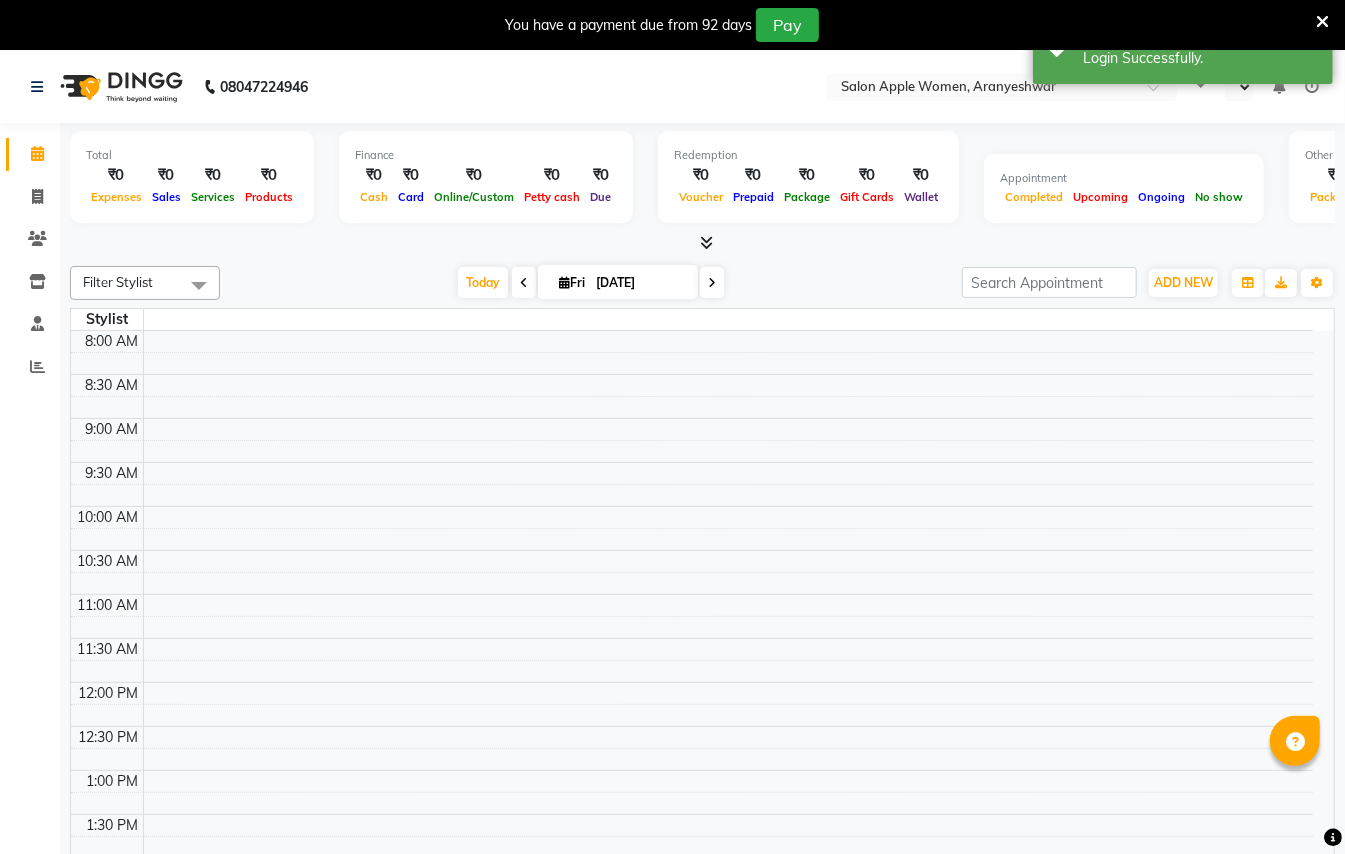 select on "en" 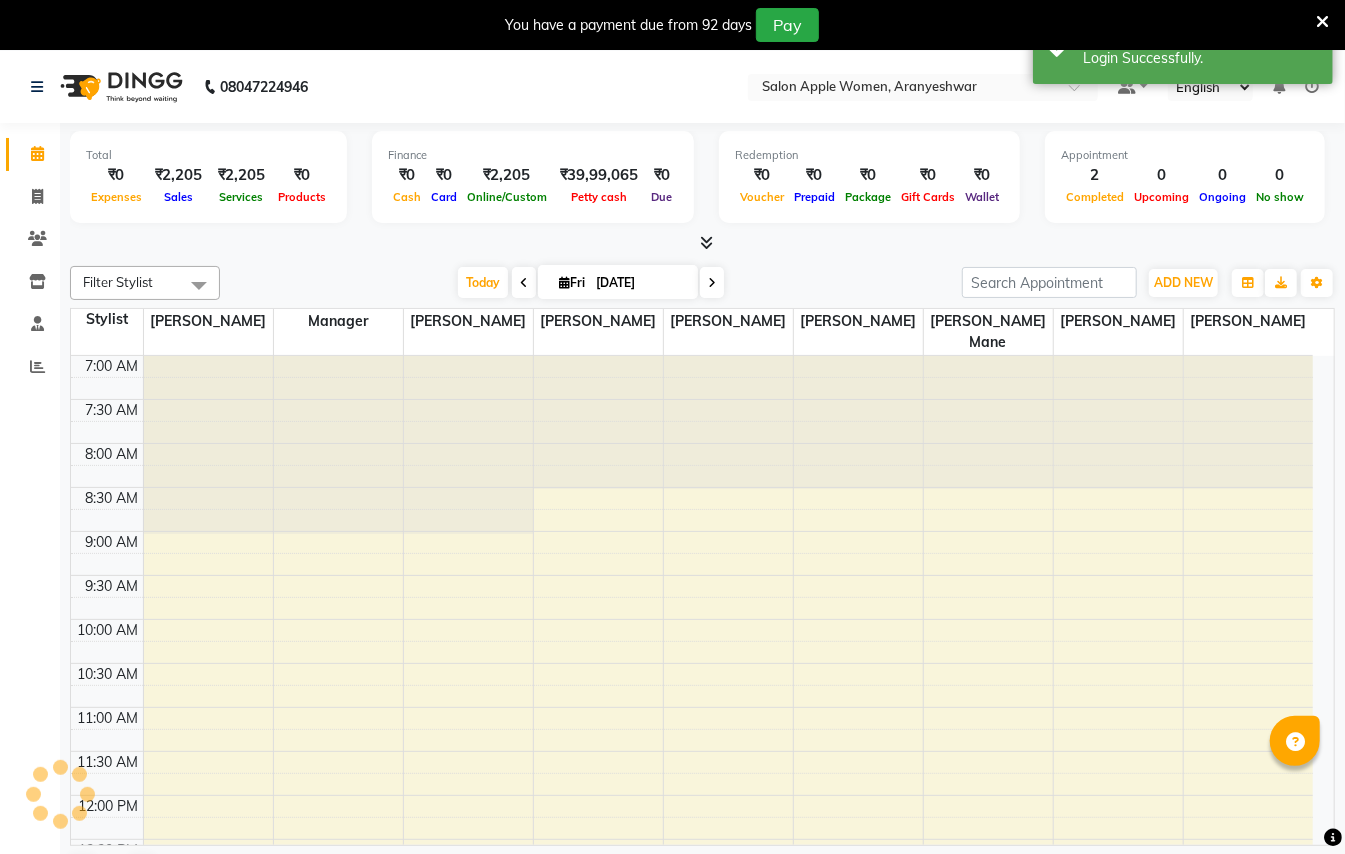 scroll, scrollTop: 626, scrollLeft: 0, axis: vertical 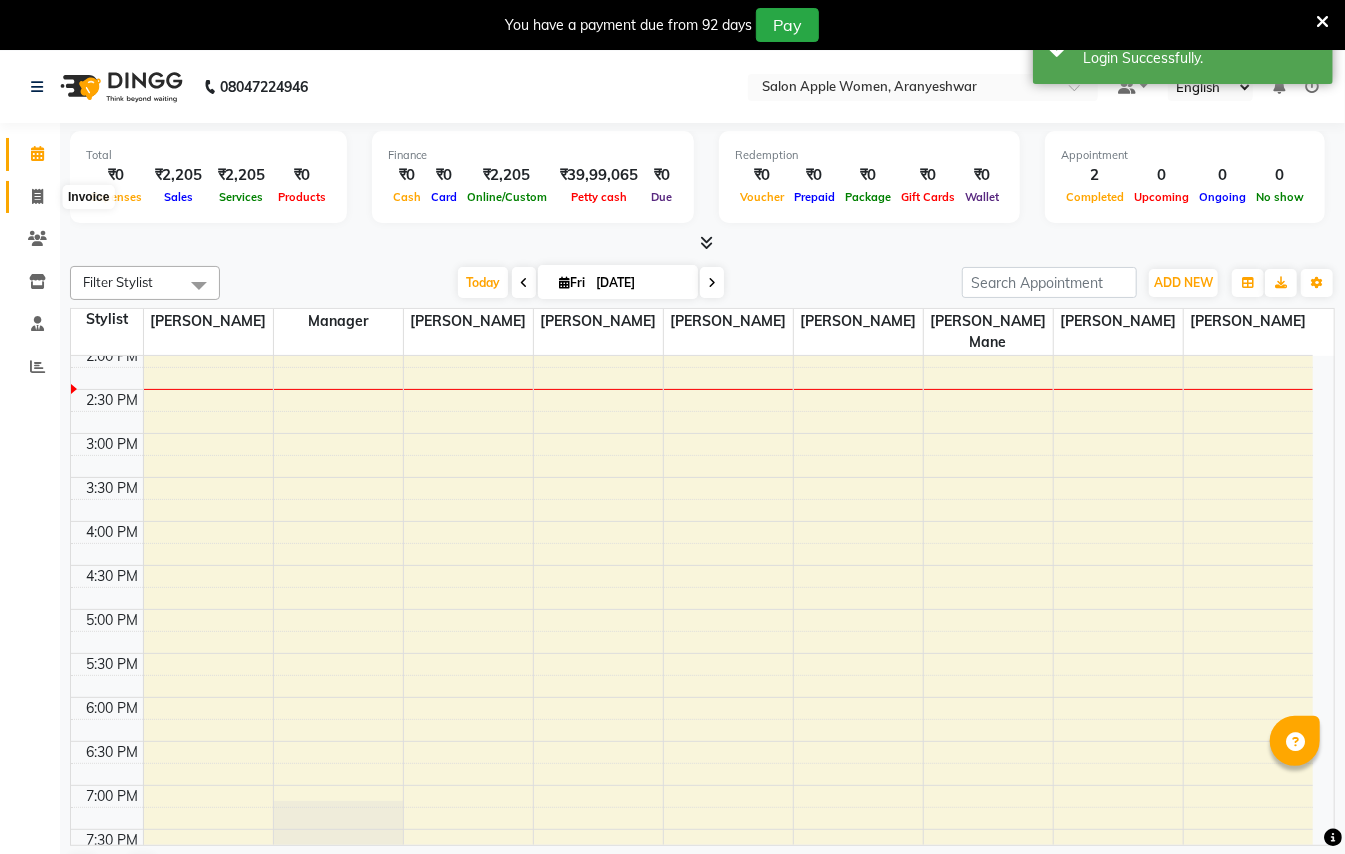 click 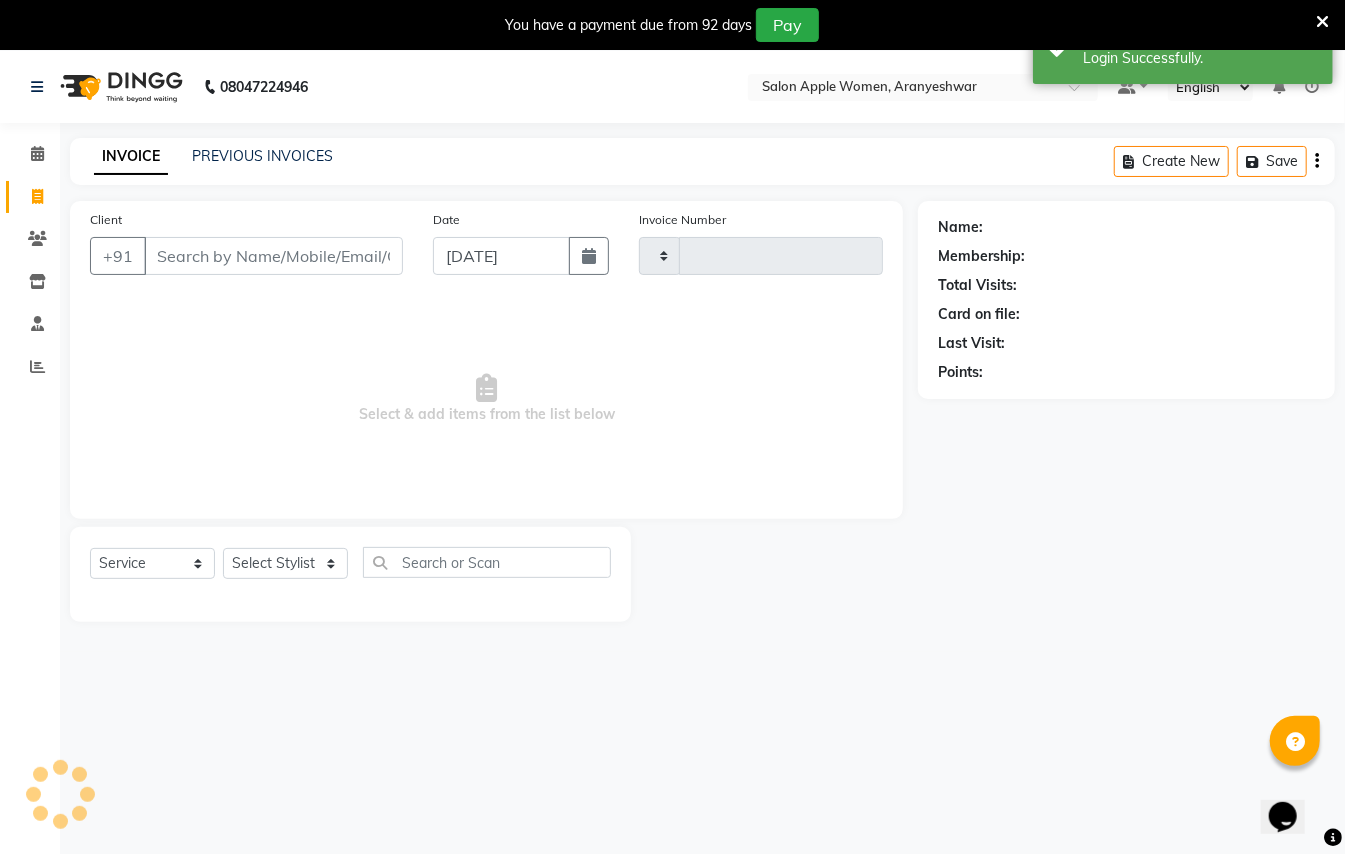 scroll, scrollTop: 0, scrollLeft: 0, axis: both 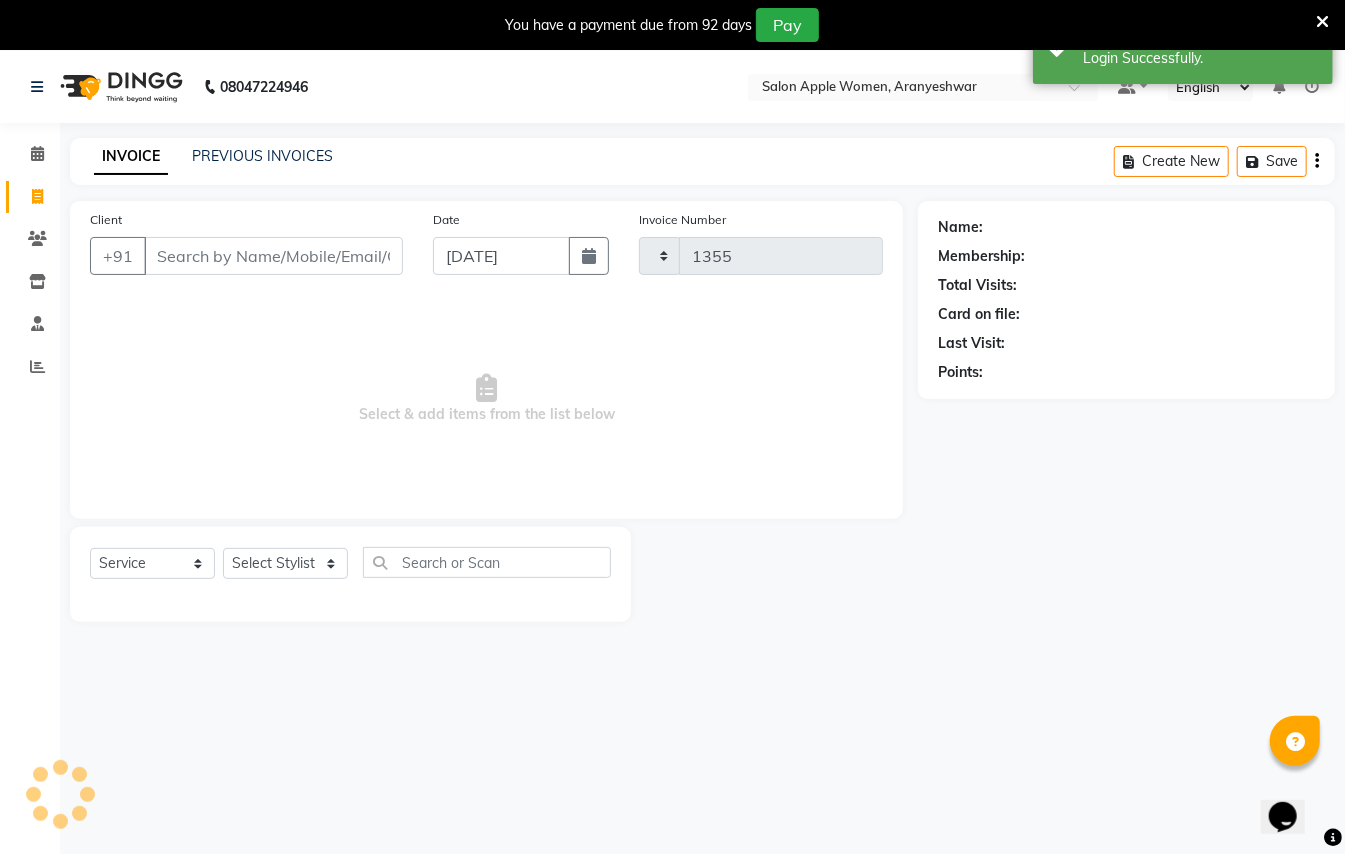 select on "123" 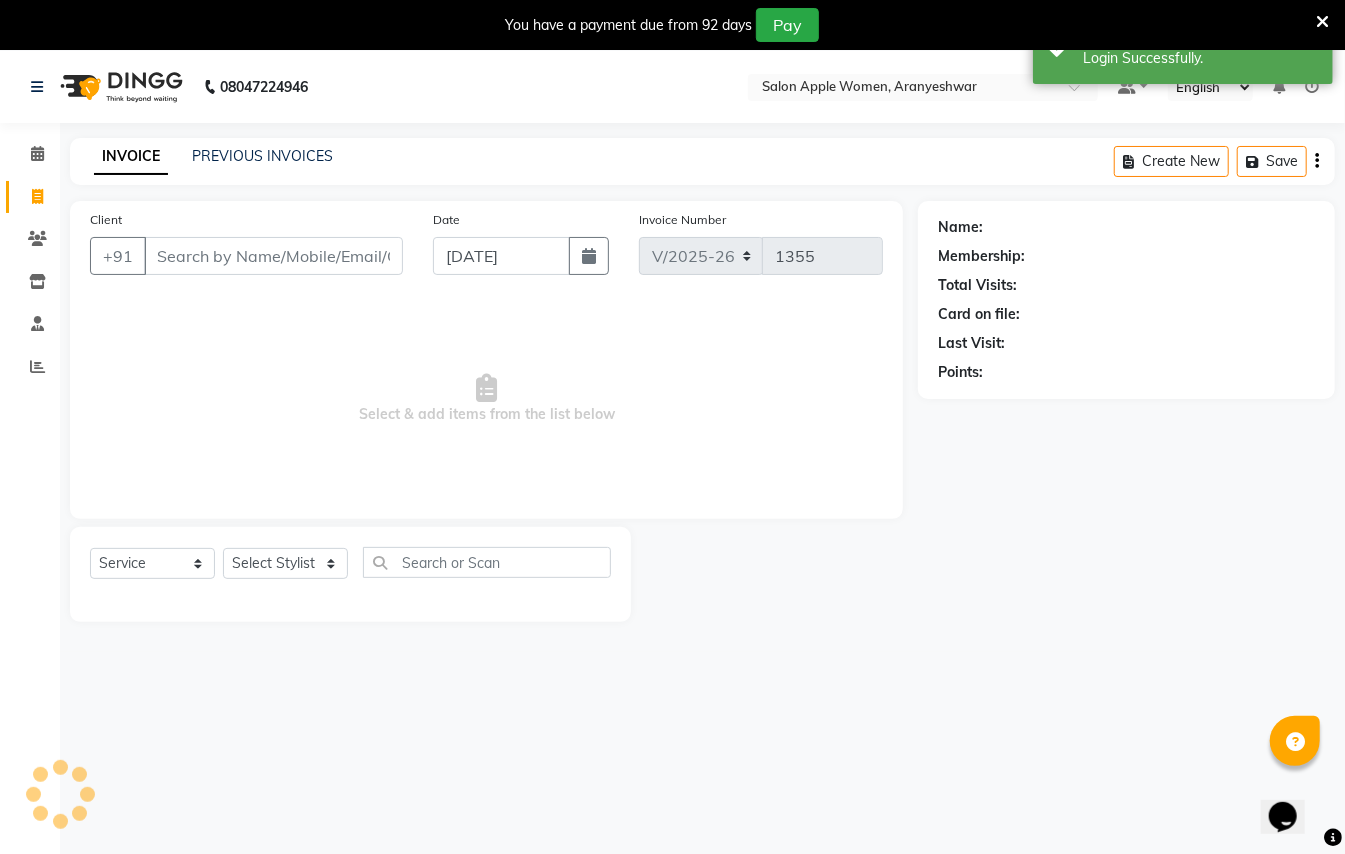 click on "Client" at bounding box center (273, 256) 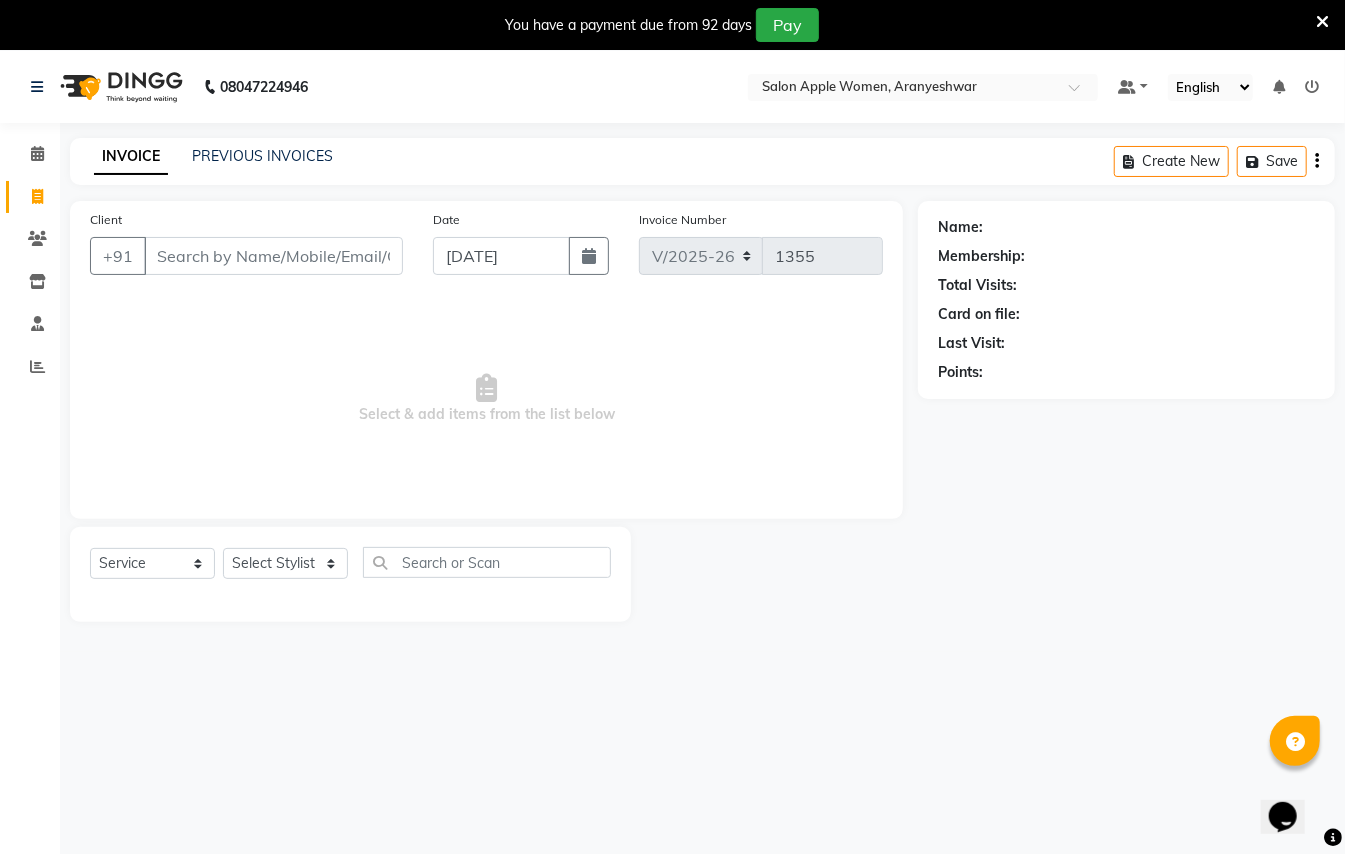 click on "Name: Membership: Total Visits: Card on file: Last Visit:  Points:" 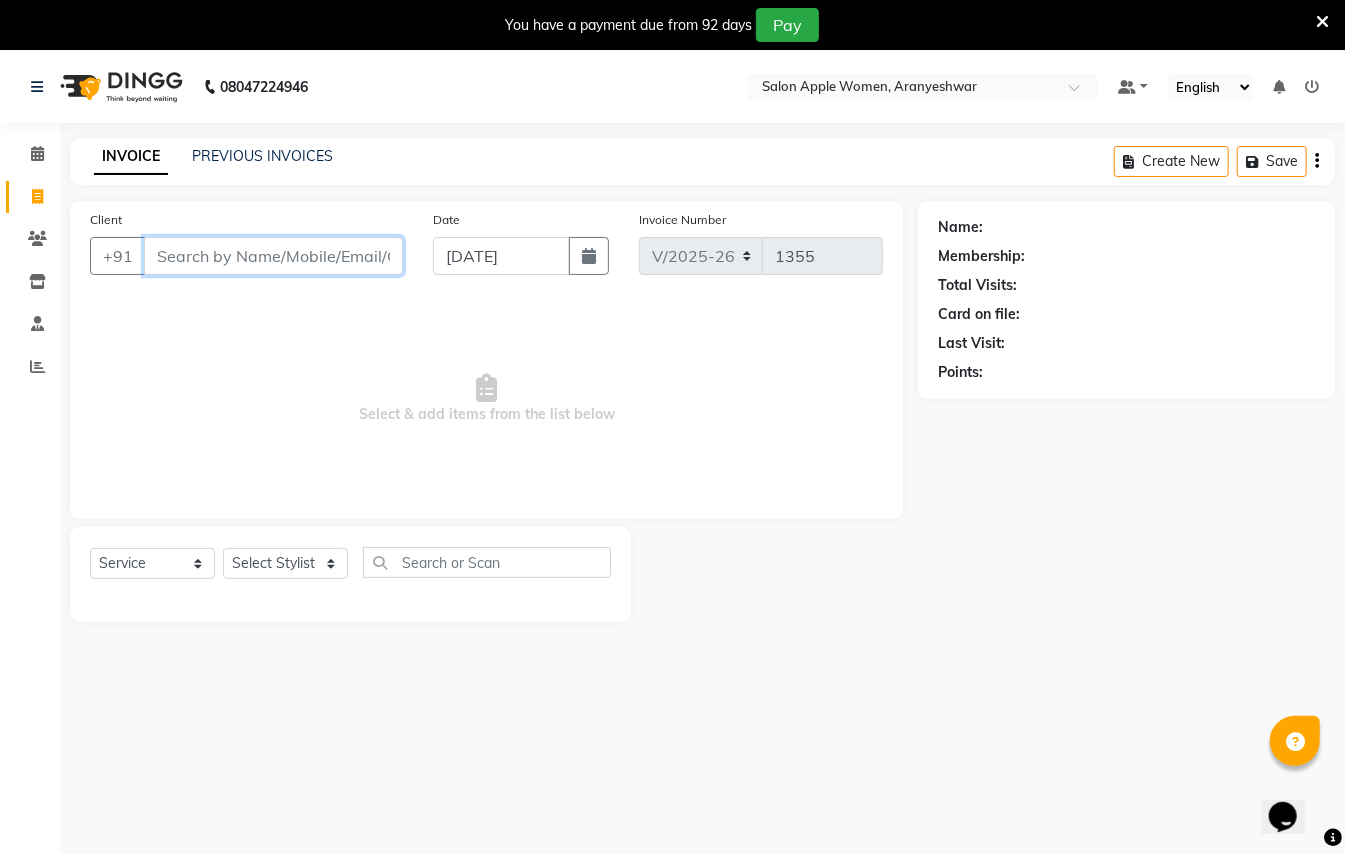 click on "Client" at bounding box center [273, 256] 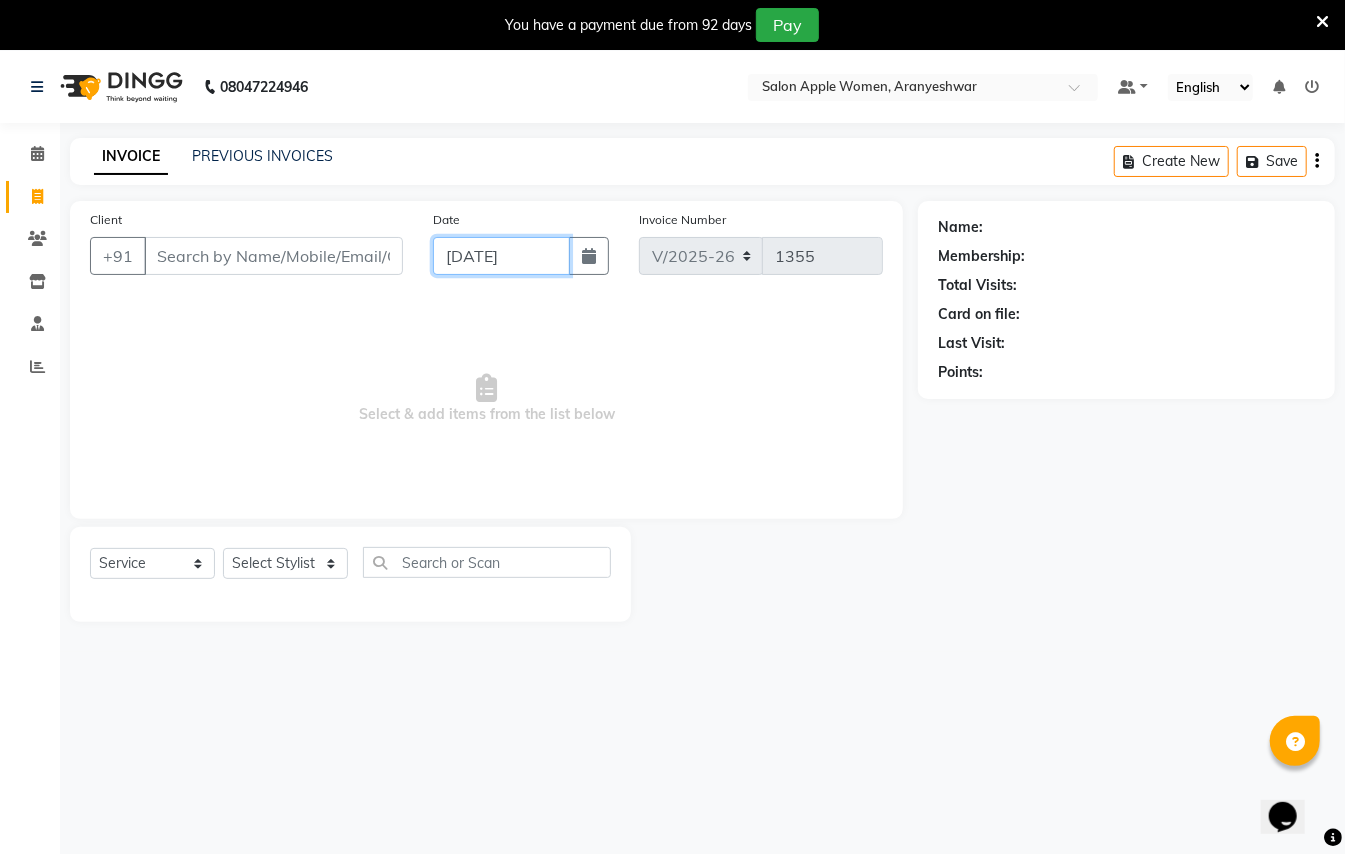 click on "[DATE]" 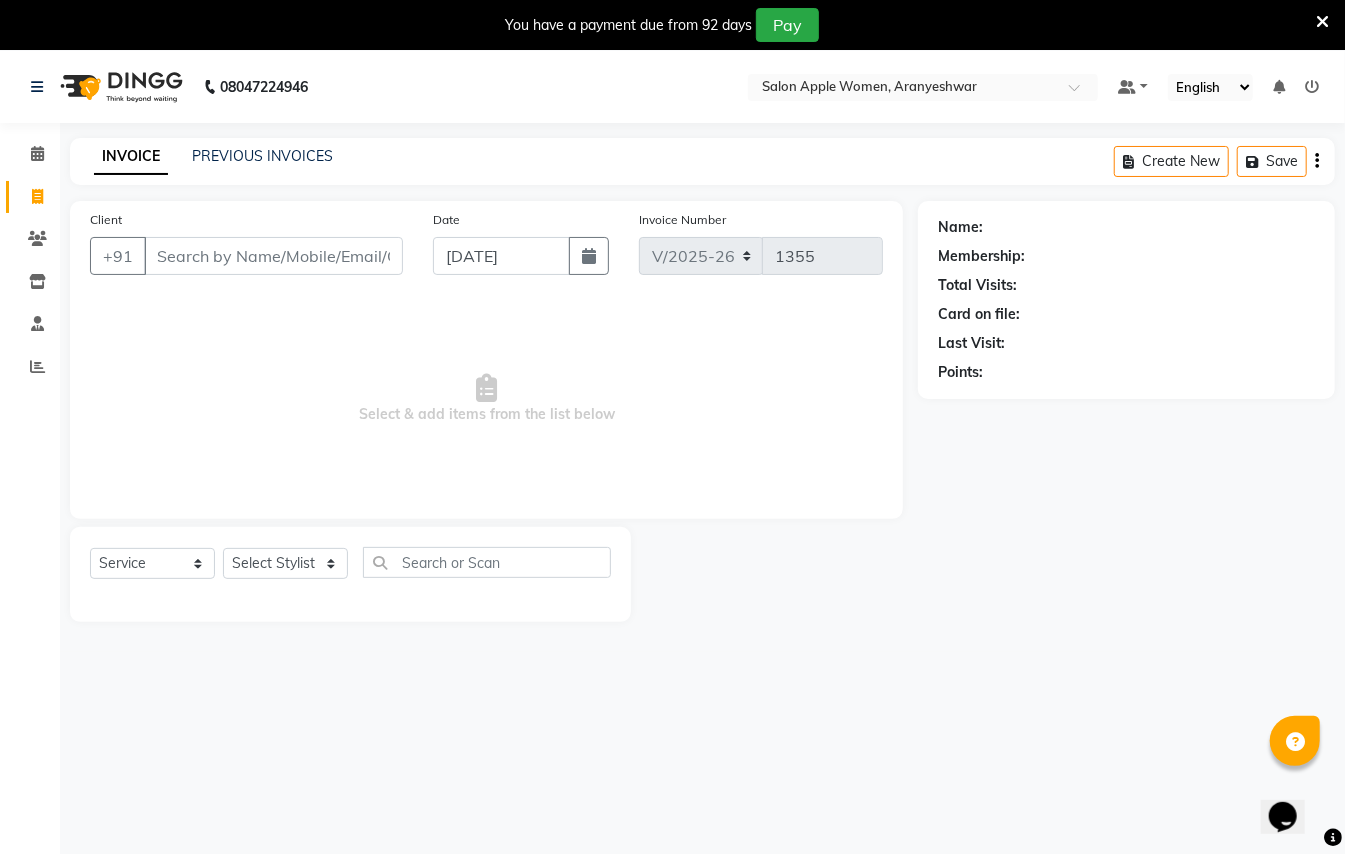select on "7" 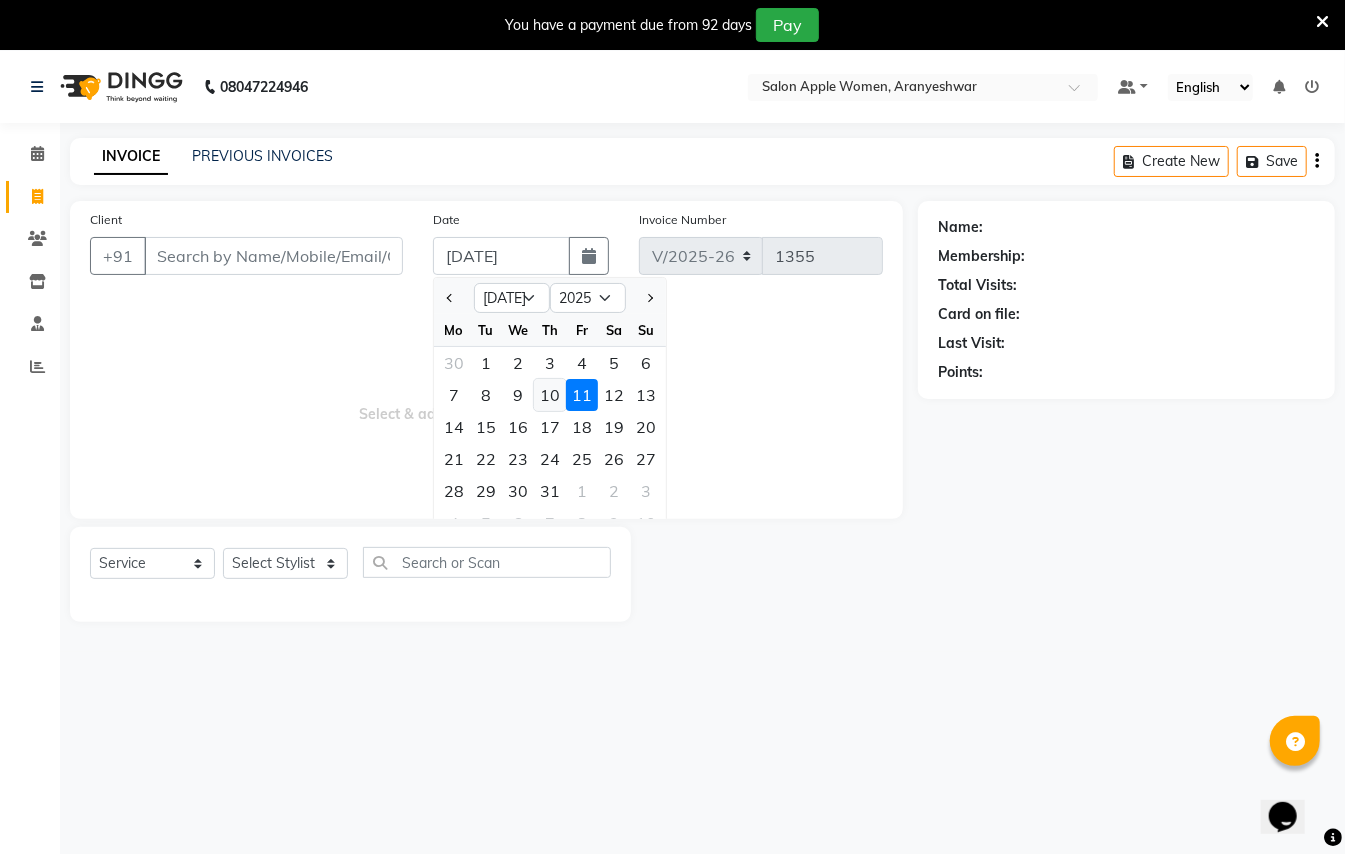 click on "10" 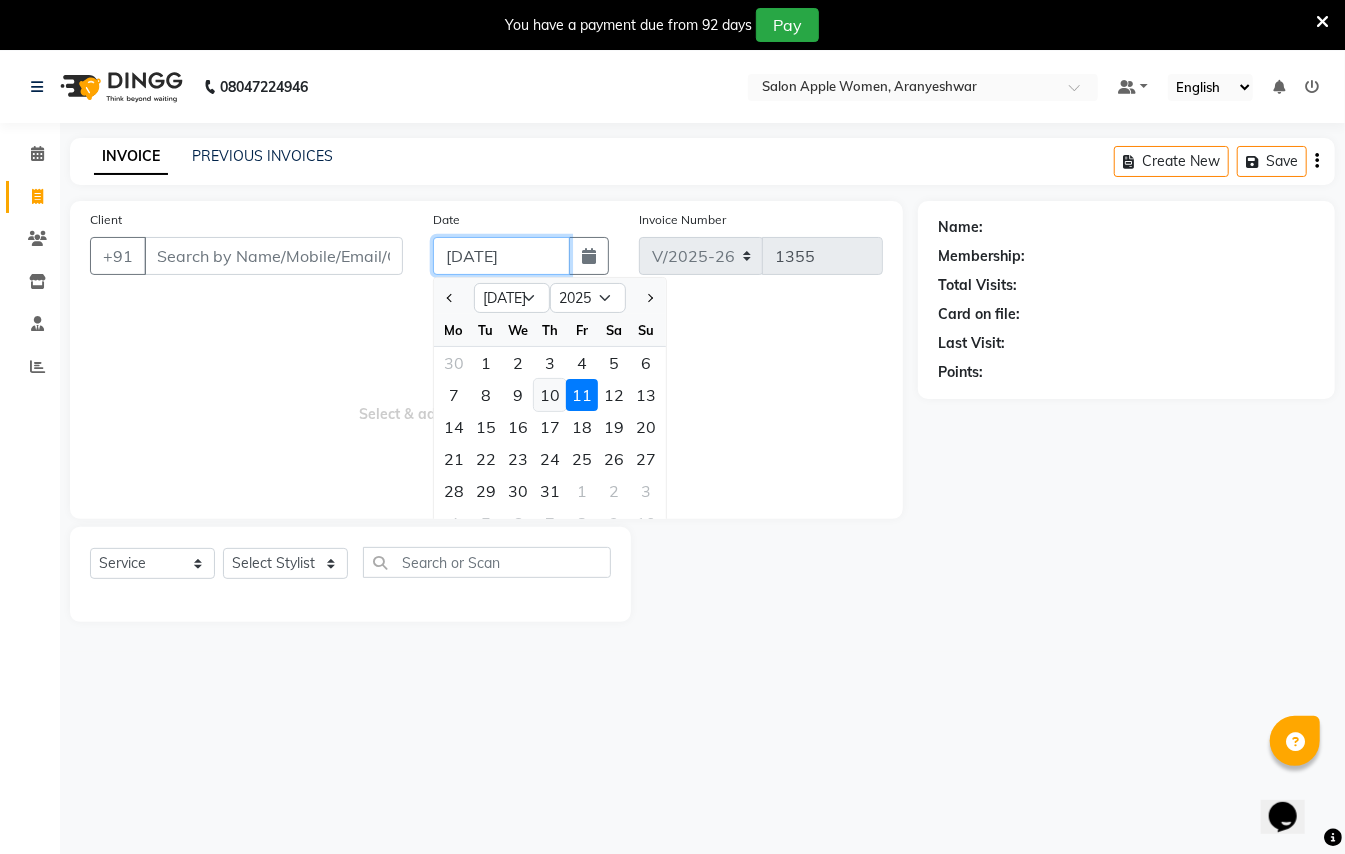 type on "[DATE]" 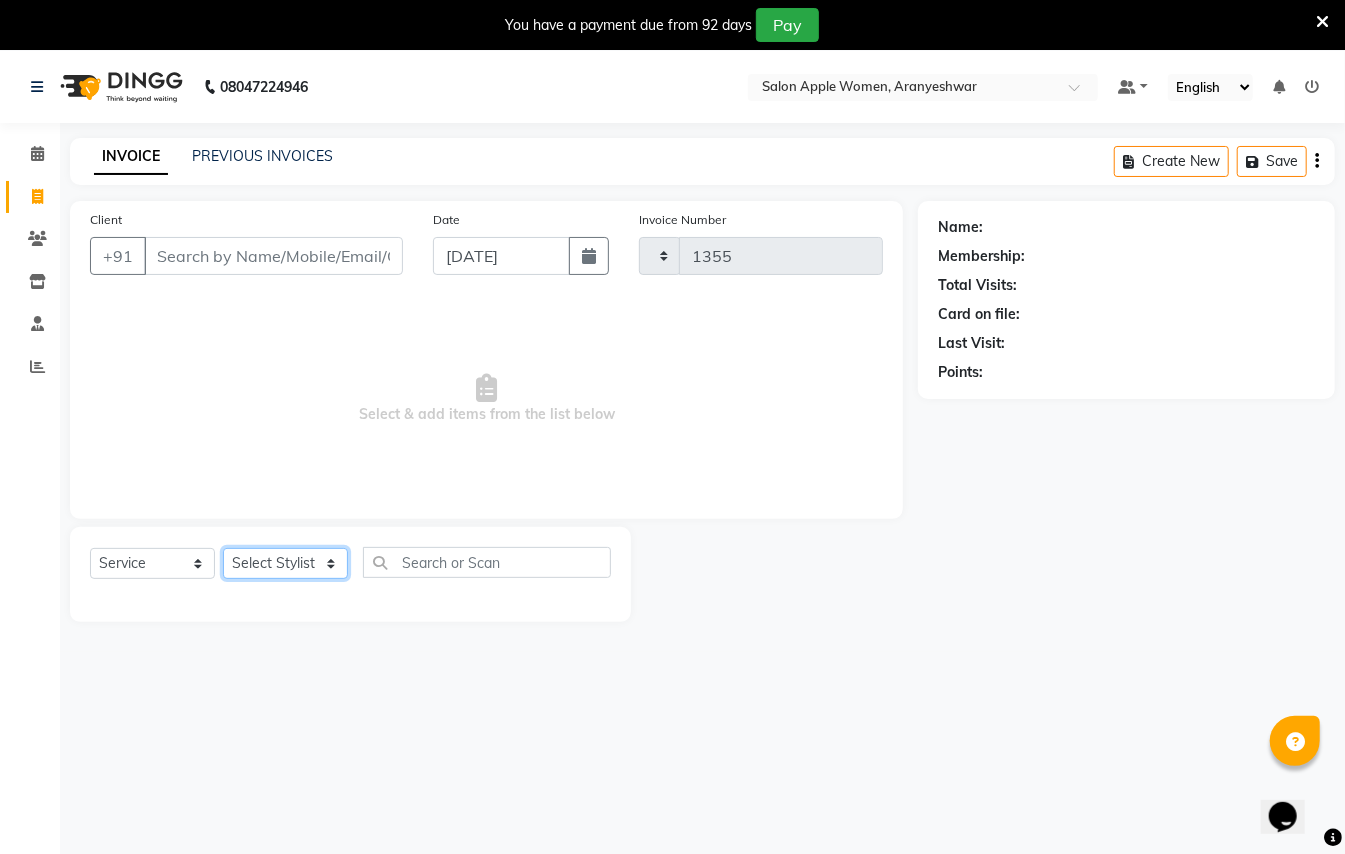 click on "Select Stylist [PERSON_NAME] [PERSON_NAME]  [PERSON_NAME] [PERSON_NAME] [PERSON_NAME] Mane Manager [PERSON_NAME]  [PERSON_NAME] Owner [PERSON_NAME]" 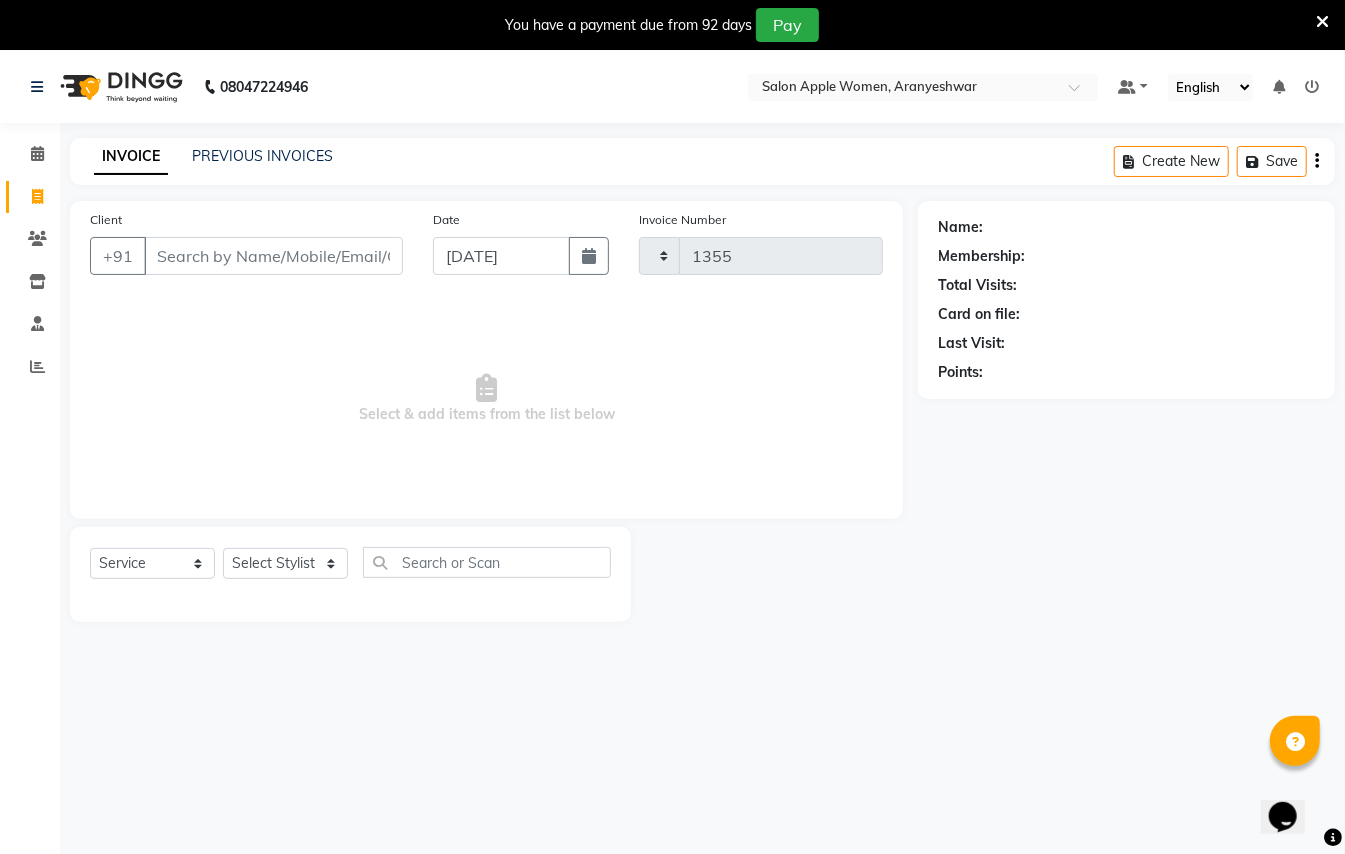 click on "Select & add items from the list below" at bounding box center [486, 399] 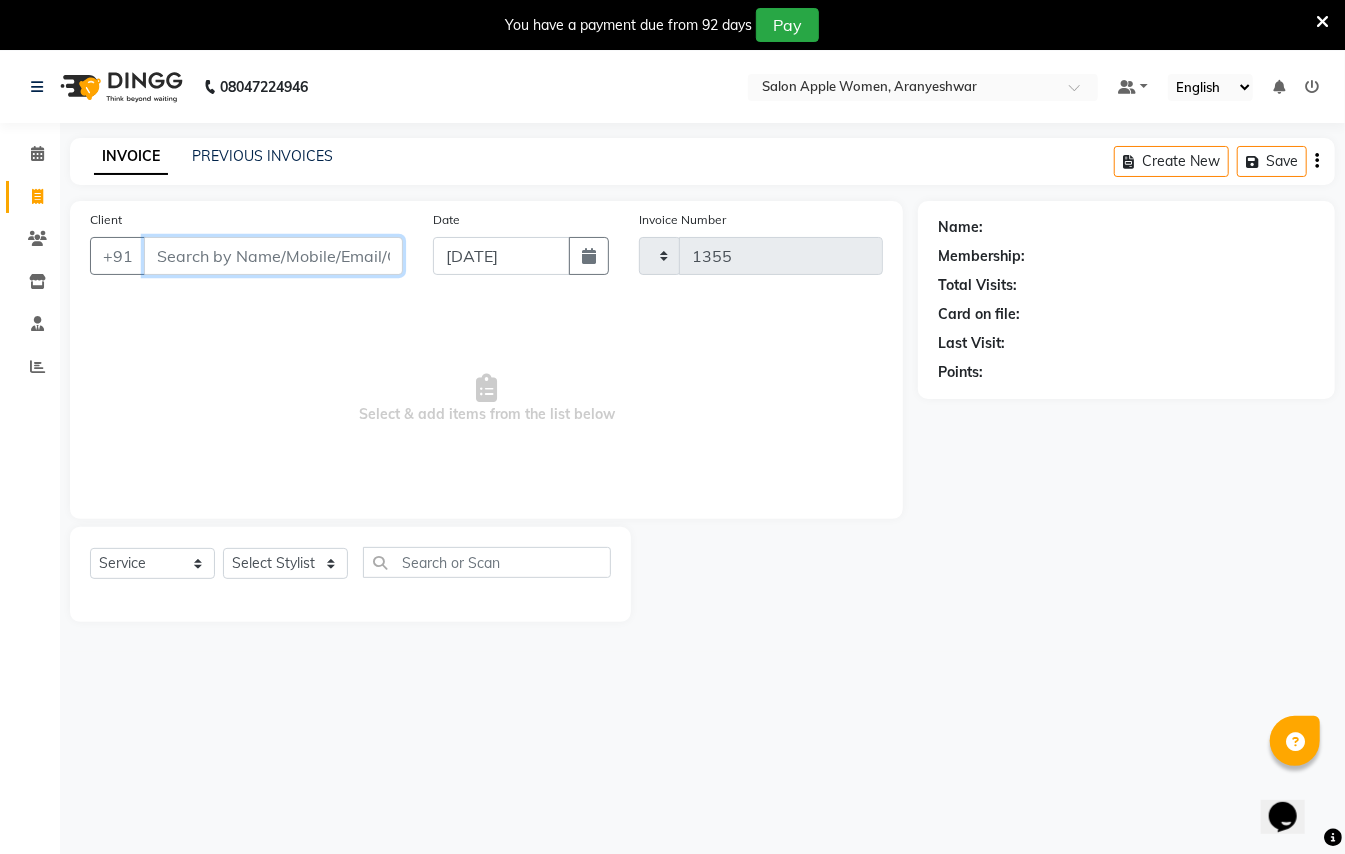 click on "Client" at bounding box center [273, 256] 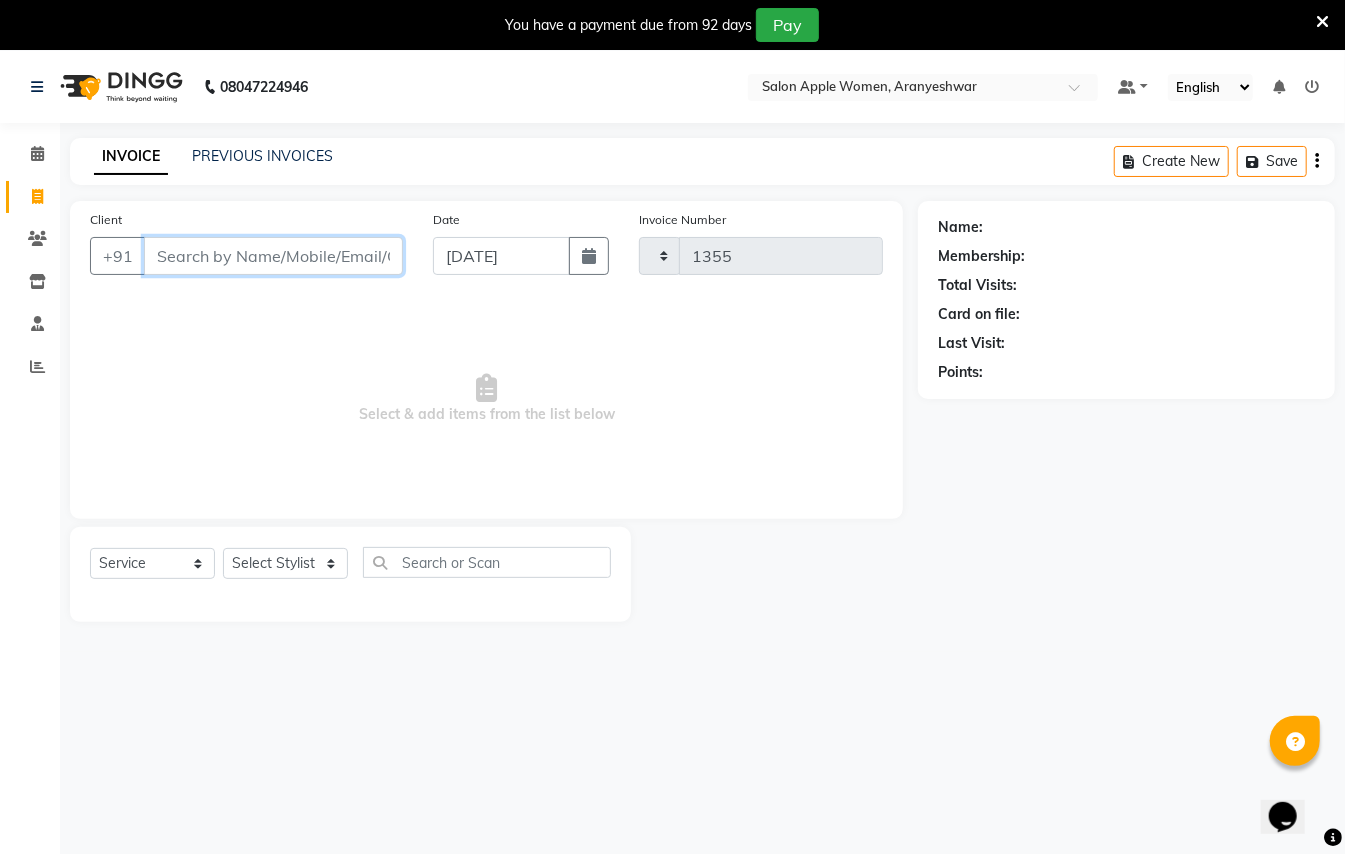 click on "Client" at bounding box center [273, 256] 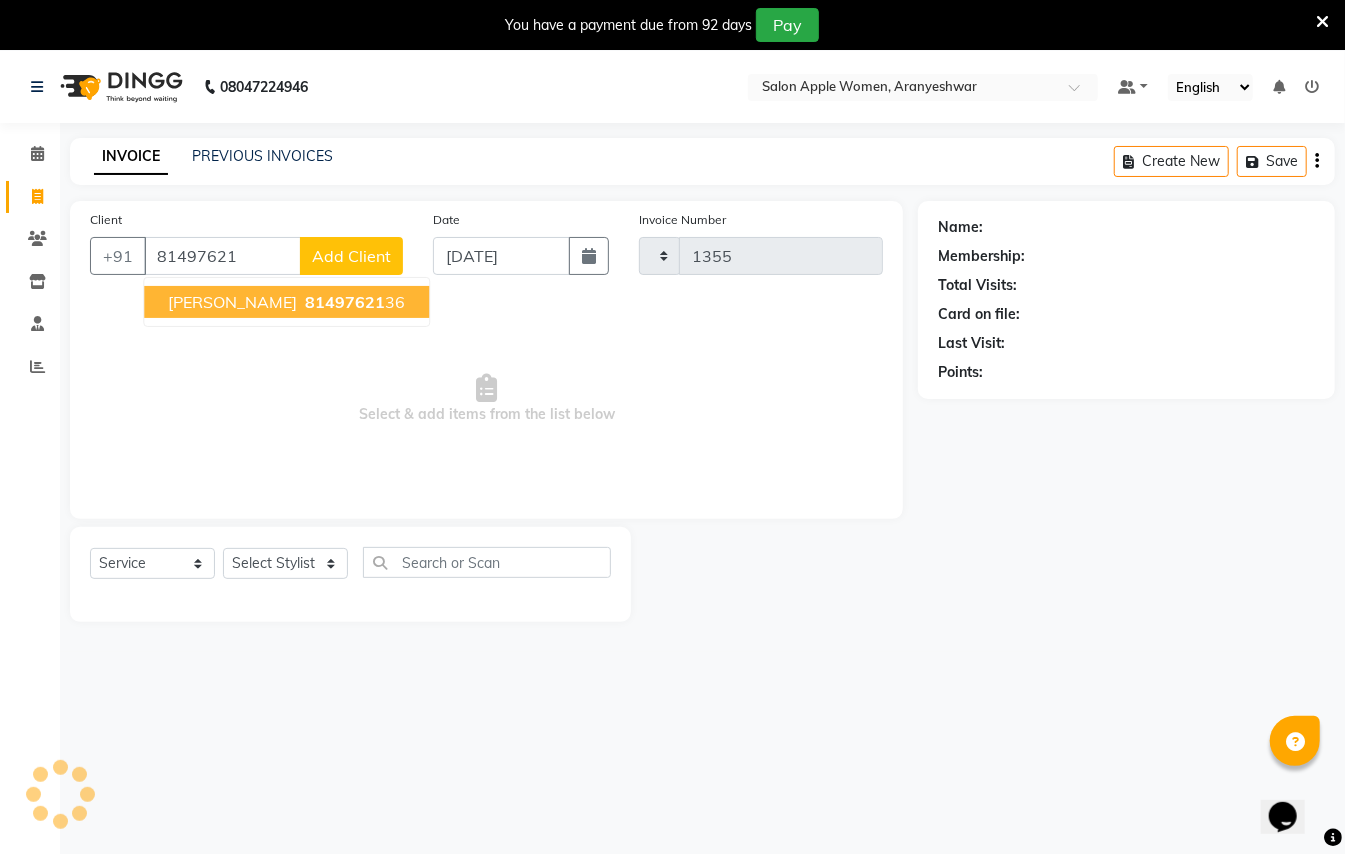 click on "Select & add items from the list below" at bounding box center [486, 399] 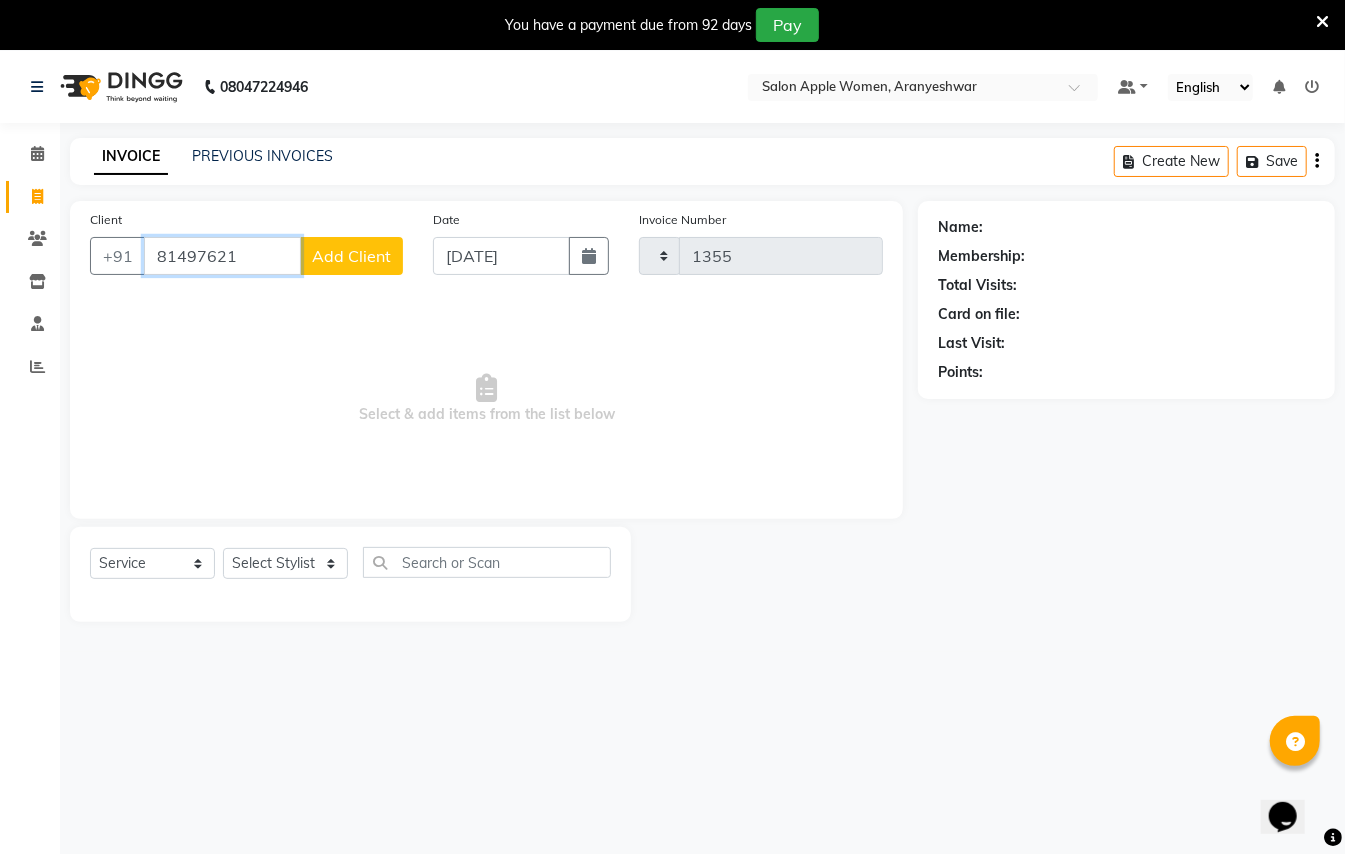click on "81497621" at bounding box center (222, 256) 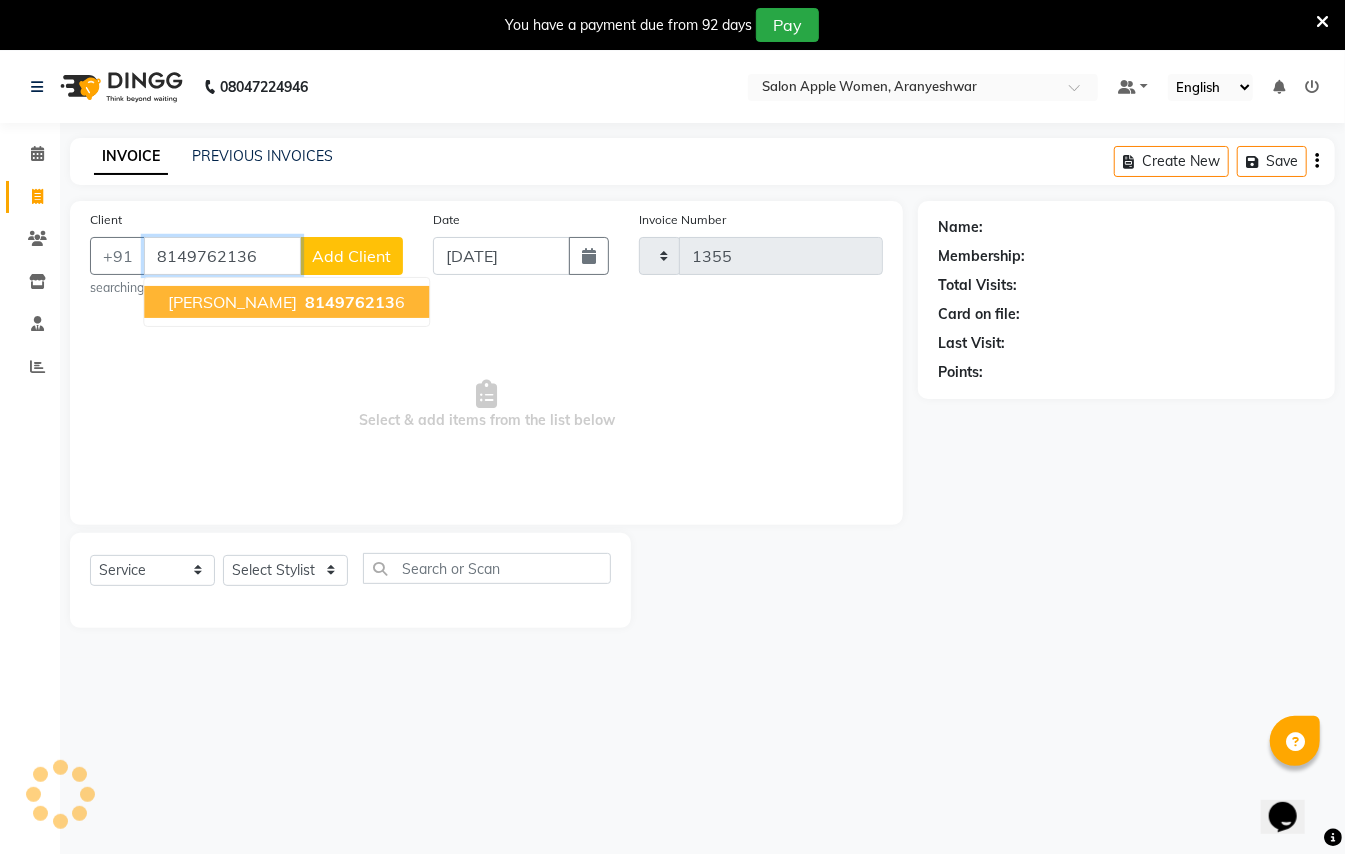 type on "8149762136" 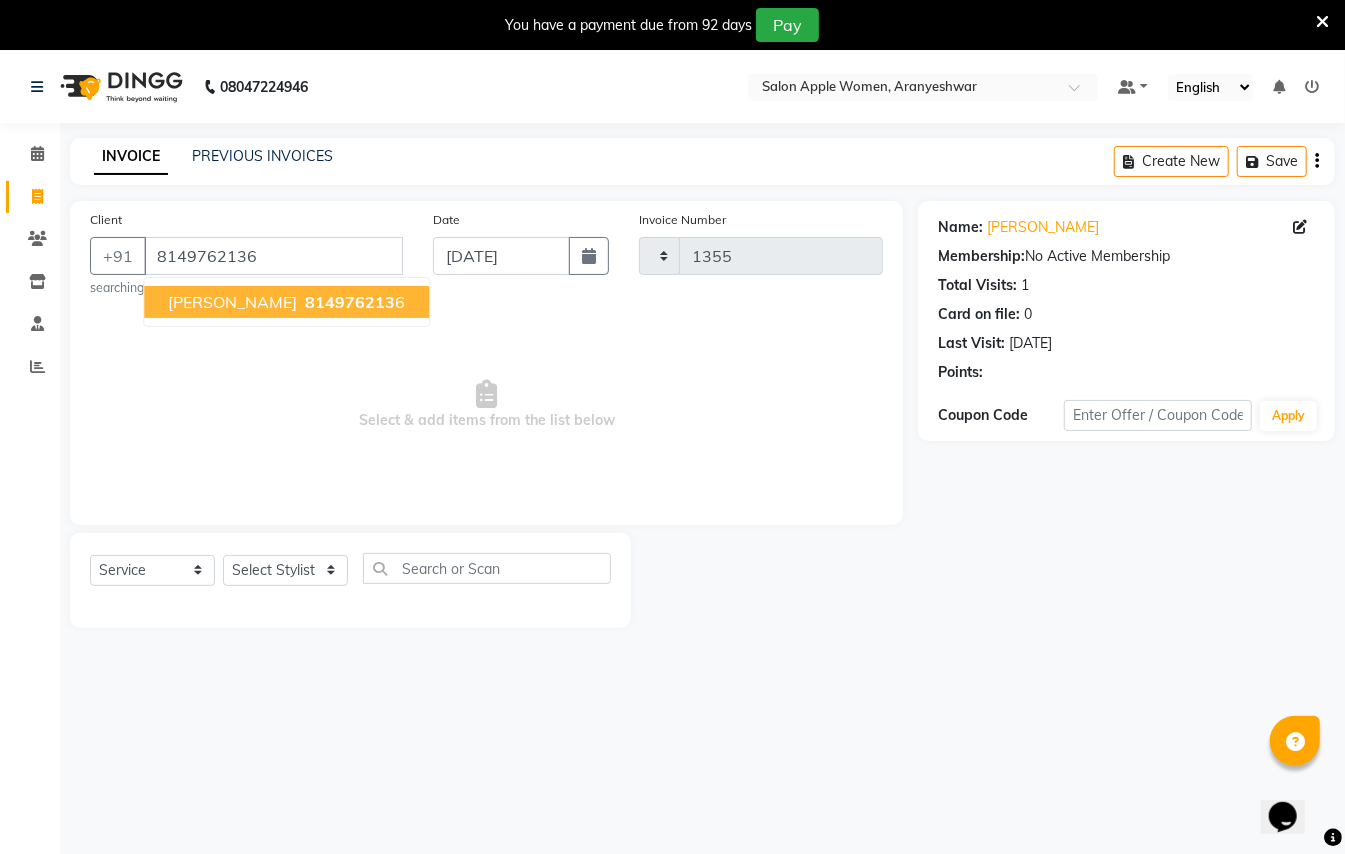 click on "[PERSON_NAME]   814976213 6" at bounding box center (286, 302) 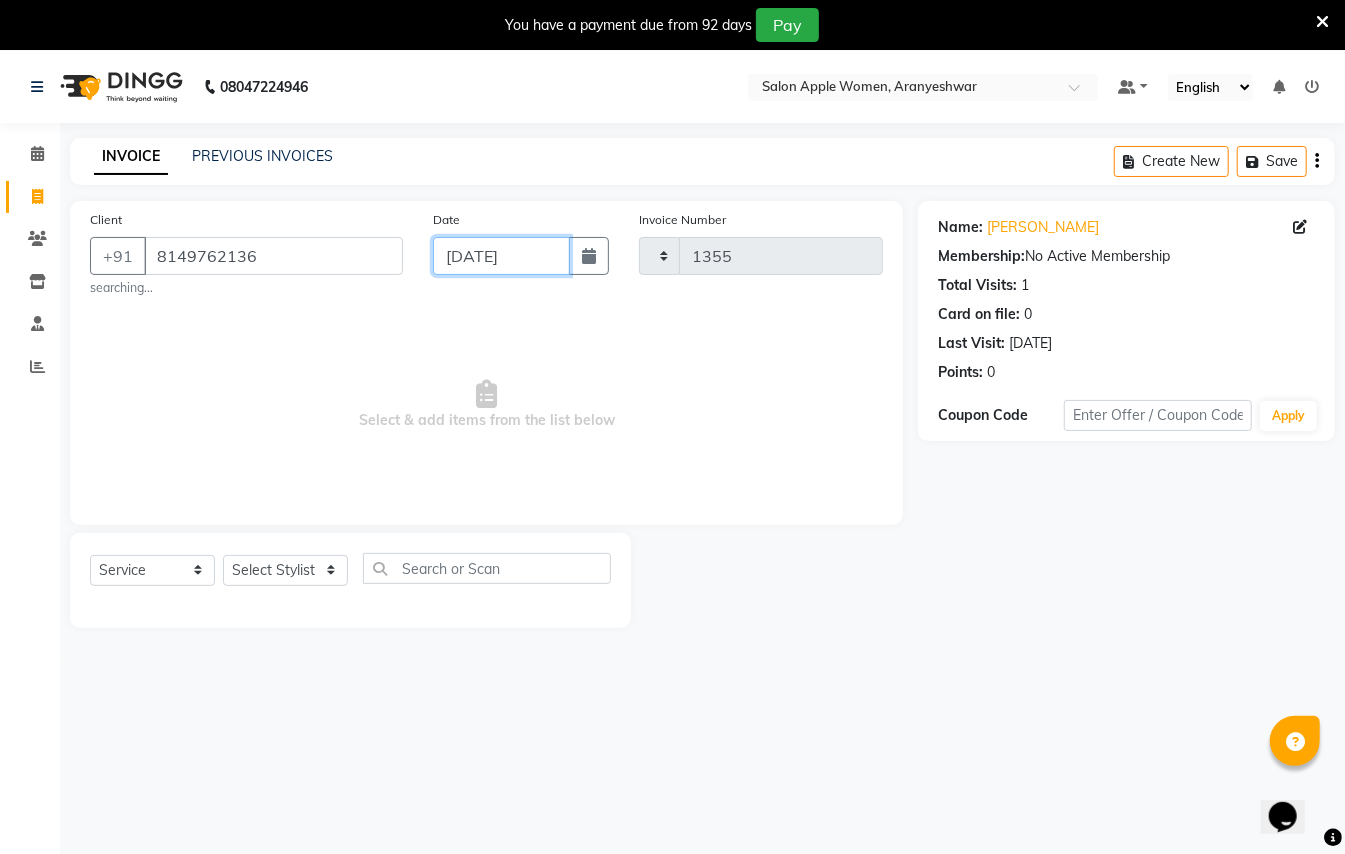 click on "[DATE]" 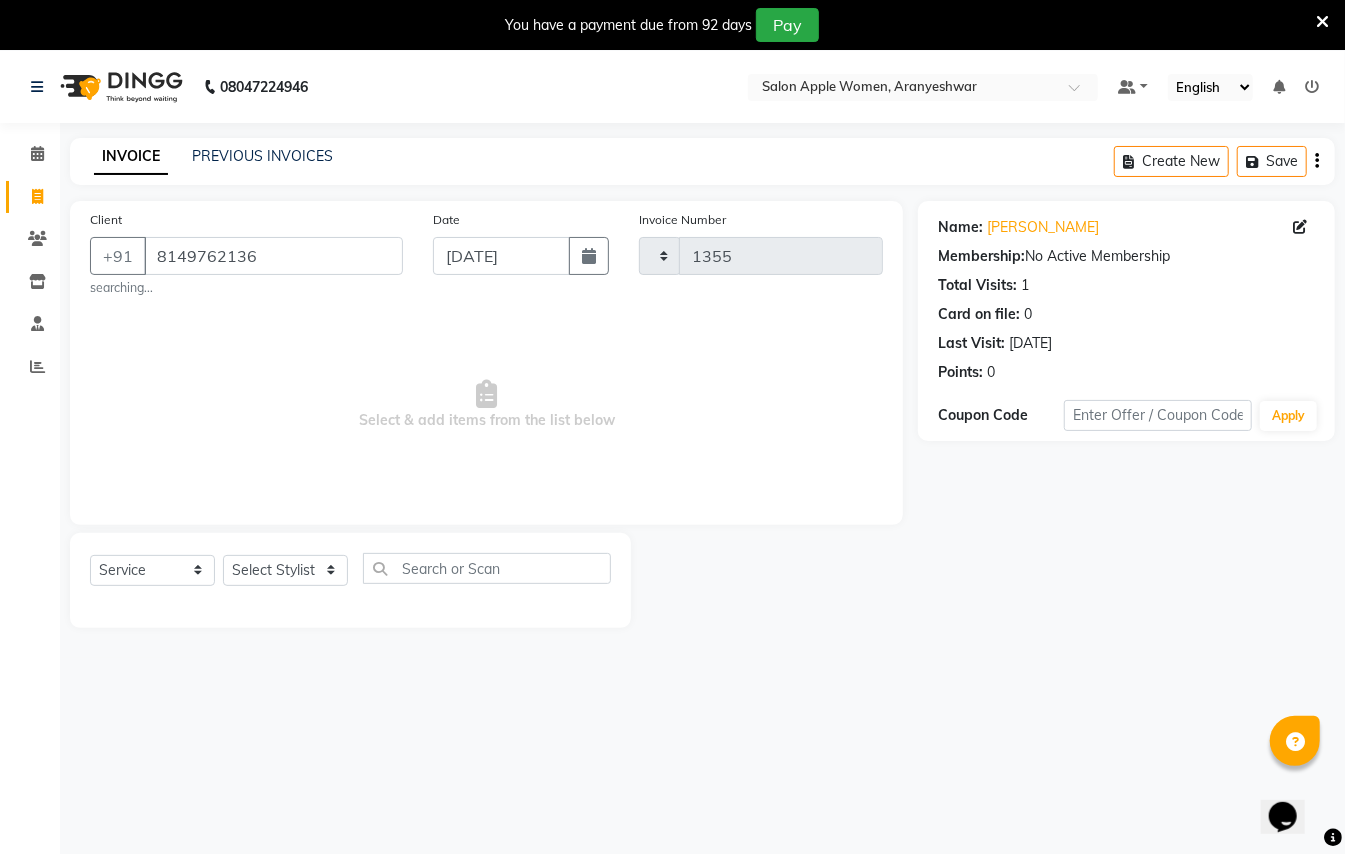 select on "7" 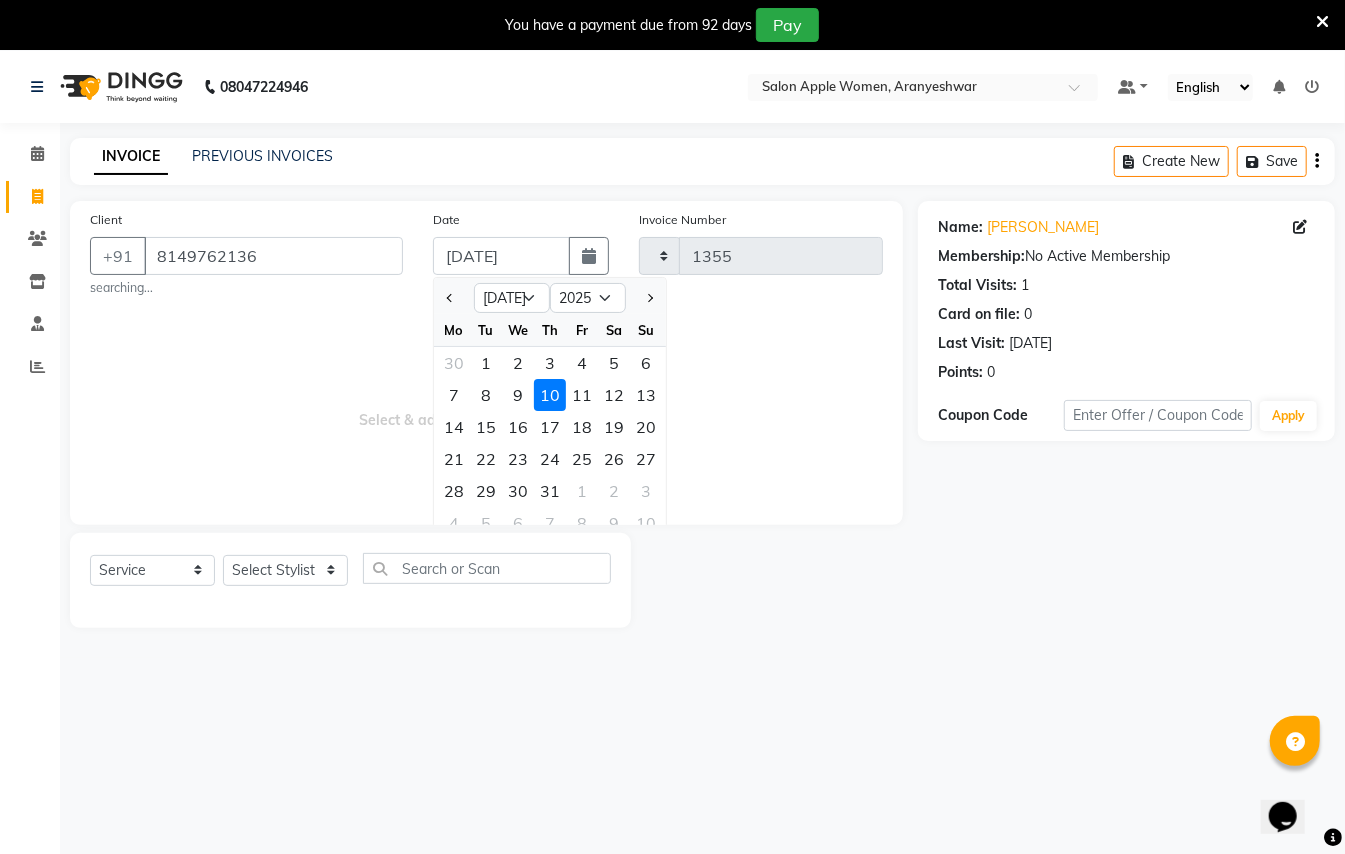 click on "Select & add items from the list below" at bounding box center [486, 405] 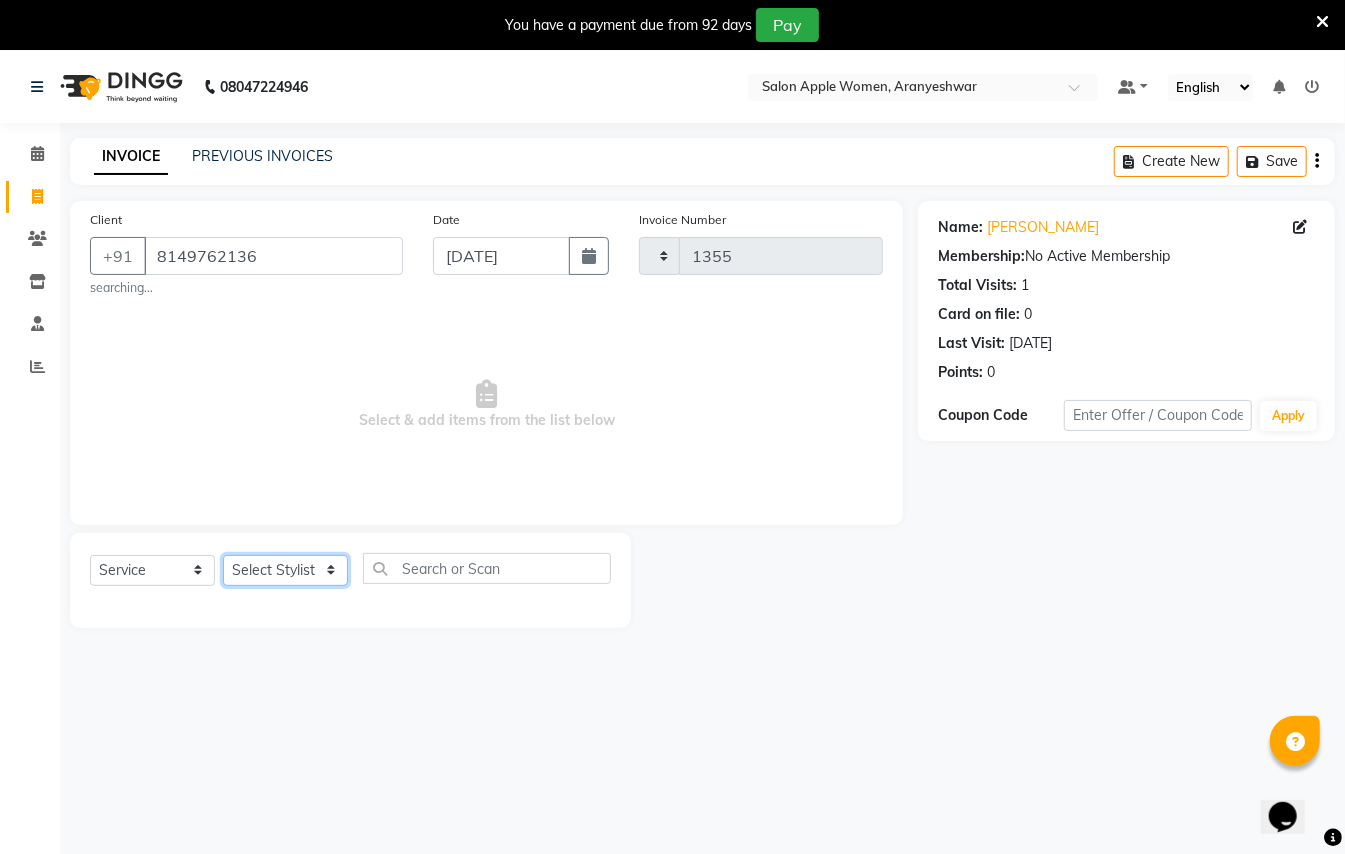 click on "Select Stylist [PERSON_NAME] [PERSON_NAME]  [PERSON_NAME] [PERSON_NAME] [PERSON_NAME] Mane Manager [PERSON_NAME]  [PERSON_NAME] Owner [PERSON_NAME]" 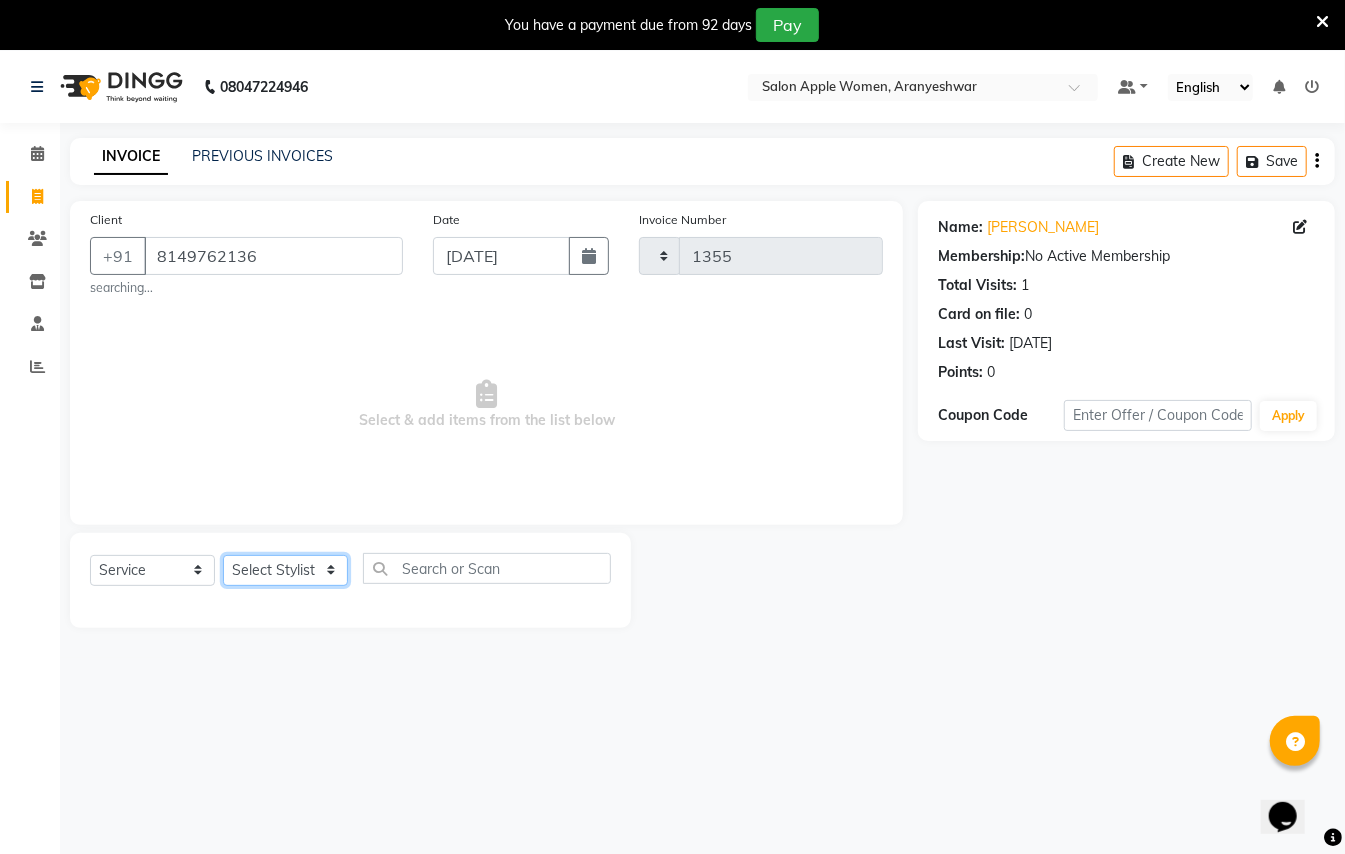 select on "7322" 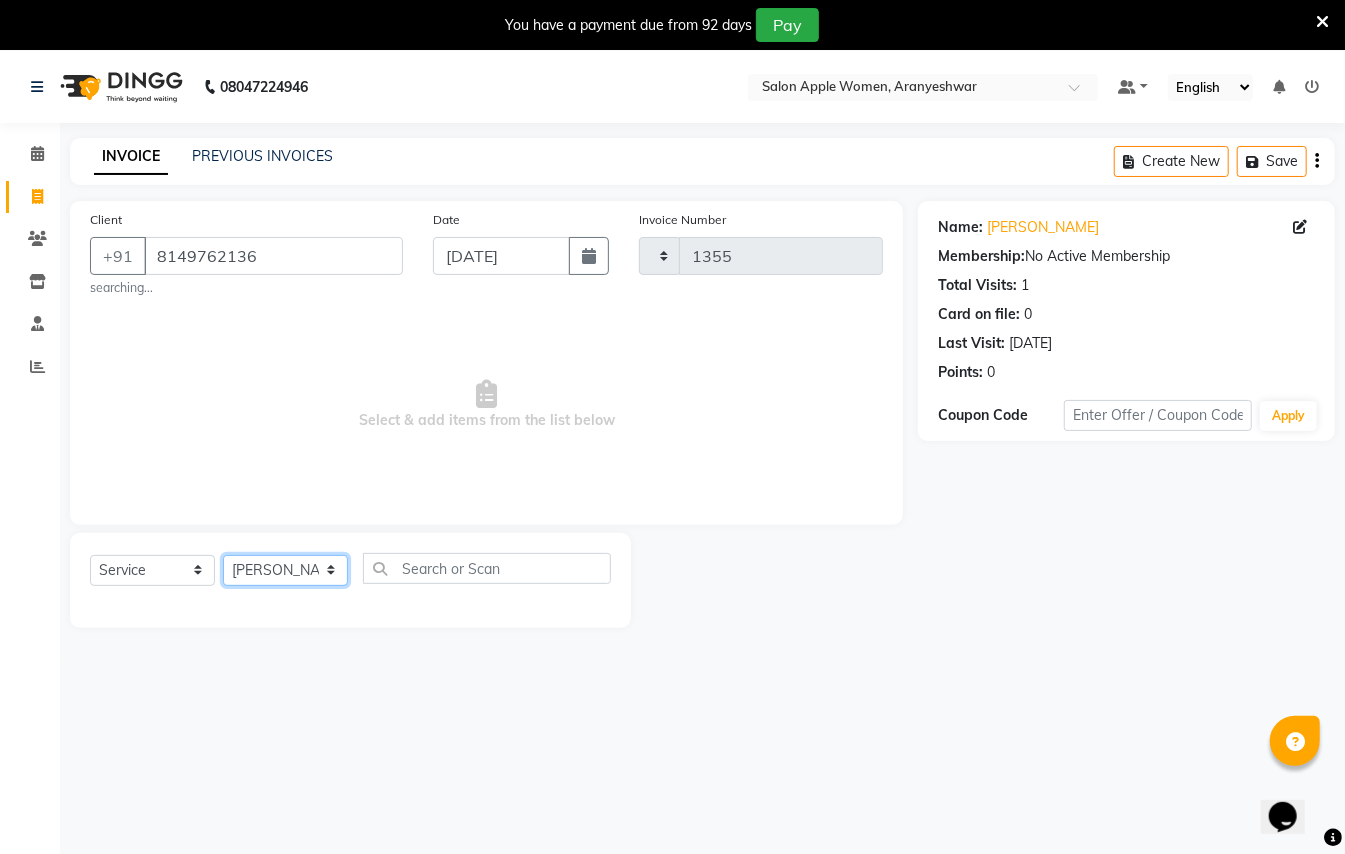 click on "Select Stylist [PERSON_NAME] [PERSON_NAME]  [PERSON_NAME] [PERSON_NAME] [PERSON_NAME] Mane Manager [PERSON_NAME]  [PERSON_NAME] Owner [PERSON_NAME]" 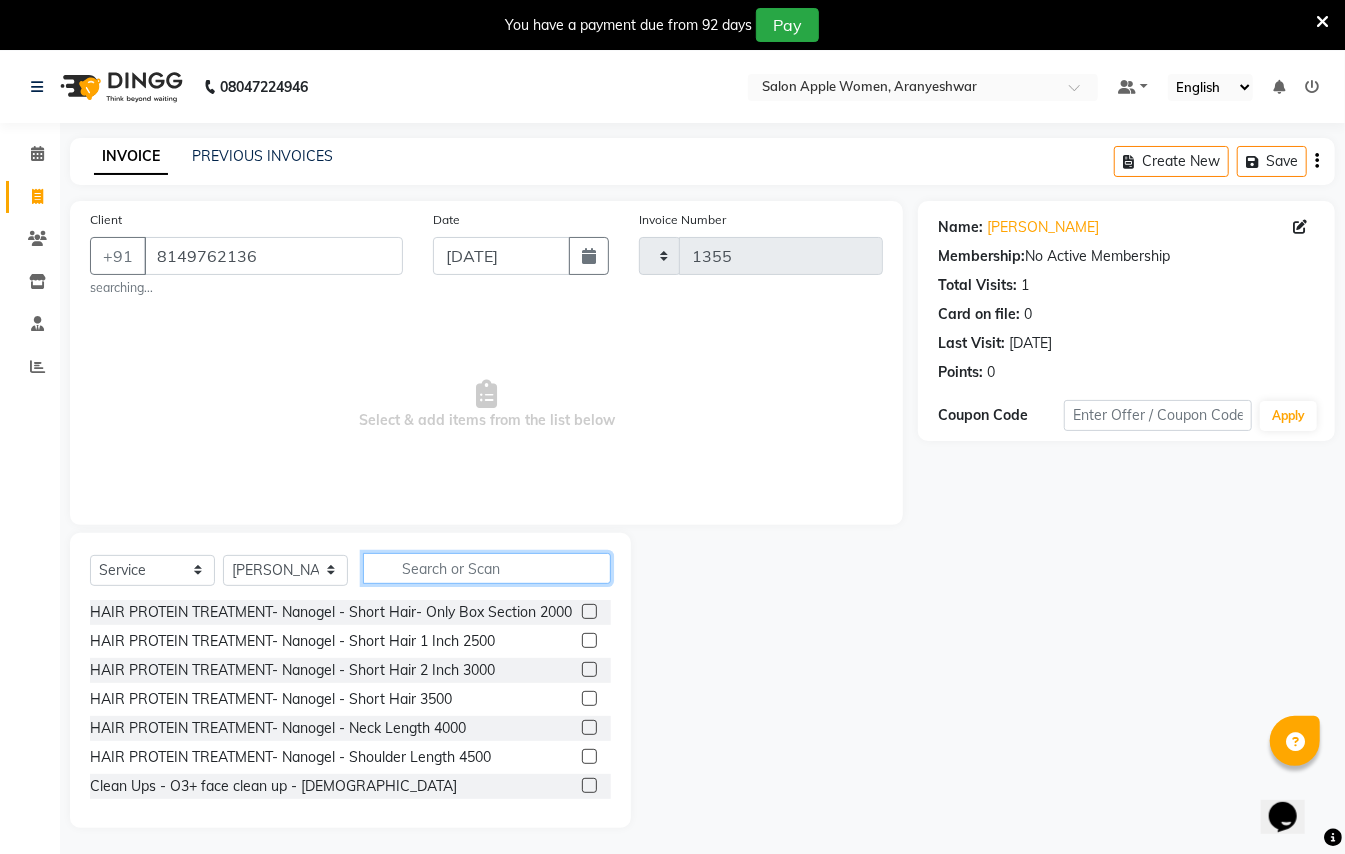 click 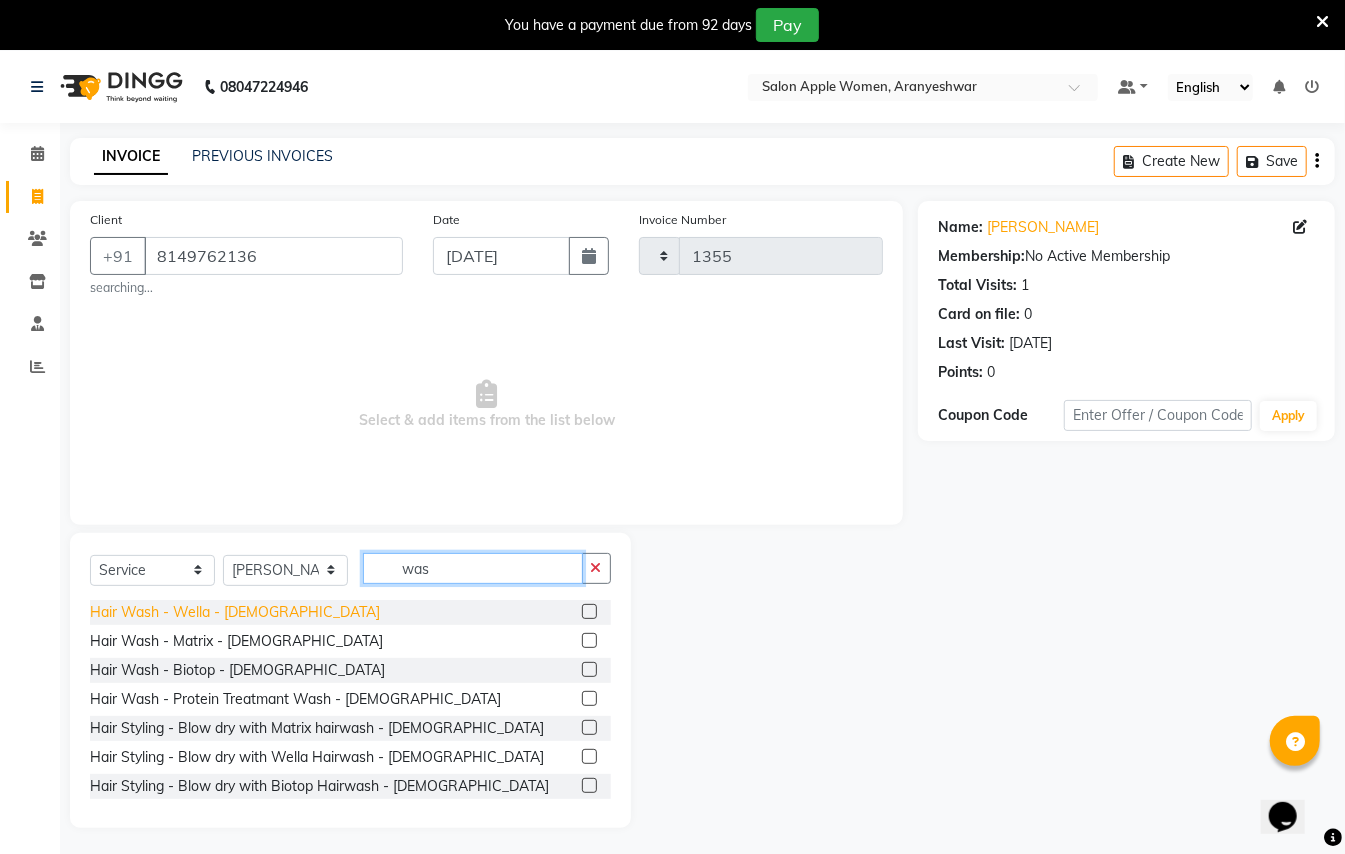 type on "was" 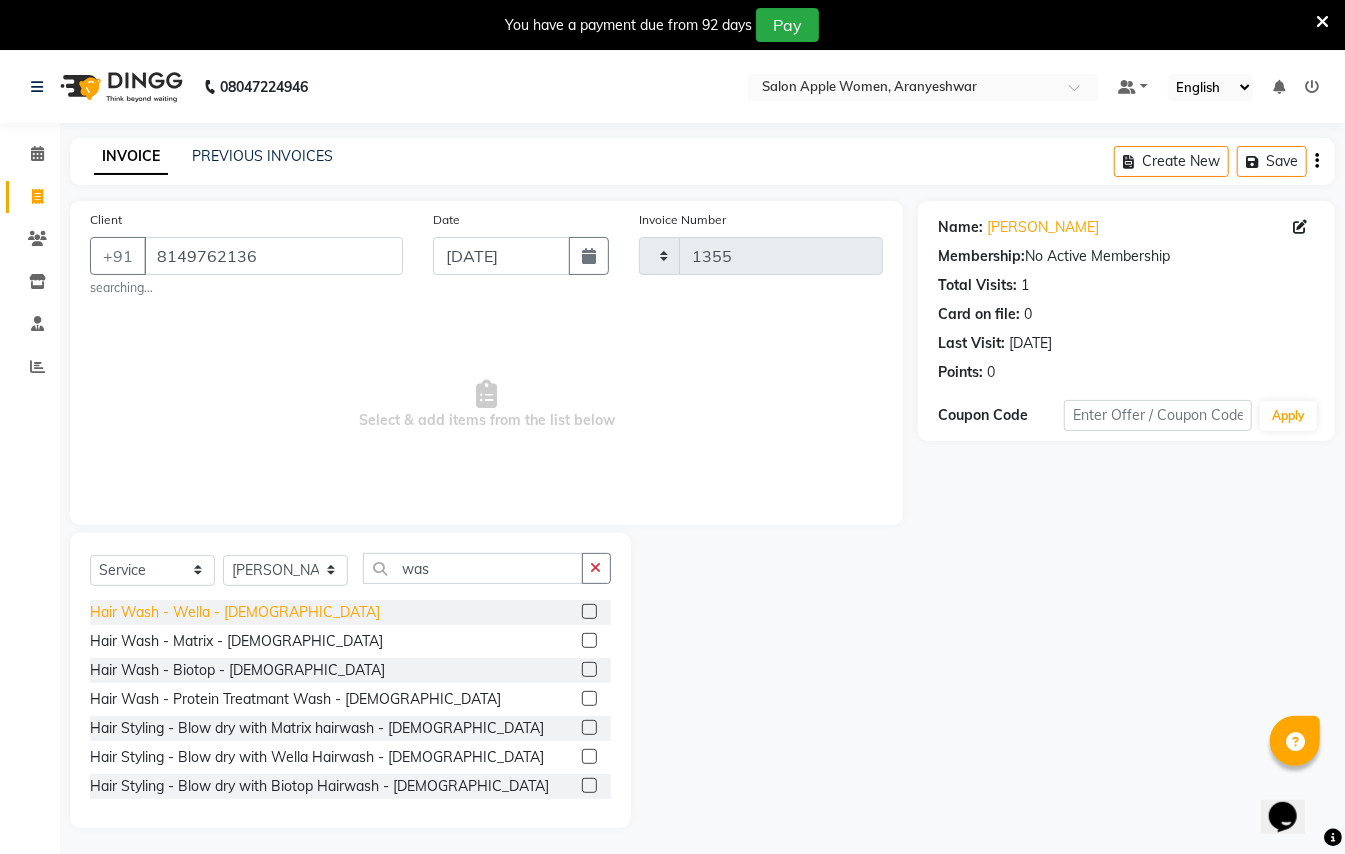 click on "Hair Wash - Wella - [DEMOGRAPHIC_DATA]" 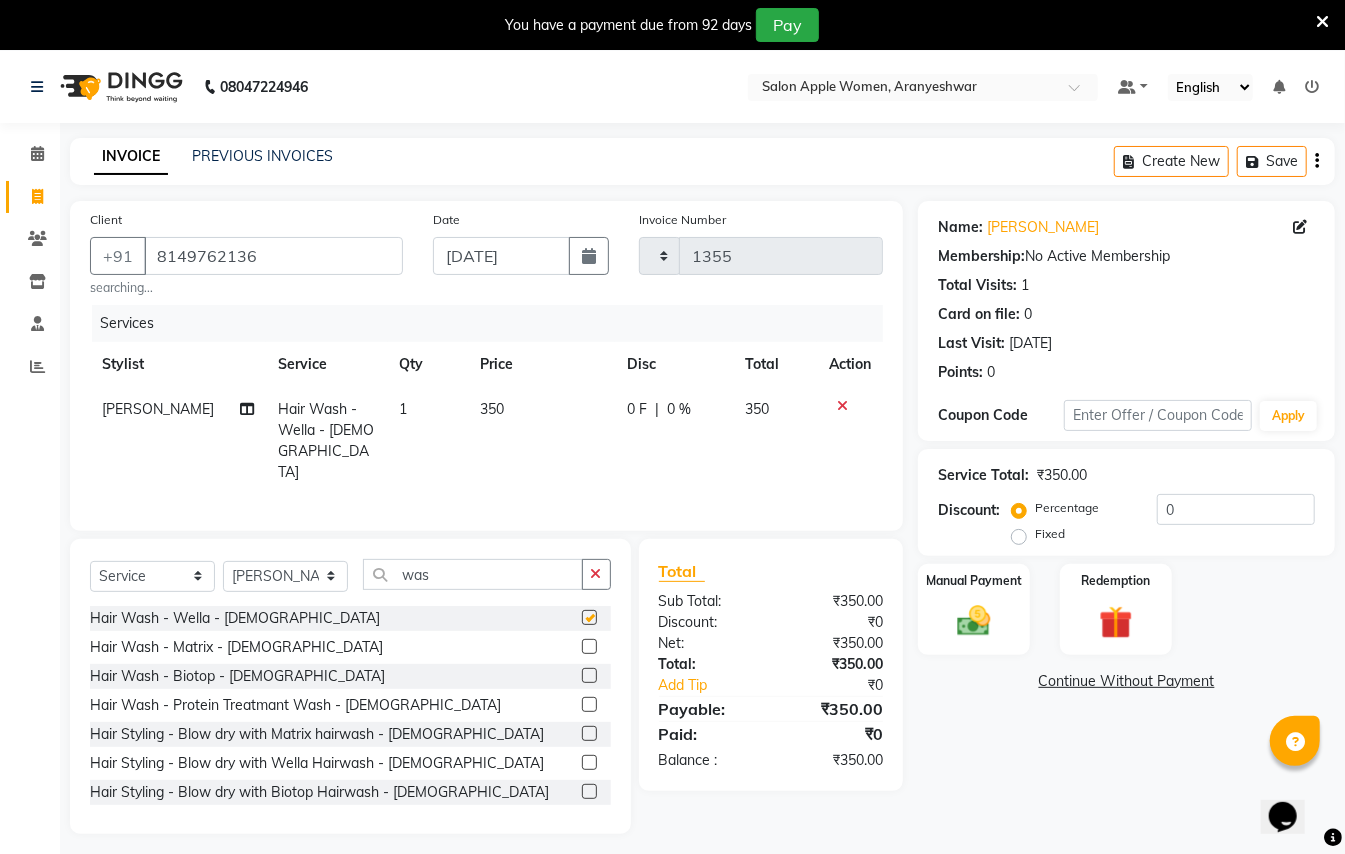 checkbox on "false" 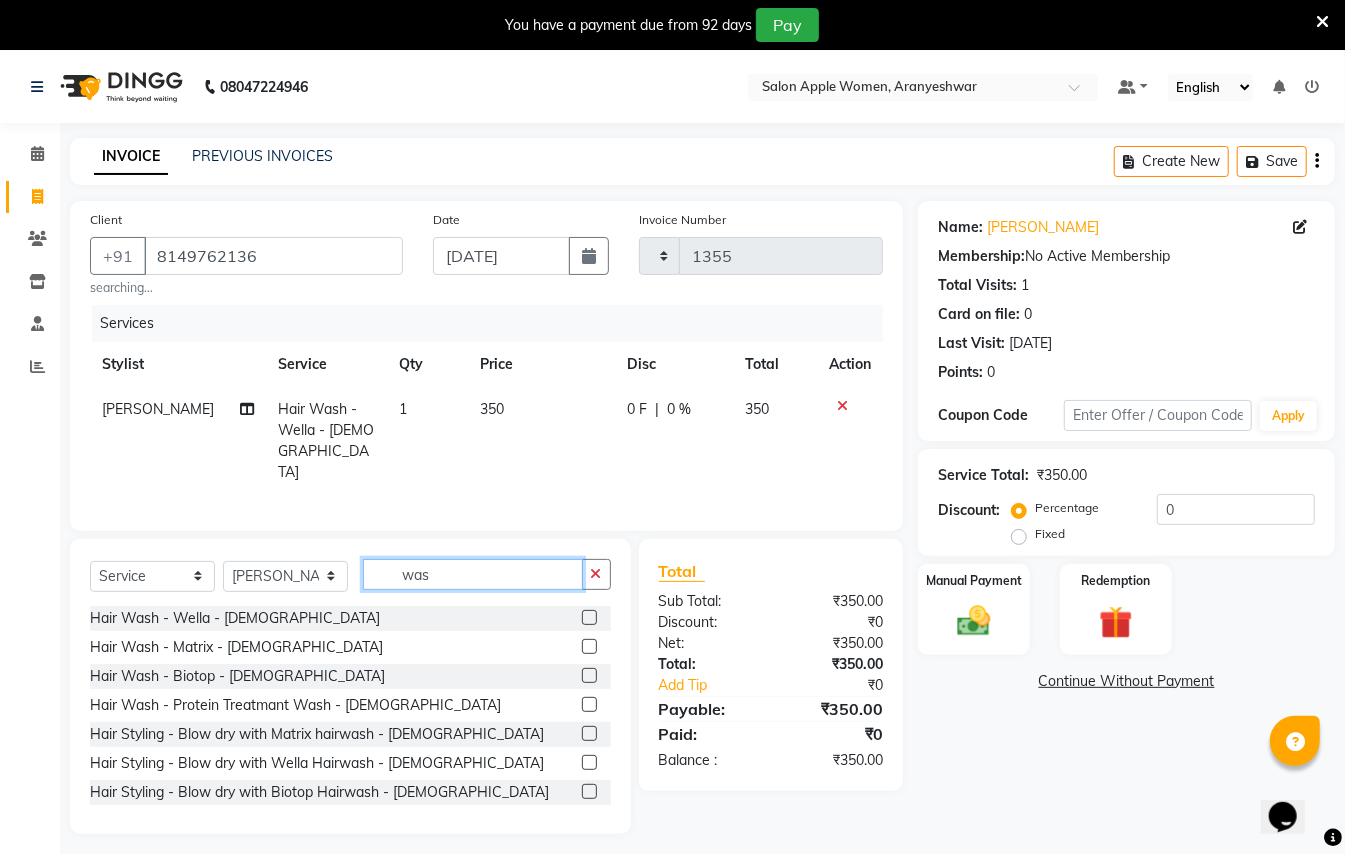 click on "was" 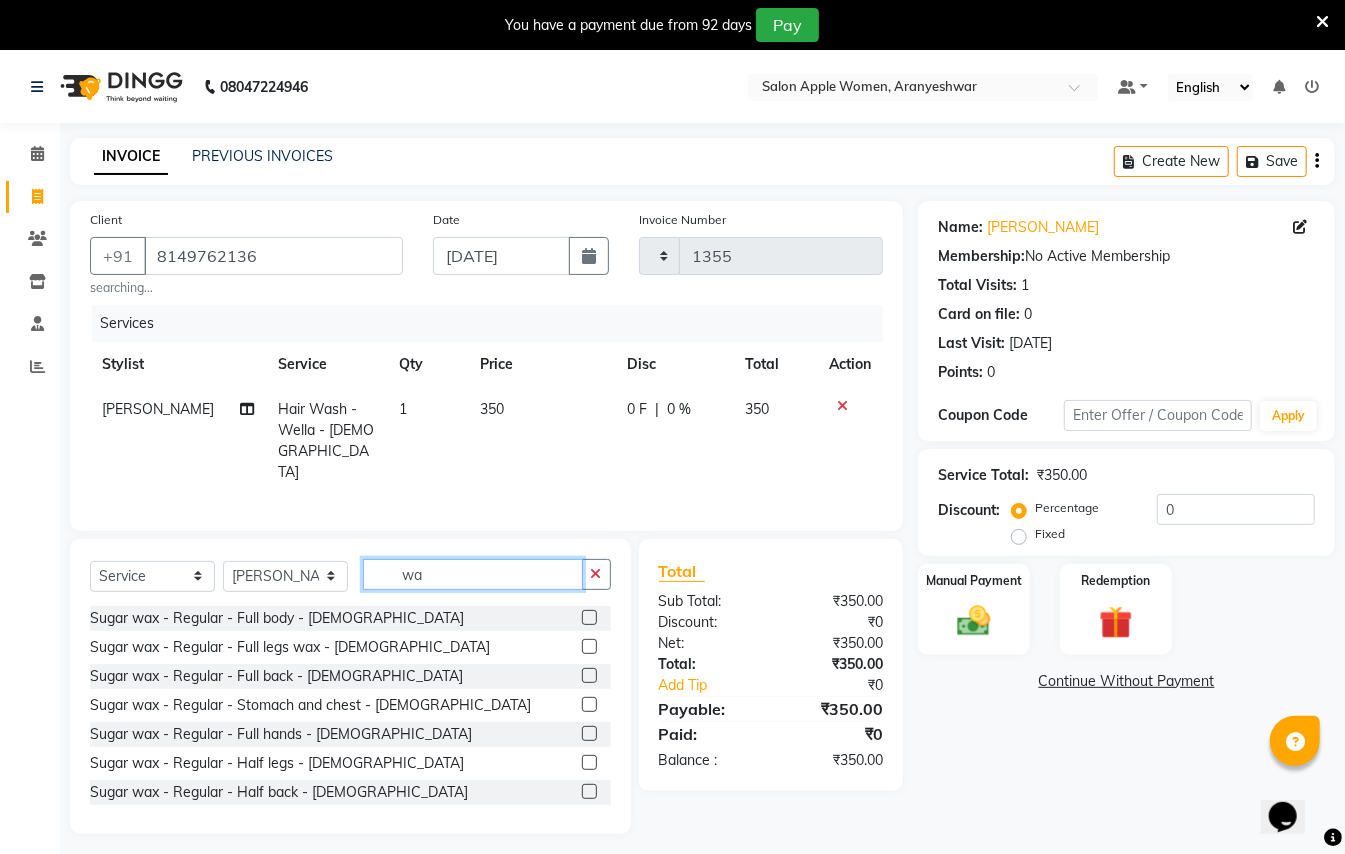 type on "w" 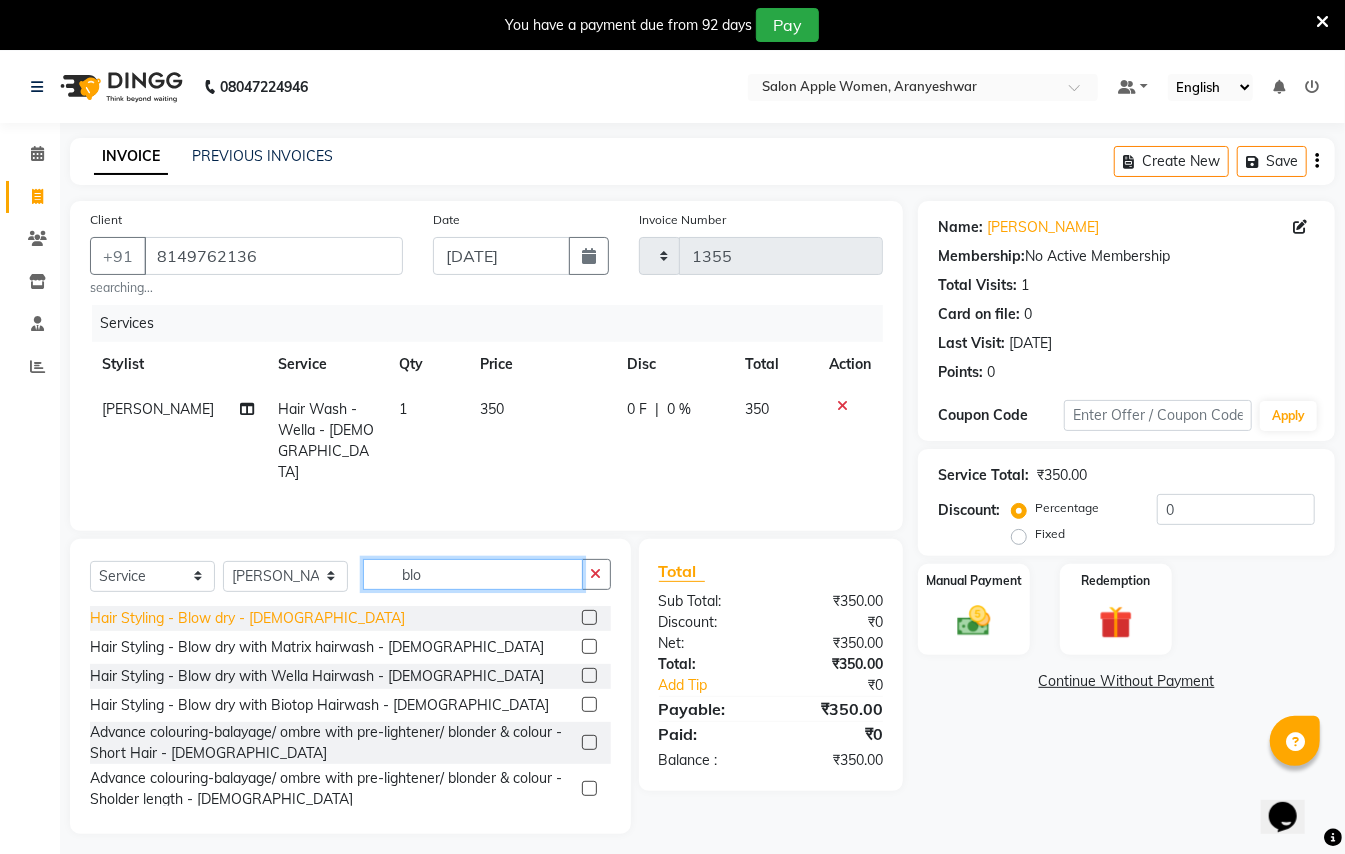 type on "blo" 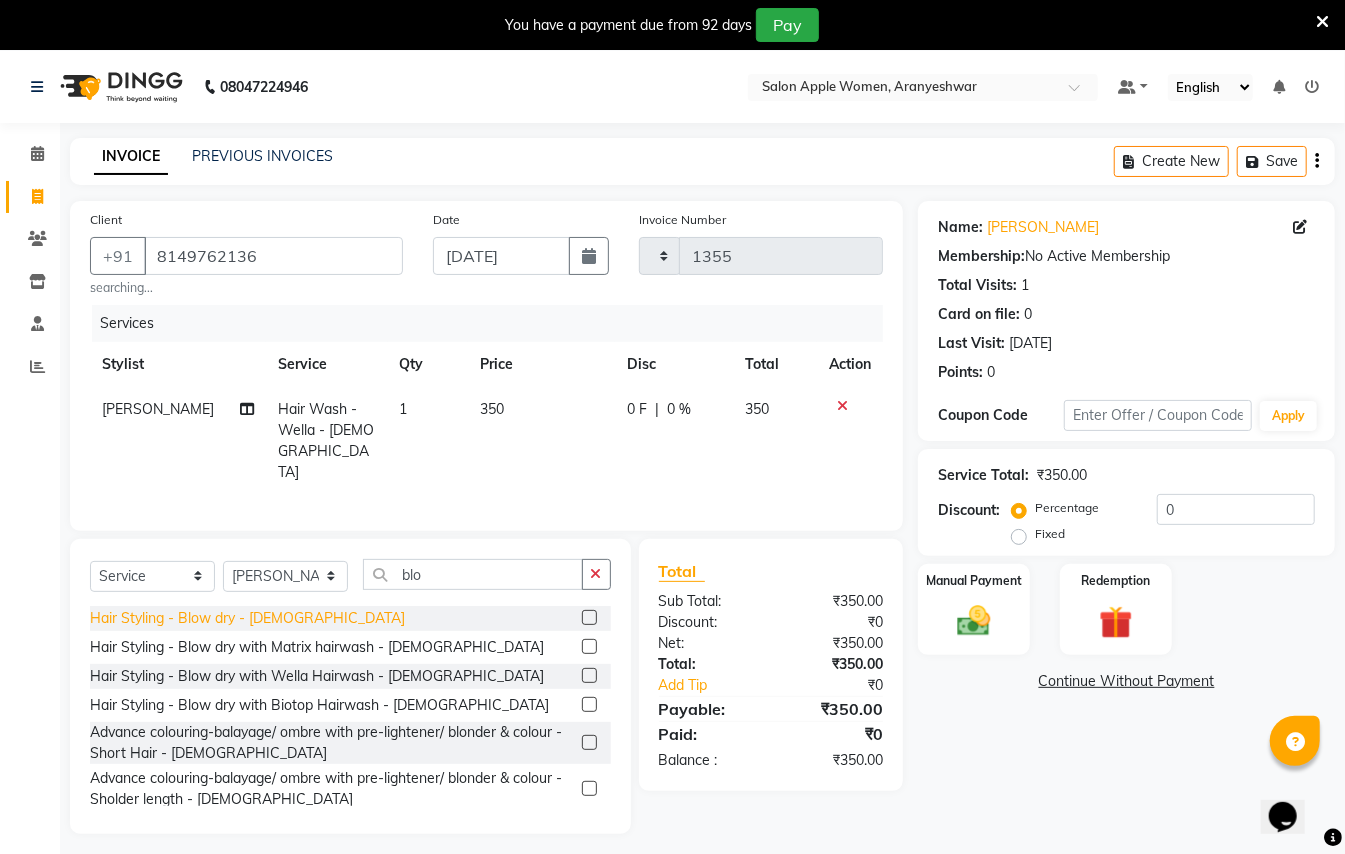 click on "Hair Styling - Blow dry - [DEMOGRAPHIC_DATA]" 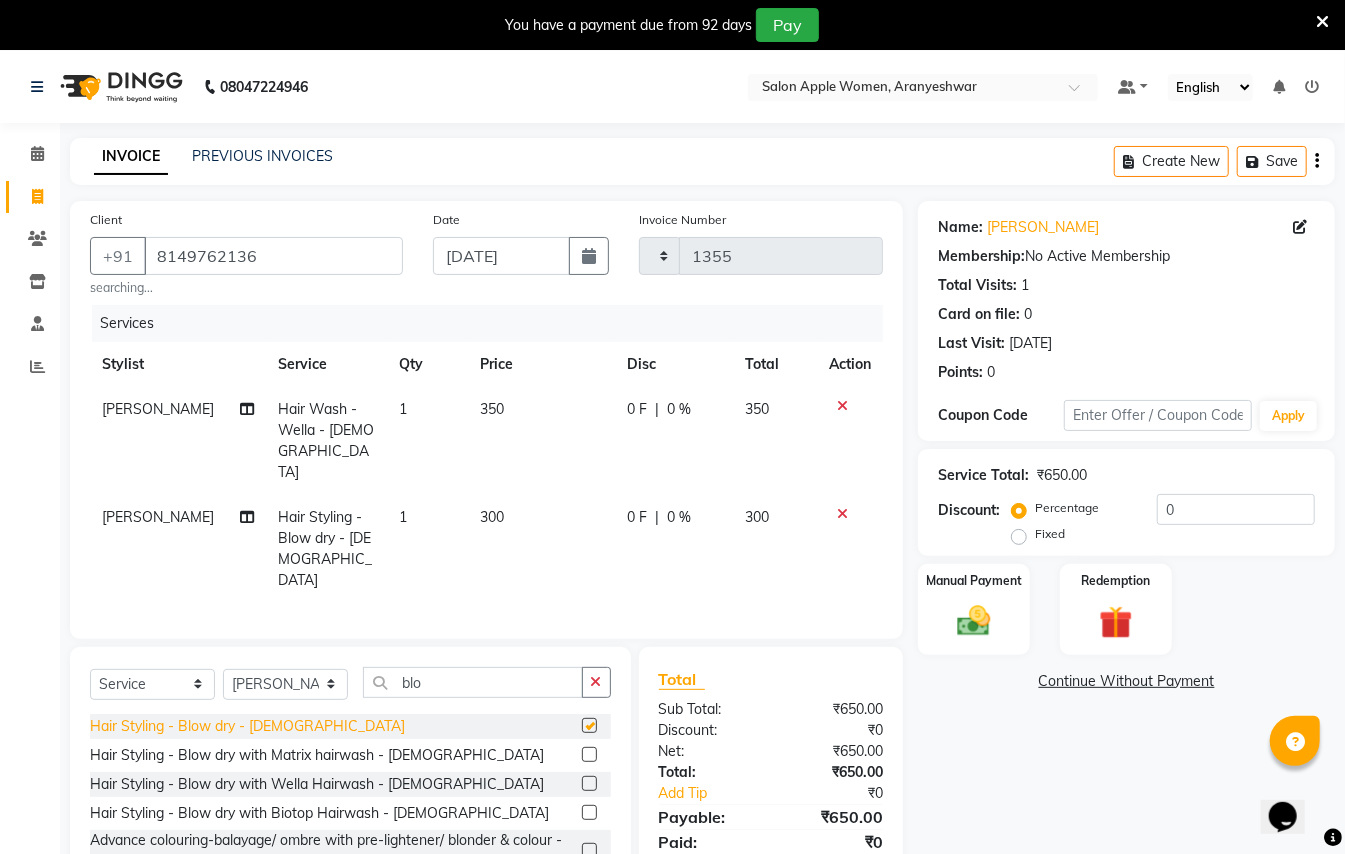 checkbox on "false" 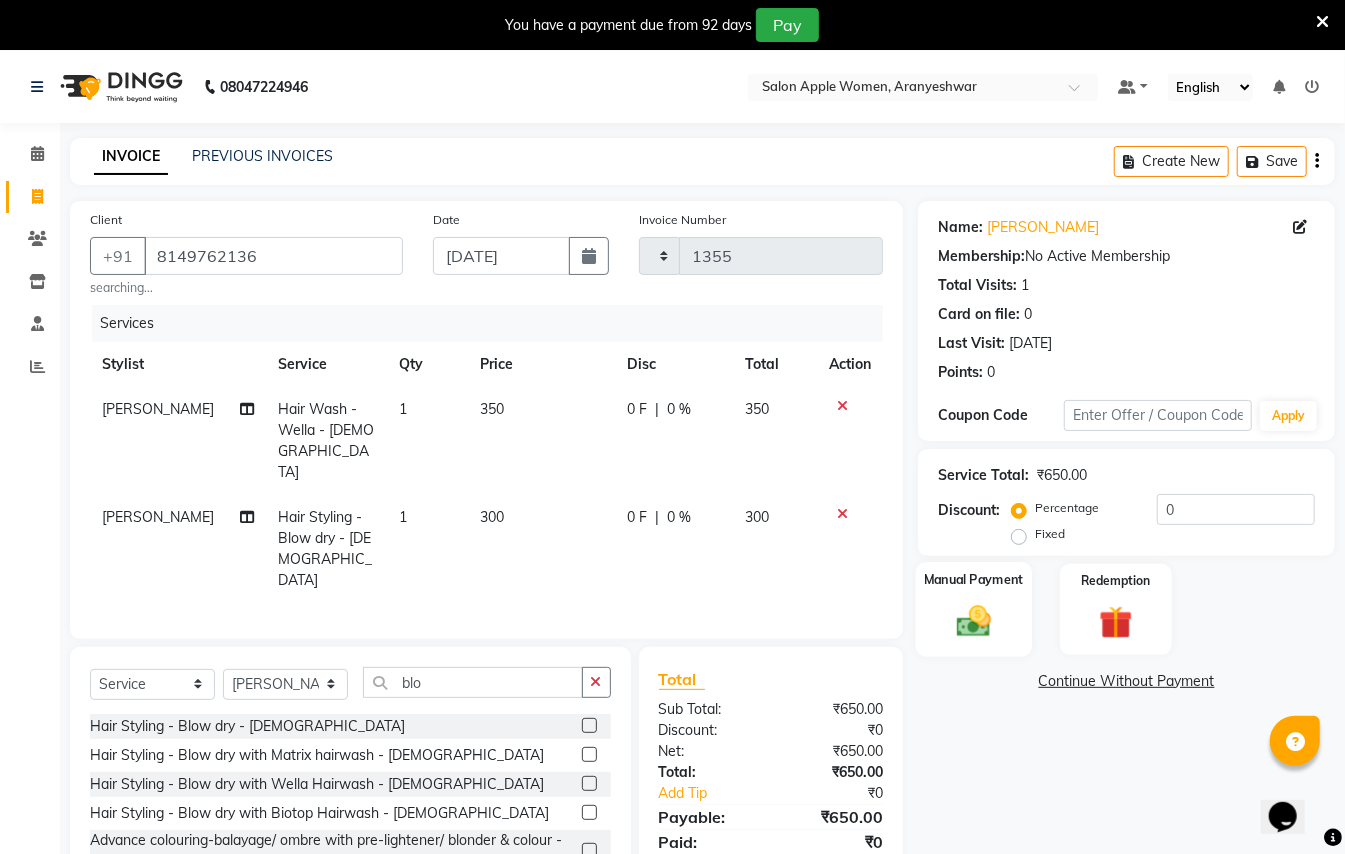 click 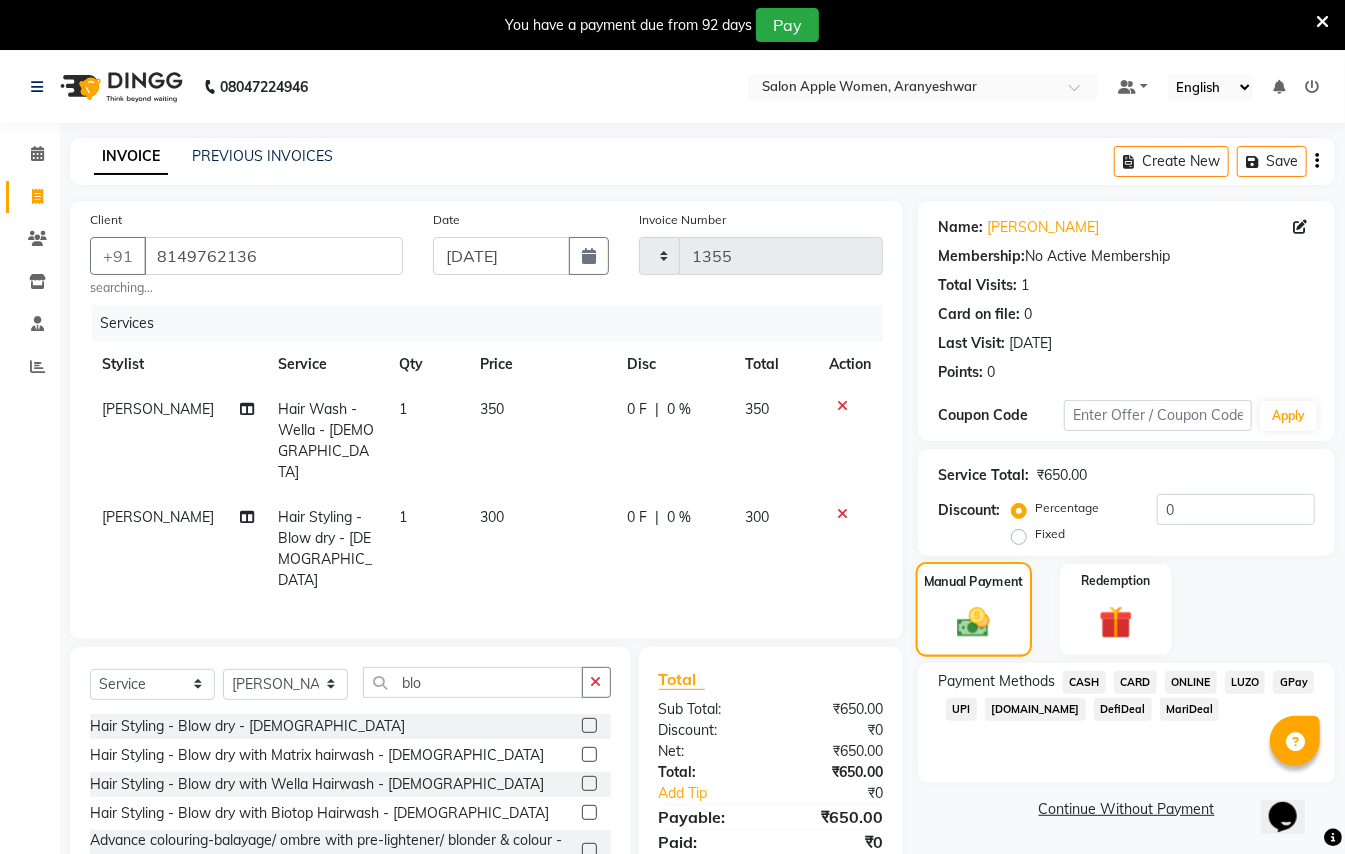 scroll, scrollTop: 76, scrollLeft: 0, axis: vertical 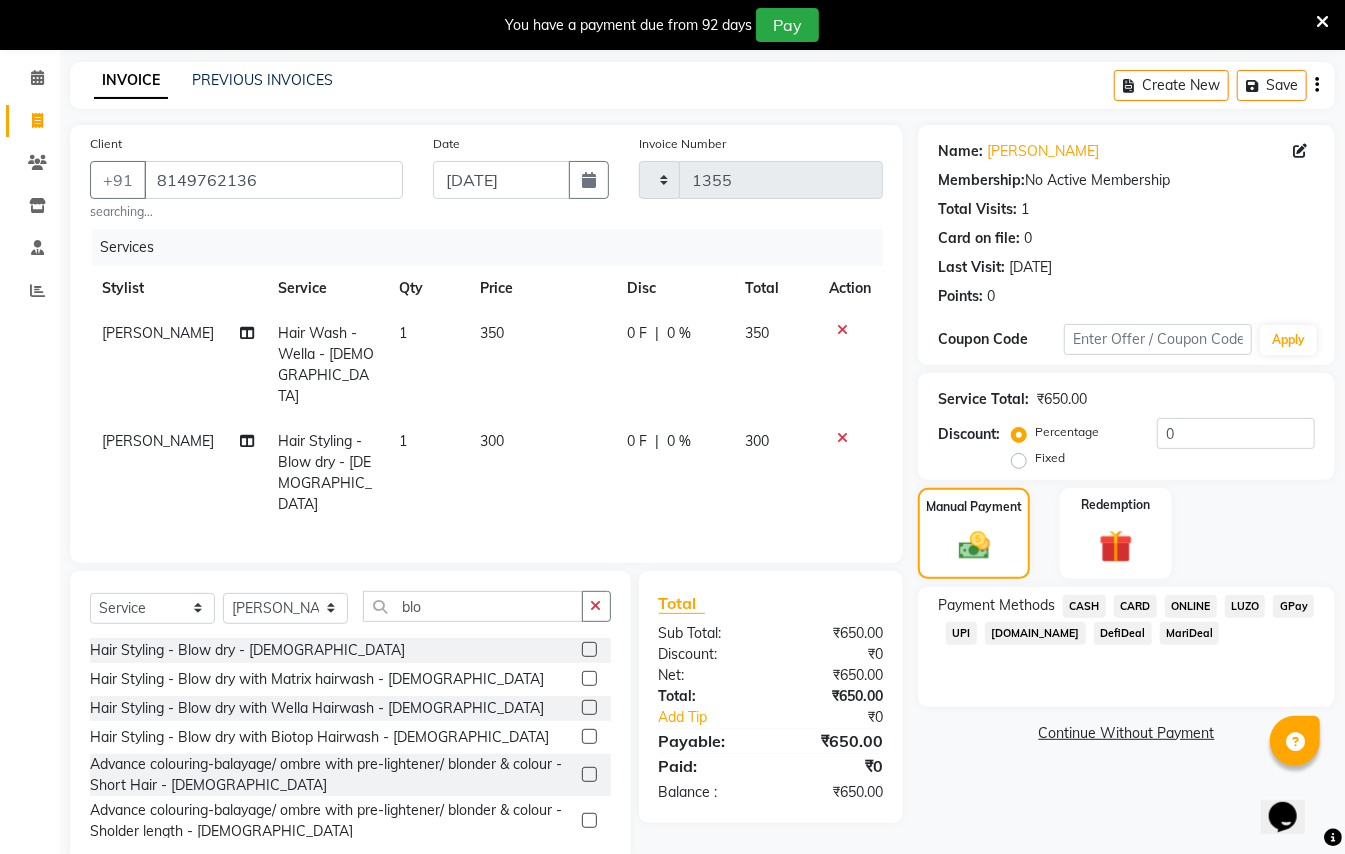 click on "GPay" 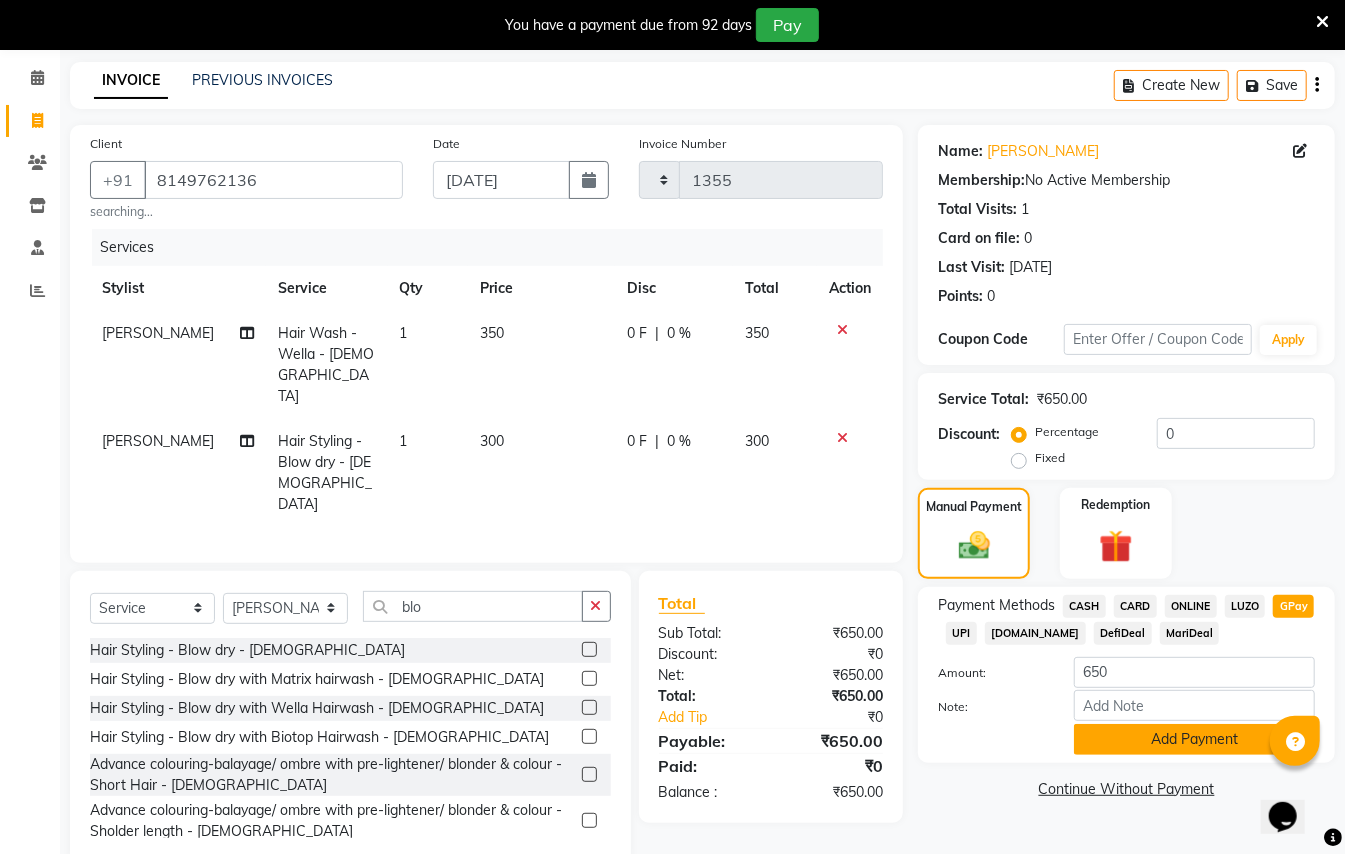 click on "Add Payment" 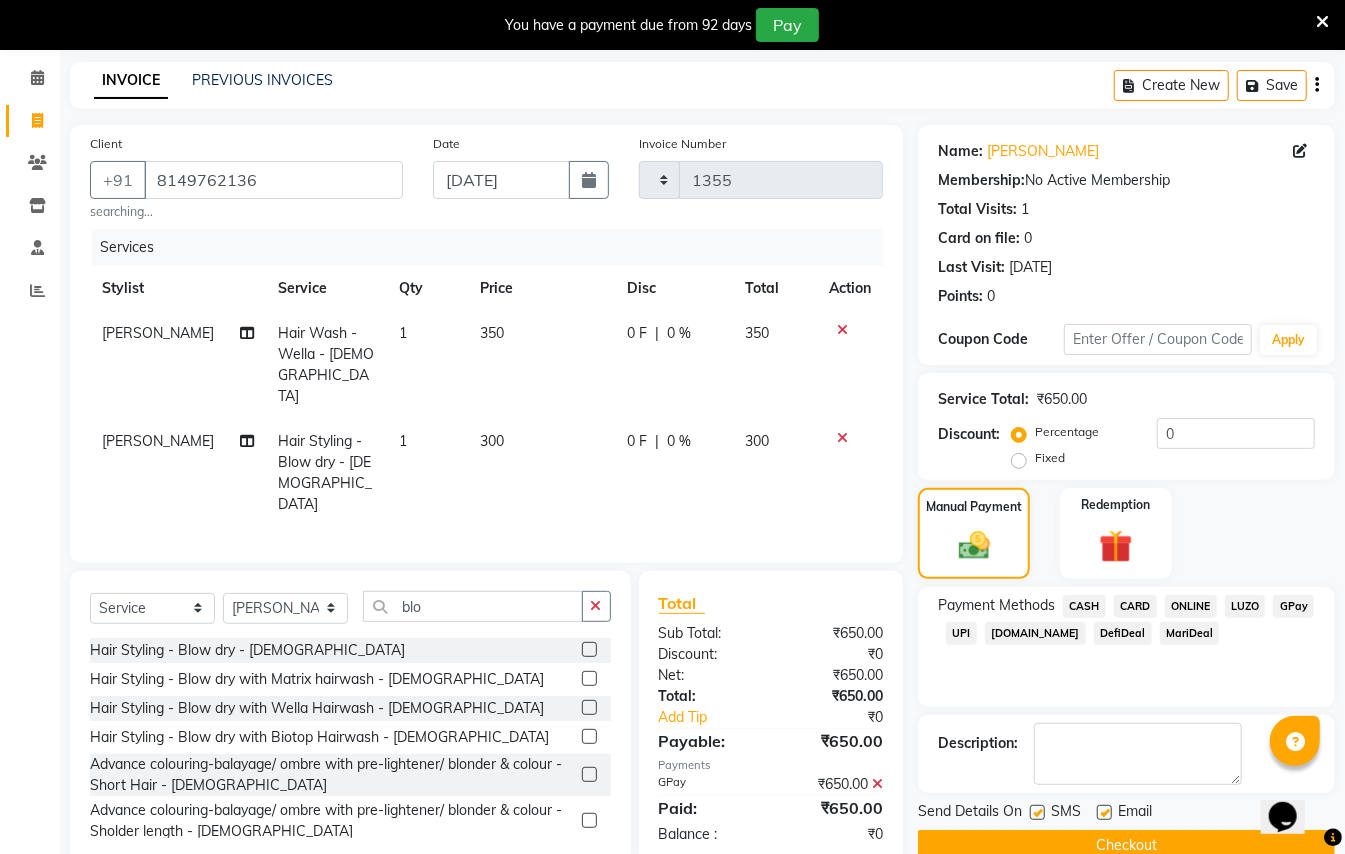 click on "Checkout" 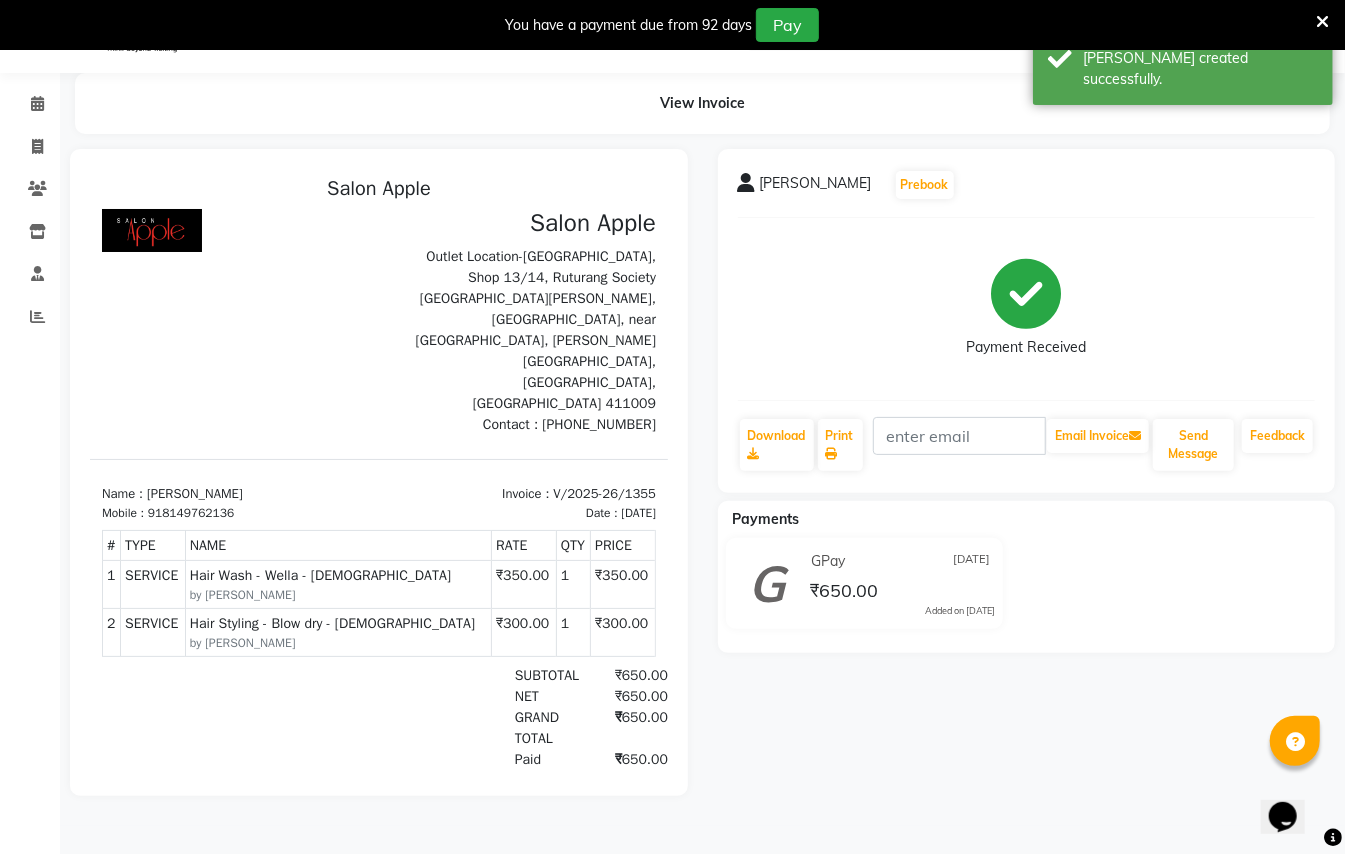 scroll, scrollTop: 0, scrollLeft: 0, axis: both 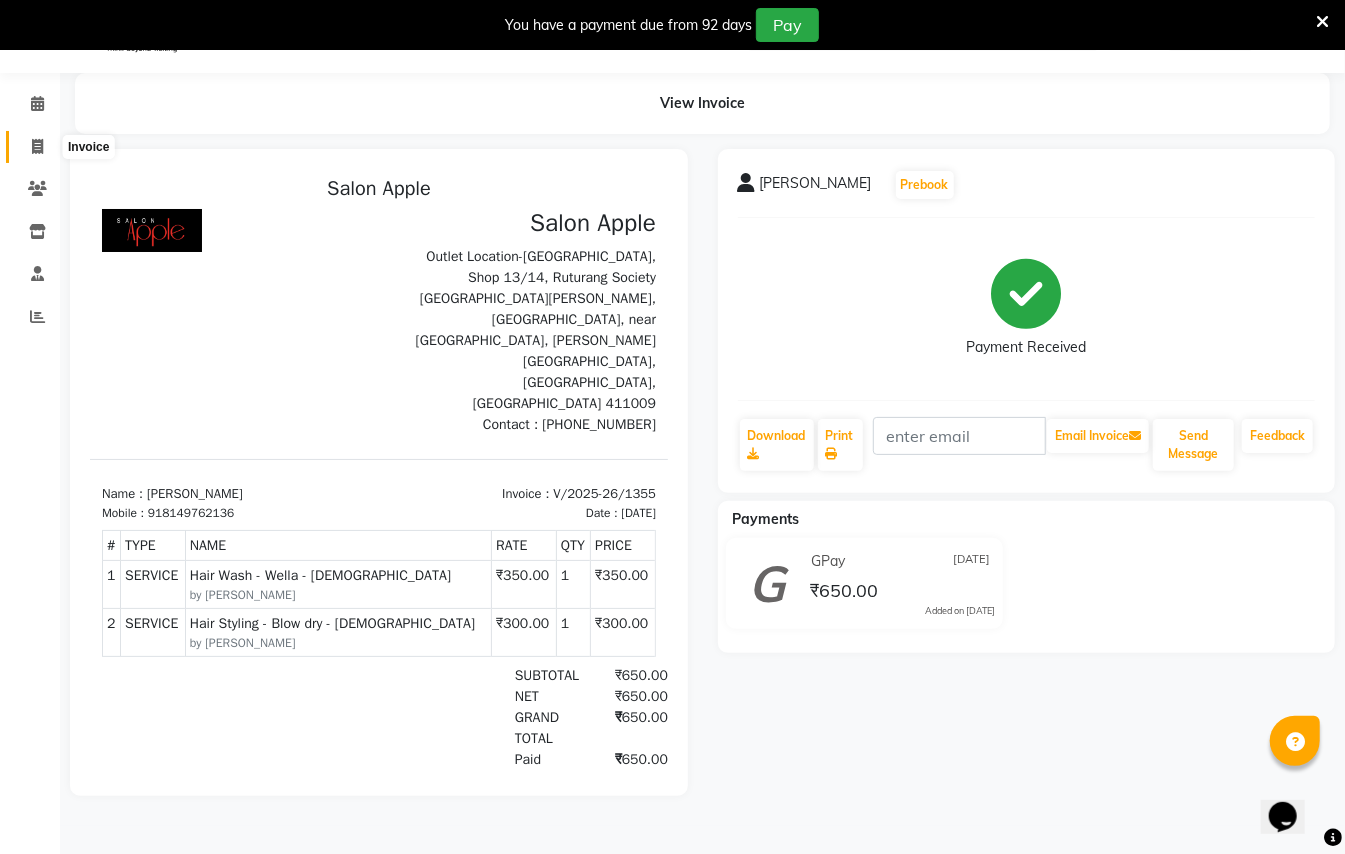 click 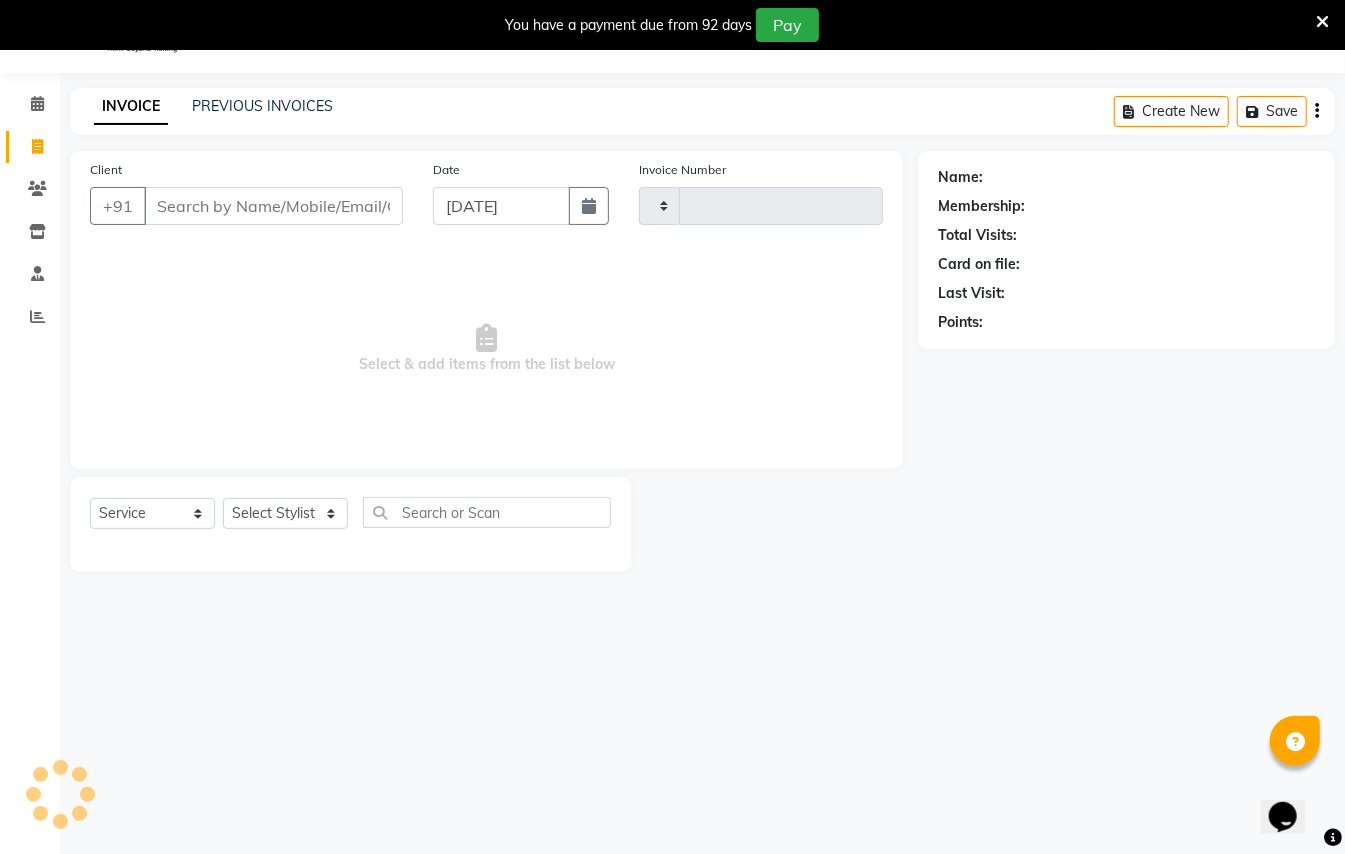click on "Client" at bounding box center [273, 206] 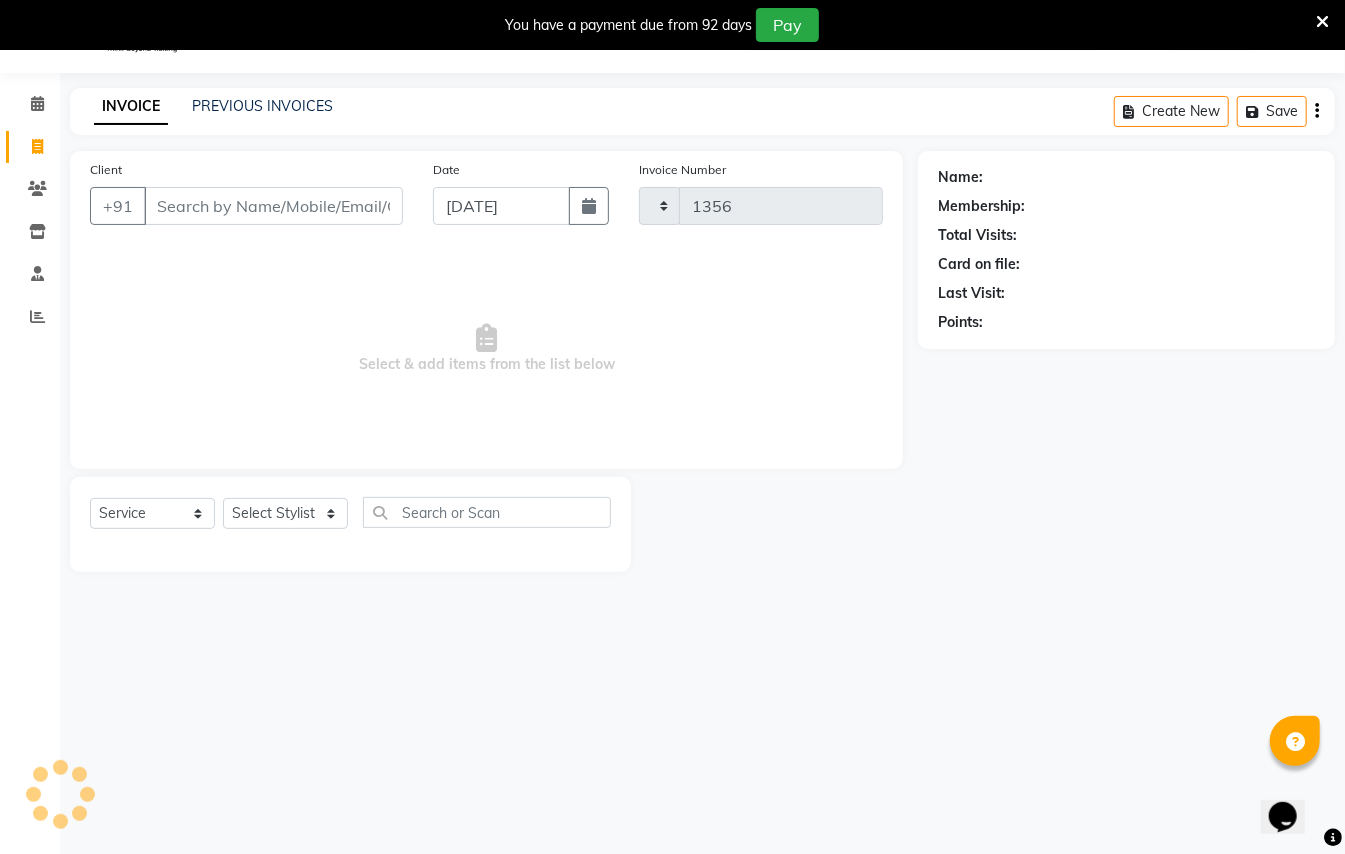 select on "123" 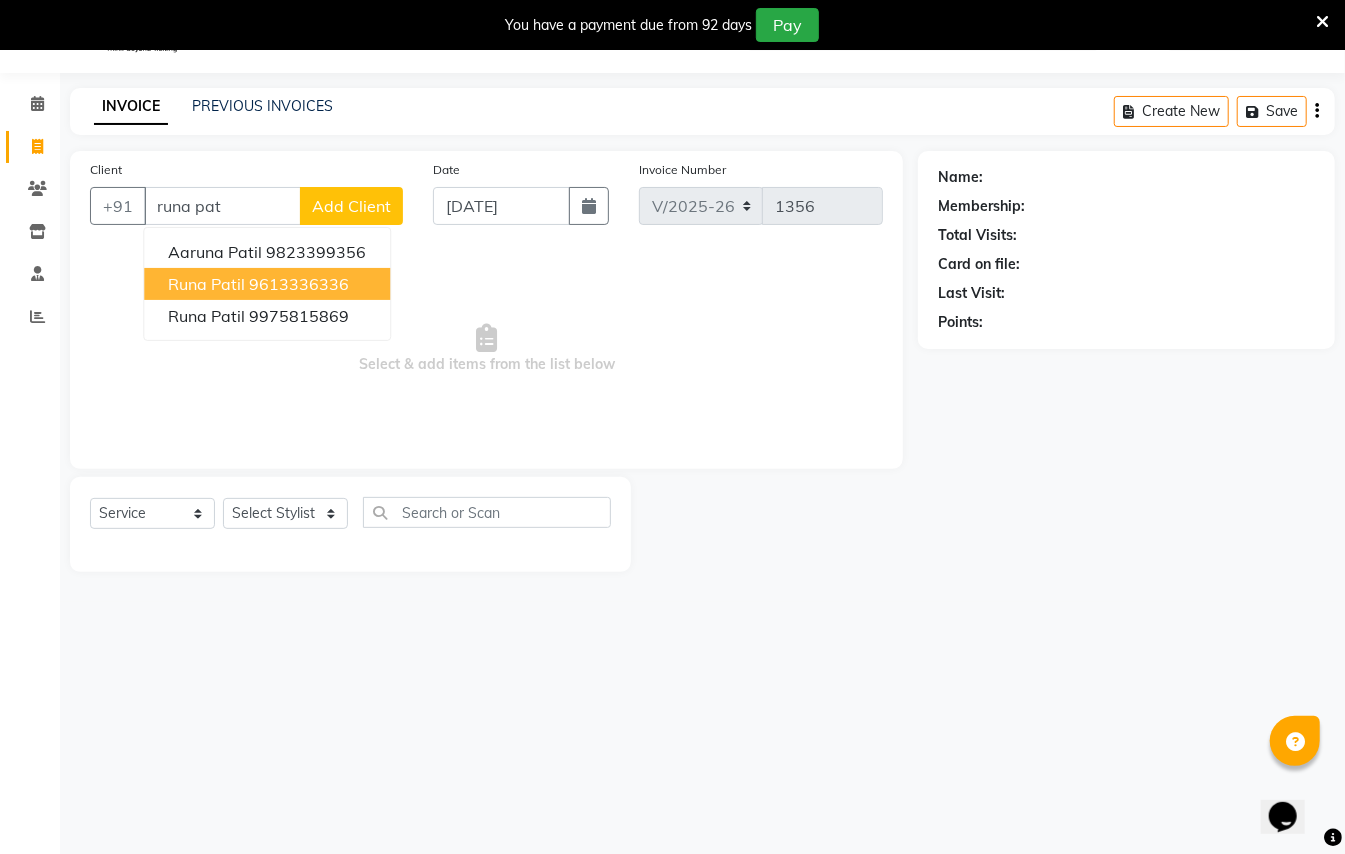 click on "9613336336" at bounding box center [299, 284] 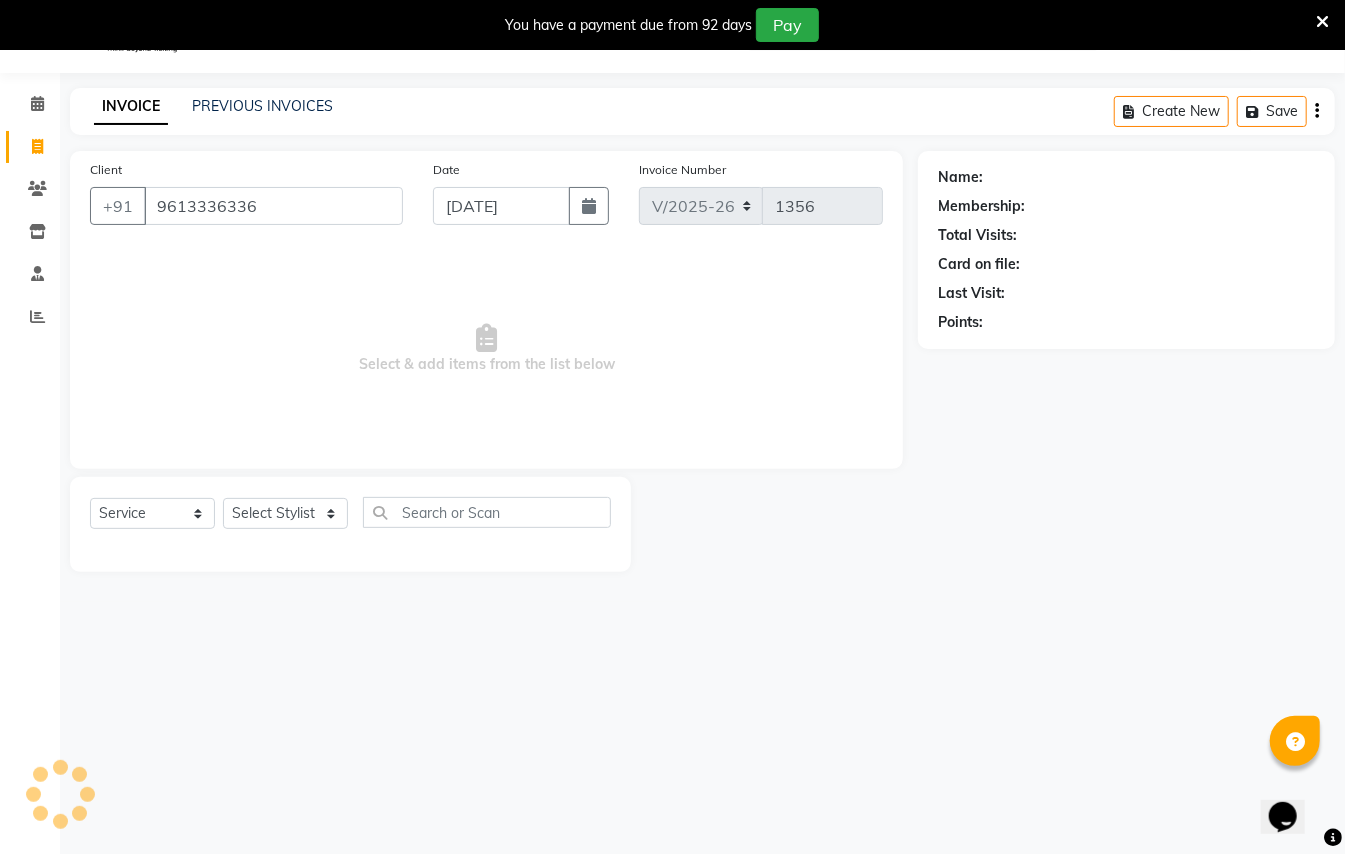 type on "9613336336" 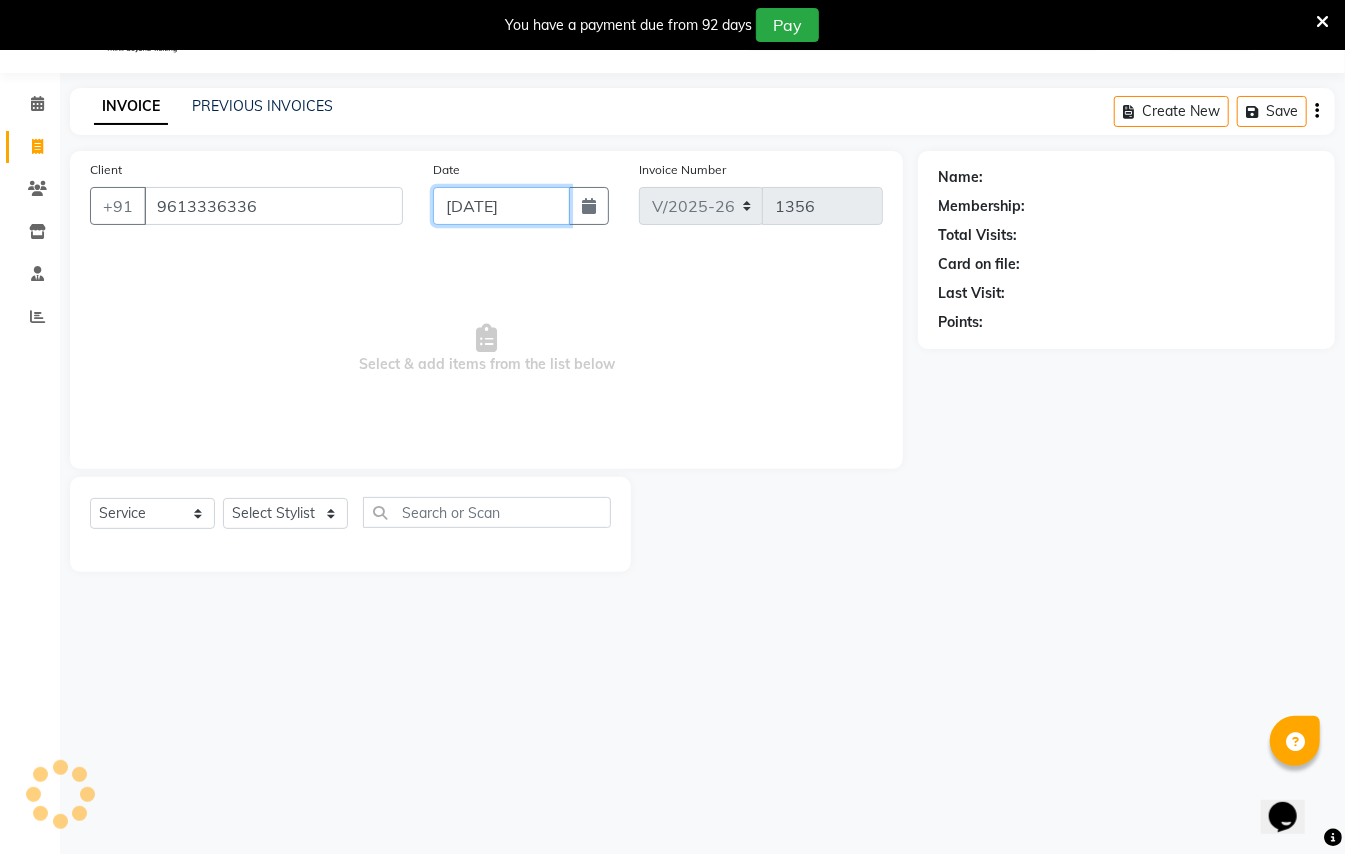 click on "[DATE]" 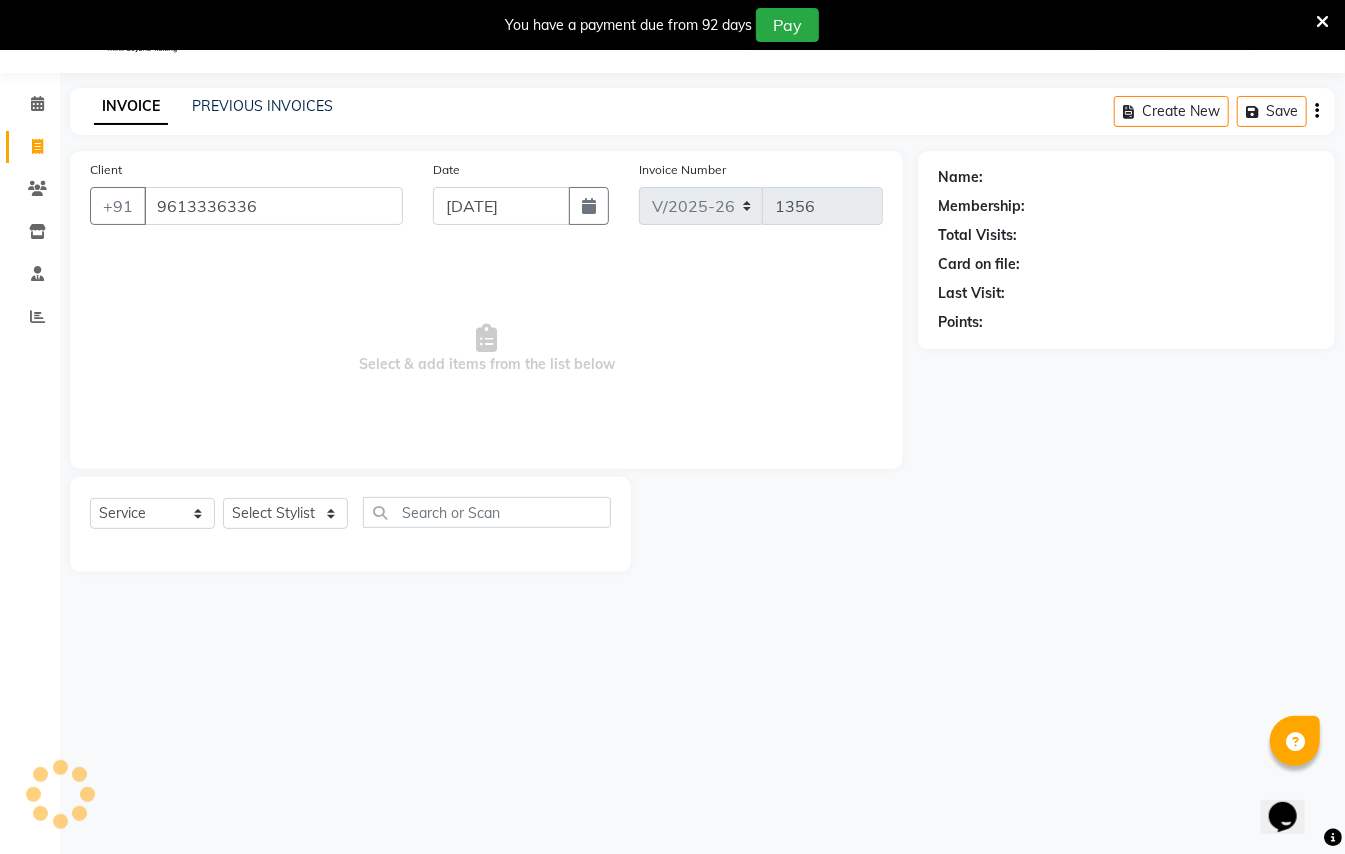 select on "7" 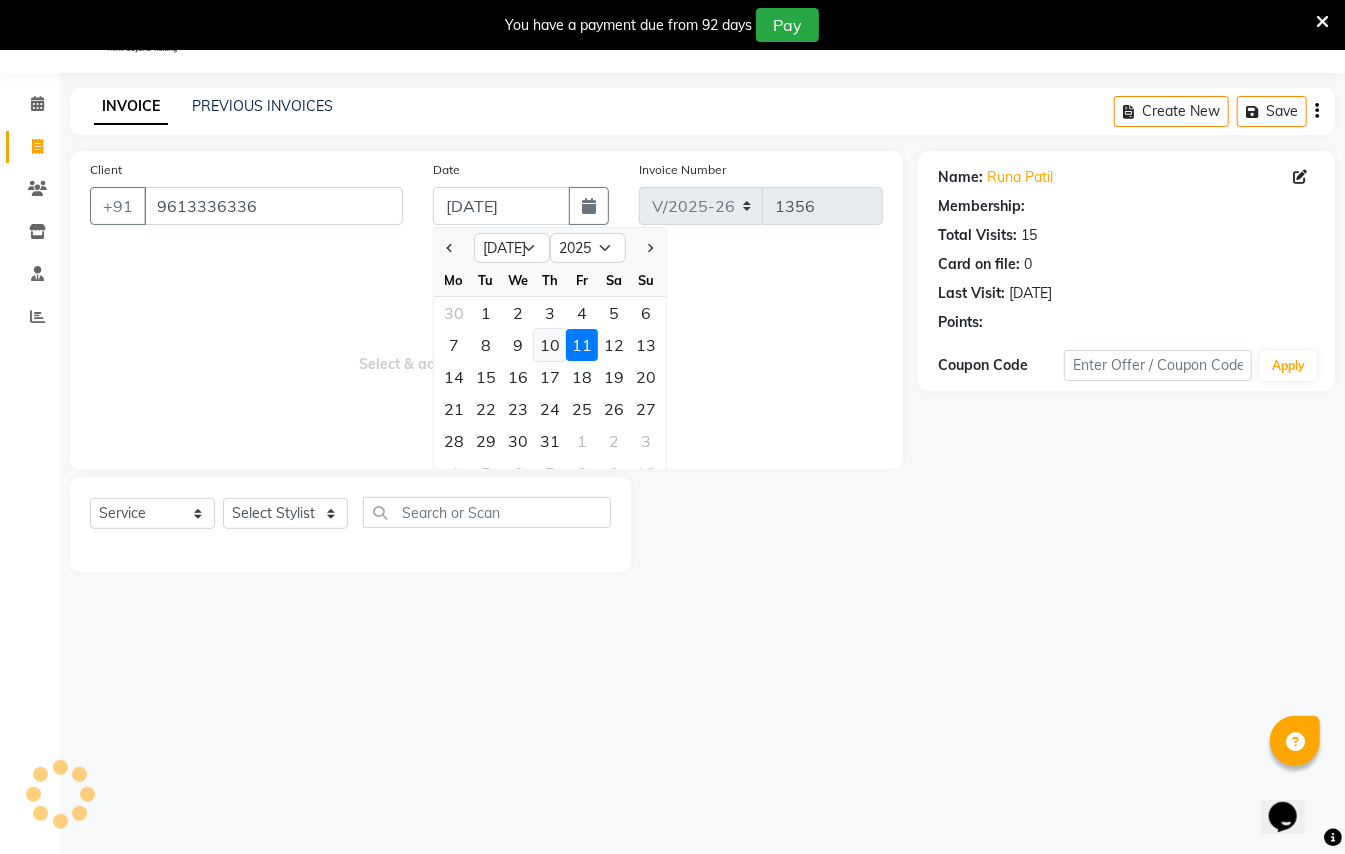 click on "10" 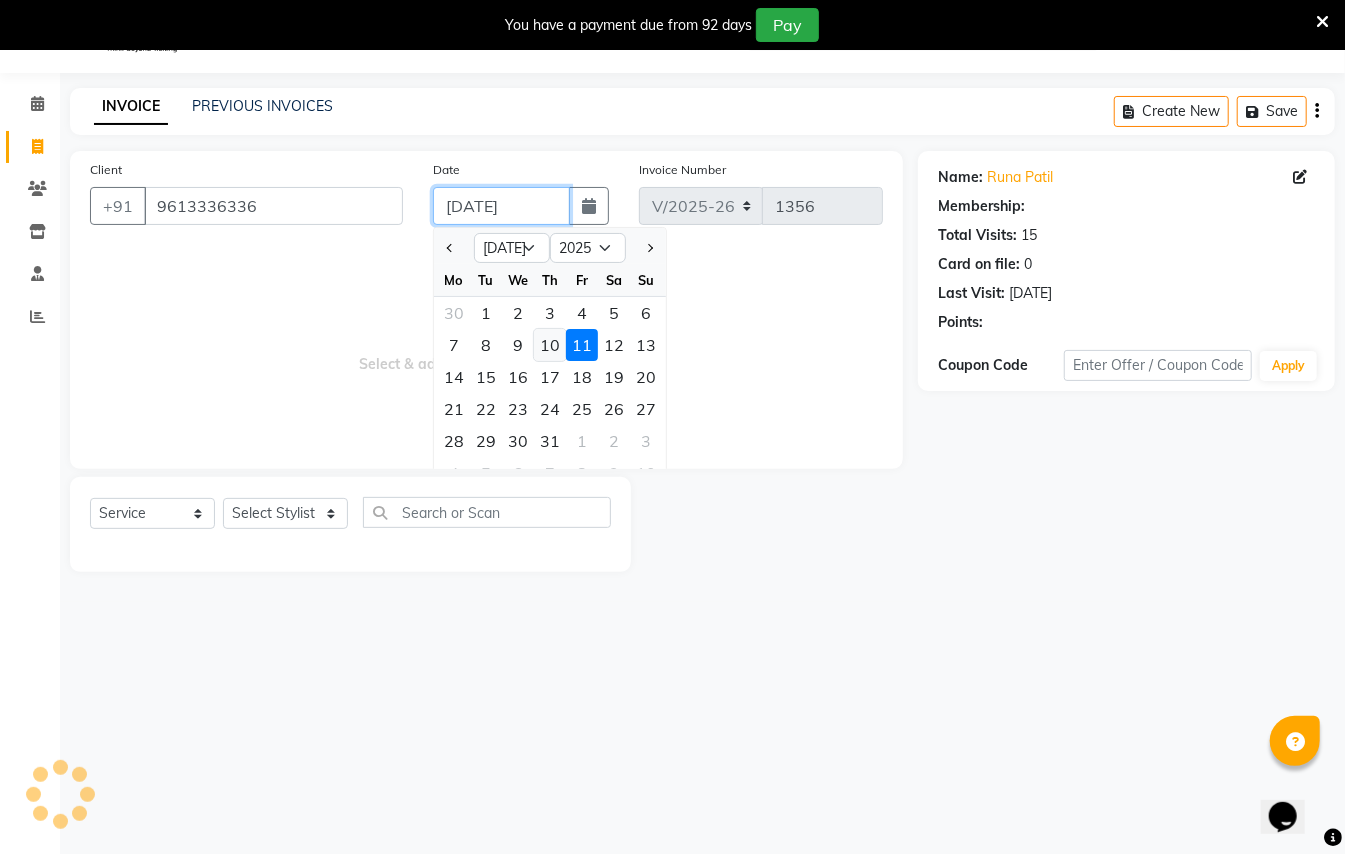 type on "[DATE]" 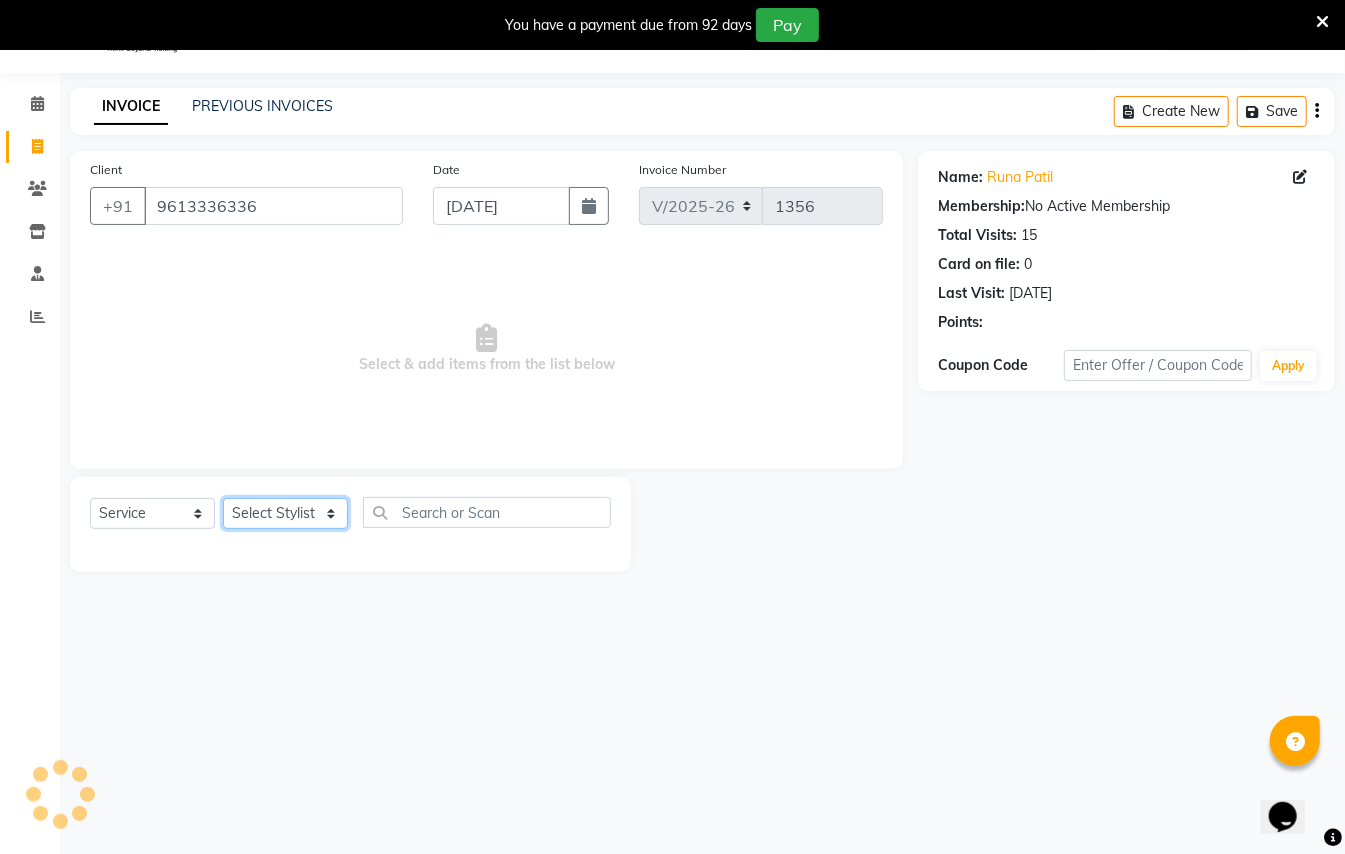 click on "Select Stylist [PERSON_NAME] [PERSON_NAME]  [PERSON_NAME] [PERSON_NAME] [PERSON_NAME] Mane Manager [PERSON_NAME]  [PERSON_NAME] Owner [PERSON_NAME]" 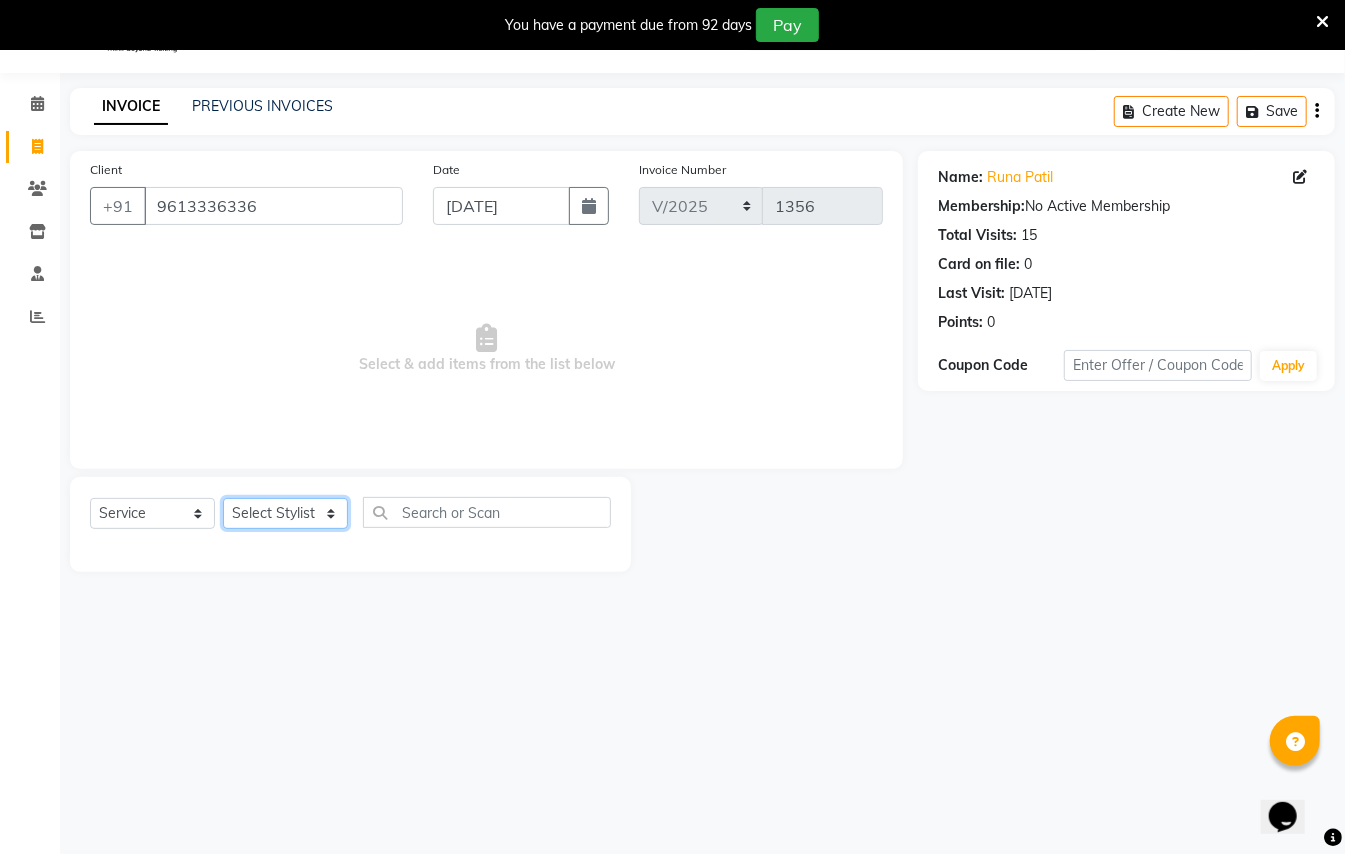 select on "7322" 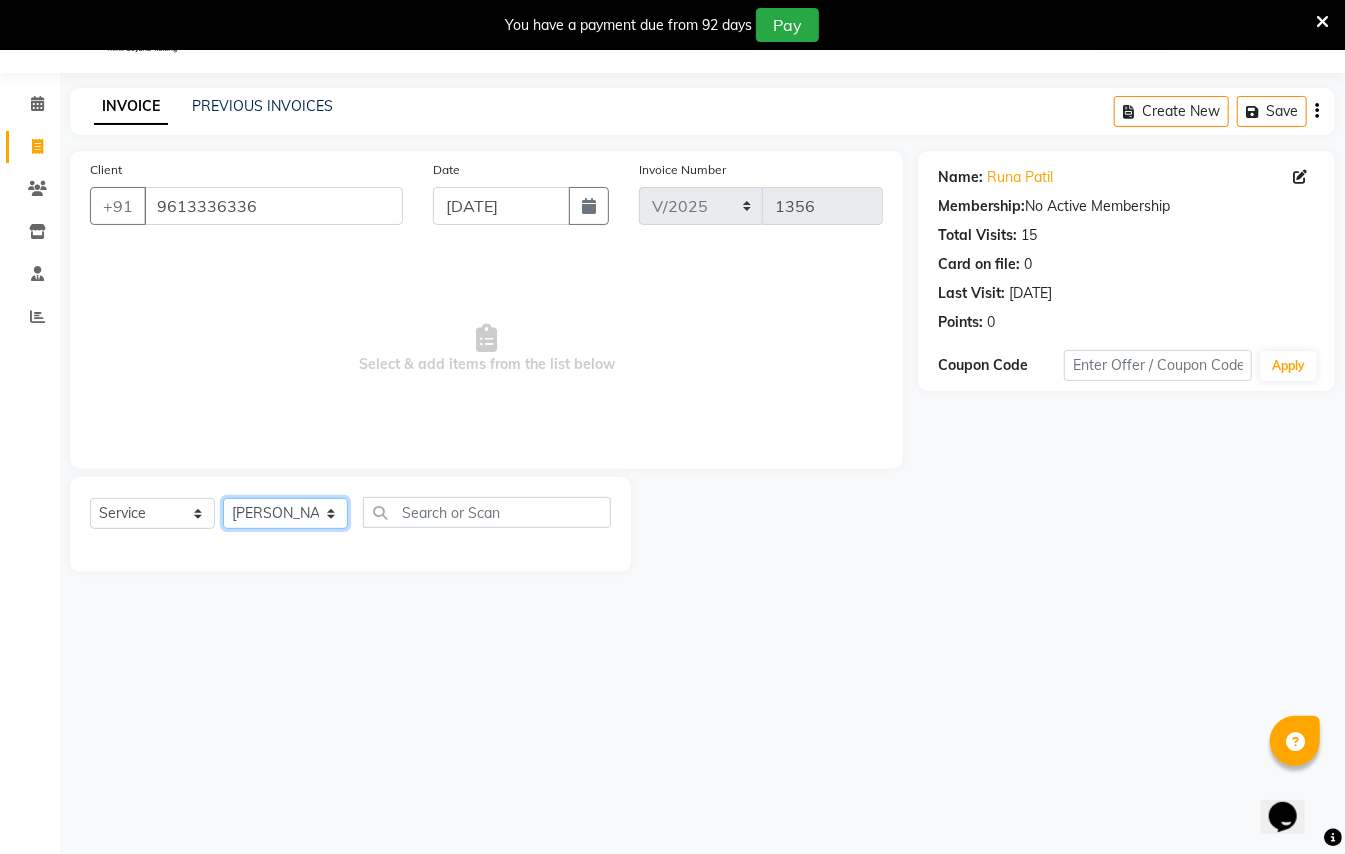 click on "Select Stylist [PERSON_NAME] [PERSON_NAME]  [PERSON_NAME] [PERSON_NAME] [PERSON_NAME] Mane Manager [PERSON_NAME]  [PERSON_NAME] Owner [PERSON_NAME]" 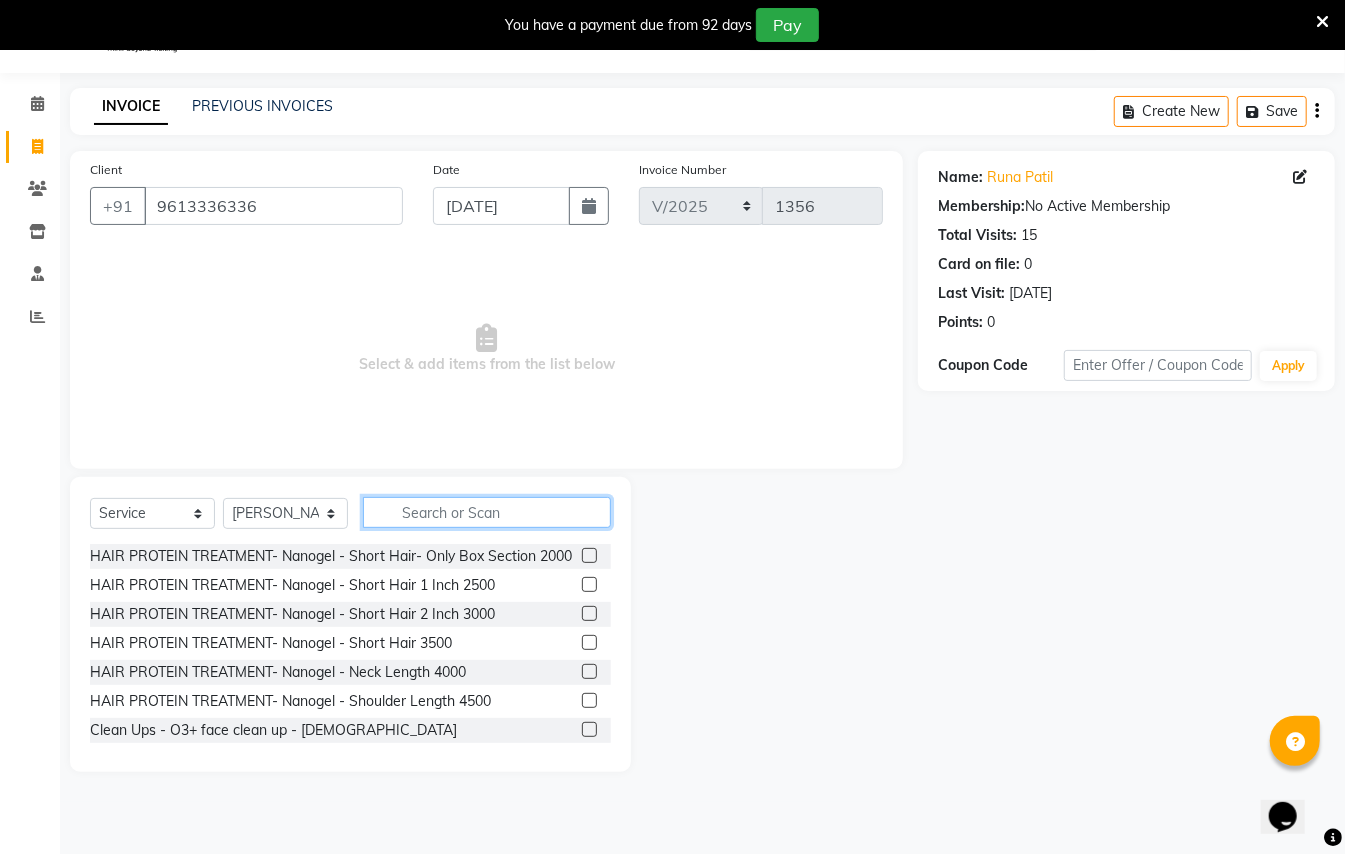 click 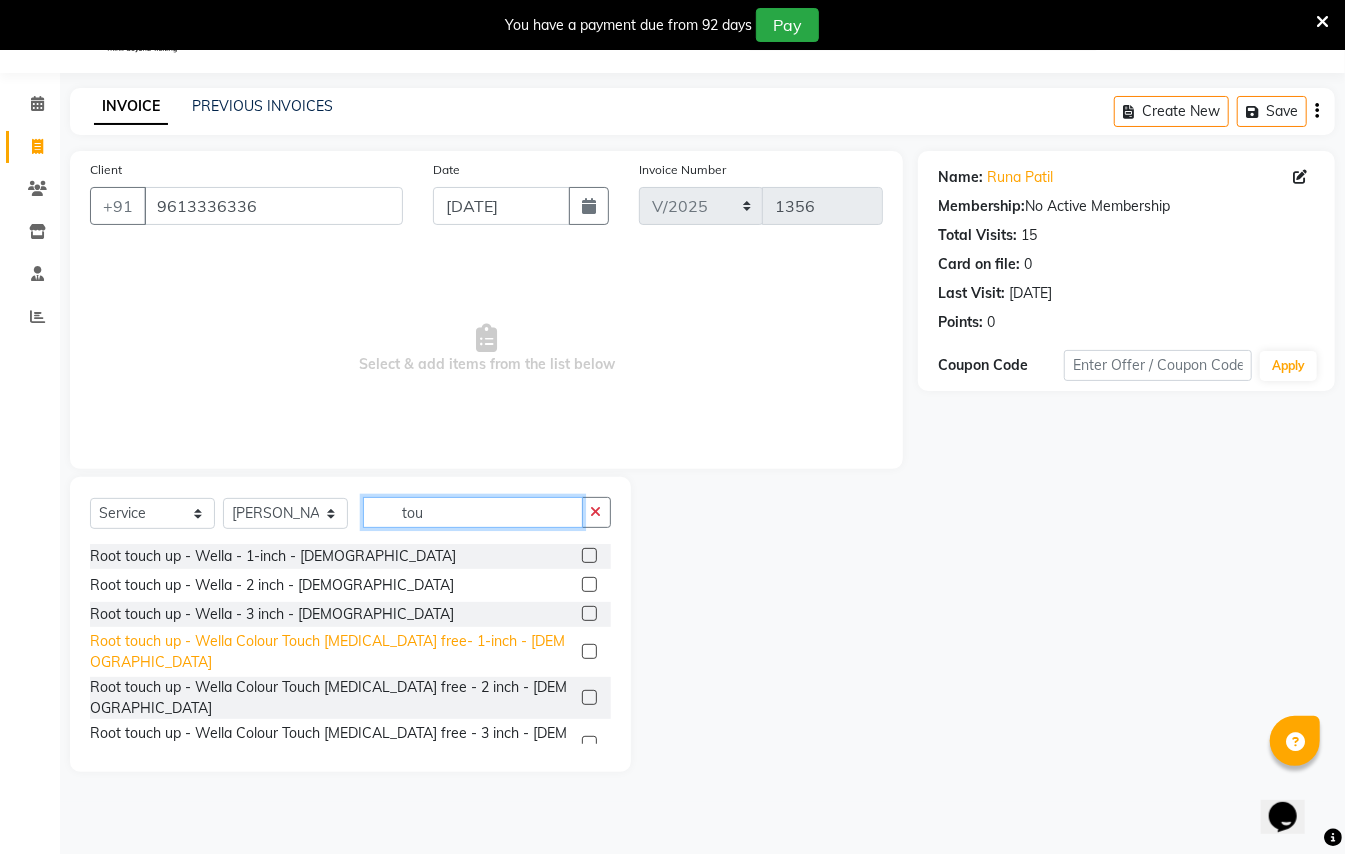 type on "tou" 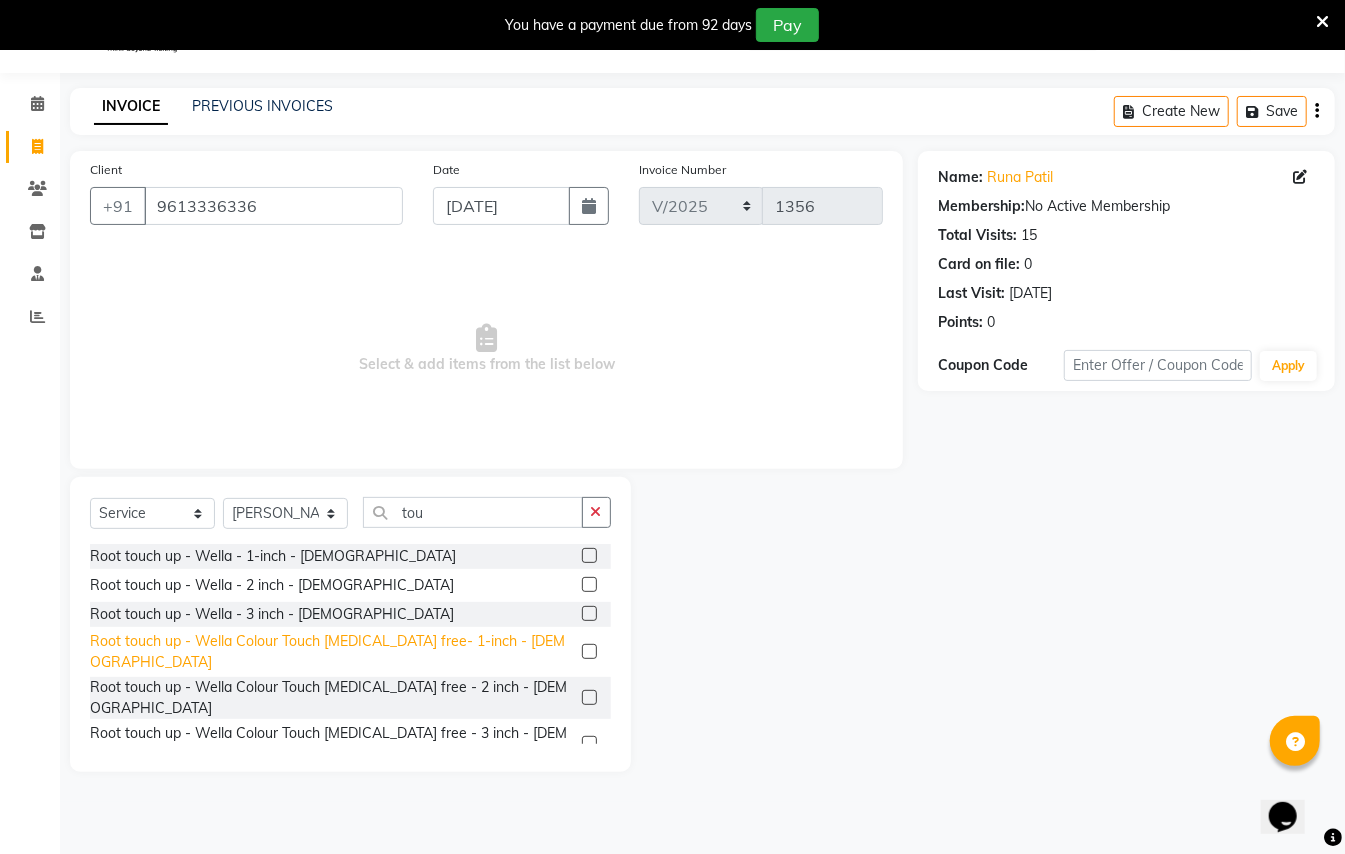 click on "Root touch up - Wella Colour Touch [MEDICAL_DATA] free- 1-inch - [DEMOGRAPHIC_DATA]" 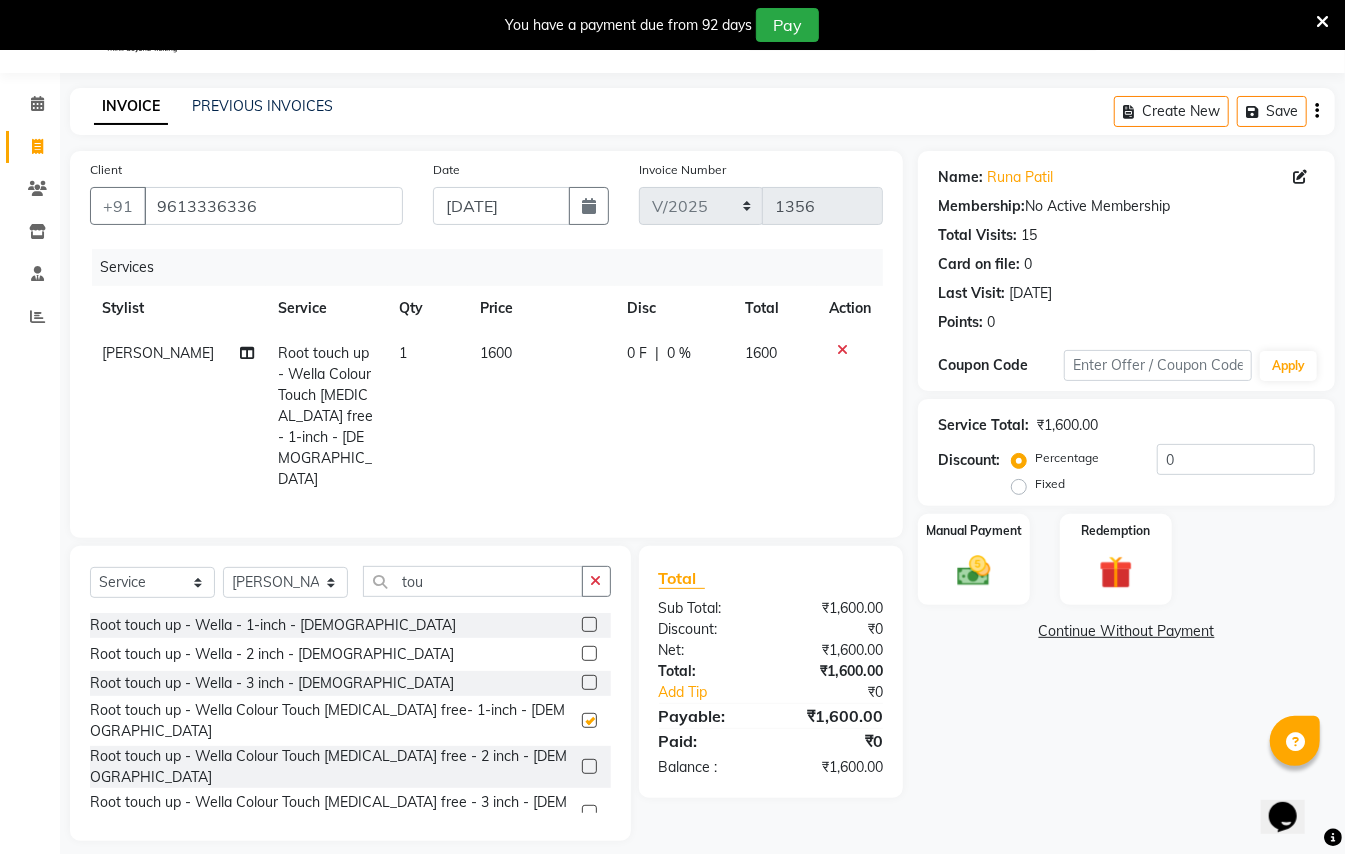 checkbox on "false" 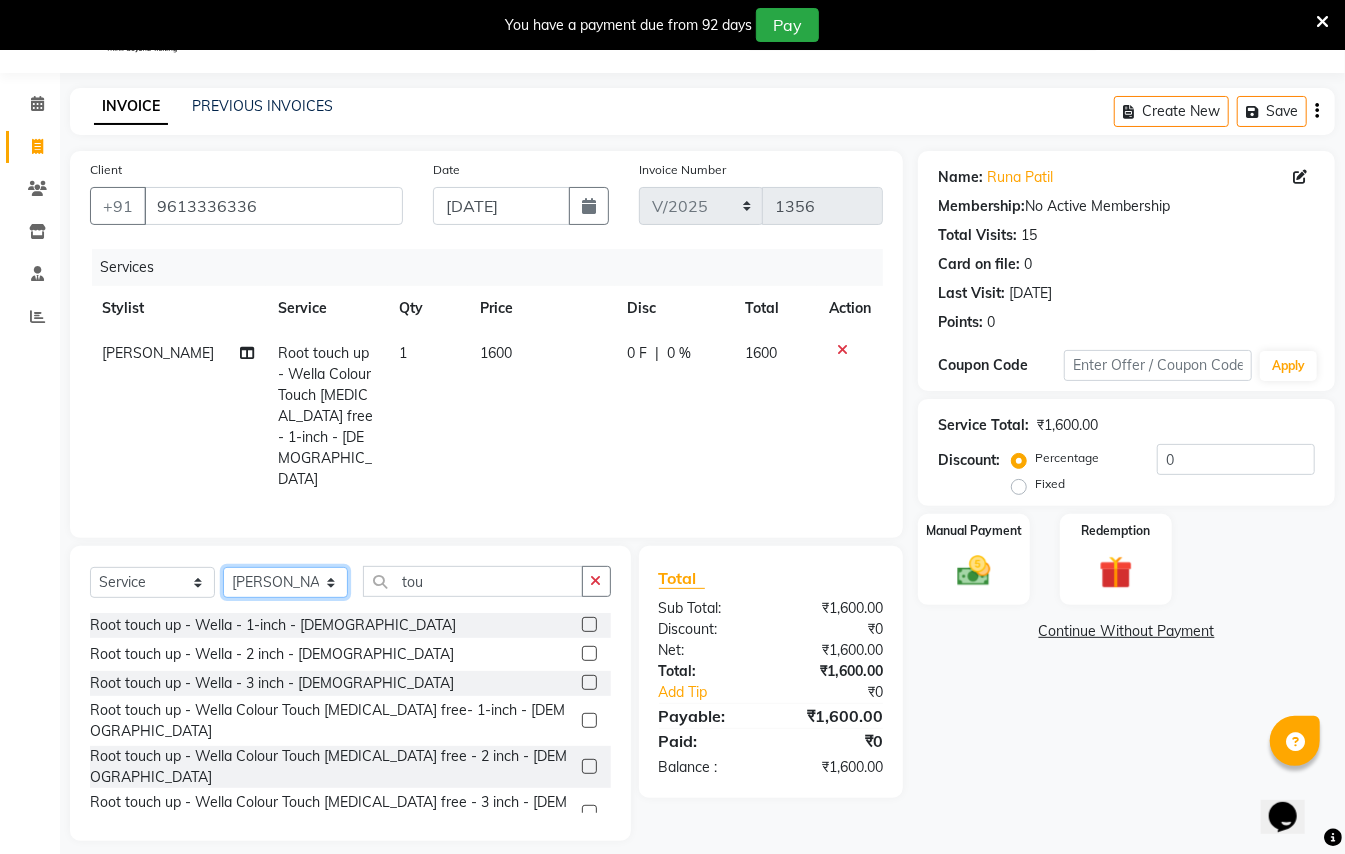 click on "Select Stylist [PERSON_NAME] [PERSON_NAME]  [PERSON_NAME] [PERSON_NAME] [PERSON_NAME] Mane Manager [PERSON_NAME]  [PERSON_NAME] Owner [PERSON_NAME]" 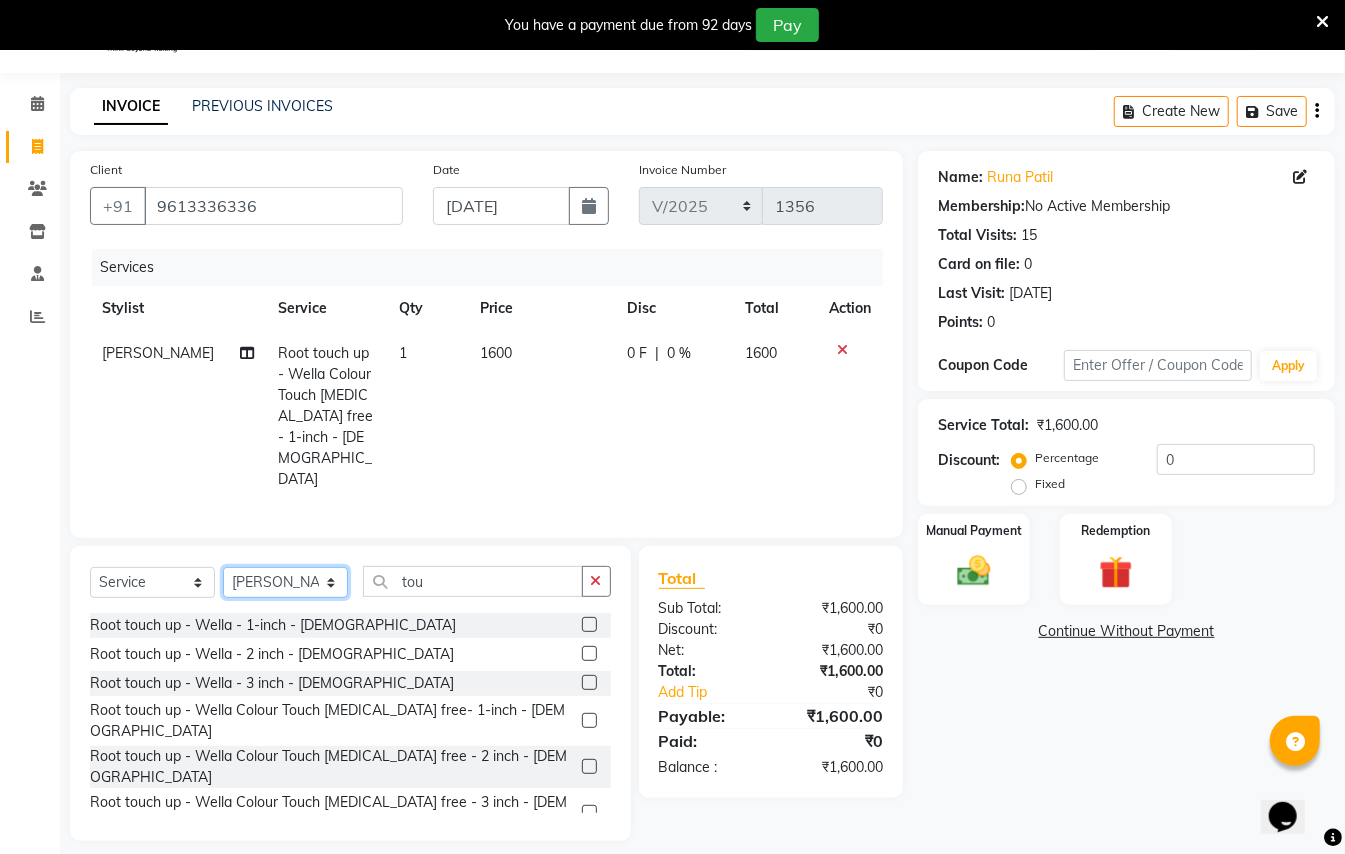 select on "79398" 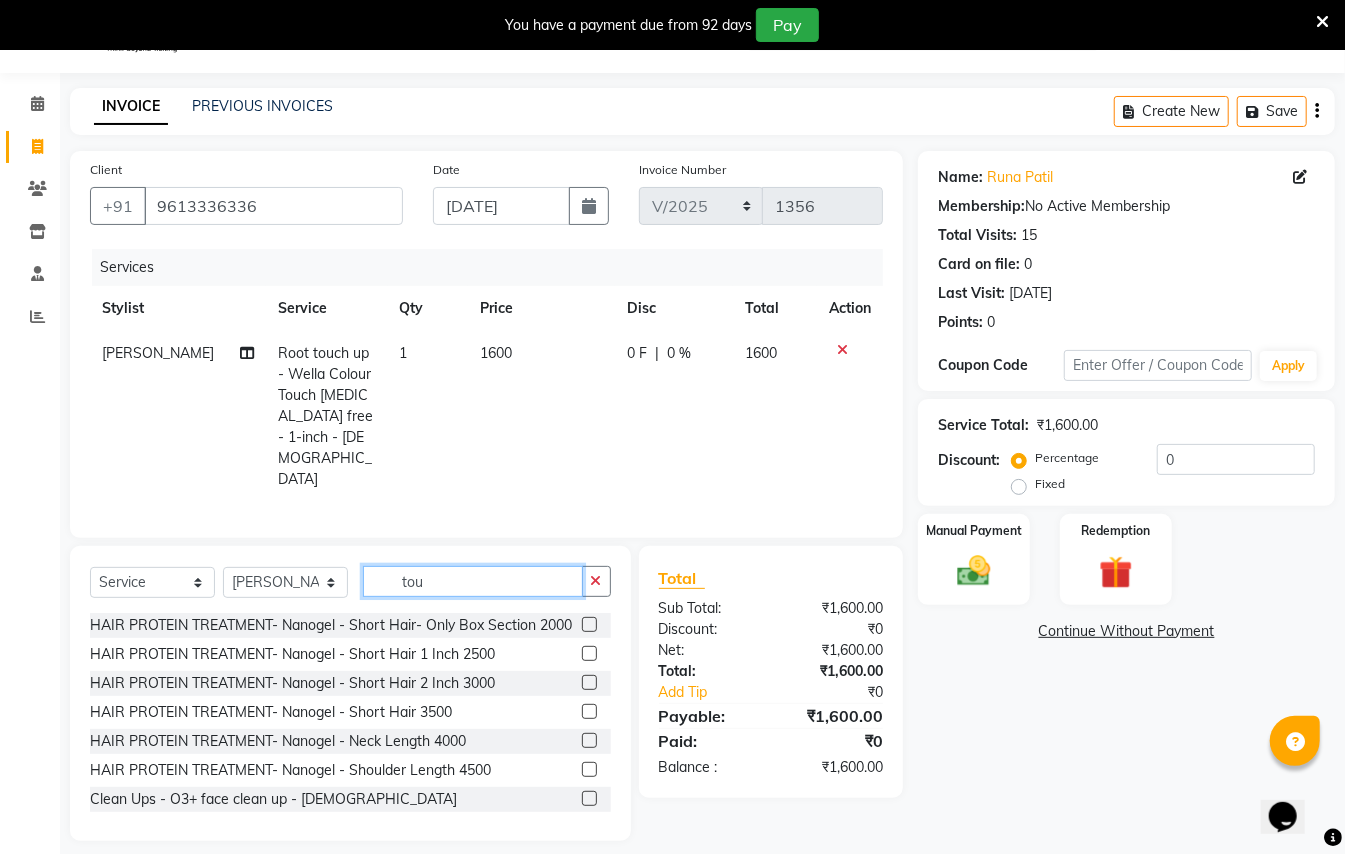 click on "tou" 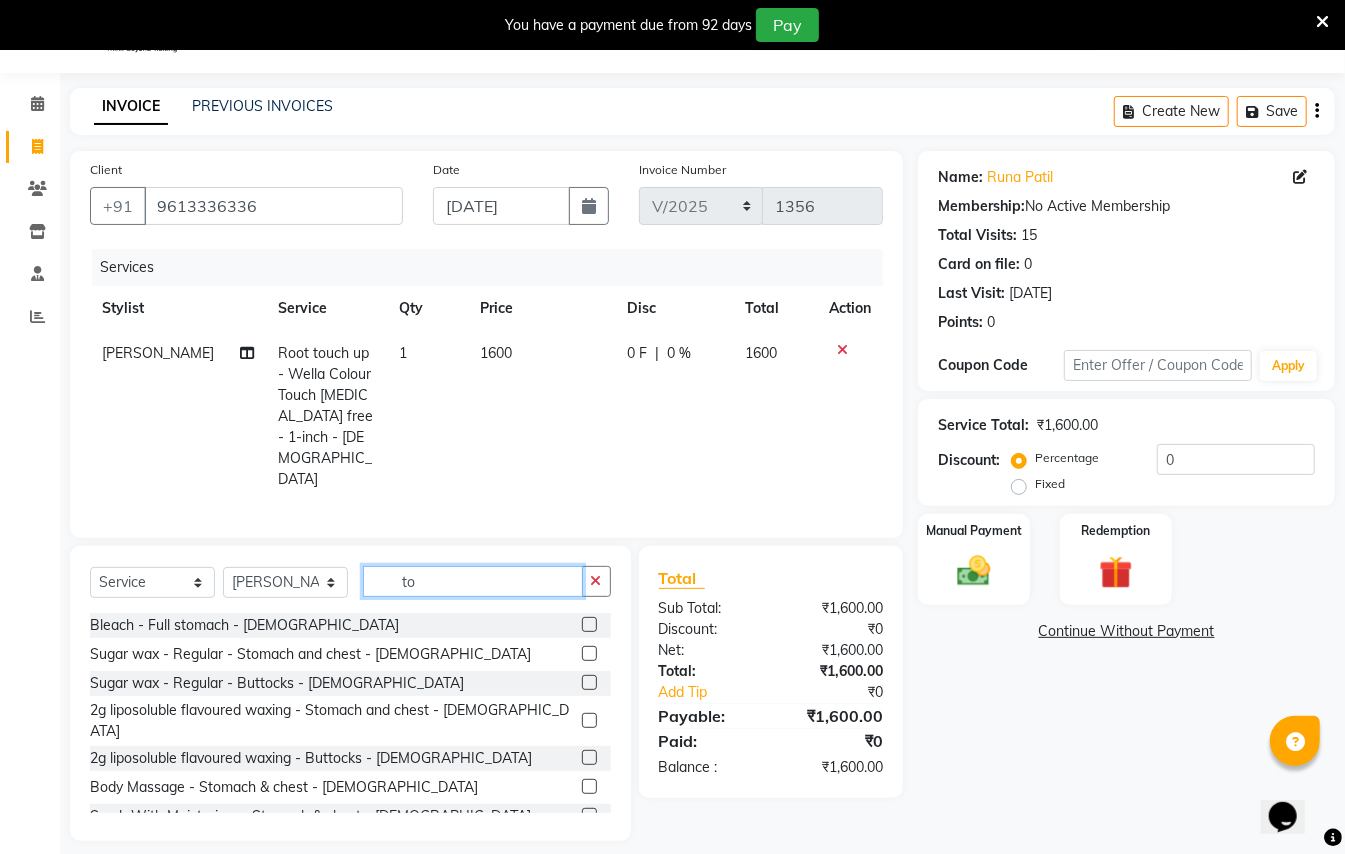 type on "t" 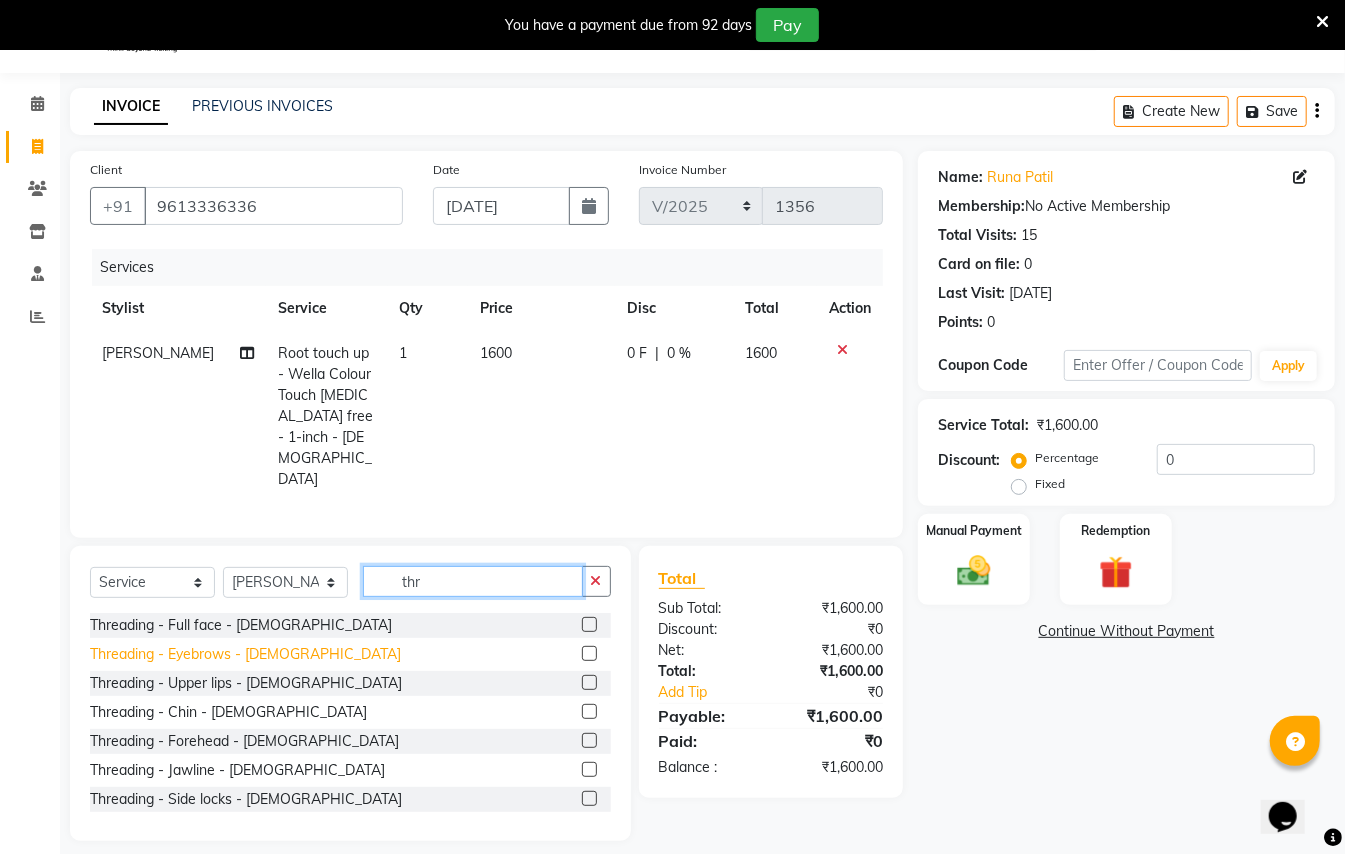 type on "thr" 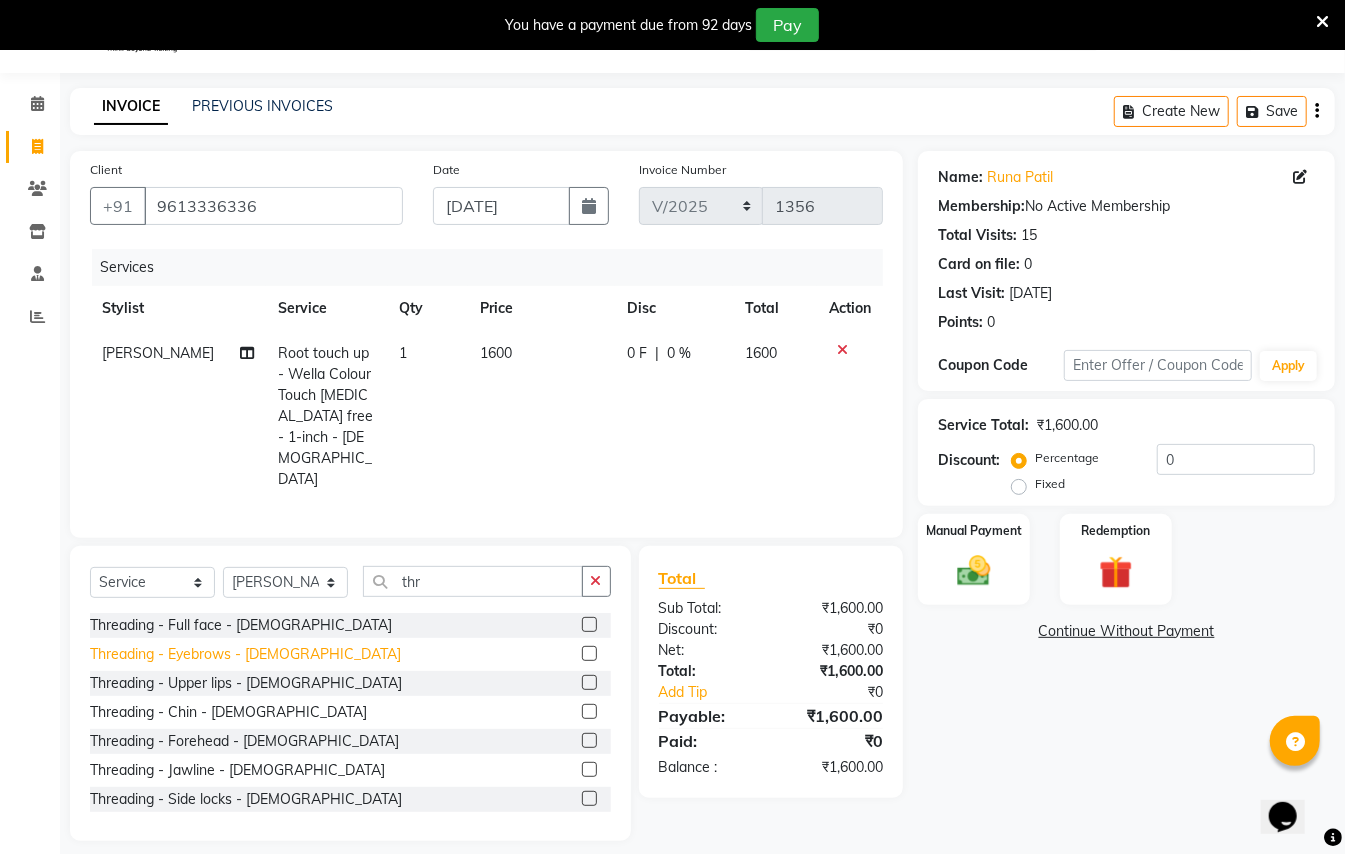 click on "Threading - Eyebrows - [DEMOGRAPHIC_DATA]" 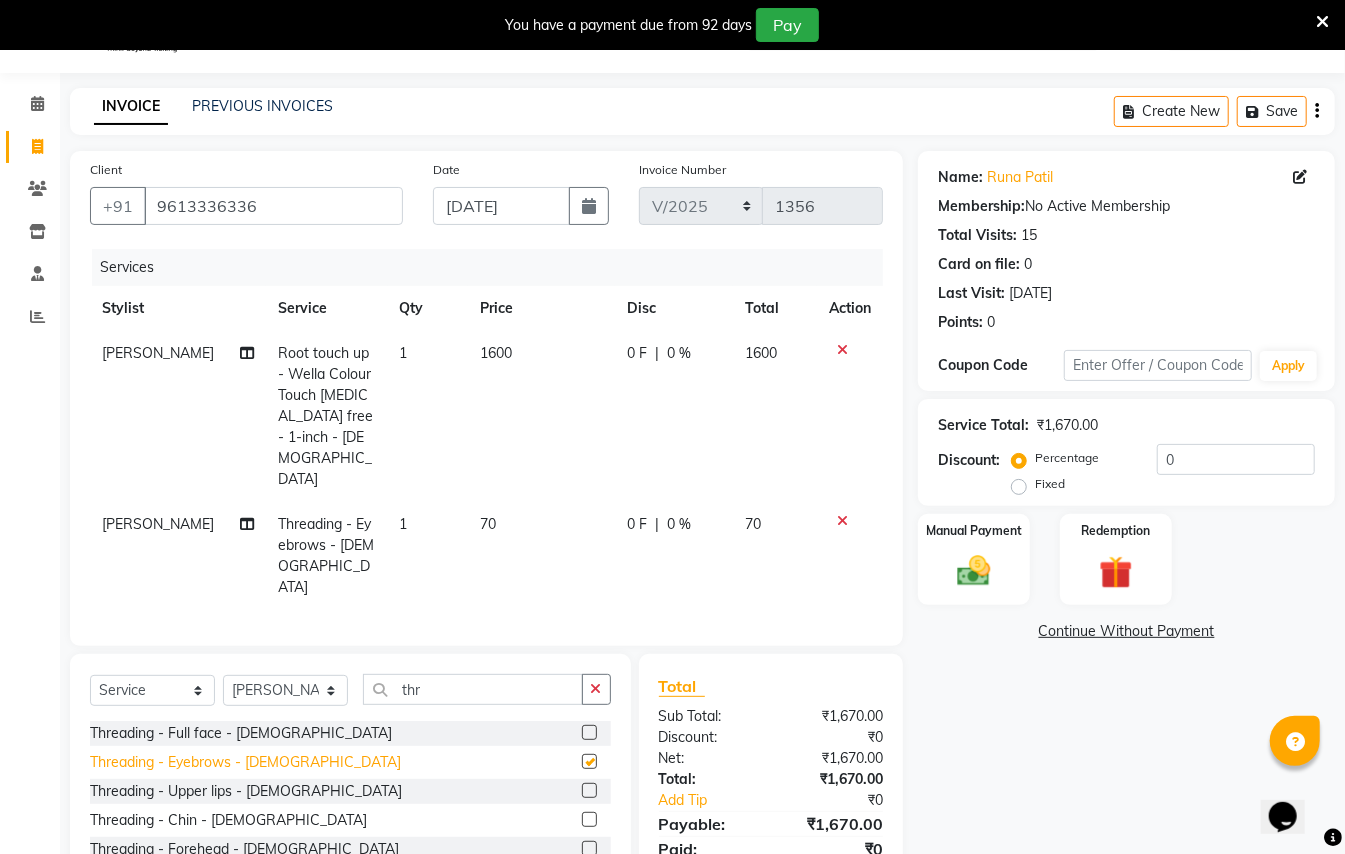 checkbox on "false" 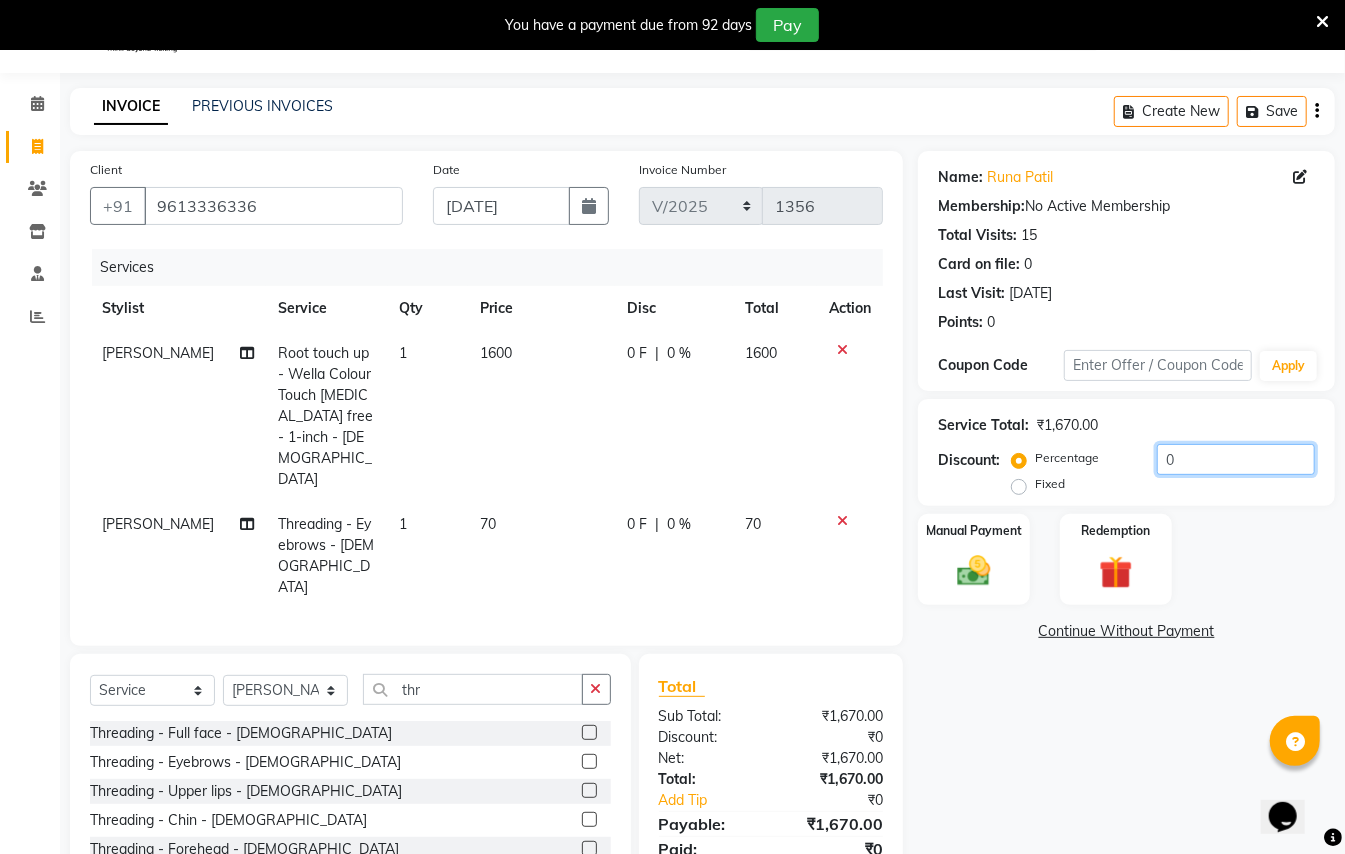 click on "0" 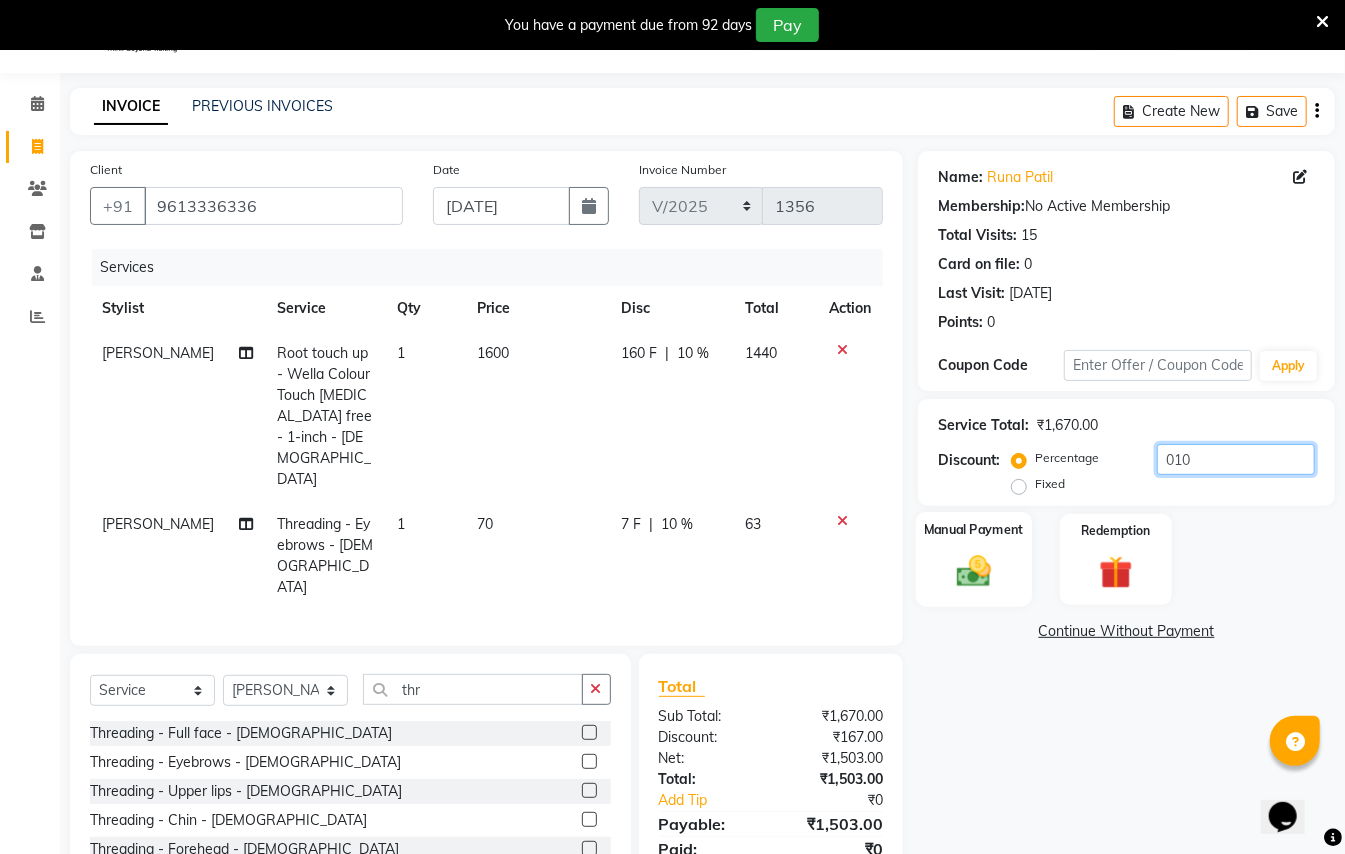 type on "010" 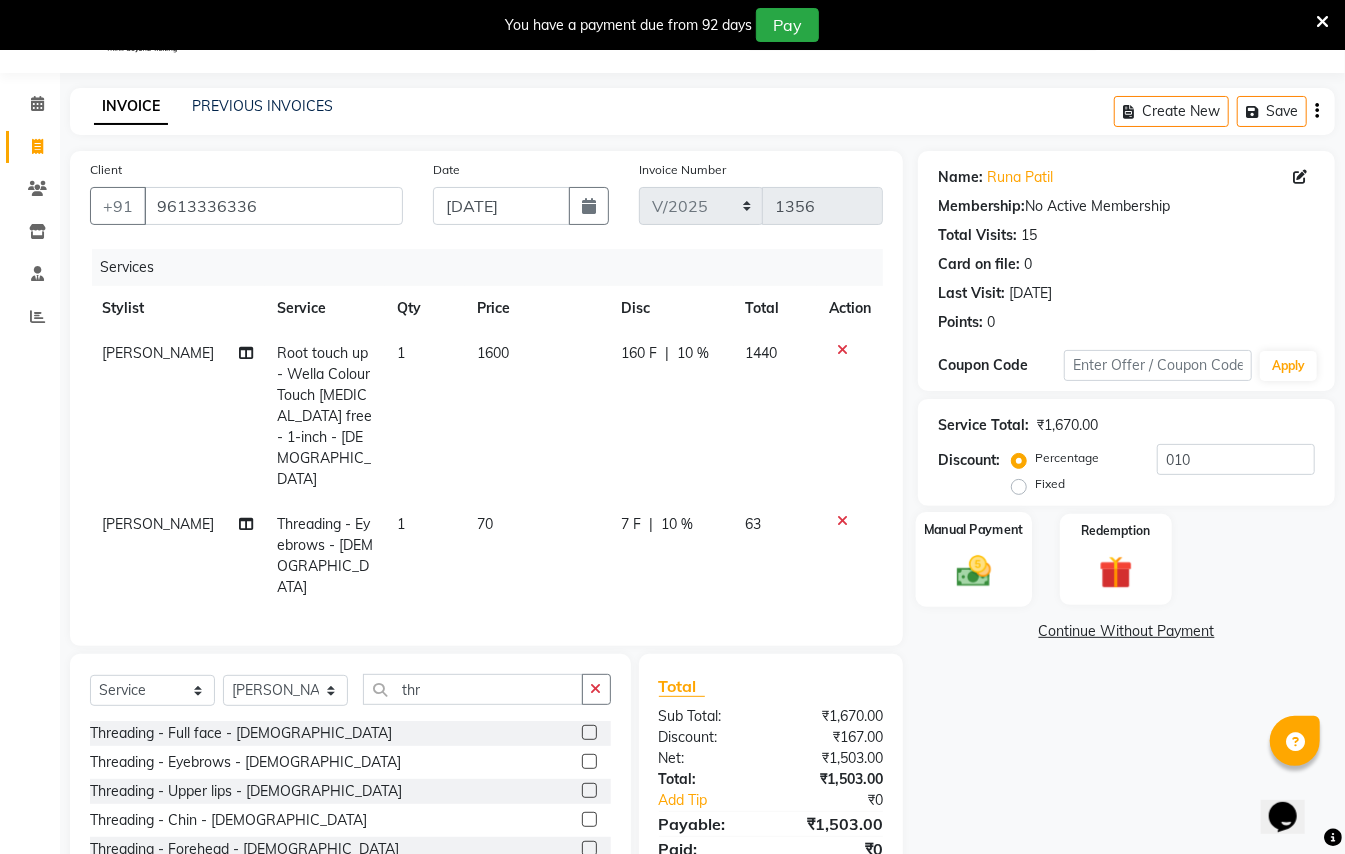 click 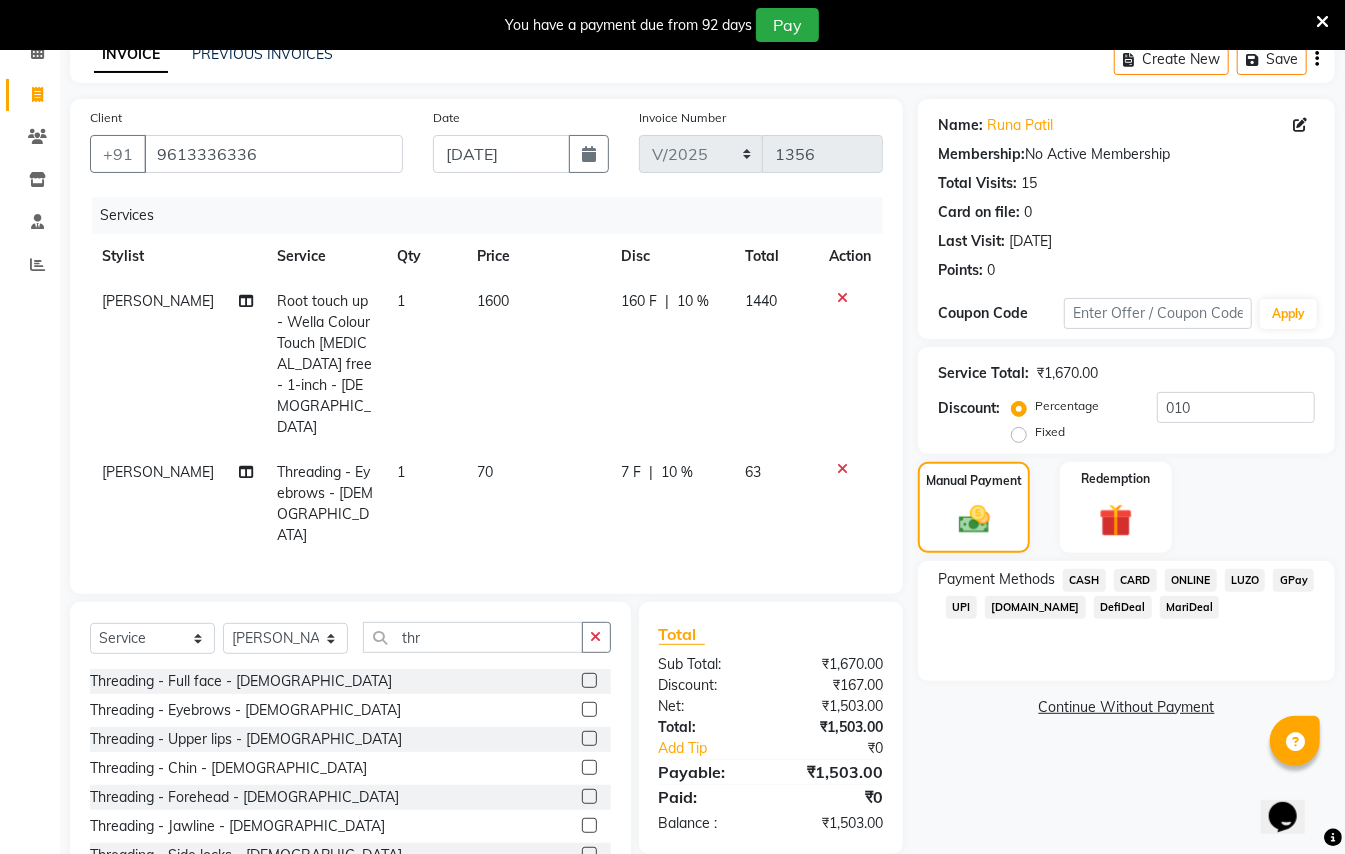 scroll, scrollTop: 132, scrollLeft: 0, axis: vertical 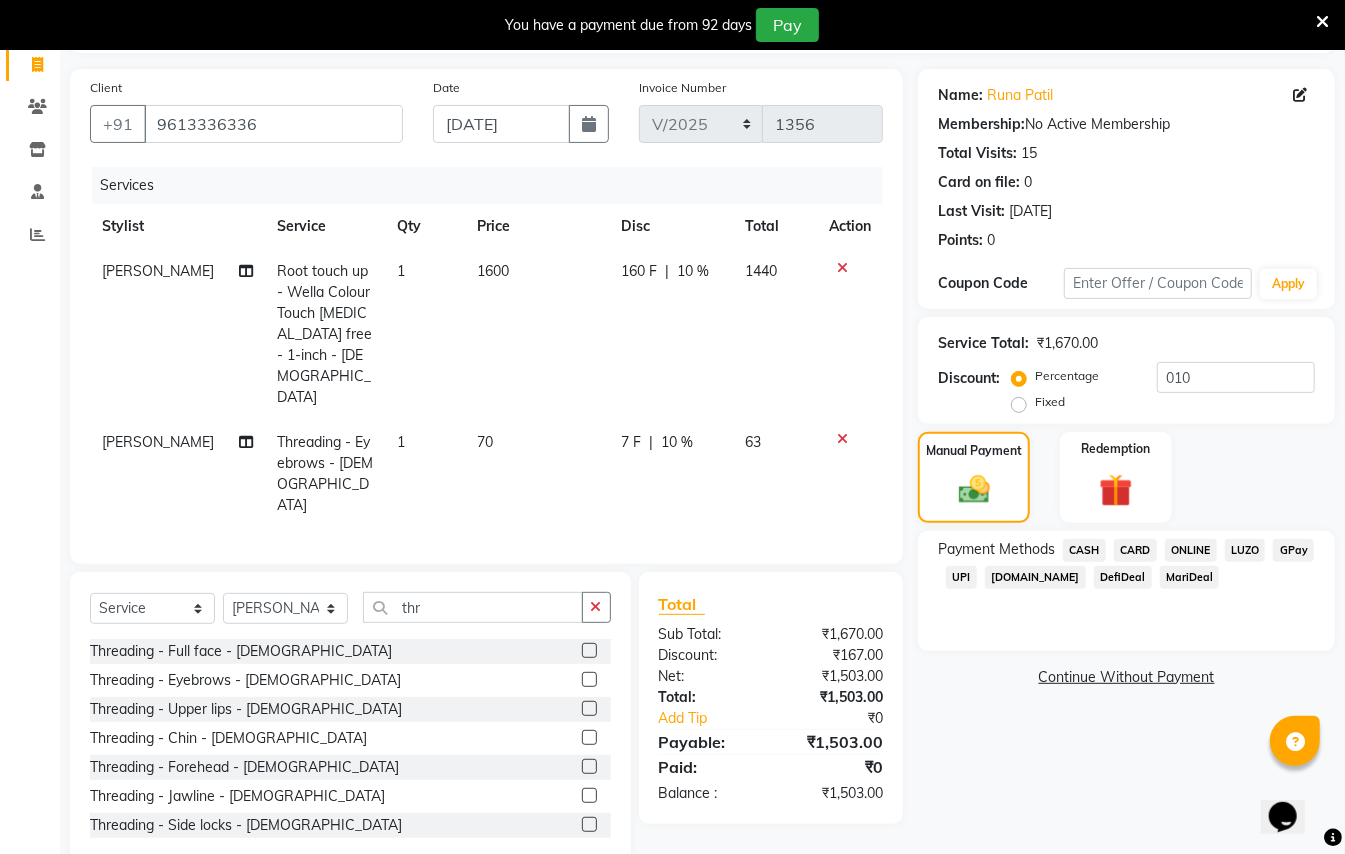 click on "GPay" 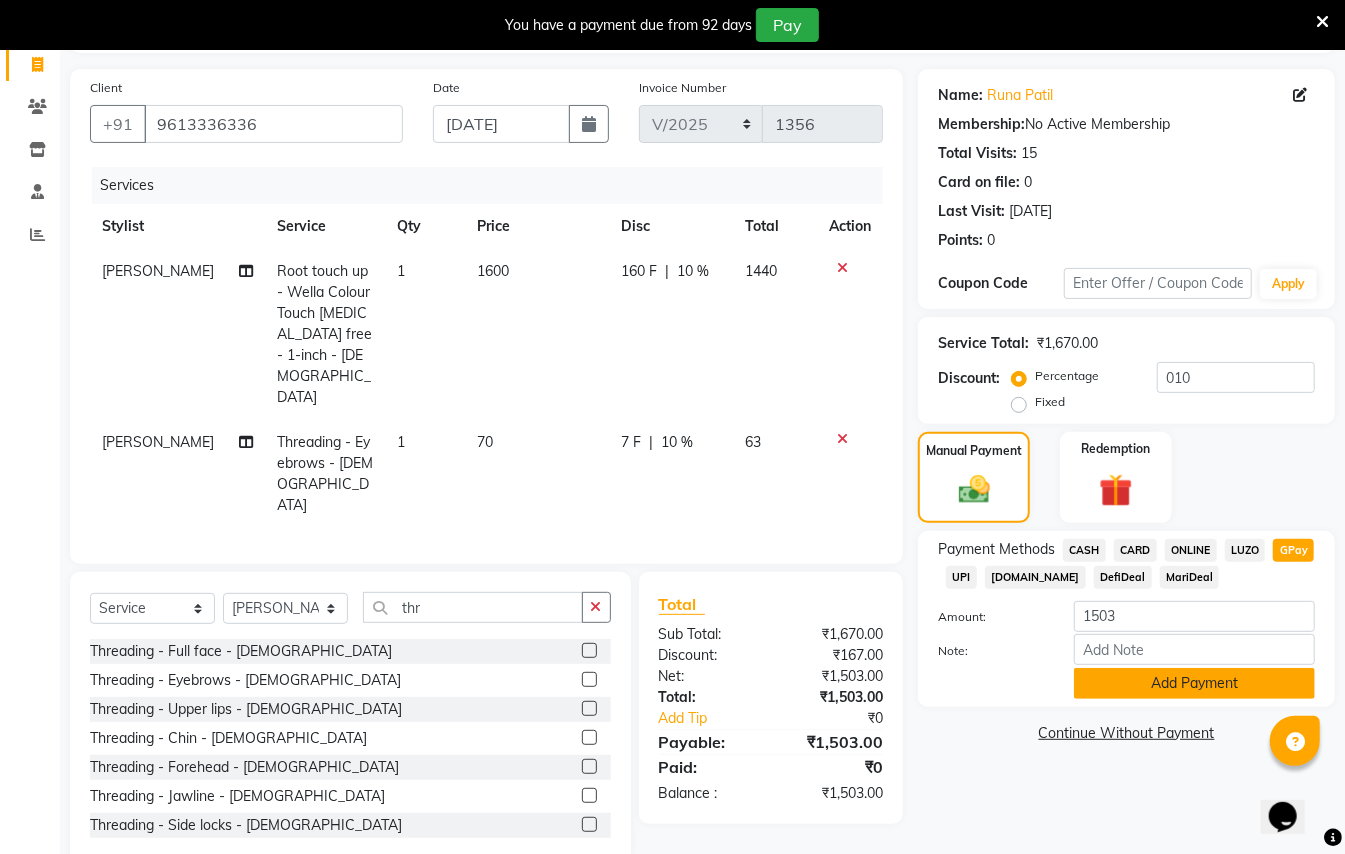 click on "Add Payment" 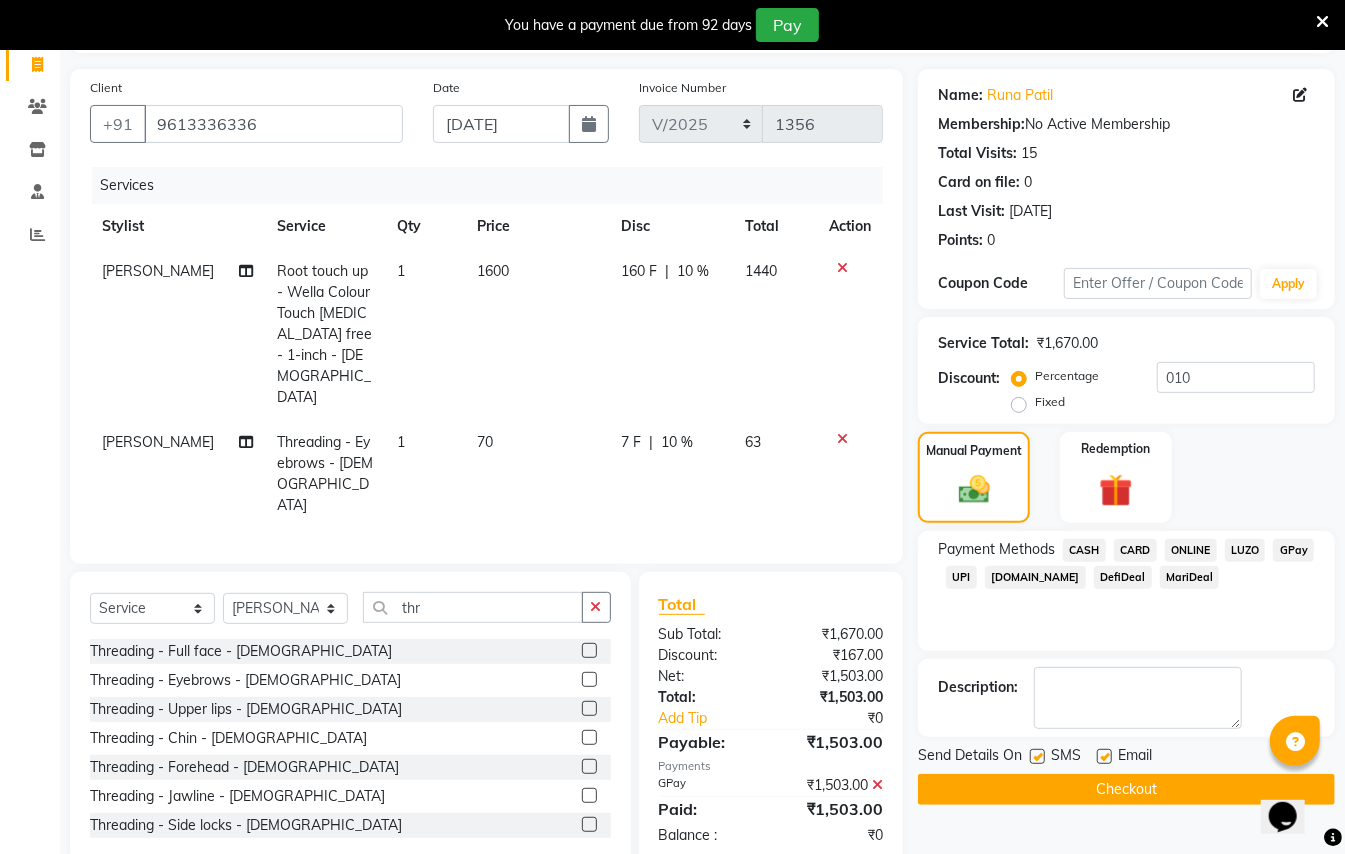 click on "Checkout" 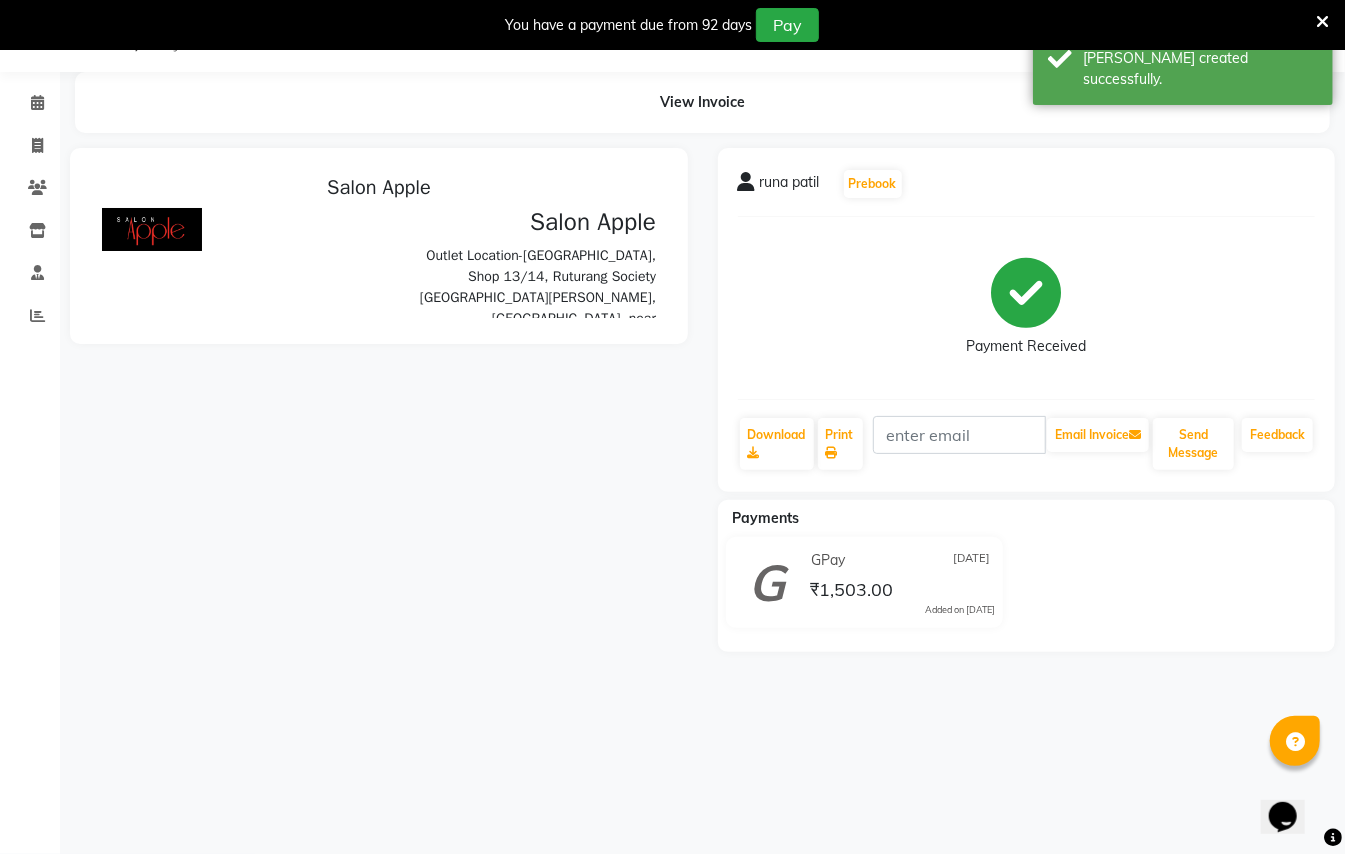 scroll, scrollTop: 0, scrollLeft: 0, axis: both 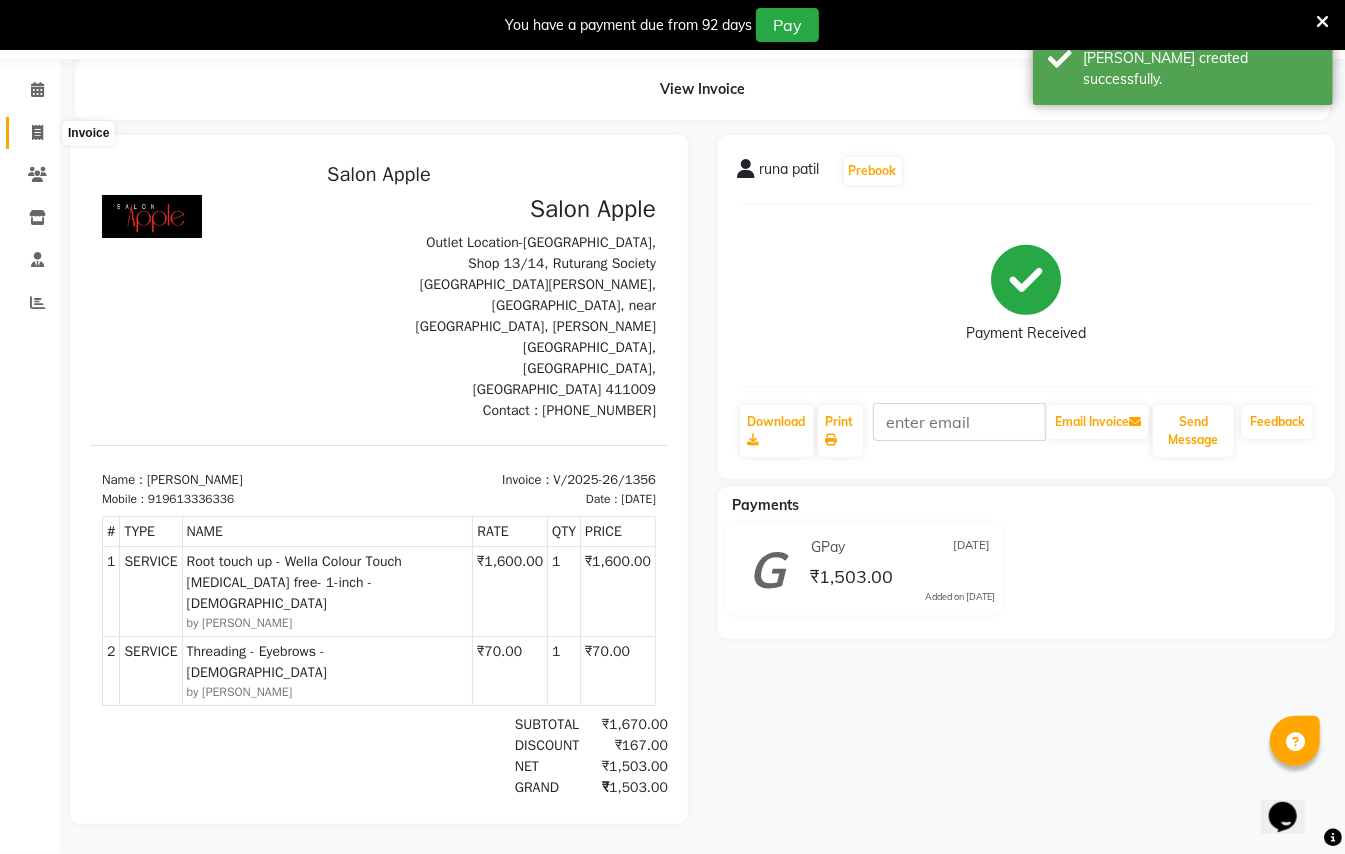 click 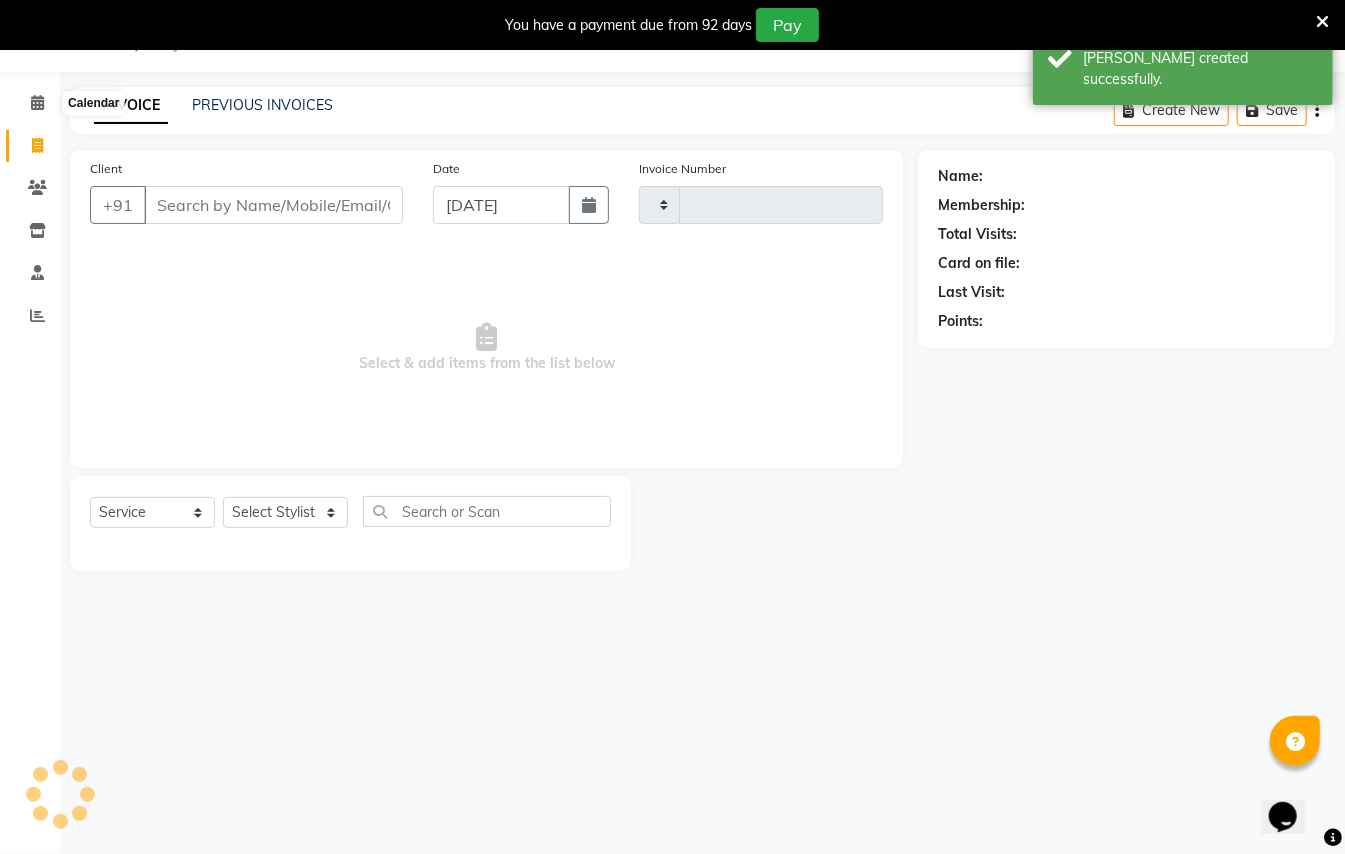 scroll, scrollTop: 50, scrollLeft: 0, axis: vertical 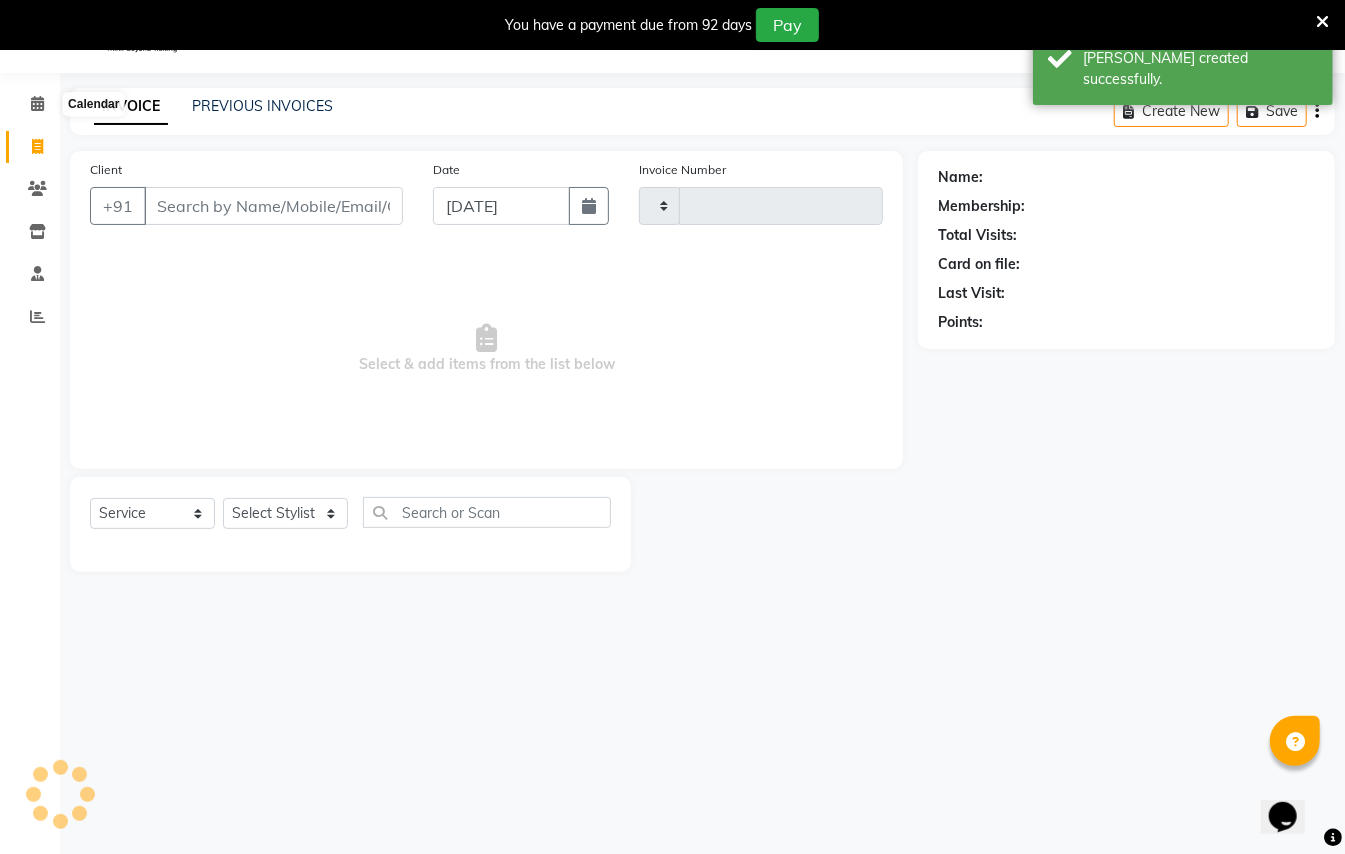 type on "1357" 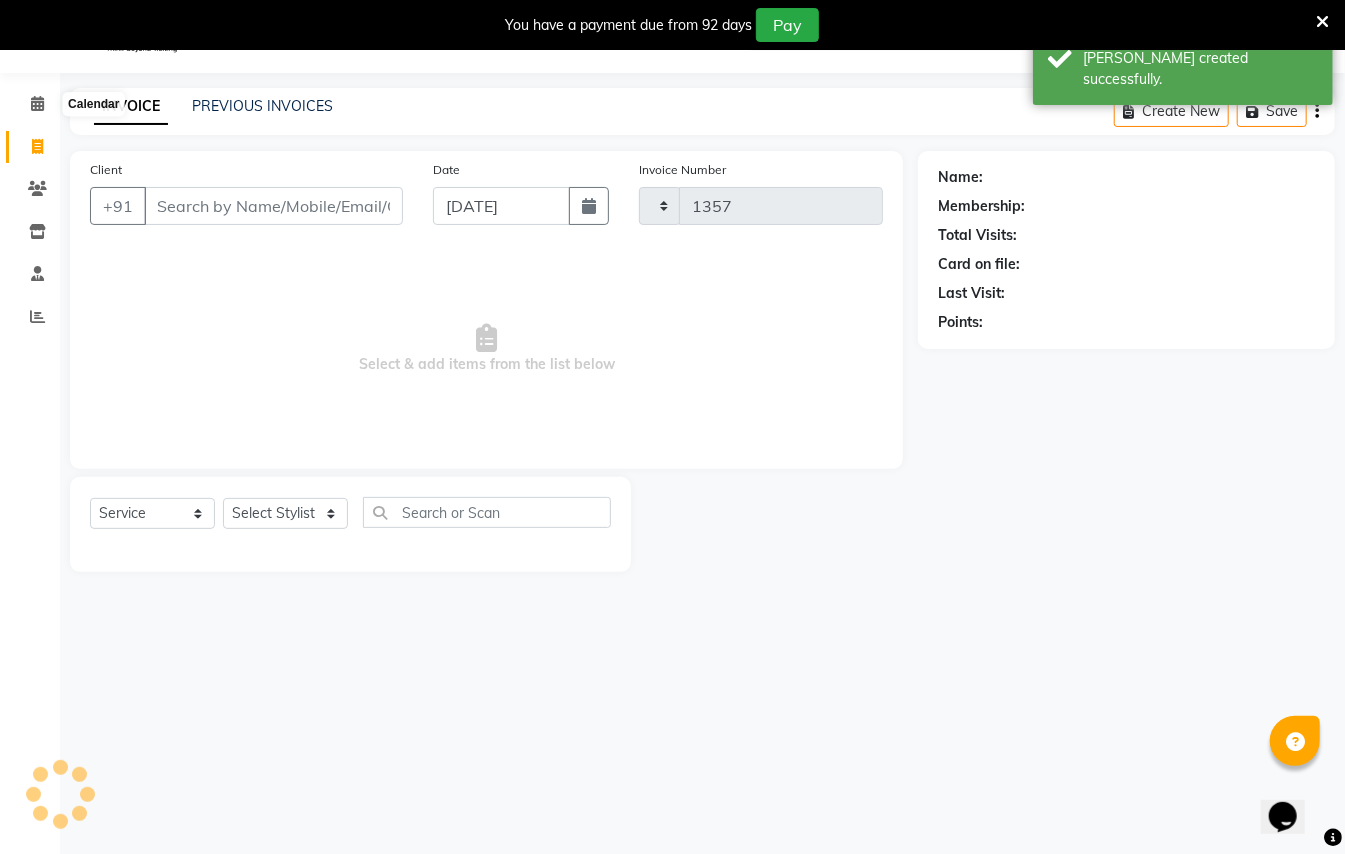 select on "123" 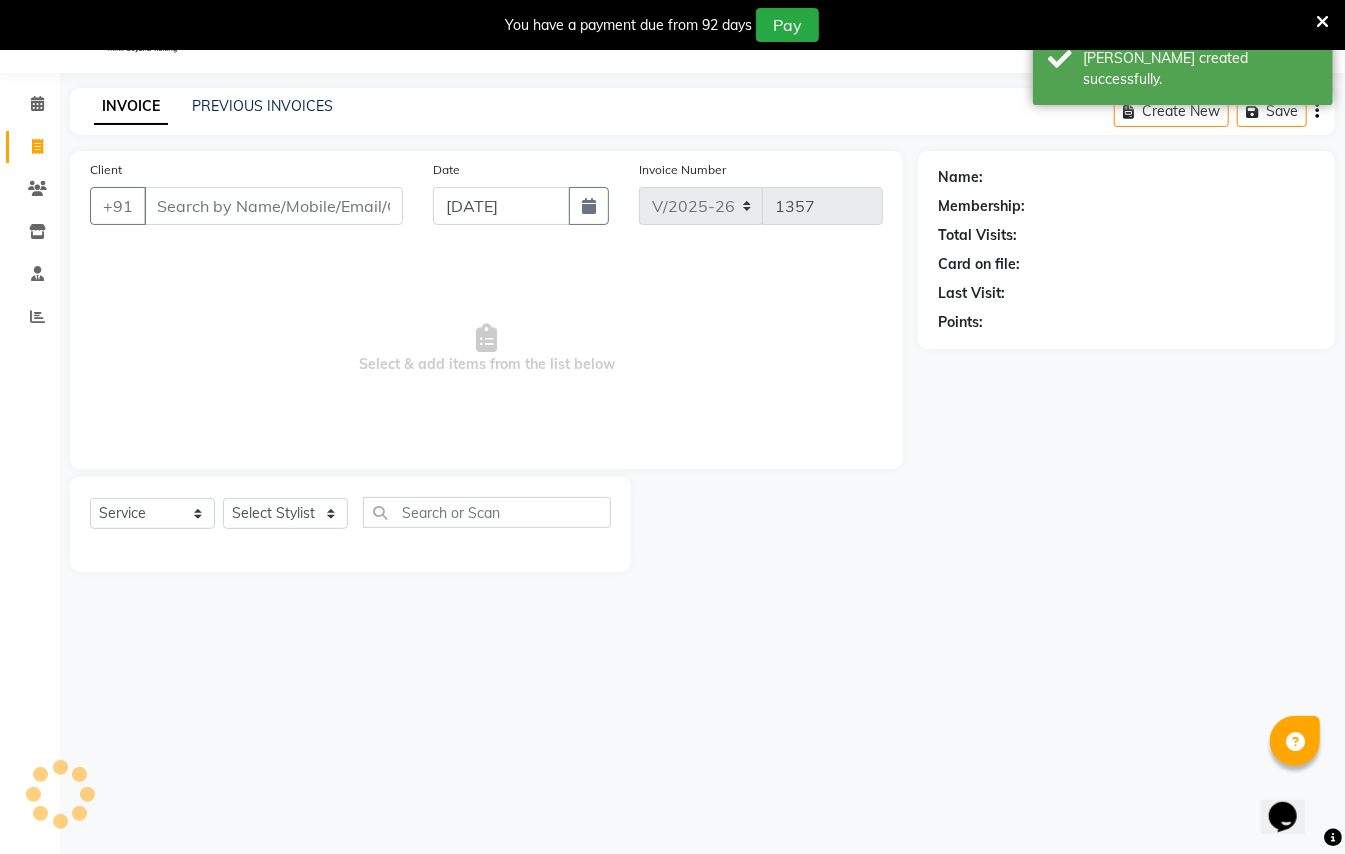 click on "Client" at bounding box center [273, 206] 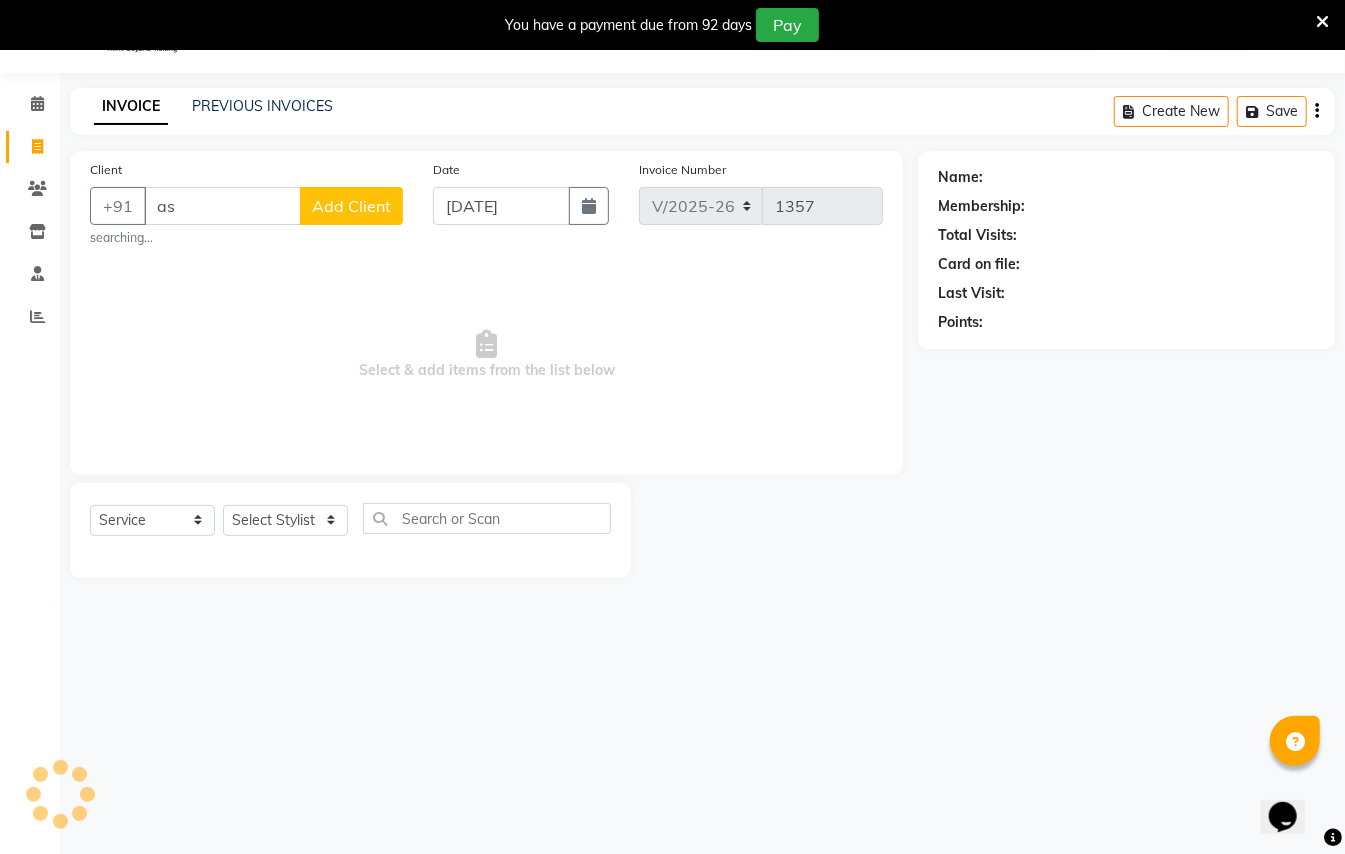 type on "a" 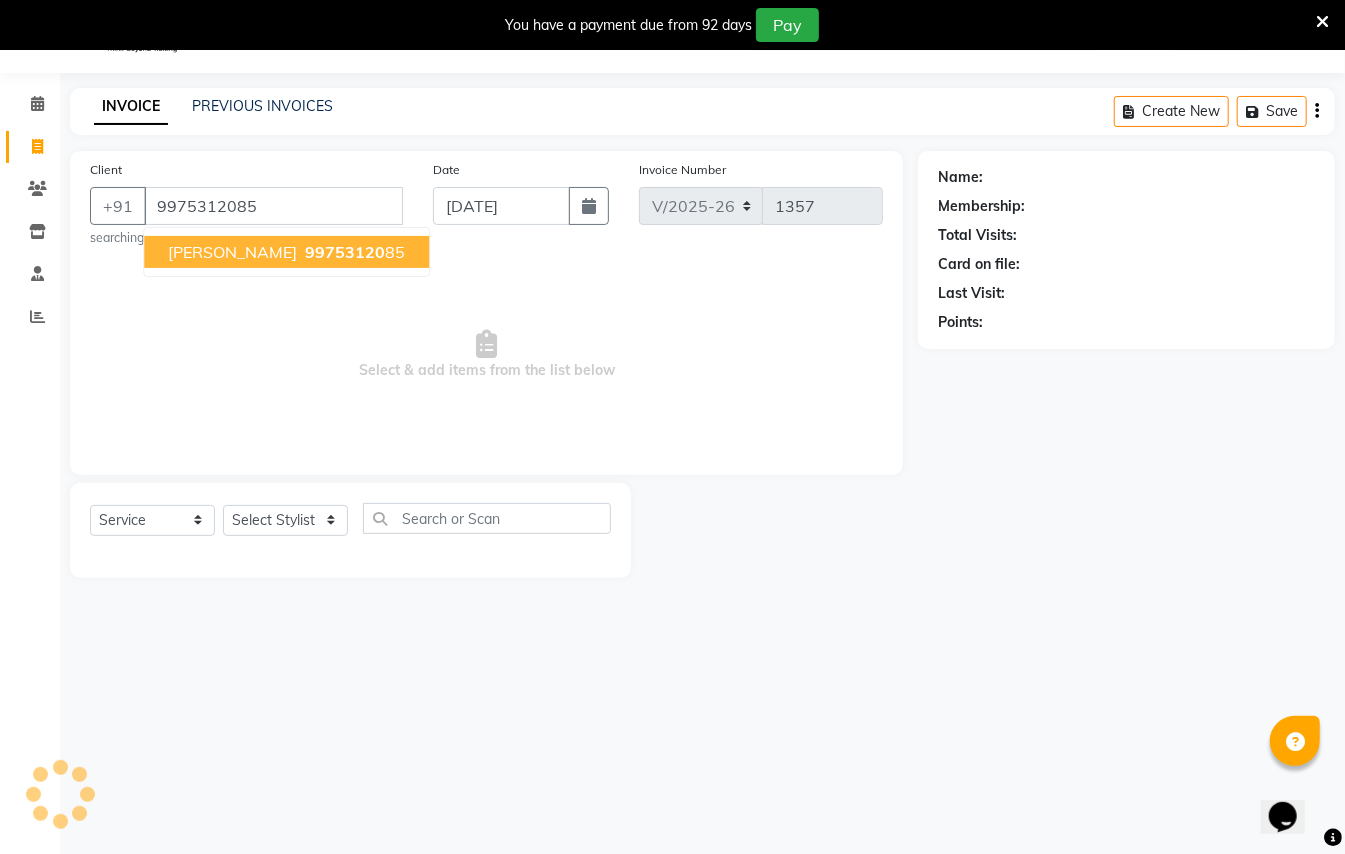 type on "9975312085" 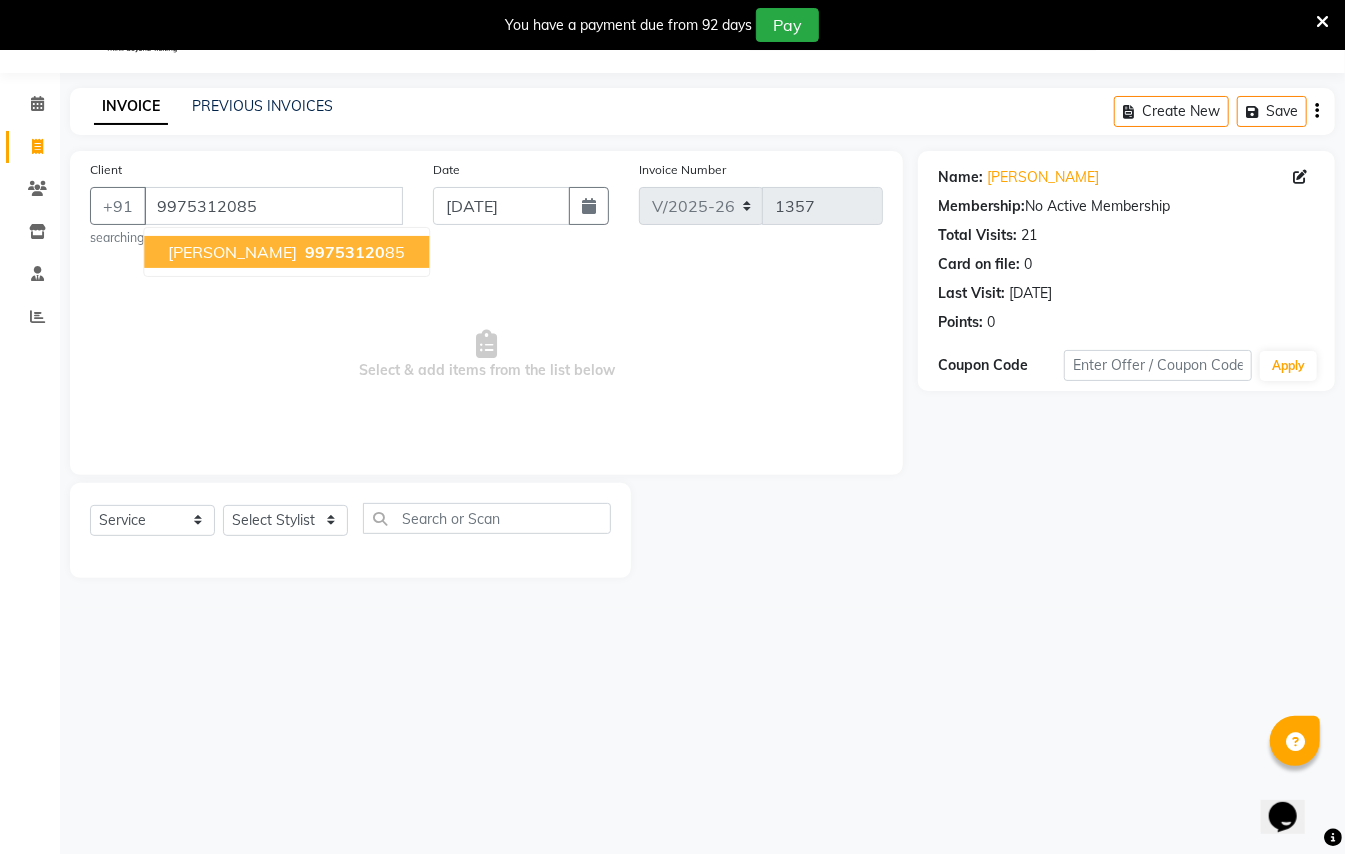 click on "99753120" at bounding box center [345, 252] 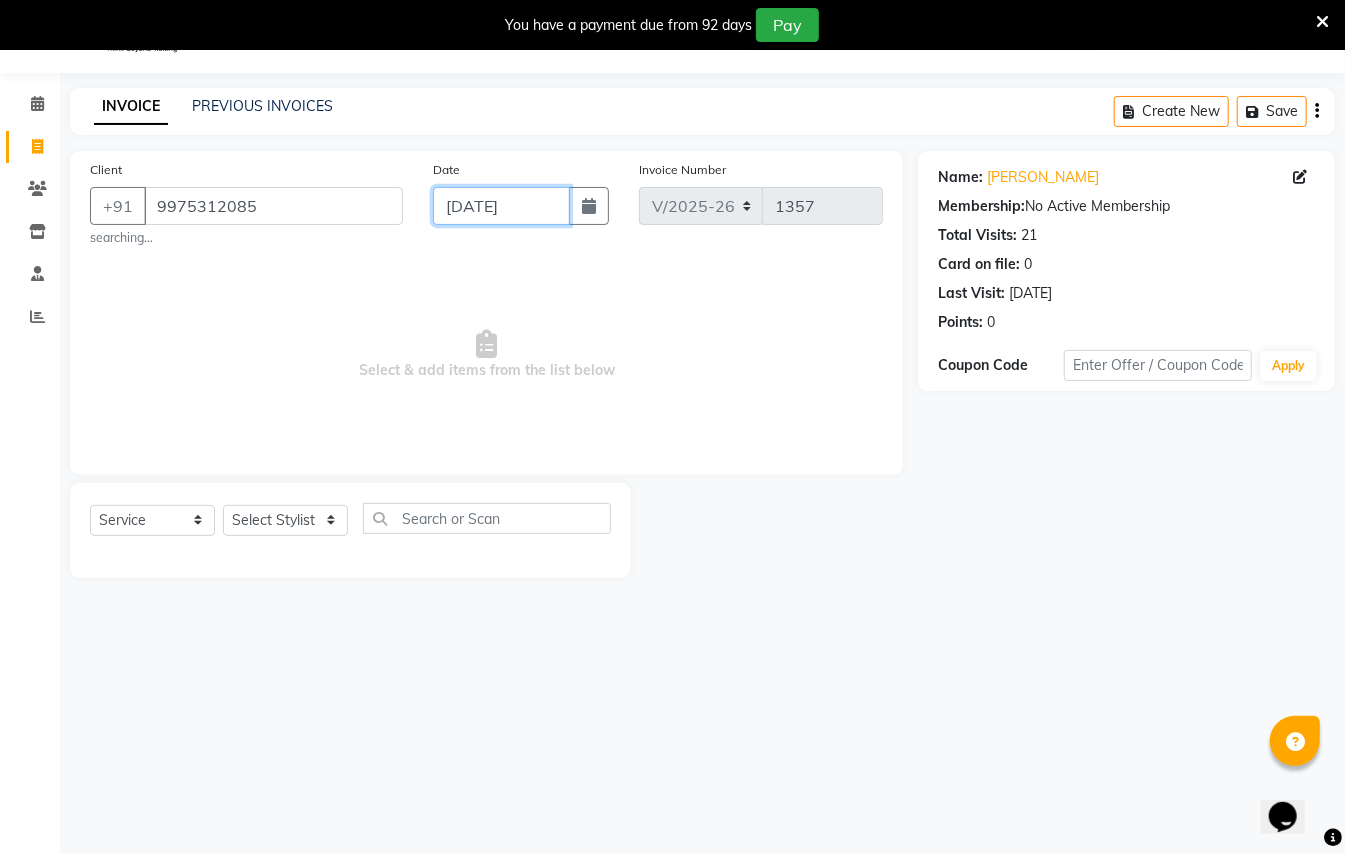 click on "[DATE]" 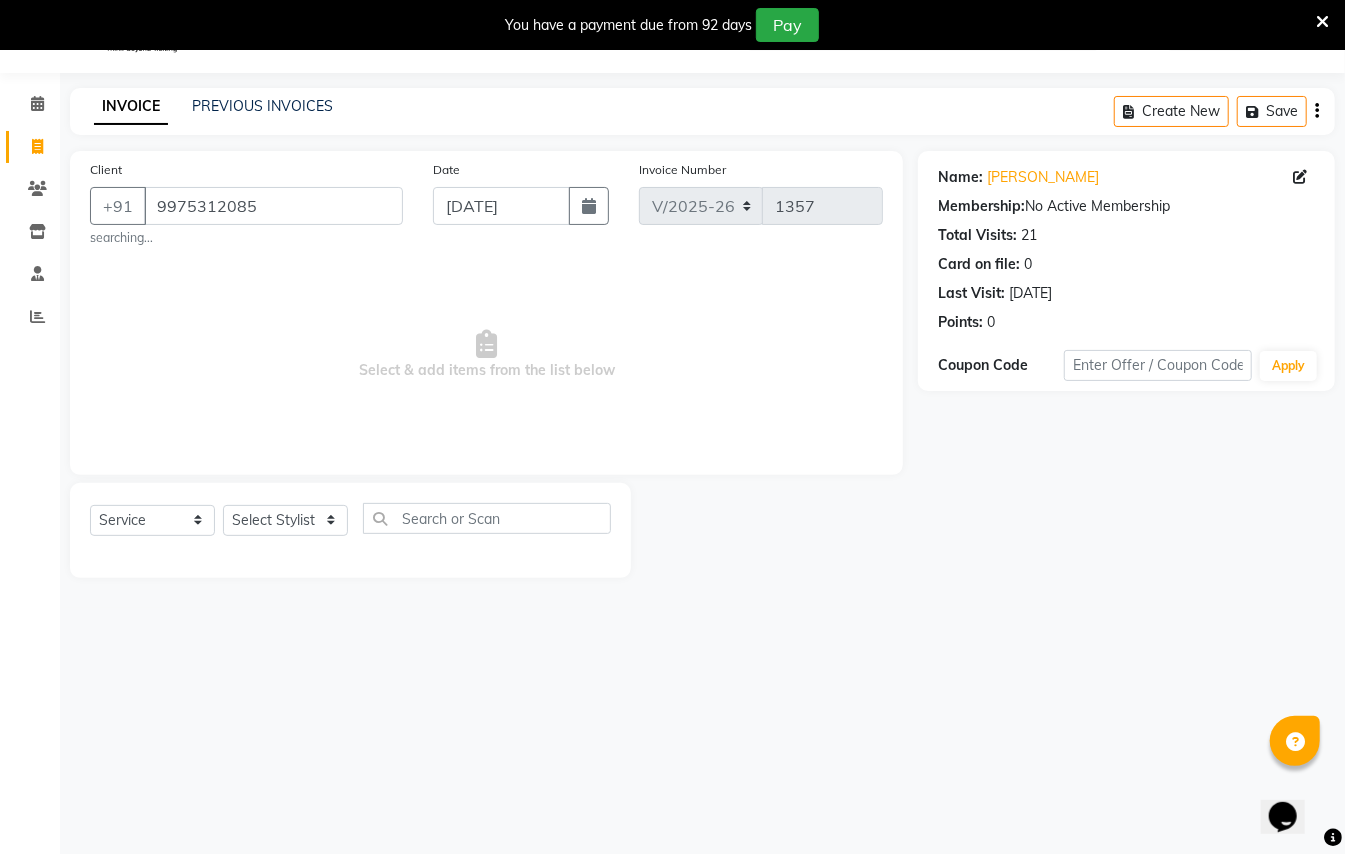 select on "7" 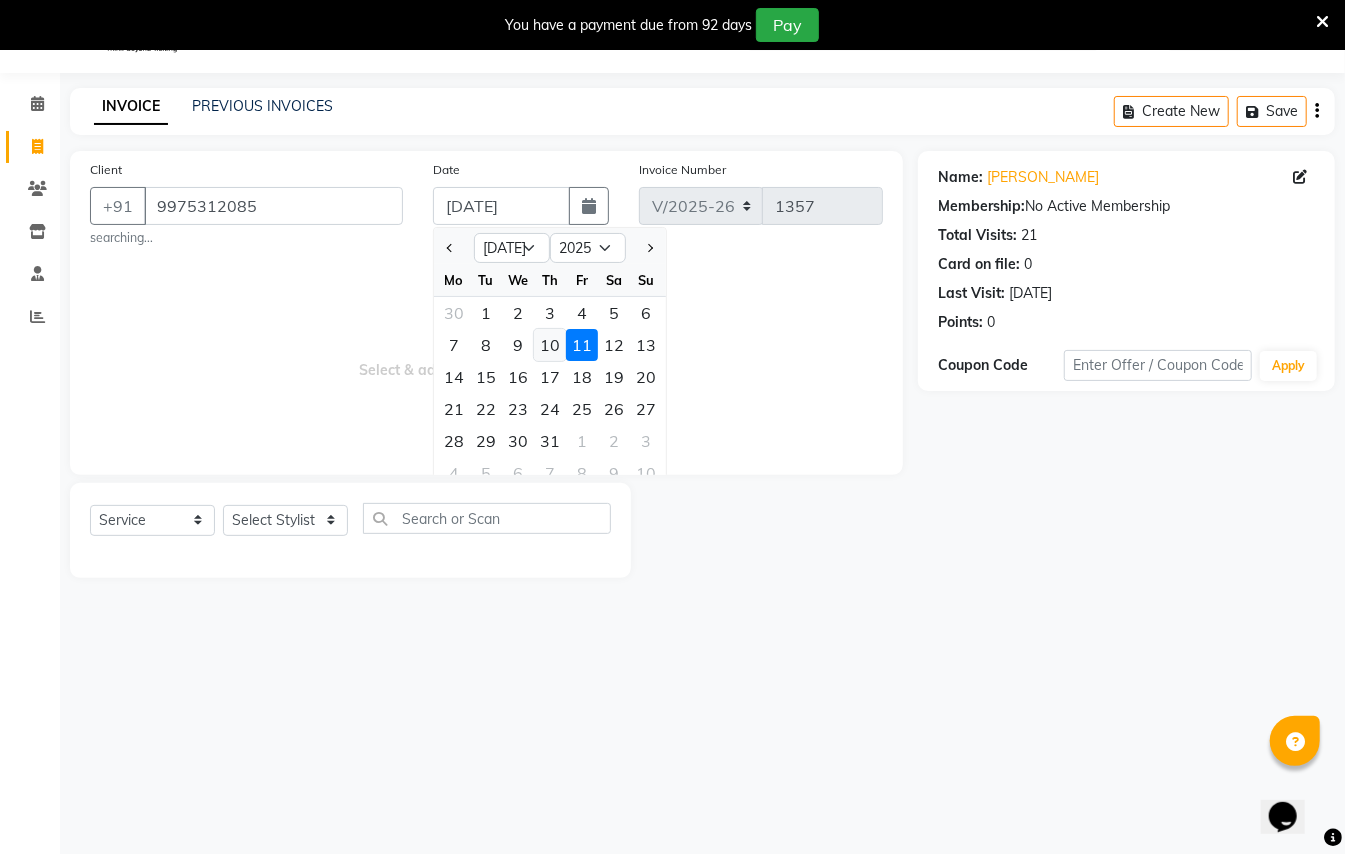 click on "10" 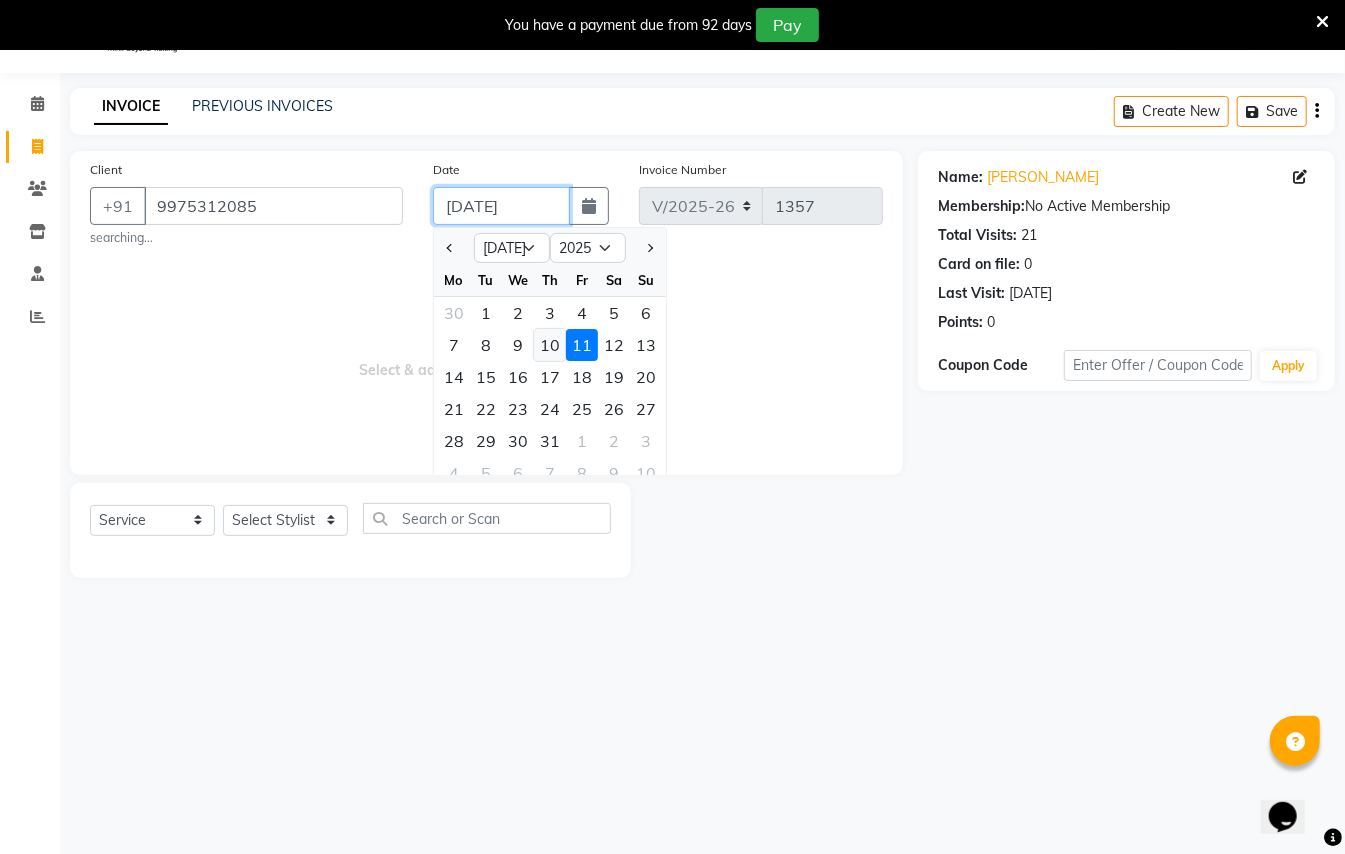 type on "[DATE]" 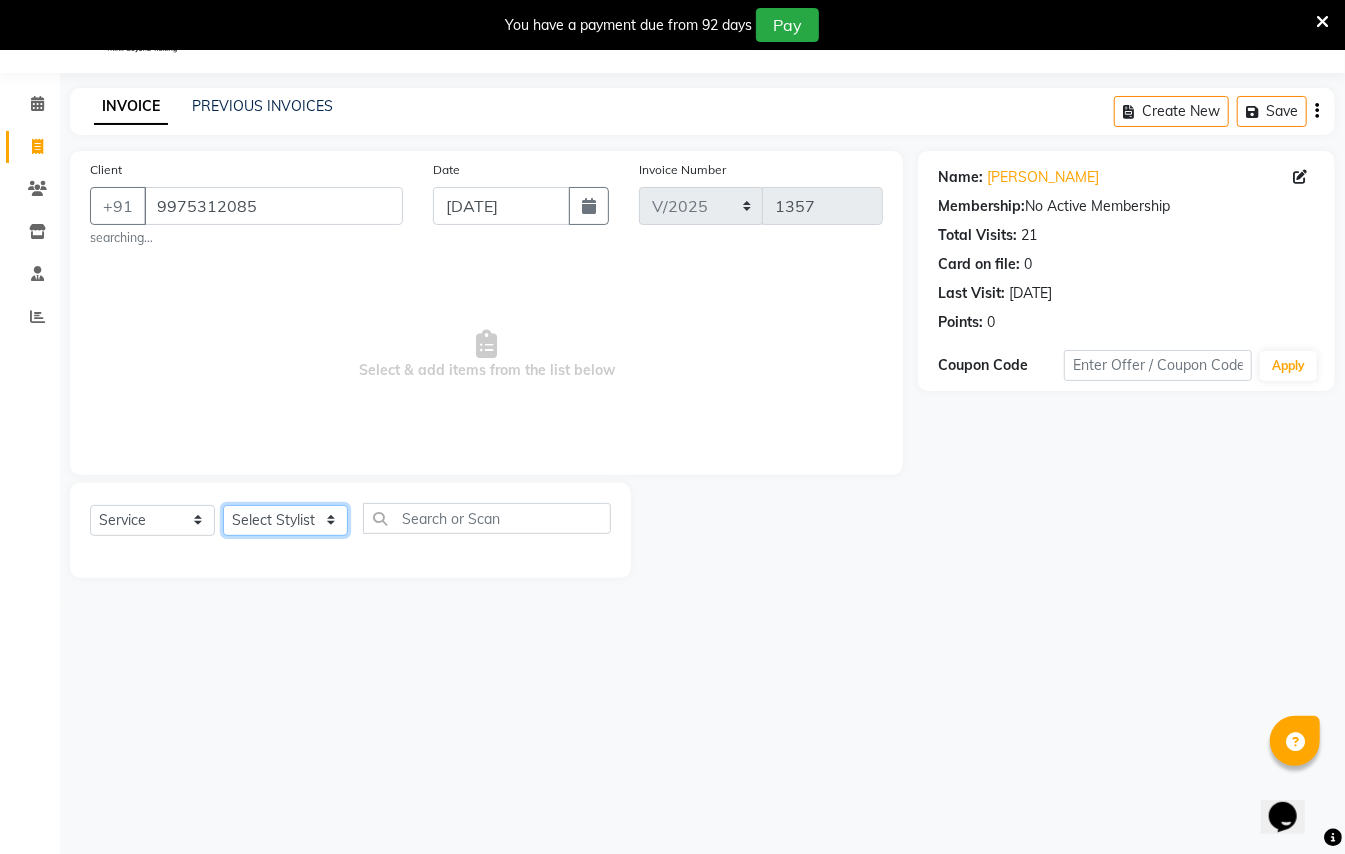 click on "Select Stylist [PERSON_NAME] [PERSON_NAME]  [PERSON_NAME] [PERSON_NAME] [PERSON_NAME] Mane Manager [PERSON_NAME]  [PERSON_NAME] Owner [PERSON_NAME]" 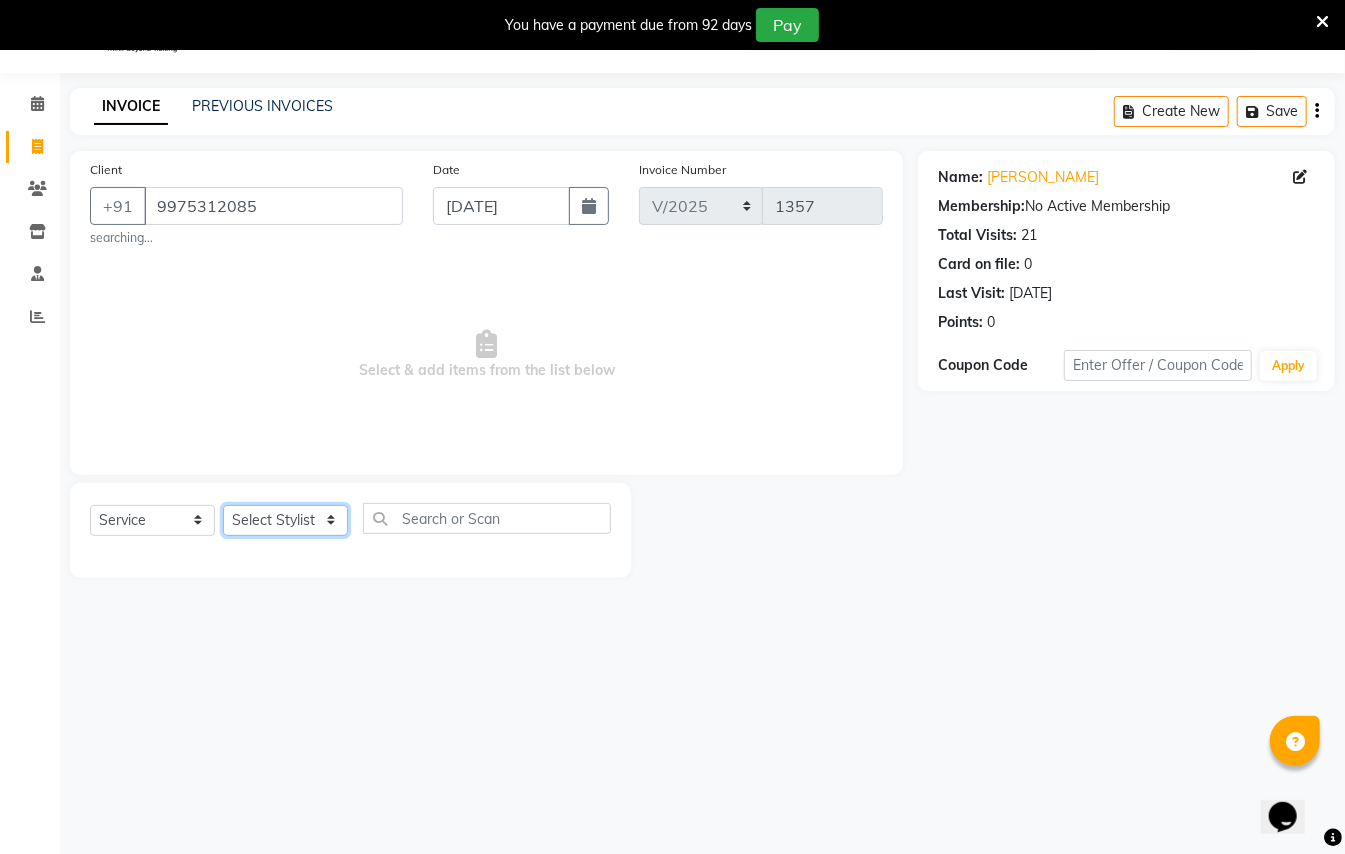 select on "3707" 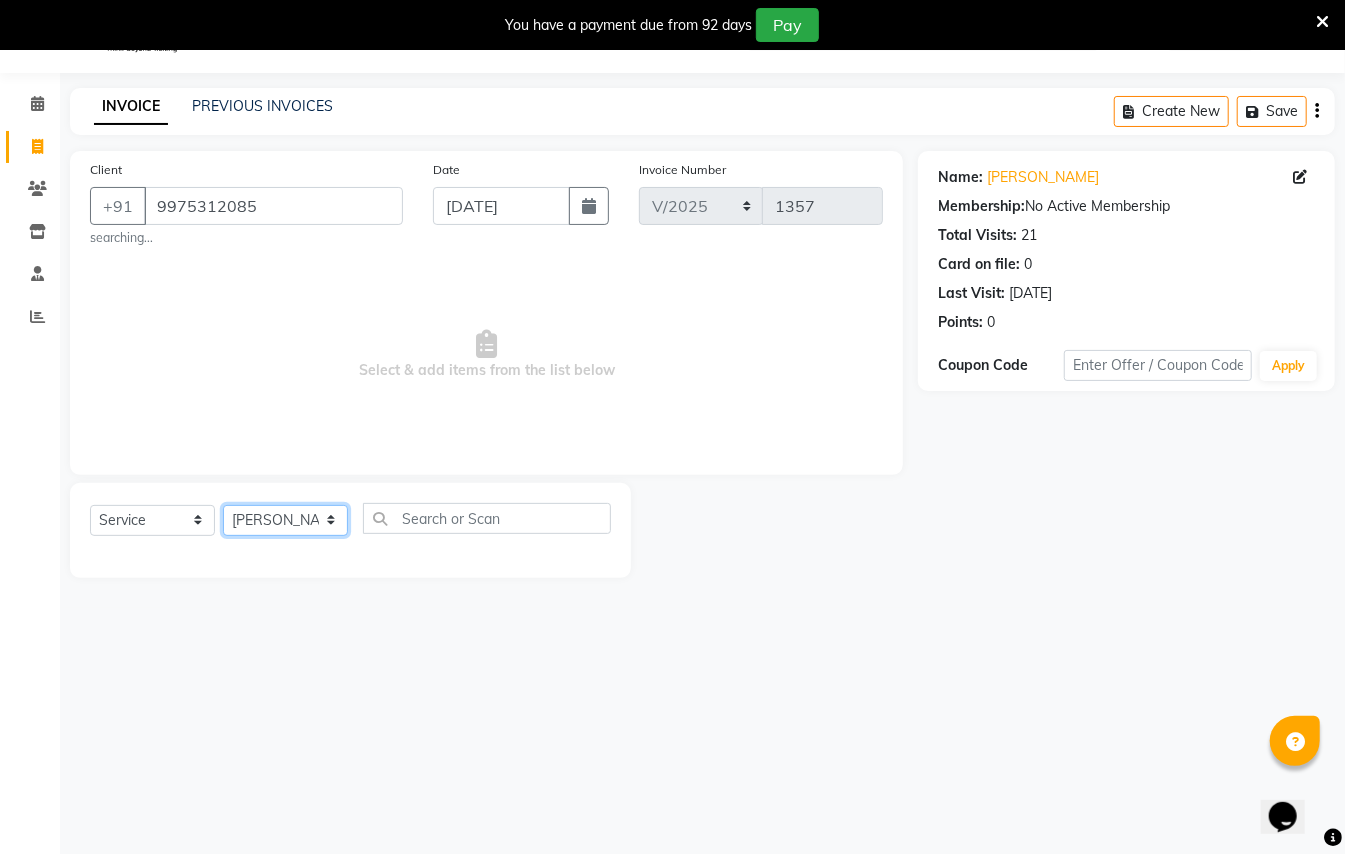 click on "Select Stylist [PERSON_NAME] [PERSON_NAME]  [PERSON_NAME] [PERSON_NAME] [PERSON_NAME] Mane Manager [PERSON_NAME]  [PERSON_NAME] Owner [PERSON_NAME]" 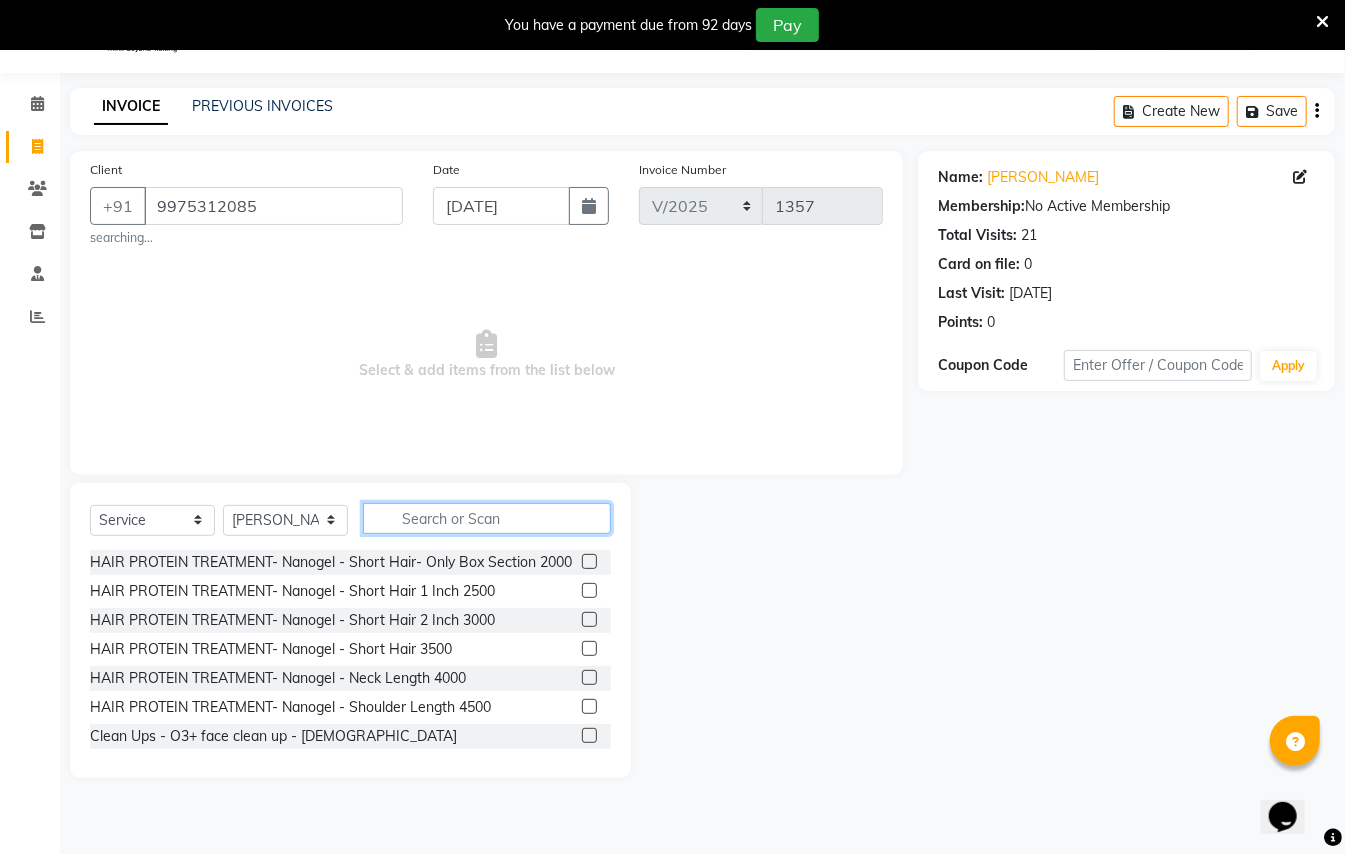 click 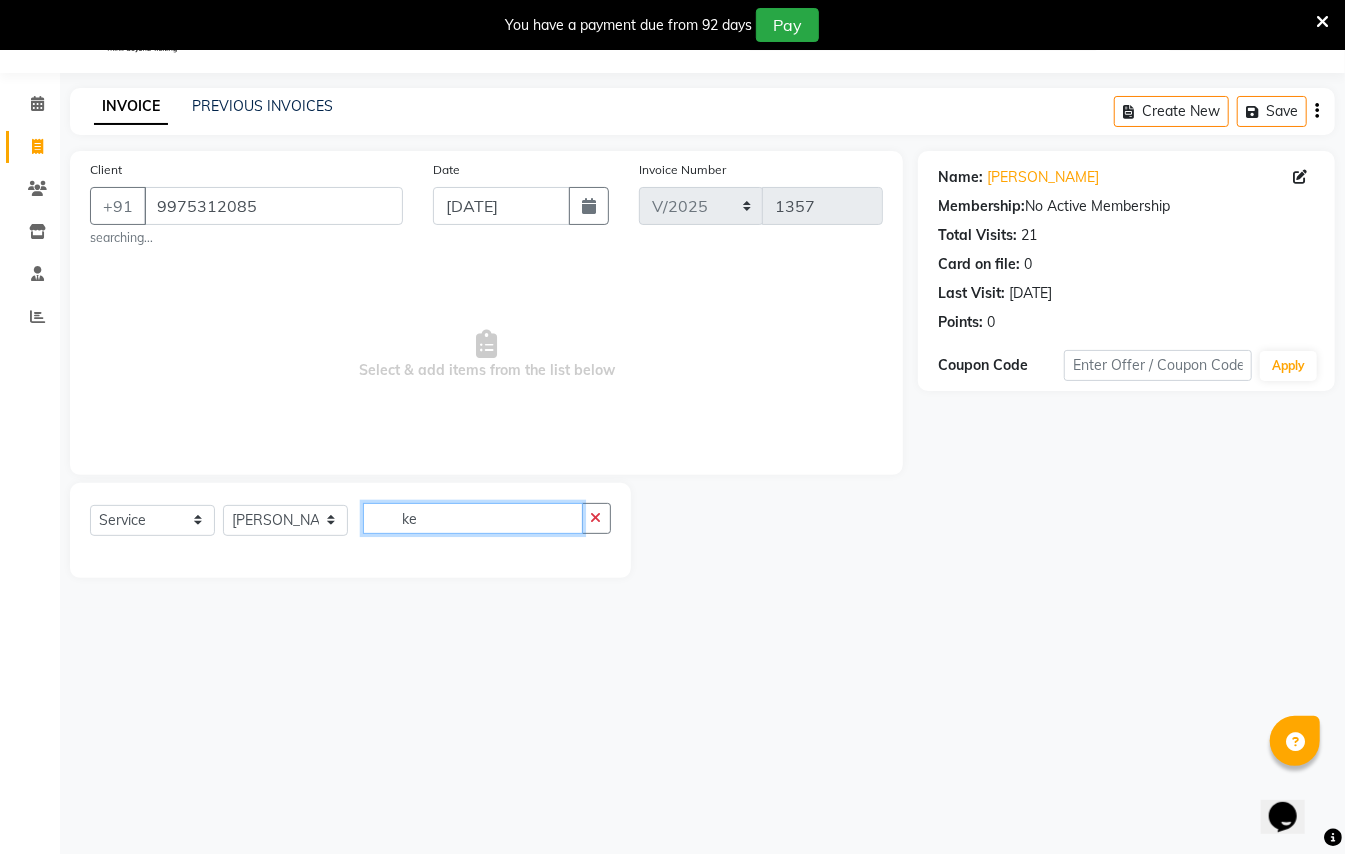 type on "k" 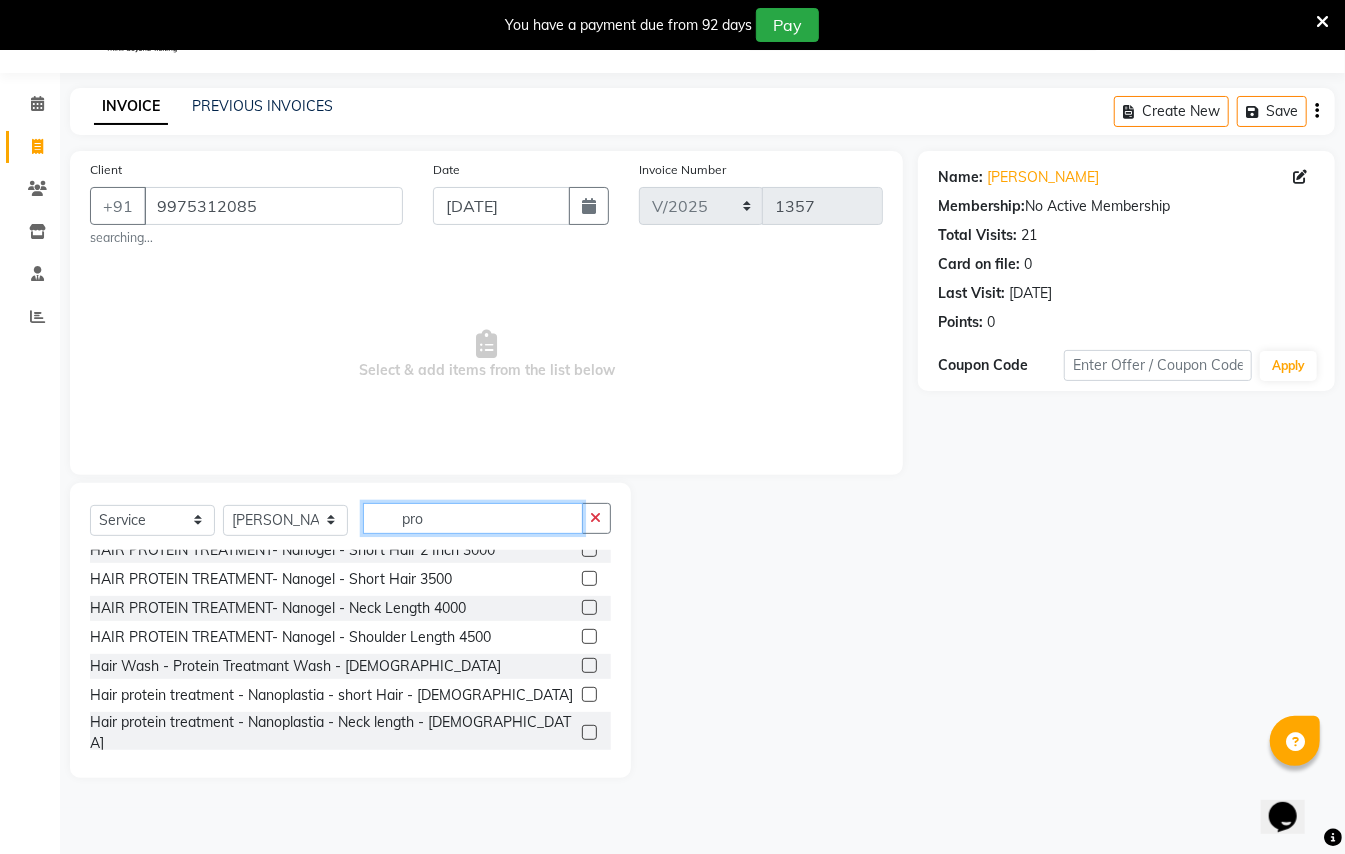 scroll, scrollTop: 133, scrollLeft: 0, axis: vertical 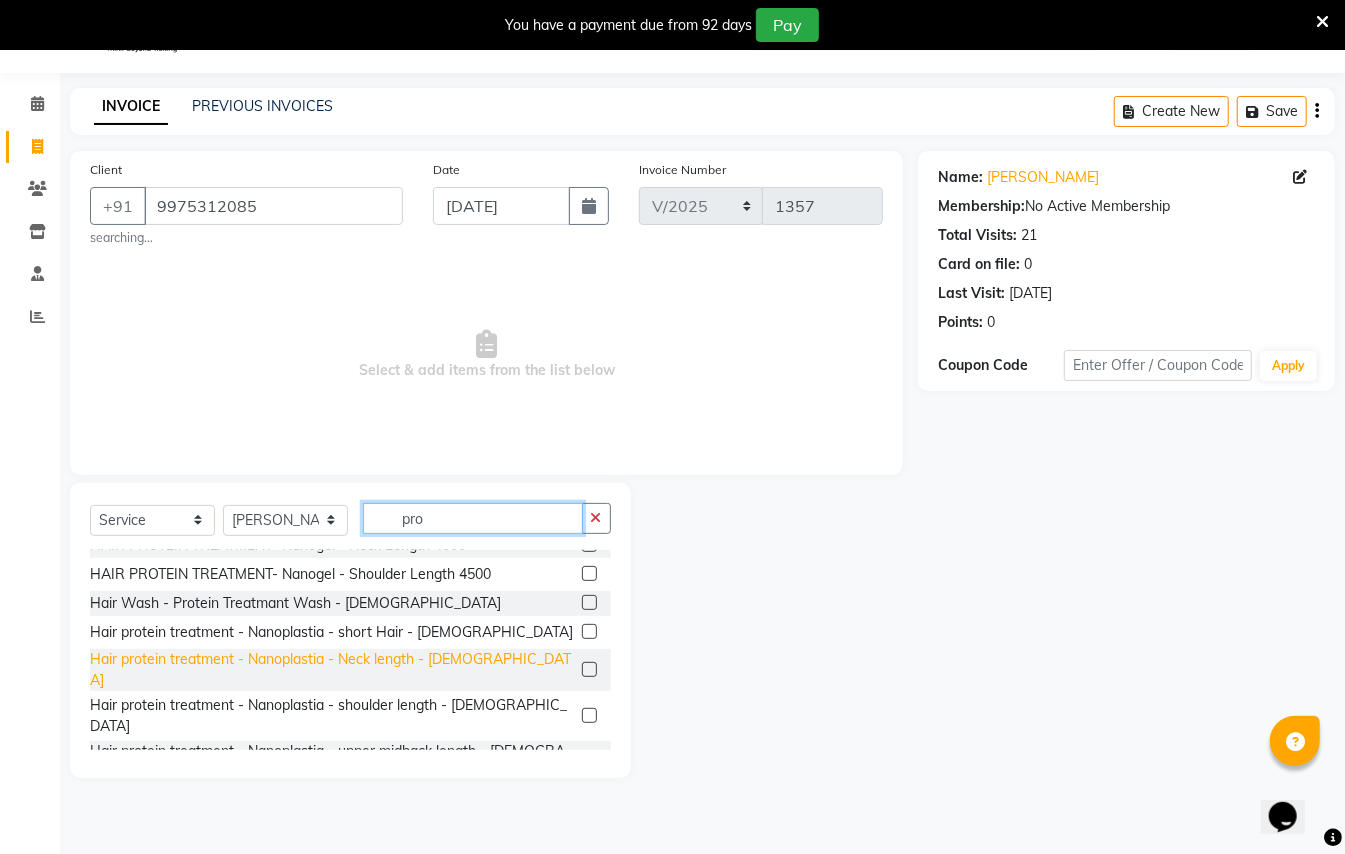 type on "pro" 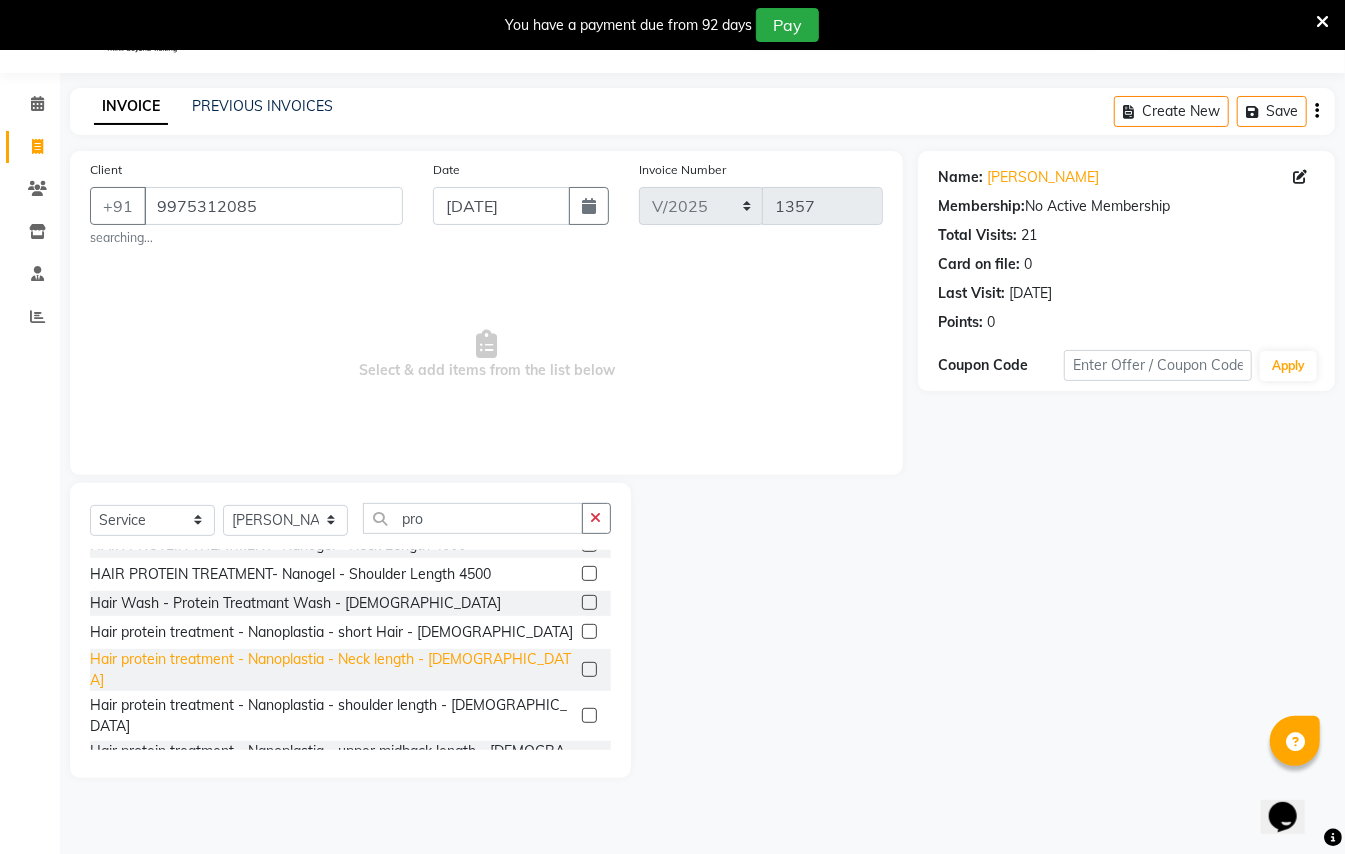 click on "Hair protein treatment - Nanoplastia - Neck length - [DEMOGRAPHIC_DATA]" 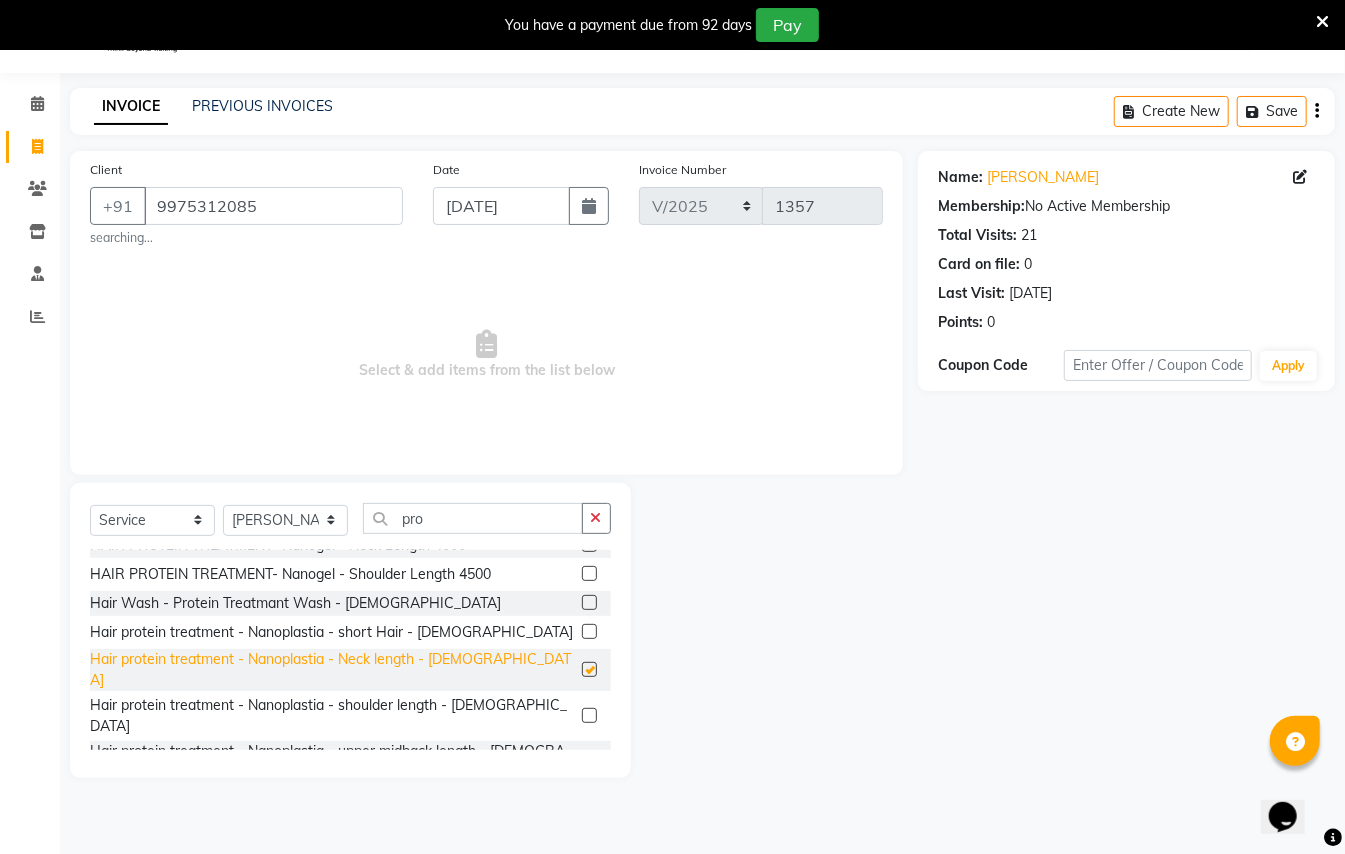 checkbox on "false" 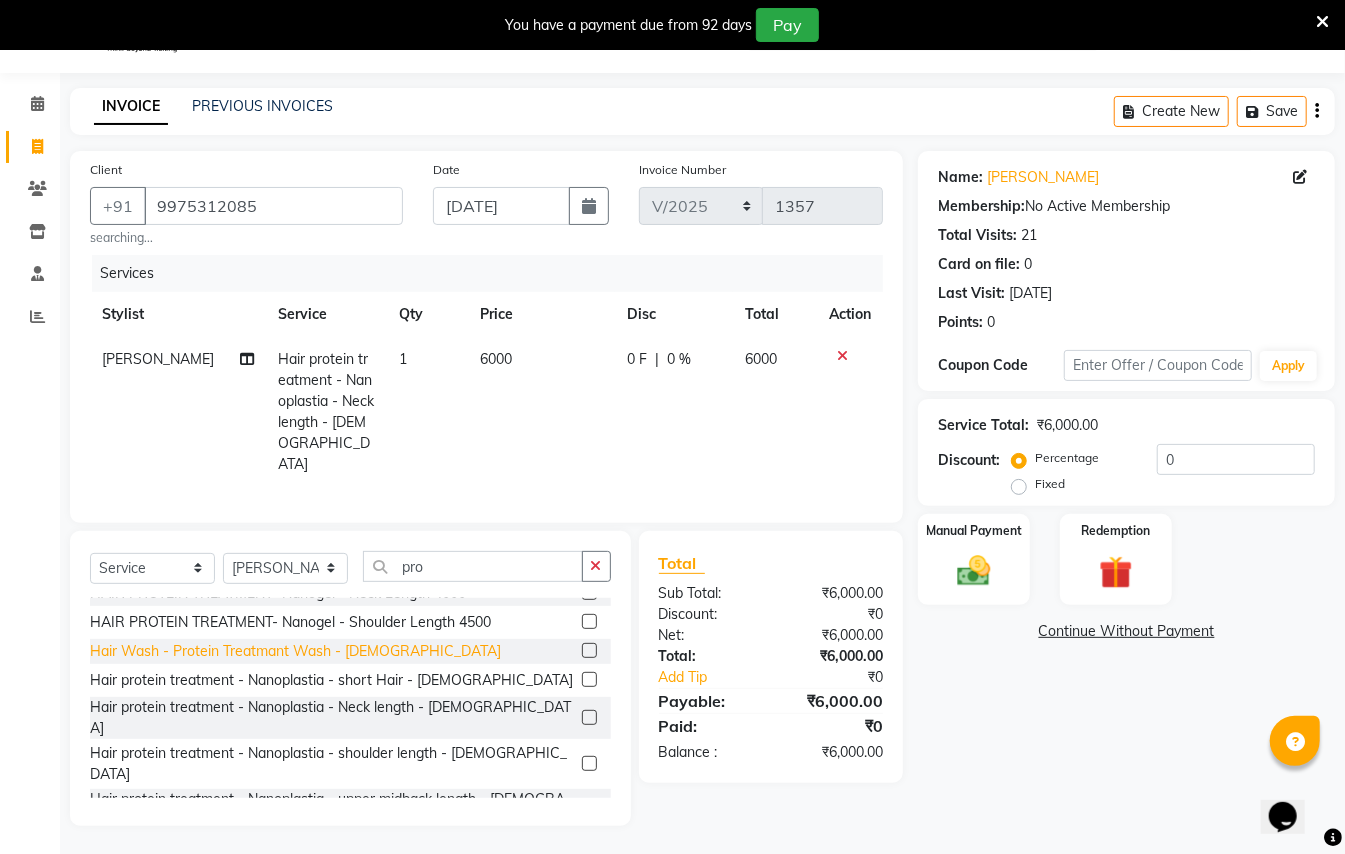 click on "Hair Wash - Protein Treatmant Wash - [DEMOGRAPHIC_DATA]" 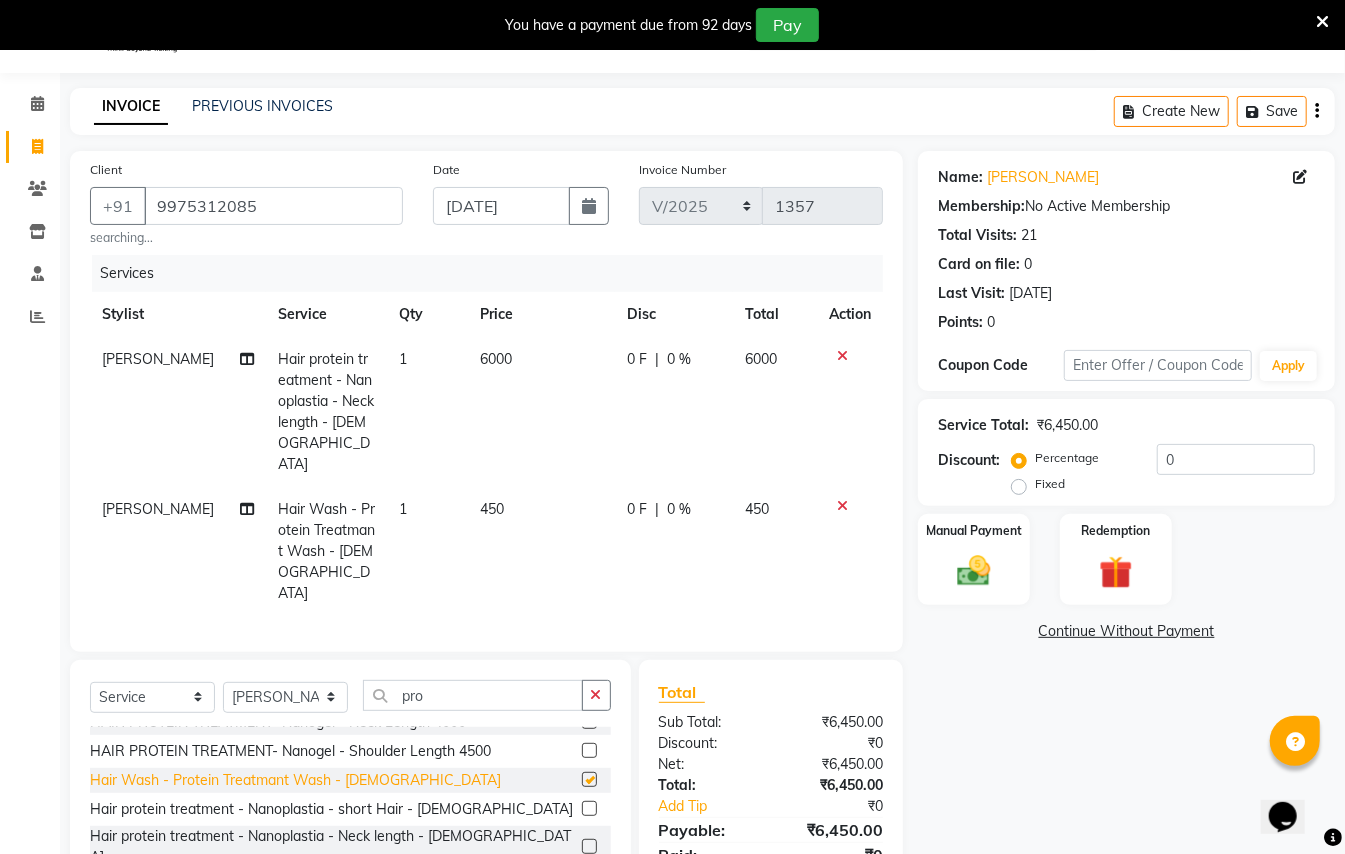checkbox on "false" 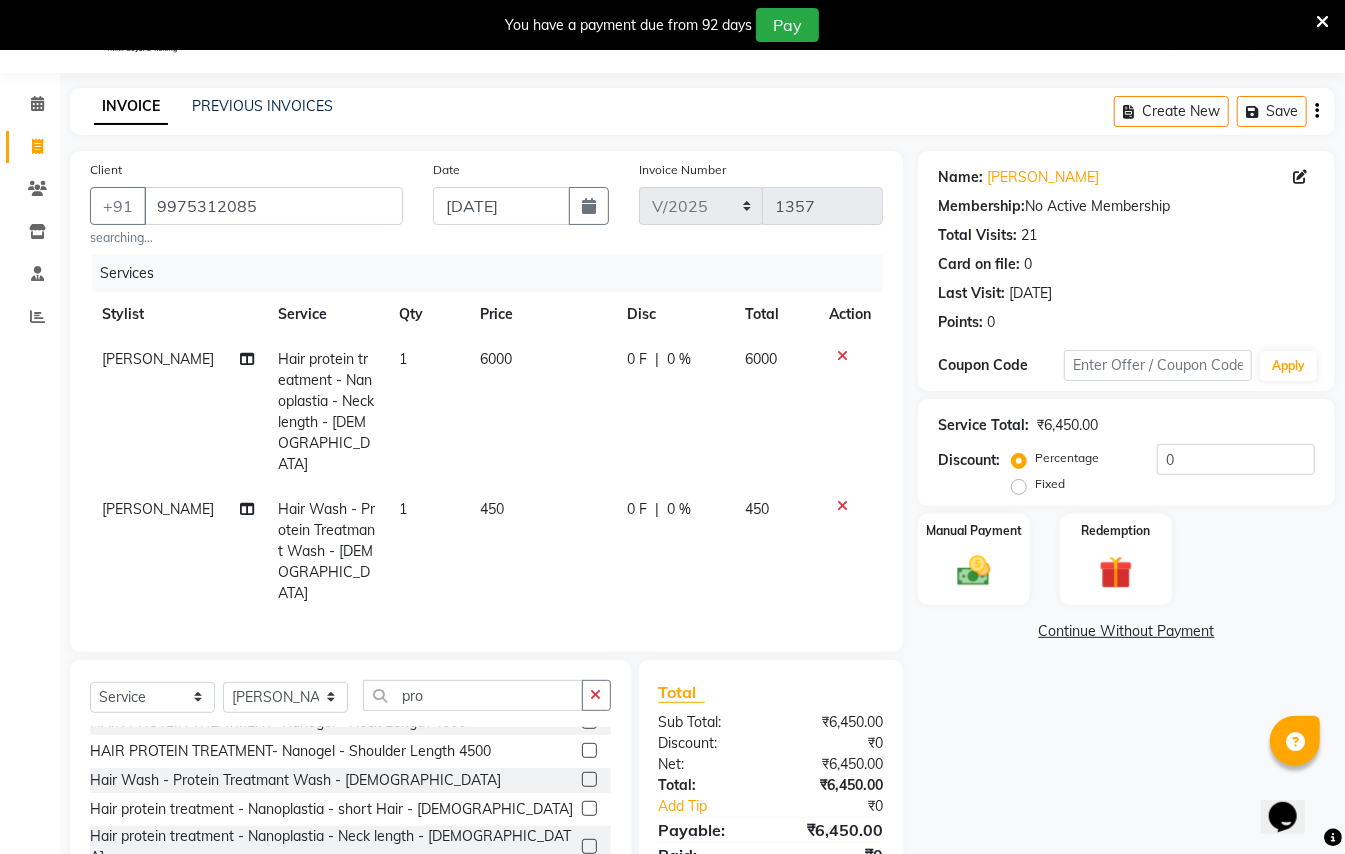 click 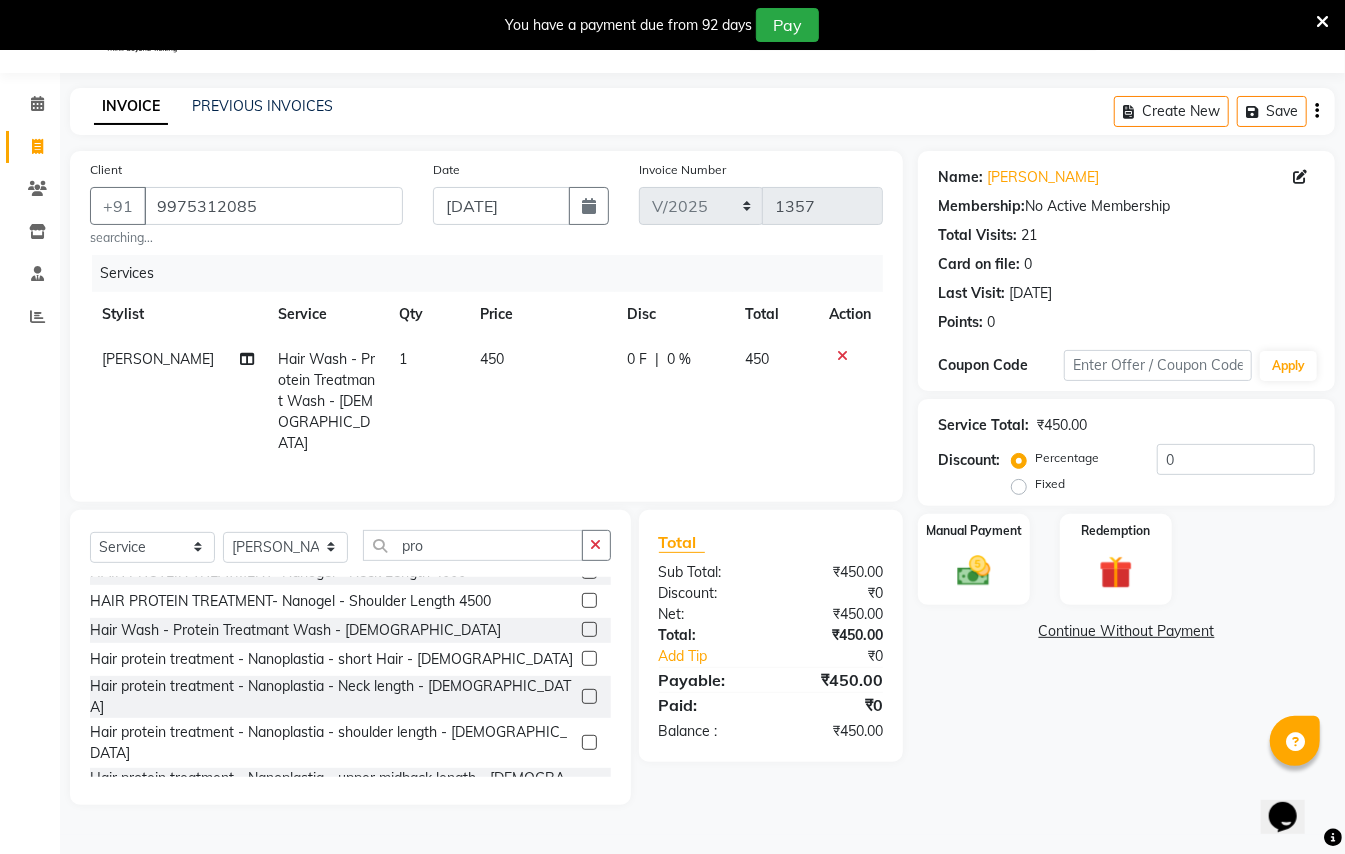 click 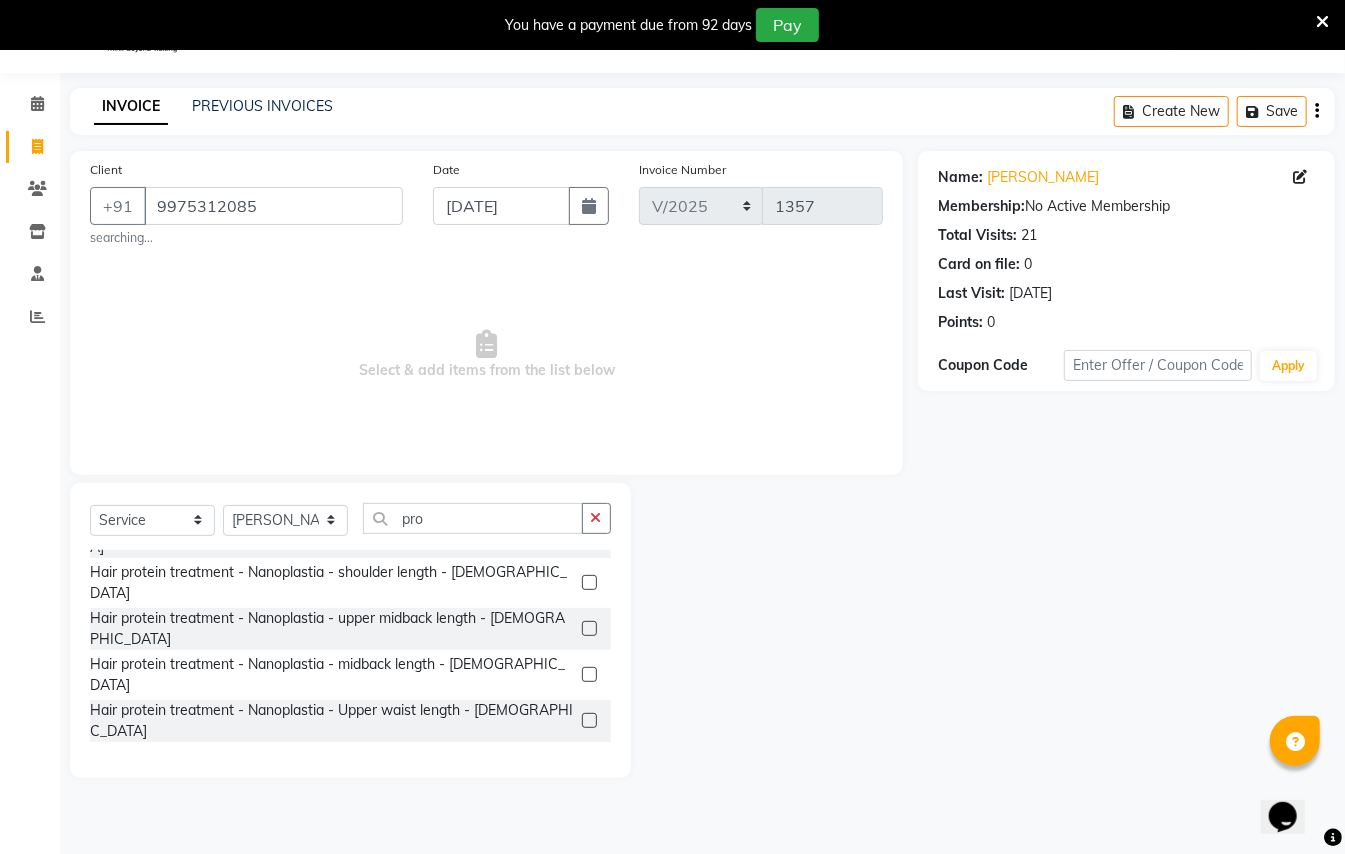 scroll, scrollTop: 400, scrollLeft: 0, axis: vertical 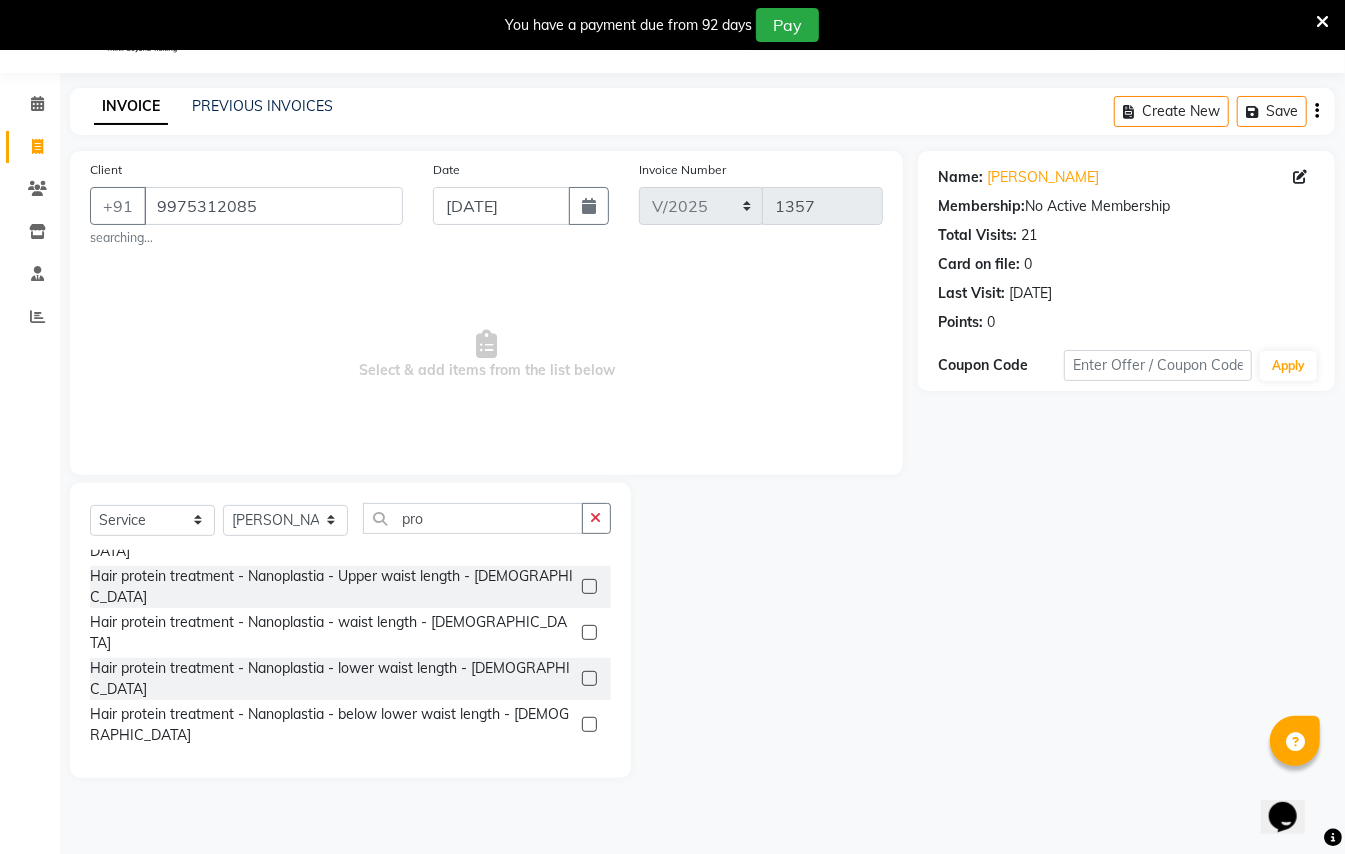 click on "Hair protein treatment - Nanogel - short Hair - [DEMOGRAPHIC_DATA]" 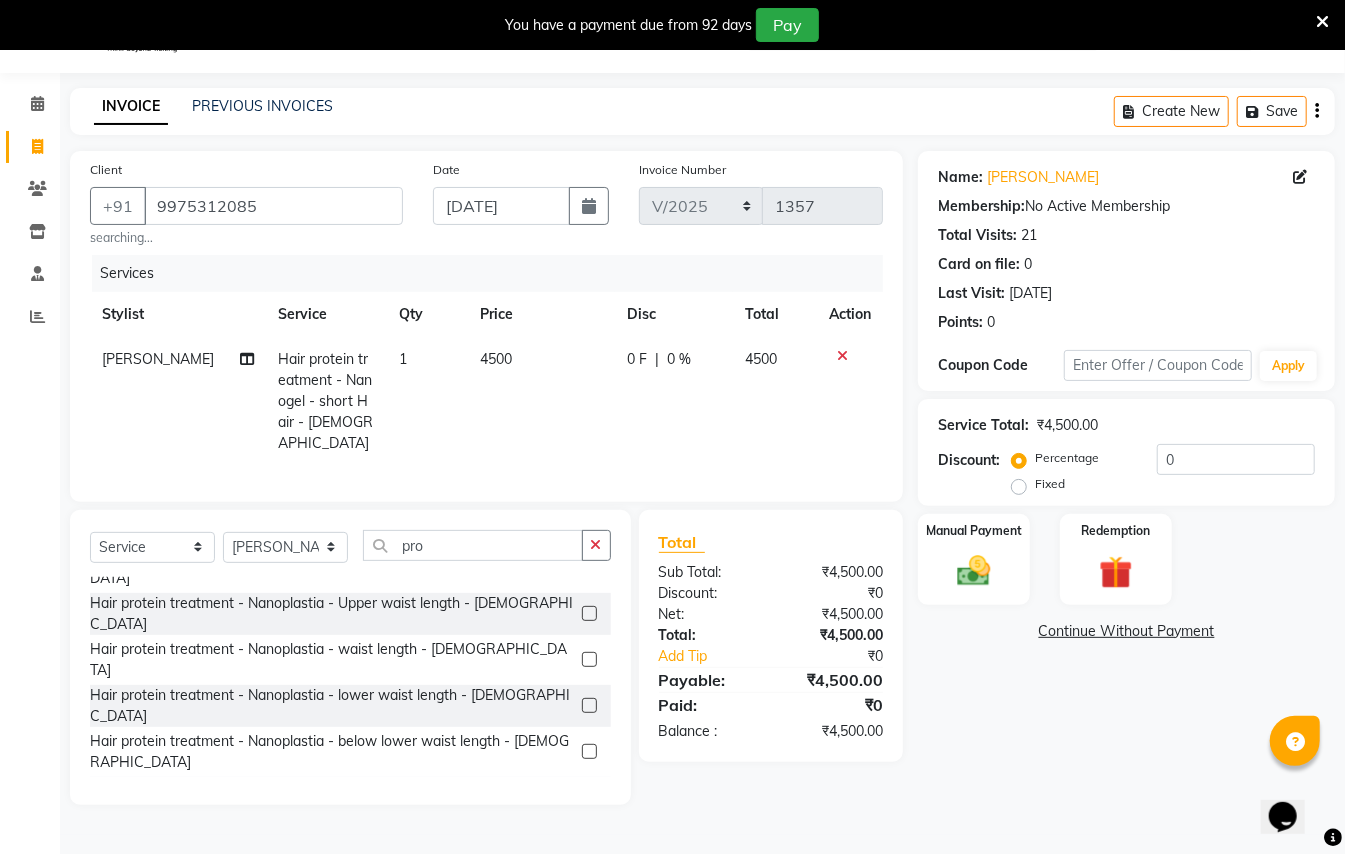 checkbox on "false" 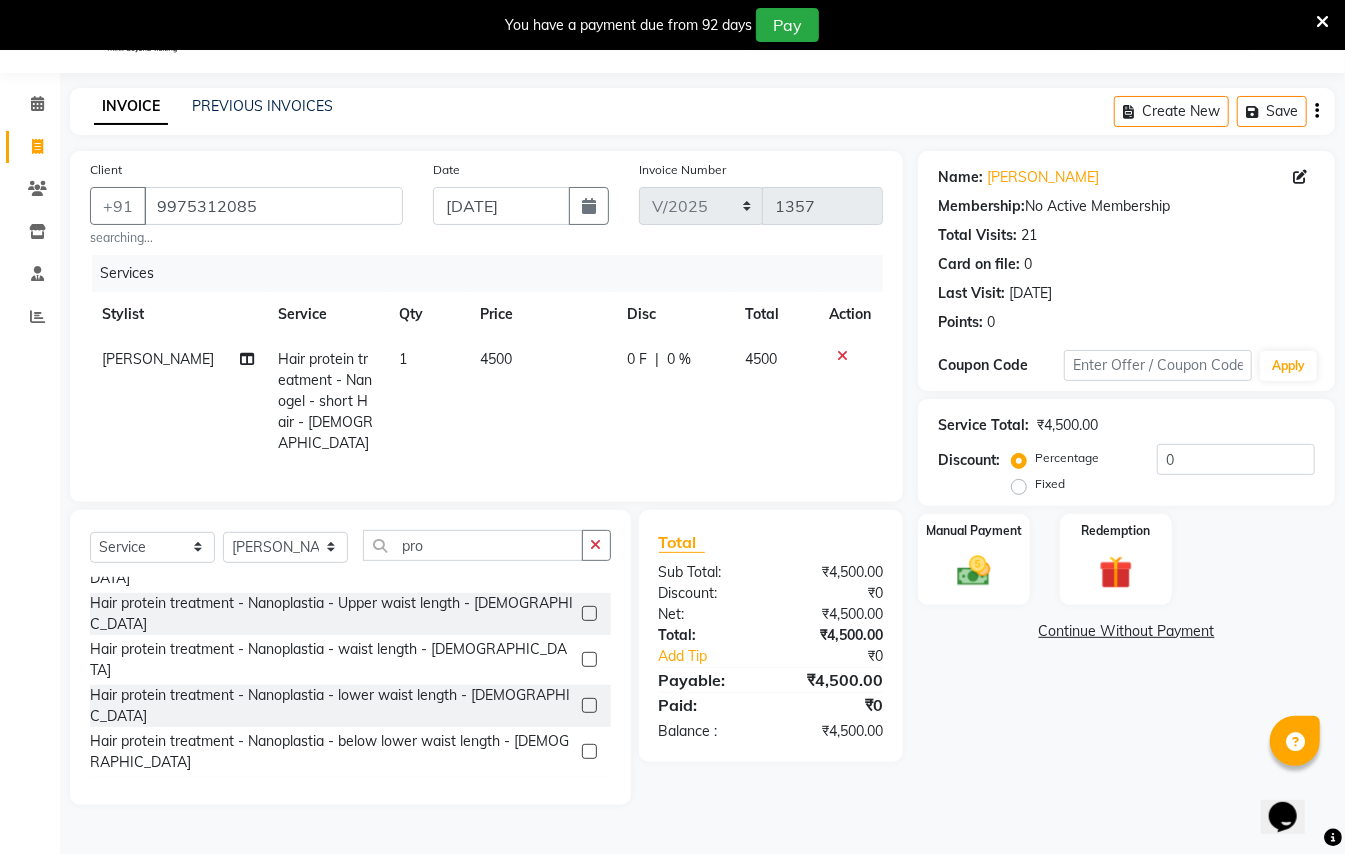 click on "Hair protein treatment - Nanogel - Neck length - [DEMOGRAPHIC_DATA]" 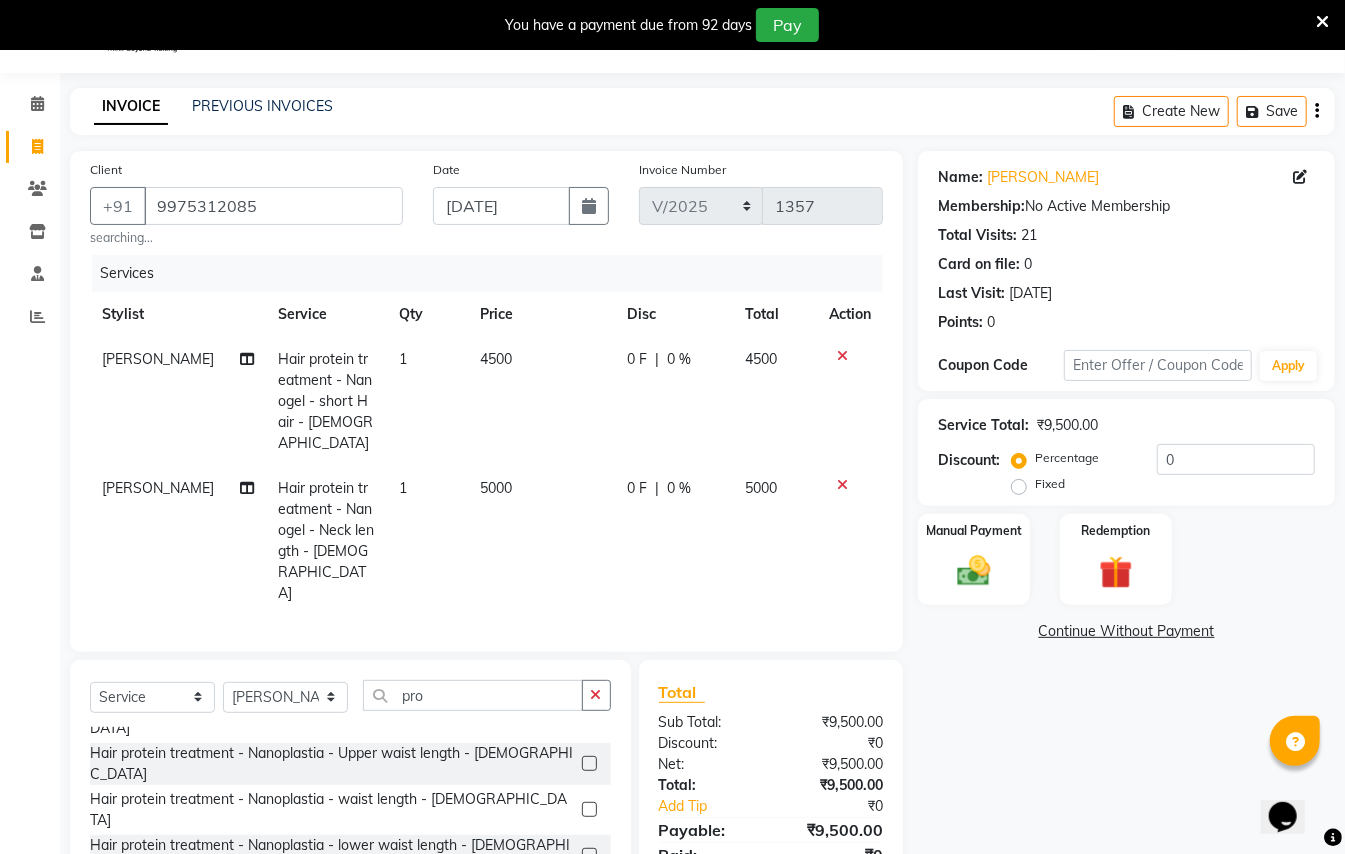 checkbox on "false" 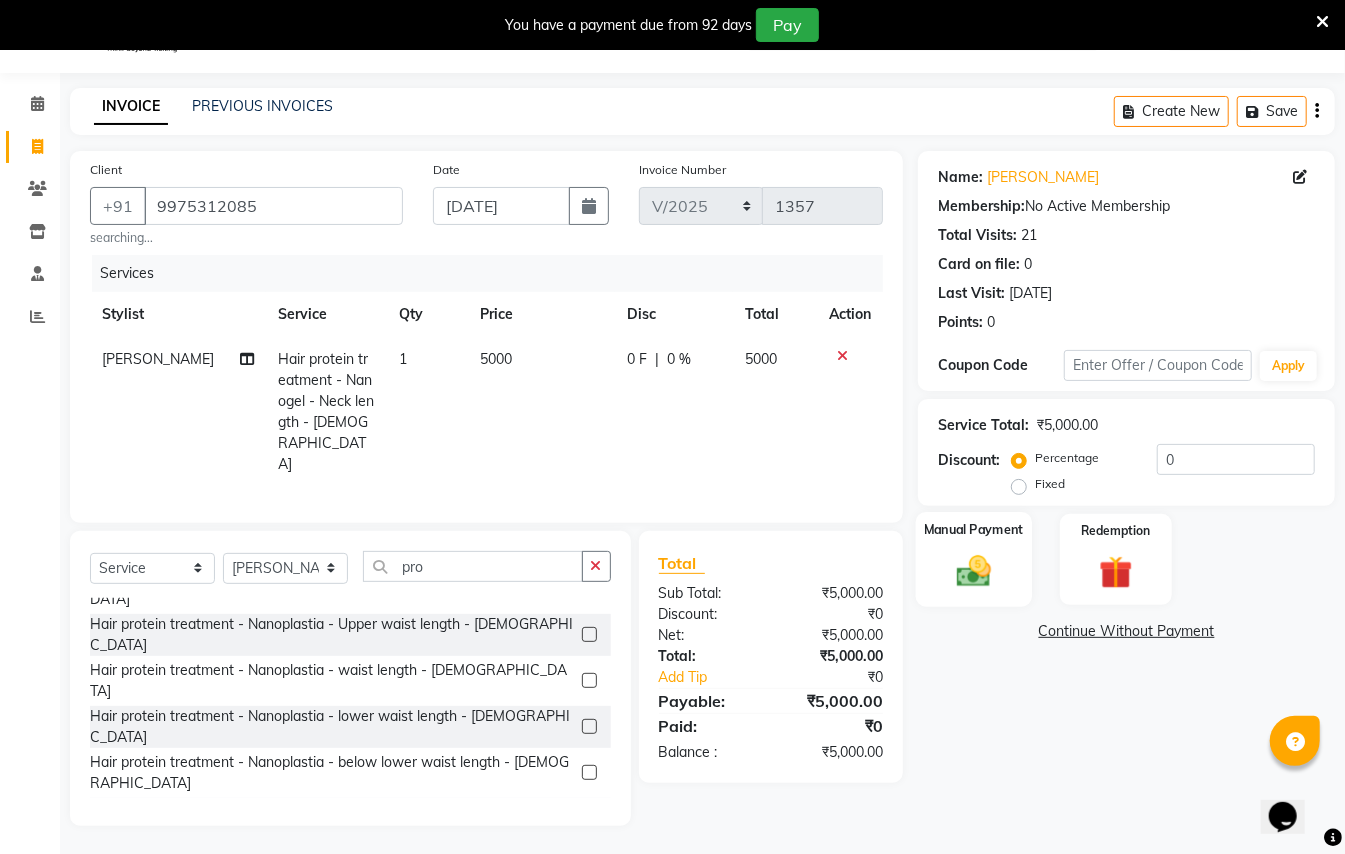 click 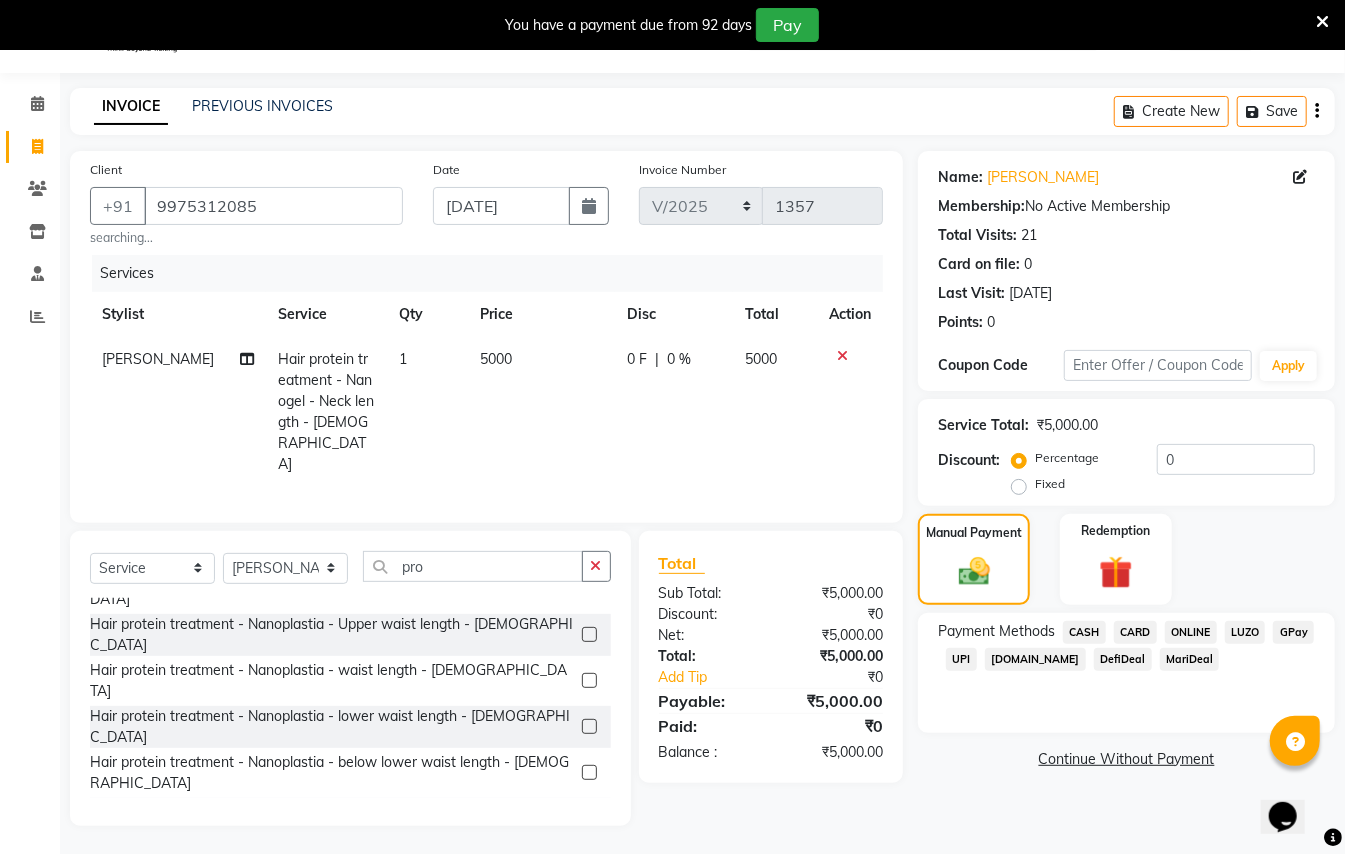 click on "GPay" 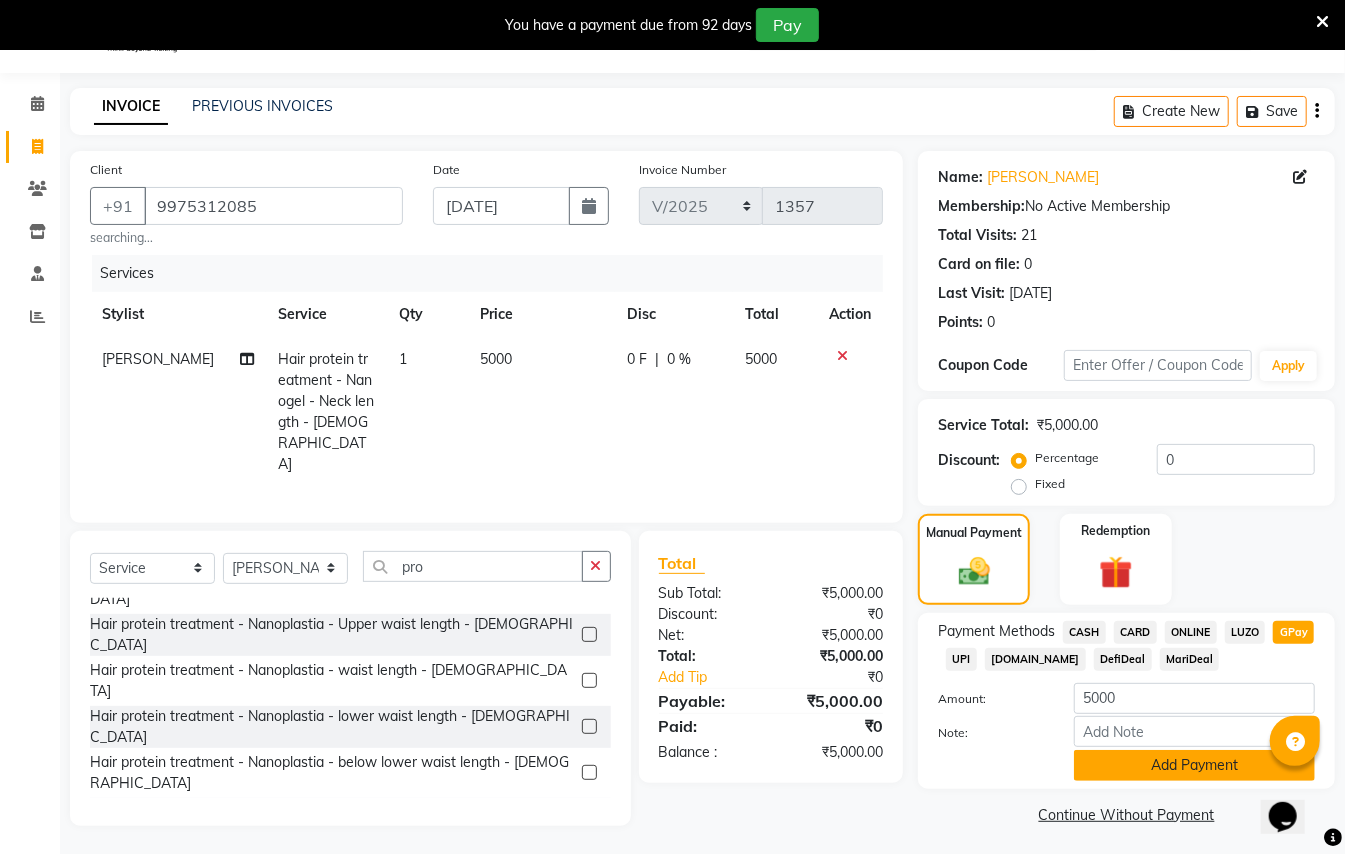 click on "Add Payment" 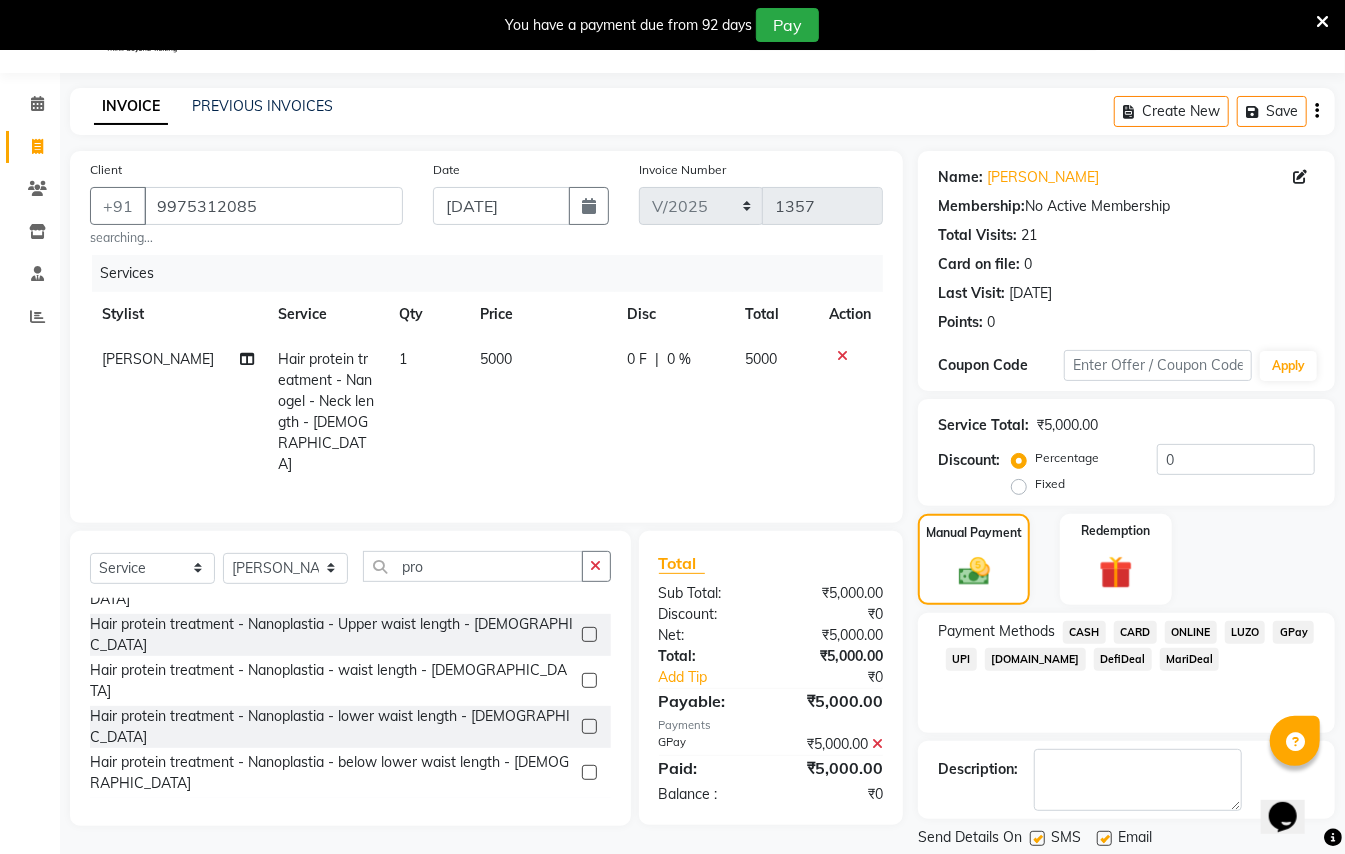 scroll, scrollTop: 114, scrollLeft: 0, axis: vertical 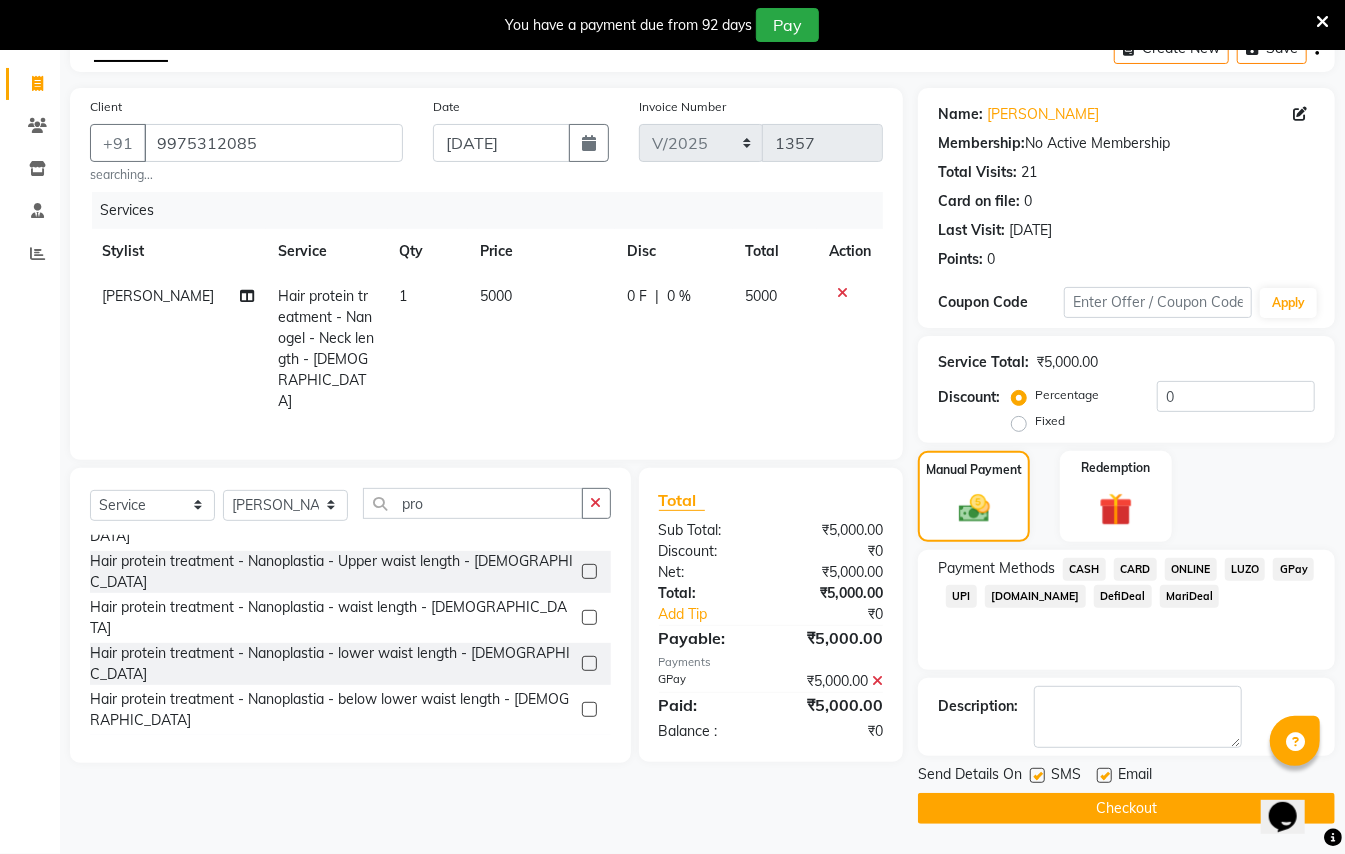 click on "Checkout" 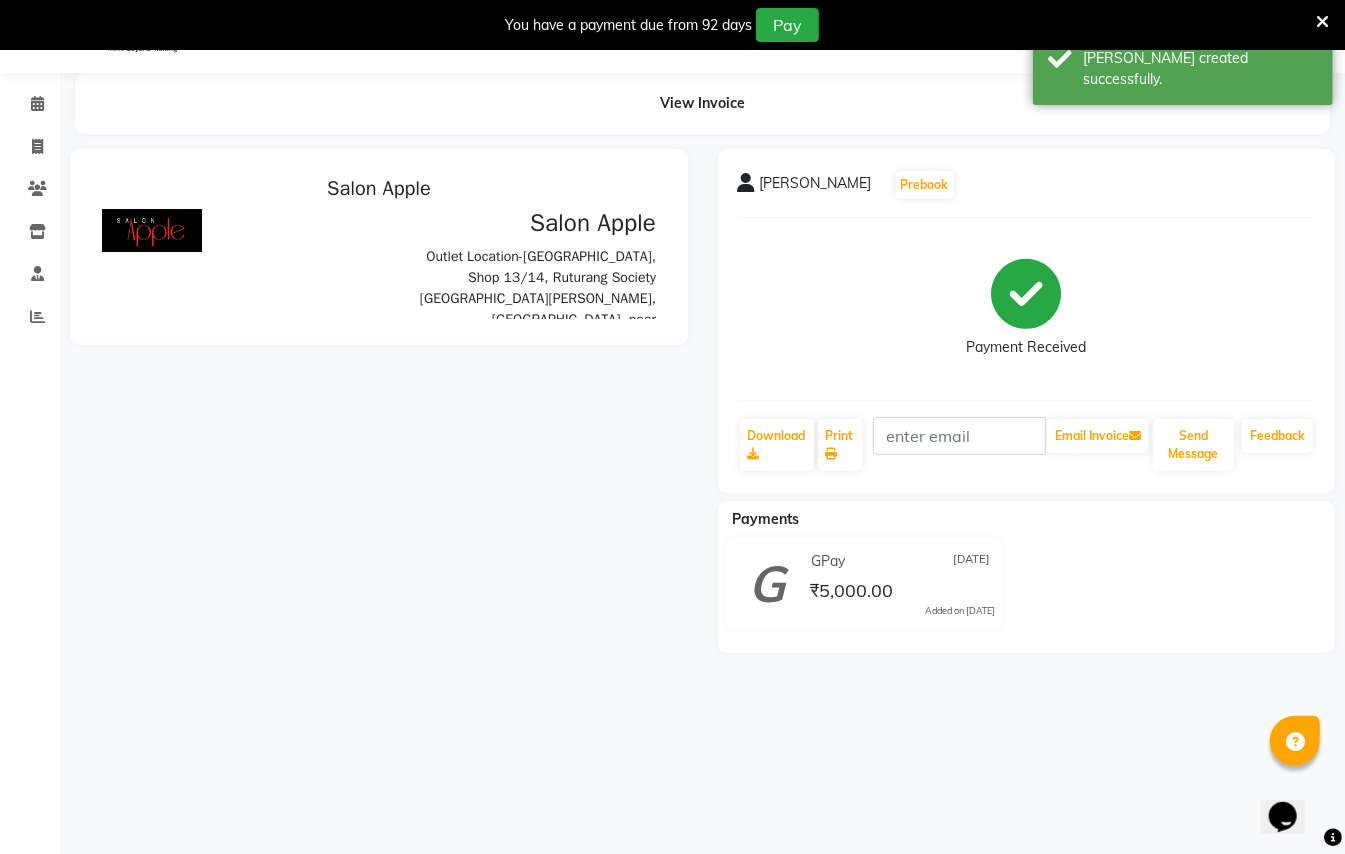 scroll, scrollTop: 0, scrollLeft: 0, axis: both 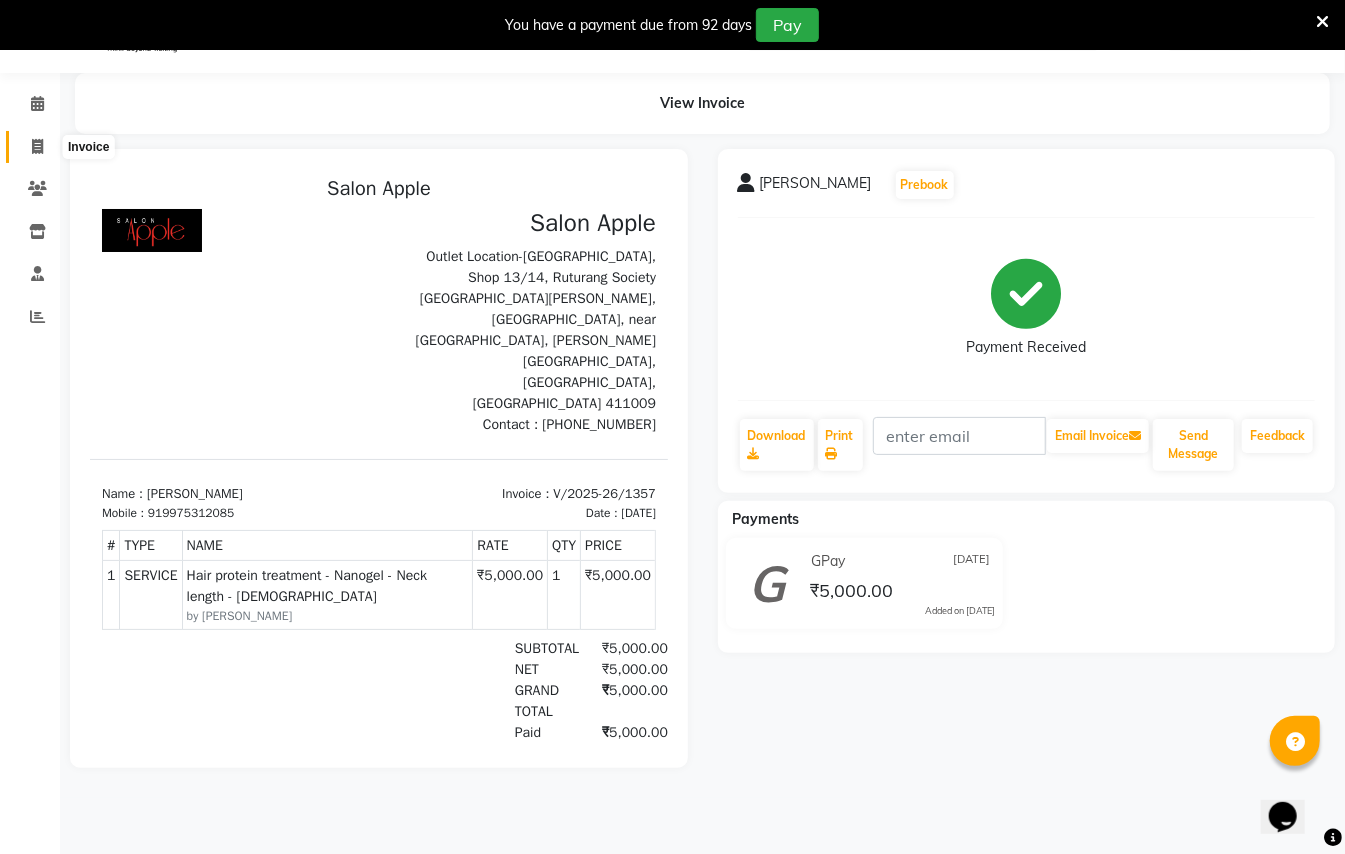click 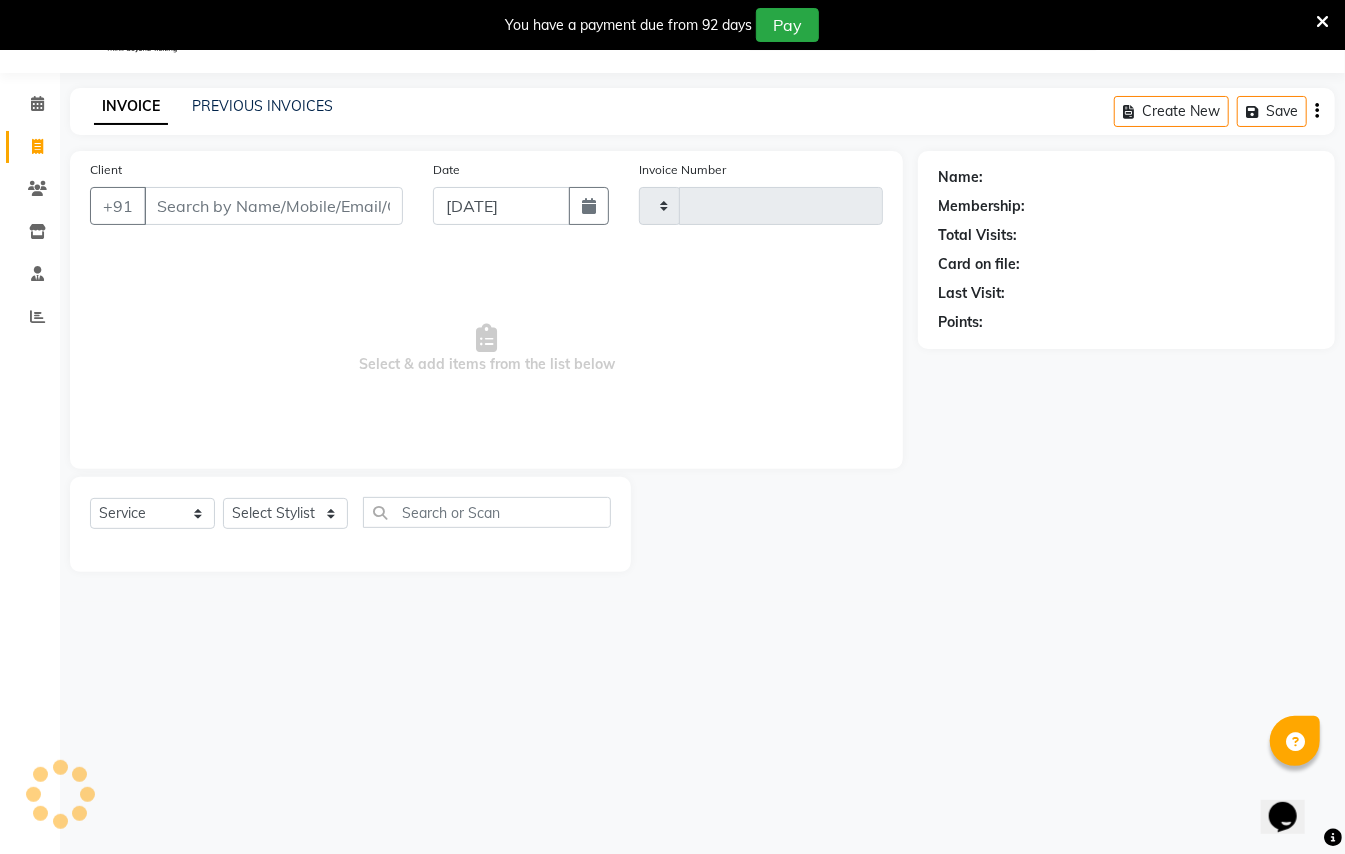 type on "1358" 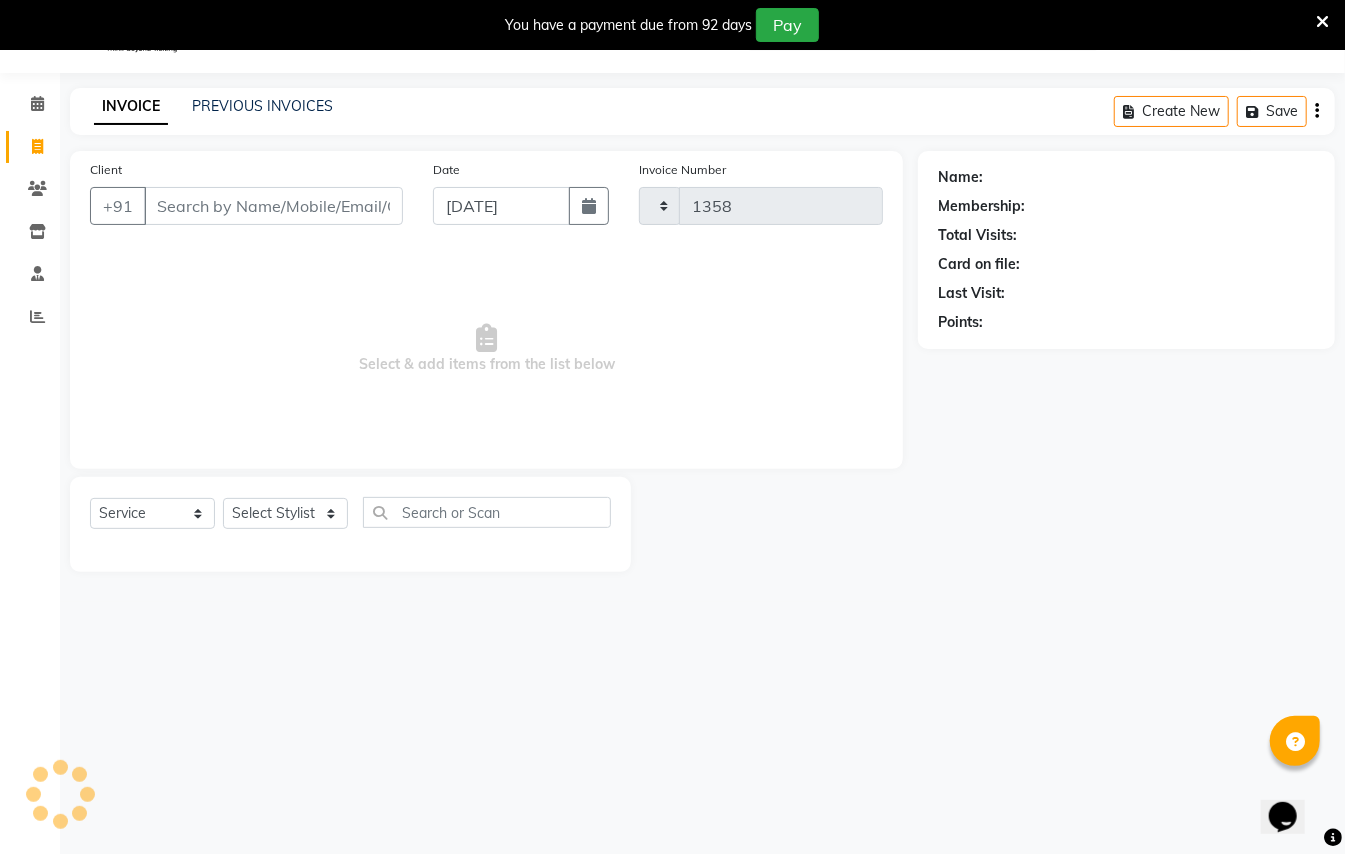select on "123" 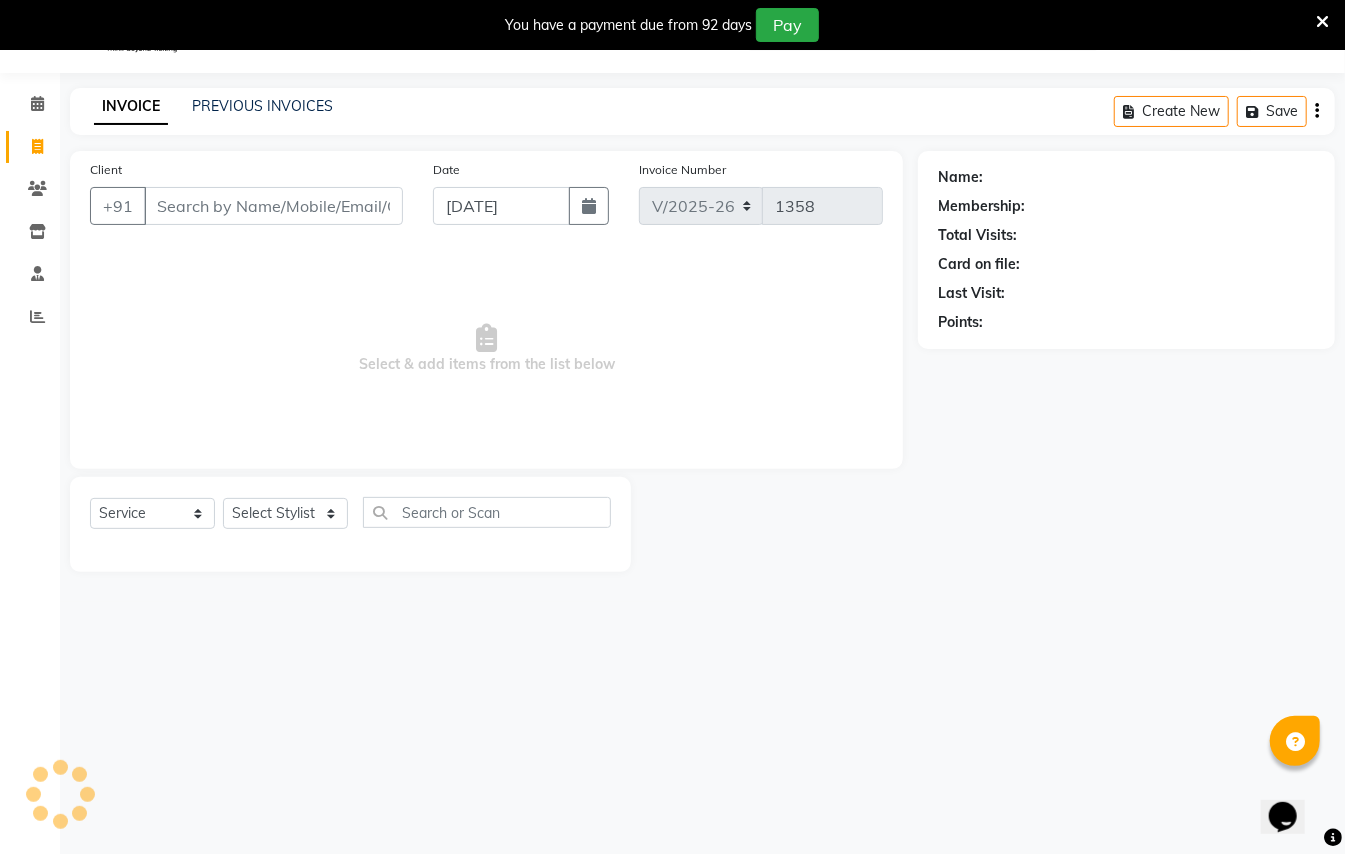 click on "Client" at bounding box center (273, 206) 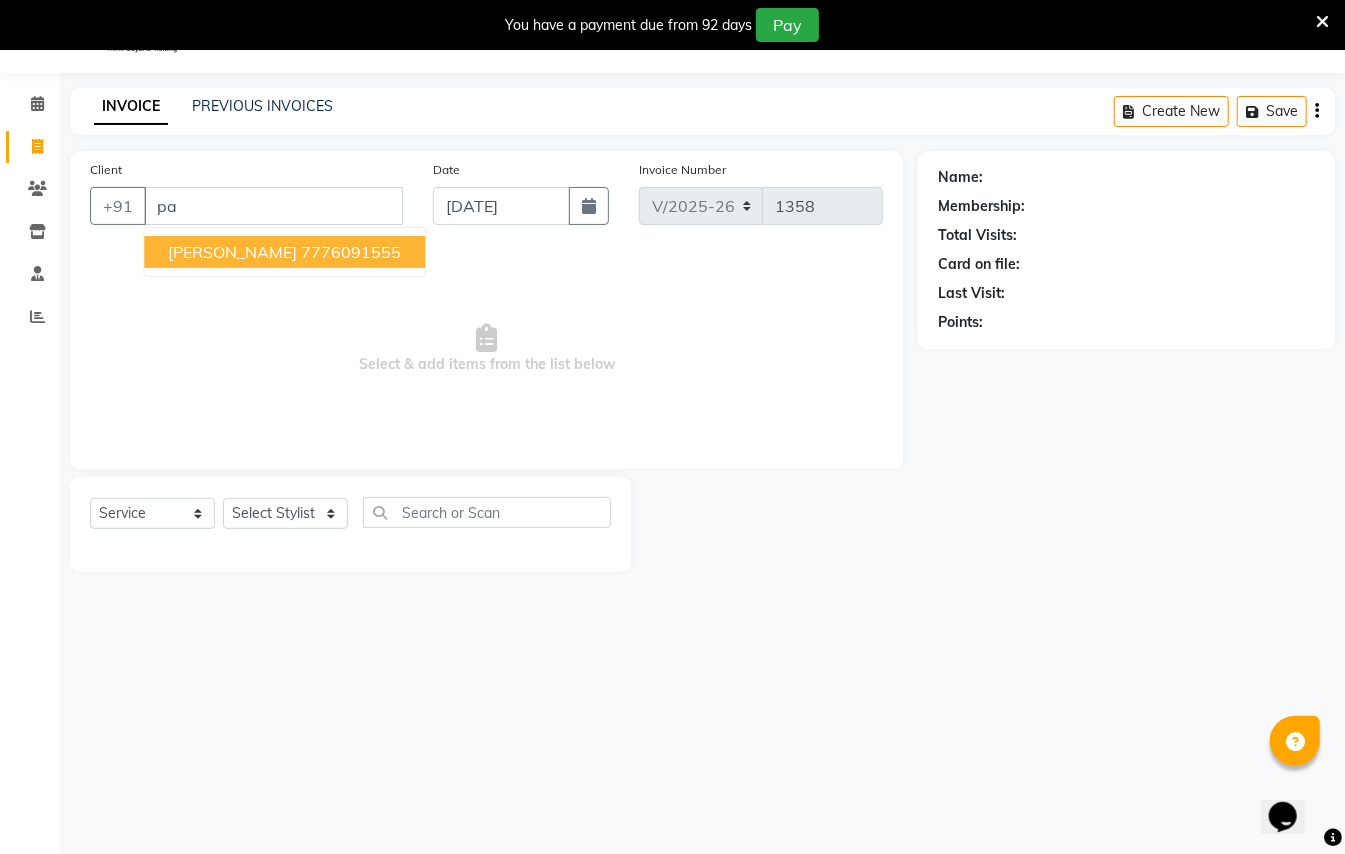 type on "p" 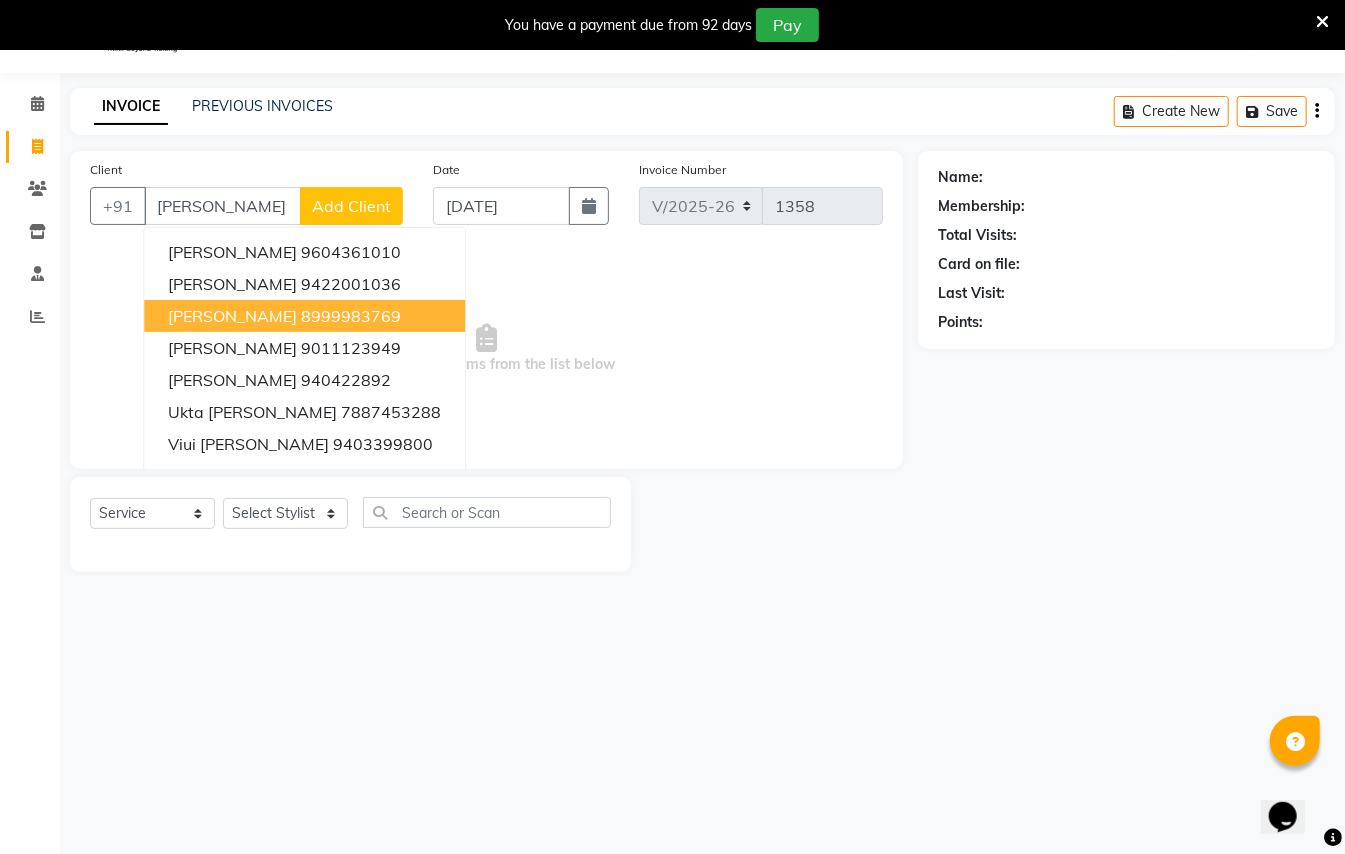 click on "8999983769" at bounding box center [351, 316] 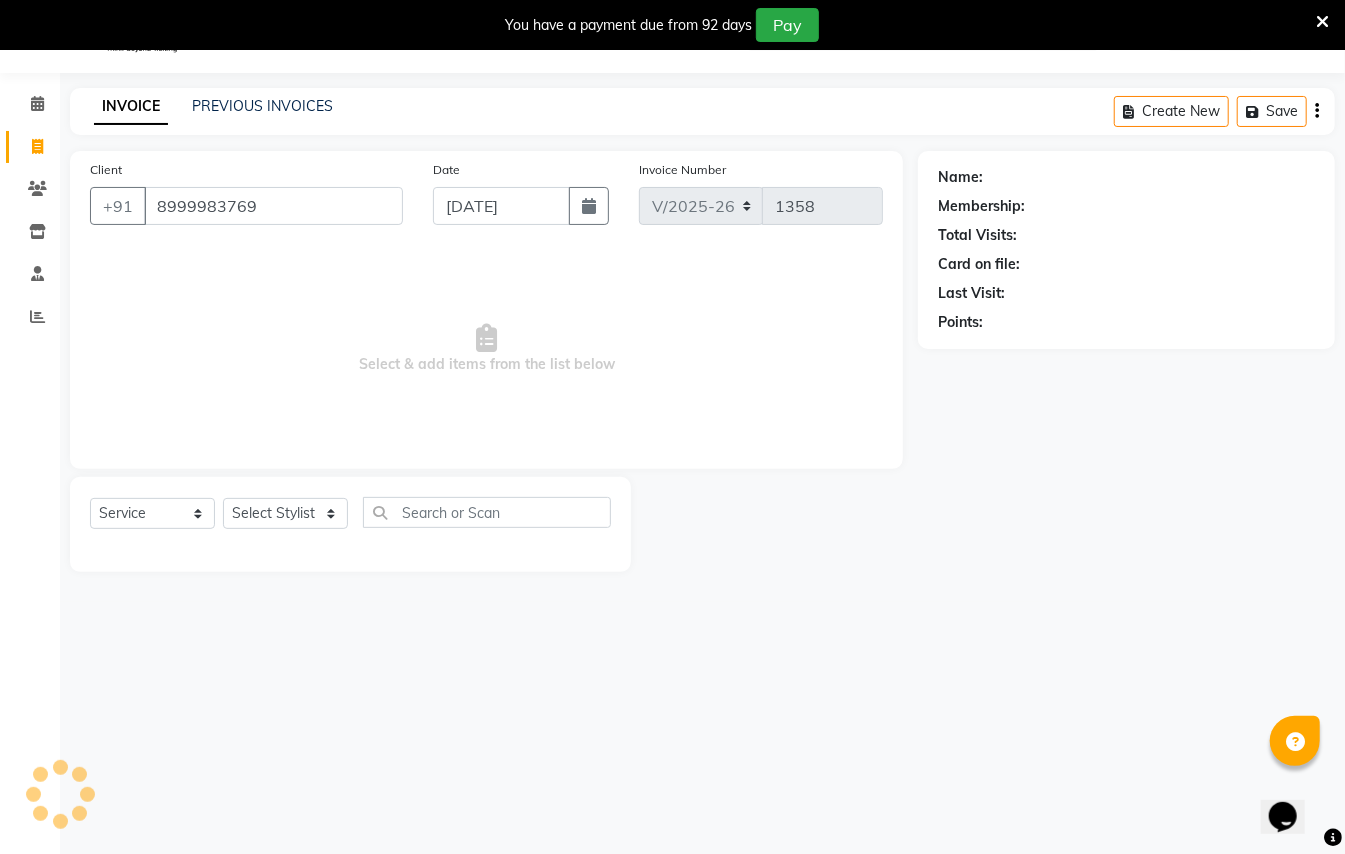 type on "8999983769" 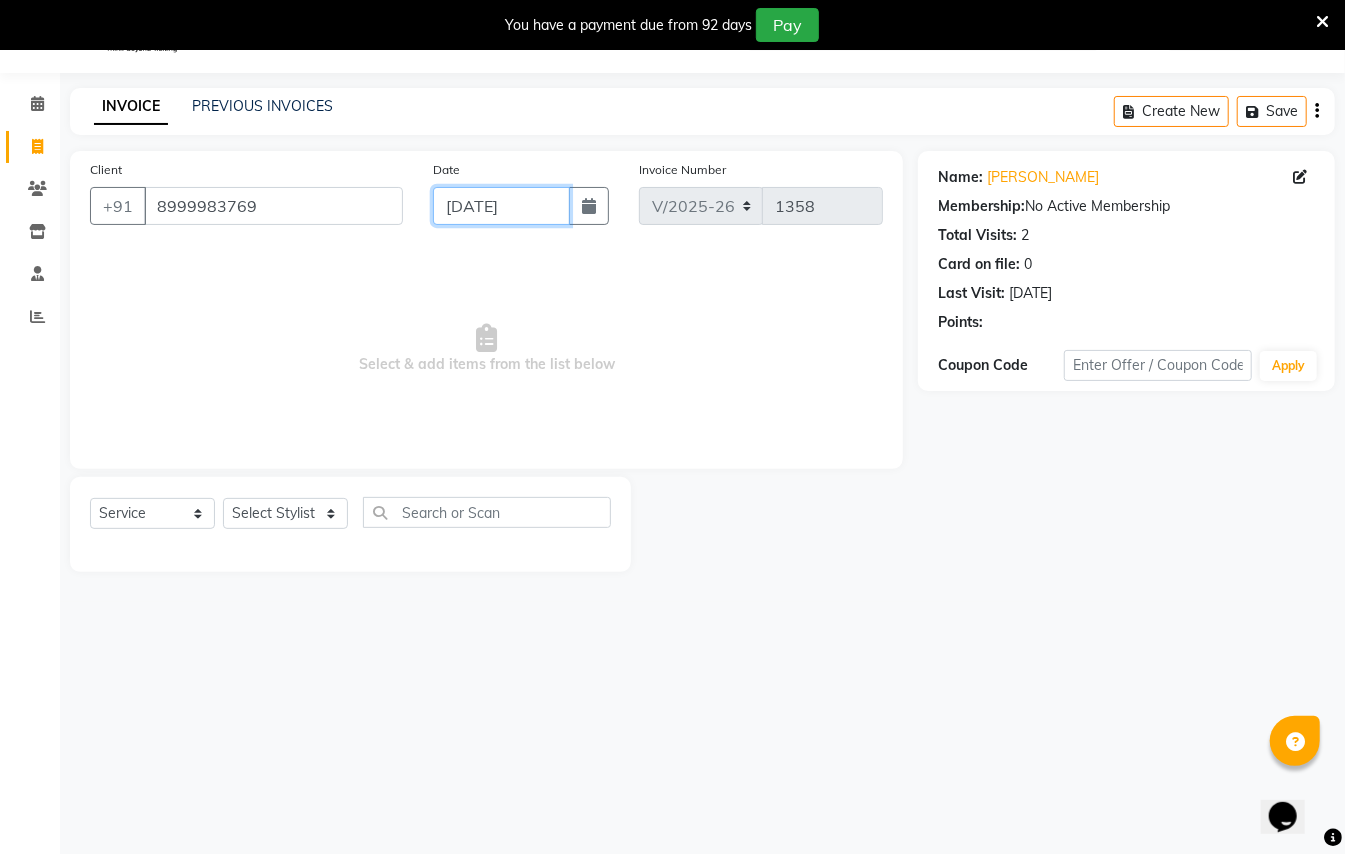 click on "[DATE]" 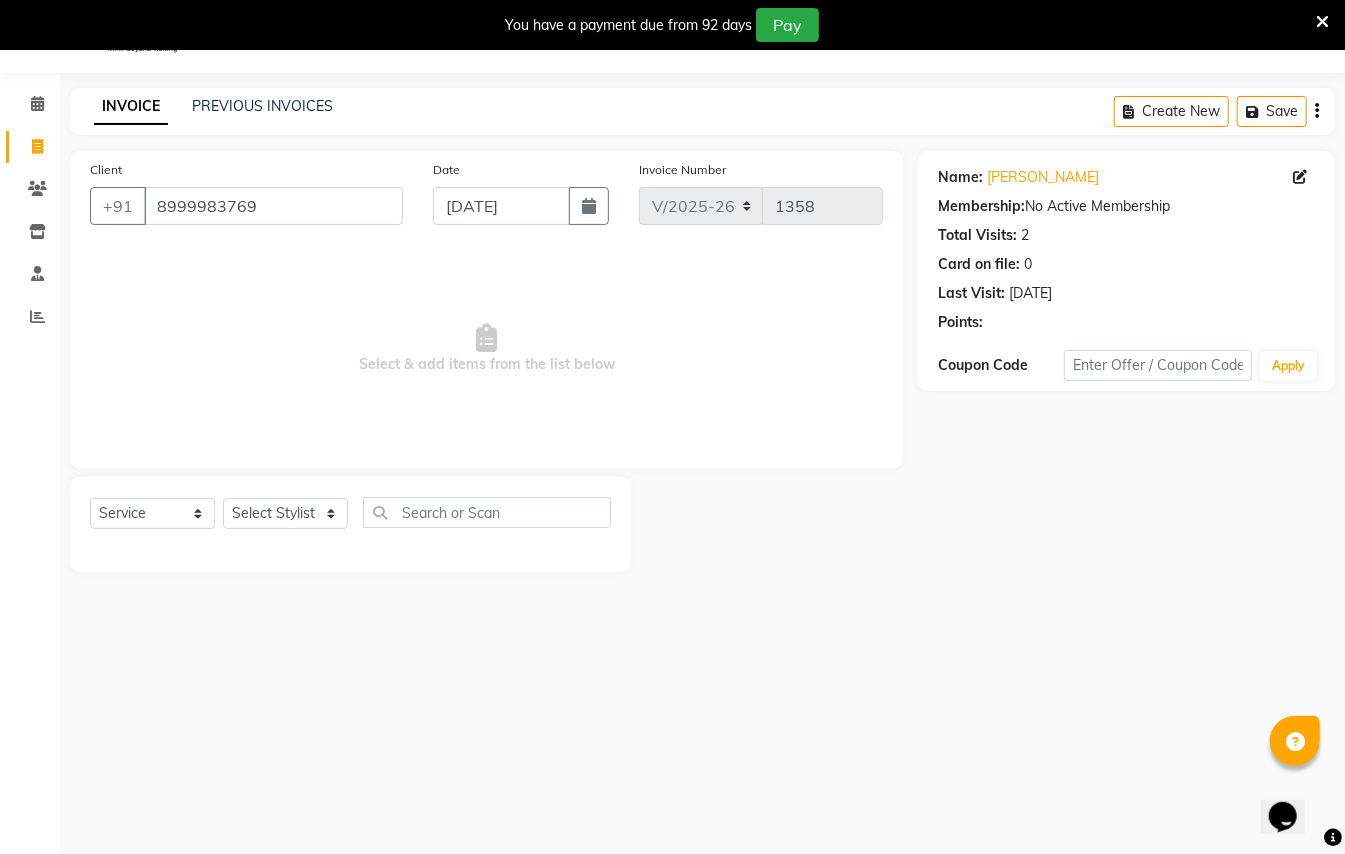 select on "7" 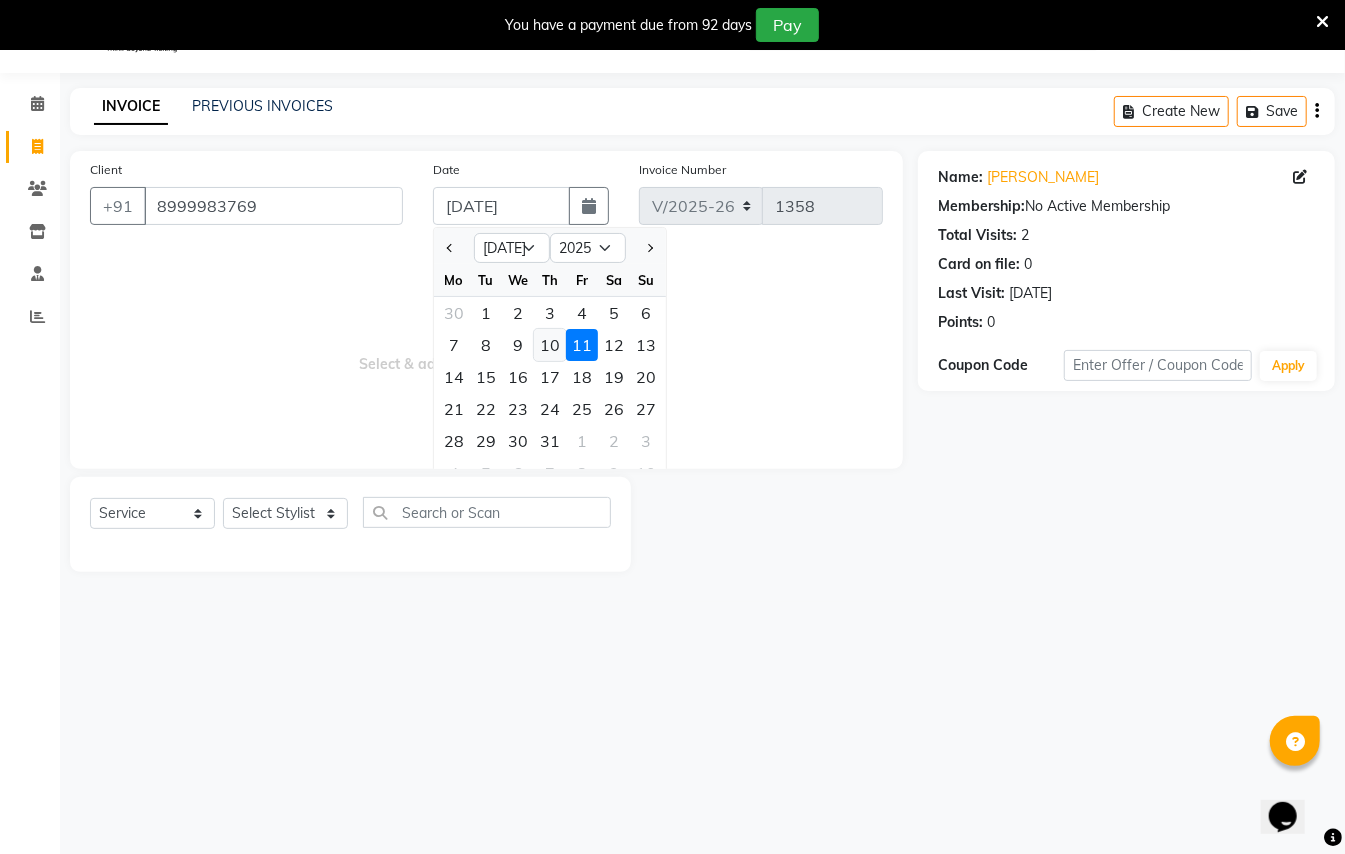 click on "10" 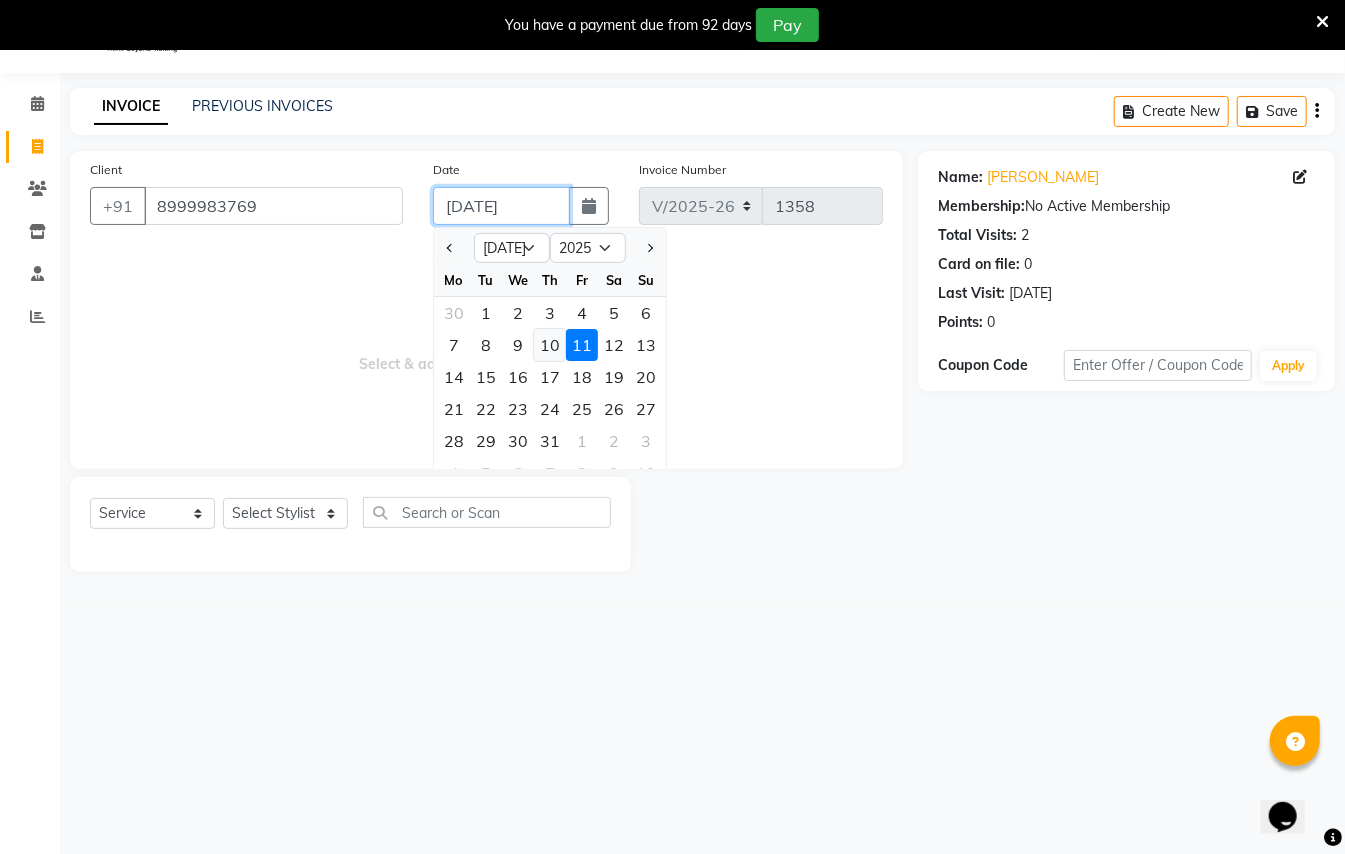 type on "[DATE]" 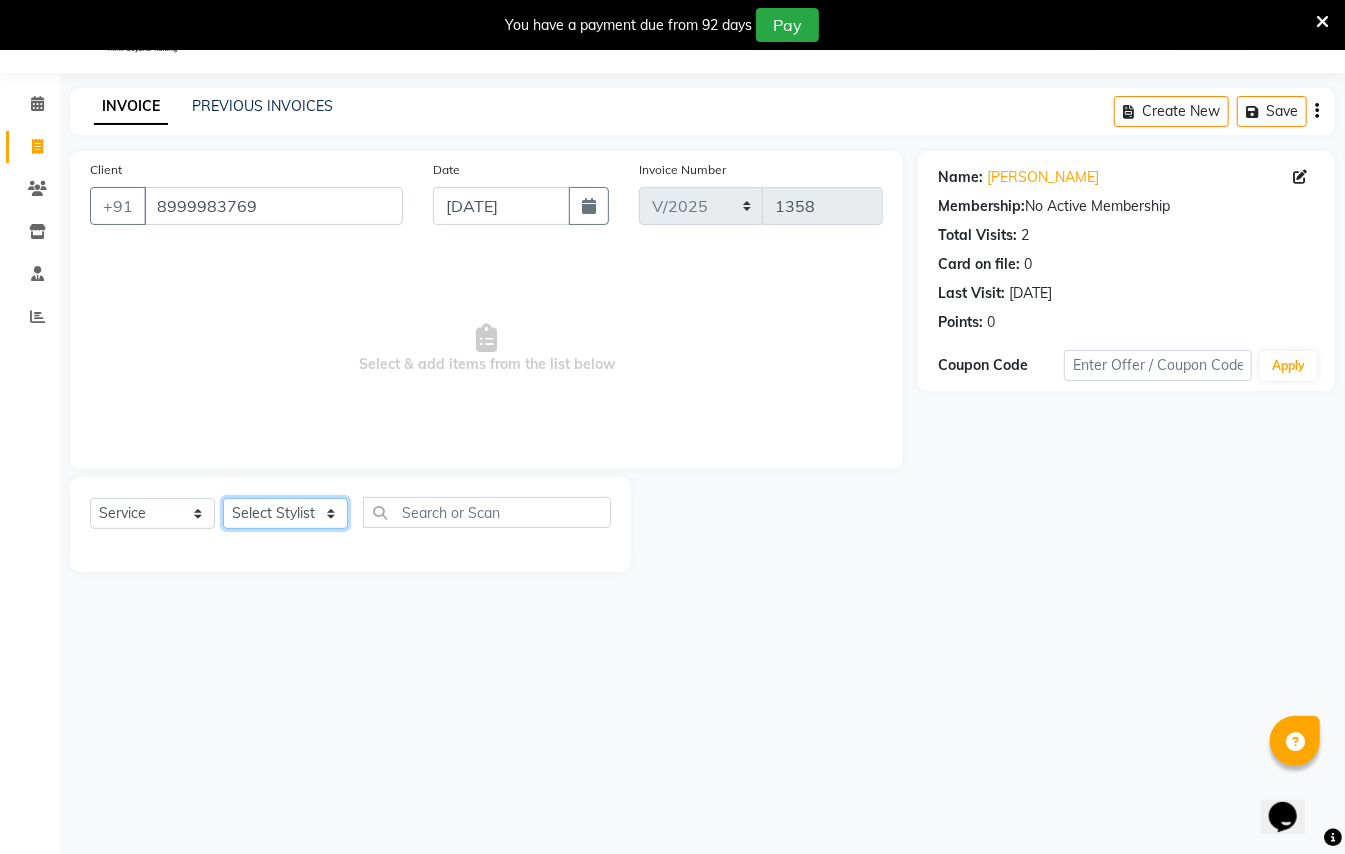 click on "Select Stylist [PERSON_NAME] [PERSON_NAME]  [PERSON_NAME] [PERSON_NAME] [PERSON_NAME] Mane Manager [PERSON_NAME]  [PERSON_NAME] Owner [PERSON_NAME]" 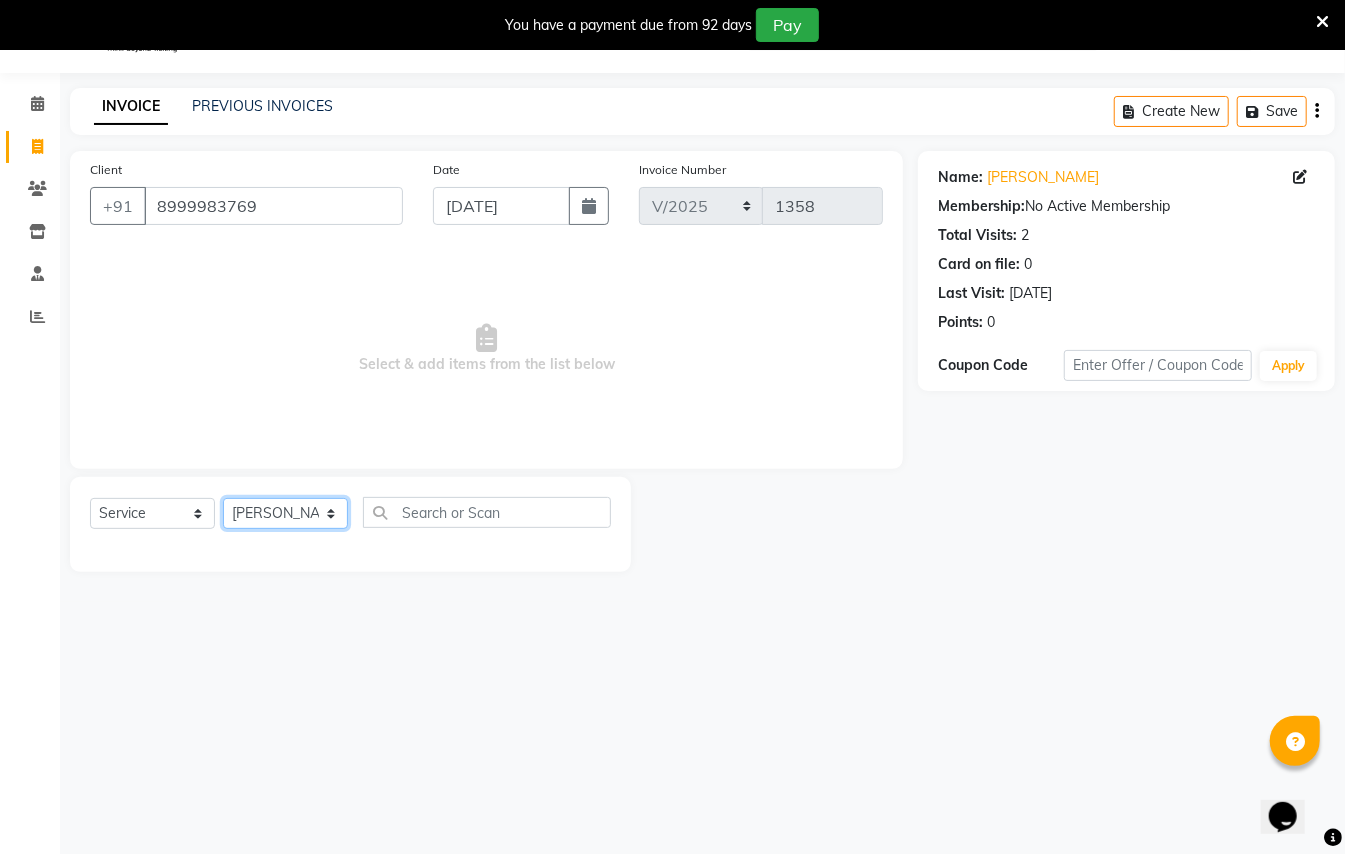 click on "Select Stylist [PERSON_NAME] [PERSON_NAME]  [PERSON_NAME] [PERSON_NAME] [PERSON_NAME] Mane Manager [PERSON_NAME]  [PERSON_NAME] Owner [PERSON_NAME]" 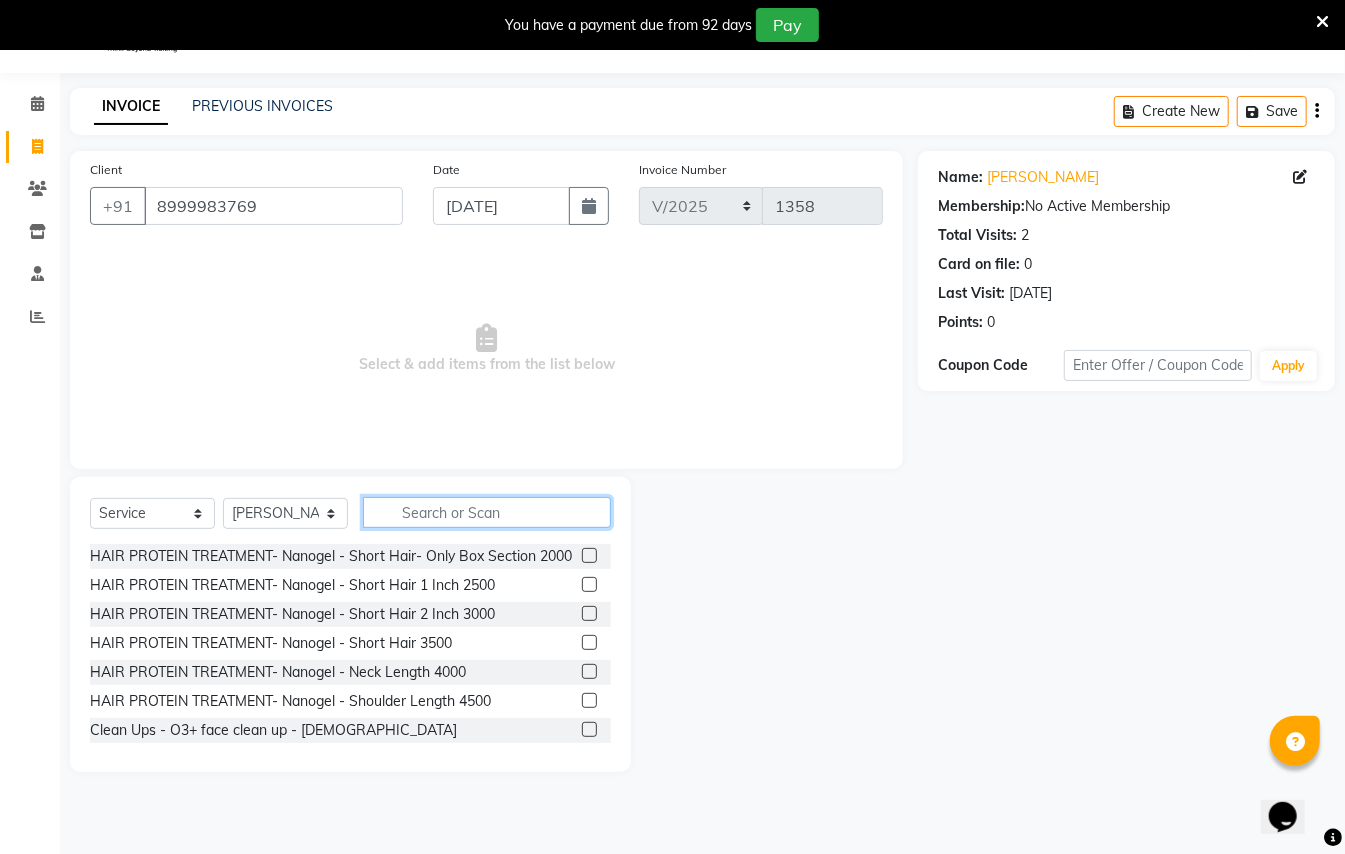 click 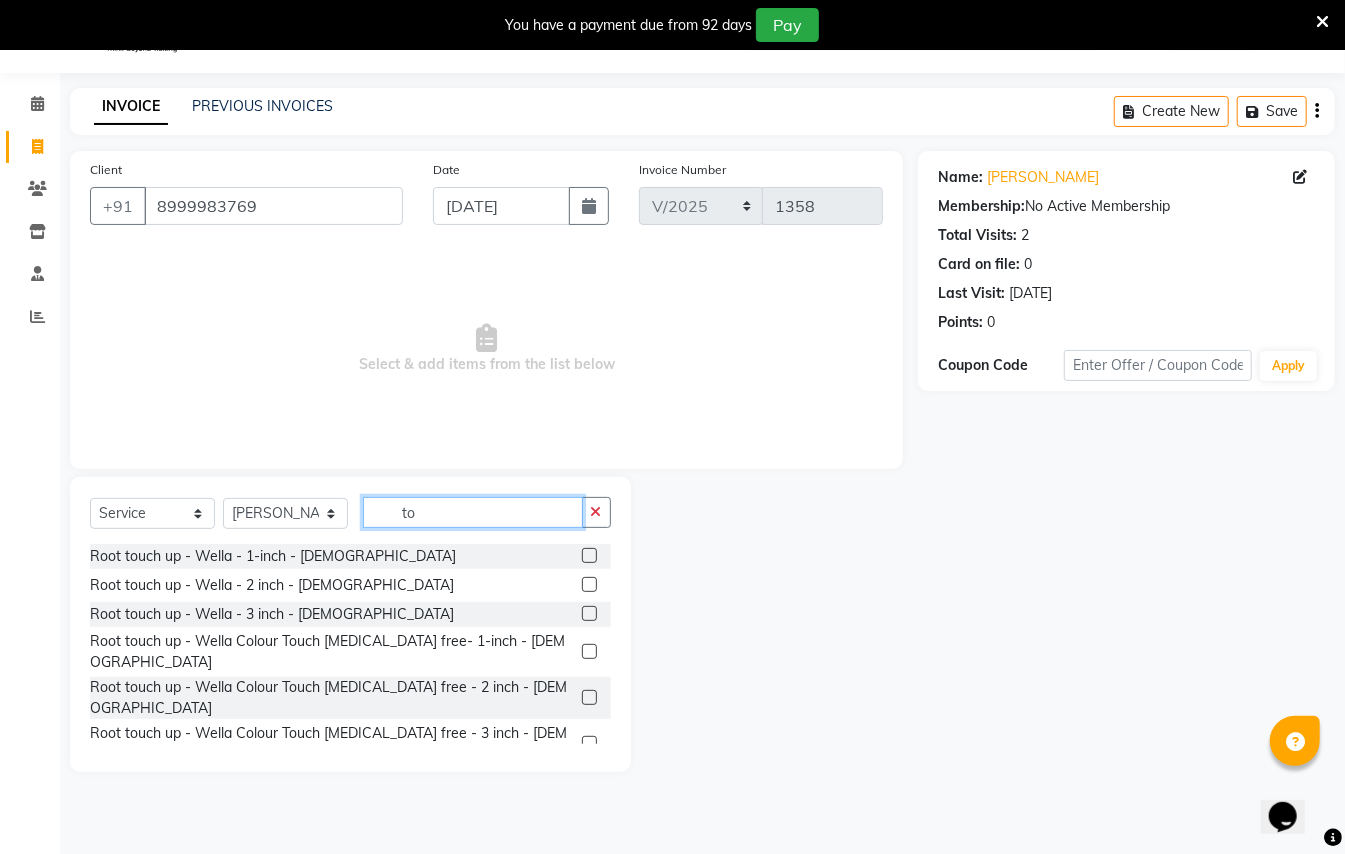 type on "t" 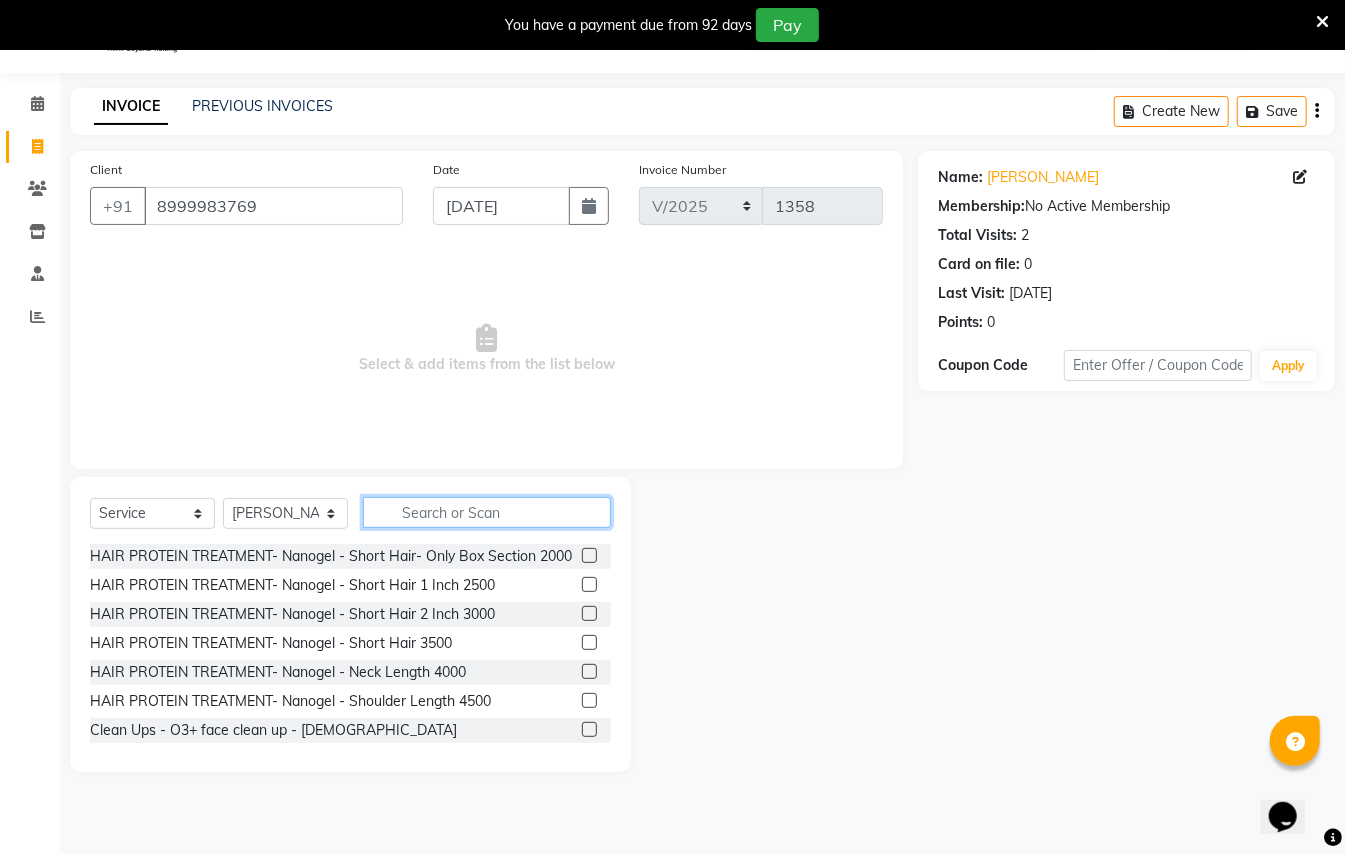 type on "d" 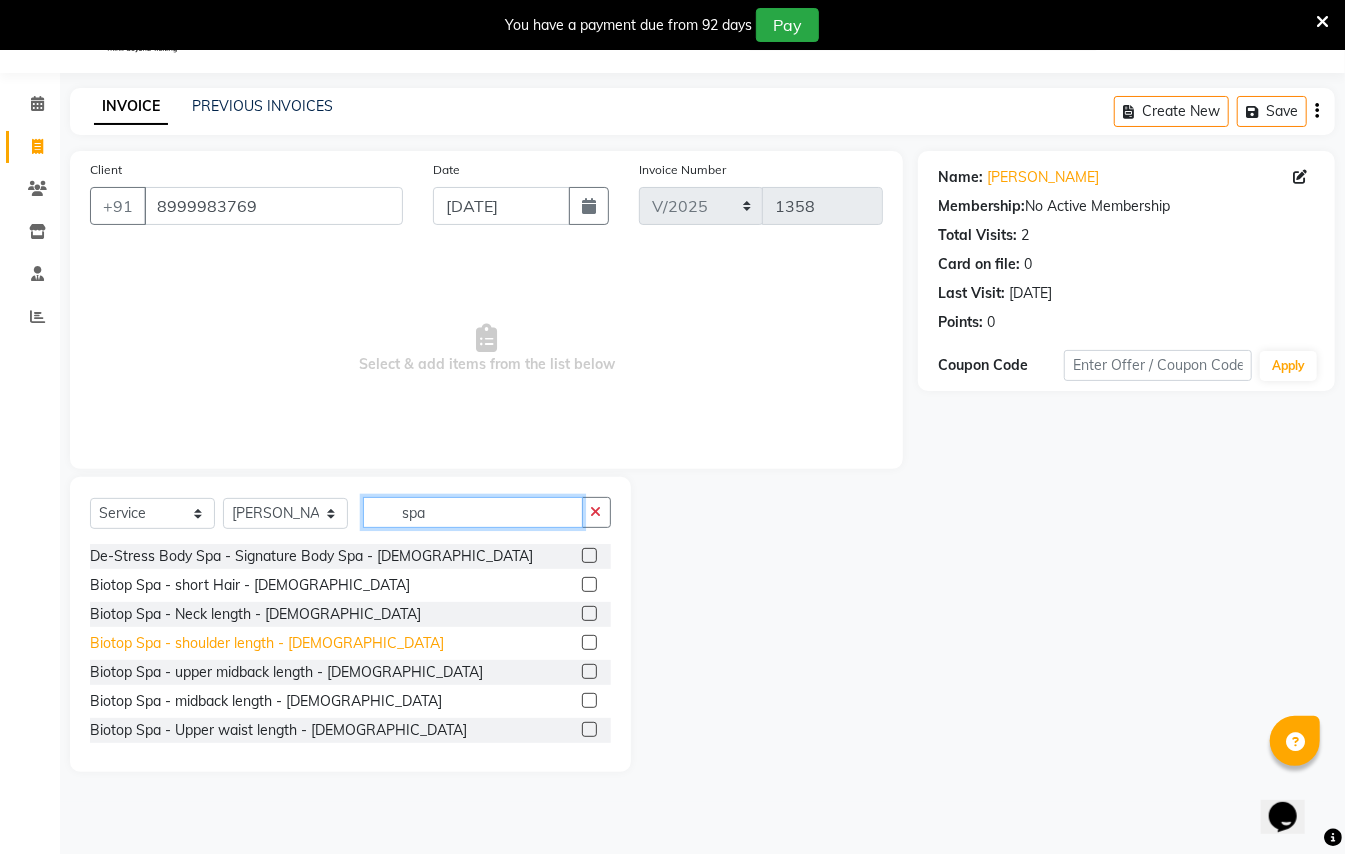 type on "spa" 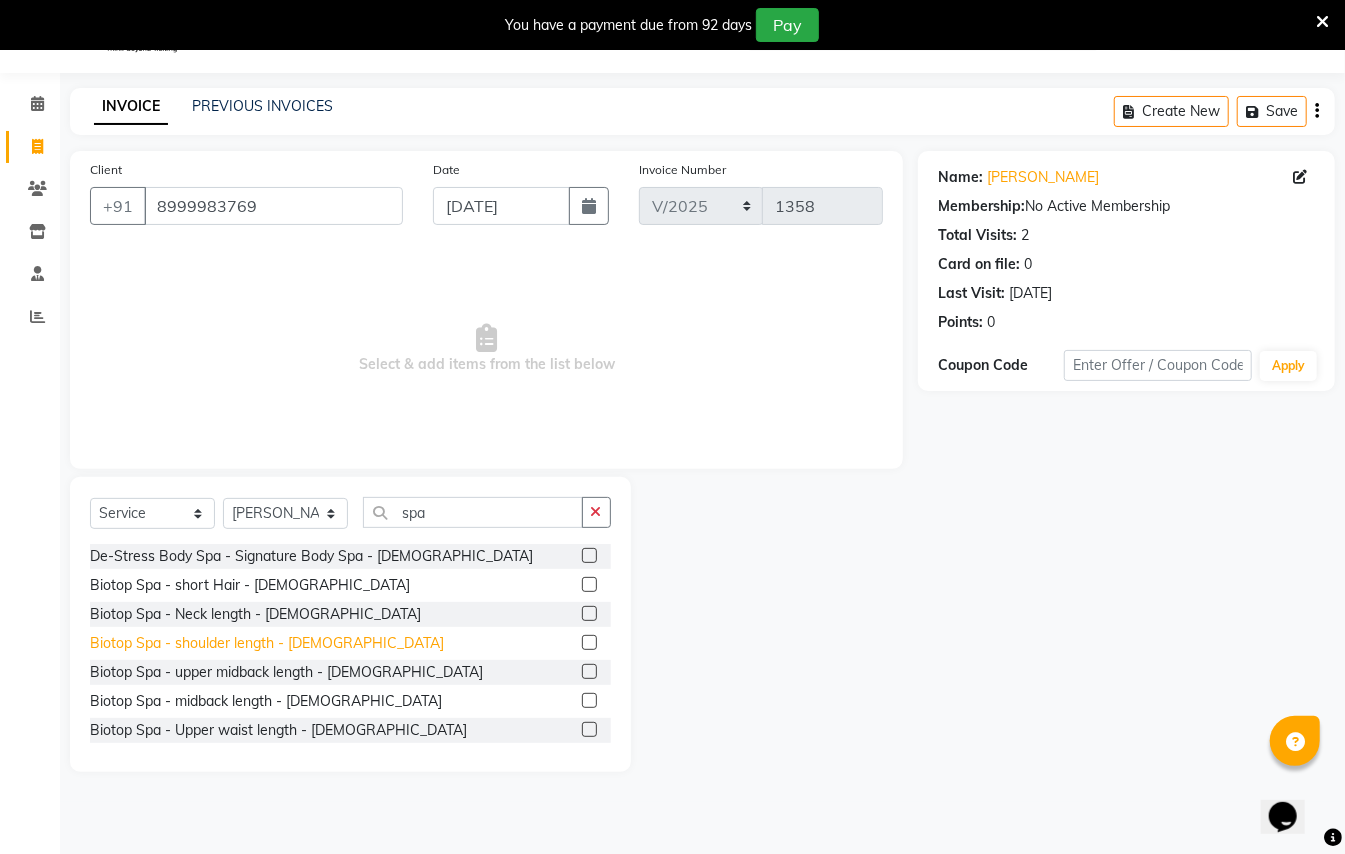 click on "Biotop Spa - shoulder length - [DEMOGRAPHIC_DATA]" 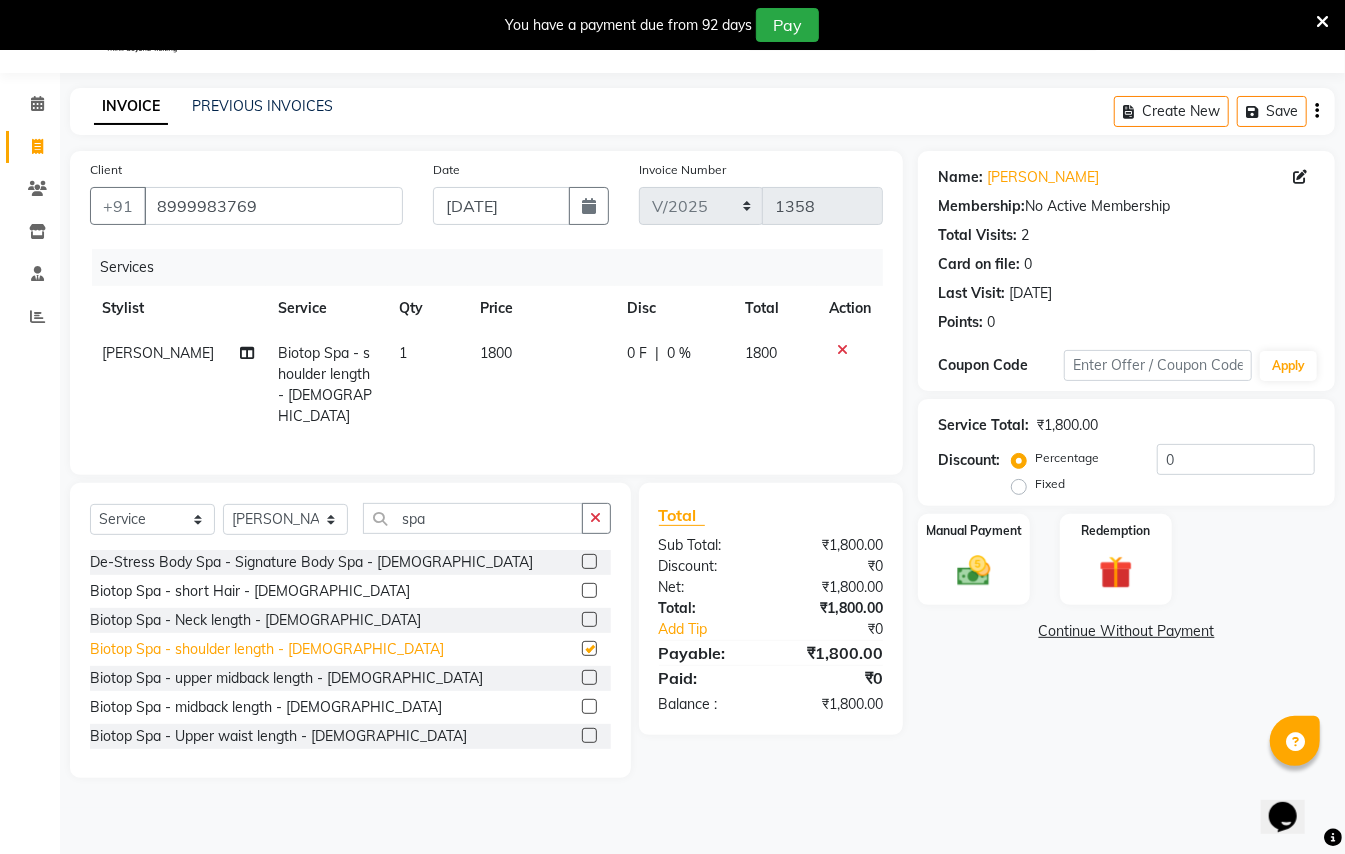 checkbox on "false" 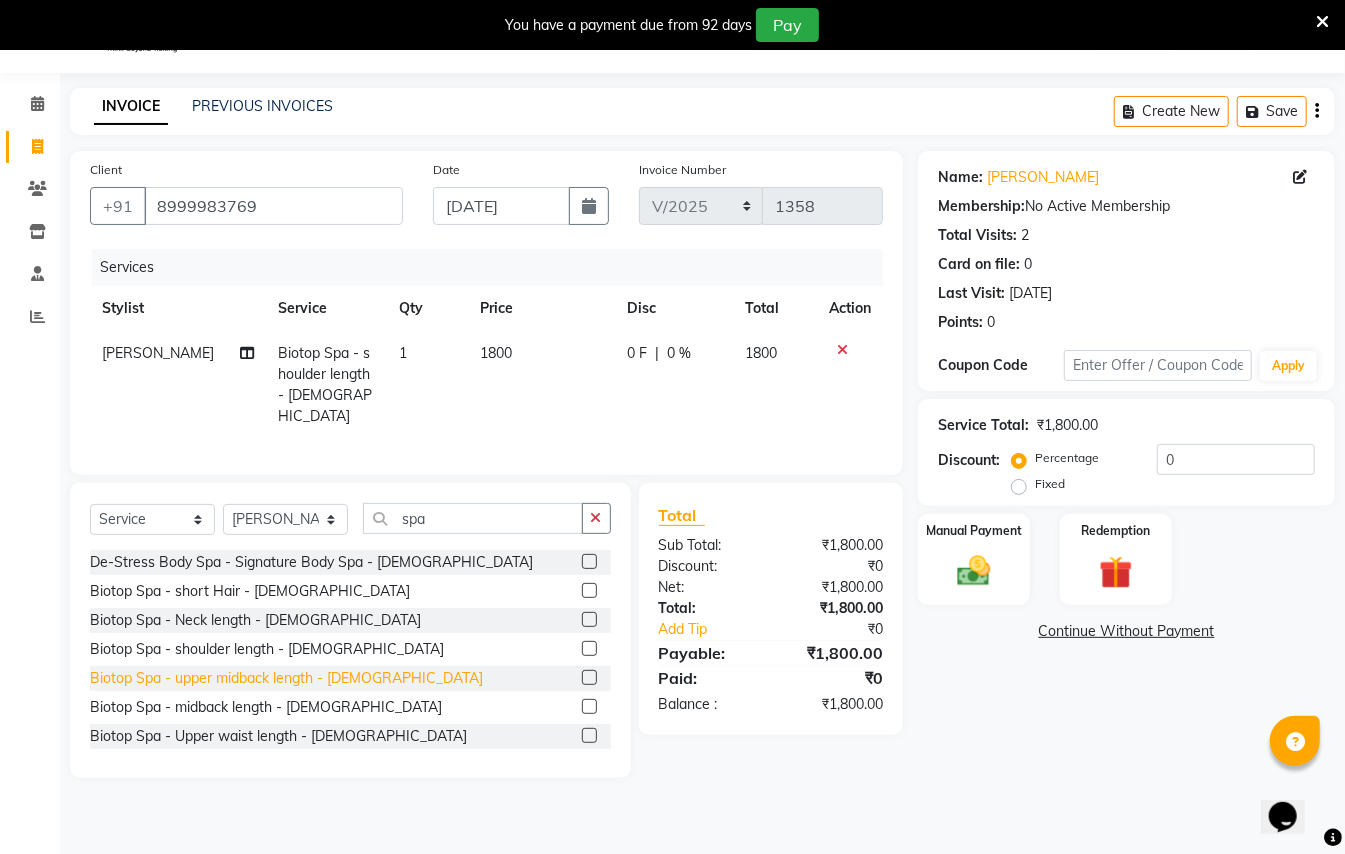 click on "Biotop Spa - upper midback length - [DEMOGRAPHIC_DATA]" 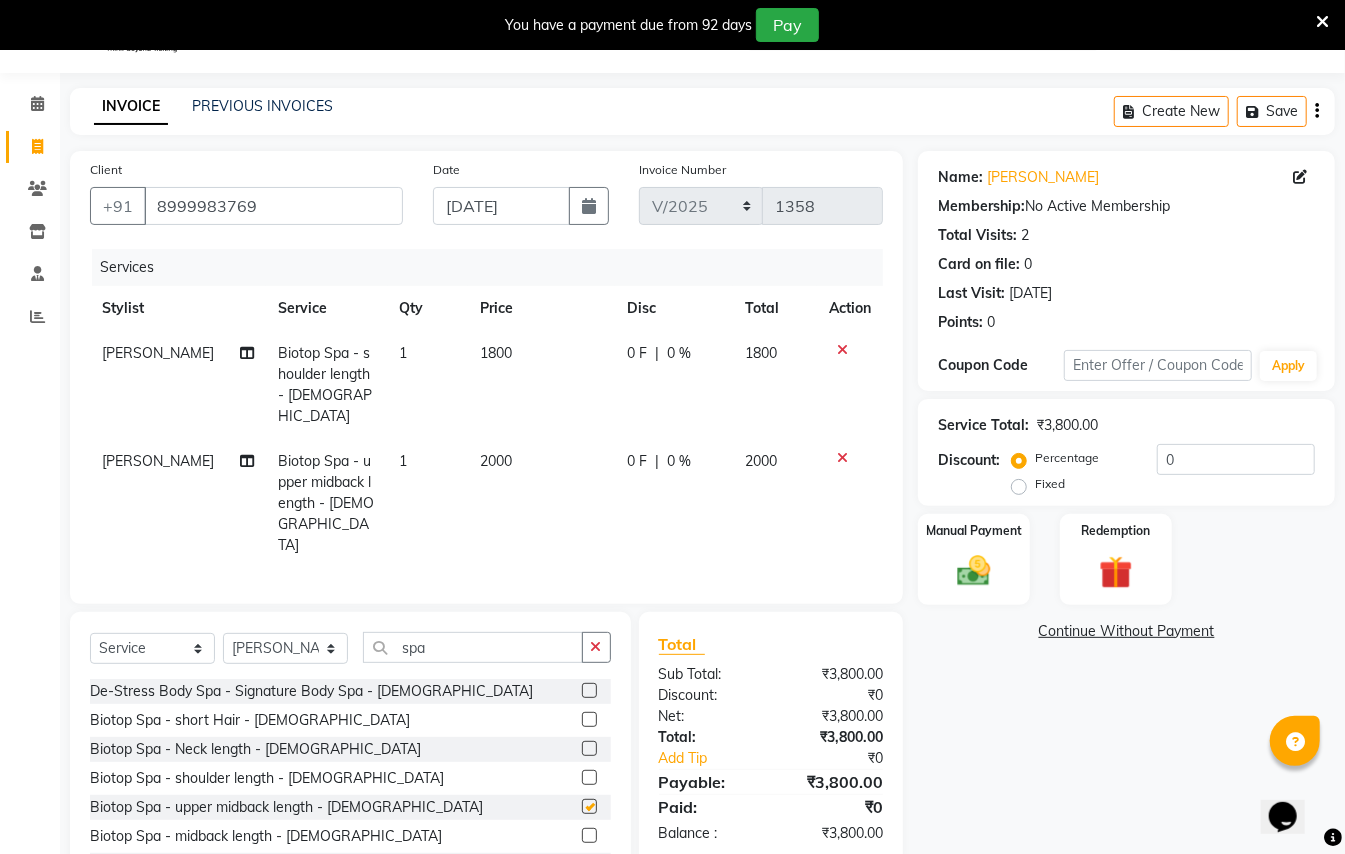 checkbox on "false" 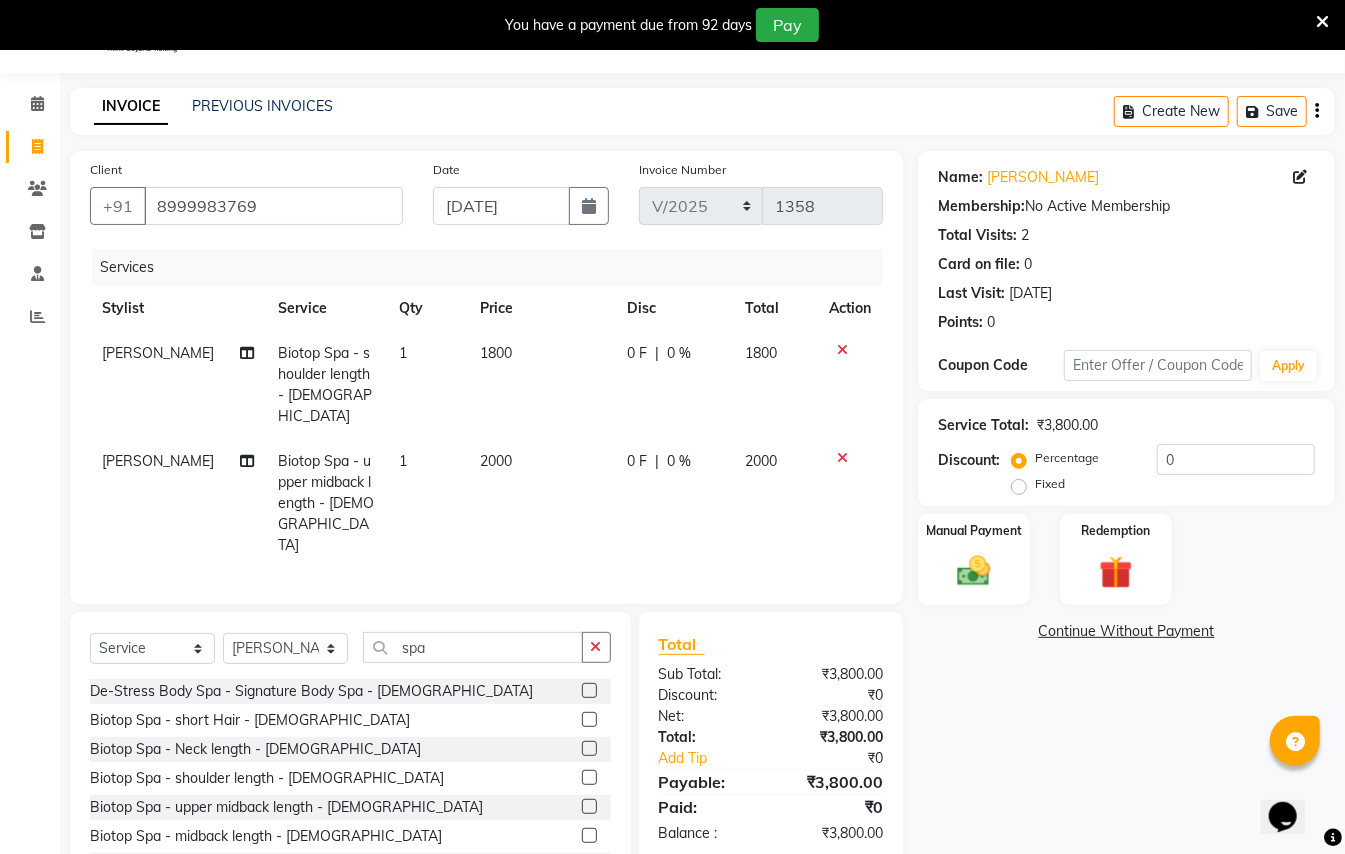 click 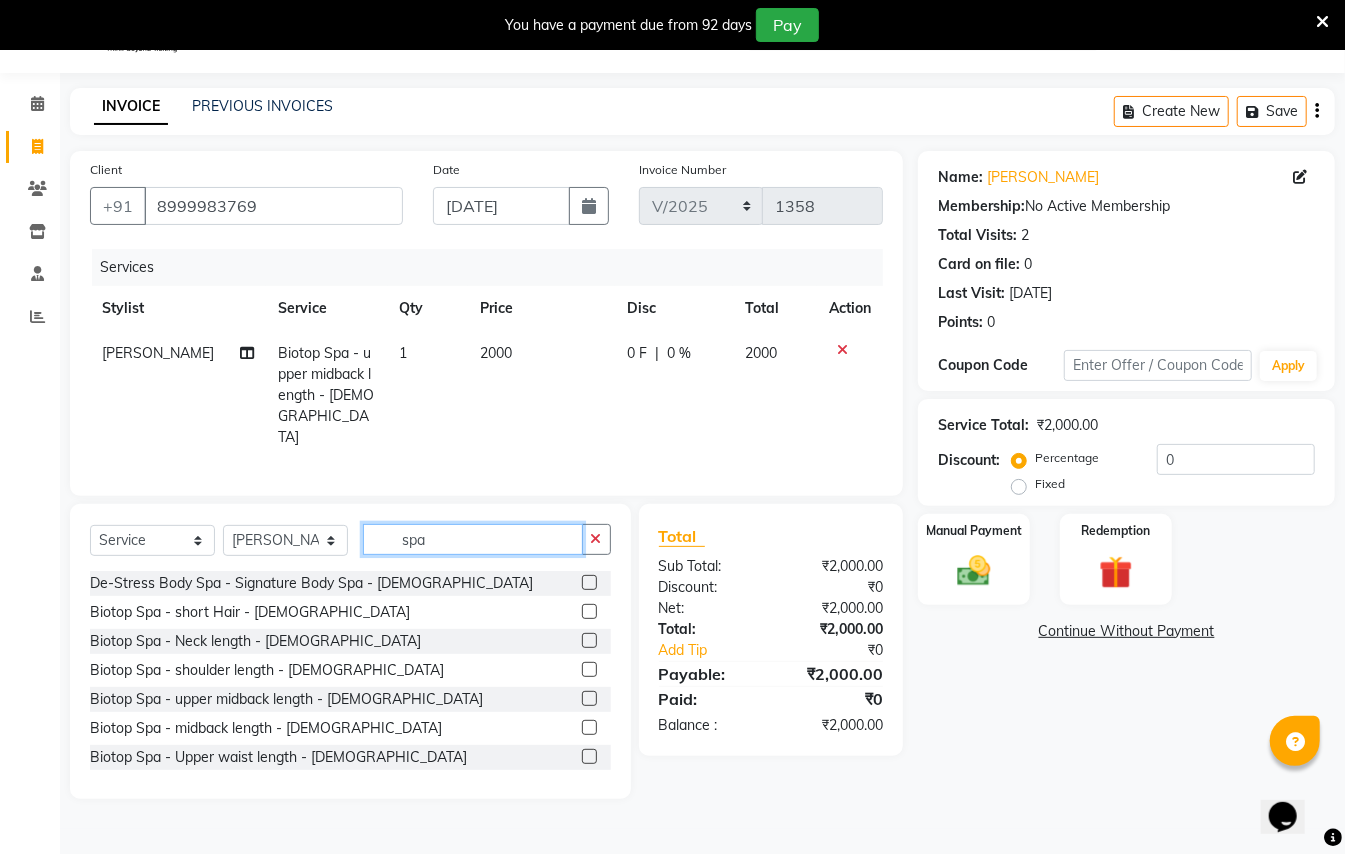 click on "spa" 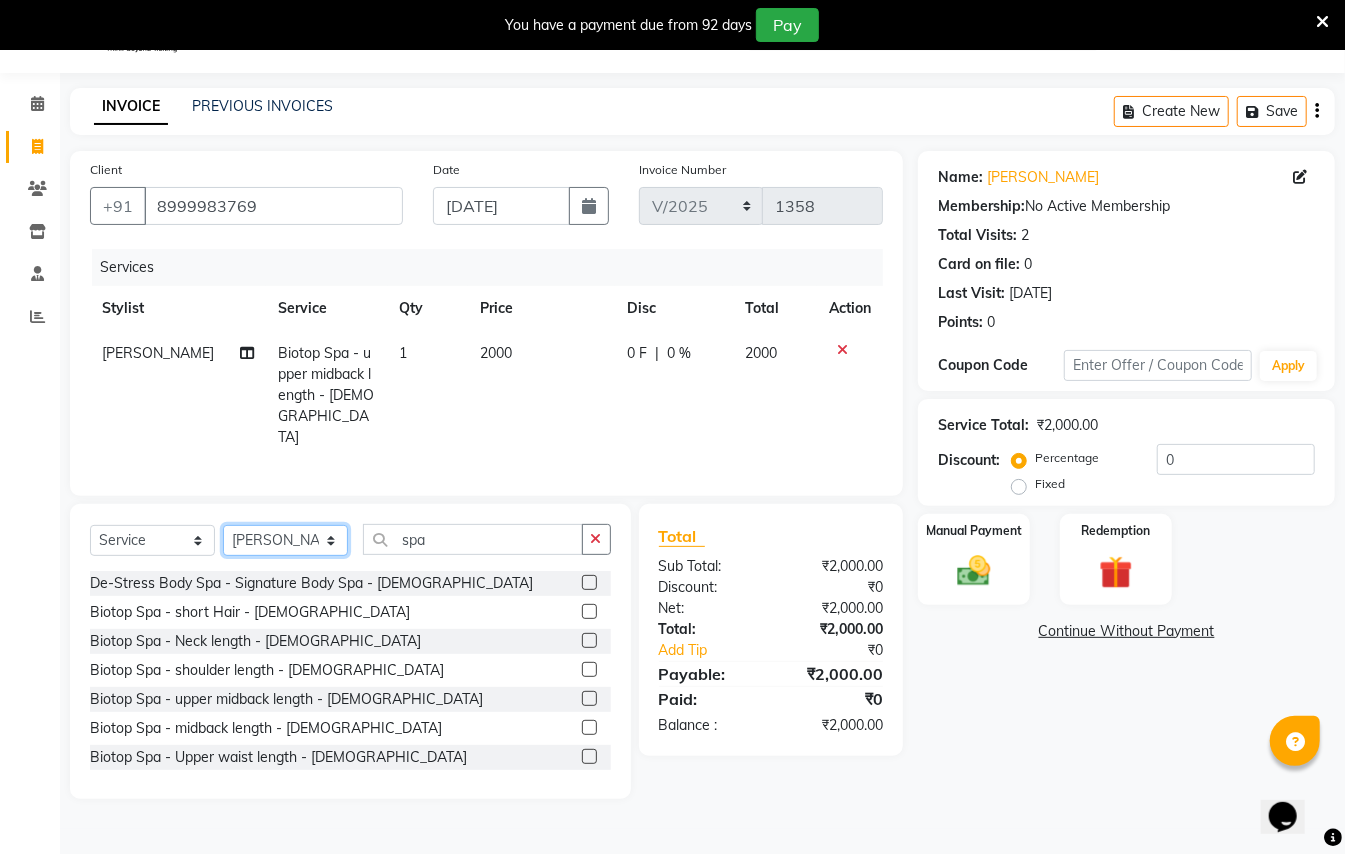 click on "Select Stylist [PERSON_NAME] [PERSON_NAME]  [PERSON_NAME] [PERSON_NAME] [PERSON_NAME] Mane Manager [PERSON_NAME]  [PERSON_NAME] Owner [PERSON_NAME]" 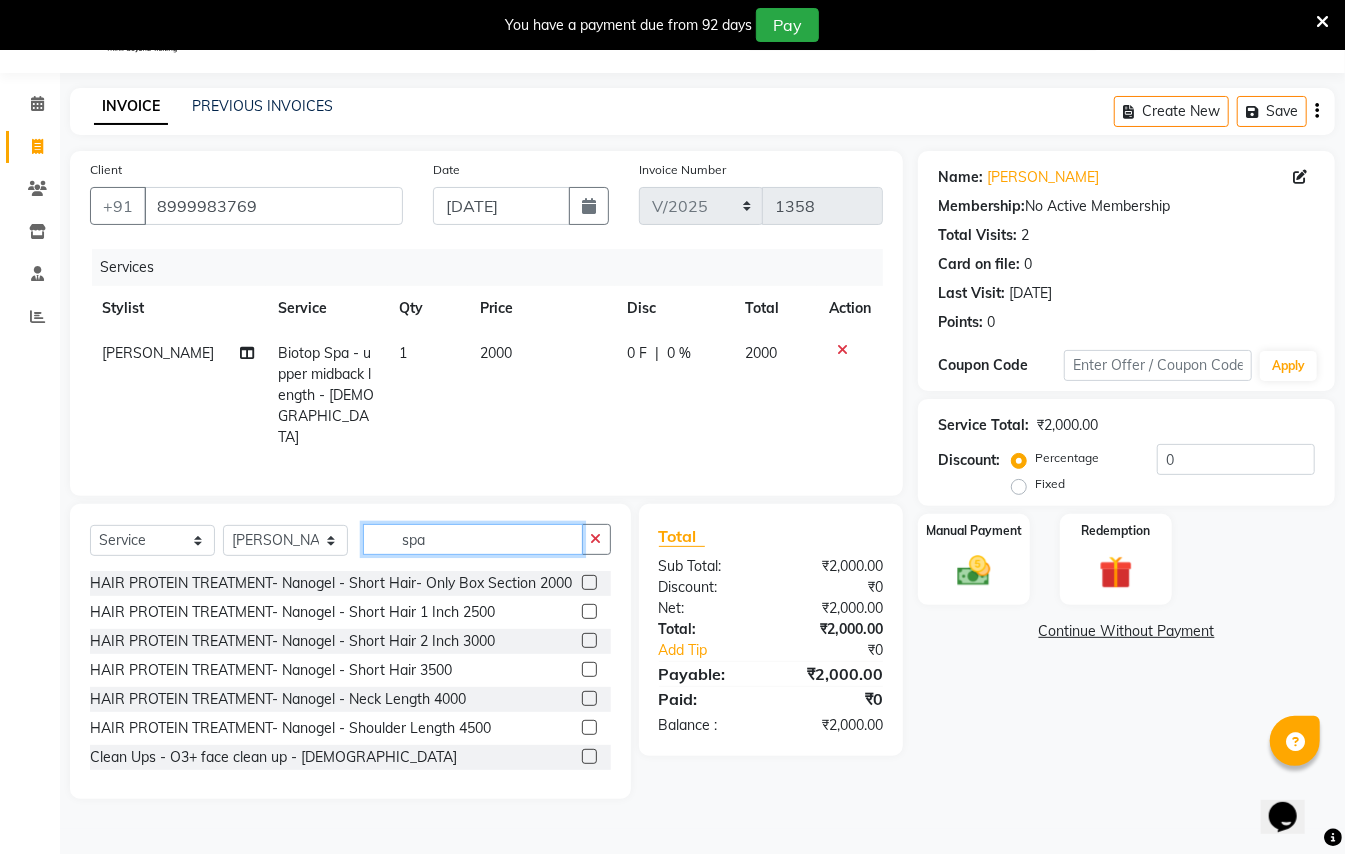 click on "spa" 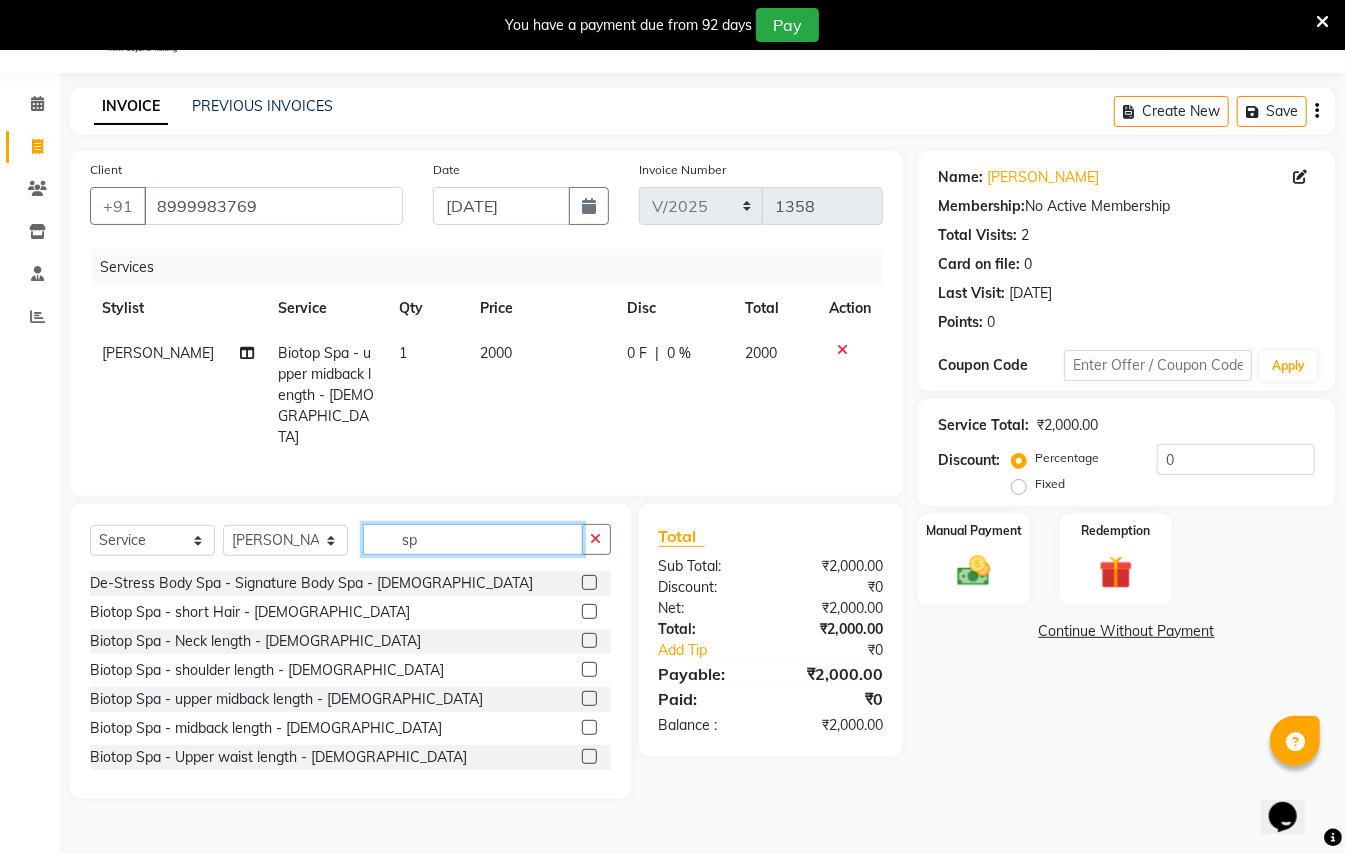 type on "s" 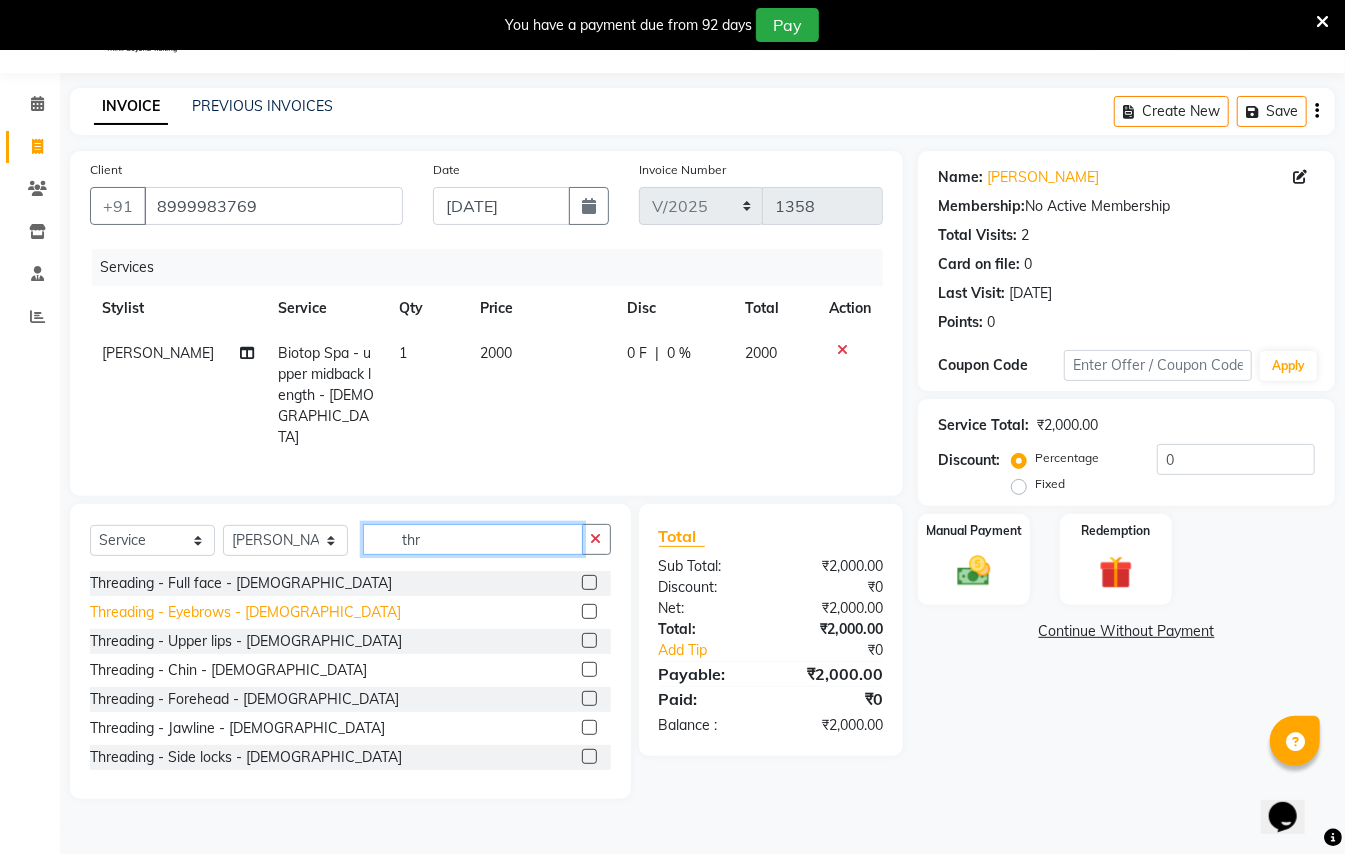 type on "thr" 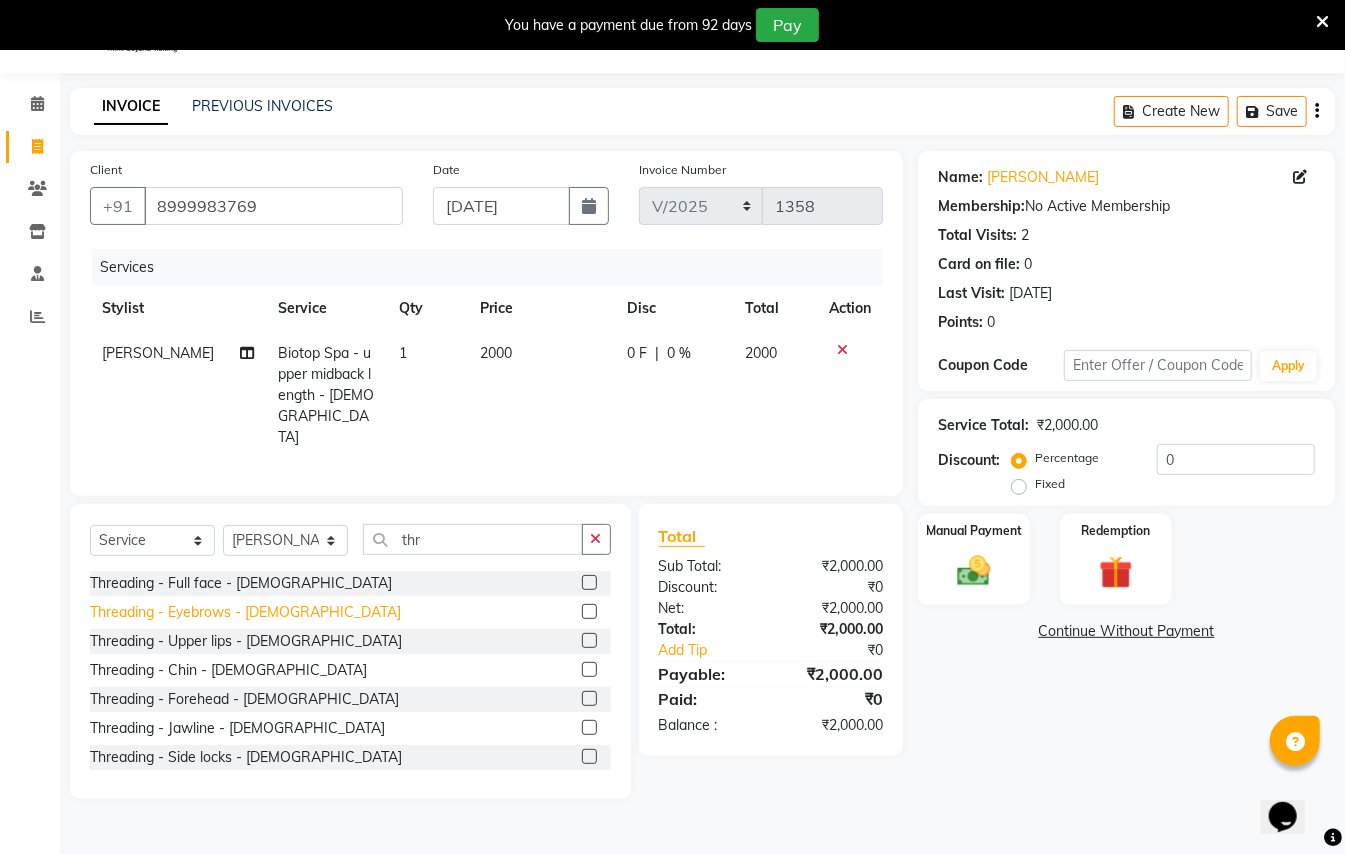 click on "Threading - Eyebrows - [DEMOGRAPHIC_DATA]" 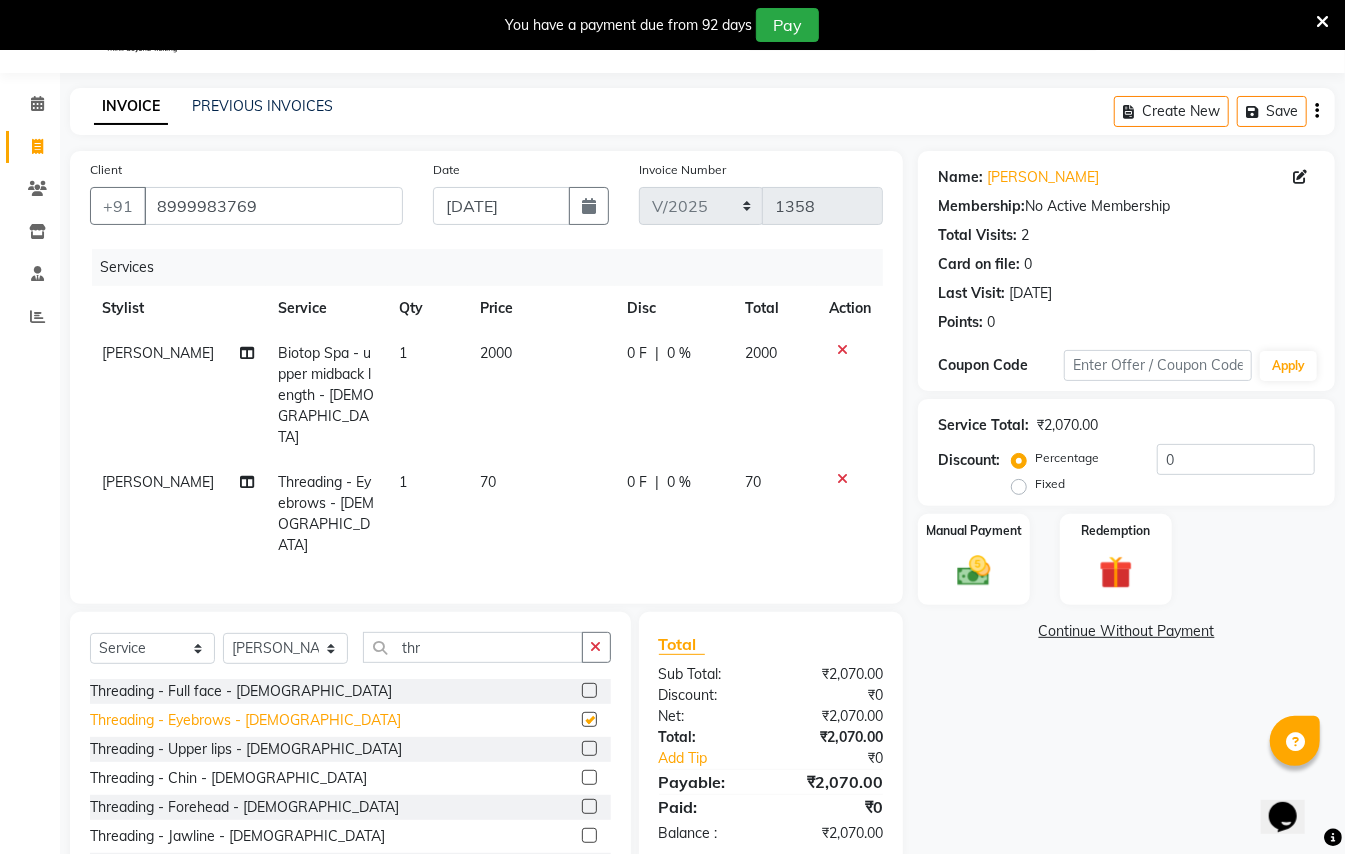 checkbox on "false" 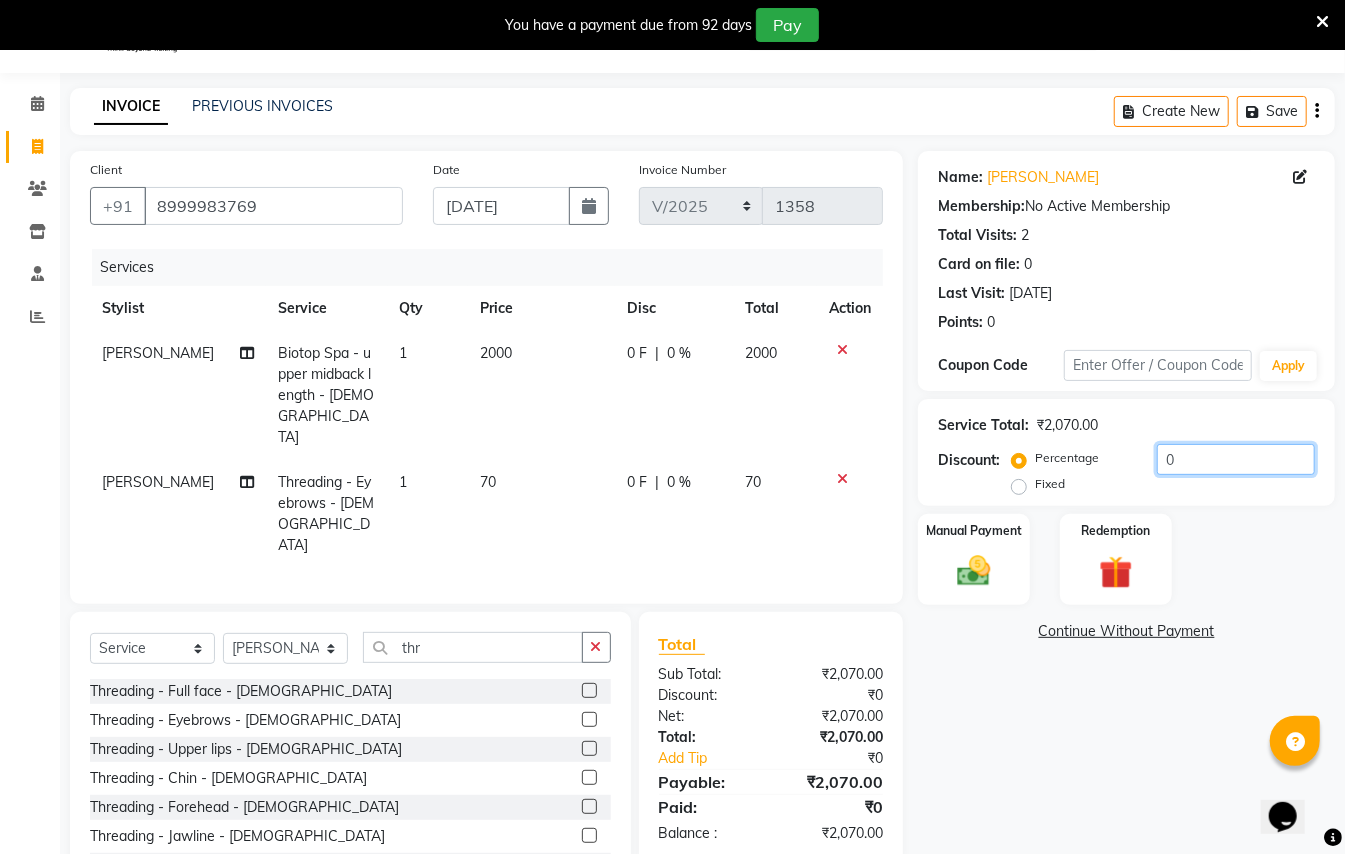 click on "0" 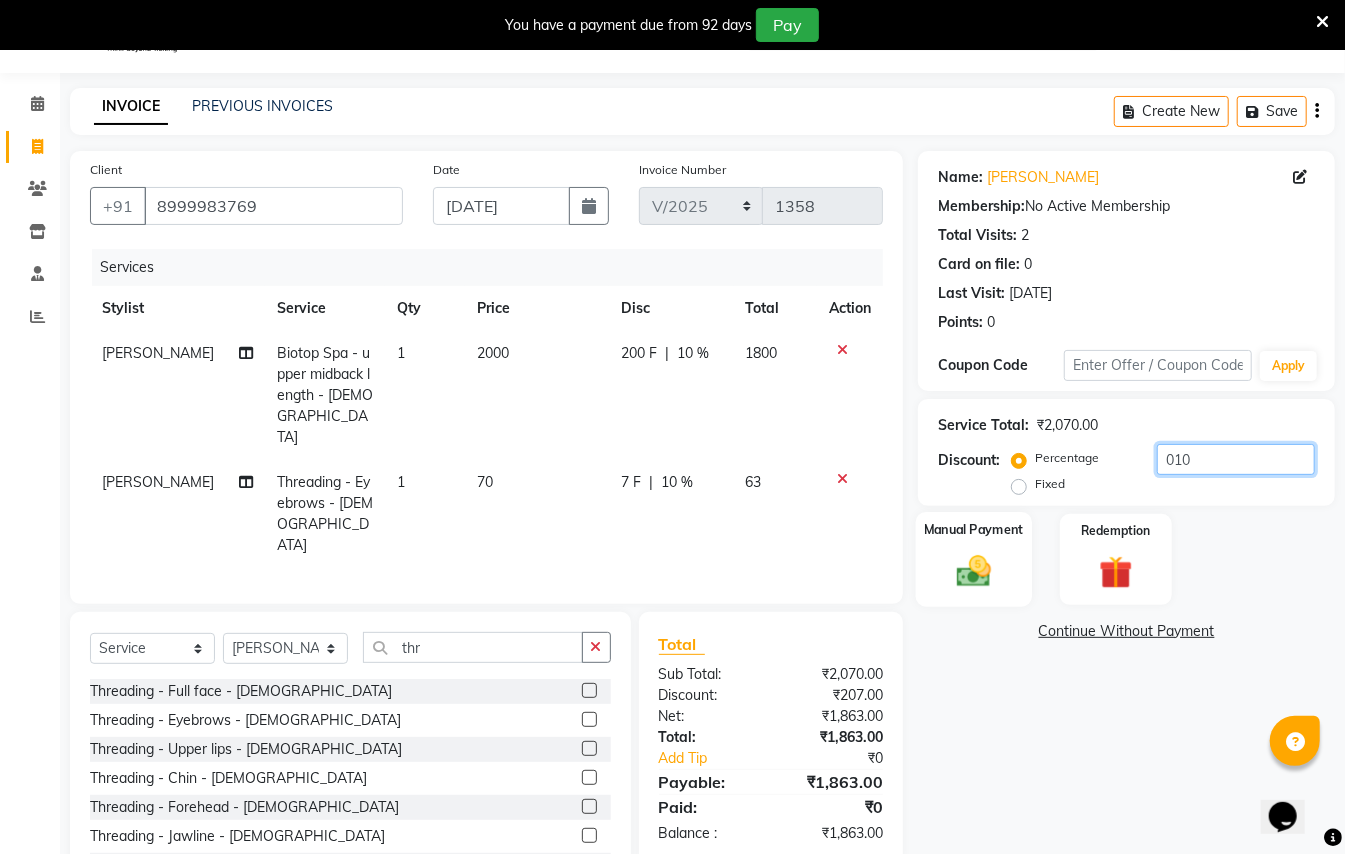 type on "010" 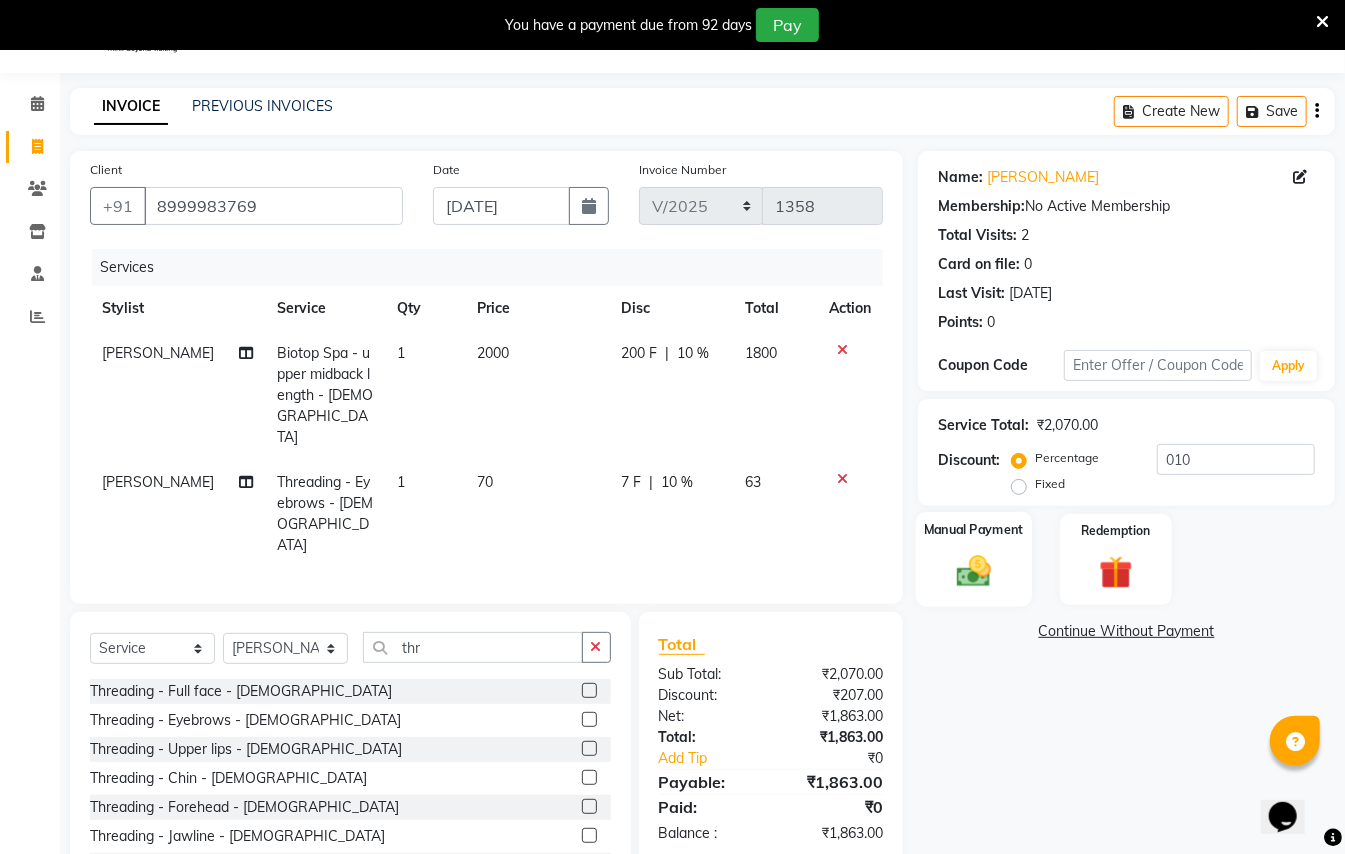 click 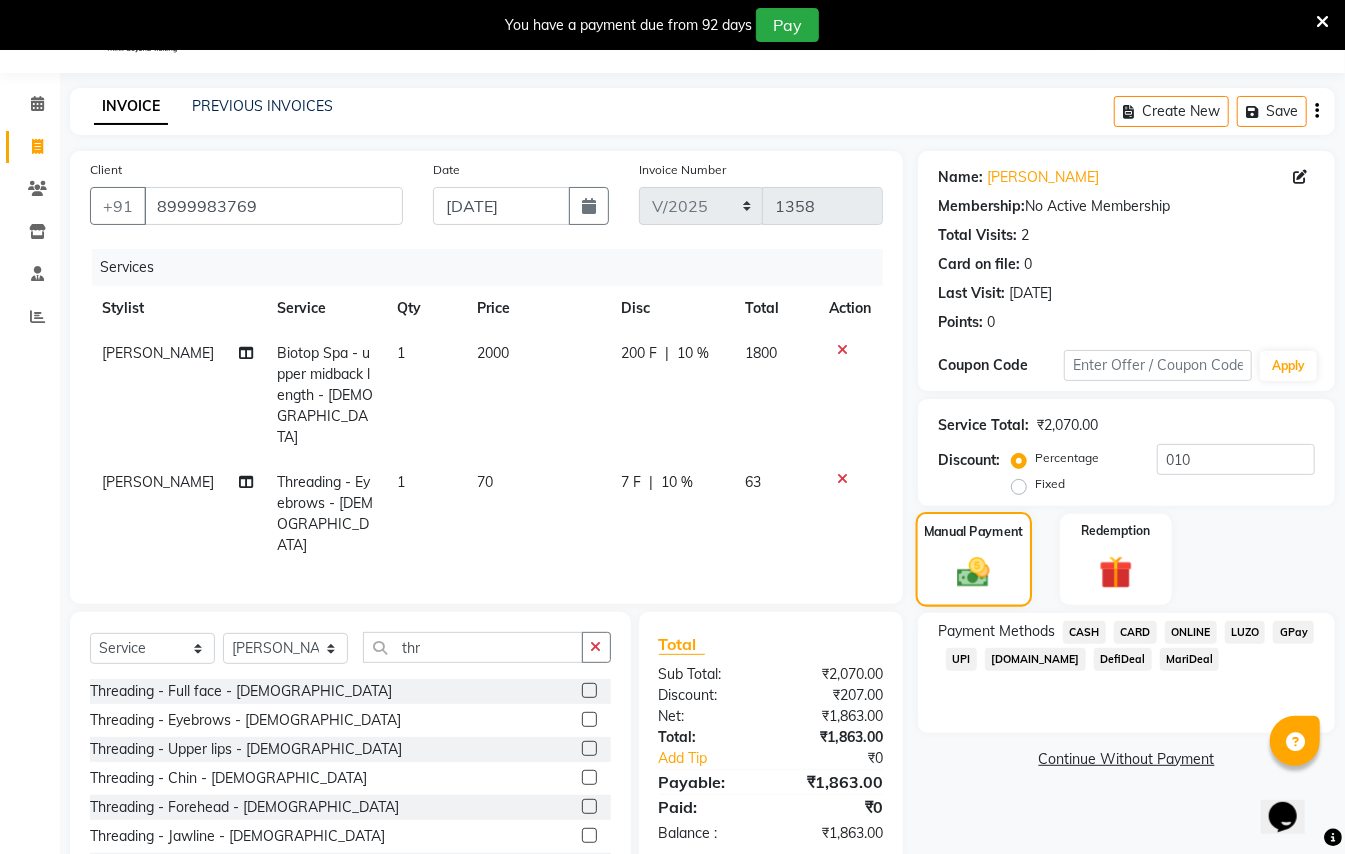 scroll, scrollTop: 90, scrollLeft: 0, axis: vertical 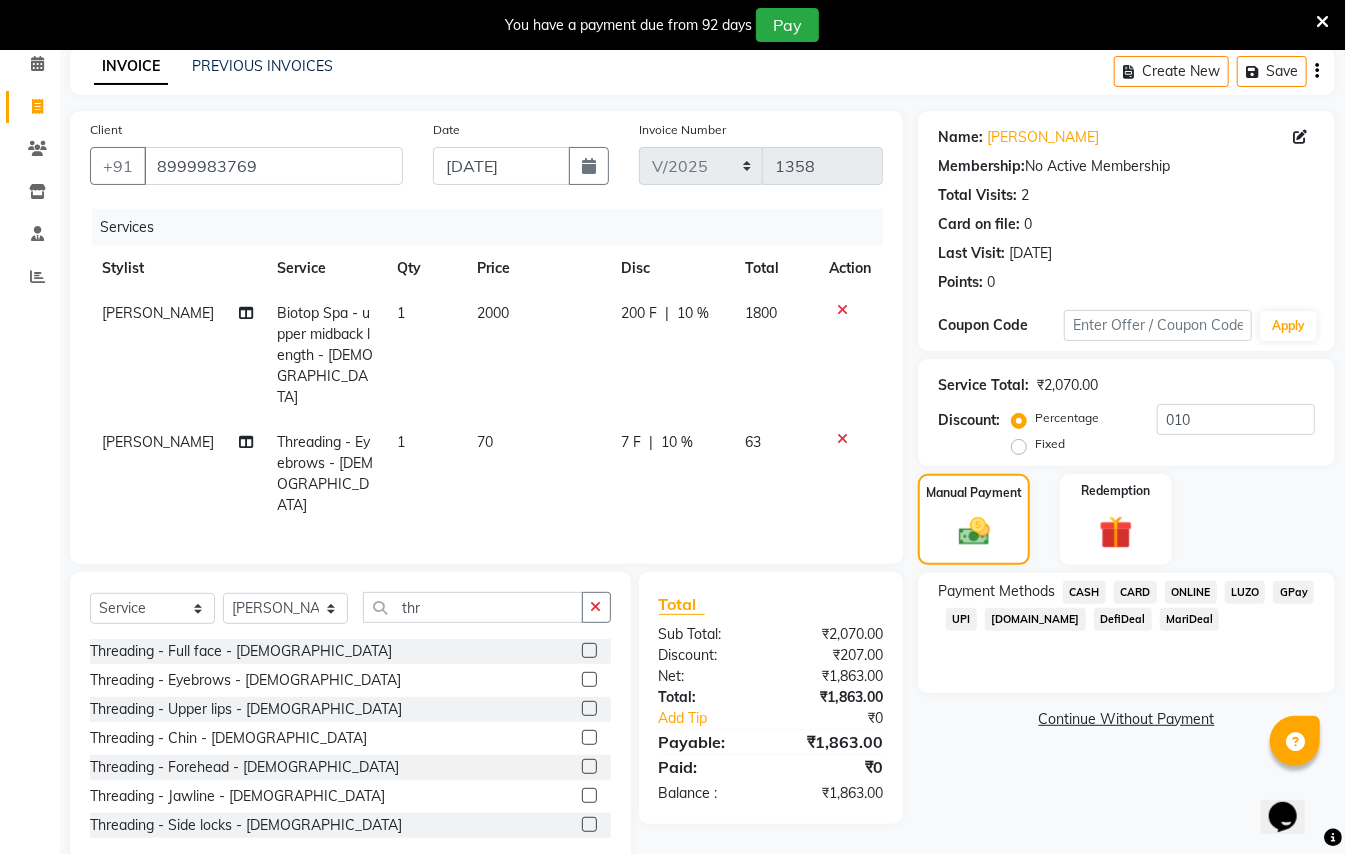 click on "GPay" 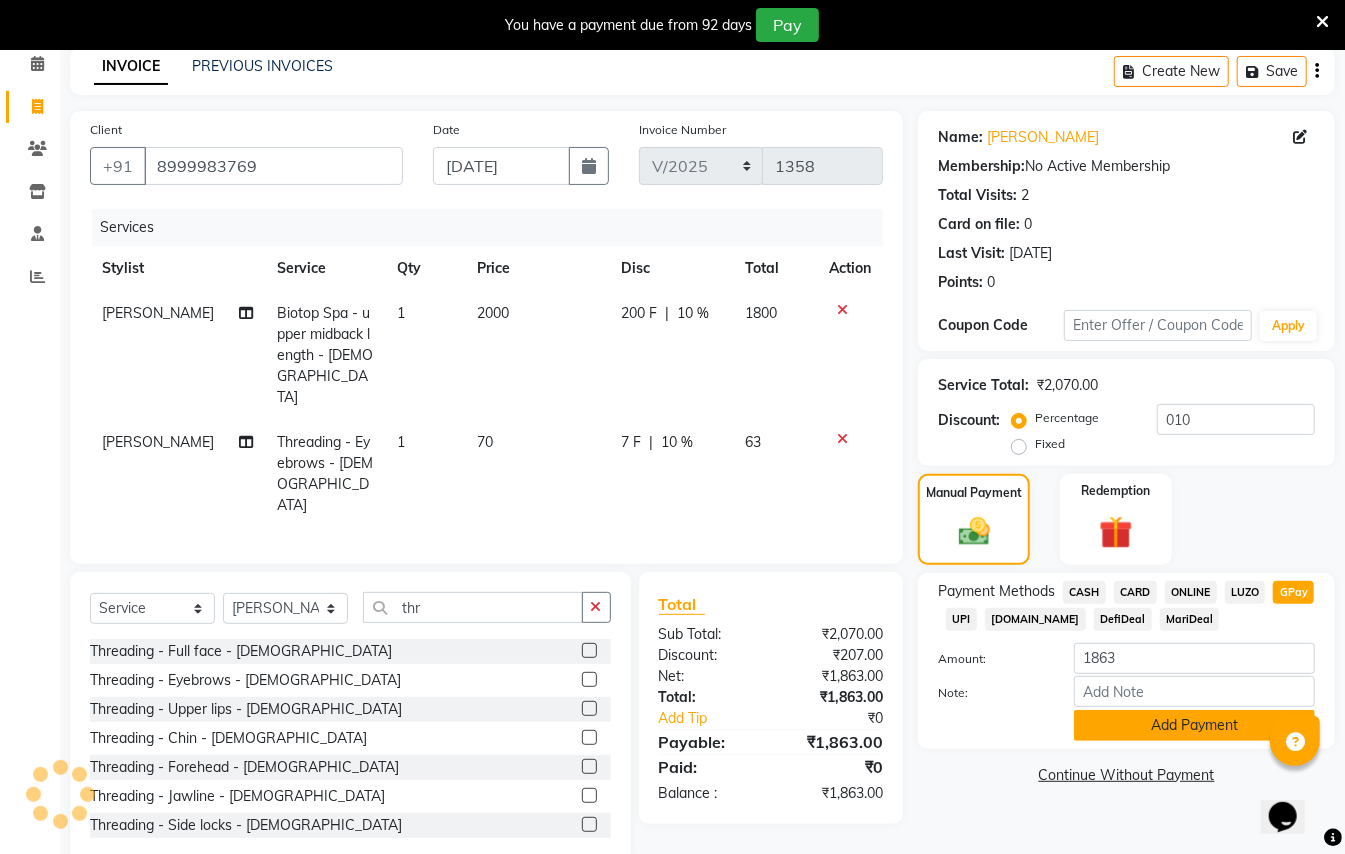 click on "Add Payment" 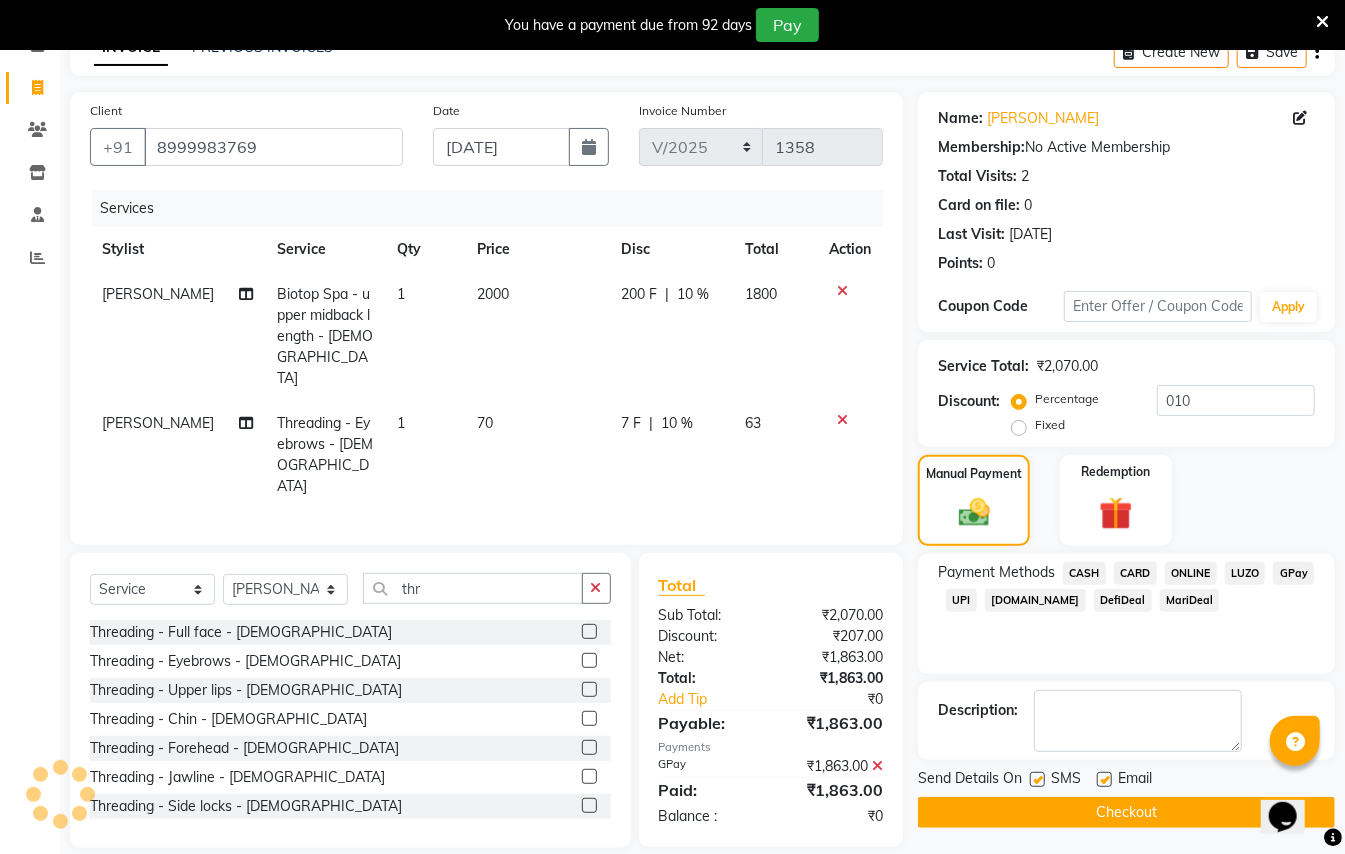 scroll, scrollTop: 114, scrollLeft: 0, axis: vertical 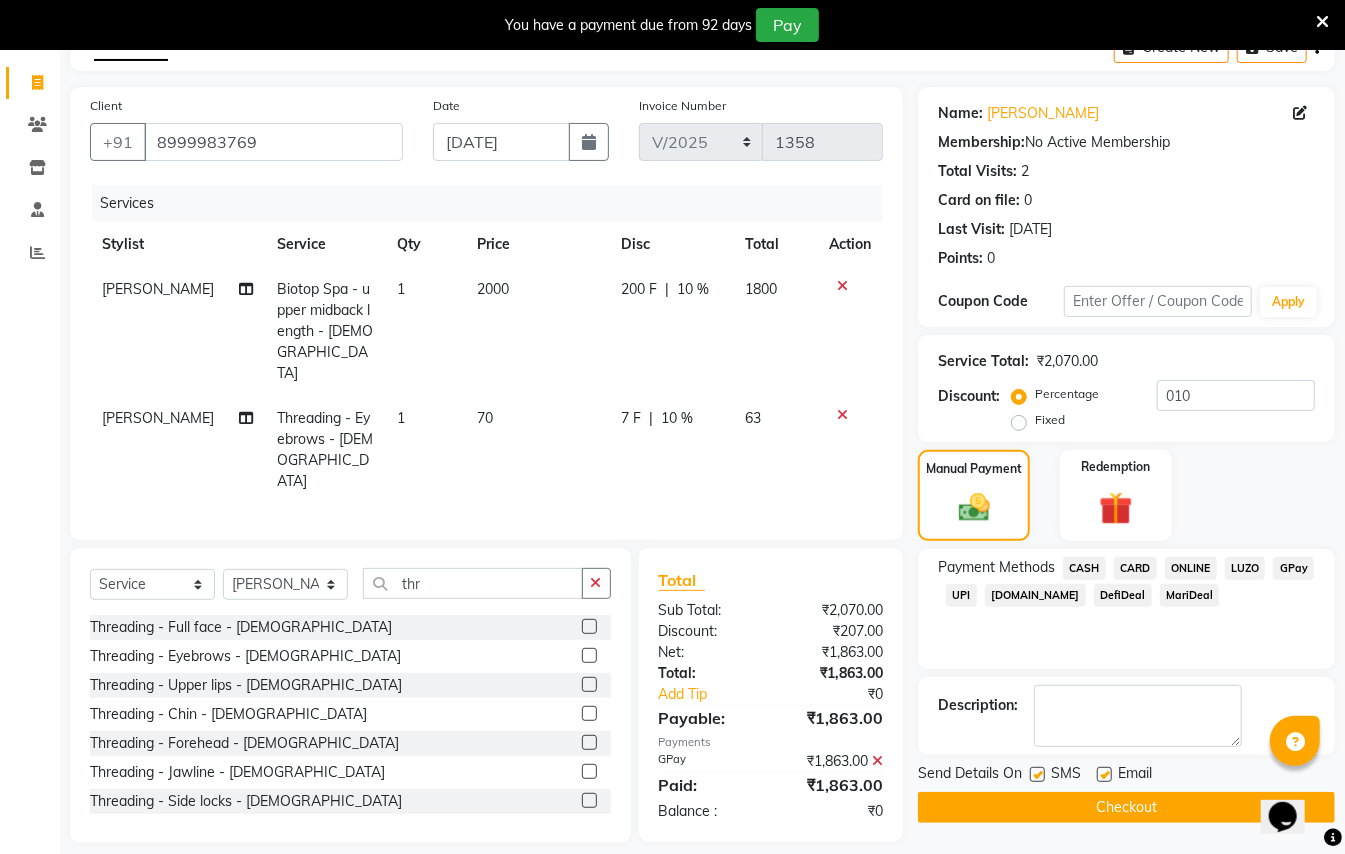 click on "Checkout" 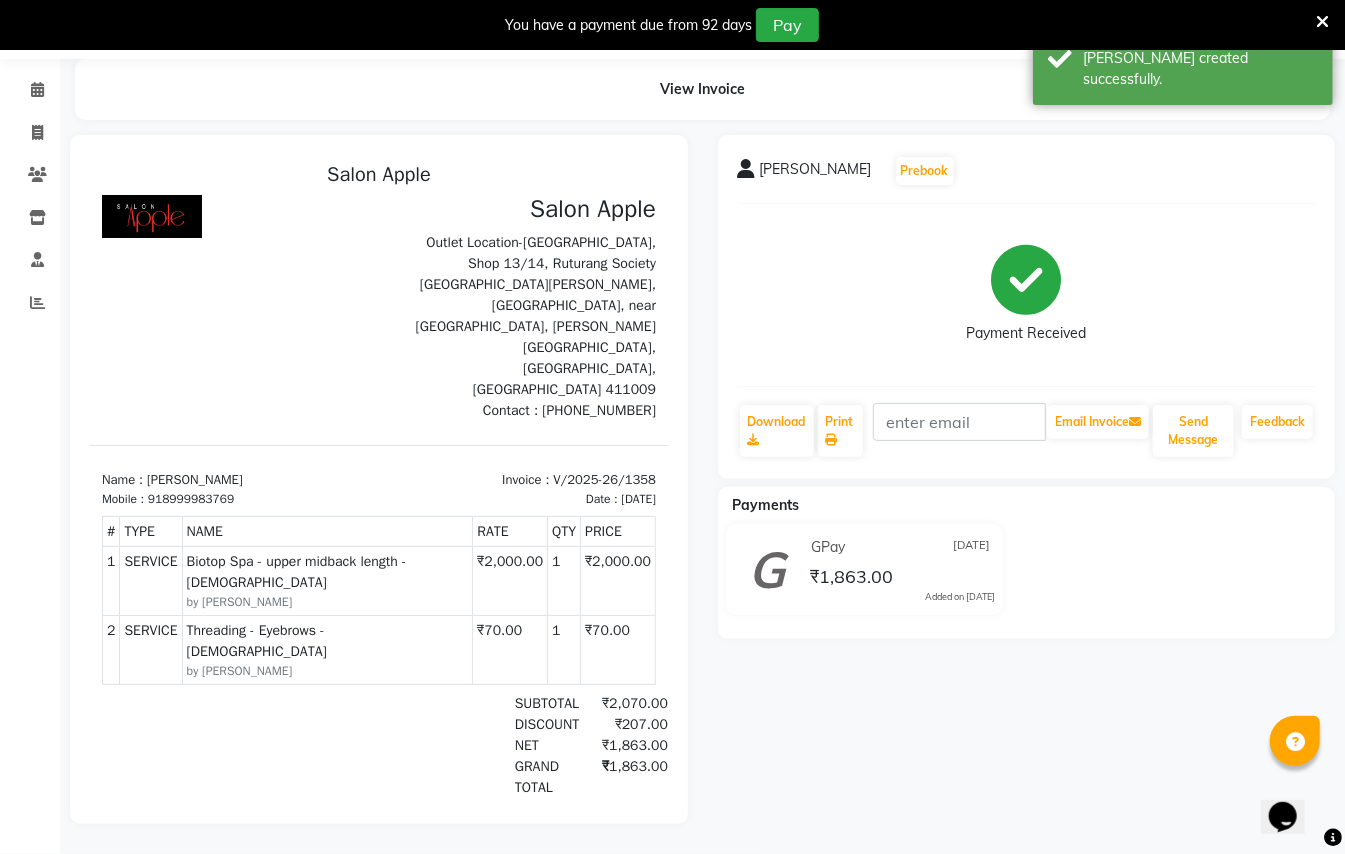 scroll, scrollTop: 0, scrollLeft: 0, axis: both 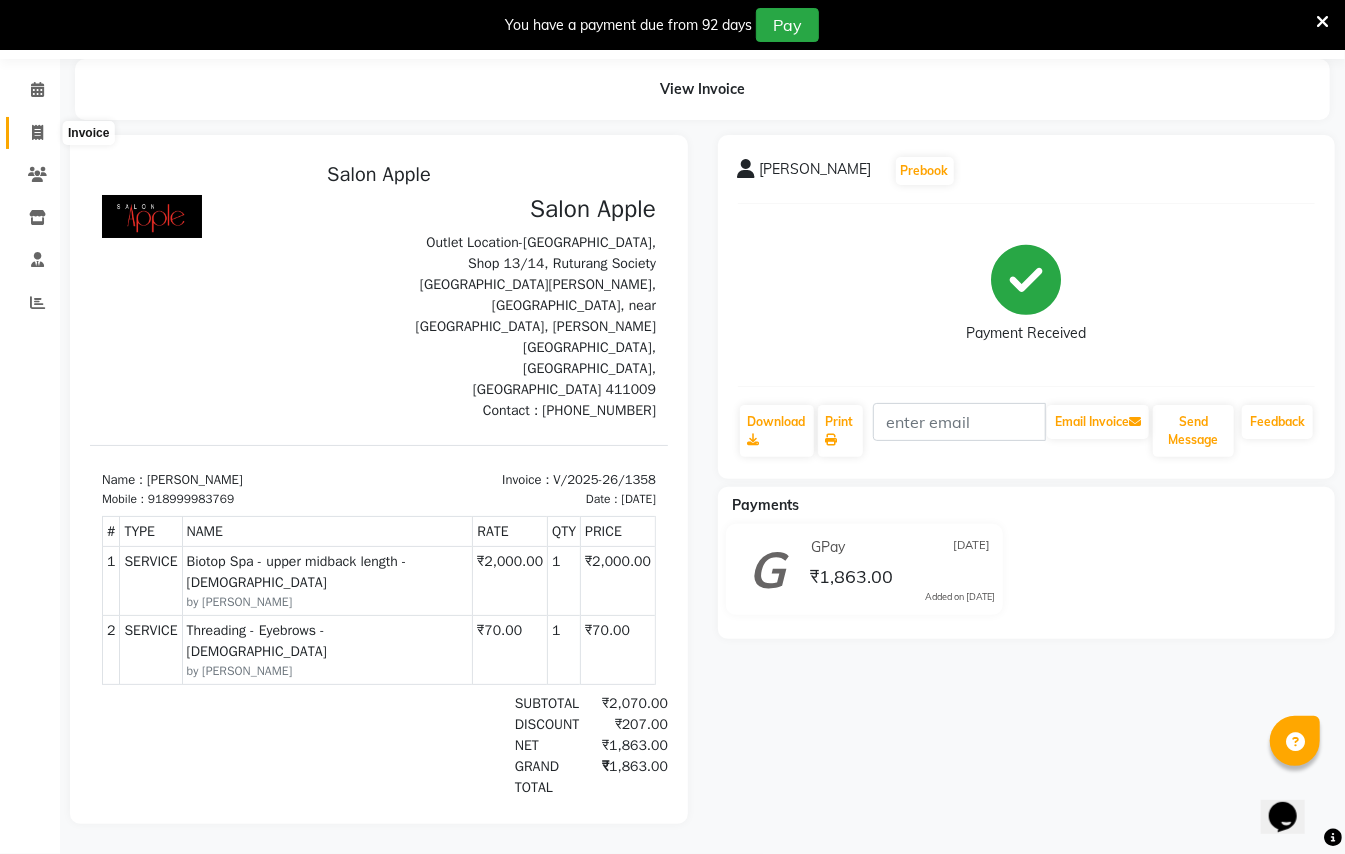 click 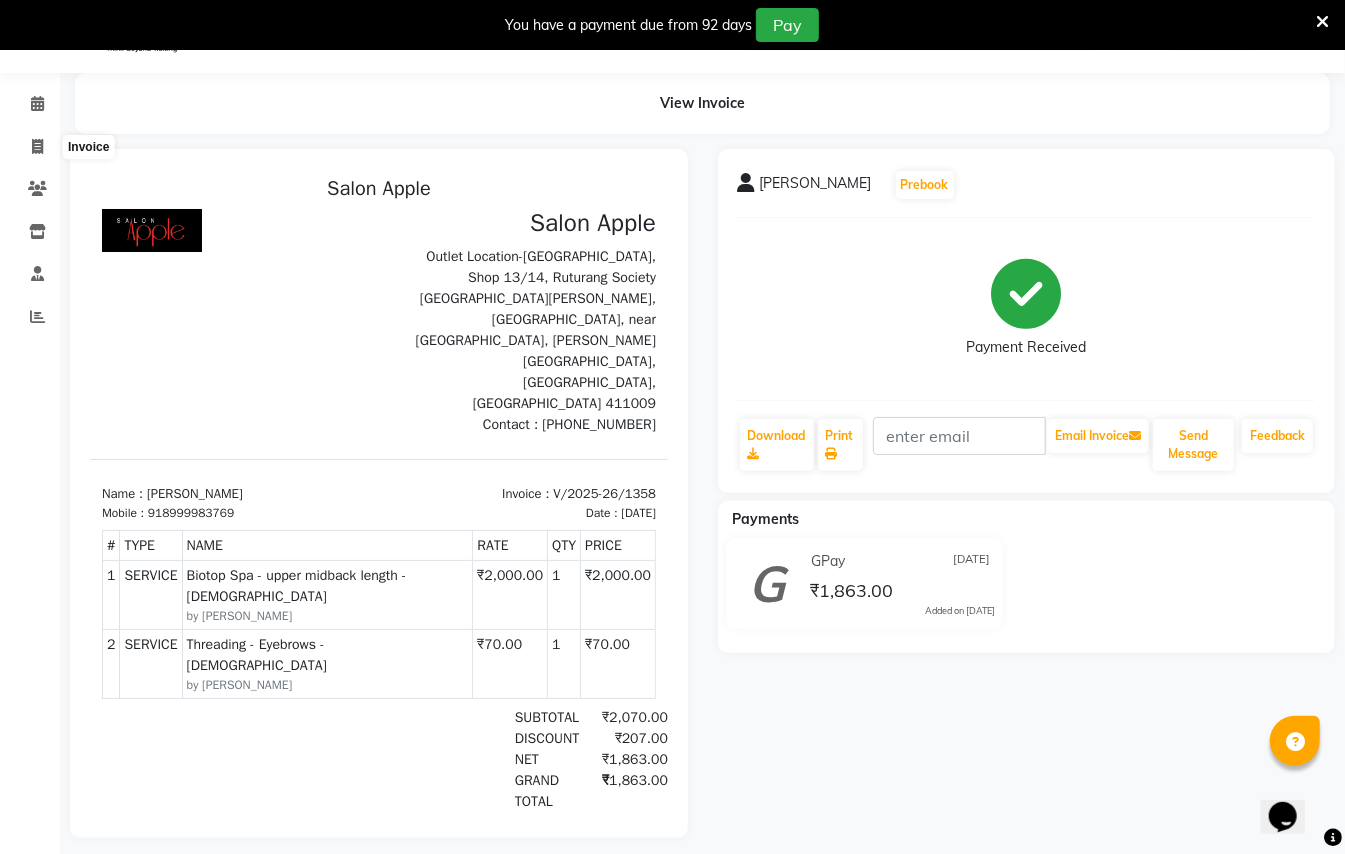select on "service" 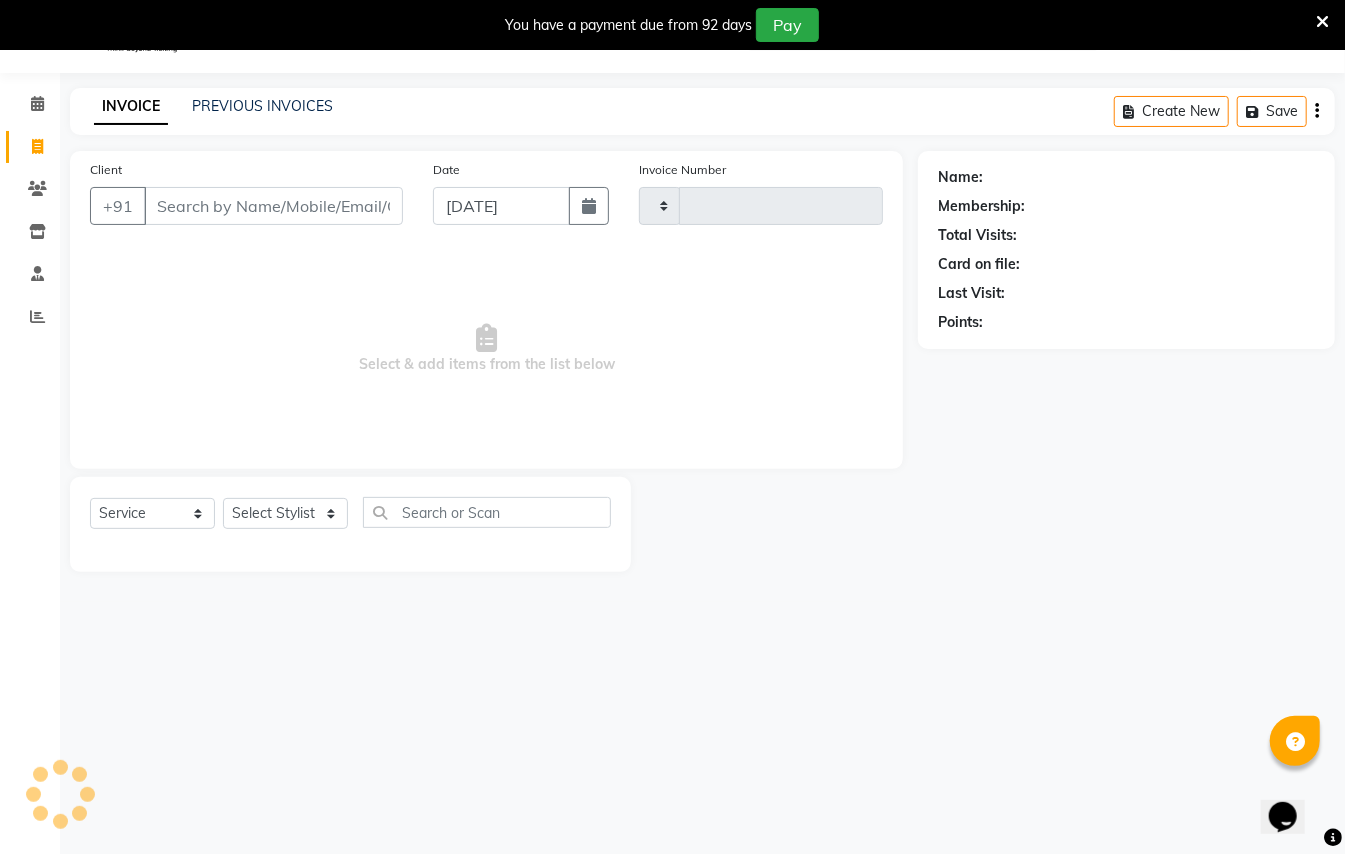 type on "1359" 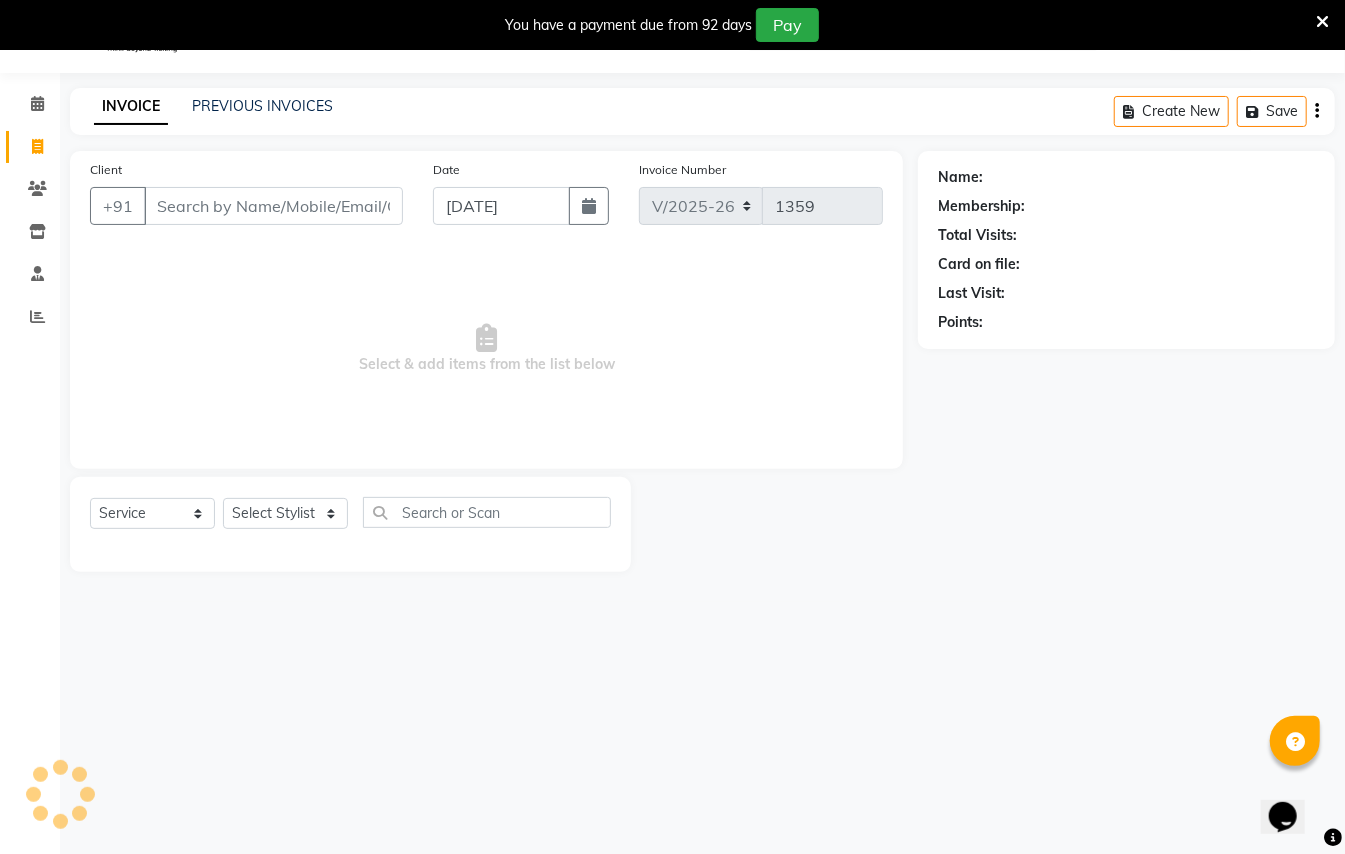 click on "Client" at bounding box center (273, 206) 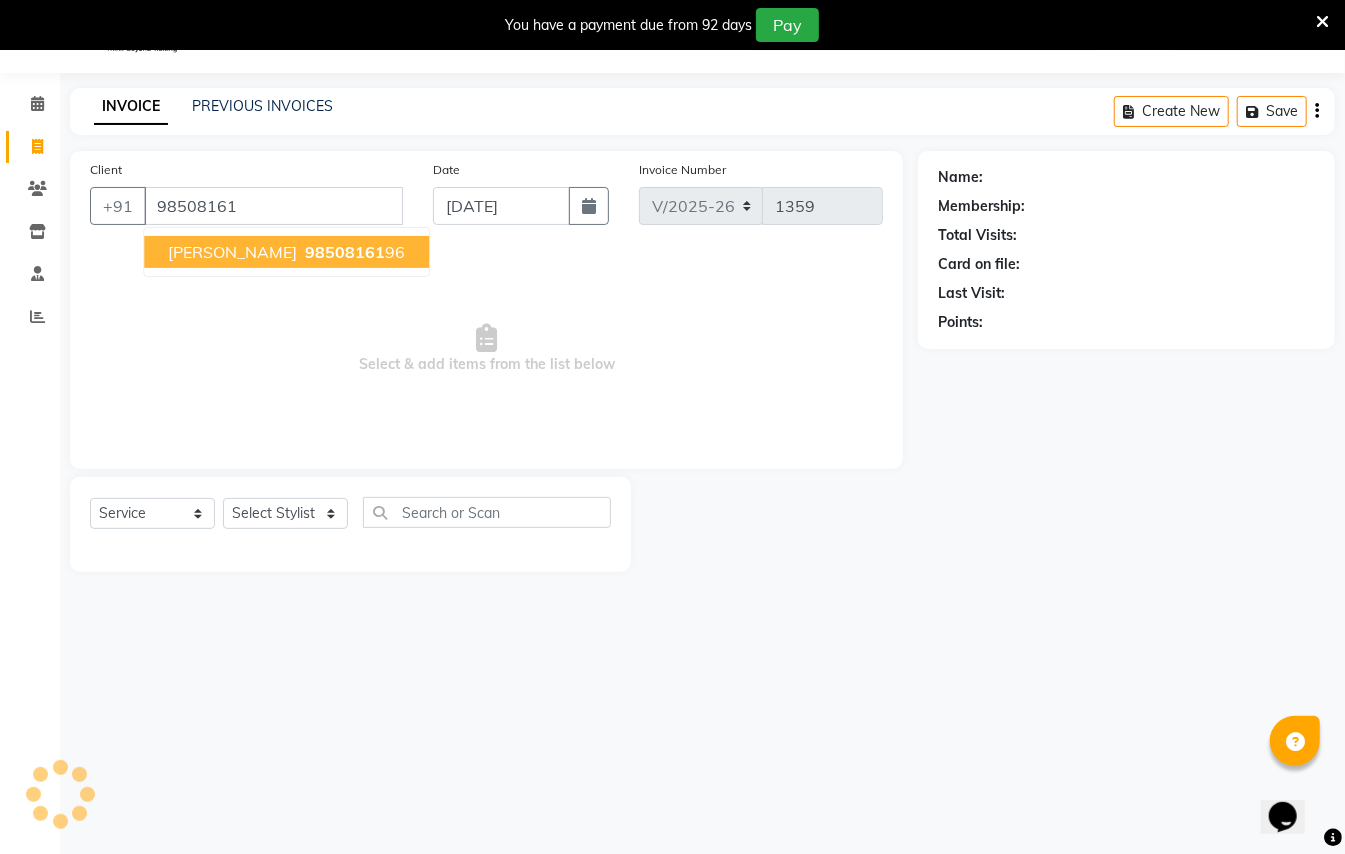 click on "98508161" at bounding box center (345, 252) 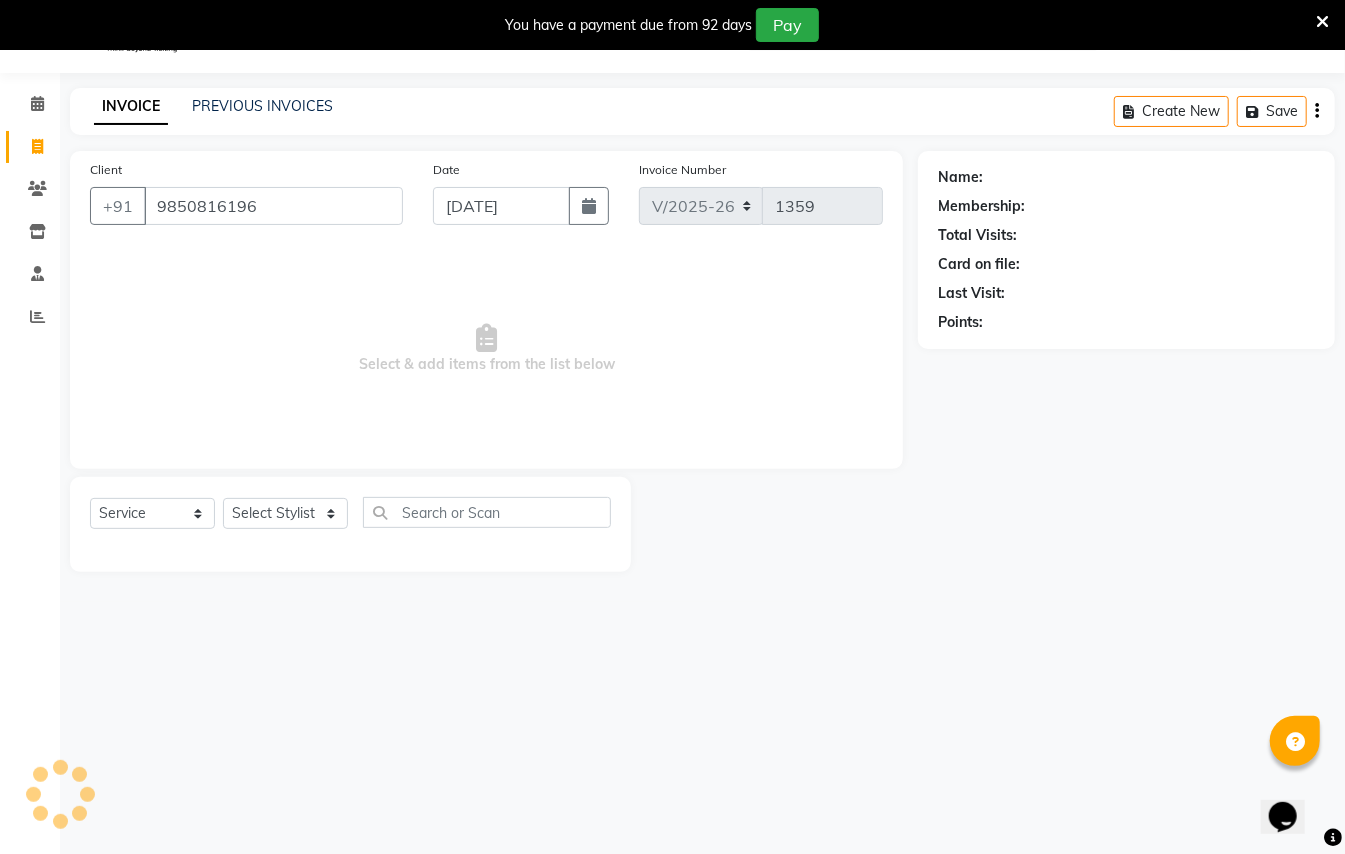 type on "9850816196" 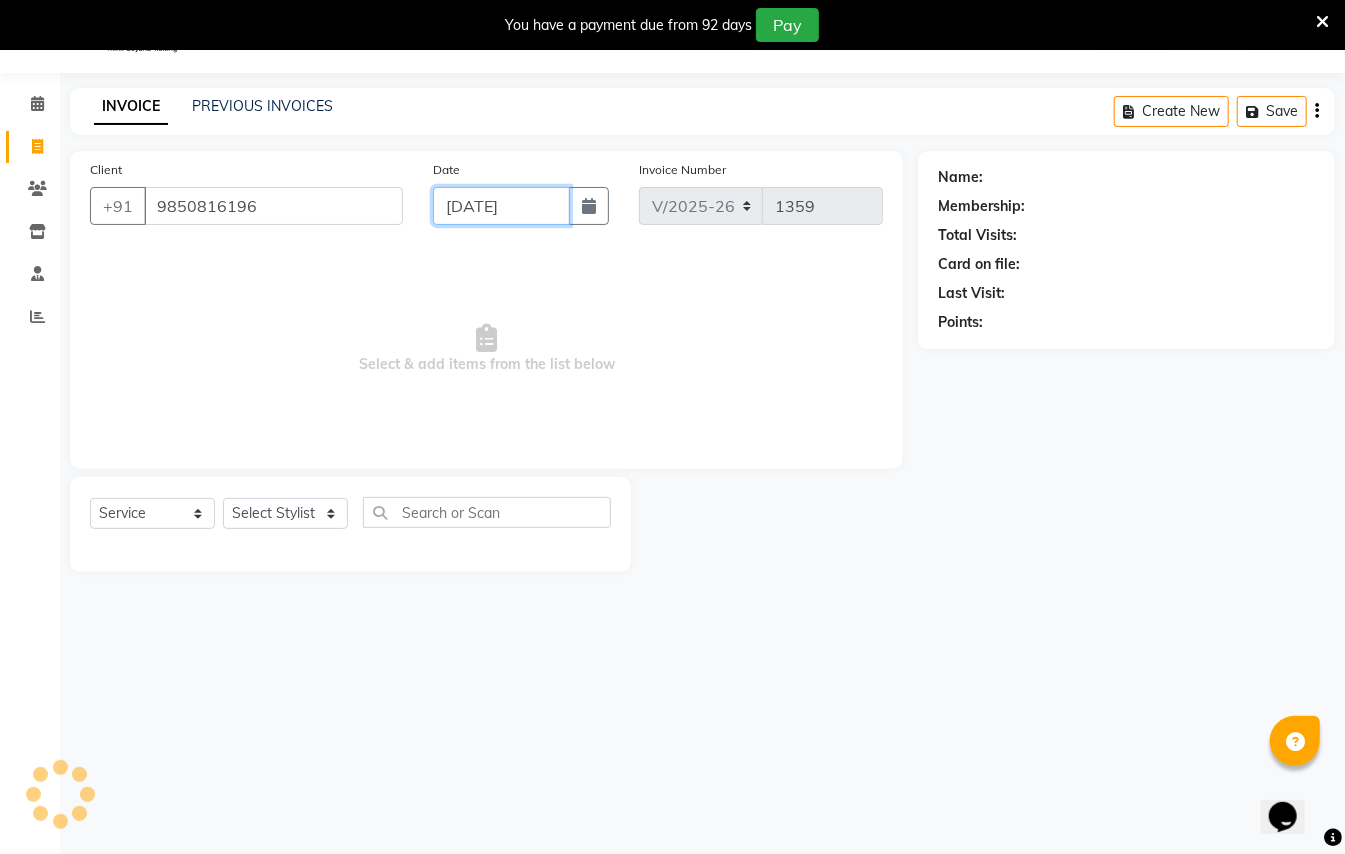 click on "[DATE]" 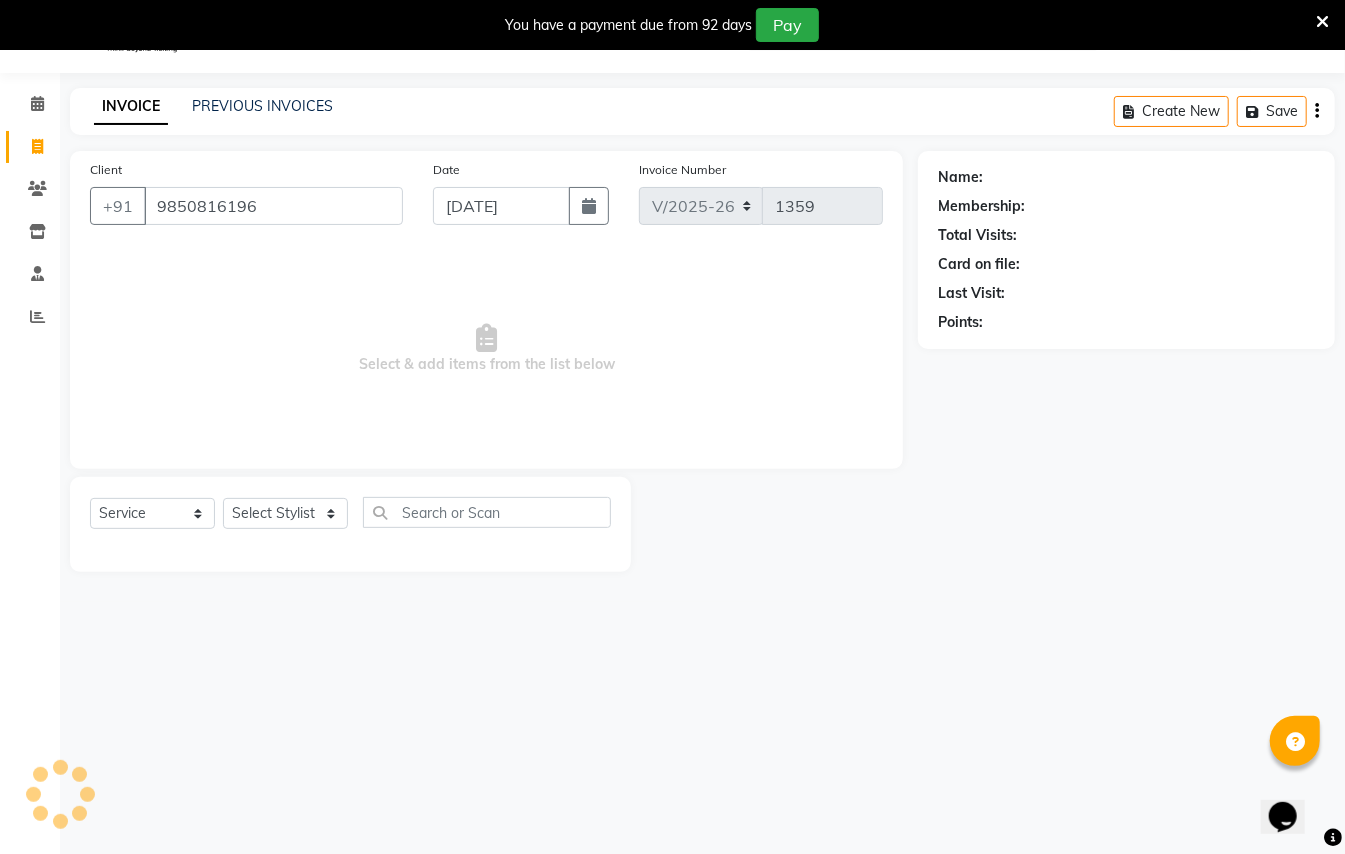 select on "7" 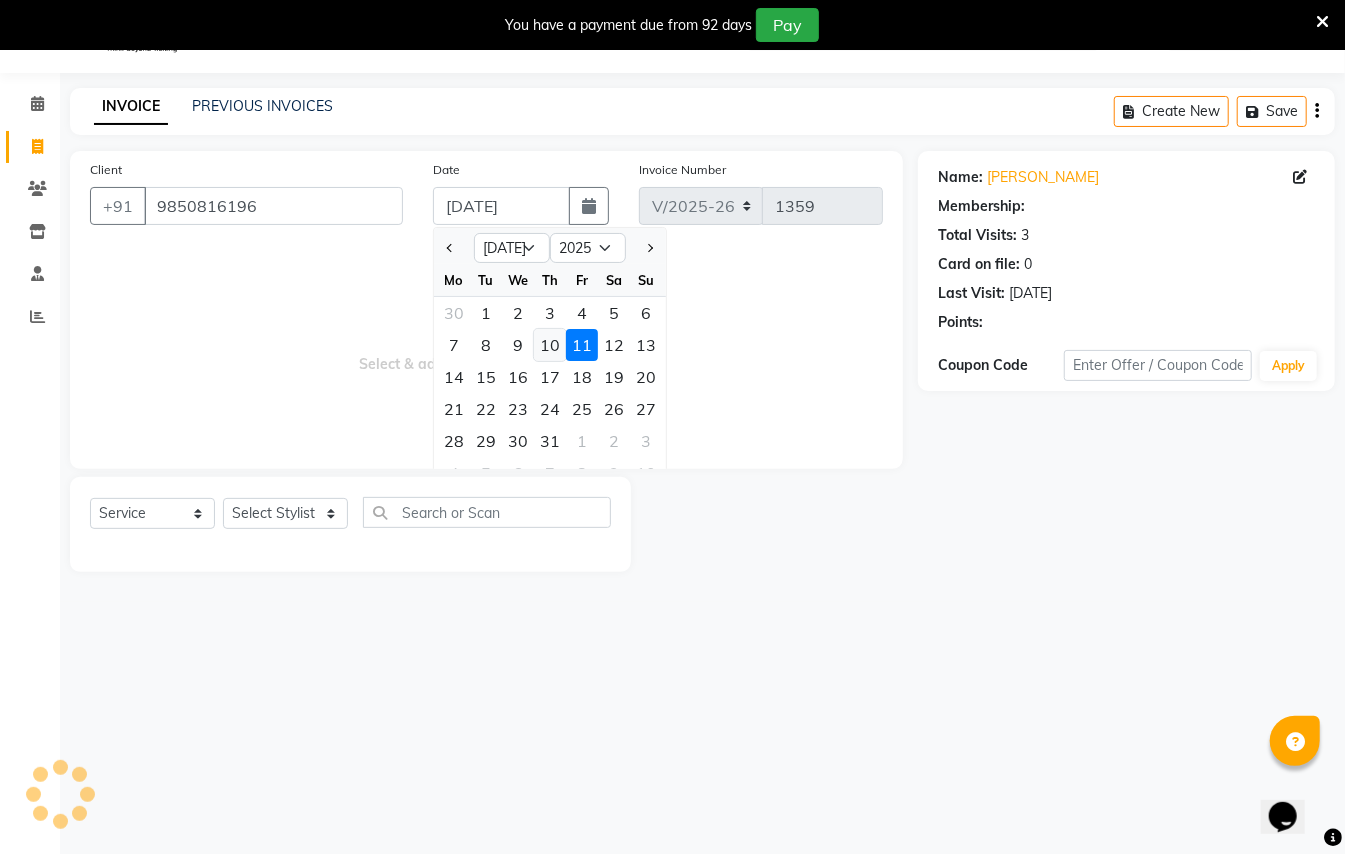 click on "10" 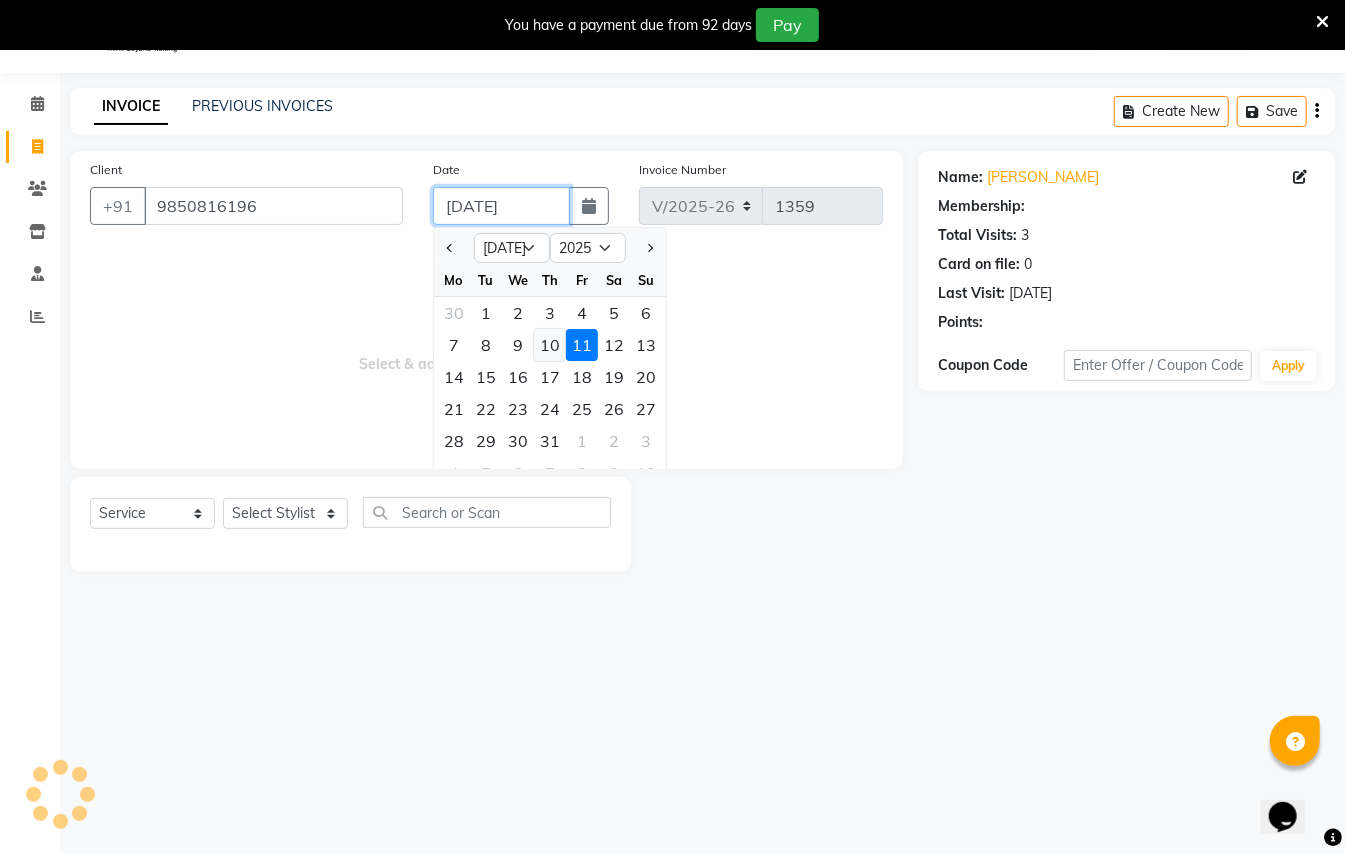 type on "[DATE]" 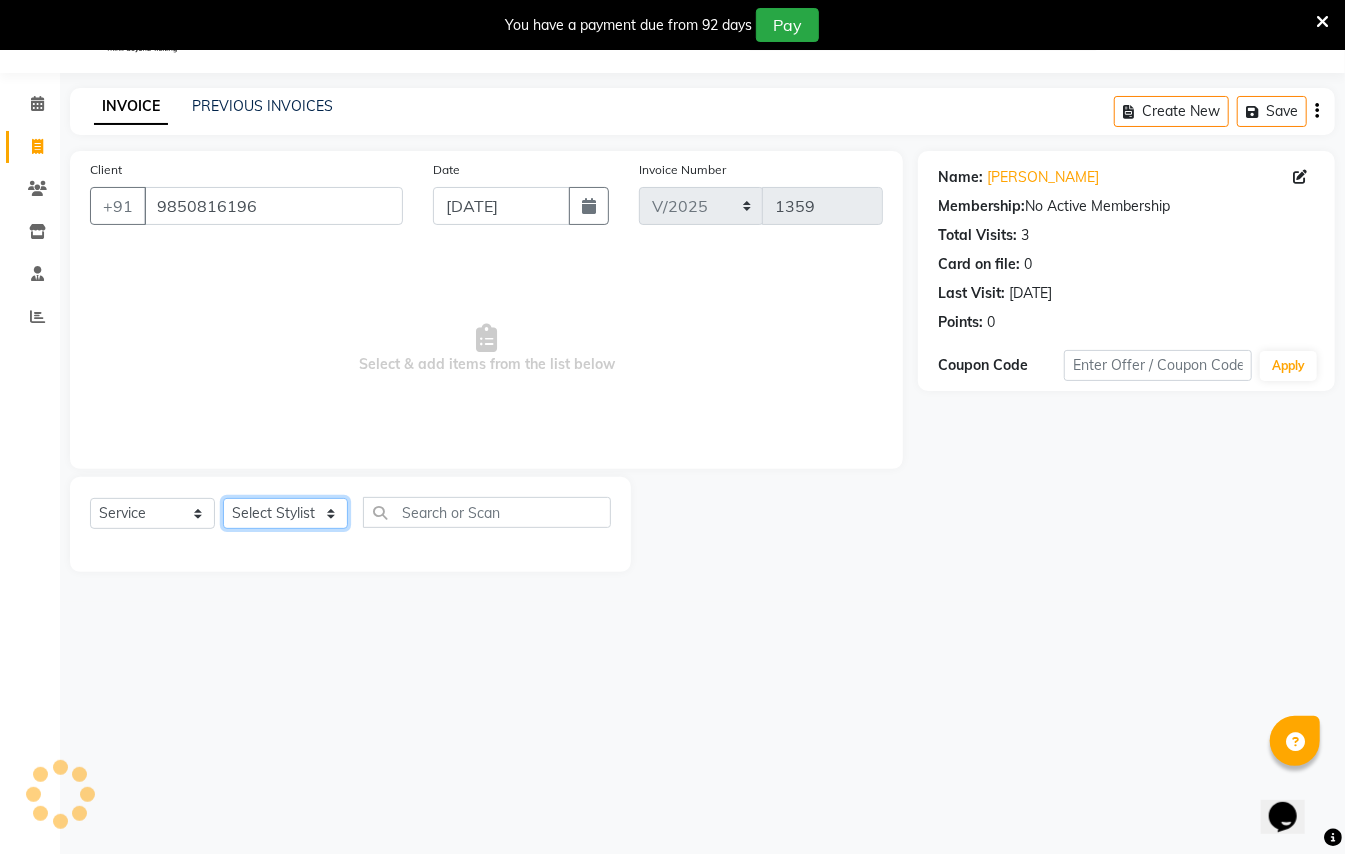 click on "Select Stylist" 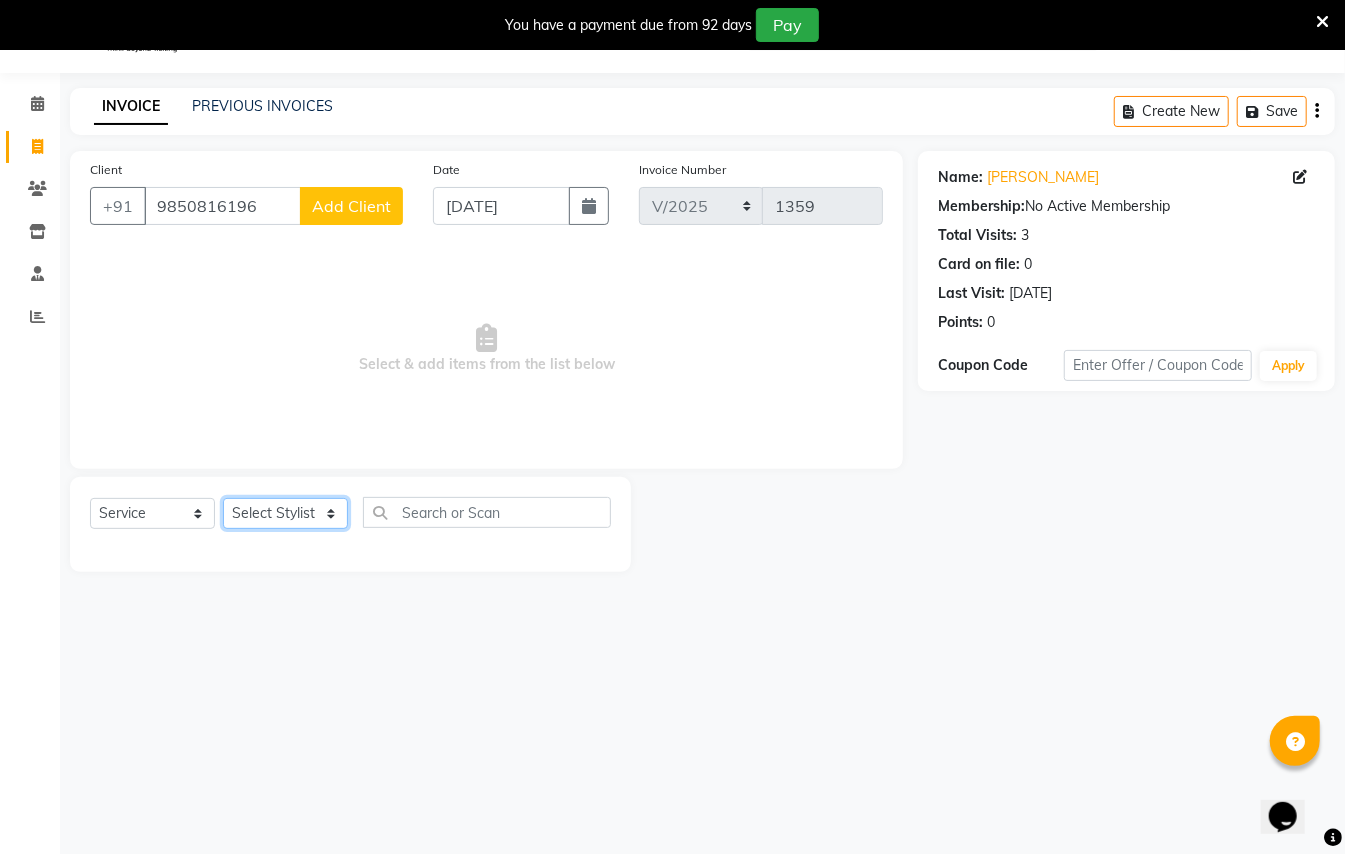 select on "7322" 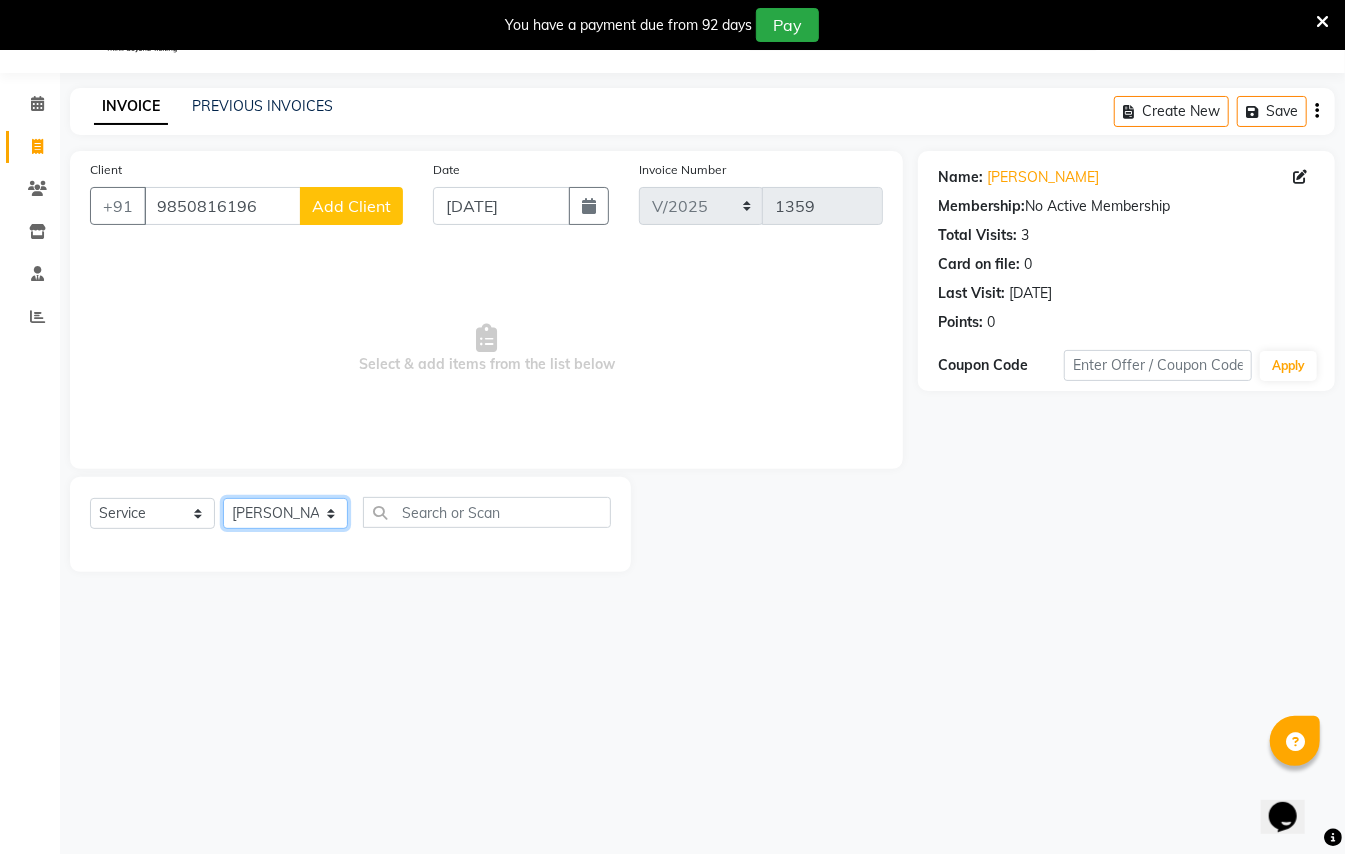 click on "Select Stylist [PERSON_NAME] [PERSON_NAME]  [PERSON_NAME] [PERSON_NAME] [PERSON_NAME] Mane Manager [PERSON_NAME]  [PERSON_NAME] Owner [PERSON_NAME]" 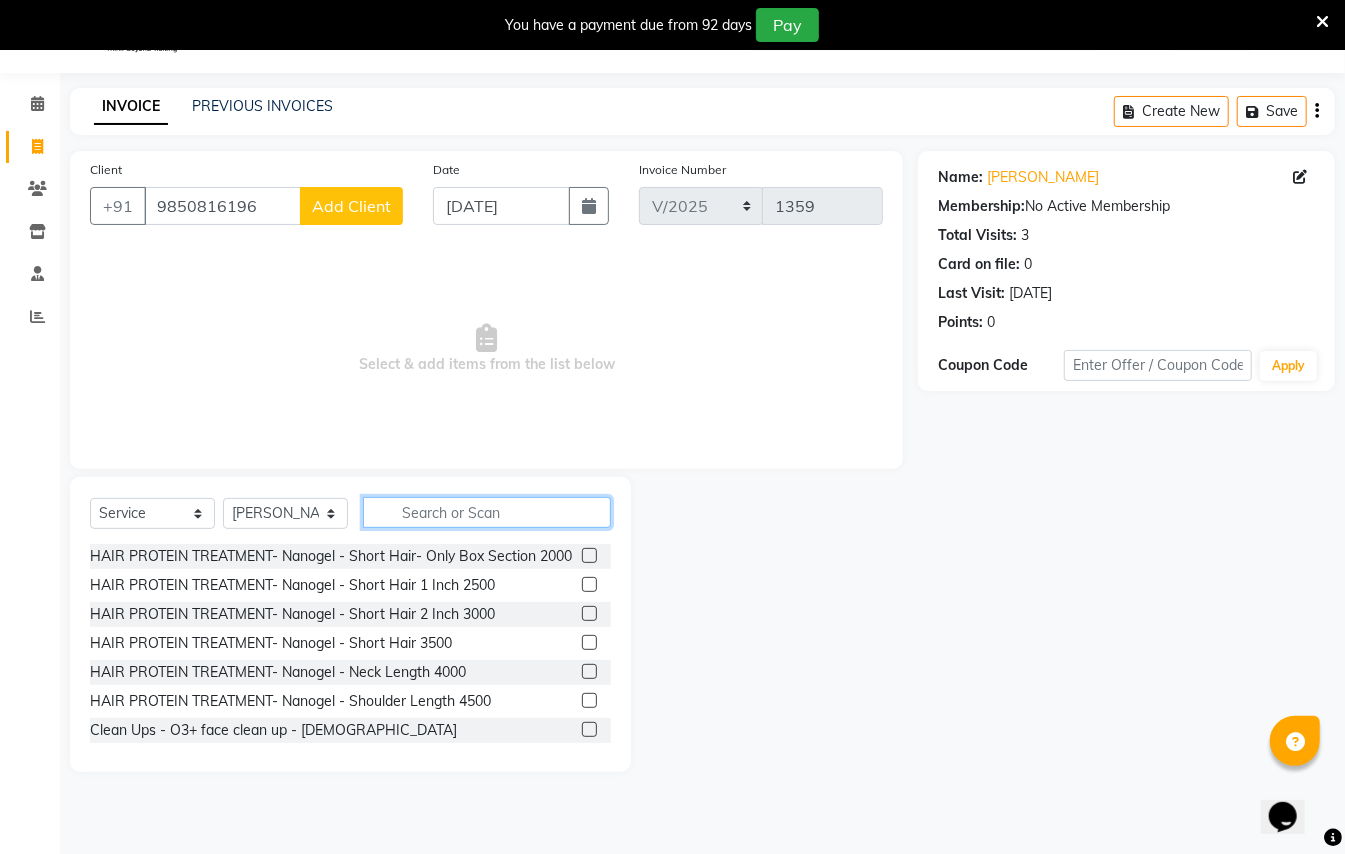 click 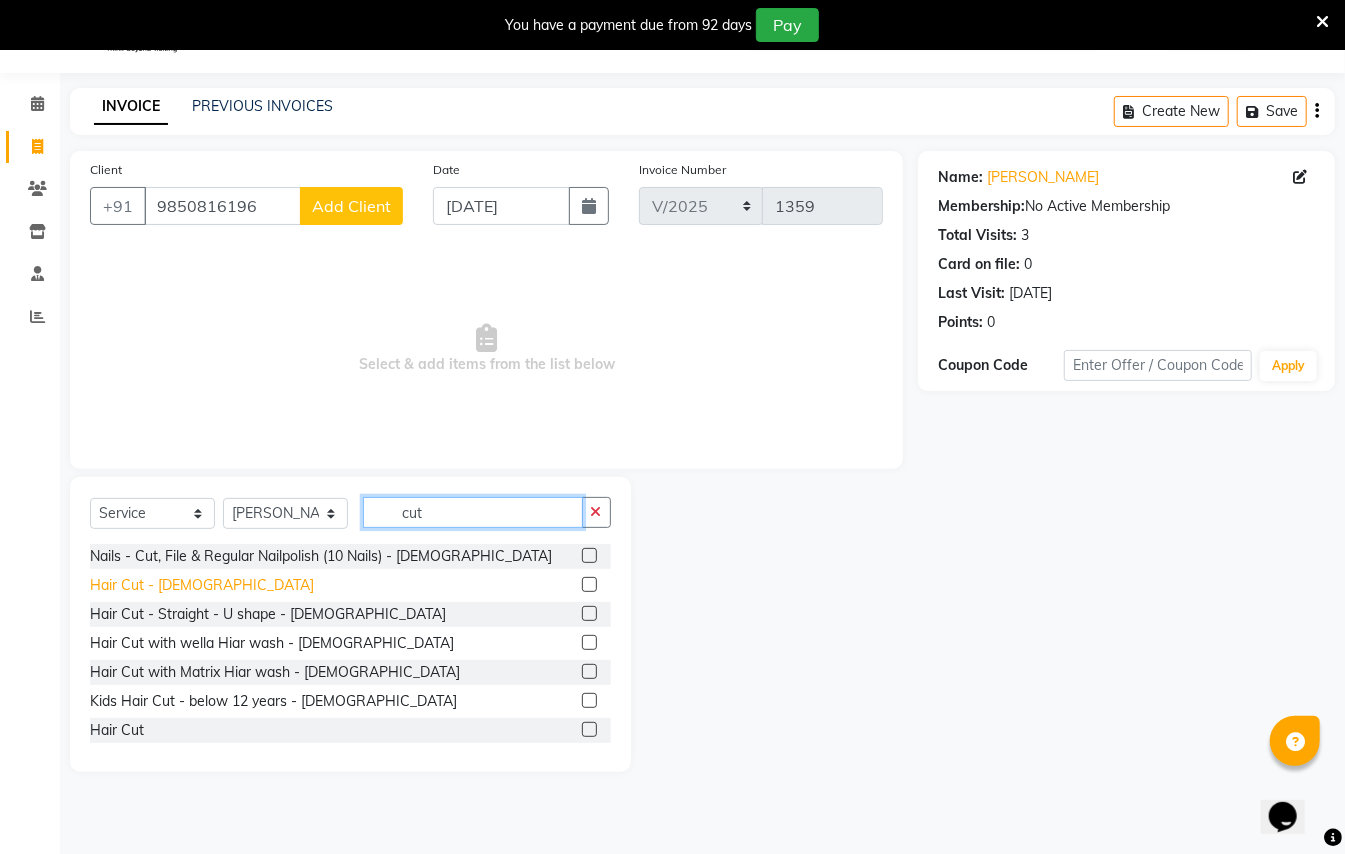 type on "cut" 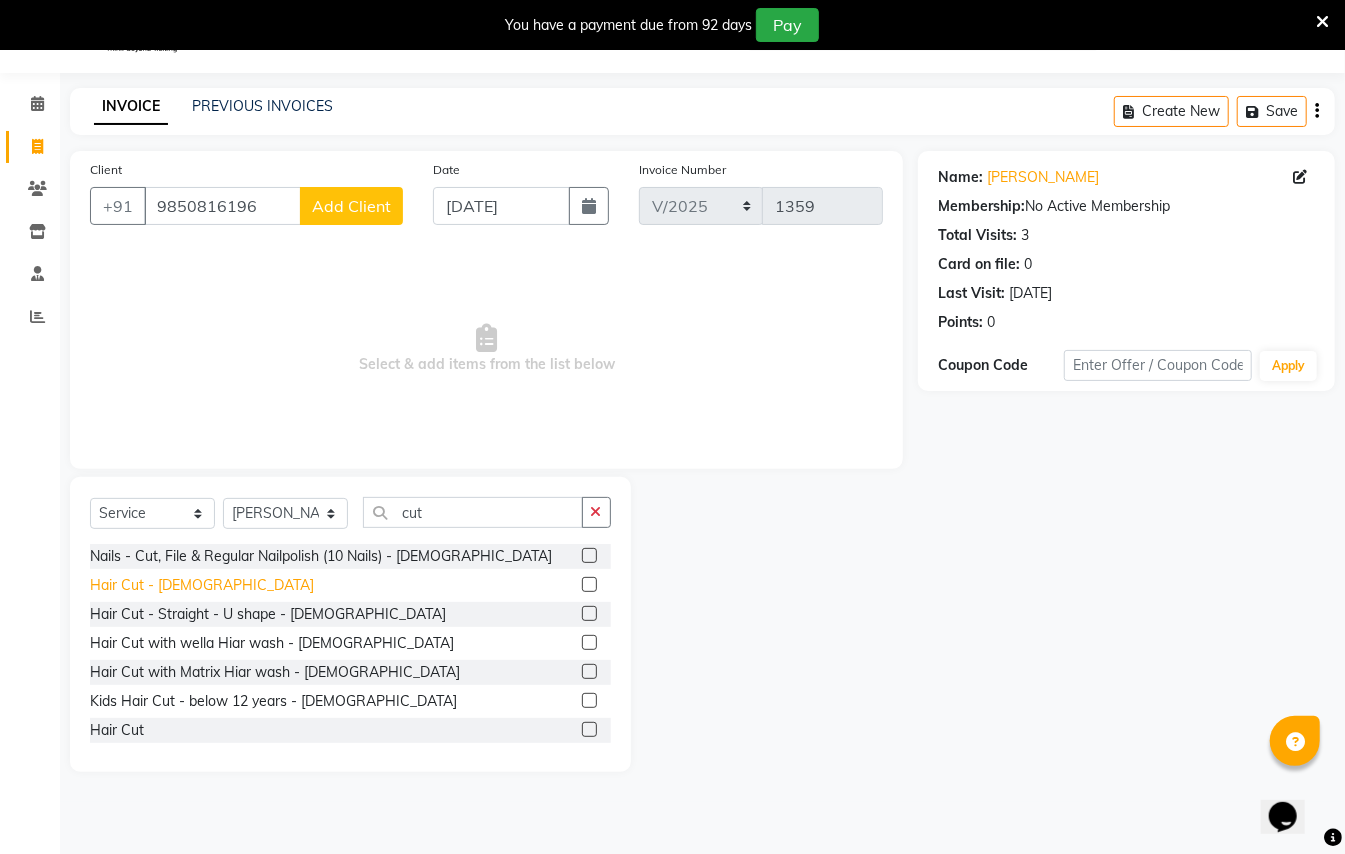 click on "Hair Cut - [DEMOGRAPHIC_DATA]" 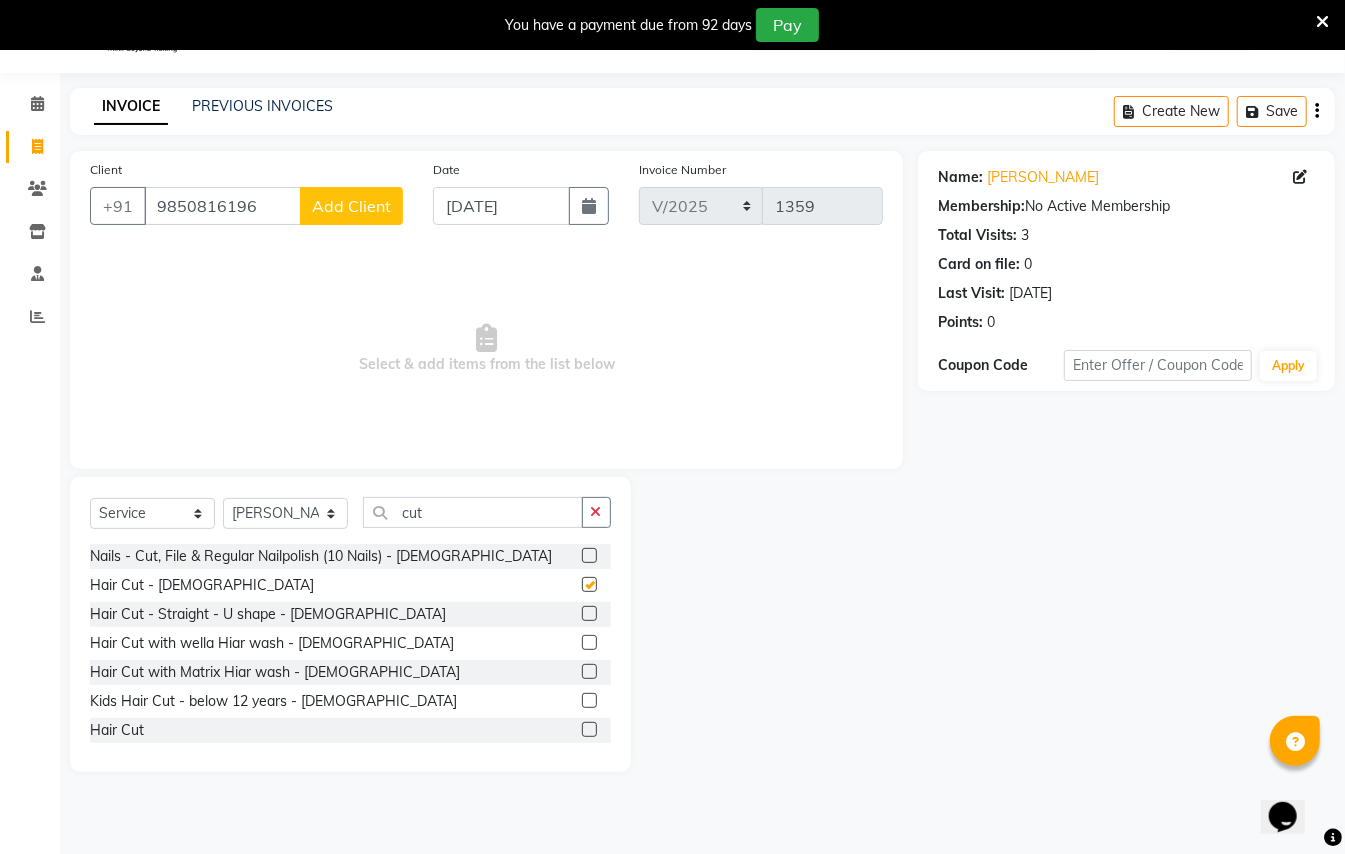 checkbox on "false" 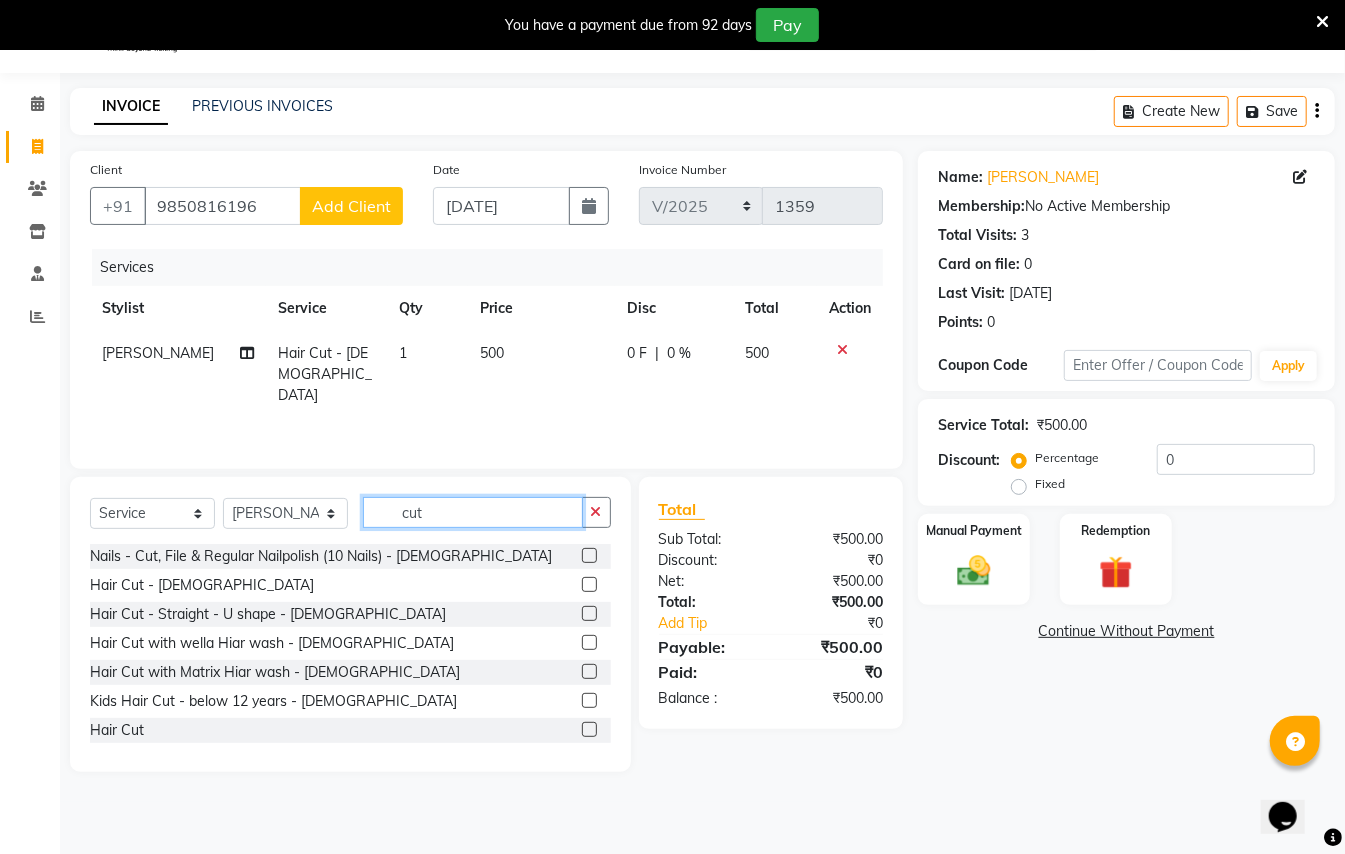 click on "cut" 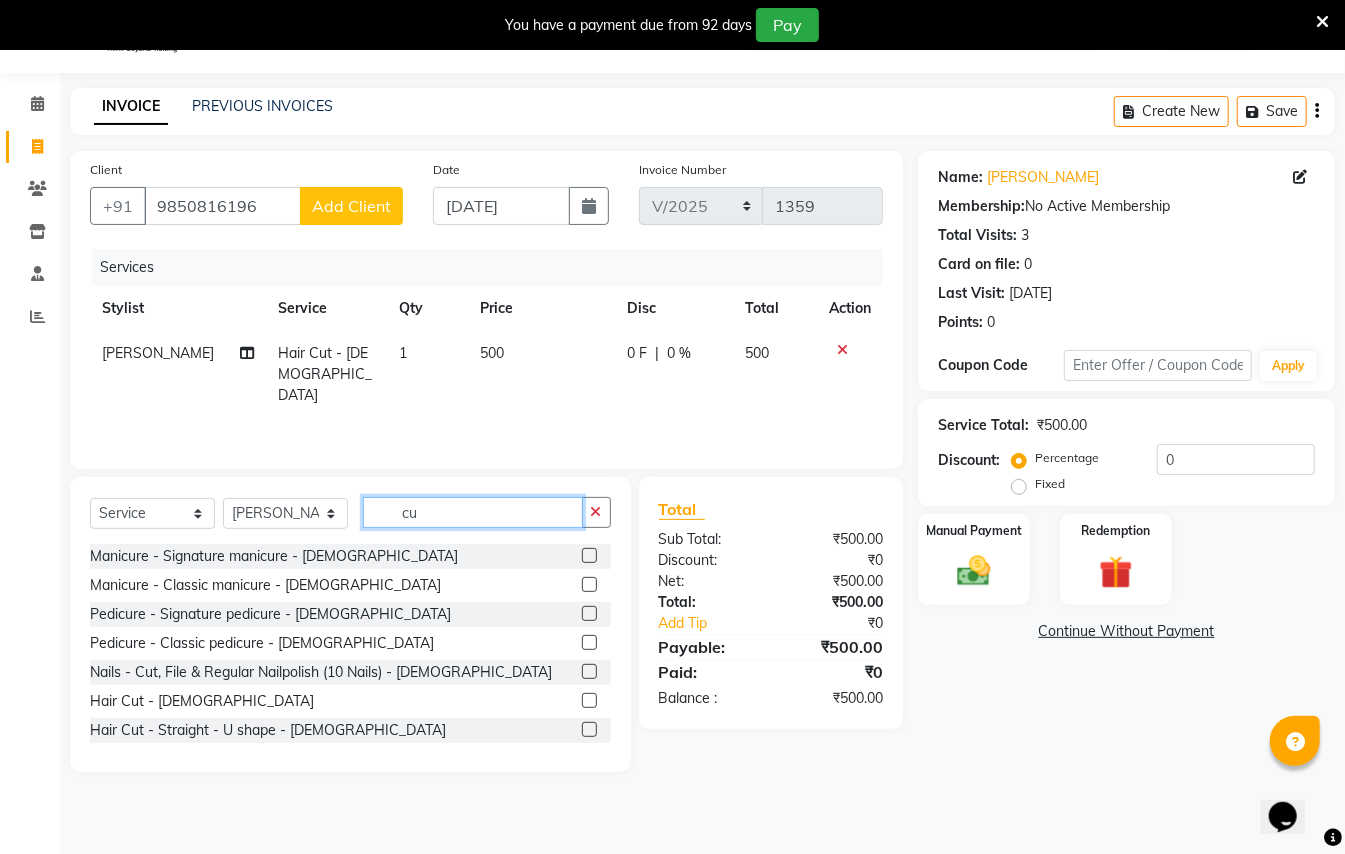 type on "c" 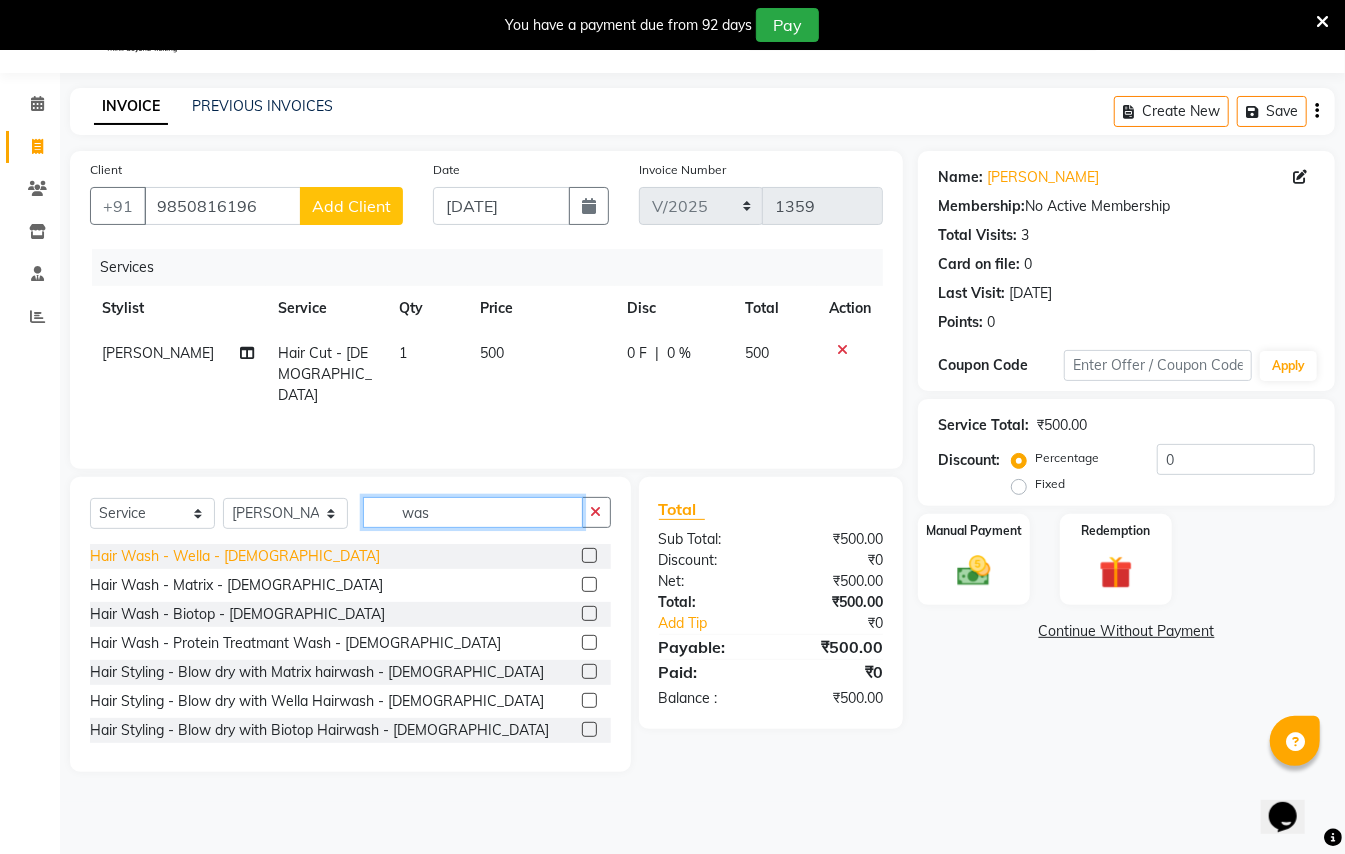 type on "was" 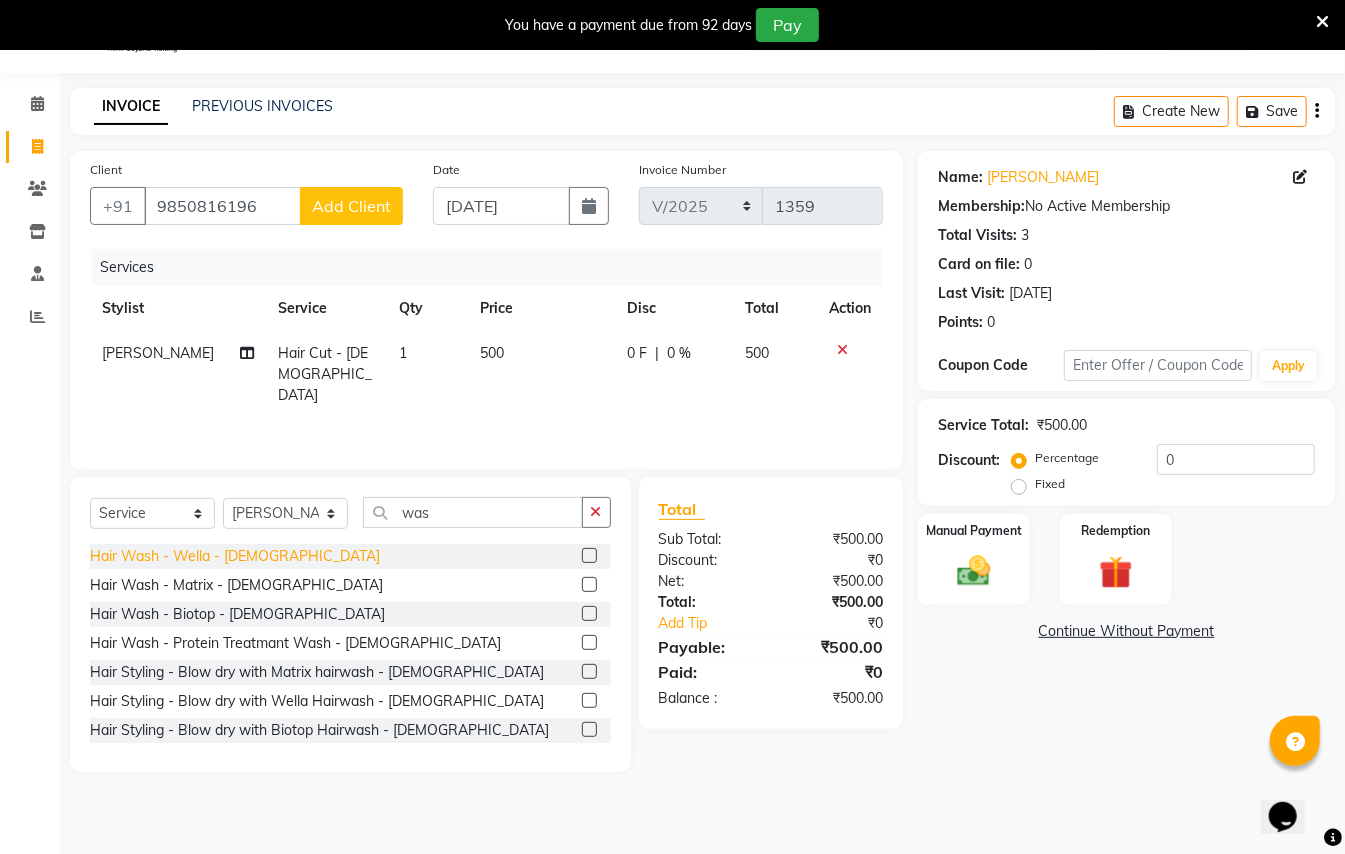 click on "Hair Wash - Wella - [DEMOGRAPHIC_DATA]" 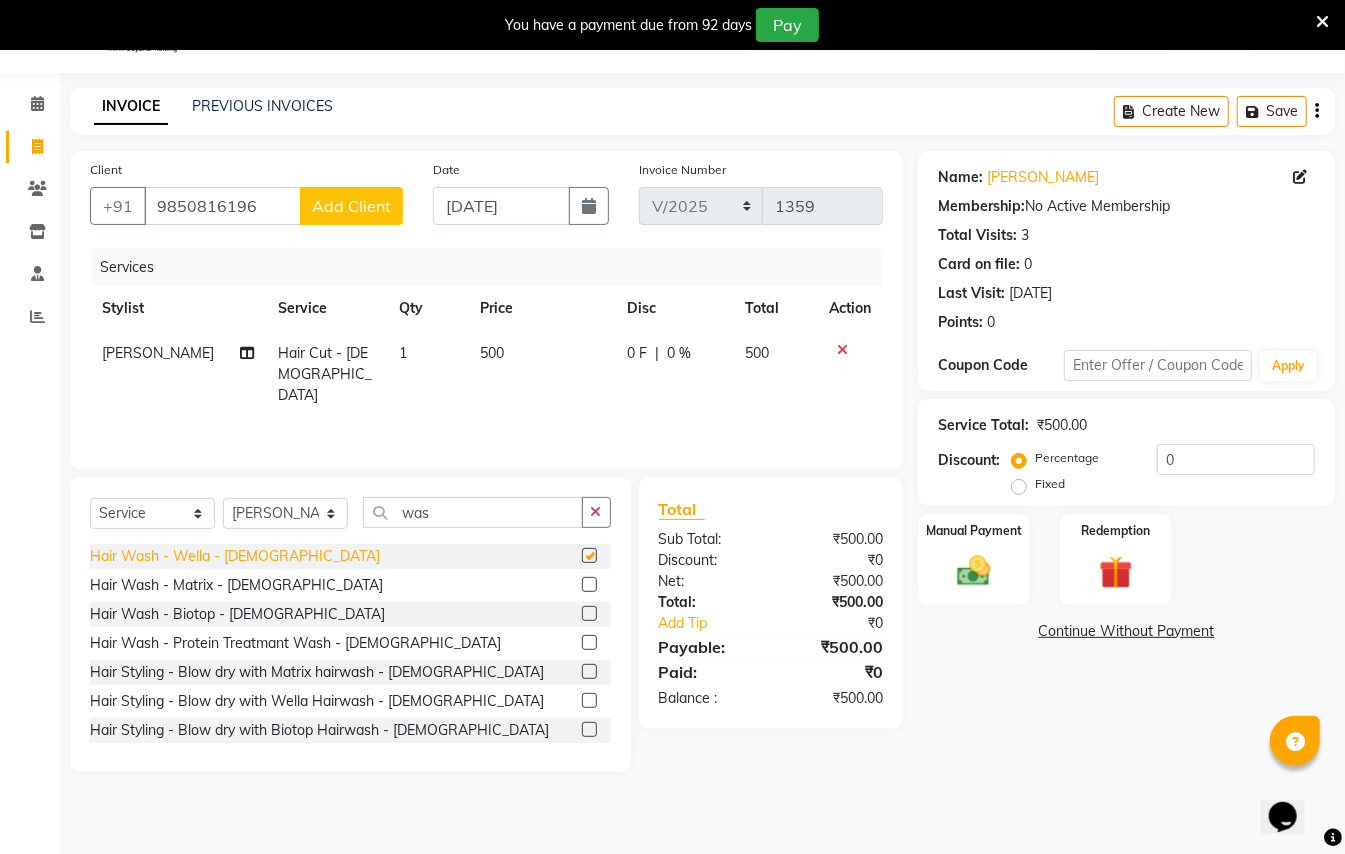 checkbox on "false" 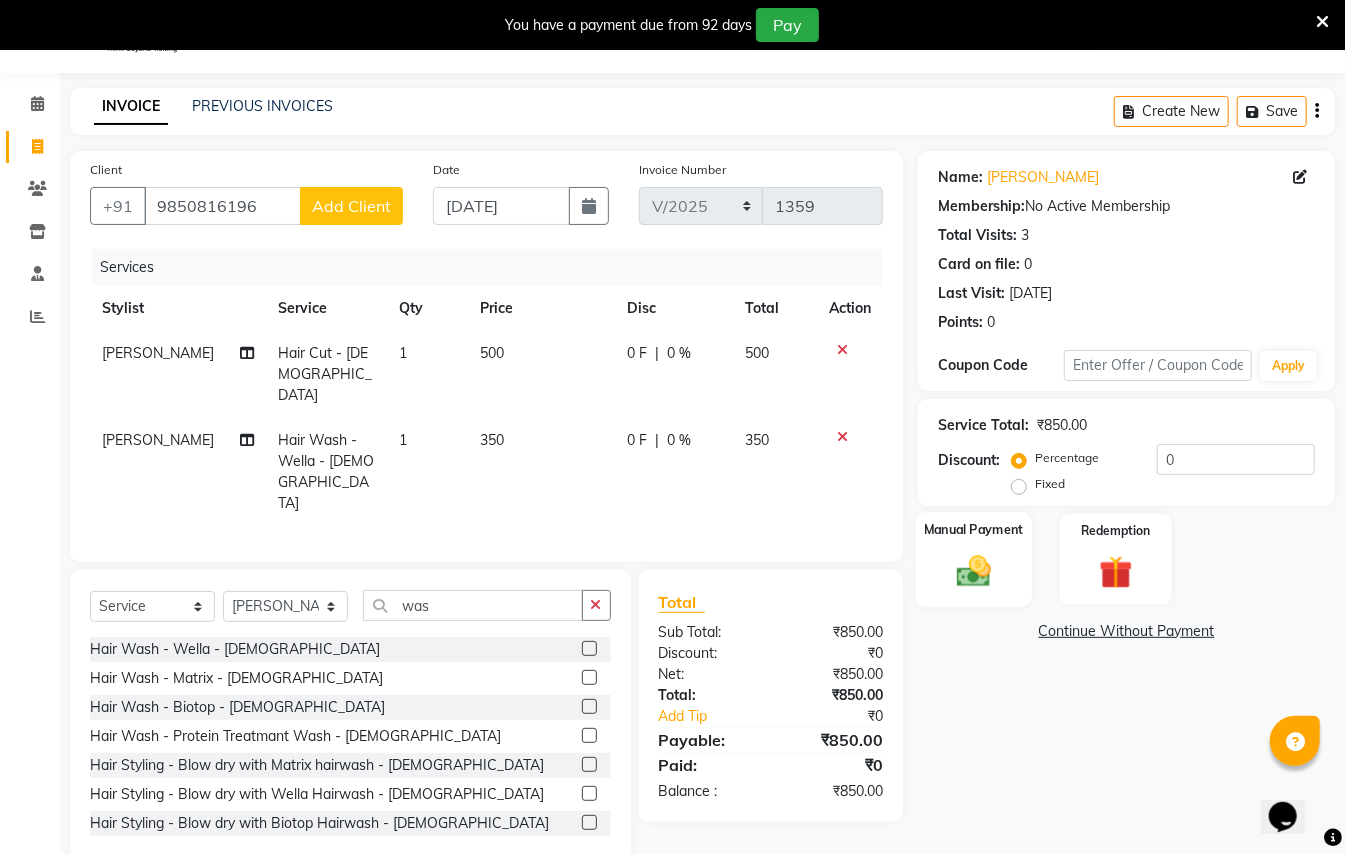 click 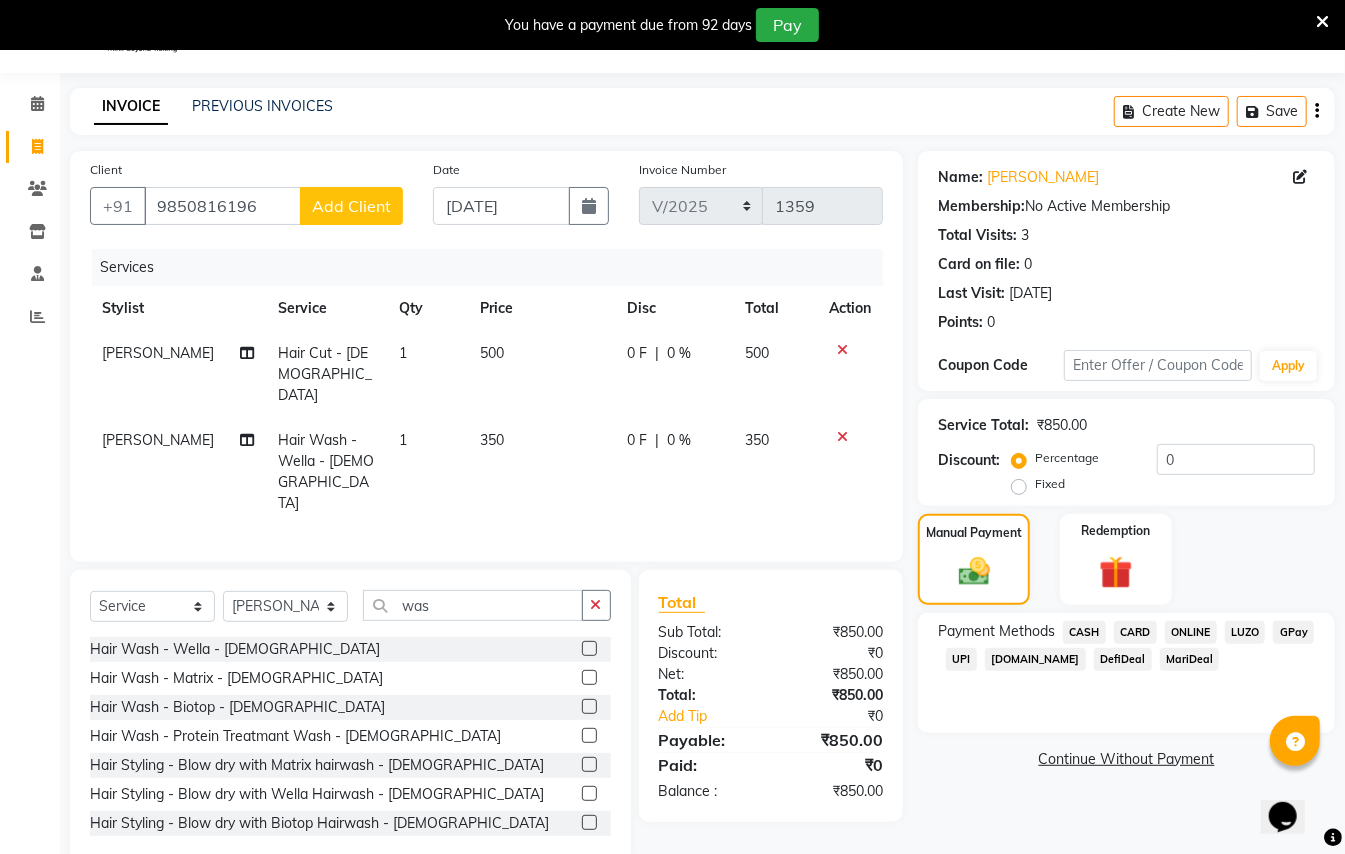 click on "GPay" 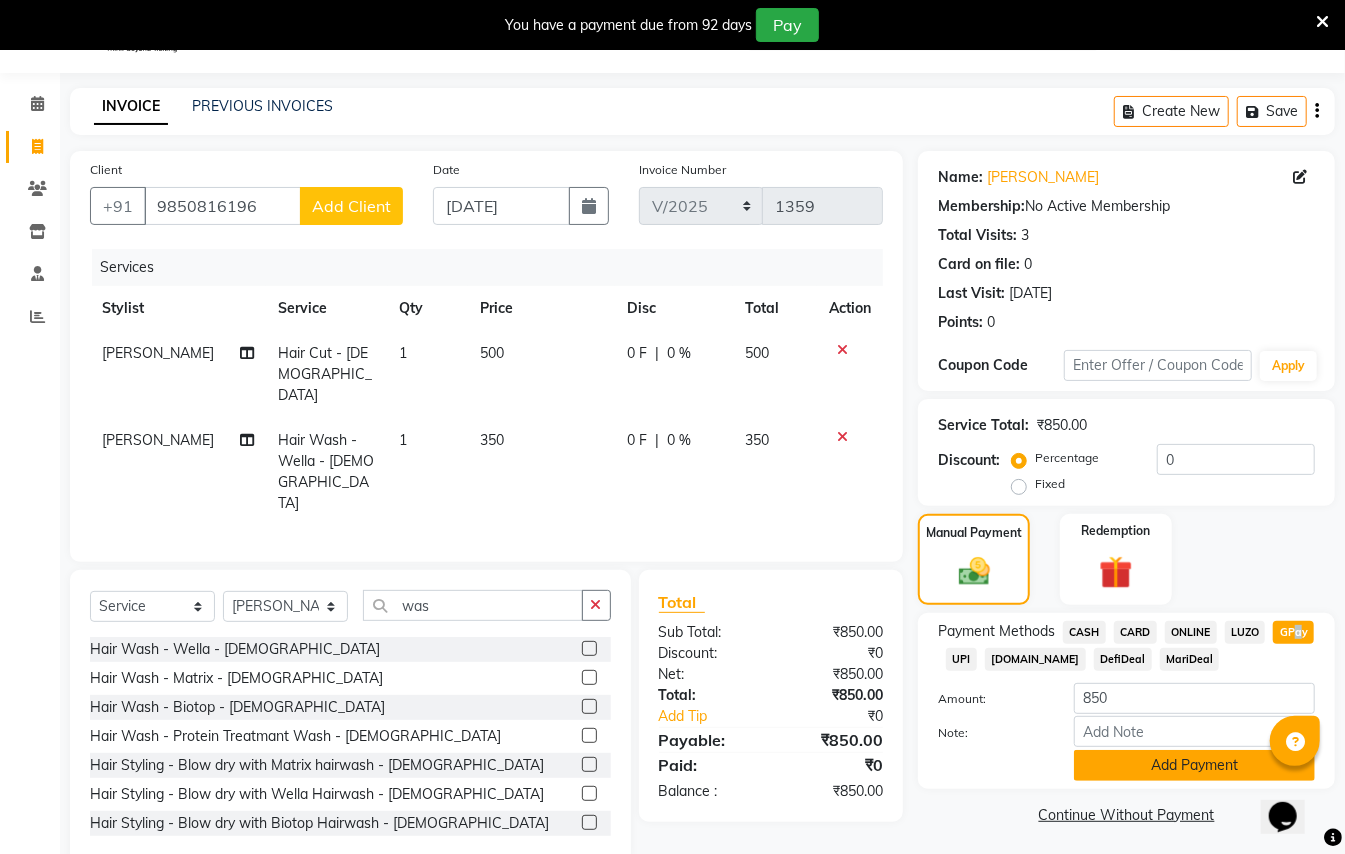 click on "Add Payment" 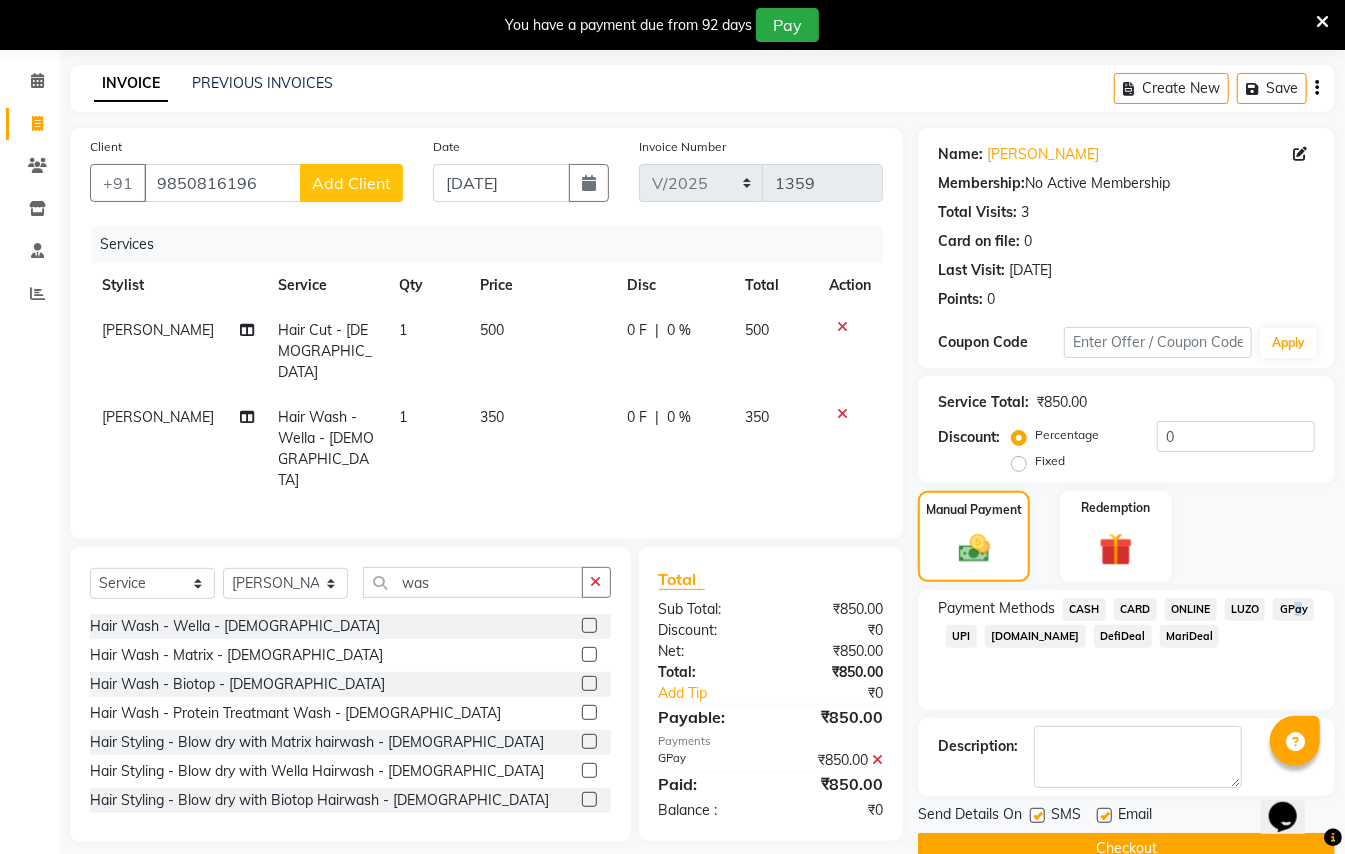 scroll, scrollTop: 114, scrollLeft: 0, axis: vertical 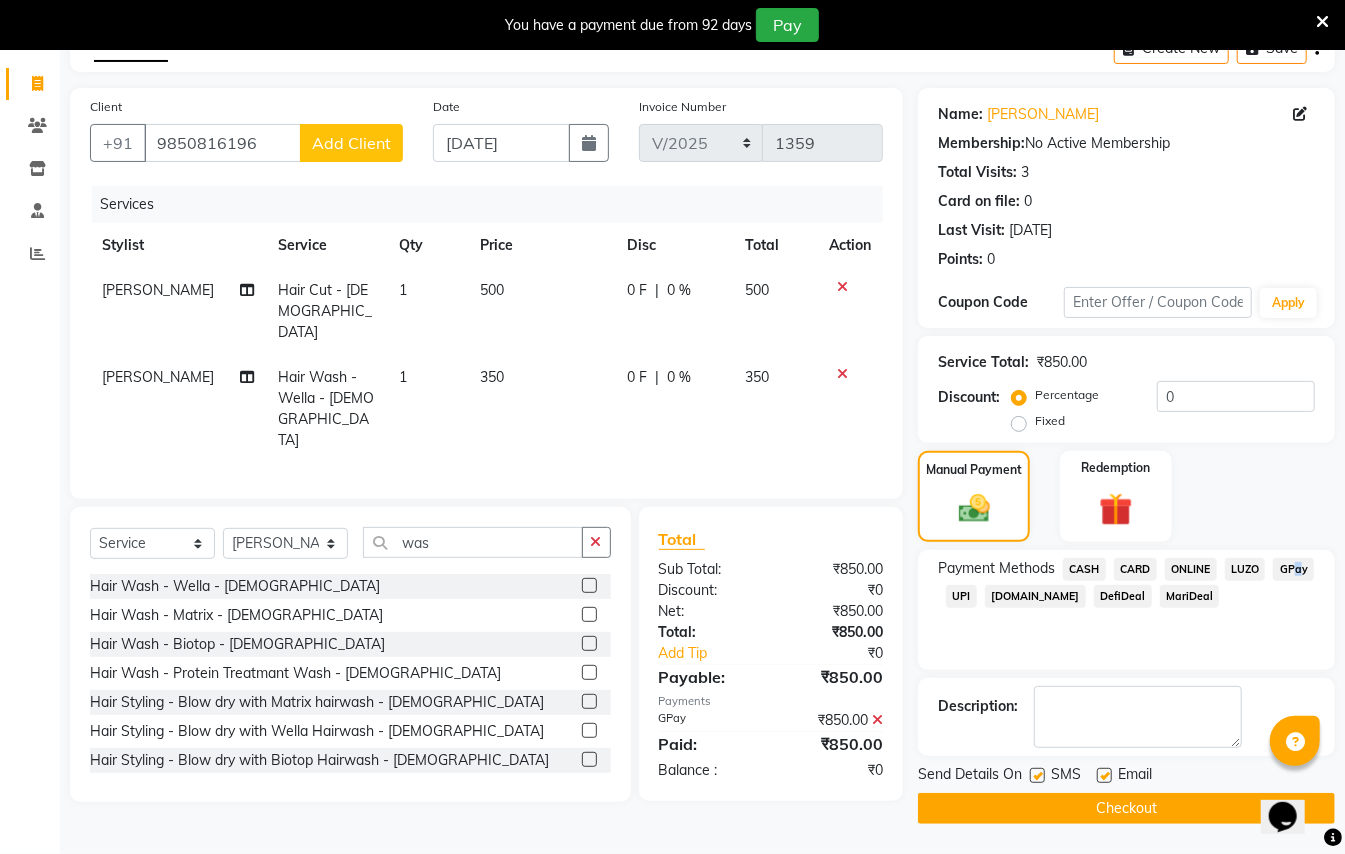 click on "Checkout" 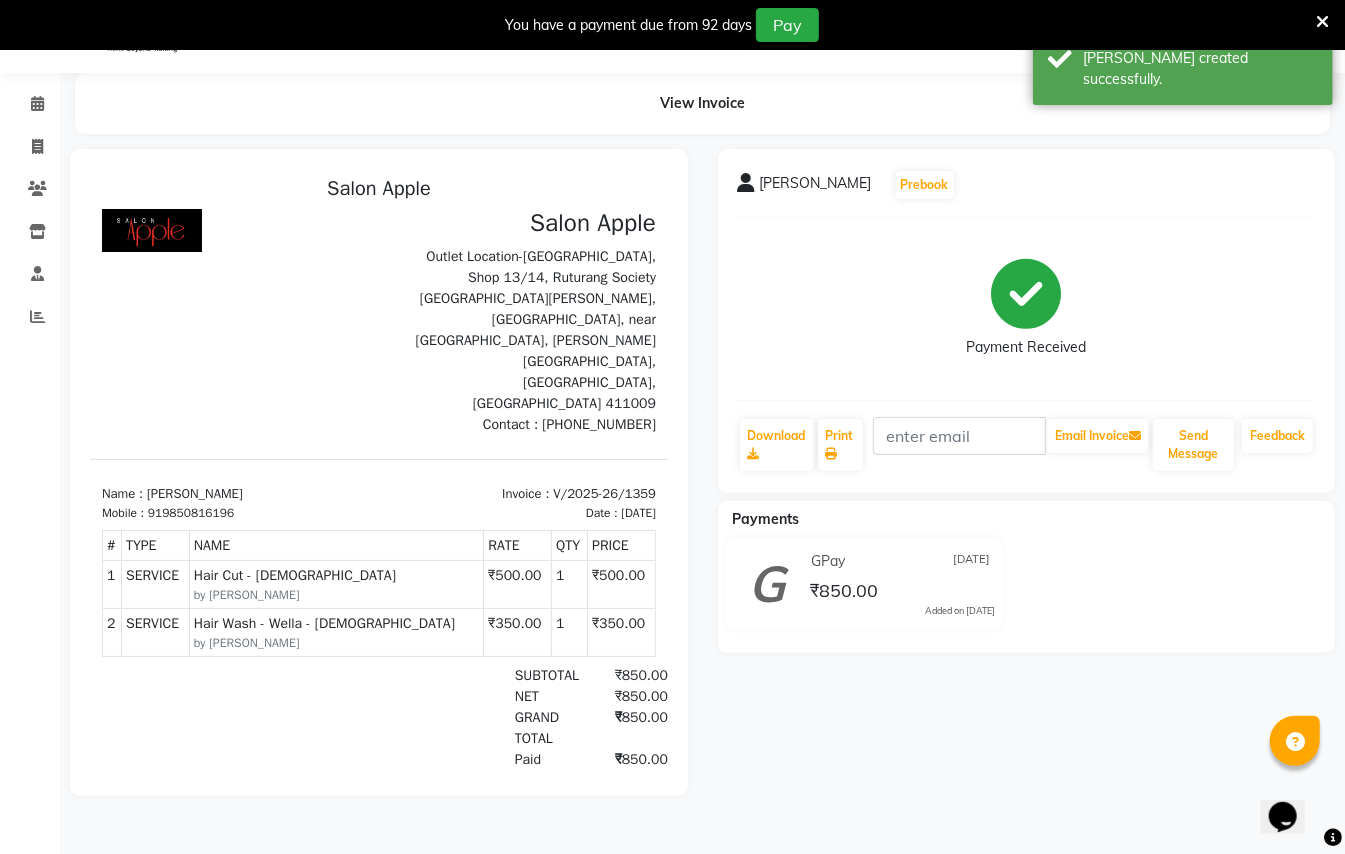 scroll, scrollTop: 0, scrollLeft: 0, axis: both 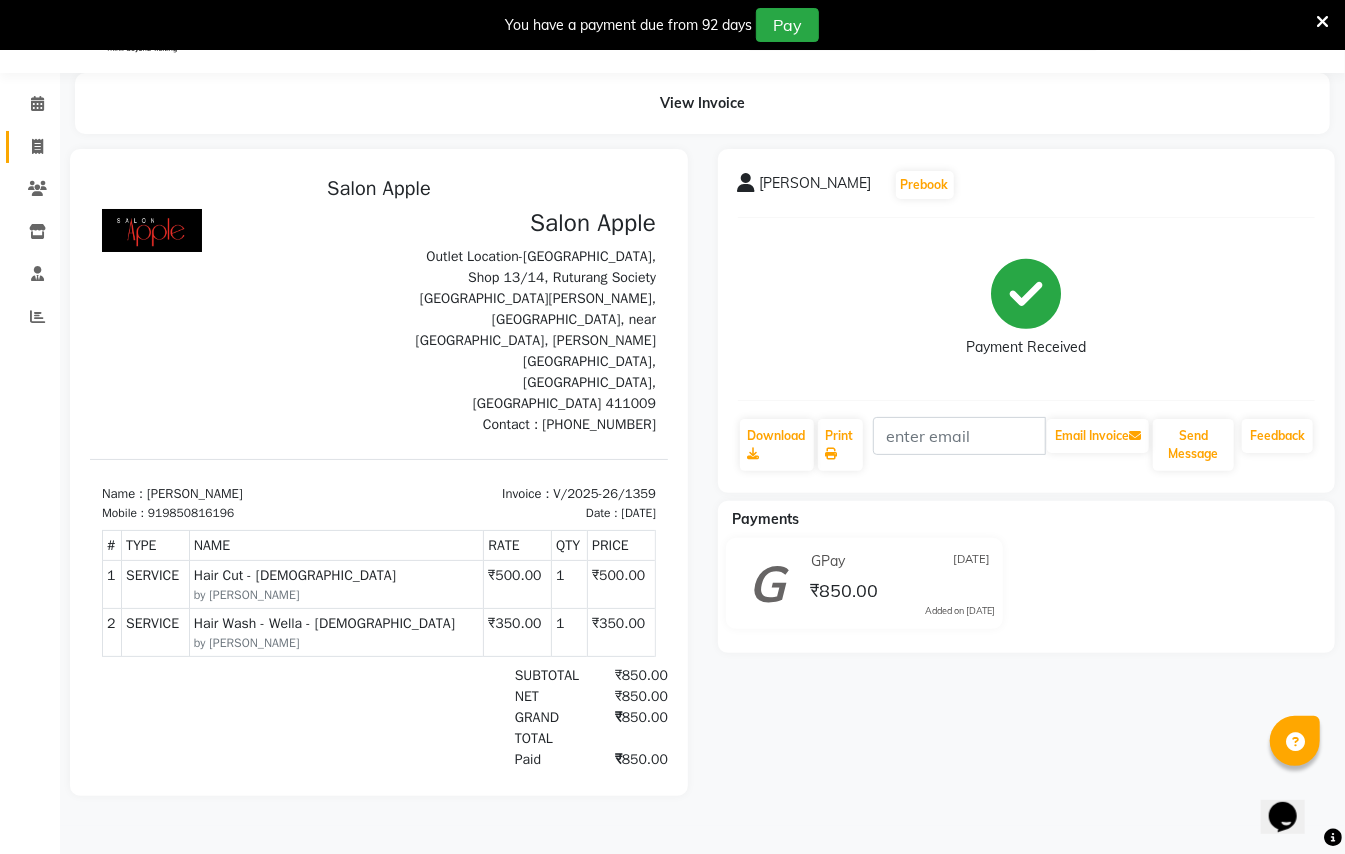 click on "Invoice" 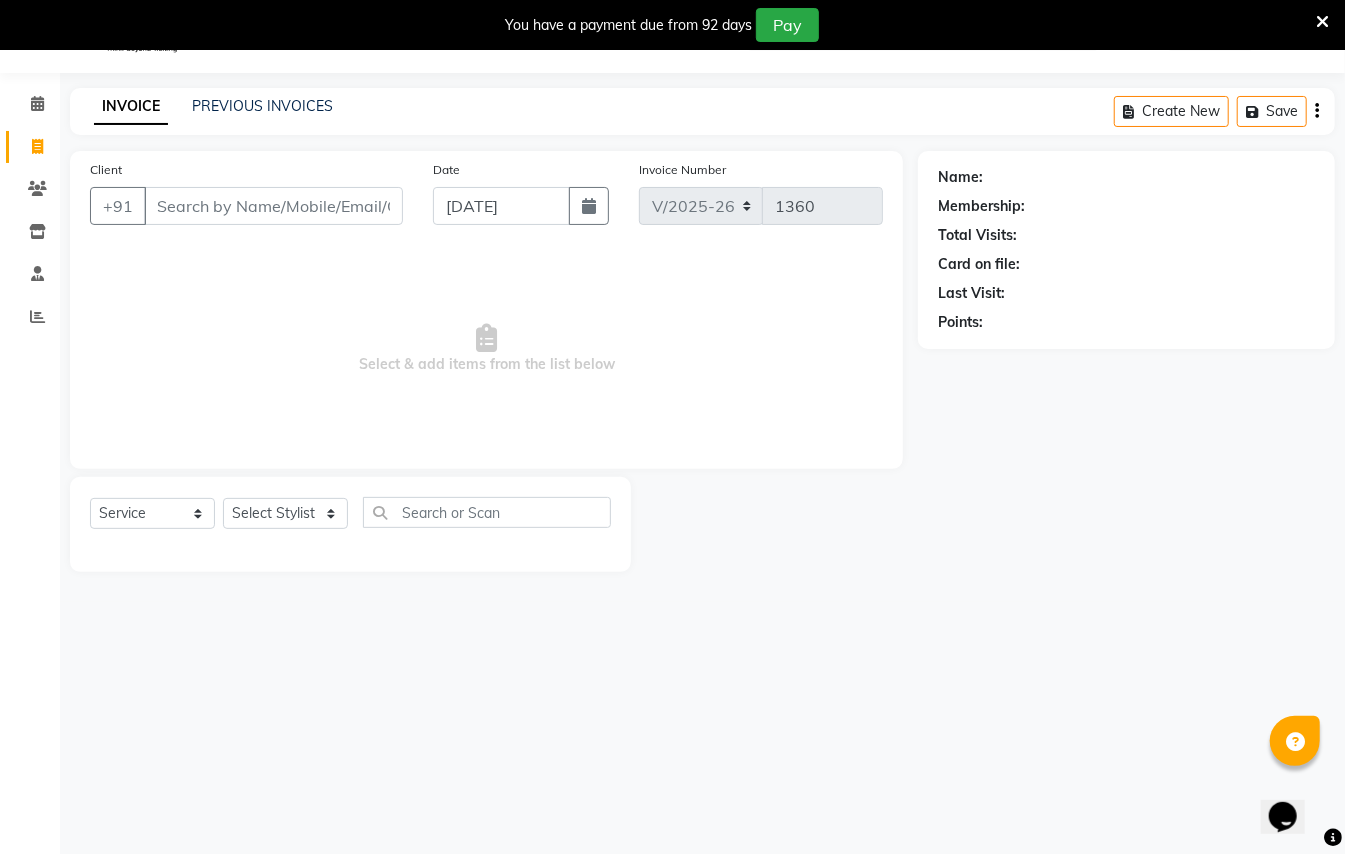 click on "Client" at bounding box center [273, 206] 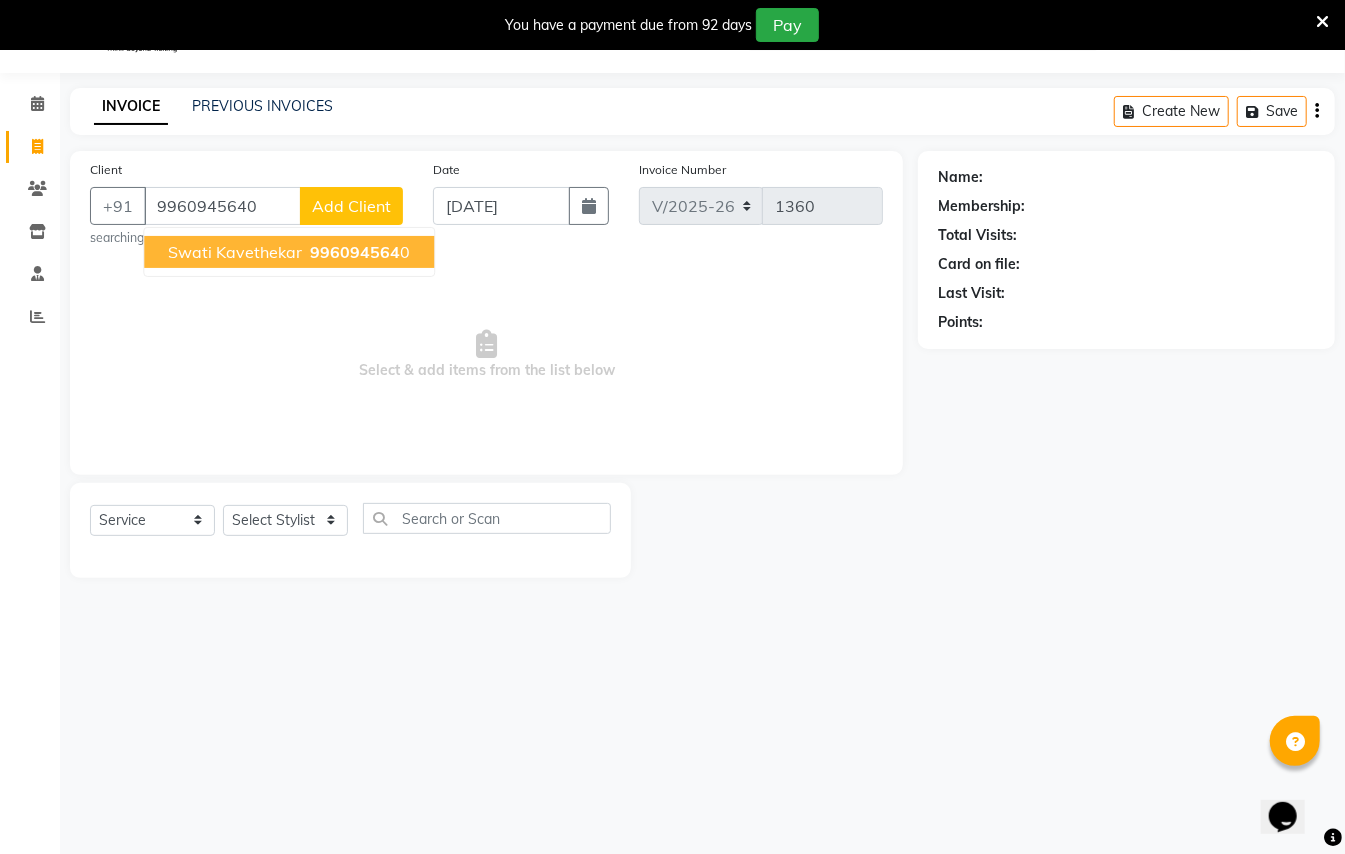 type on "9960945640" 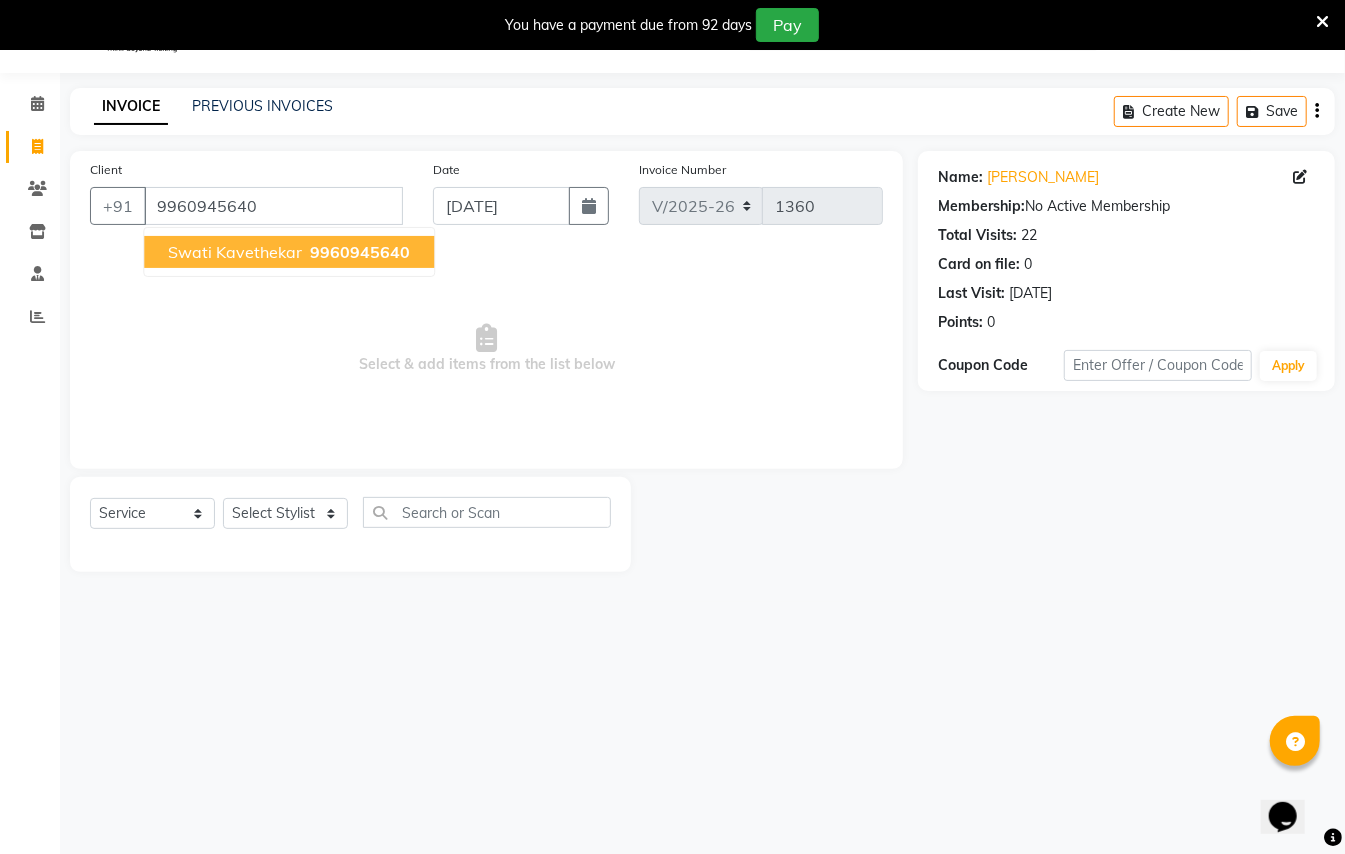 click on "9960945640" at bounding box center [358, 252] 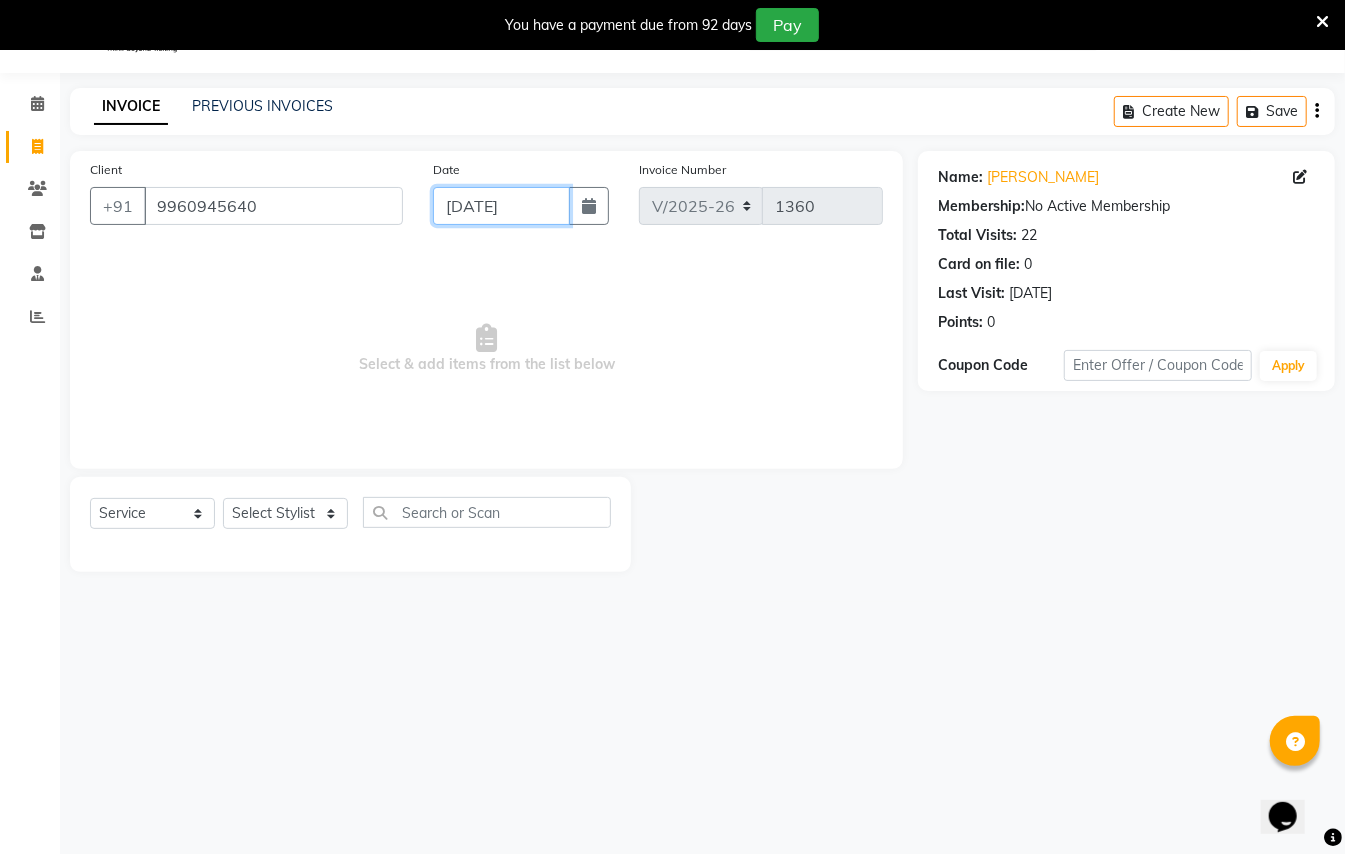 click on "[DATE]" 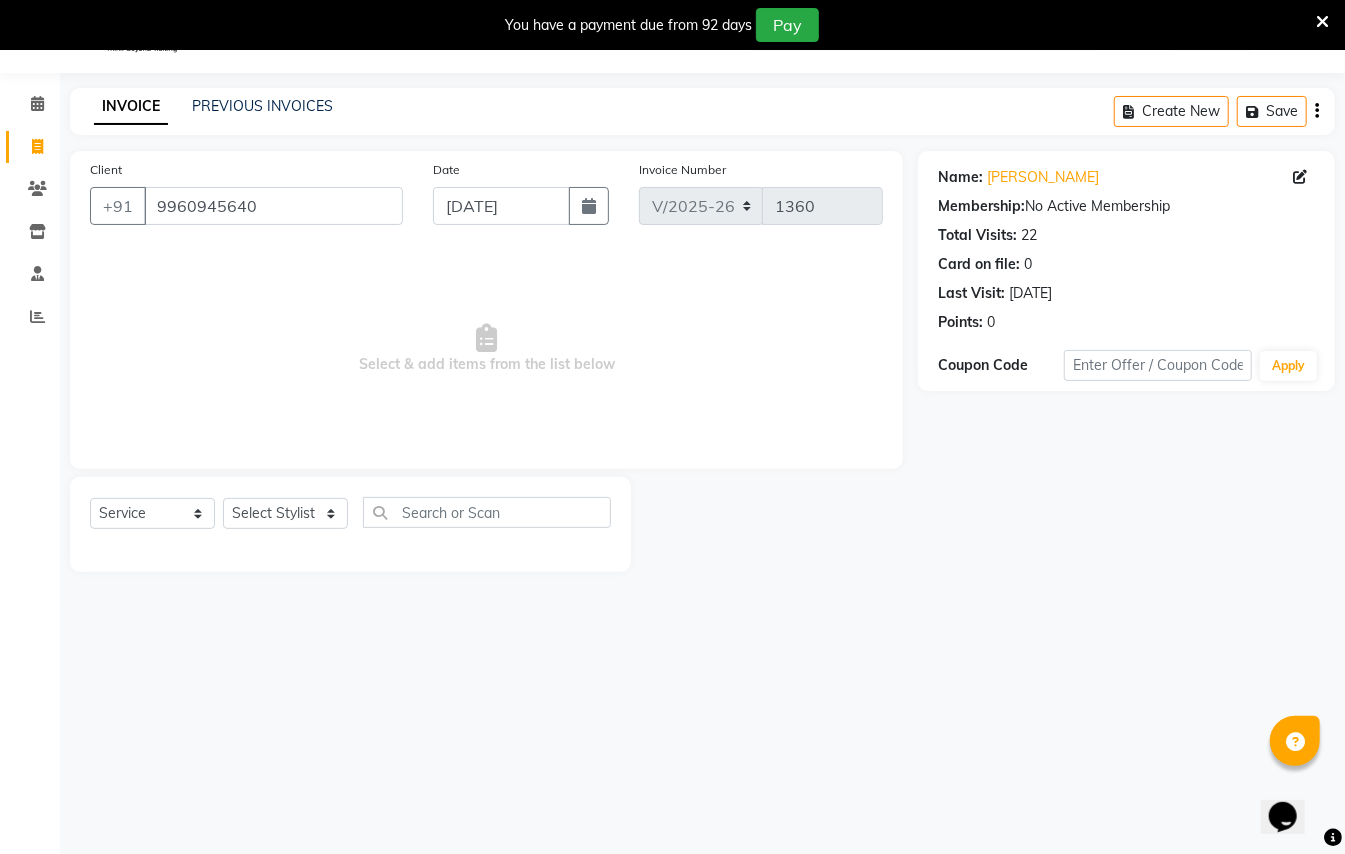 select on "7" 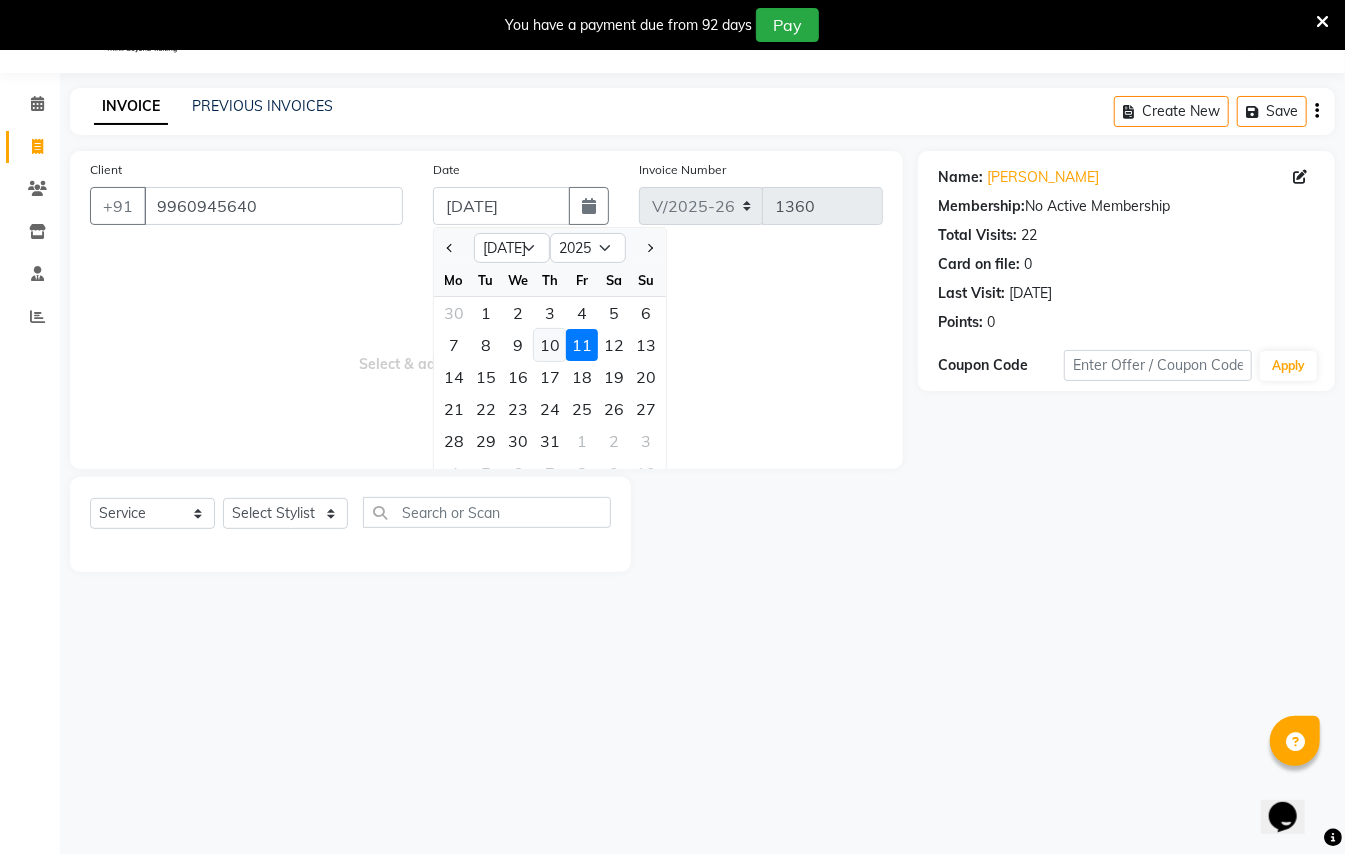 click on "10" 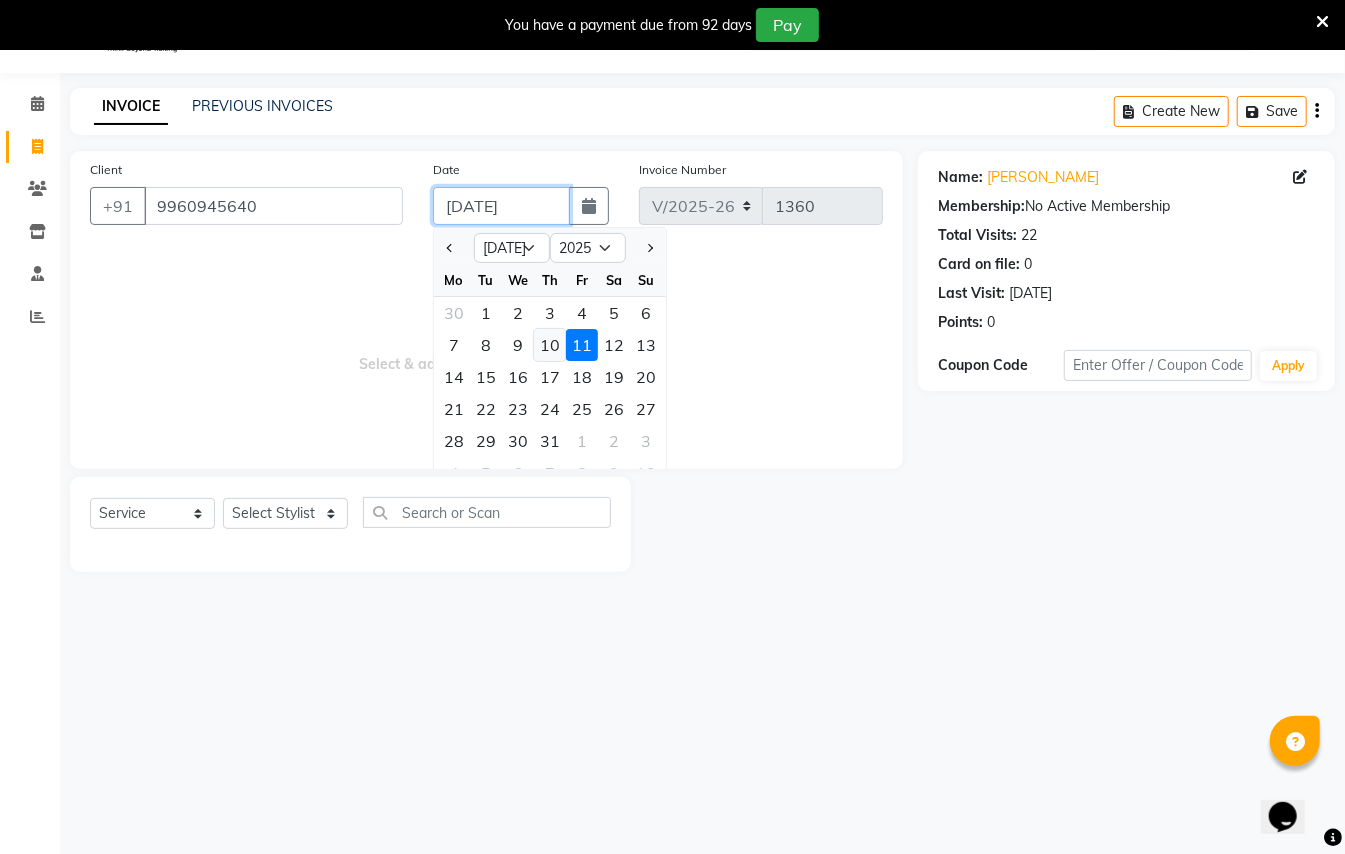 type on "[DATE]" 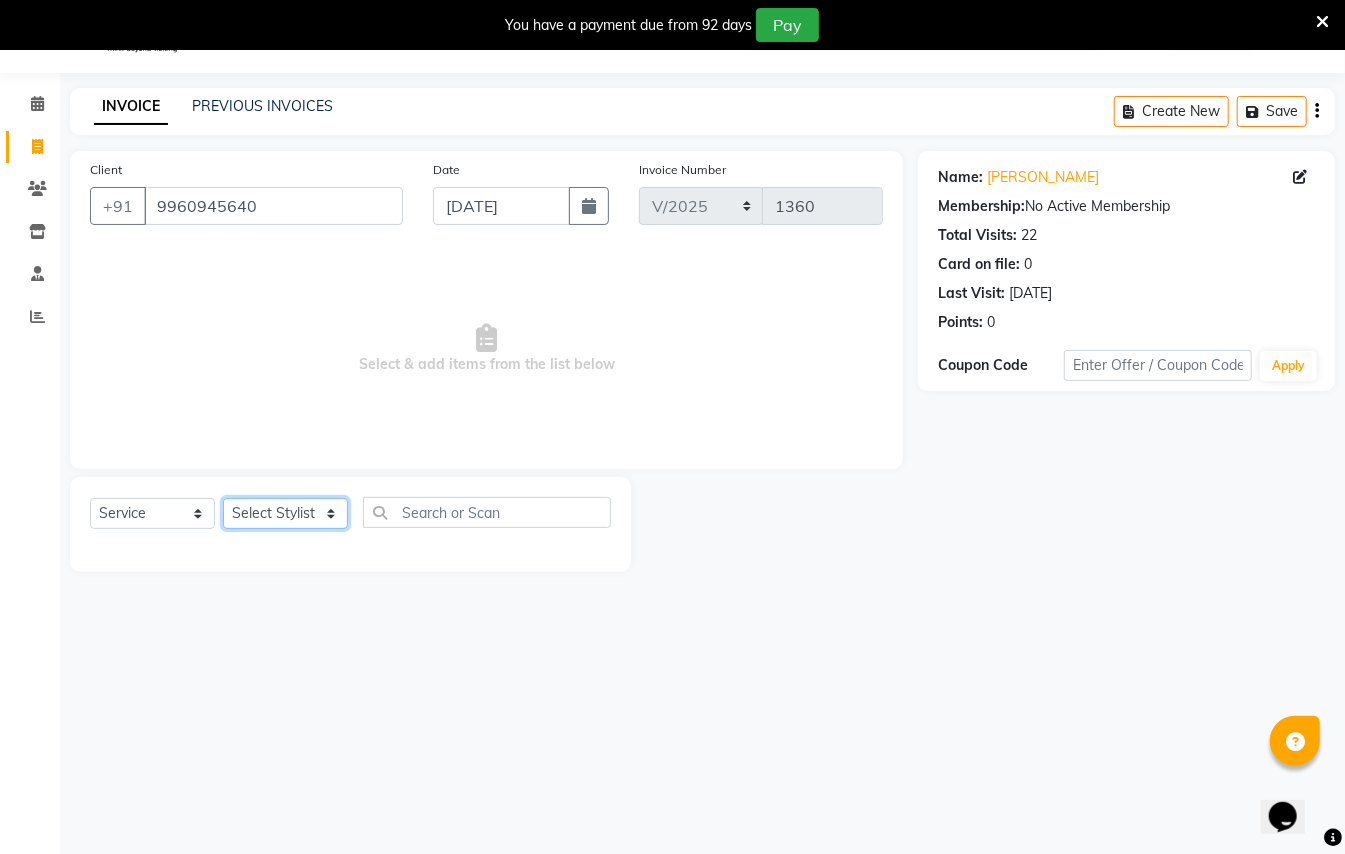 click on "Select Stylist [PERSON_NAME] [PERSON_NAME]  [PERSON_NAME] [PERSON_NAME] [PERSON_NAME] Mane Manager [PERSON_NAME]  [PERSON_NAME] Owner [PERSON_NAME]" 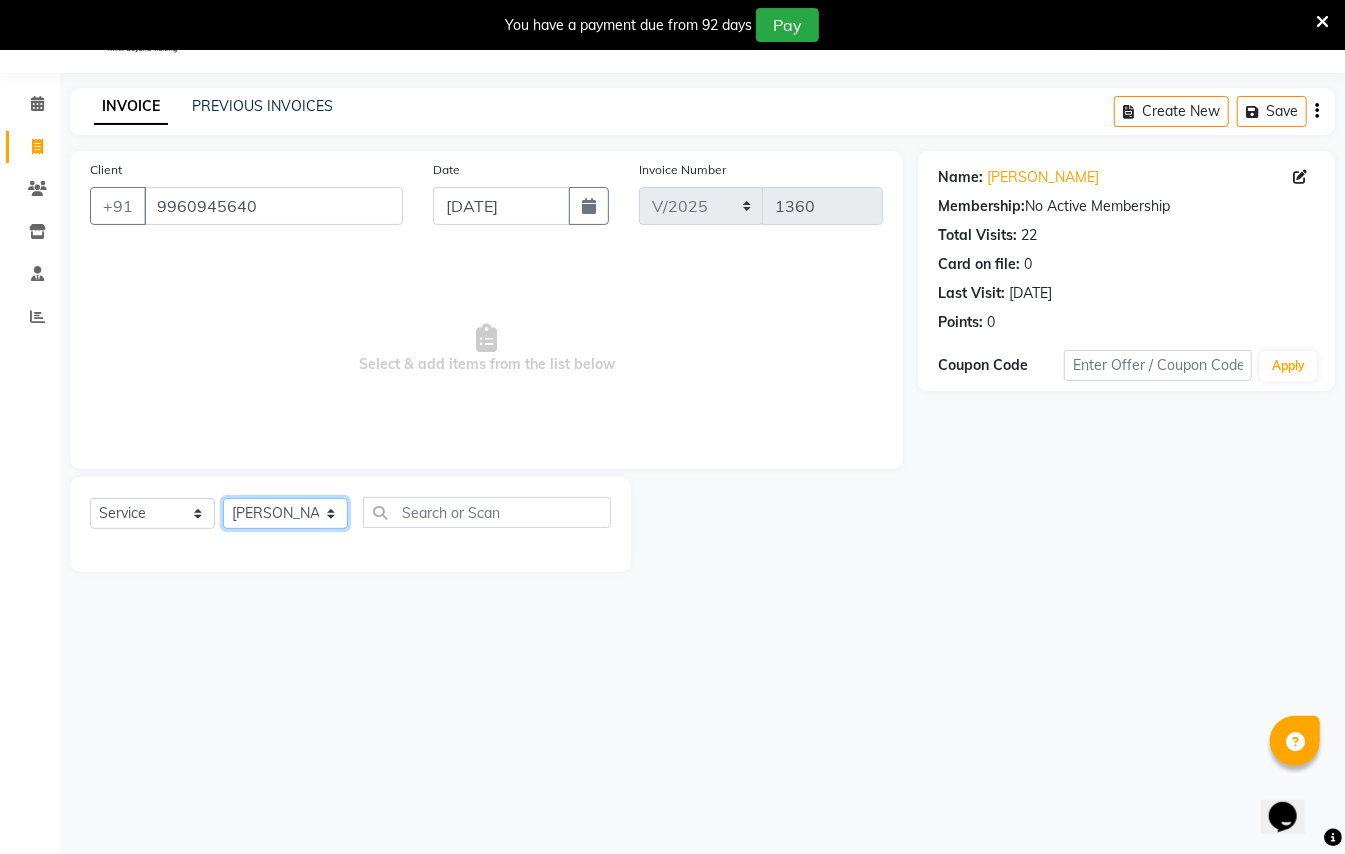 click on "Select Stylist [PERSON_NAME] [PERSON_NAME]  [PERSON_NAME] [PERSON_NAME] [PERSON_NAME] Mane Manager [PERSON_NAME]  [PERSON_NAME] Owner [PERSON_NAME]" 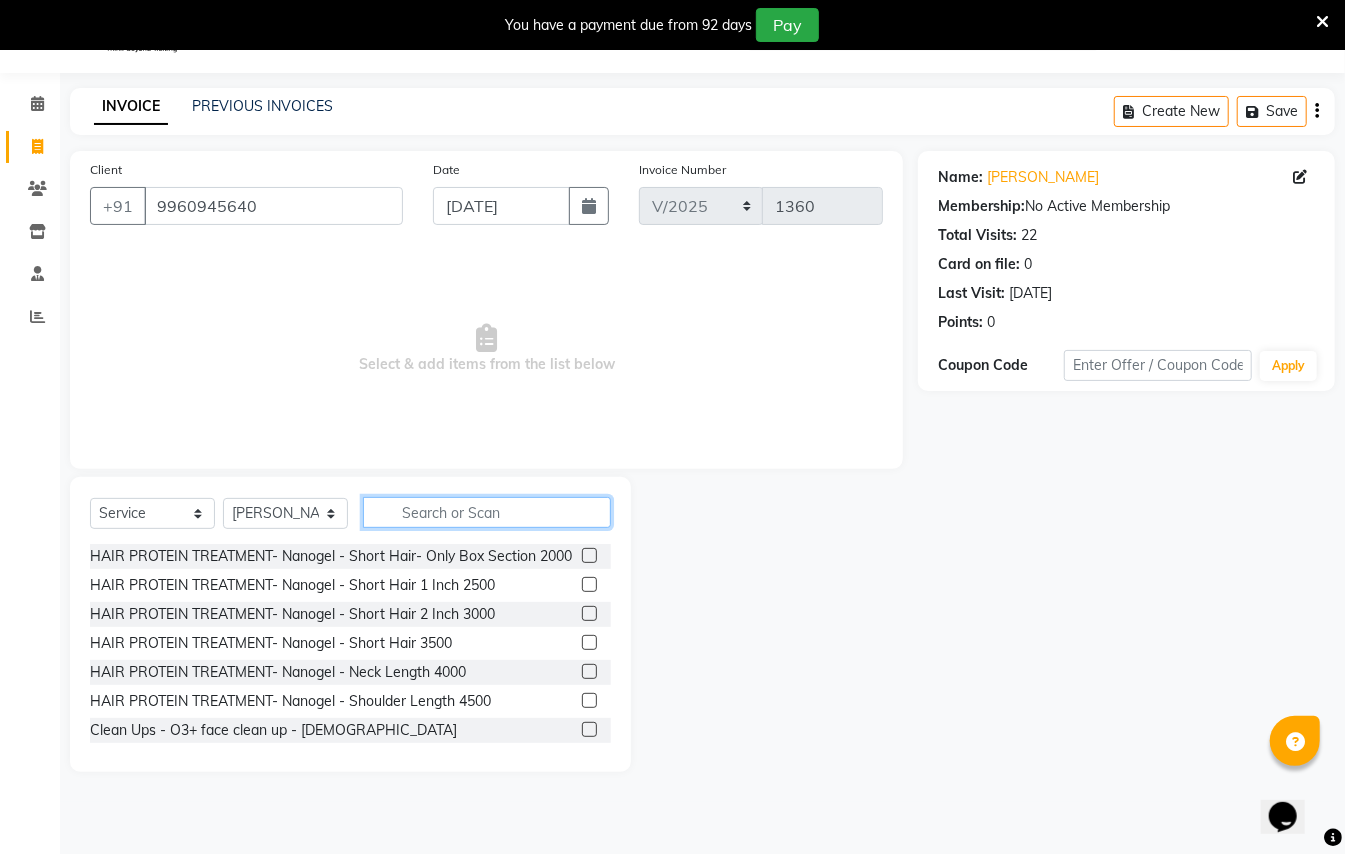click 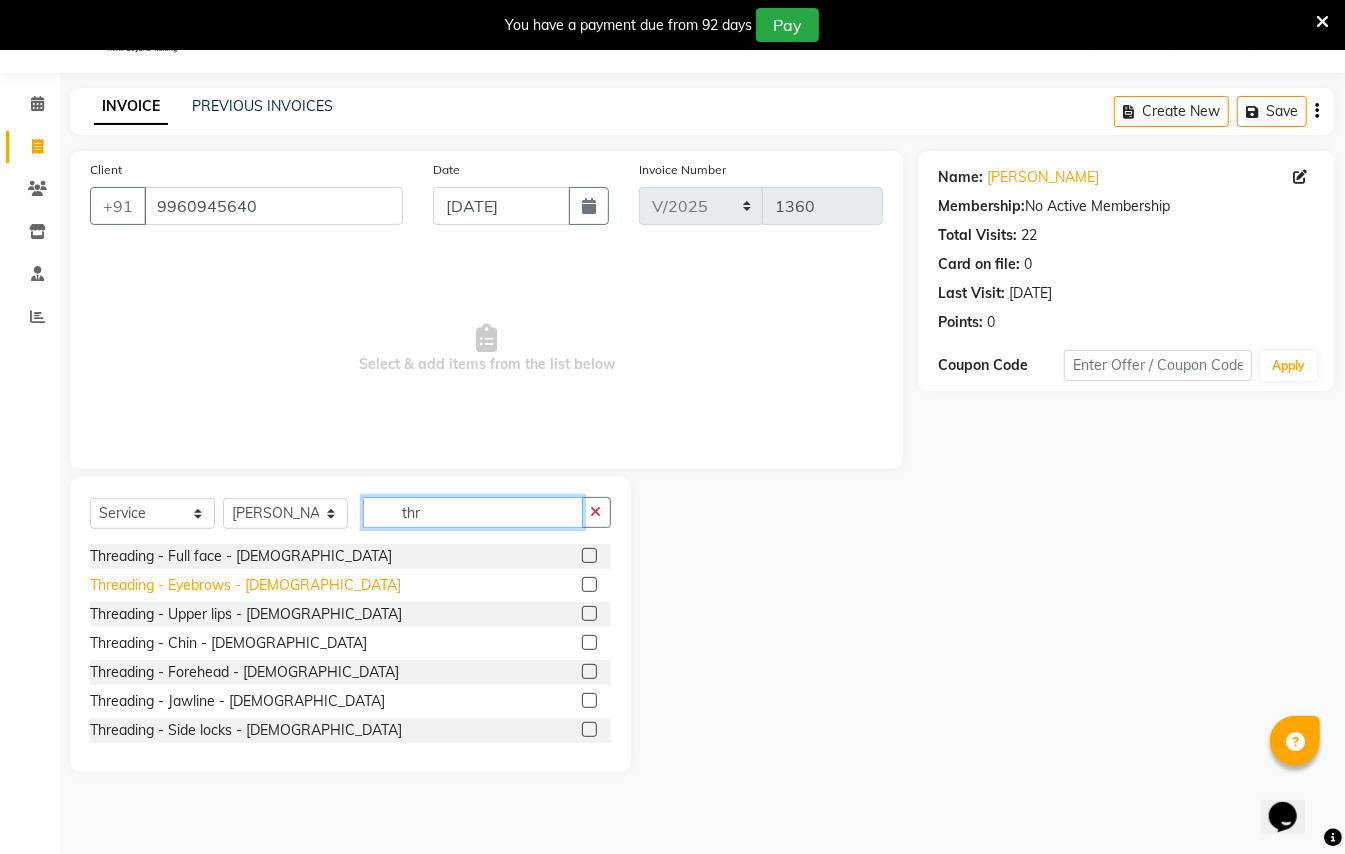 type on "thr" 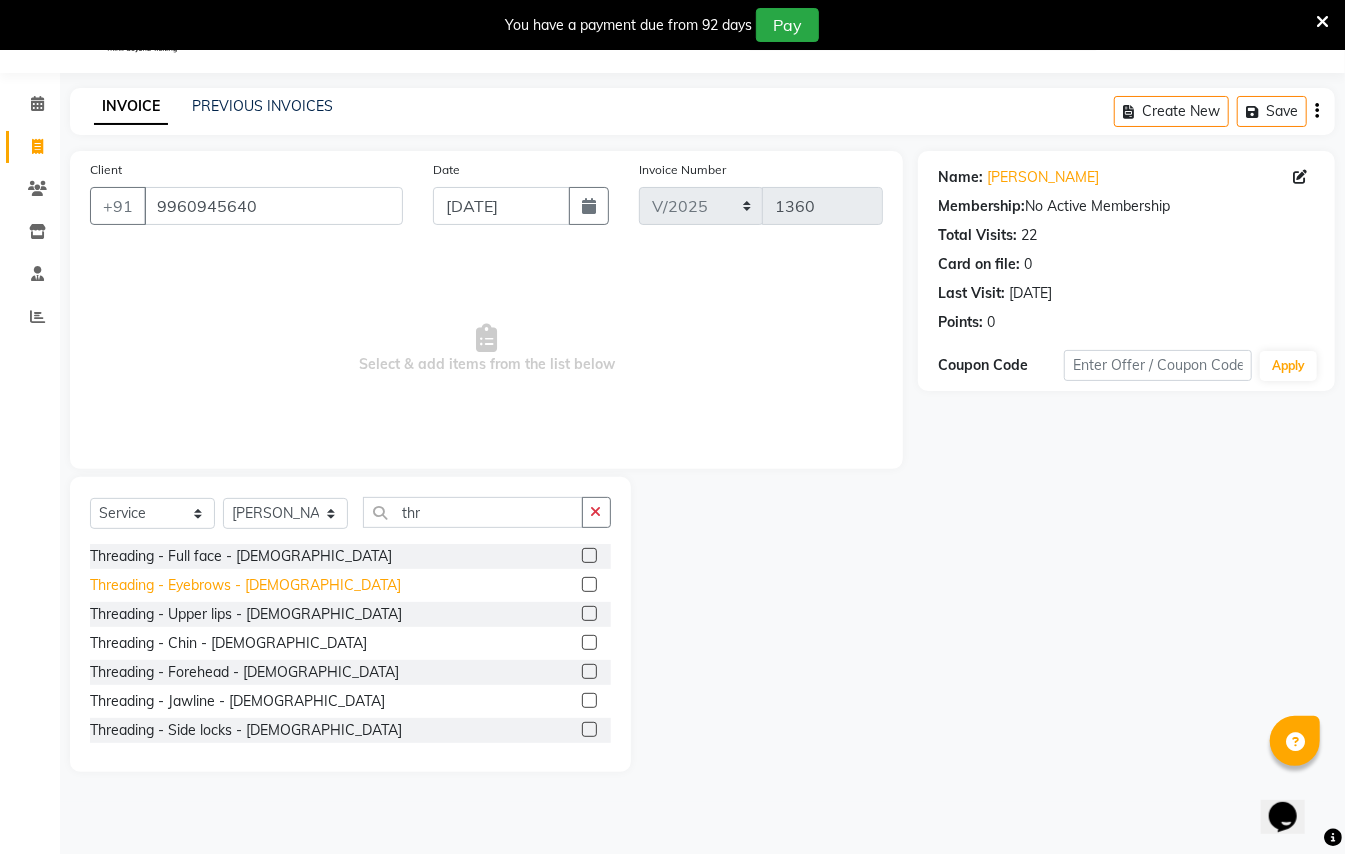 click on "Threading - Eyebrows - [DEMOGRAPHIC_DATA]" 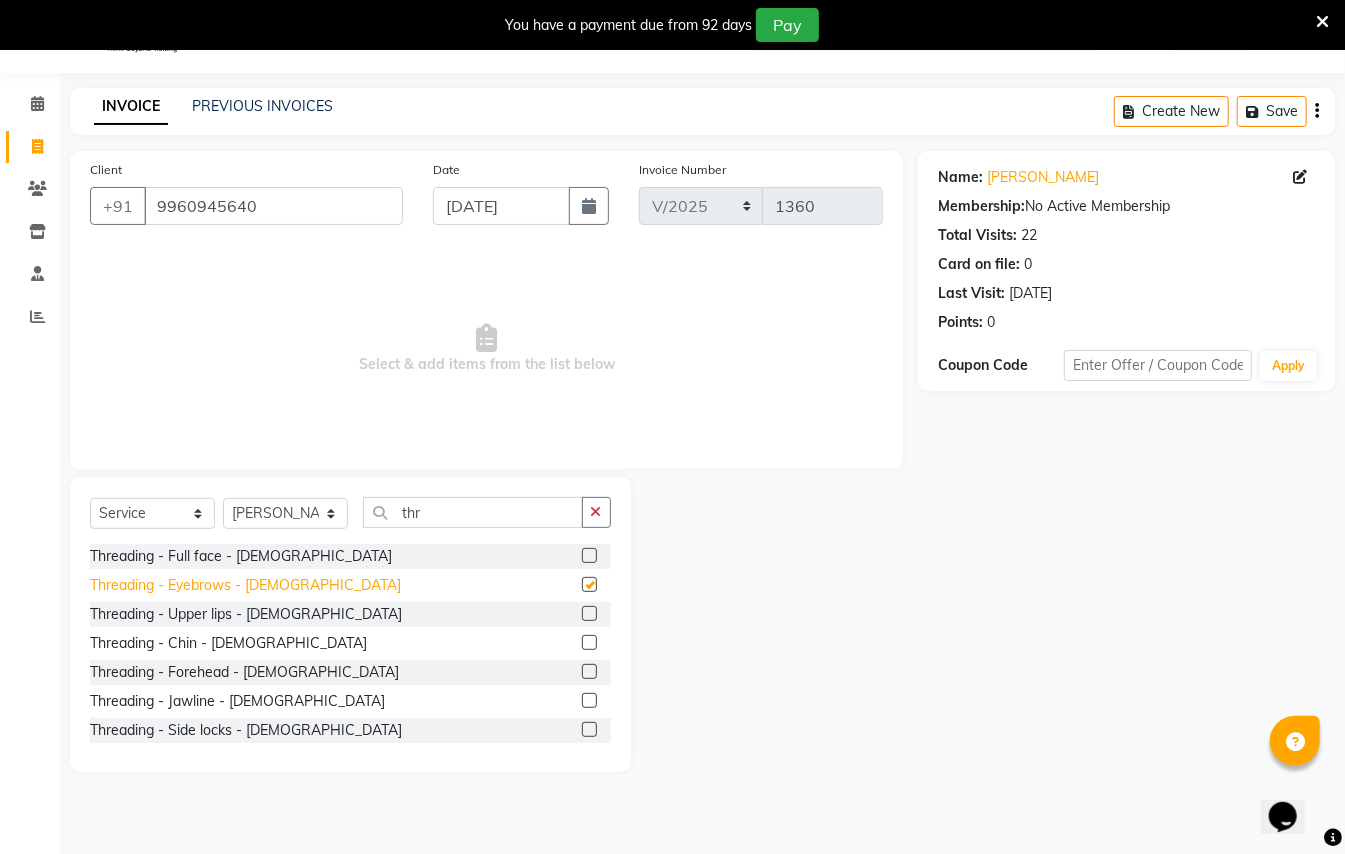 checkbox on "false" 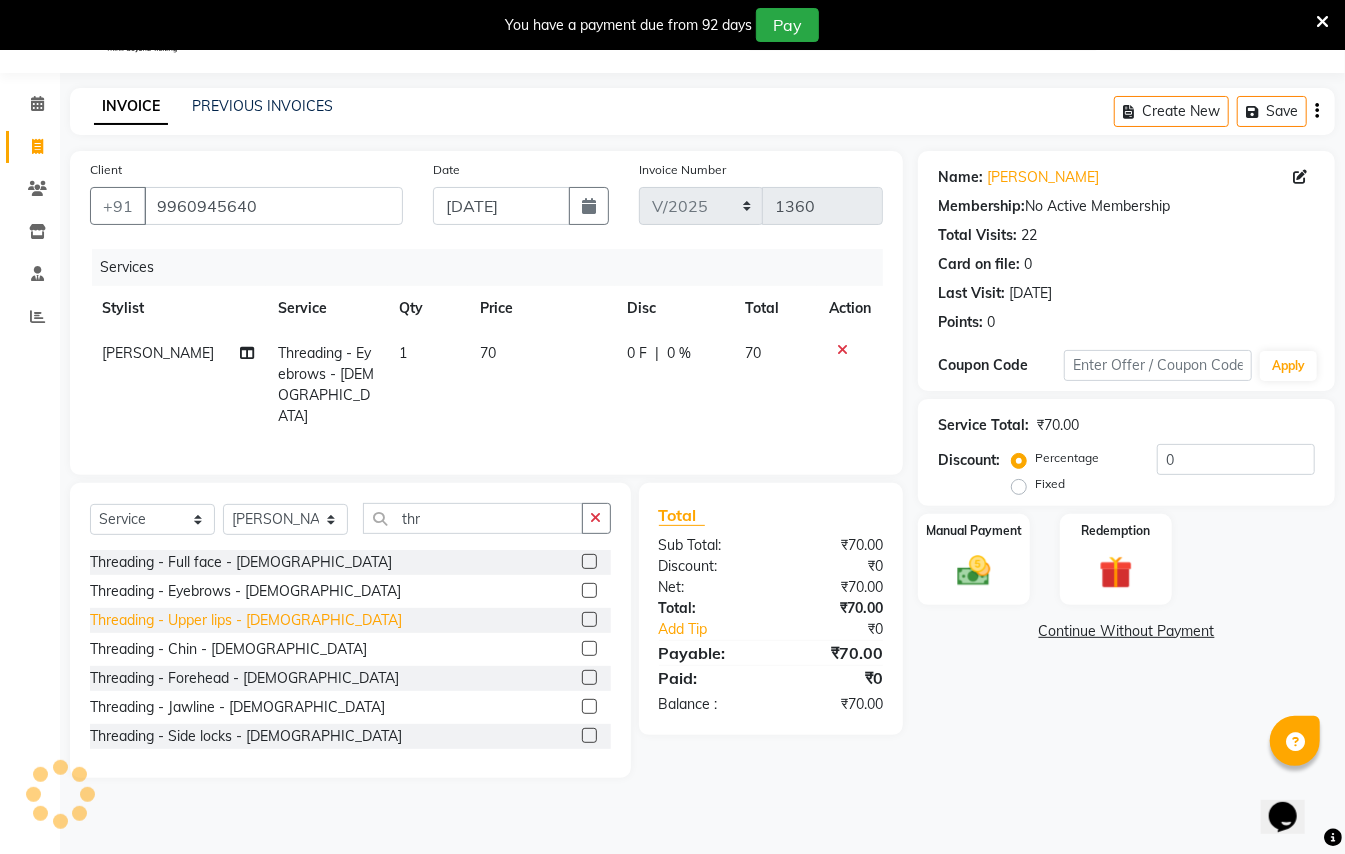 click on "Threading - Upper lips - [DEMOGRAPHIC_DATA]" 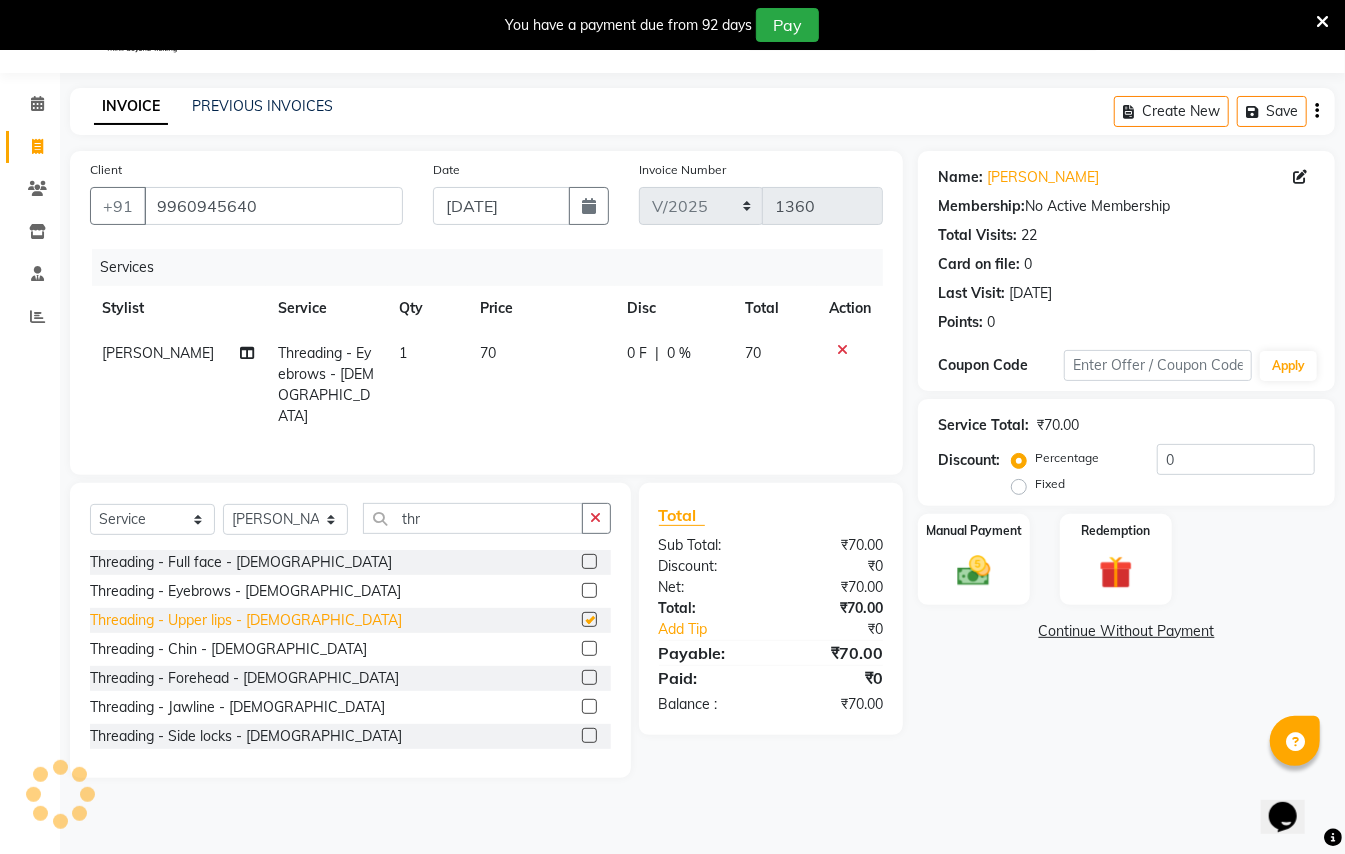 checkbox on "false" 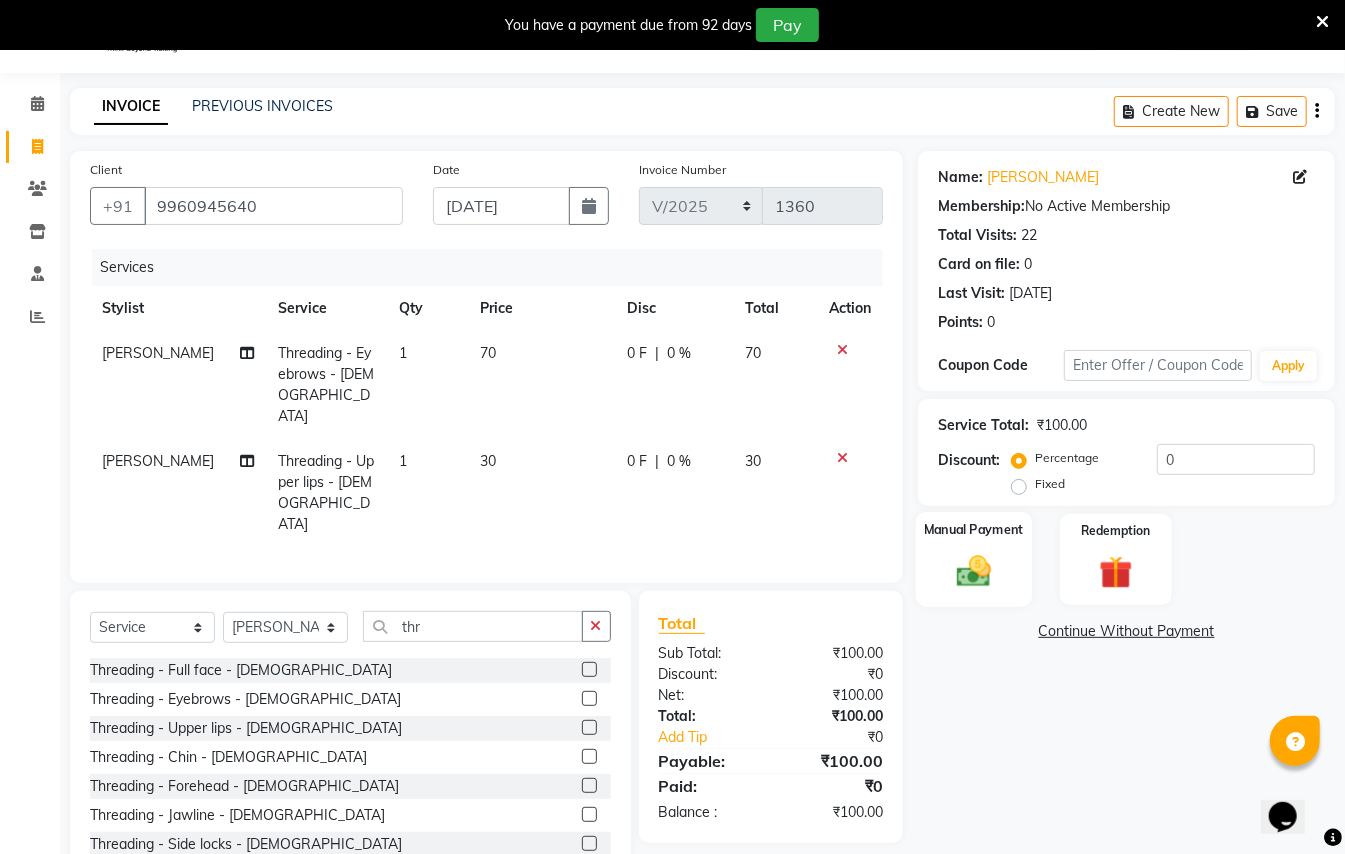 click on "Manual Payment" 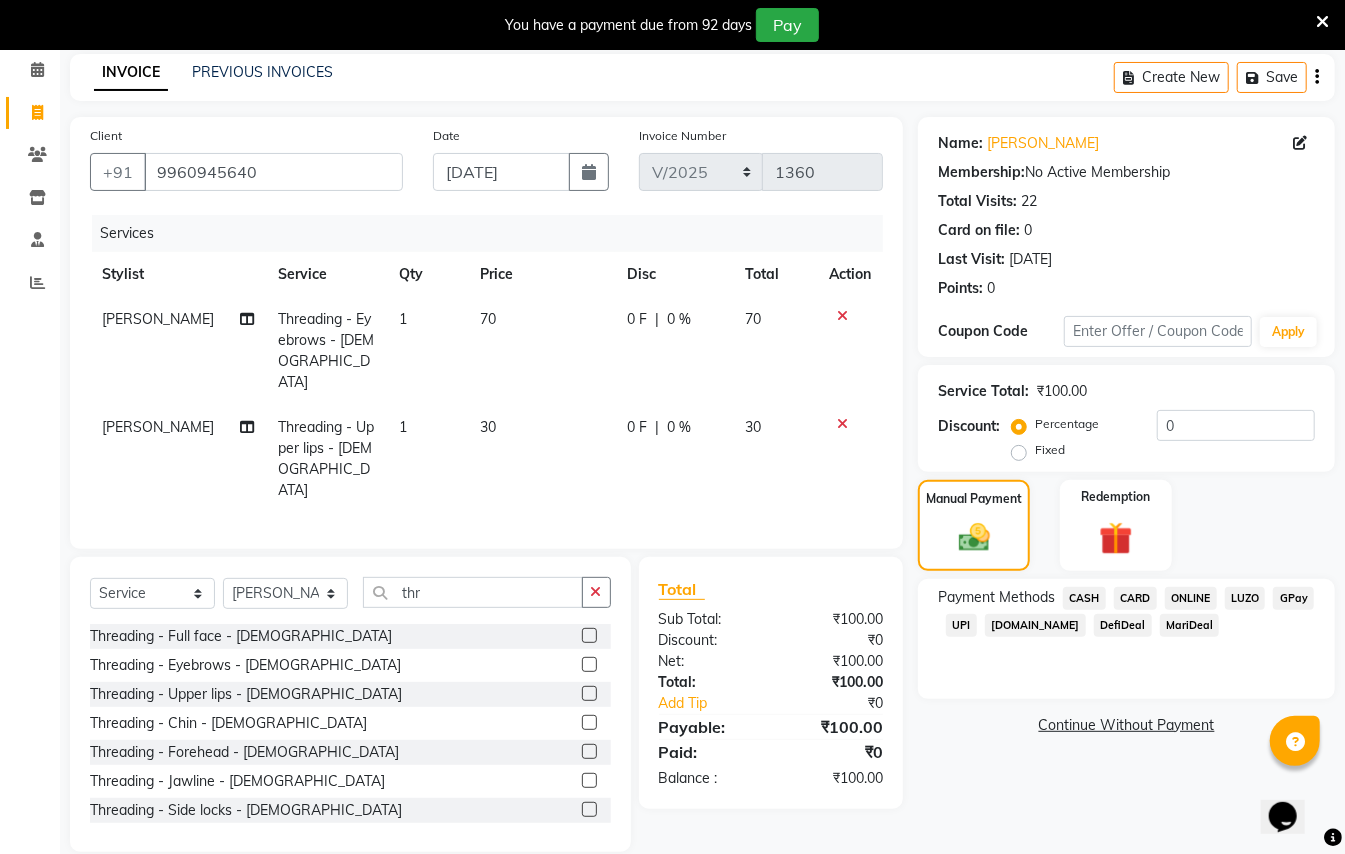 scroll, scrollTop: 90, scrollLeft: 0, axis: vertical 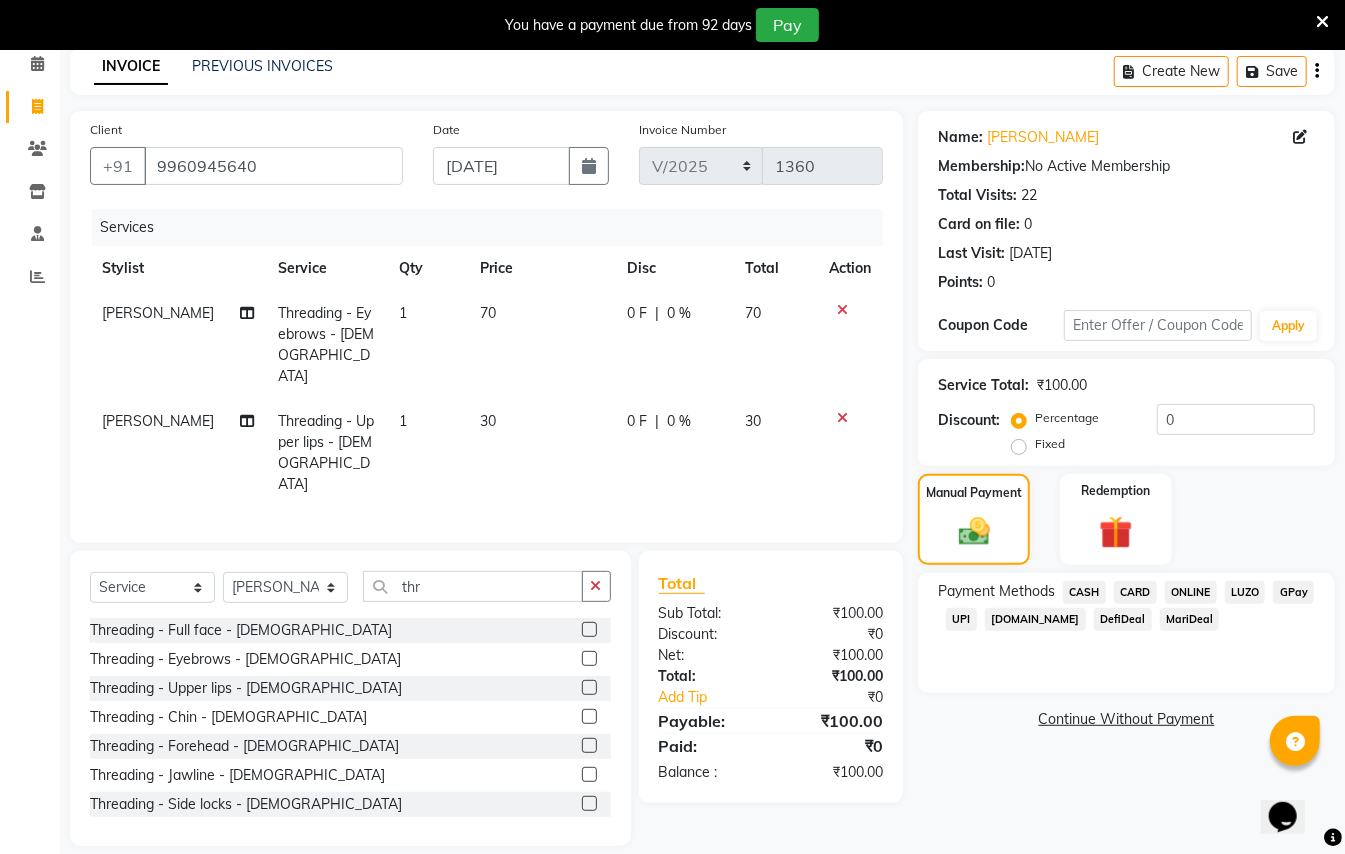 click on "CASH" 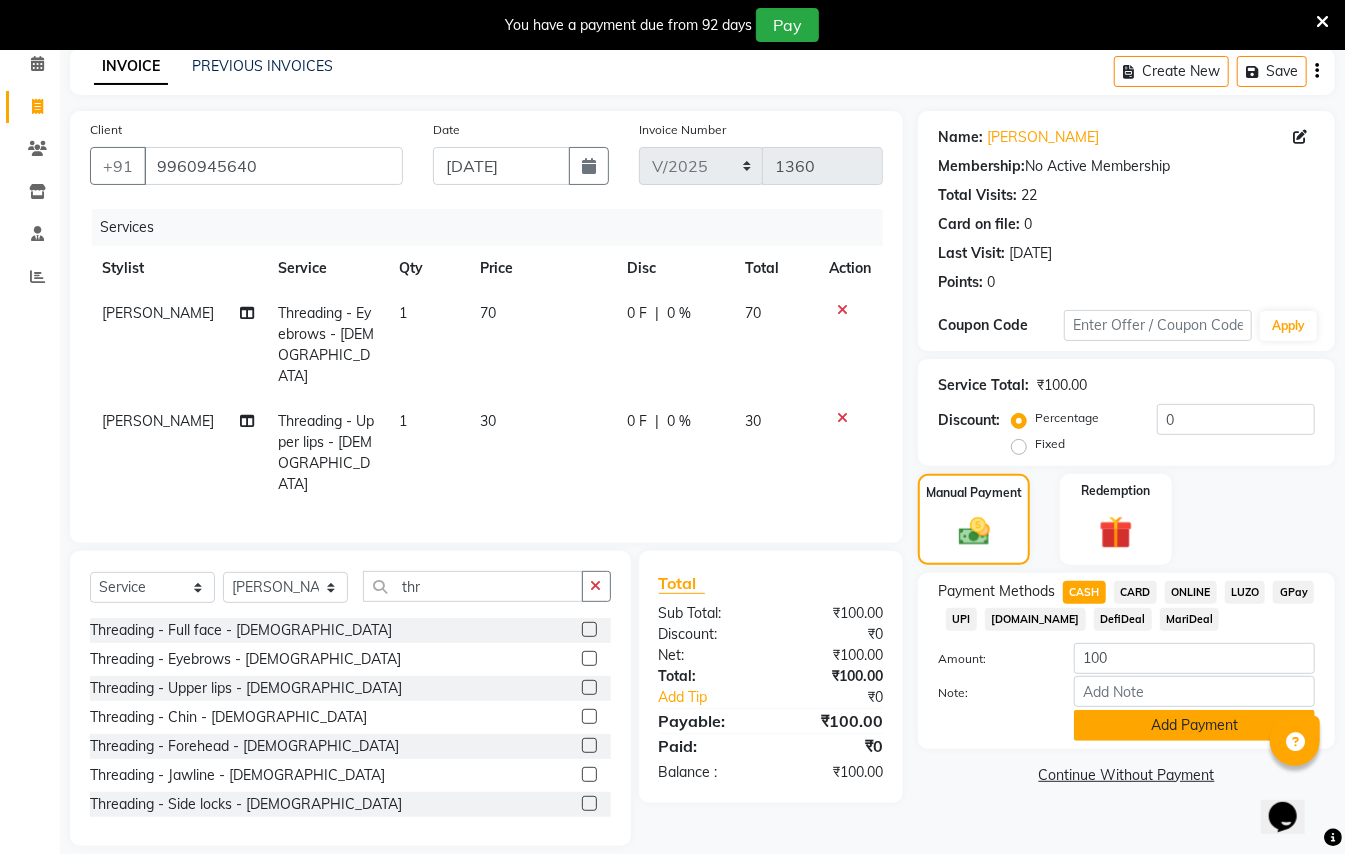 click on "Add Payment" 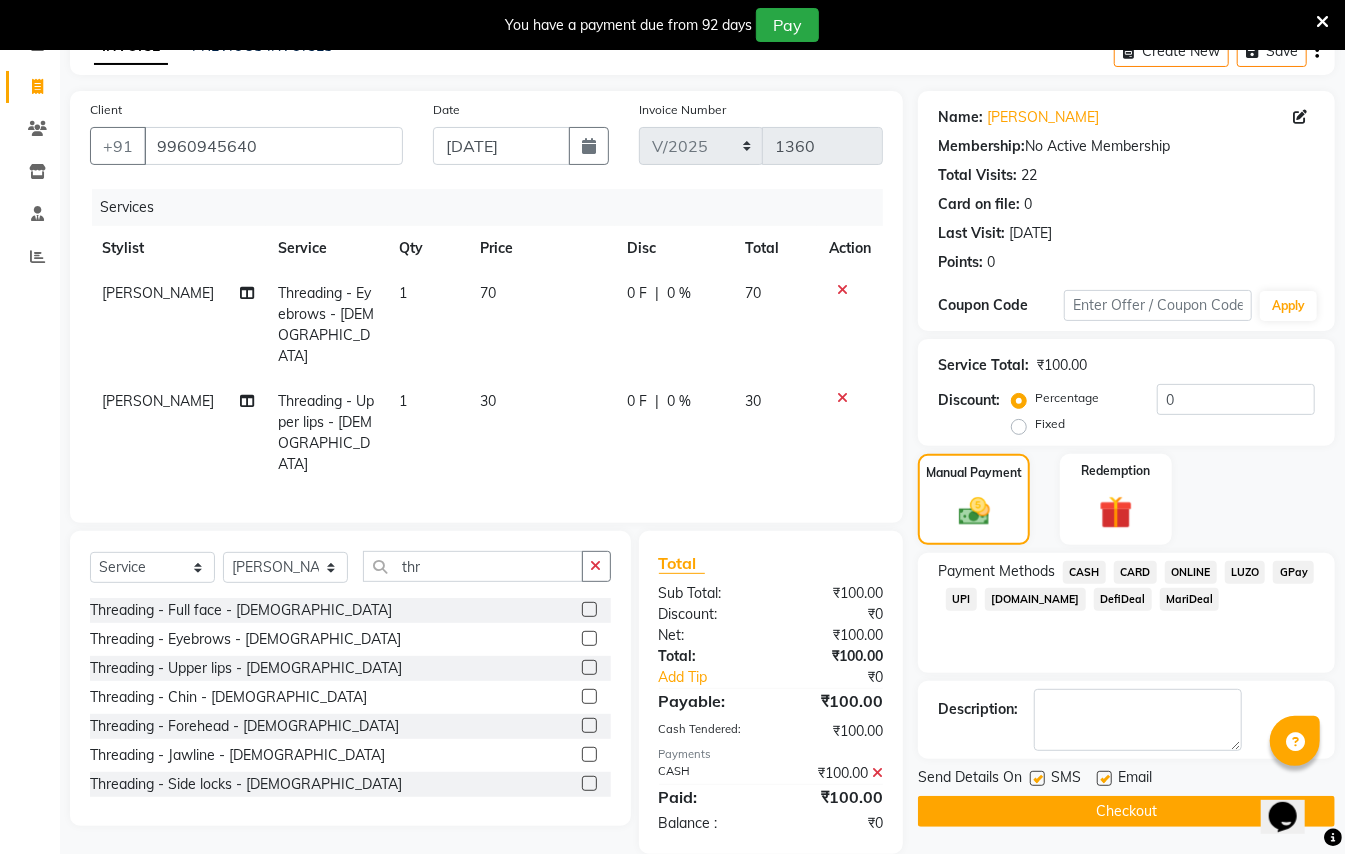 scroll, scrollTop: 117, scrollLeft: 0, axis: vertical 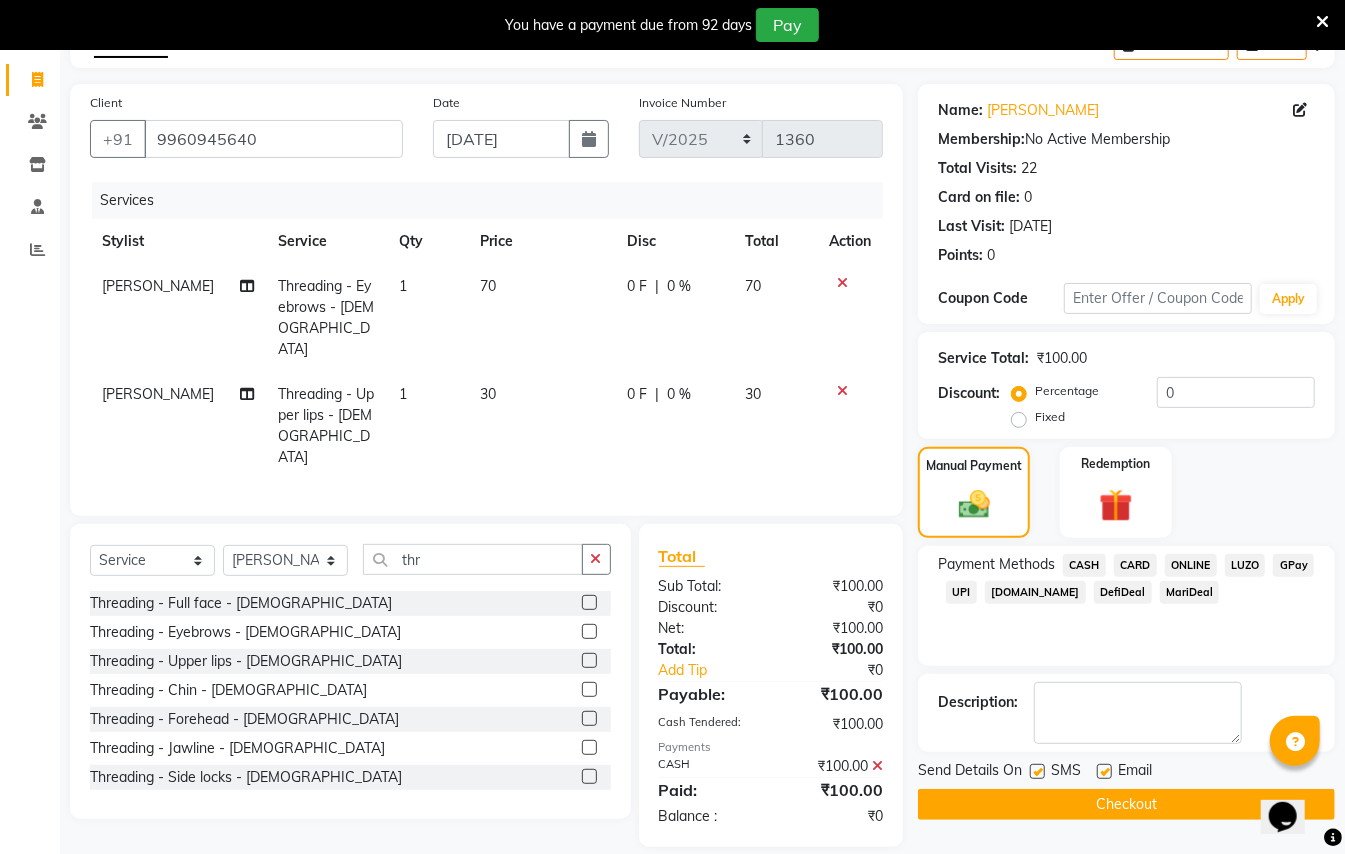 click on "Checkout" 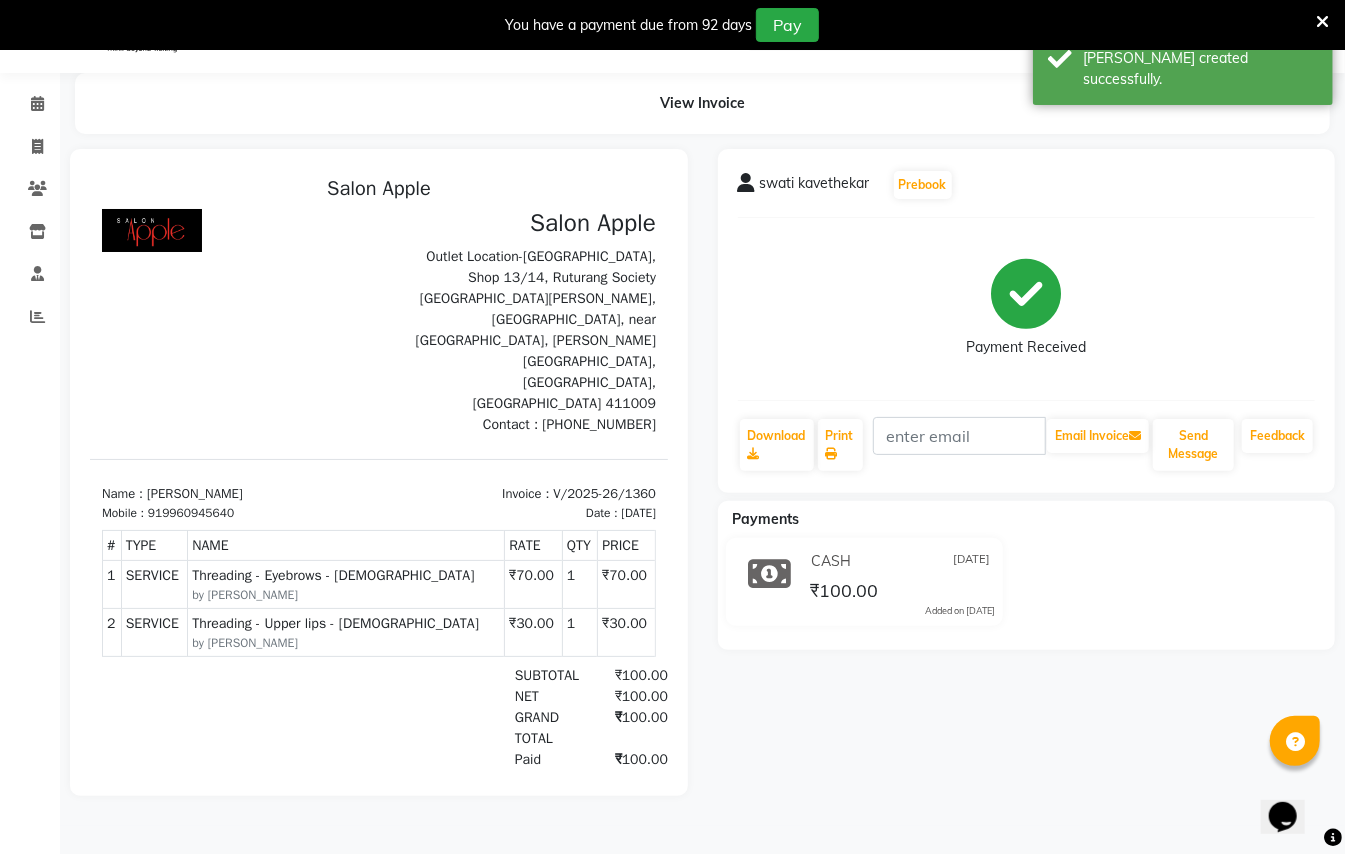 scroll, scrollTop: 0, scrollLeft: 0, axis: both 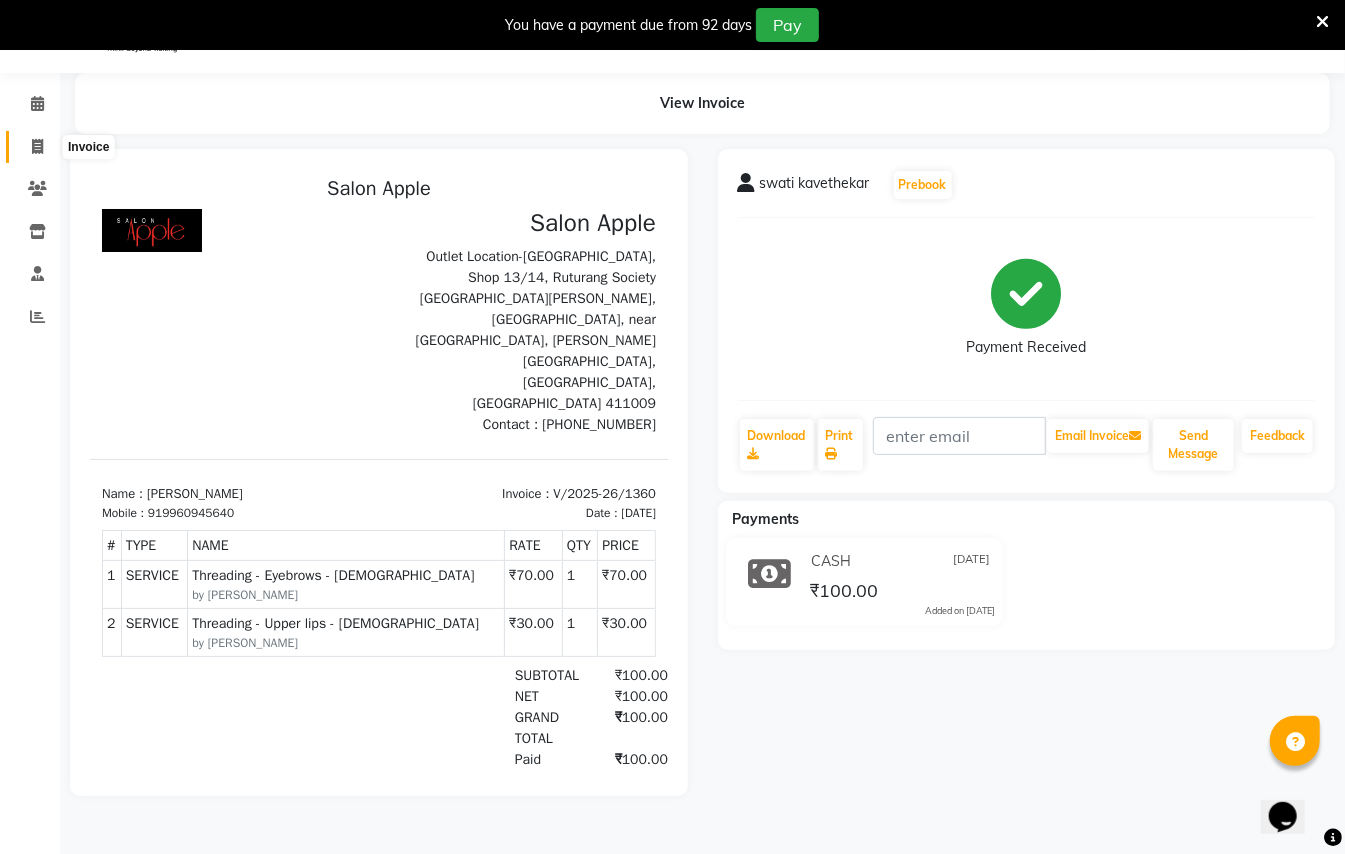 click 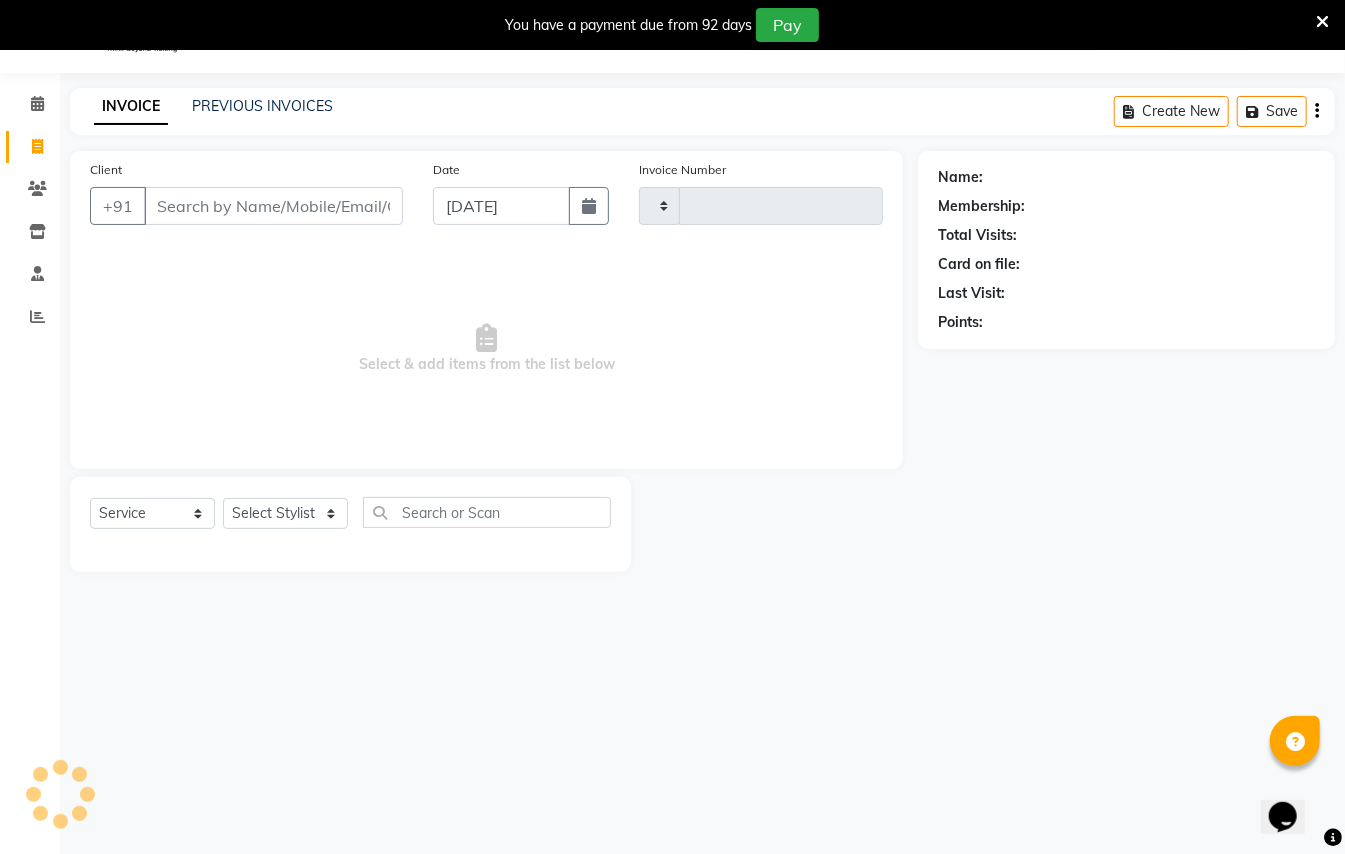 type on "1361" 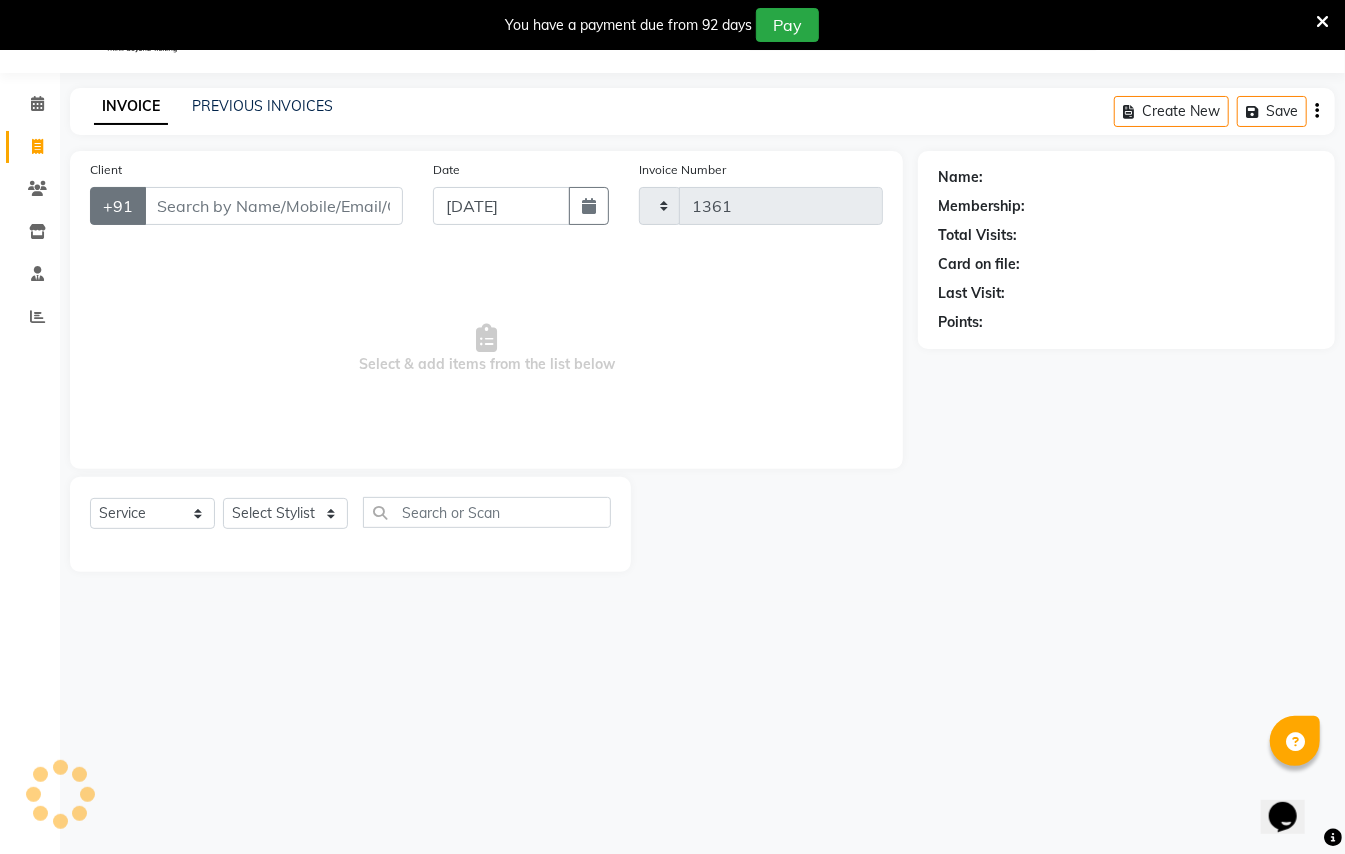 select on "123" 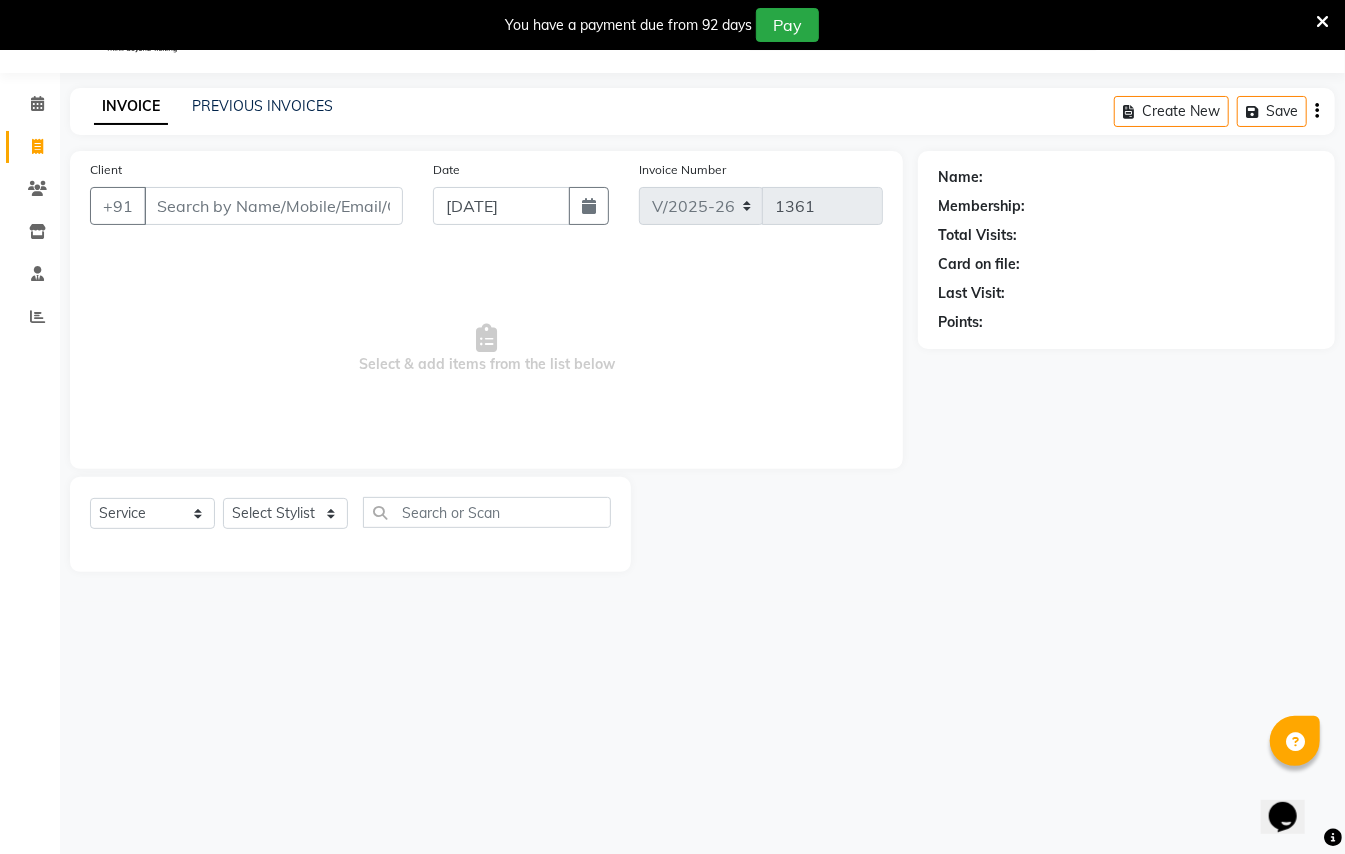 click on "Client" at bounding box center (273, 206) 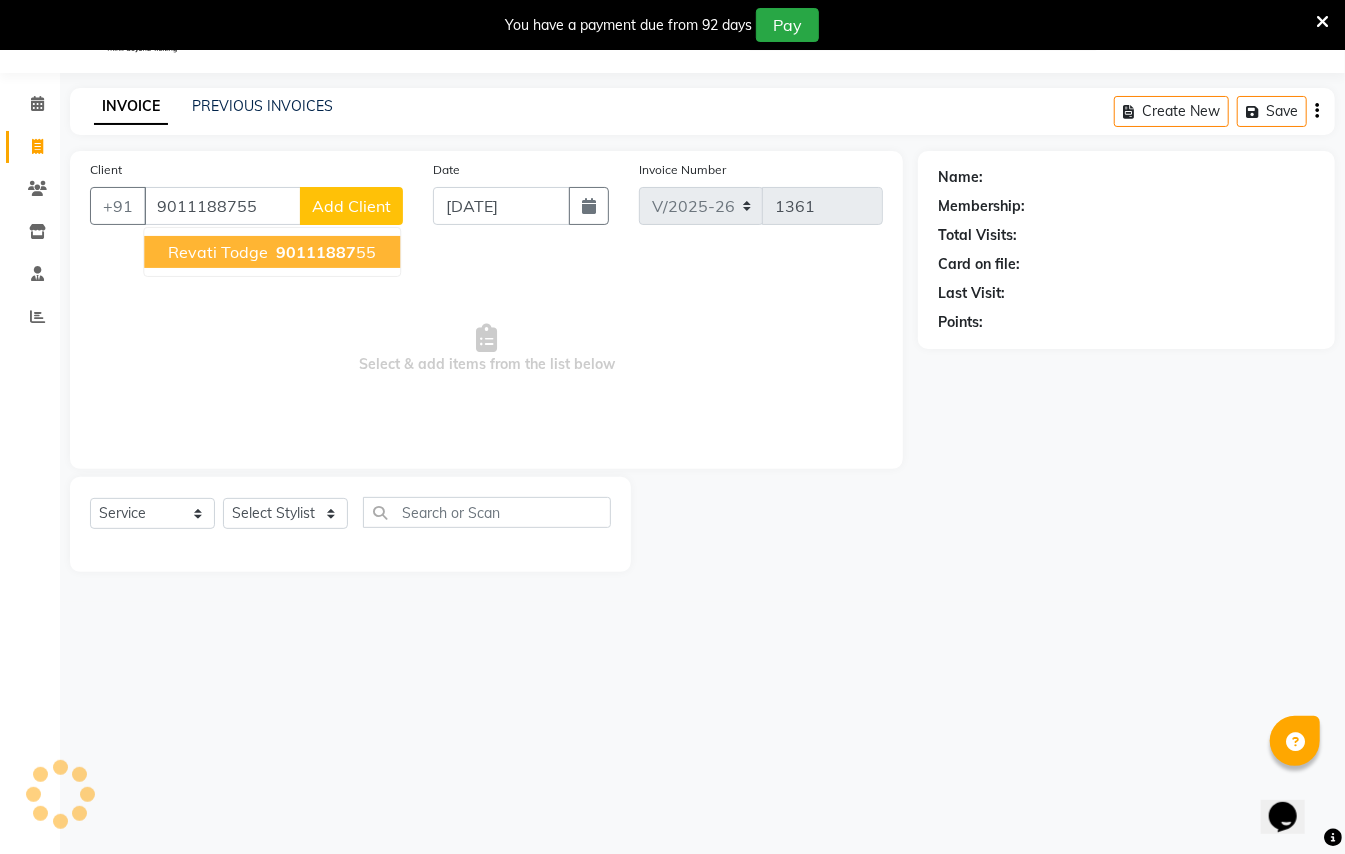 type on "9011188755" 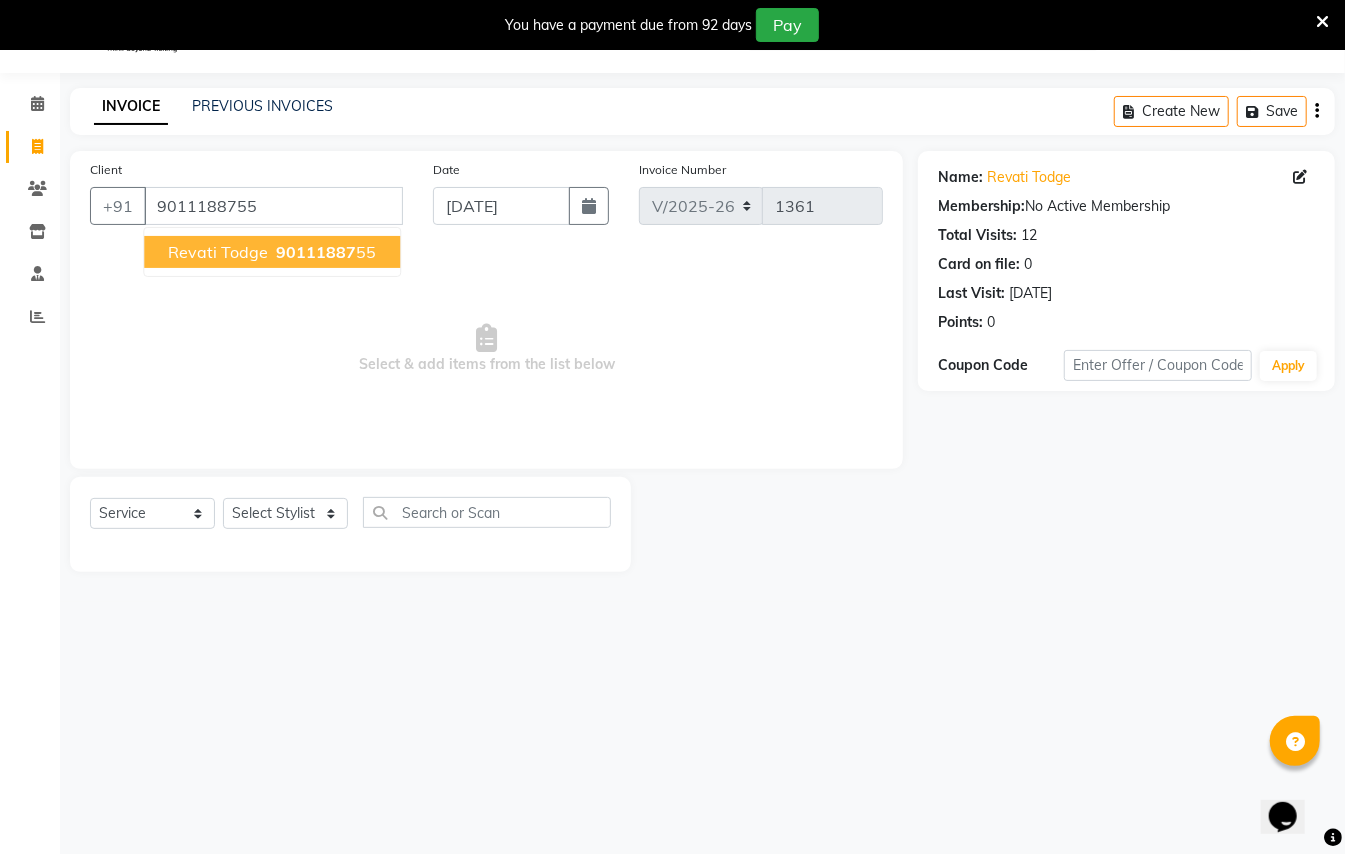 click on "Revati Todge" at bounding box center (218, 252) 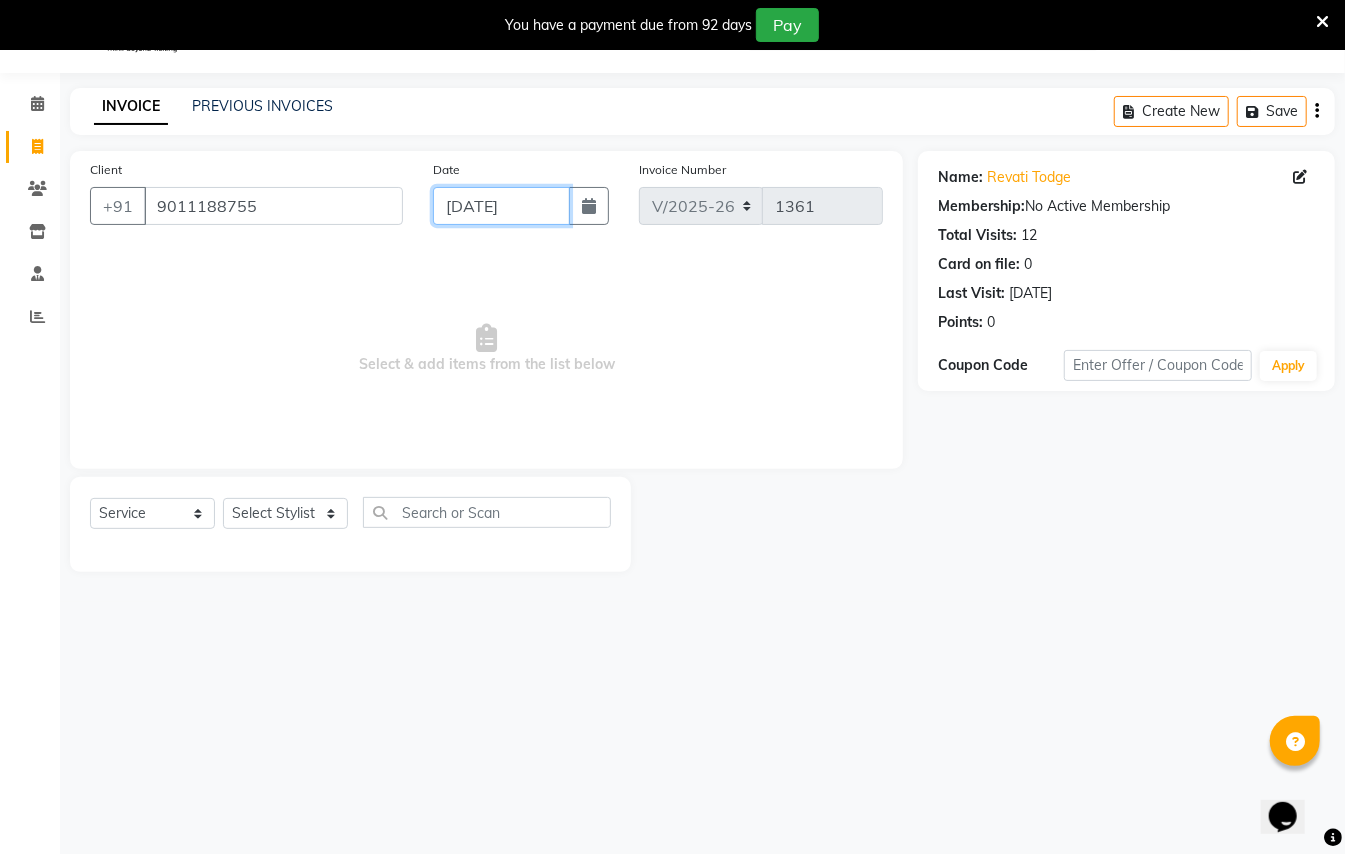 click on "[DATE]" 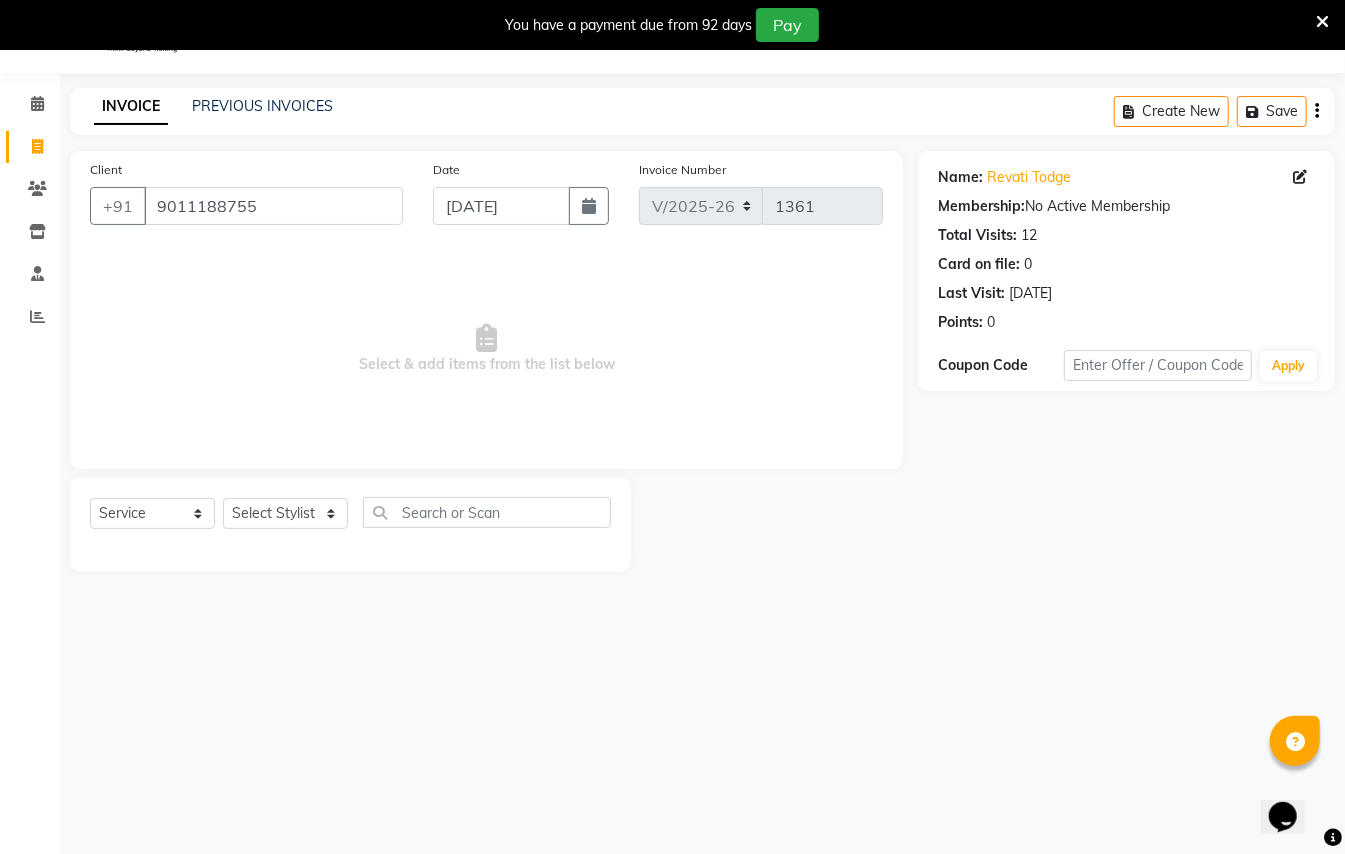 select on "7" 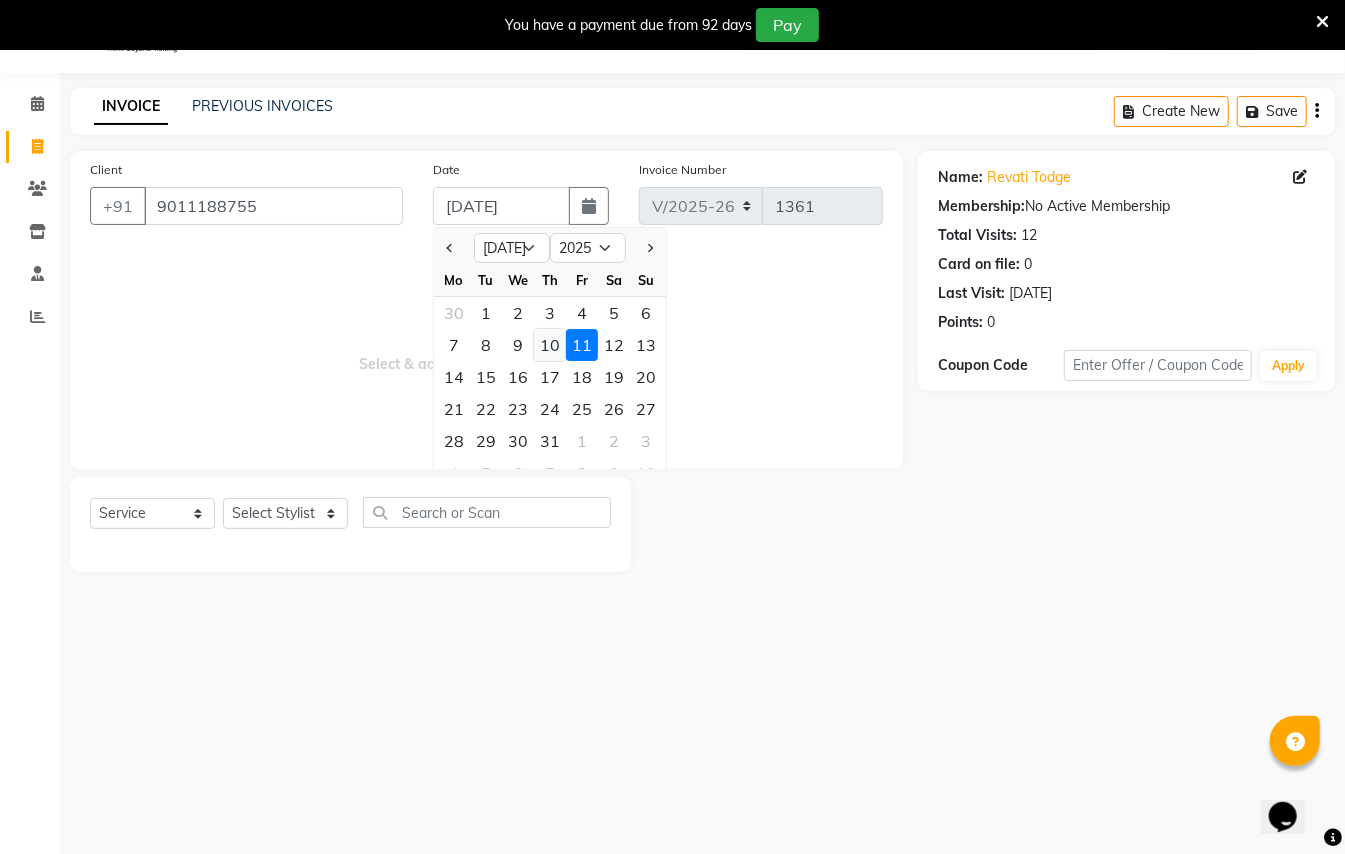 click on "10" 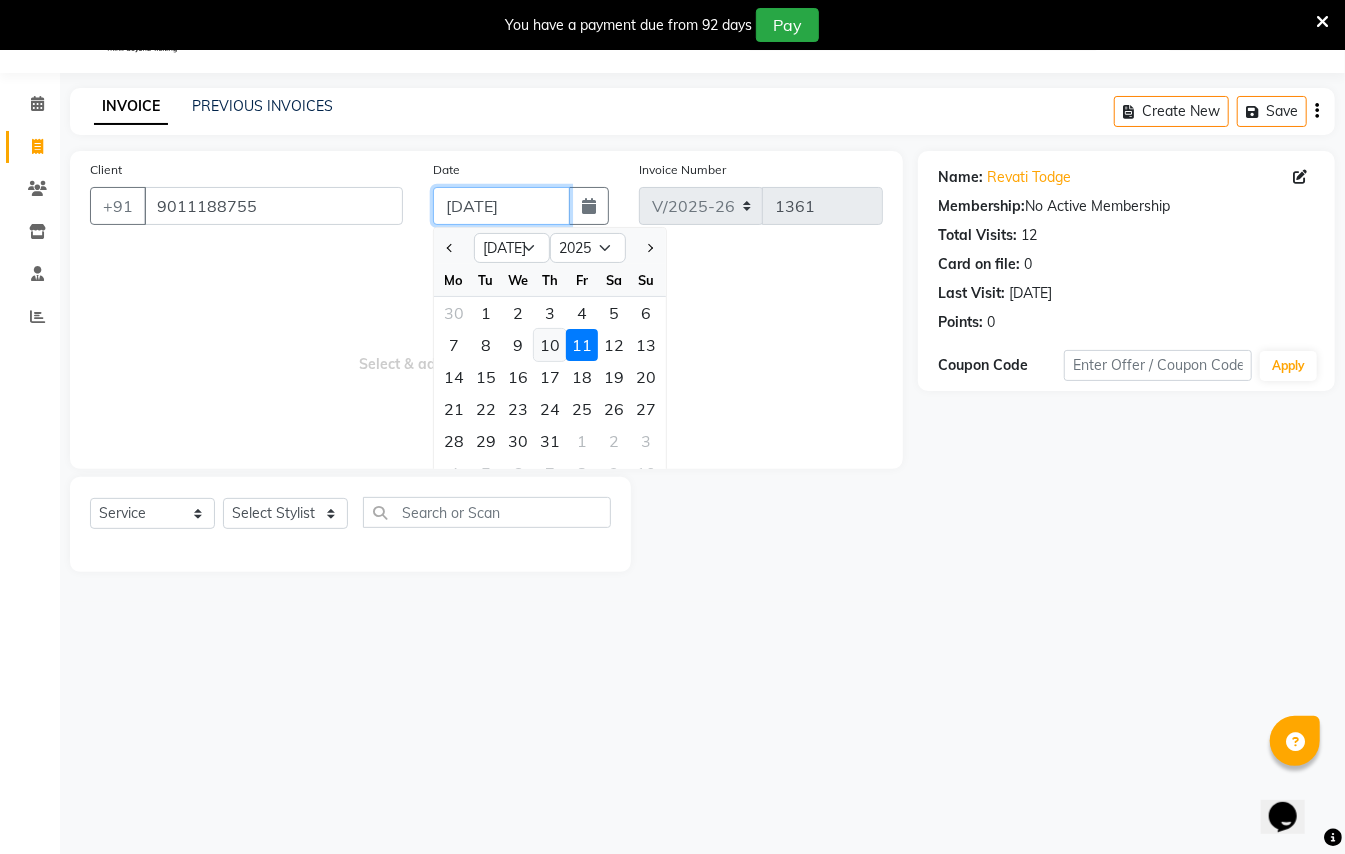 type on "[DATE]" 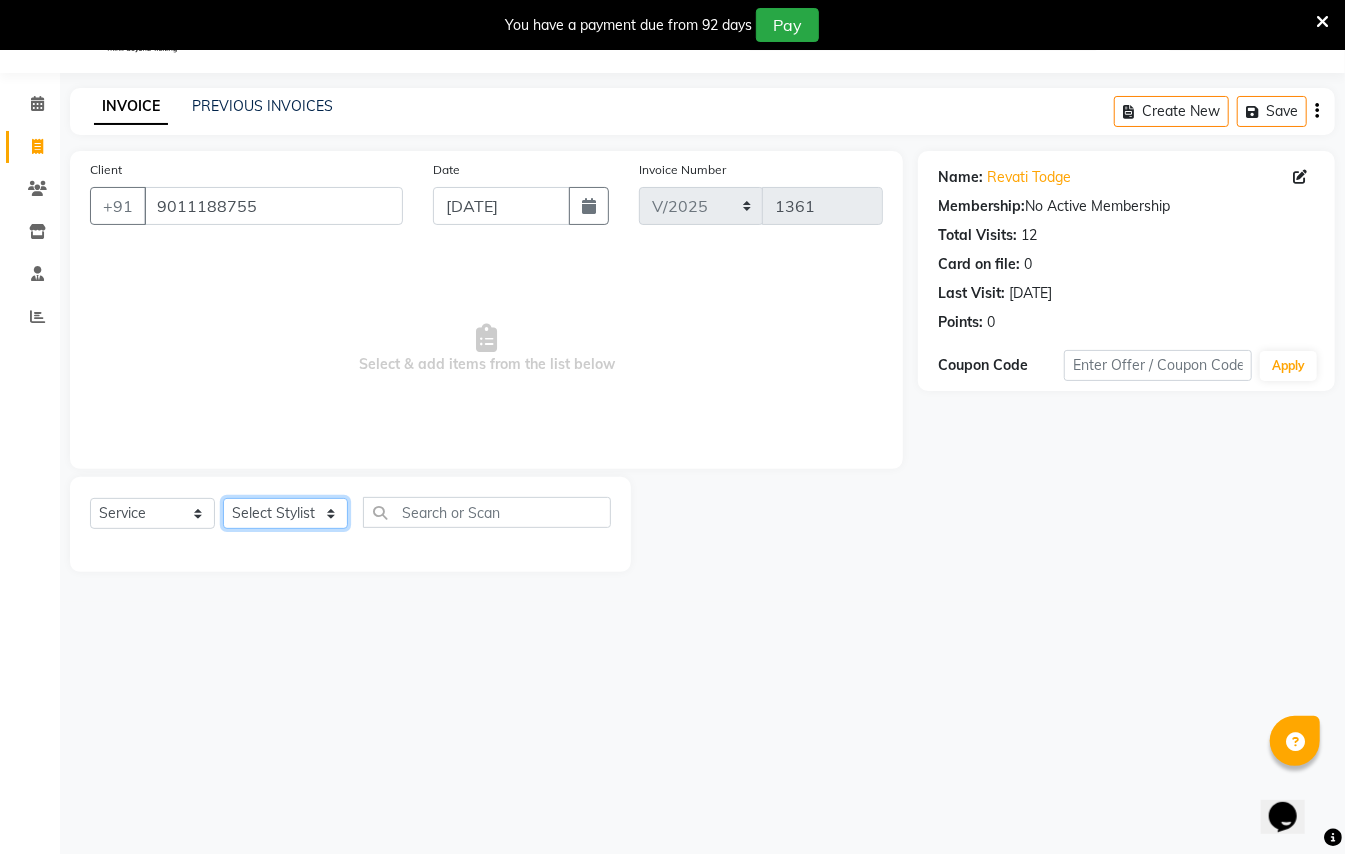 click on "Select Stylist [PERSON_NAME] [PERSON_NAME]  [PERSON_NAME] [PERSON_NAME] [PERSON_NAME] Mane Manager [PERSON_NAME]  [PERSON_NAME] Owner [PERSON_NAME]" 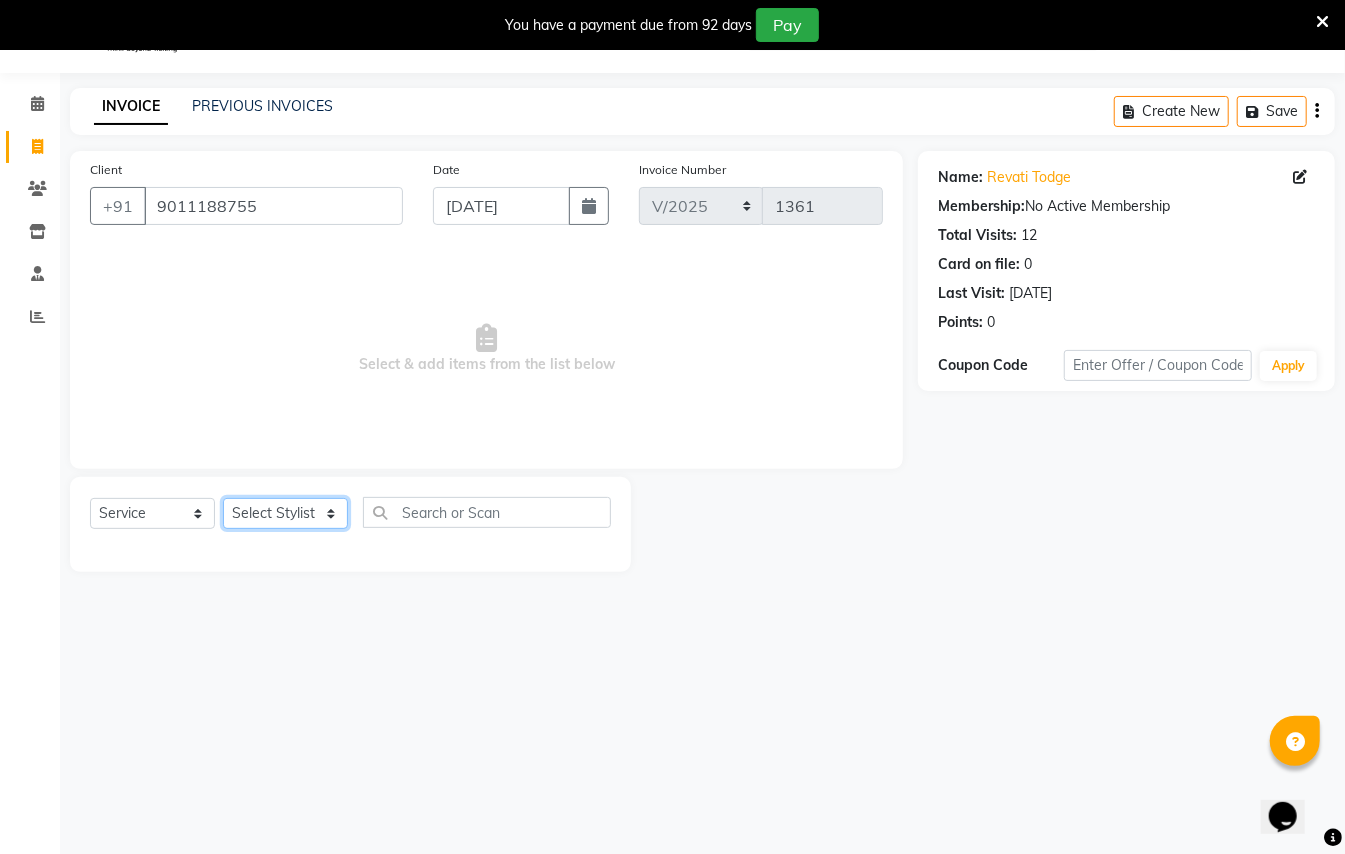 select on "7322" 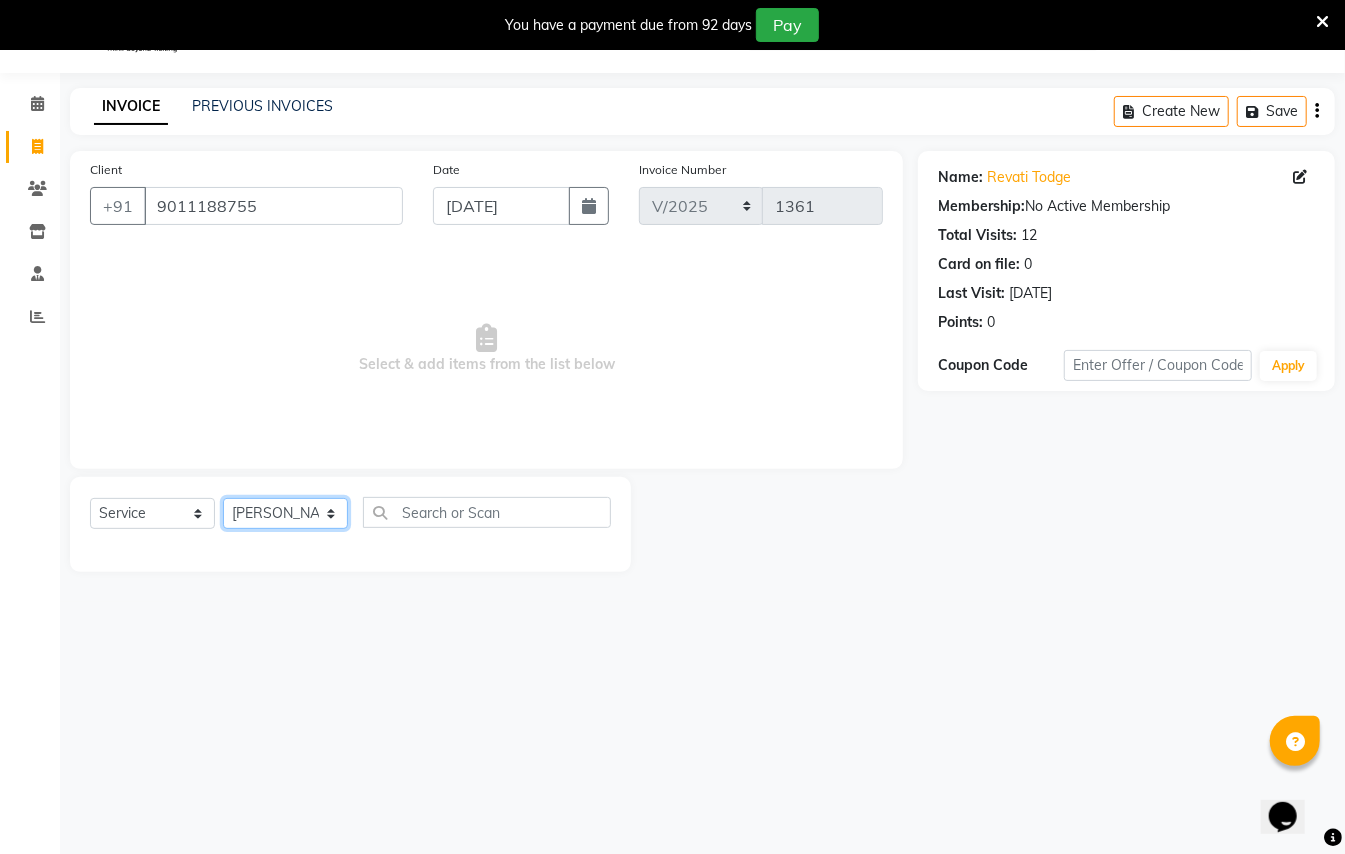 click on "Select Stylist [PERSON_NAME] [PERSON_NAME]  [PERSON_NAME] [PERSON_NAME] [PERSON_NAME] Mane Manager [PERSON_NAME]  [PERSON_NAME] Owner [PERSON_NAME]" 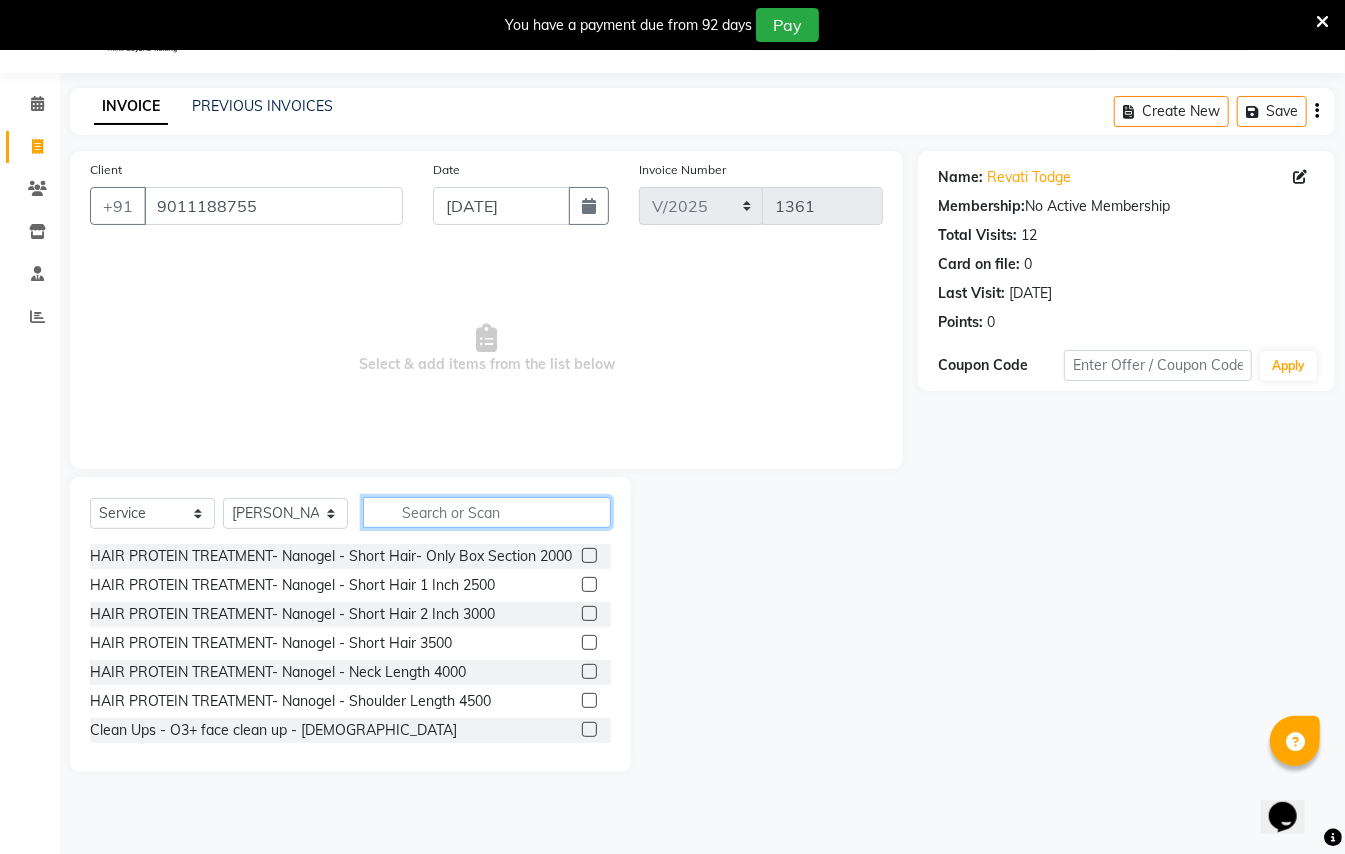 click 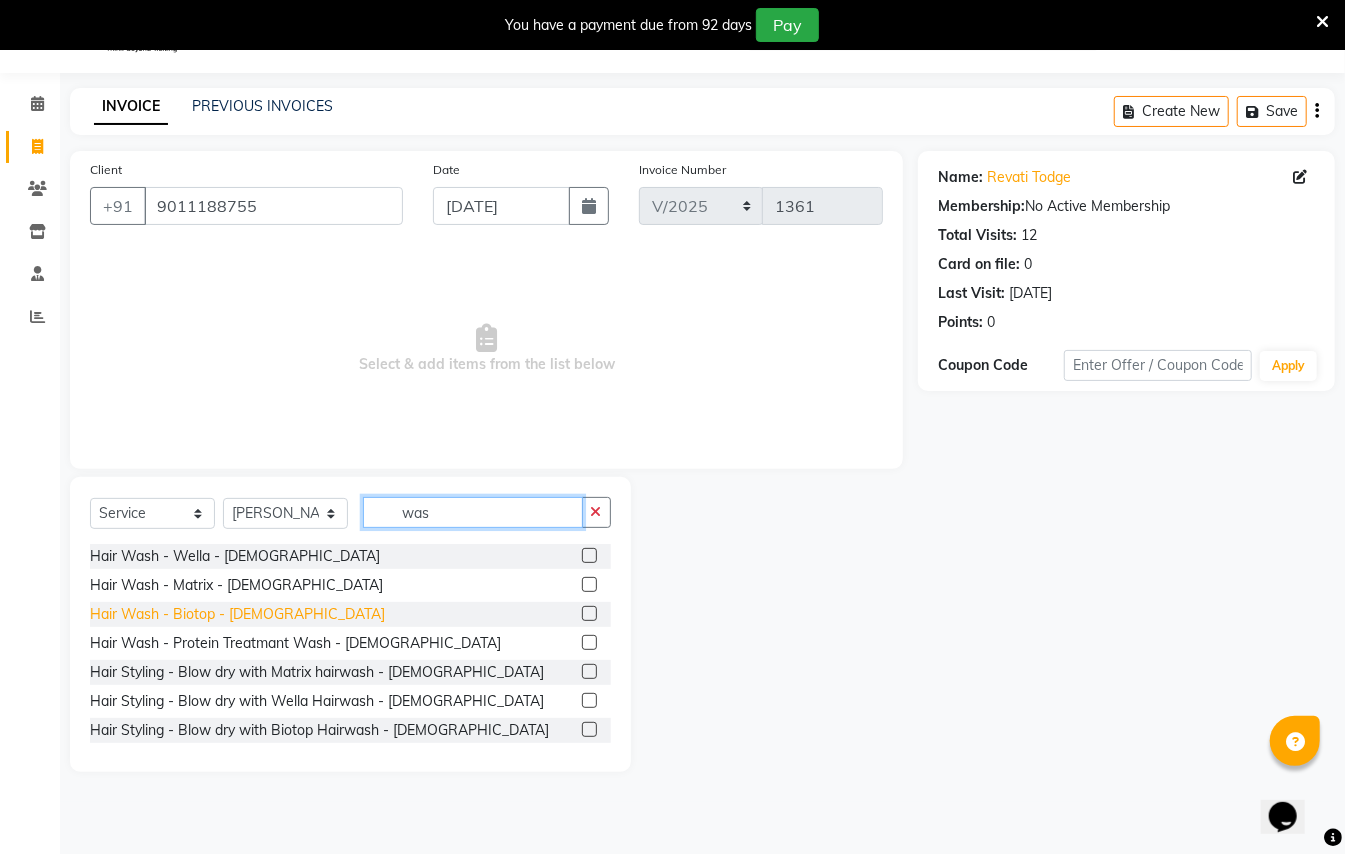 type on "was" 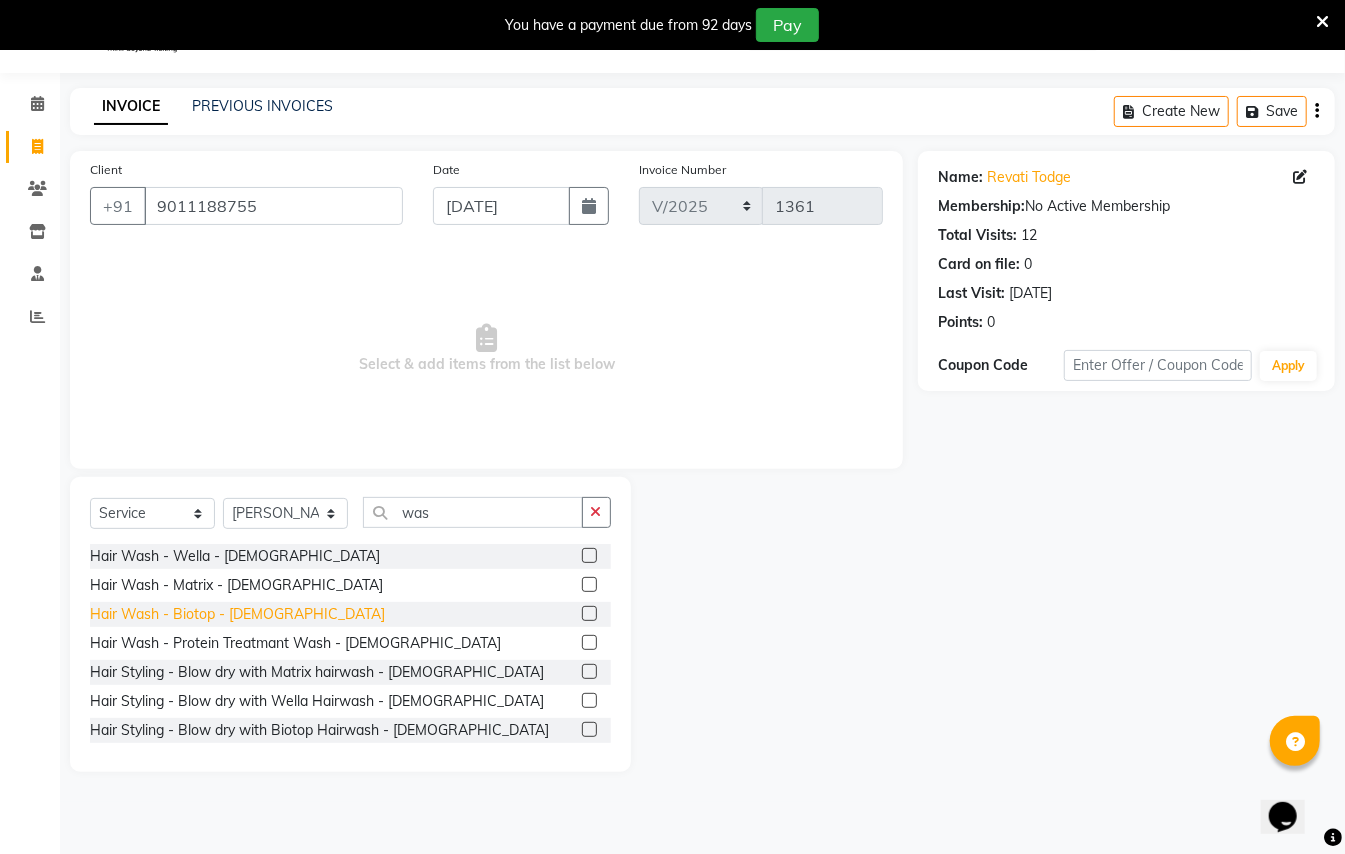 click on "Hair Wash - Biotop - [DEMOGRAPHIC_DATA]" 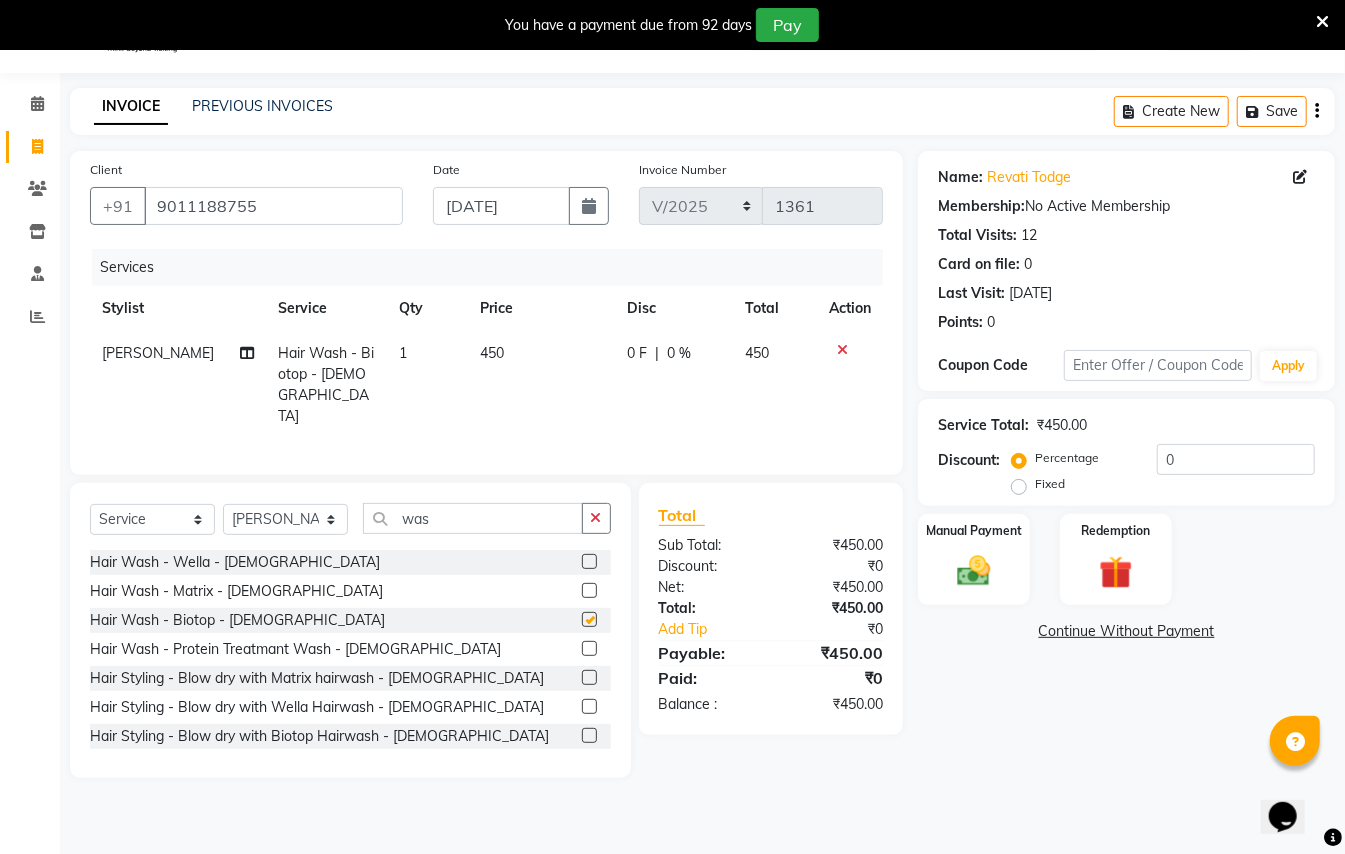 checkbox on "false" 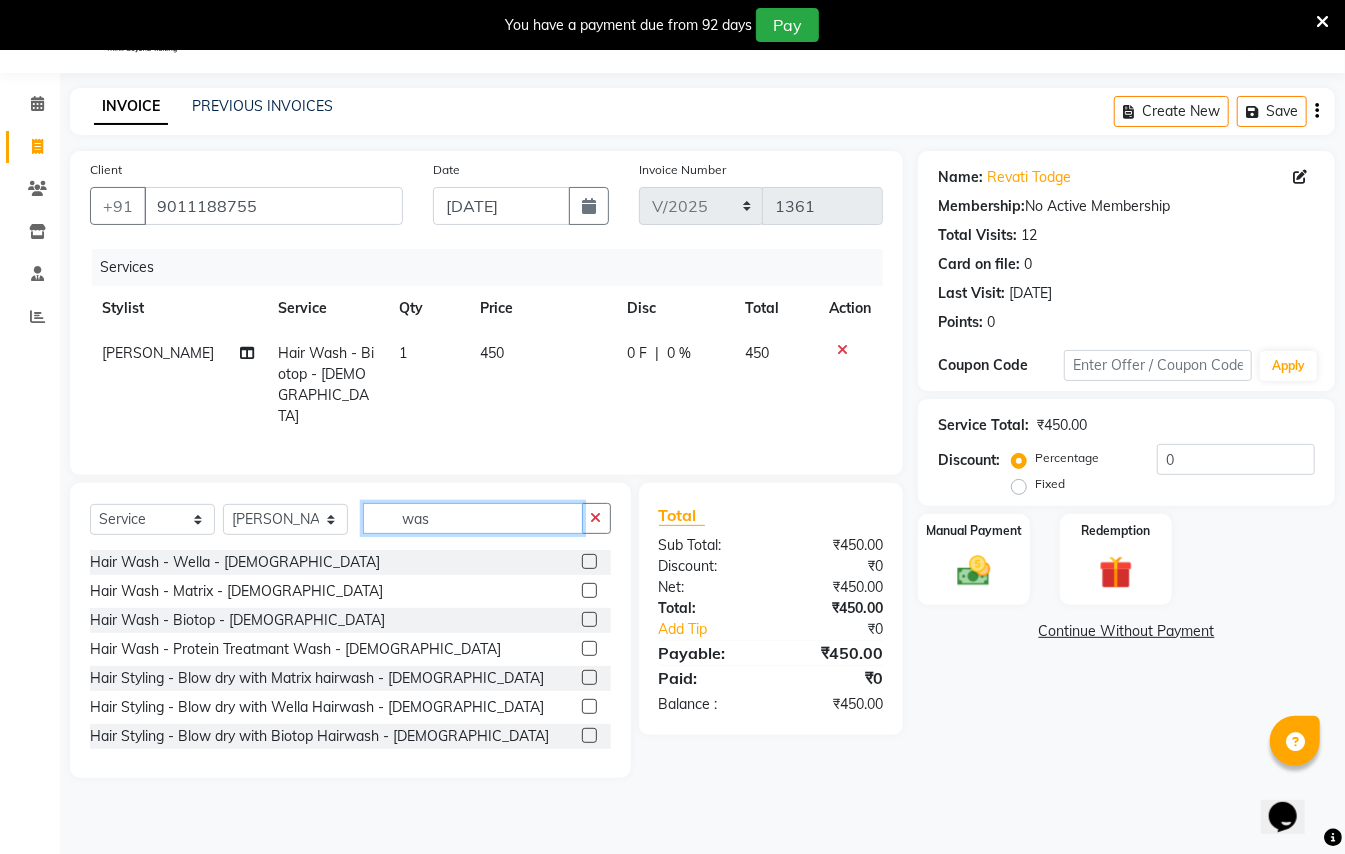 click on "was" 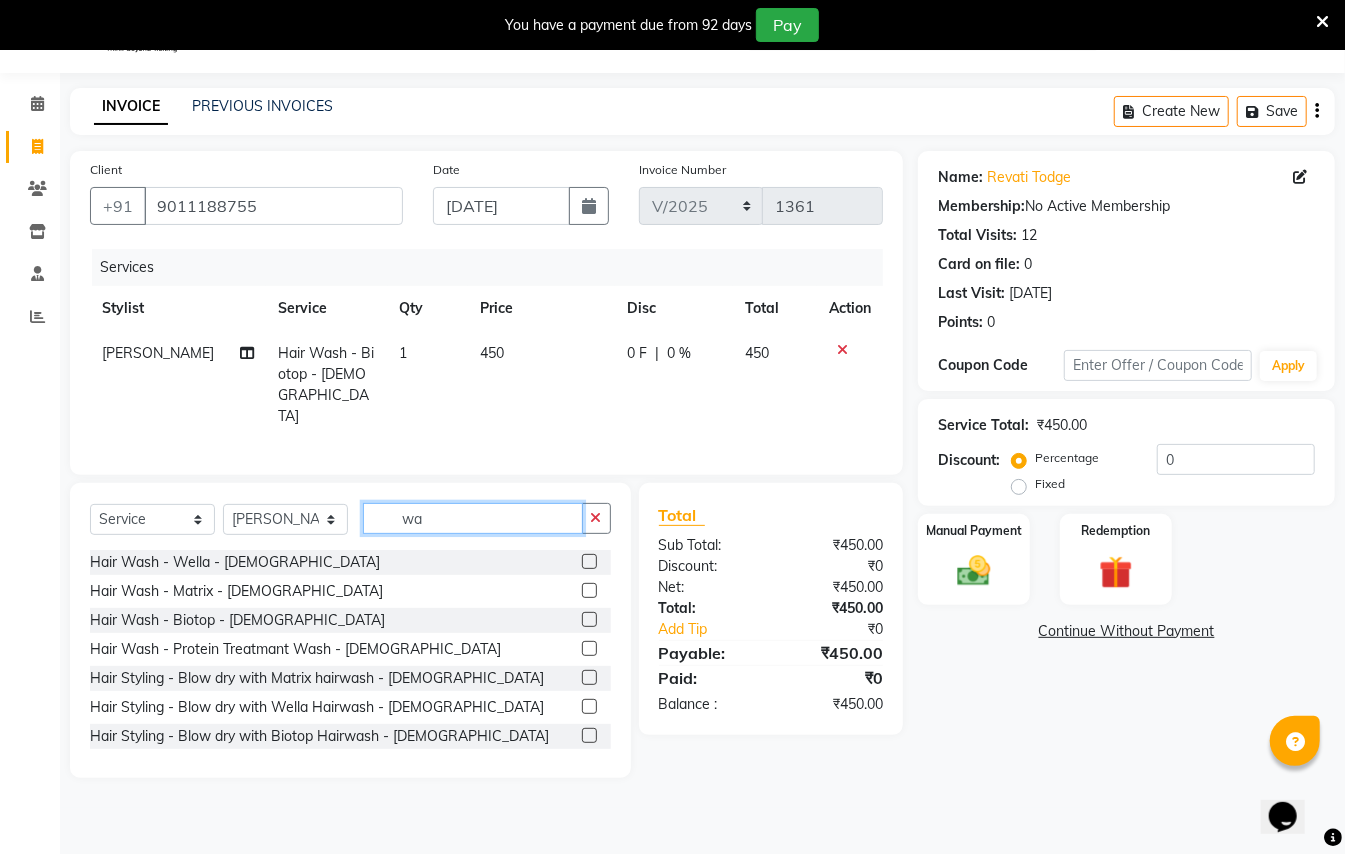 type on "w" 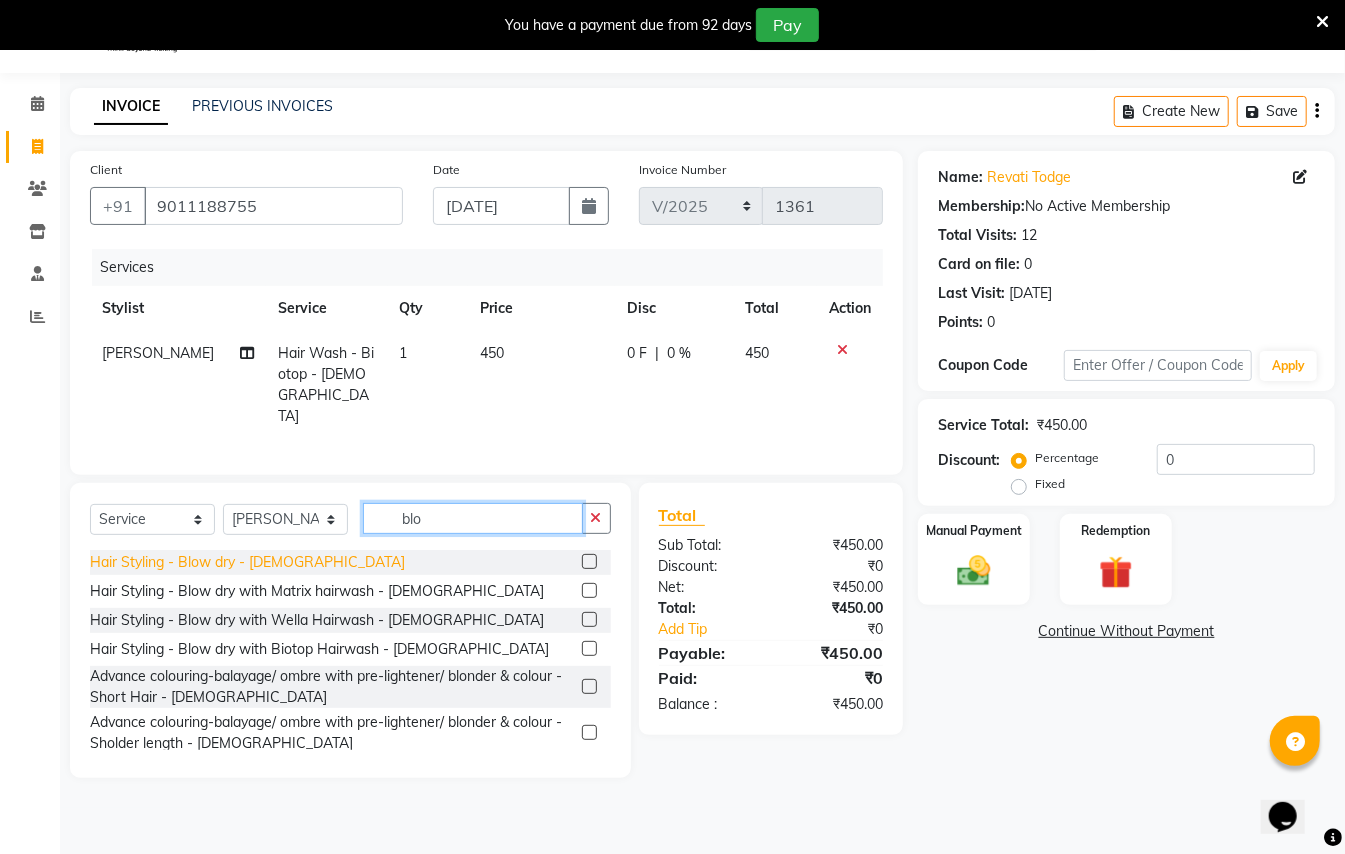 type on "blo" 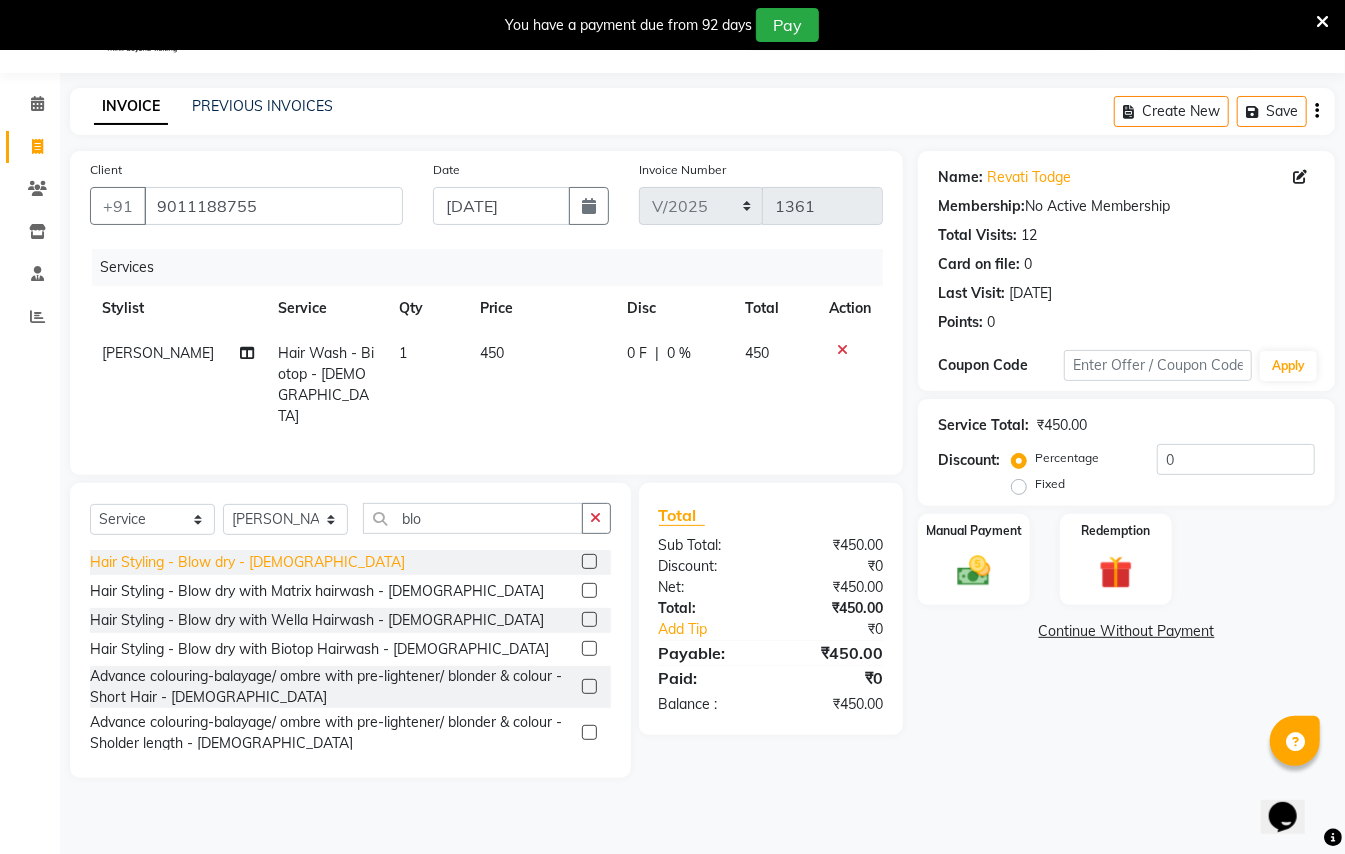 click on "Hair Styling - Blow dry - [DEMOGRAPHIC_DATA]" 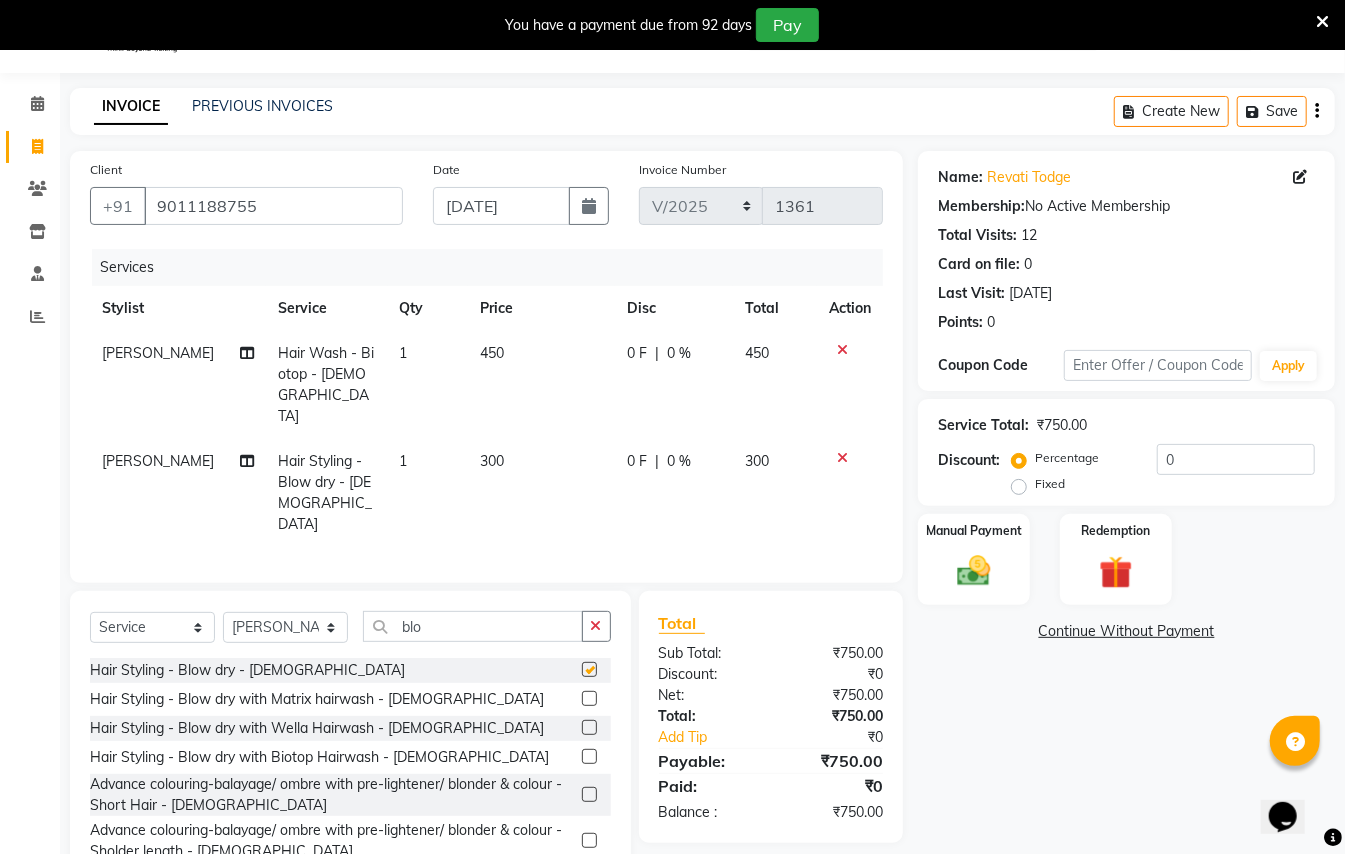 checkbox on "false" 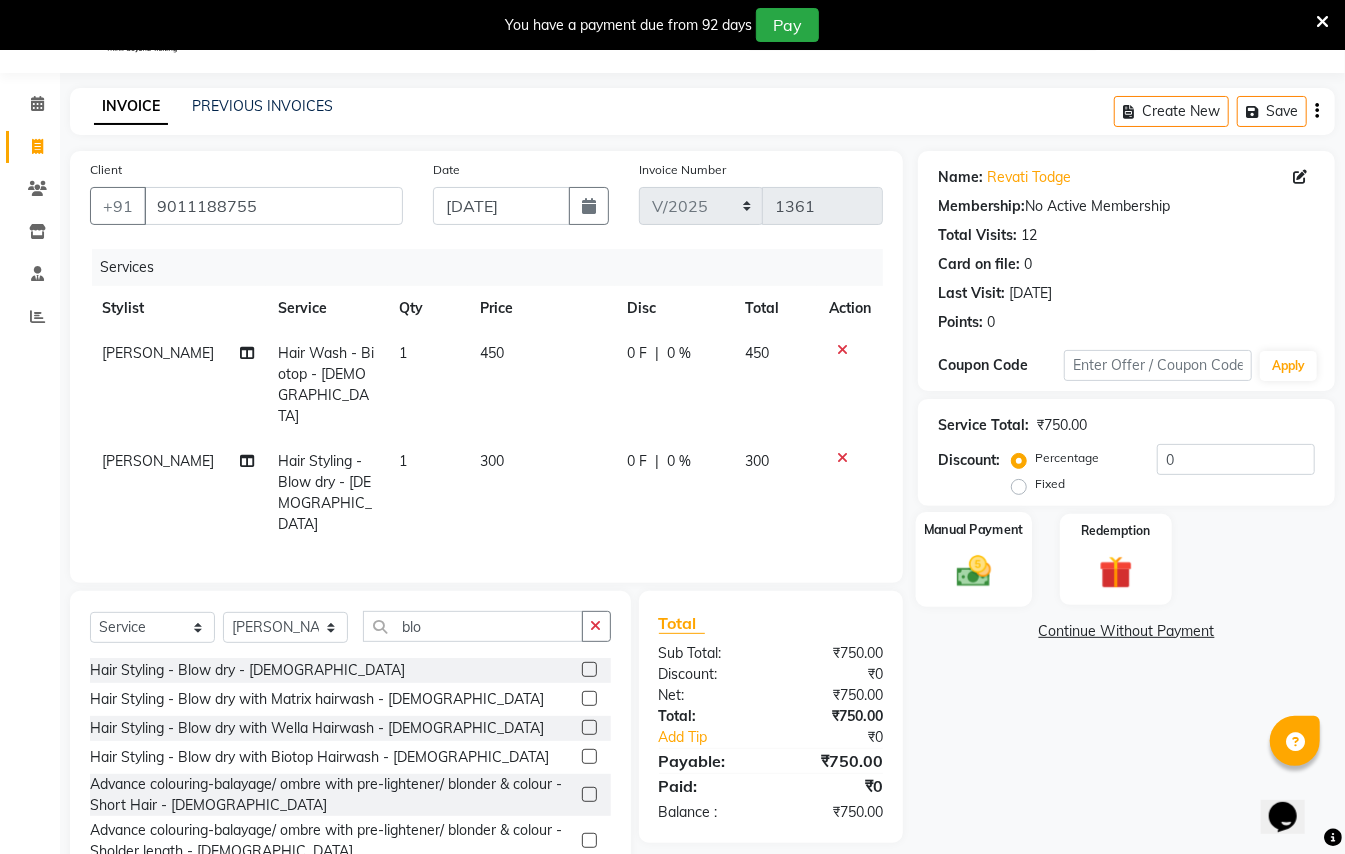 click 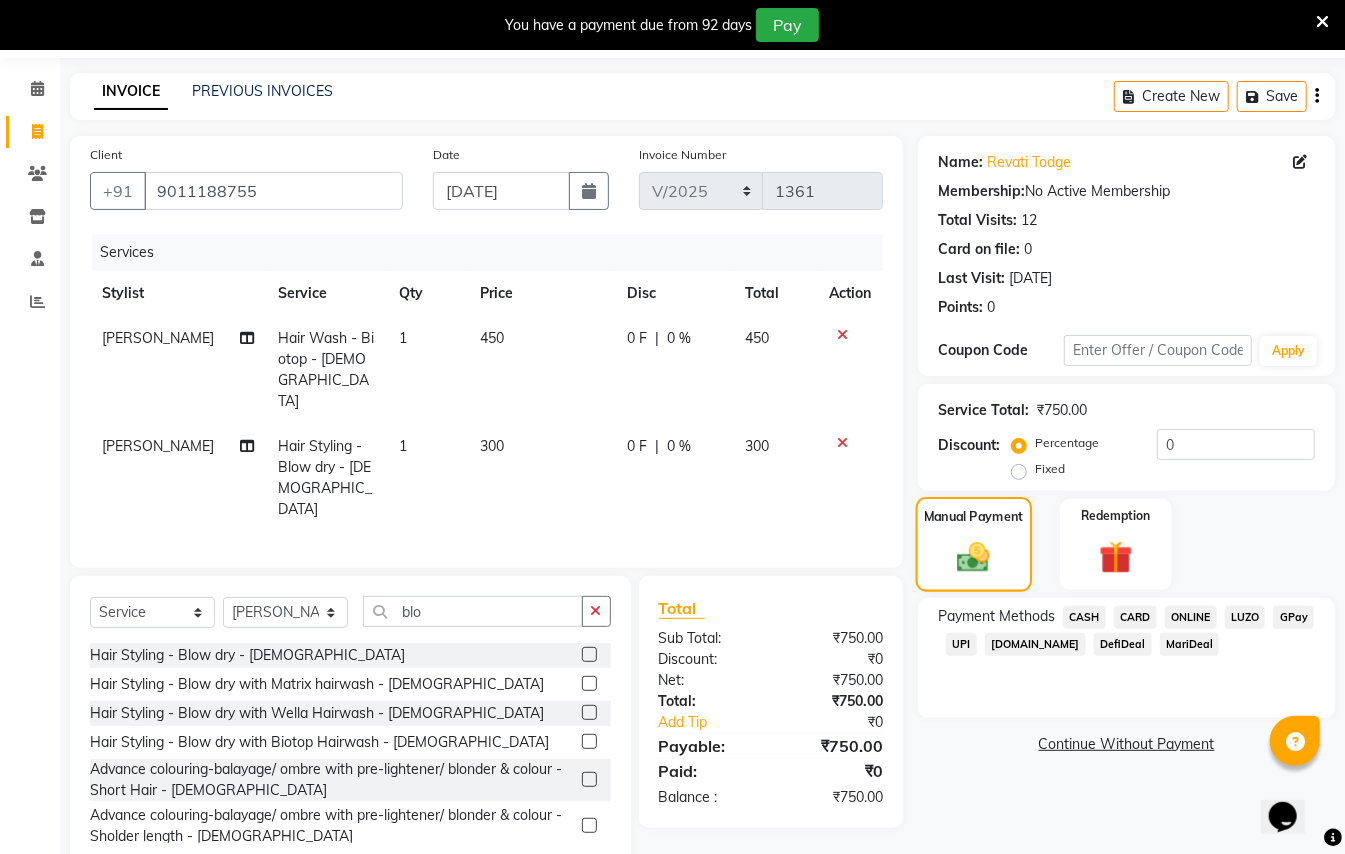 scroll, scrollTop: 69, scrollLeft: 0, axis: vertical 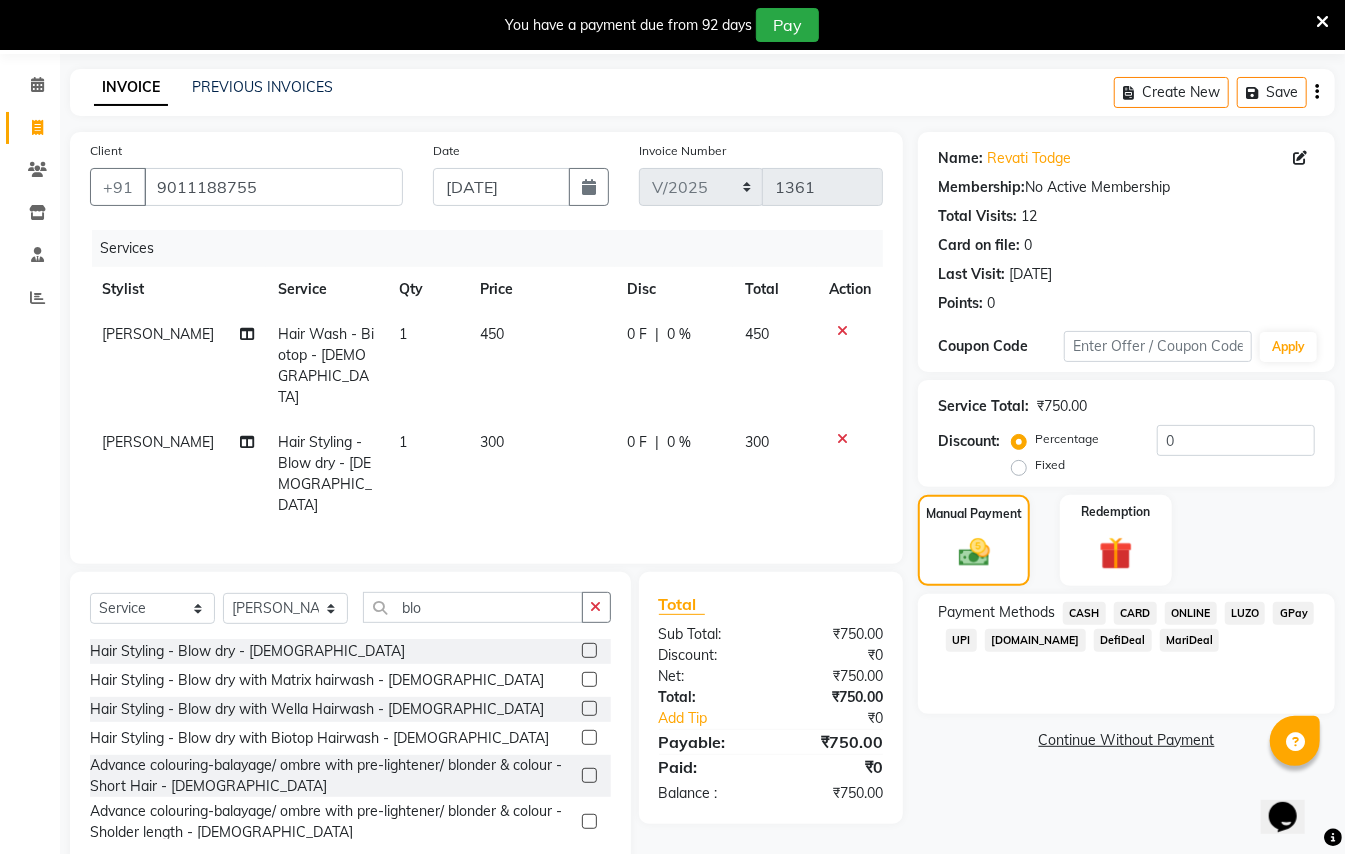 click on "GPay" 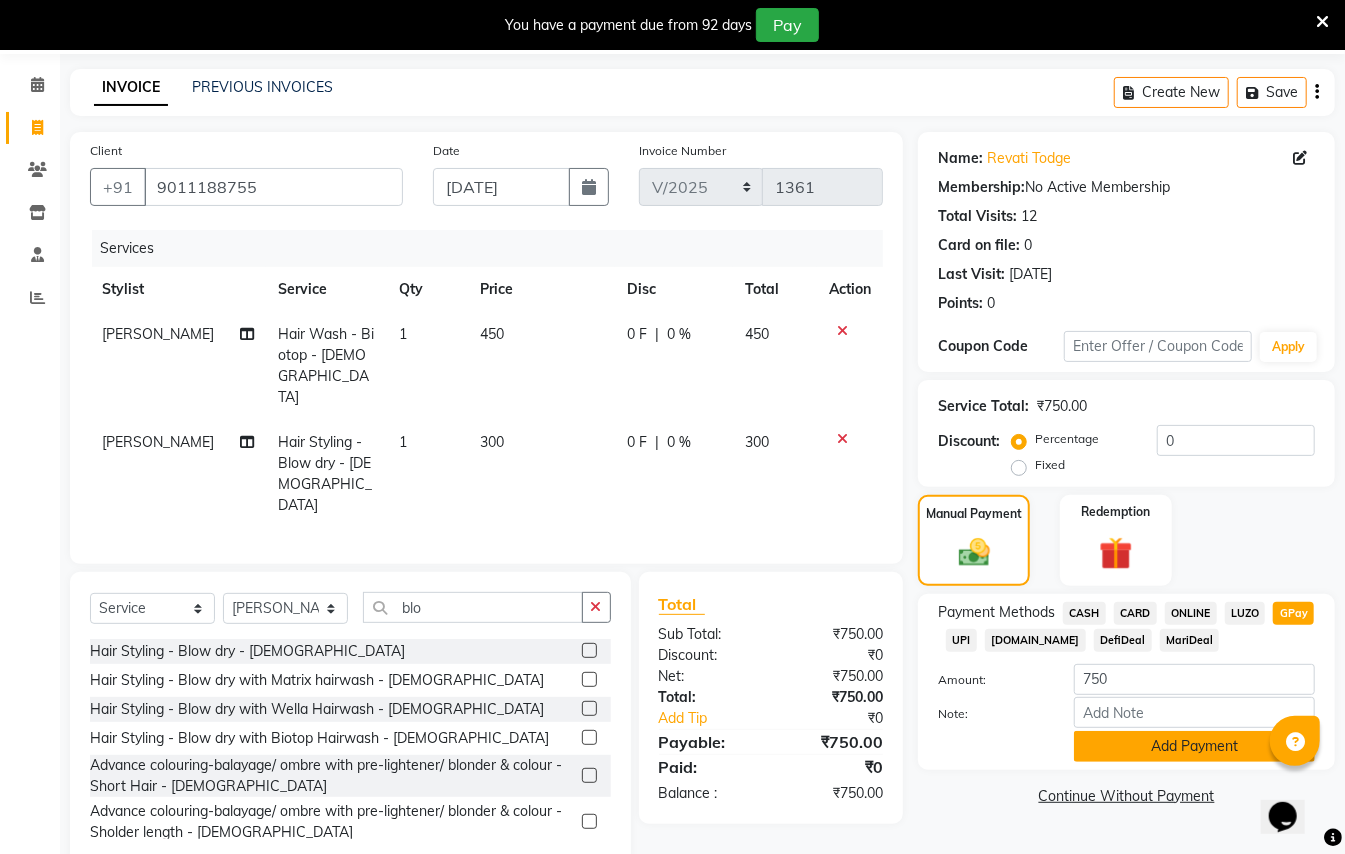 click on "Add Payment" 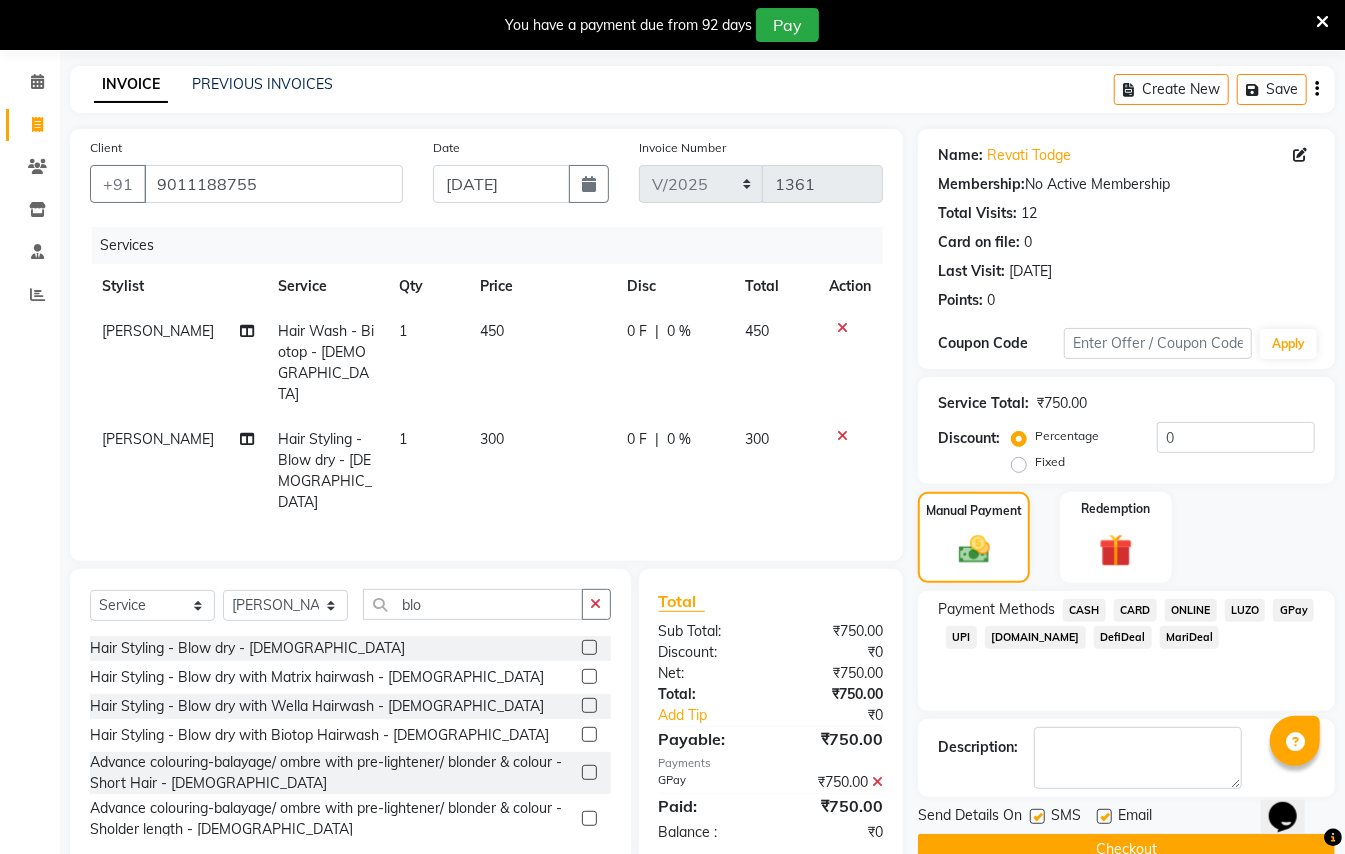 scroll, scrollTop: 114, scrollLeft: 0, axis: vertical 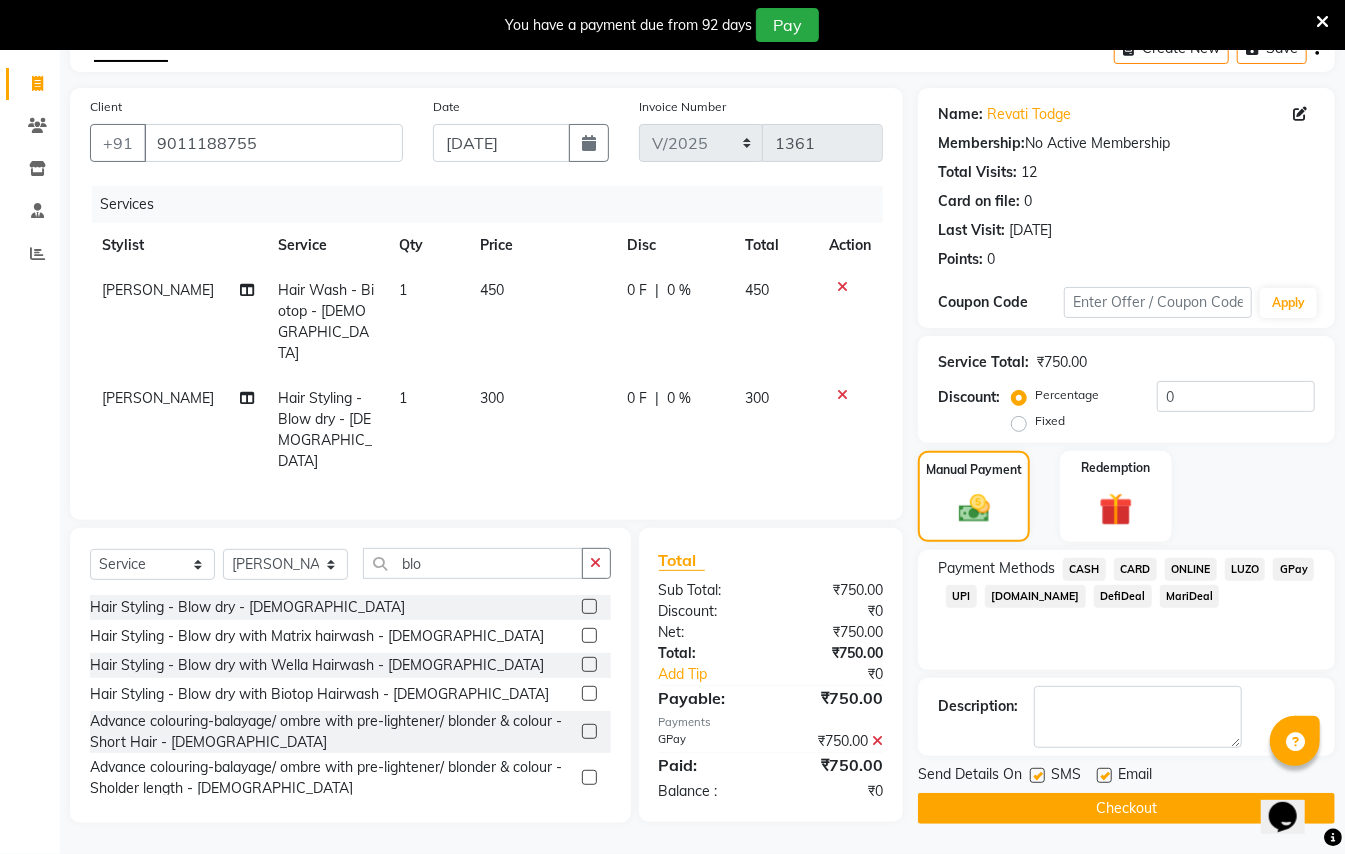 click on "Checkout" 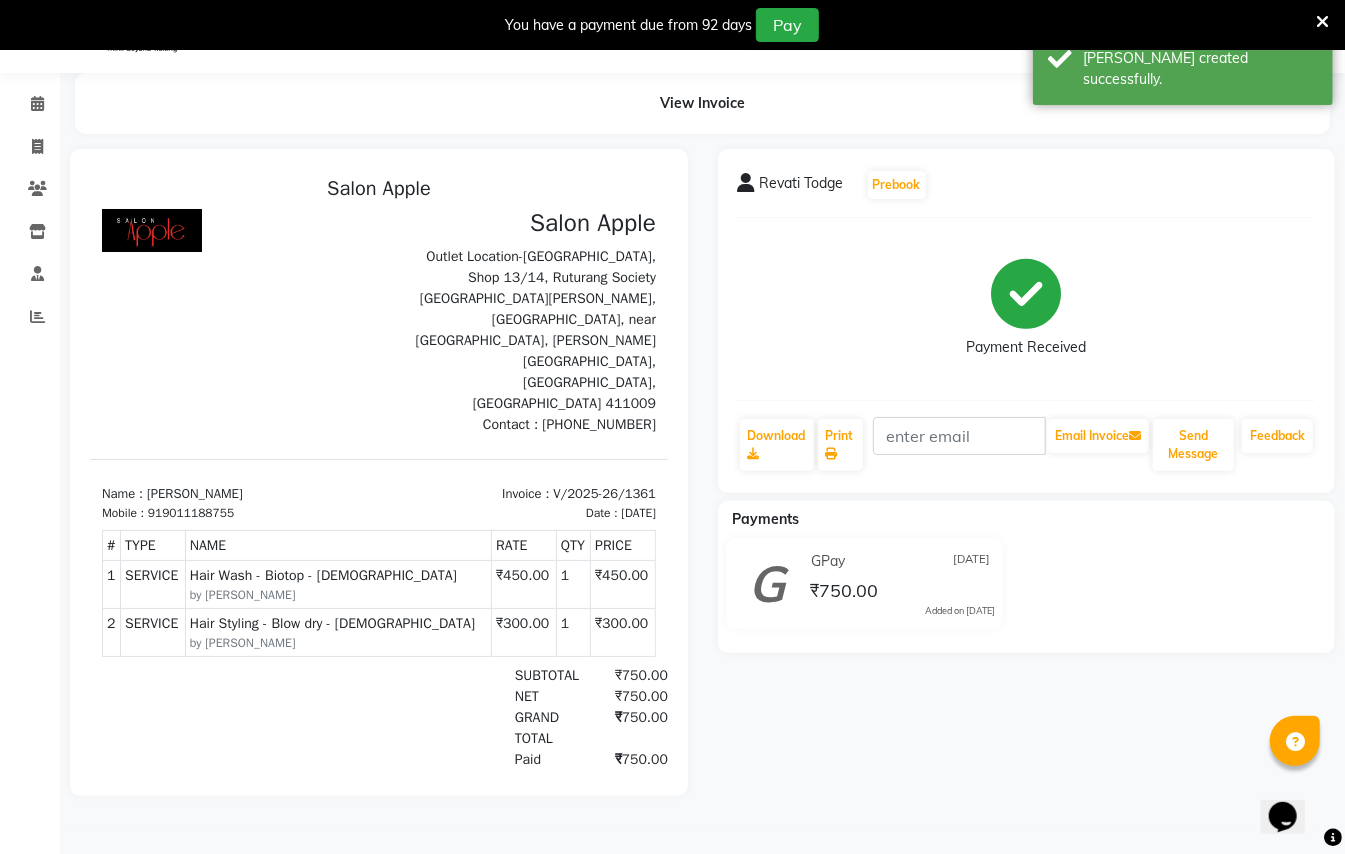 scroll, scrollTop: 0, scrollLeft: 0, axis: both 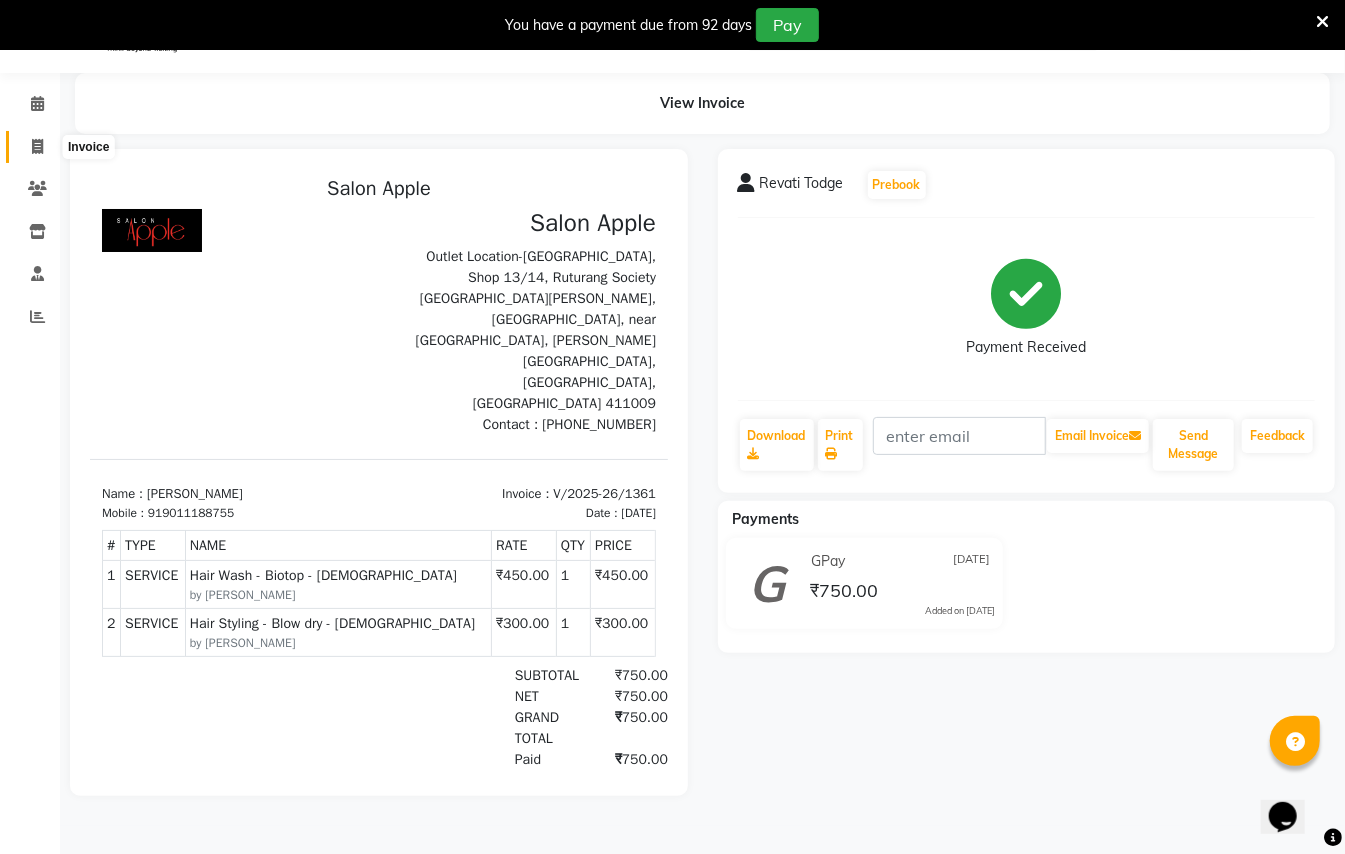 click 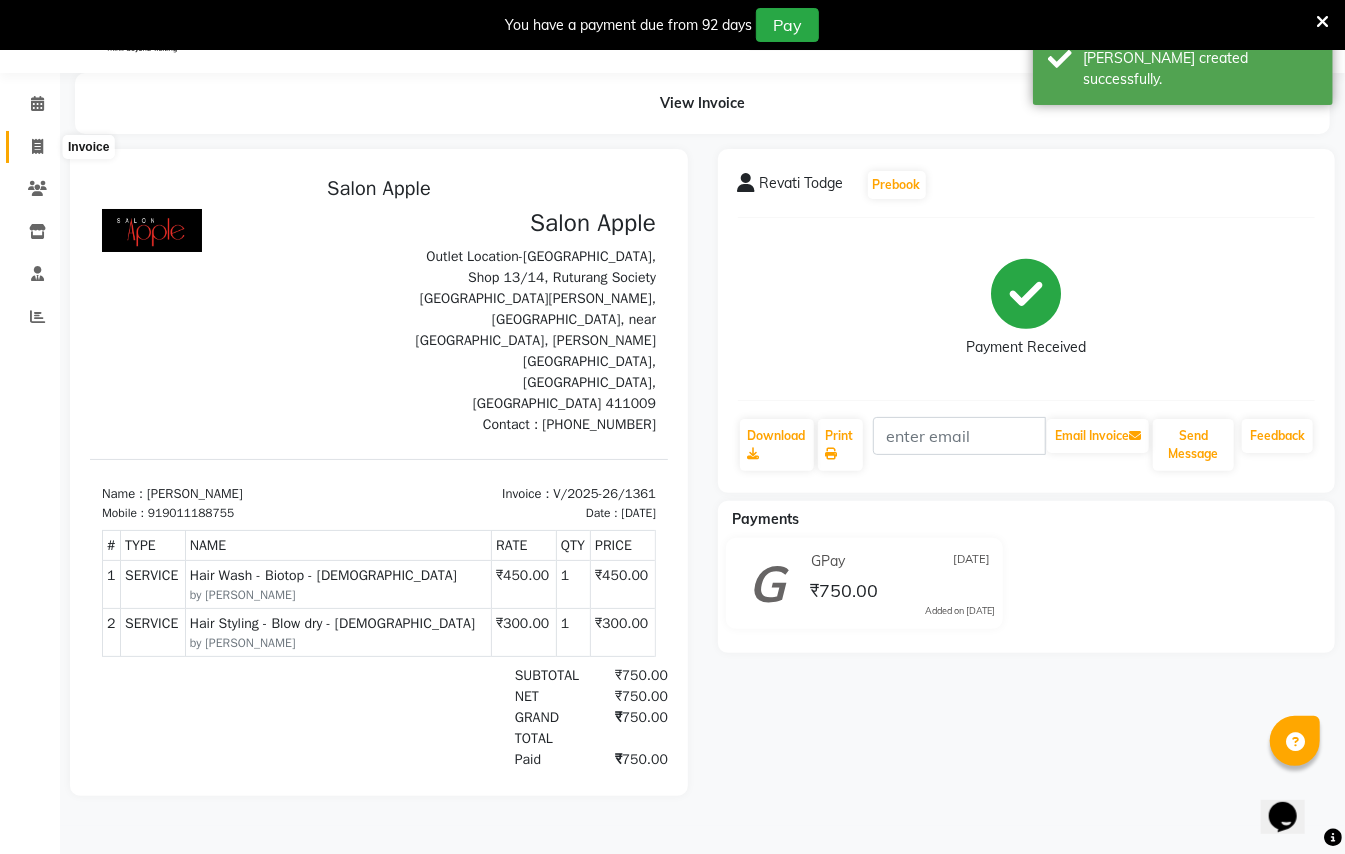 select on "service" 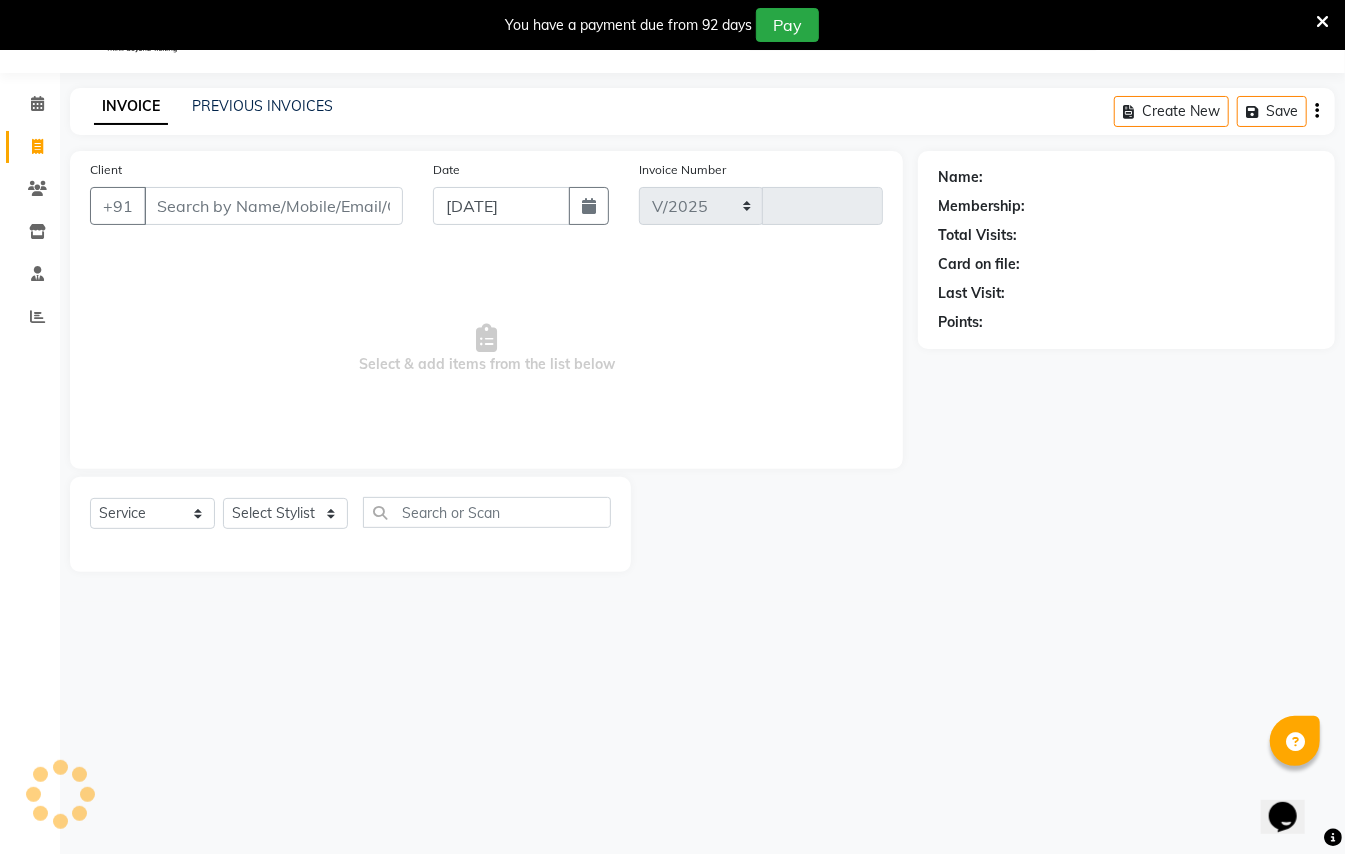 select on "123" 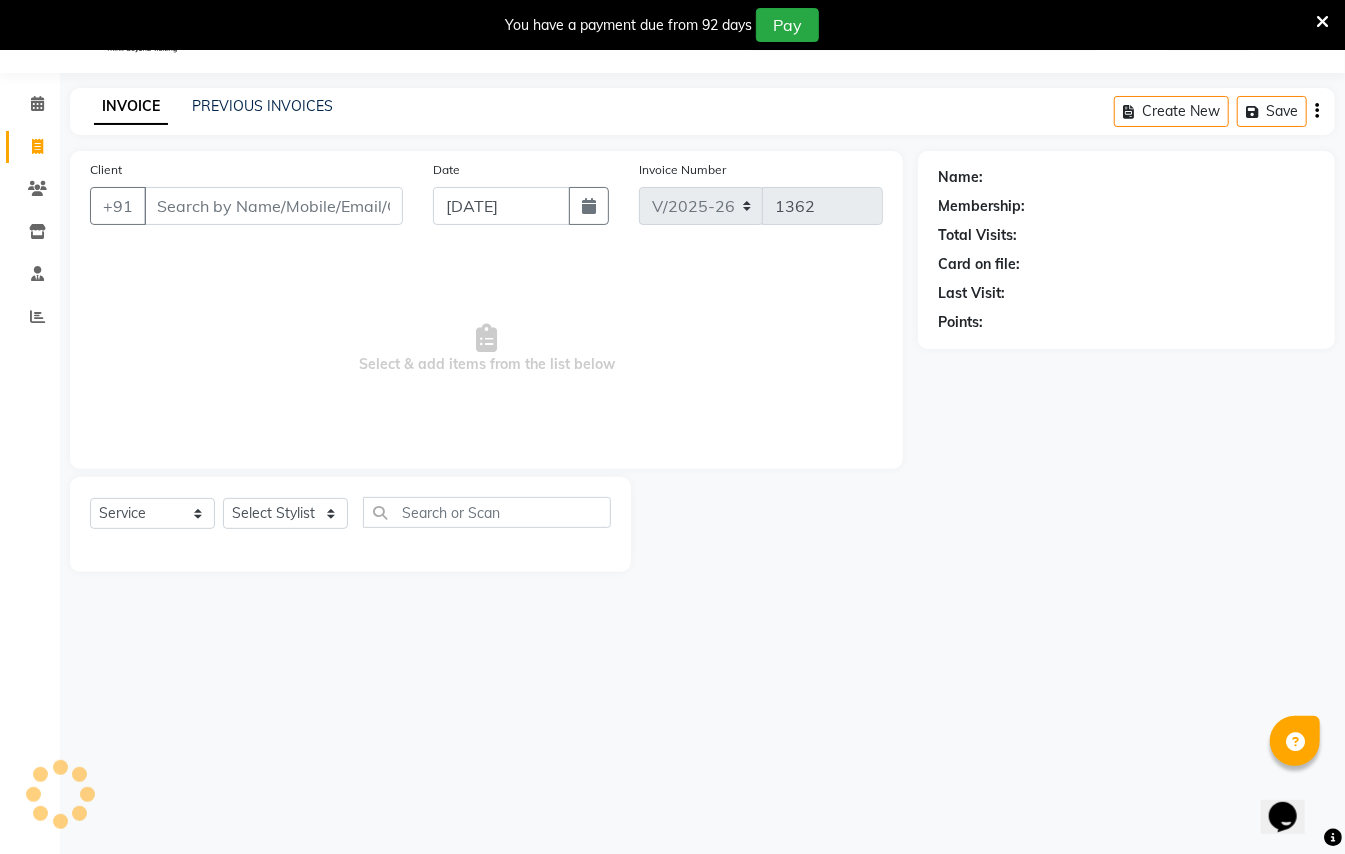 click on "Client" at bounding box center (273, 206) 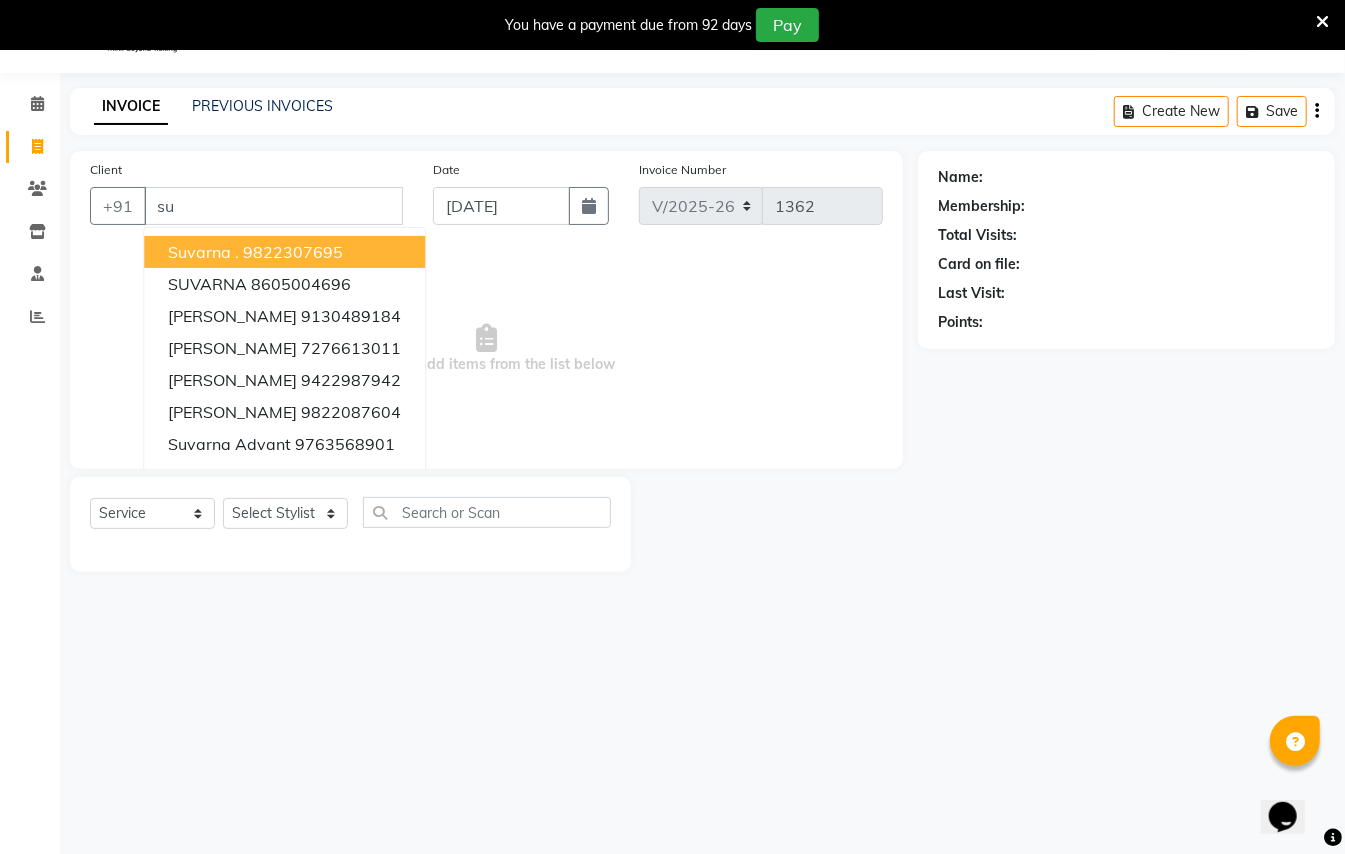 type on "s" 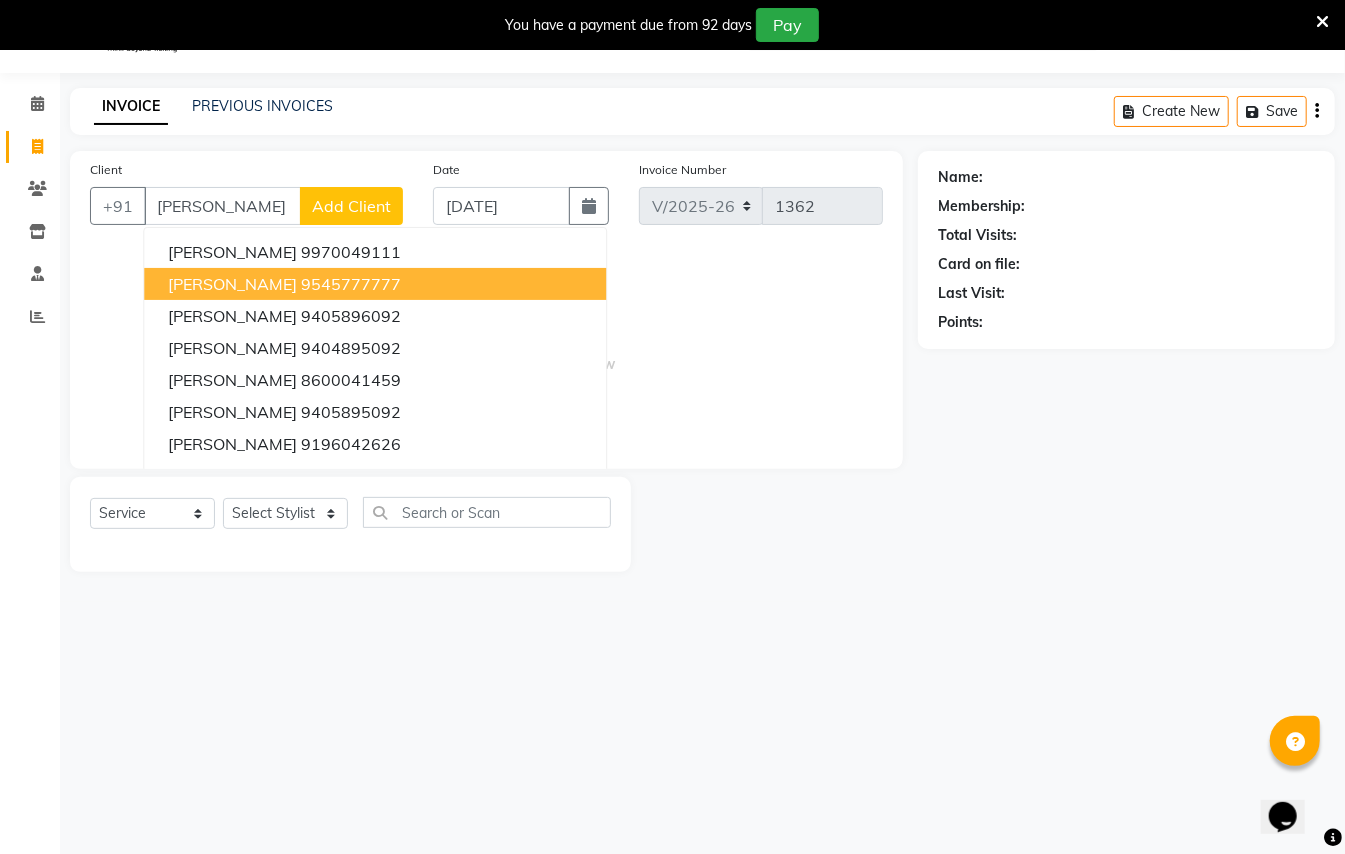 click on "[PERSON_NAME]" at bounding box center (232, 284) 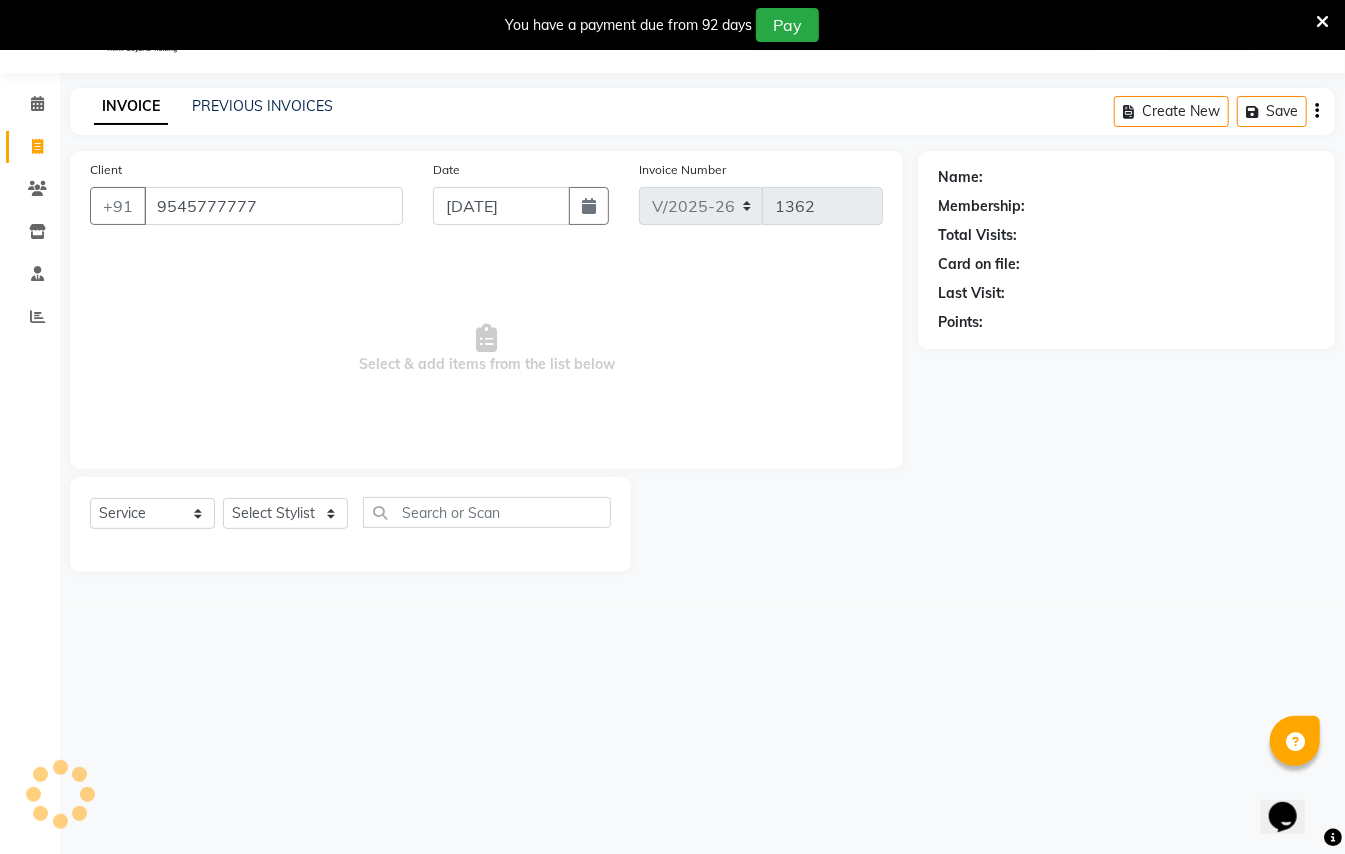 type on "9545777777" 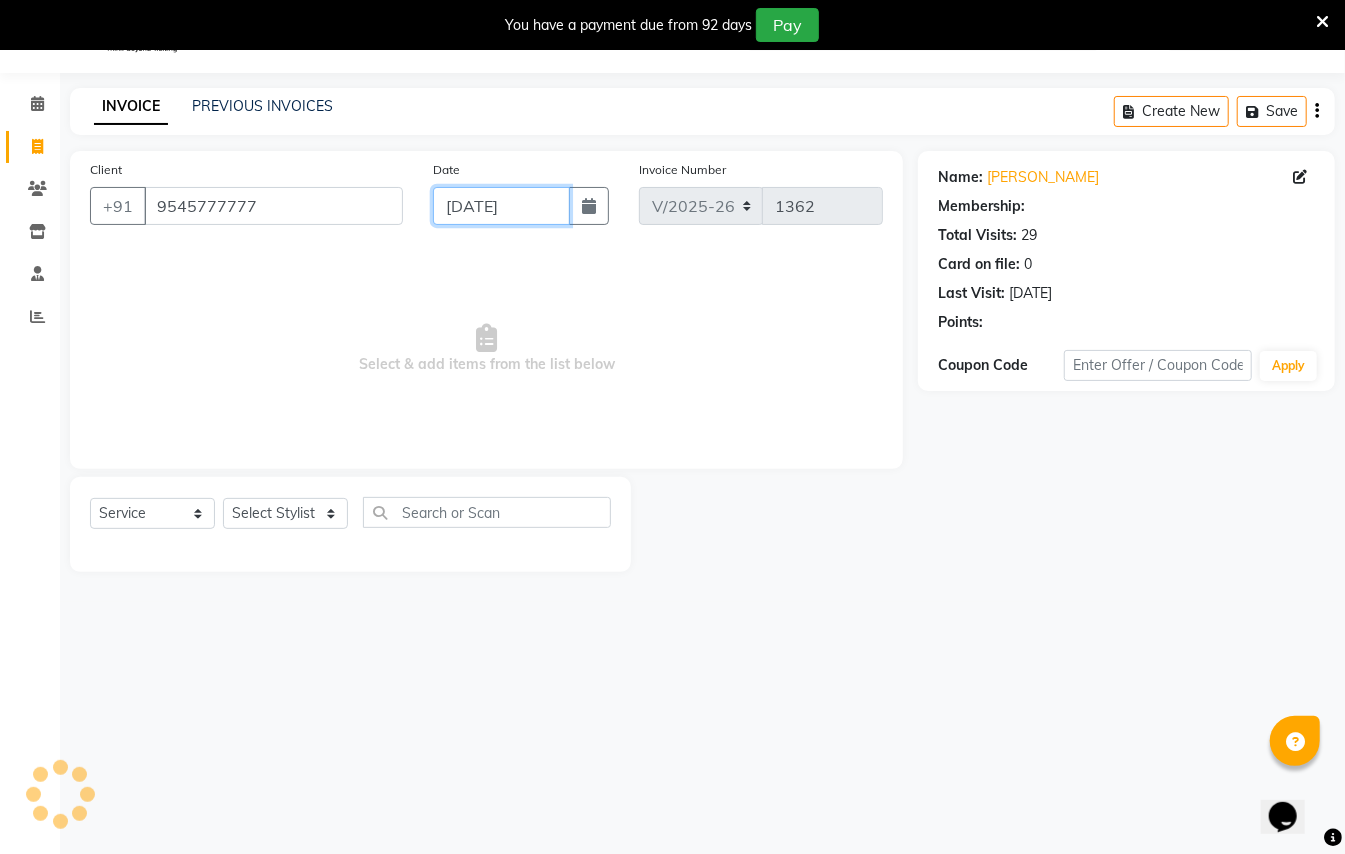 click on "[DATE]" 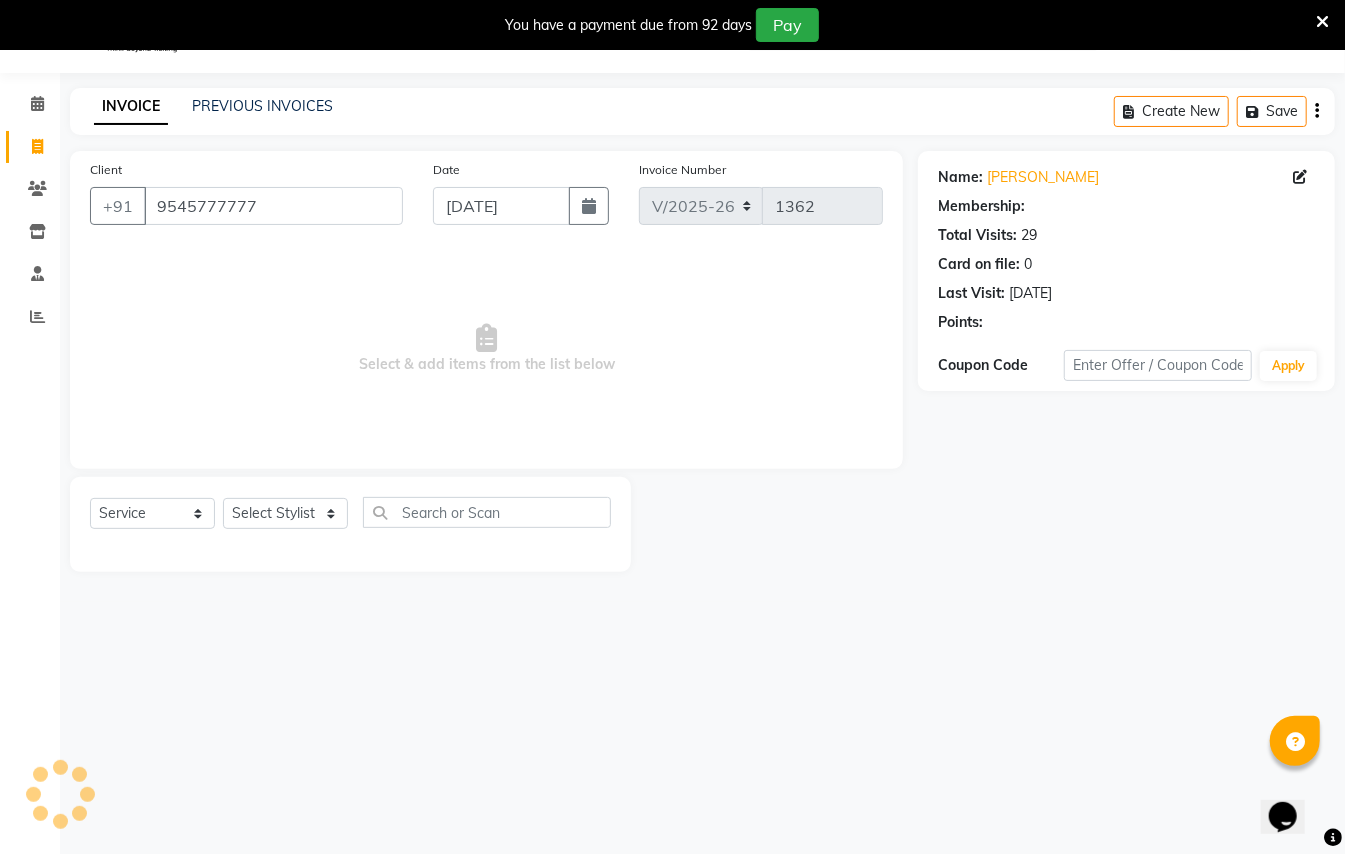 select on "7" 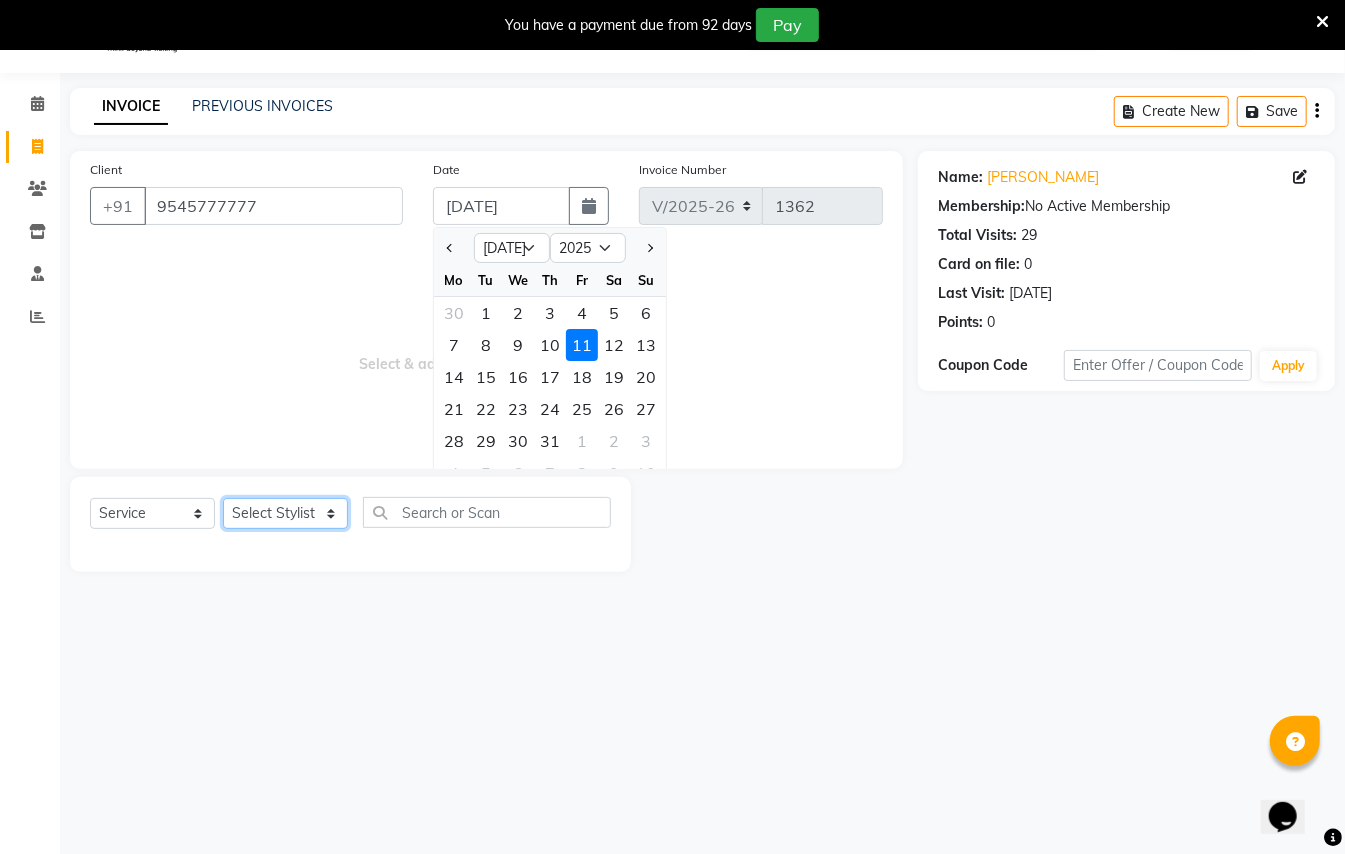 click on "Select Stylist [PERSON_NAME] [PERSON_NAME]  [PERSON_NAME] [PERSON_NAME] [PERSON_NAME] Mane Manager [PERSON_NAME]  [PERSON_NAME] Owner [PERSON_NAME]" 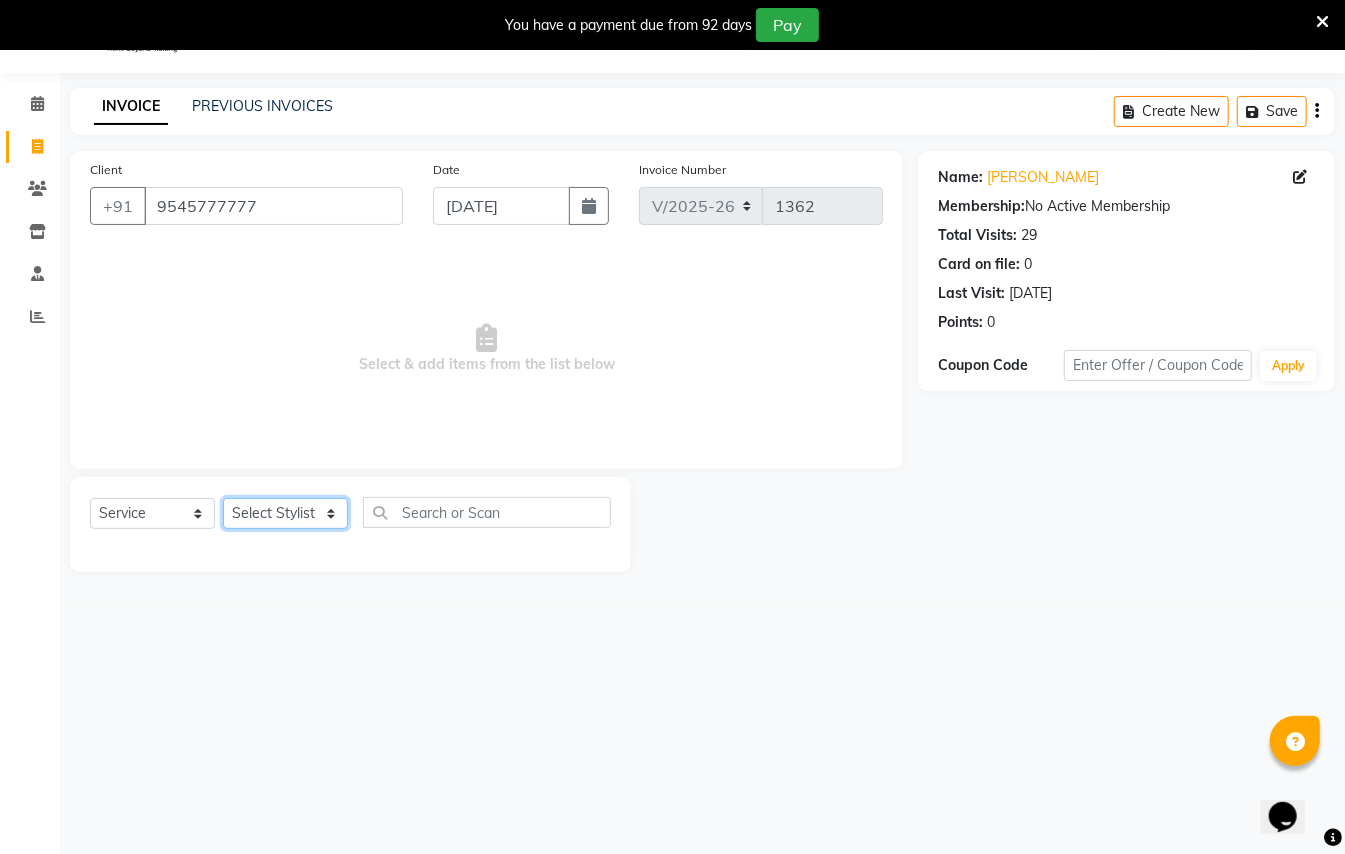 click on "Select Stylist [PERSON_NAME] [PERSON_NAME]  [PERSON_NAME] [PERSON_NAME] [PERSON_NAME] Mane Manager [PERSON_NAME]  [PERSON_NAME] Owner [PERSON_NAME]" 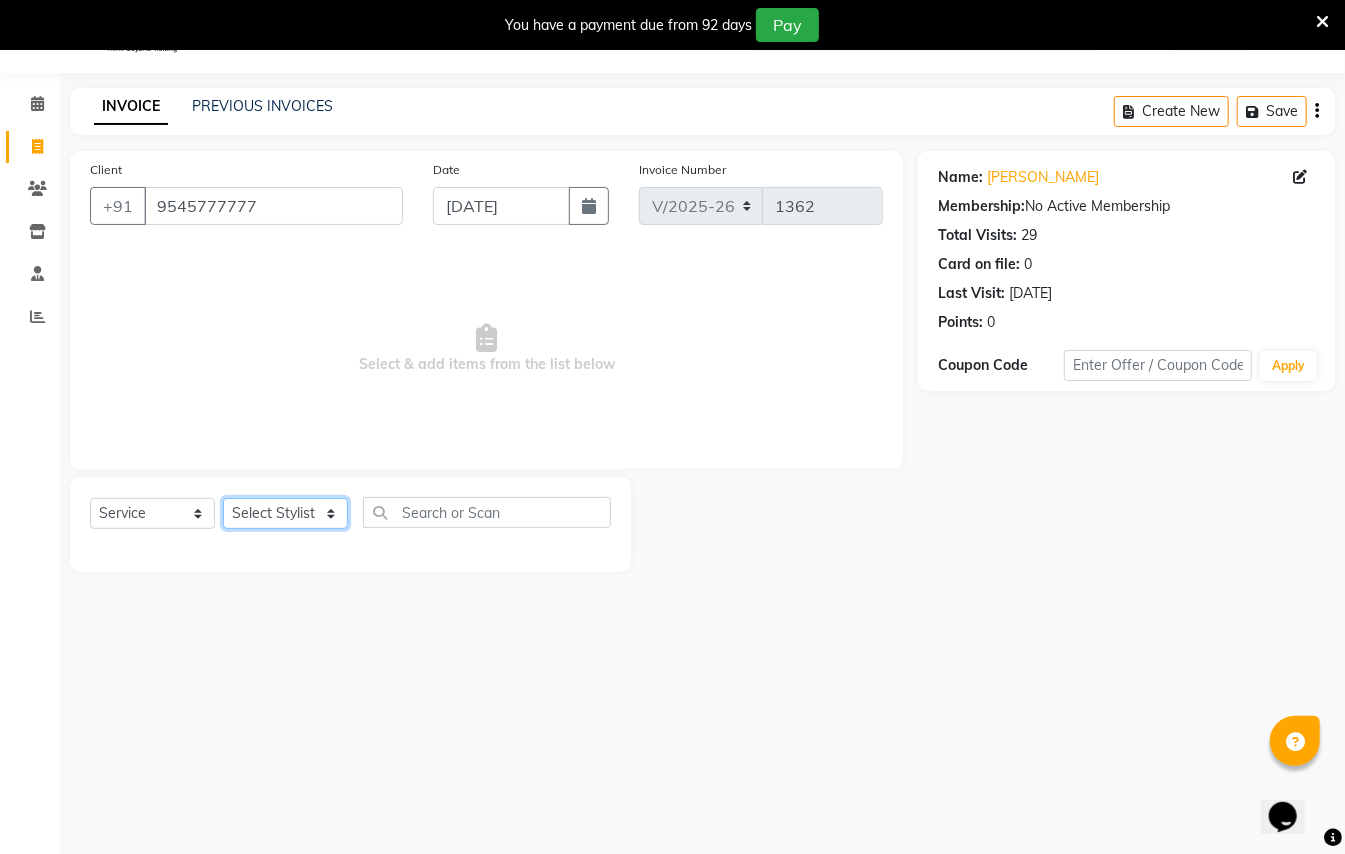 select on "3707" 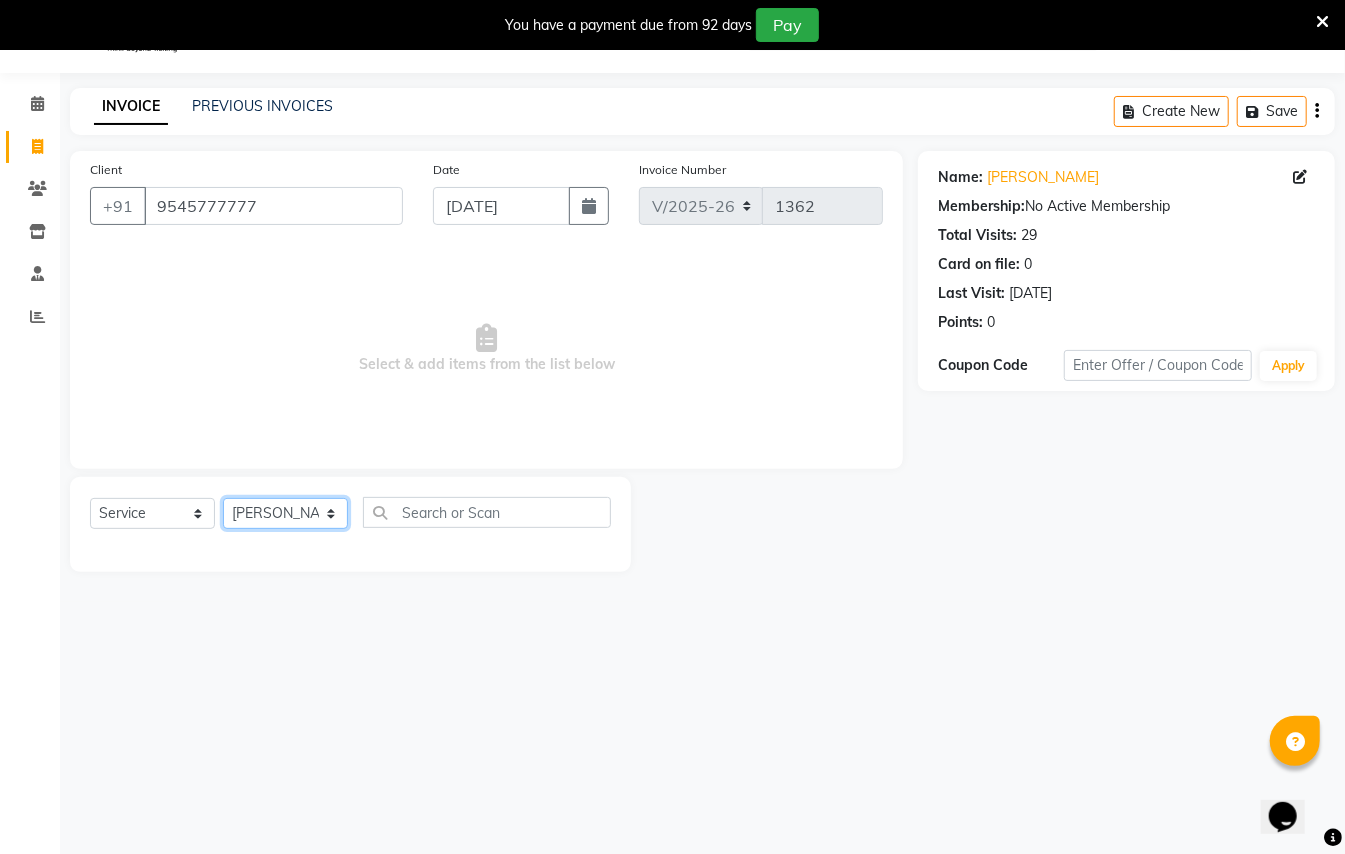 click on "Select Stylist [PERSON_NAME] [PERSON_NAME]  [PERSON_NAME] [PERSON_NAME] [PERSON_NAME] Mane Manager [PERSON_NAME]  [PERSON_NAME] Owner [PERSON_NAME]" 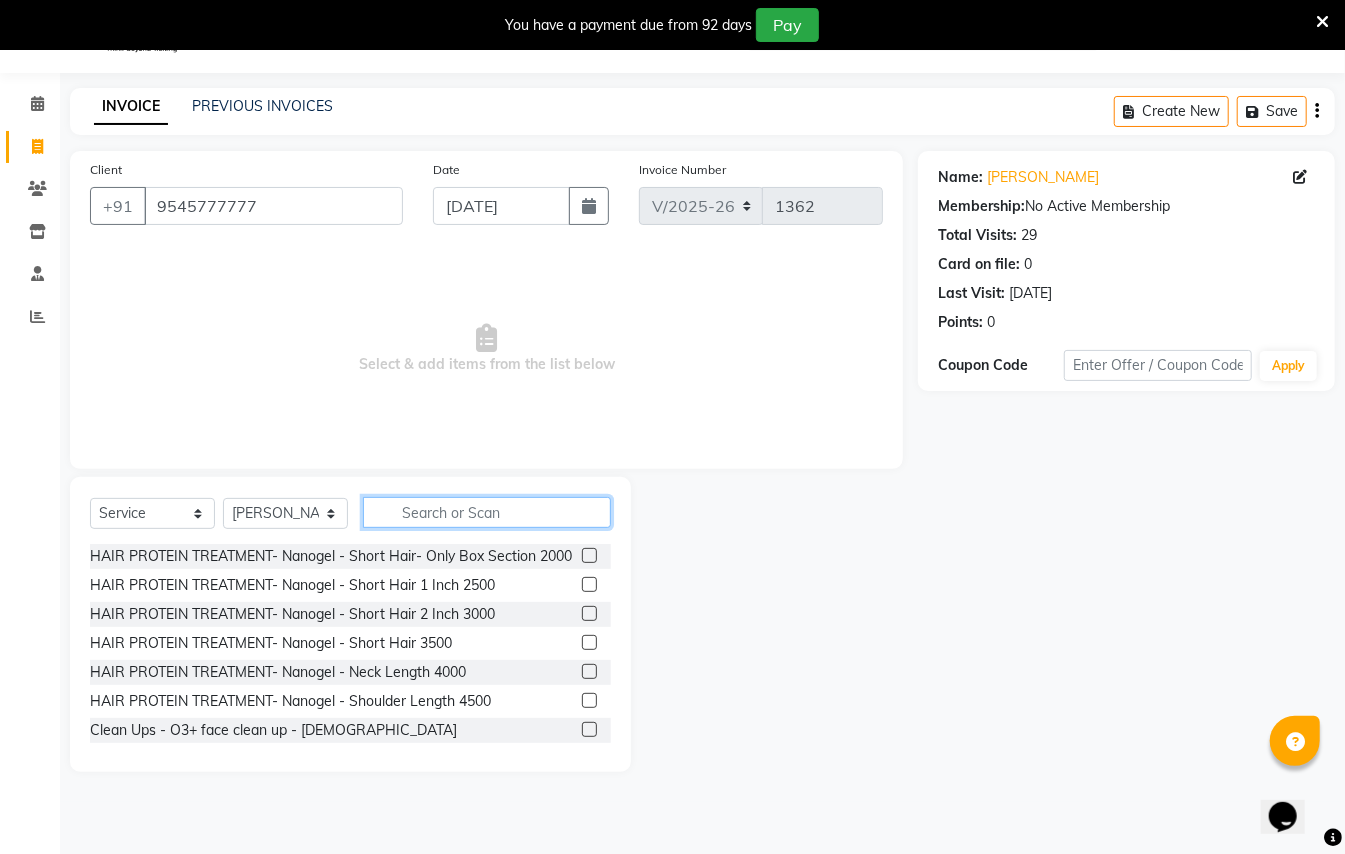 click 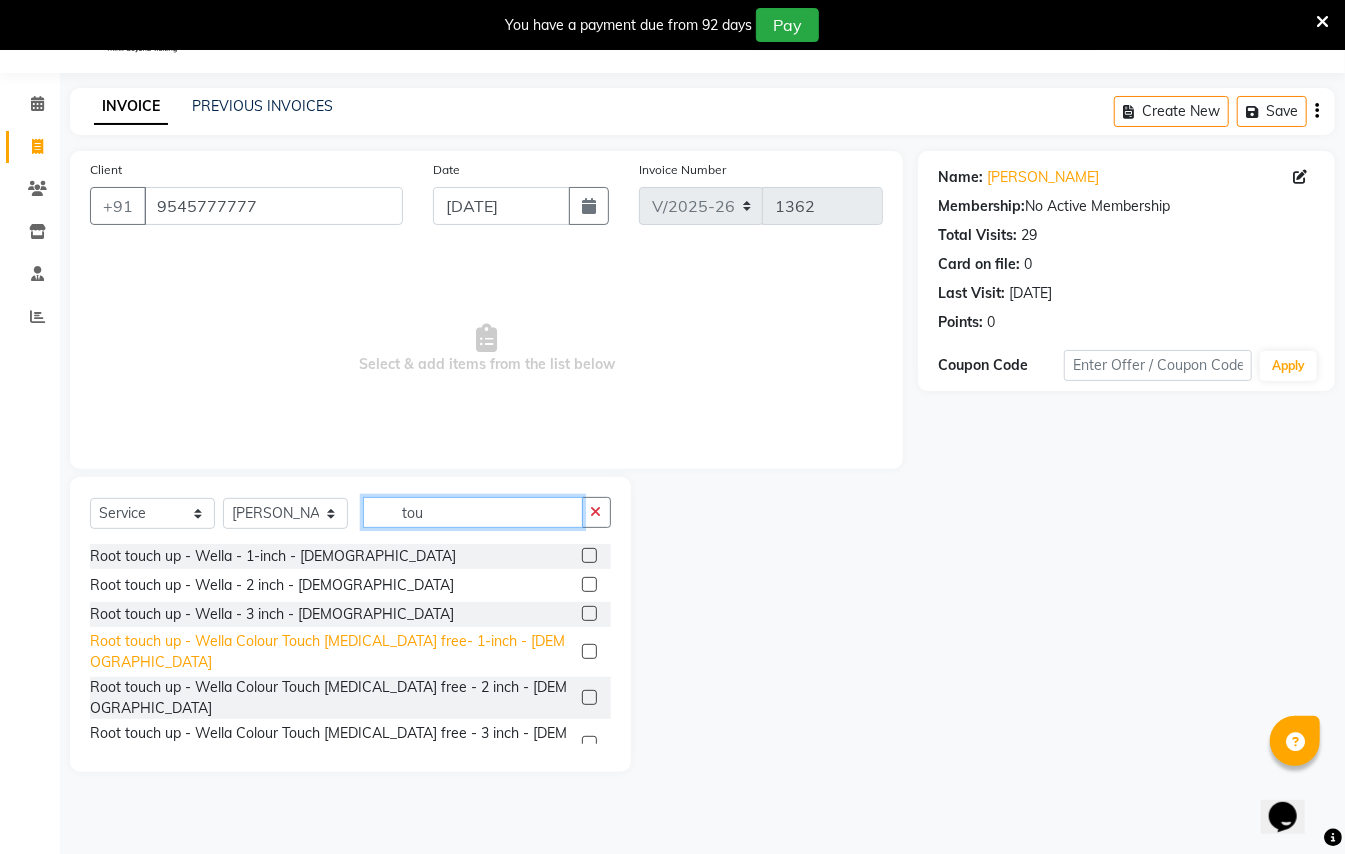 type on "tou" 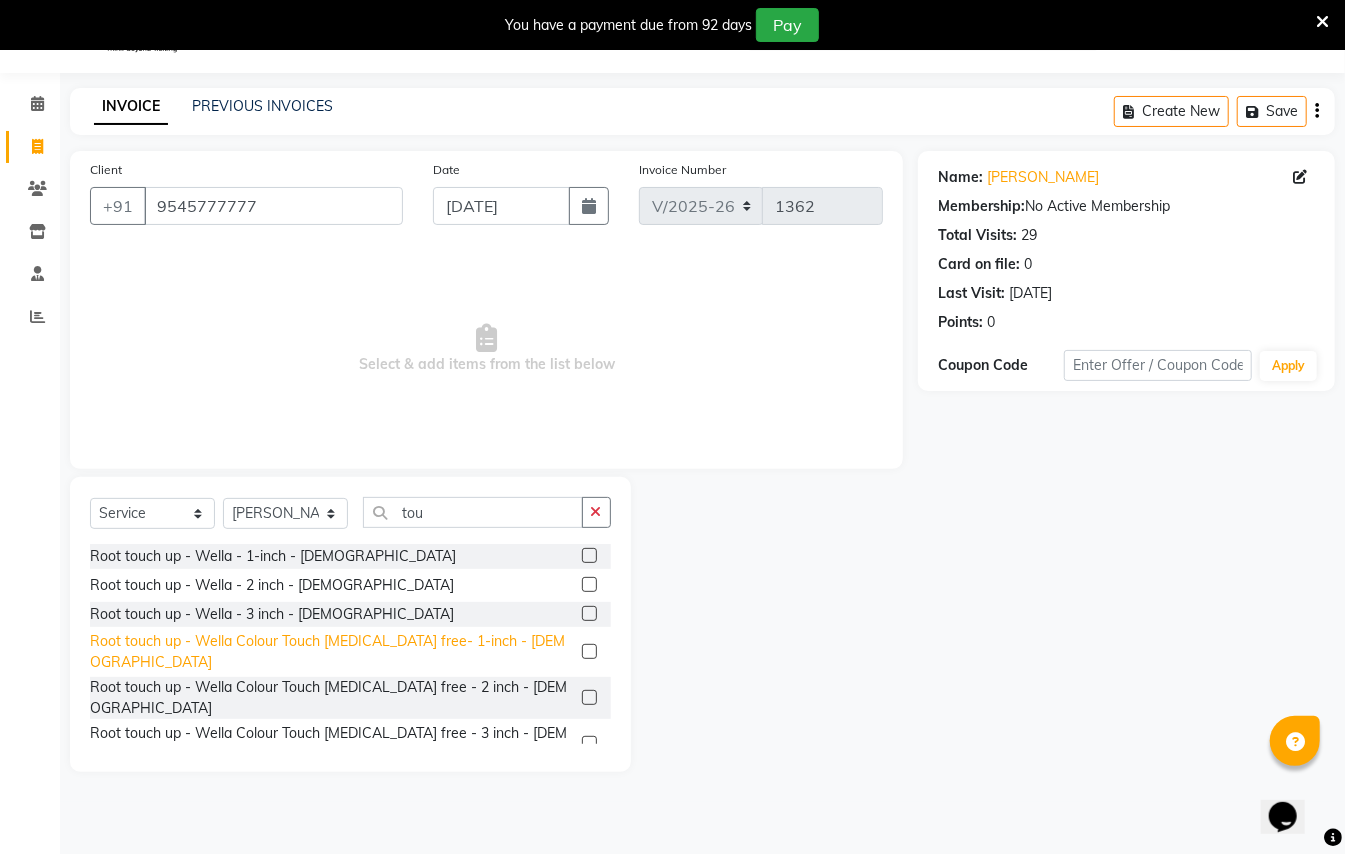click on "Root touch up - Wella Colour Touch [MEDICAL_DATA] free- 1-inch - [DEMOGRAPHIC_DATA]" 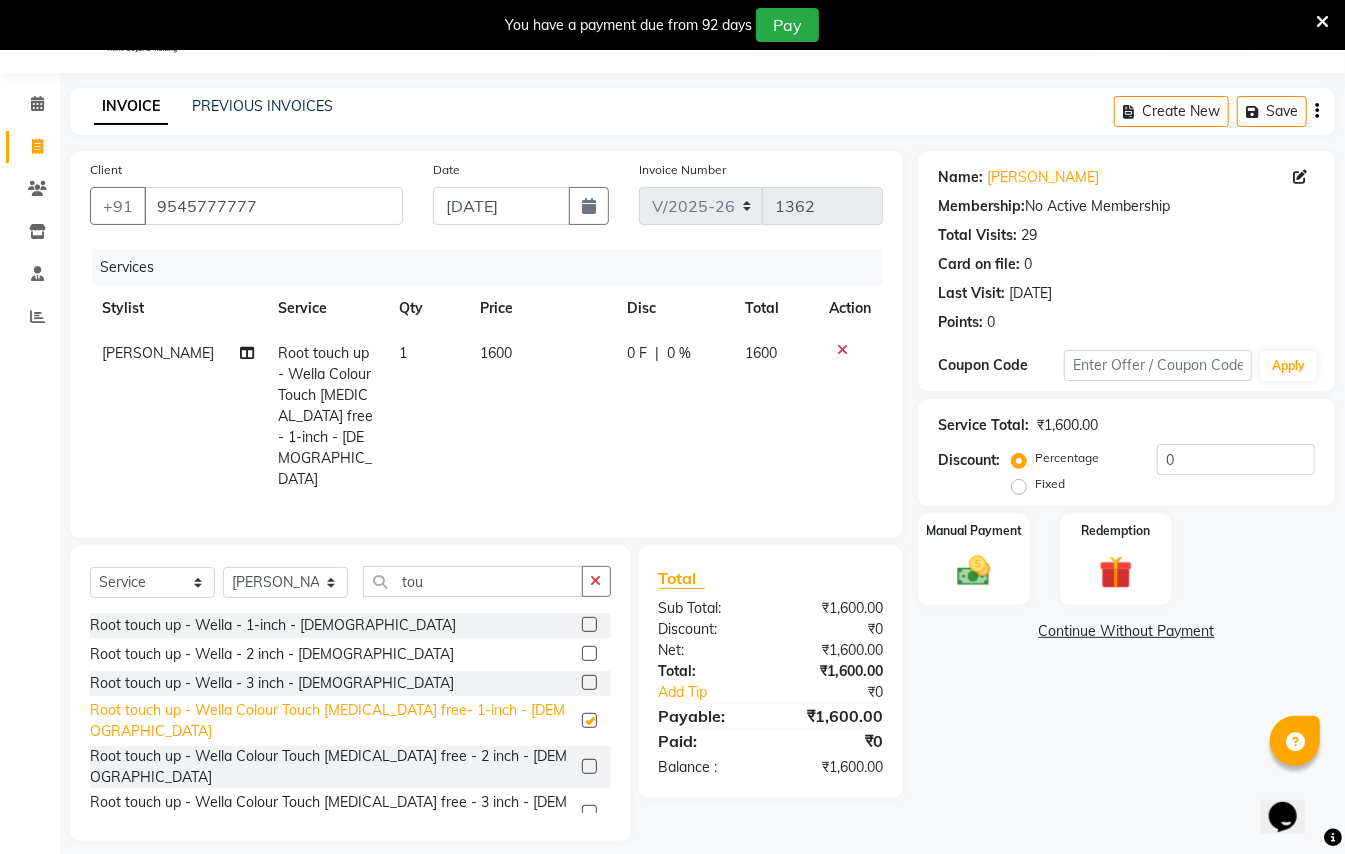 checkbox on "false" 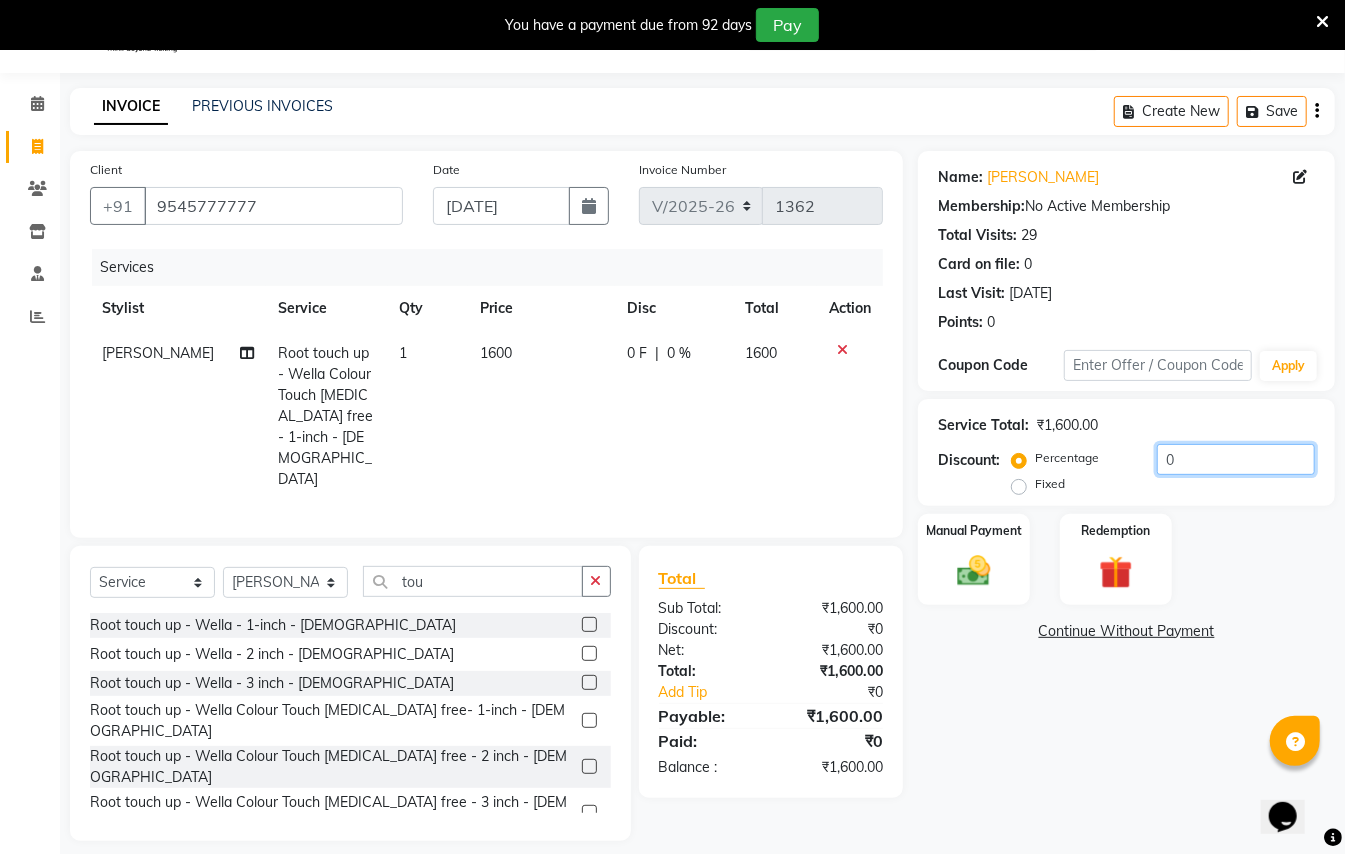 click on "0" 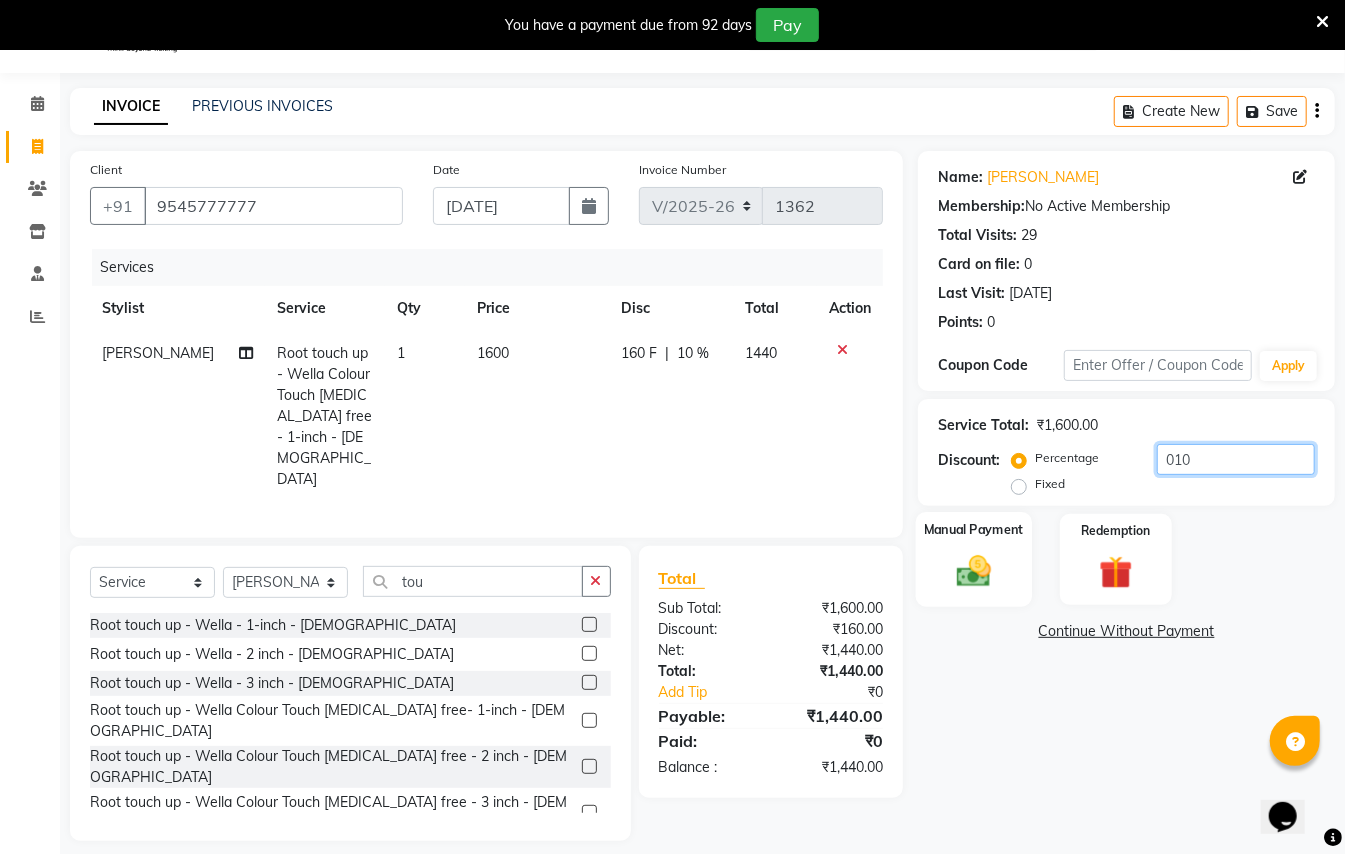 type on "010" 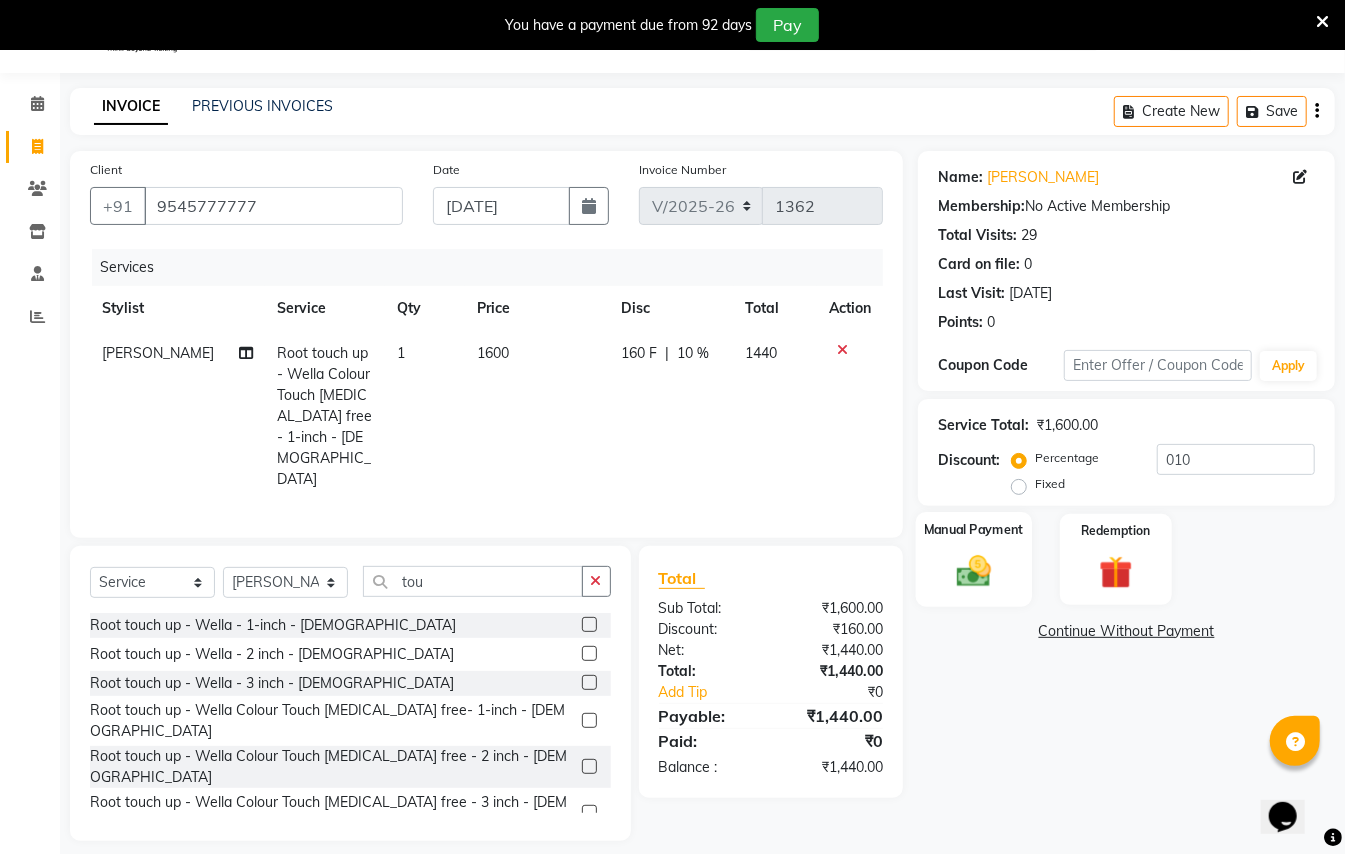 click 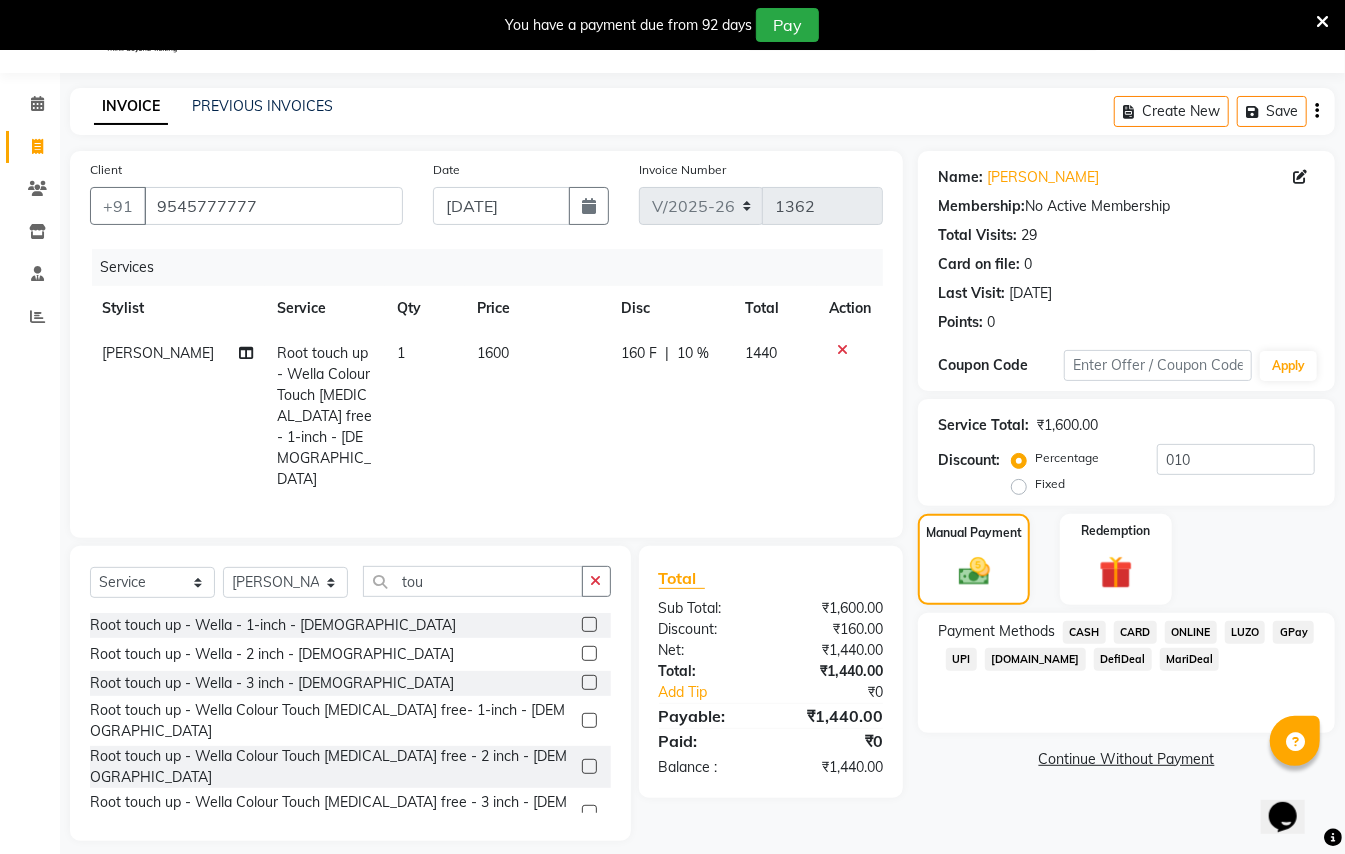 click on "GPay" 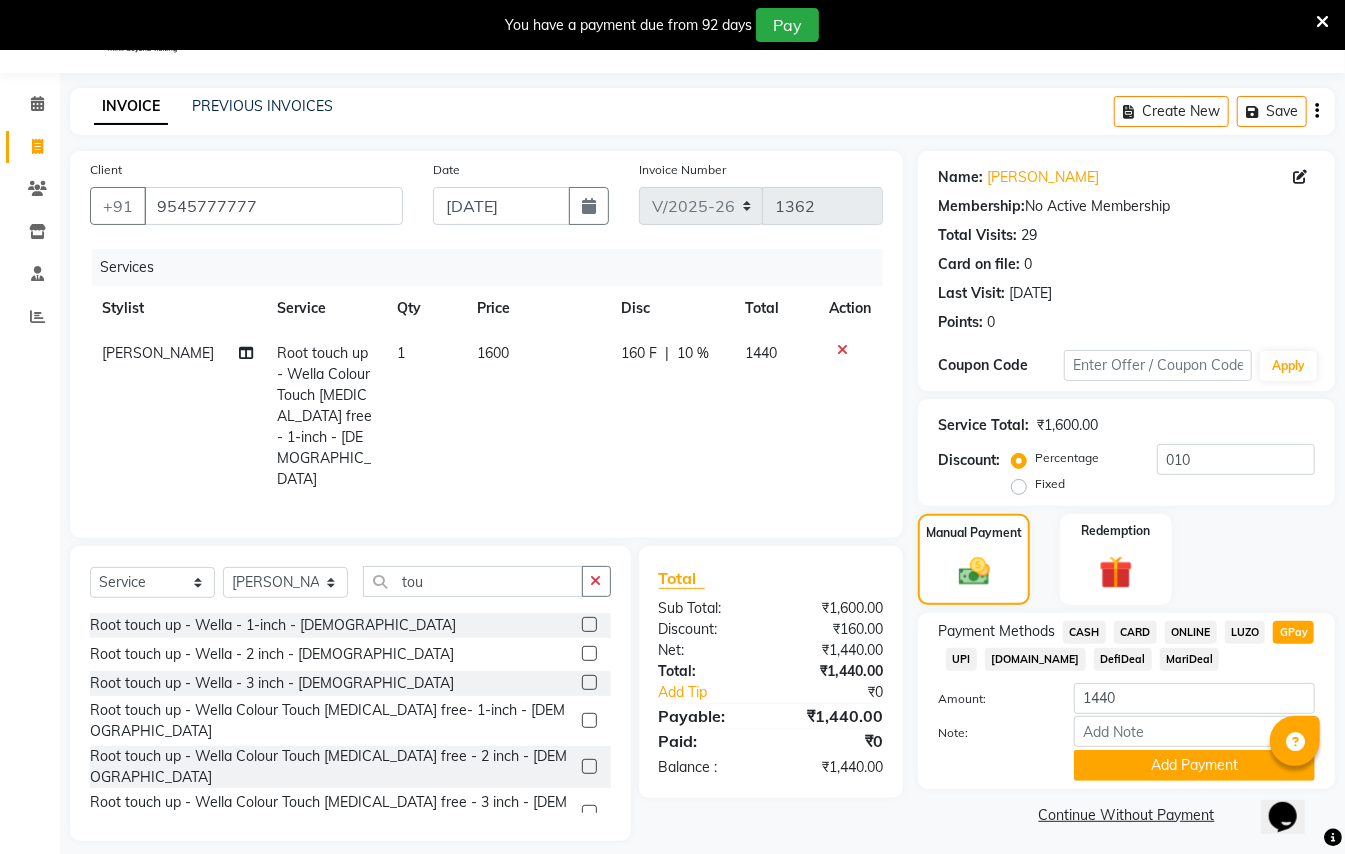 click on "CARD" 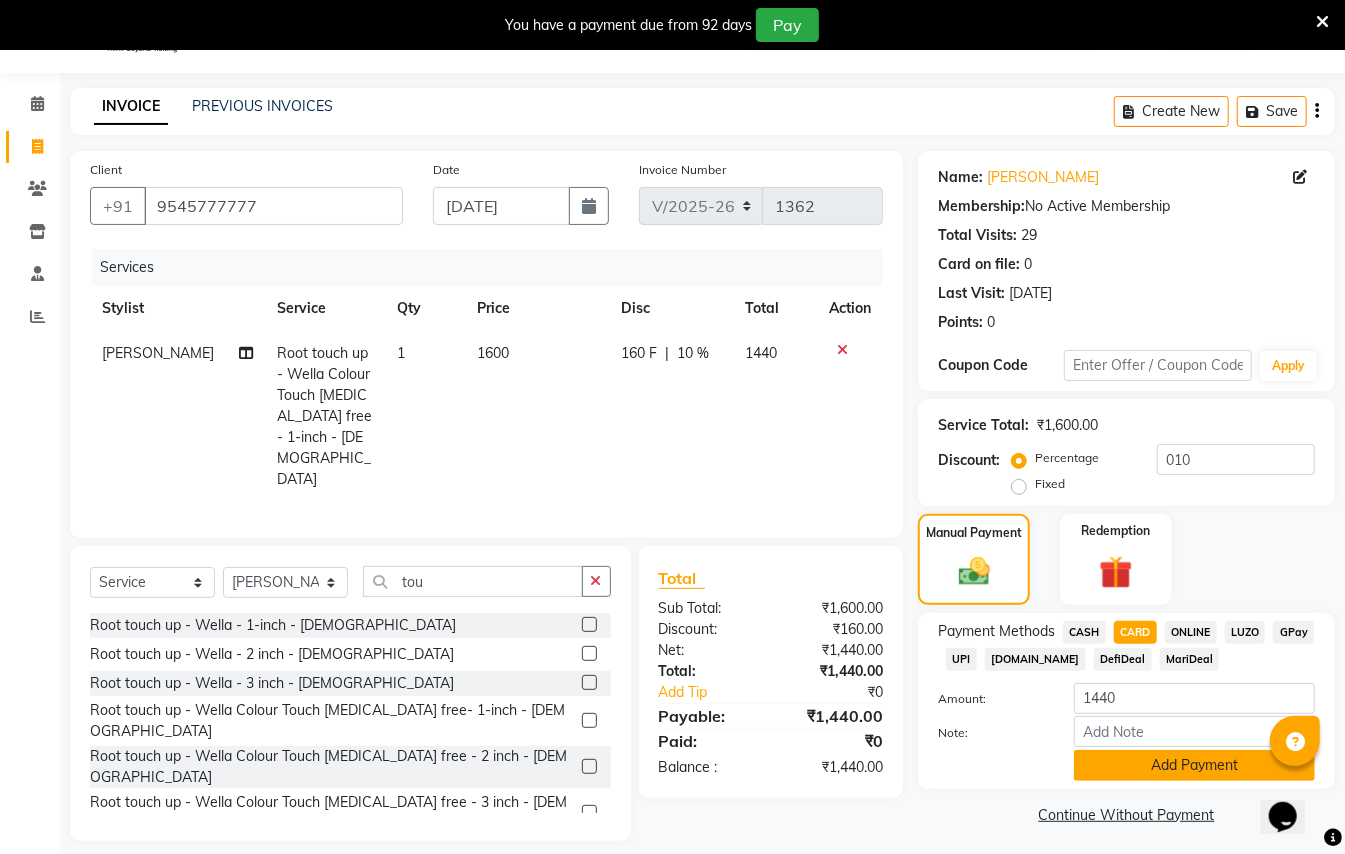 click on "Add Payment" 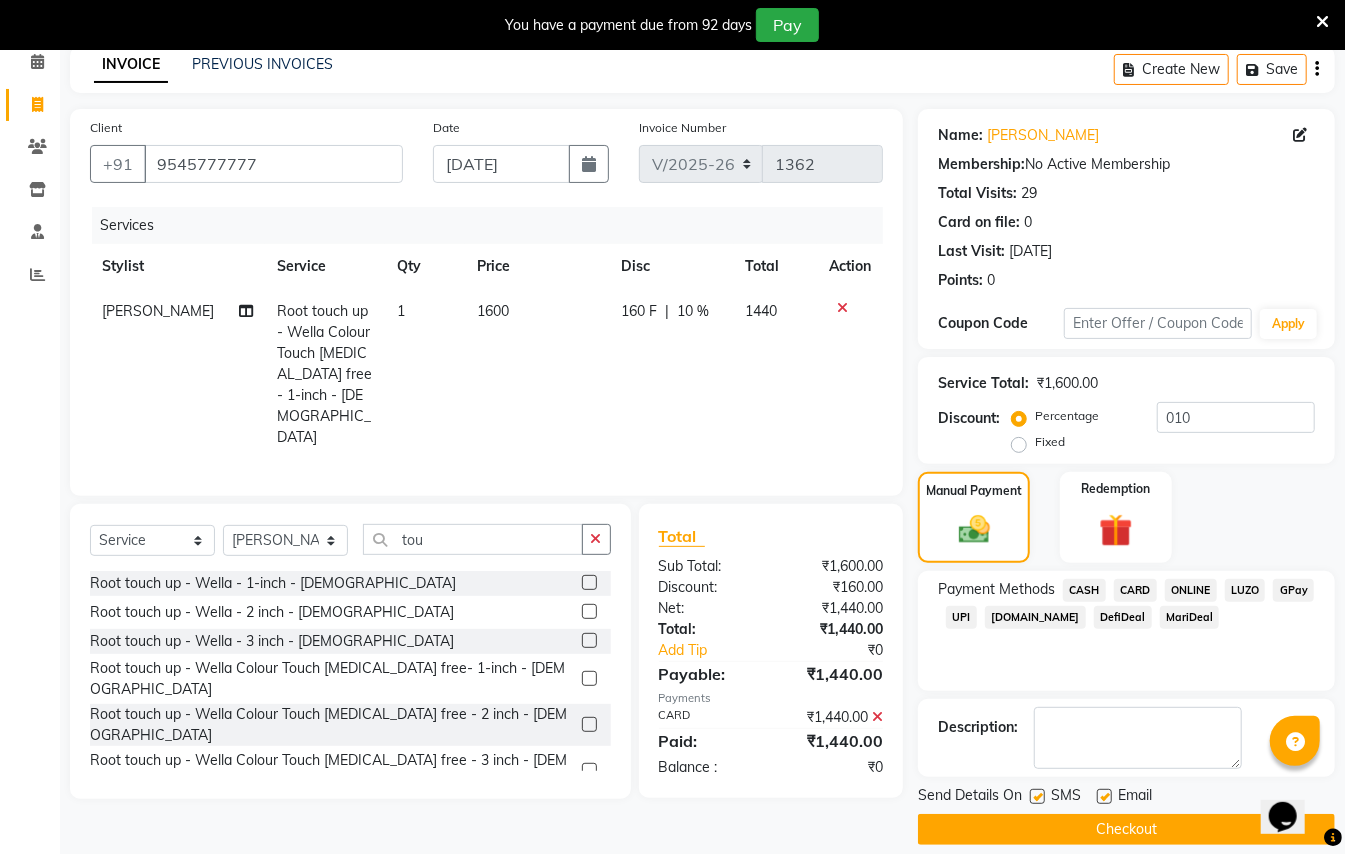 scroll, scrollTop: 114, scrollLeft: 0, axis: vertical 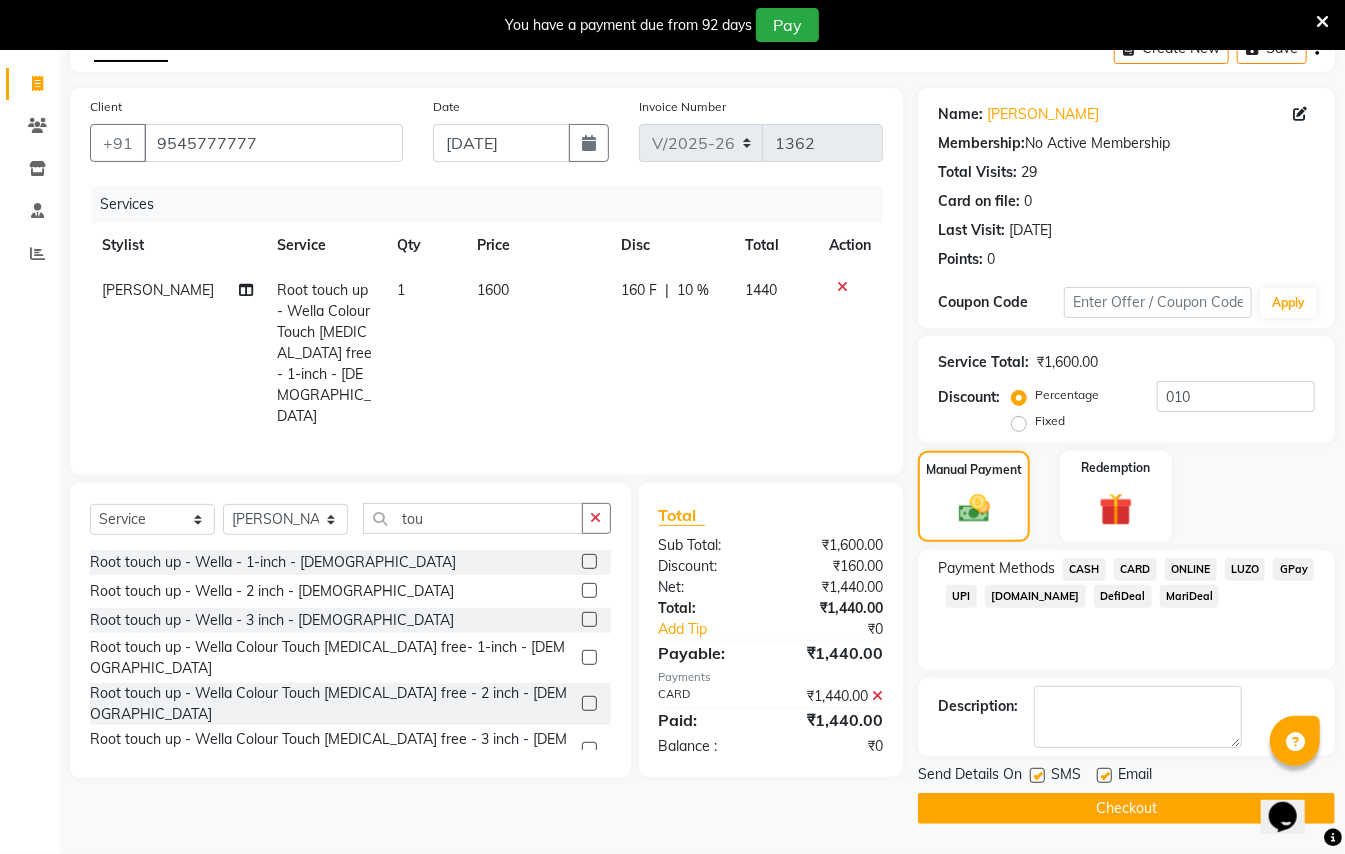 click on "Checkout" 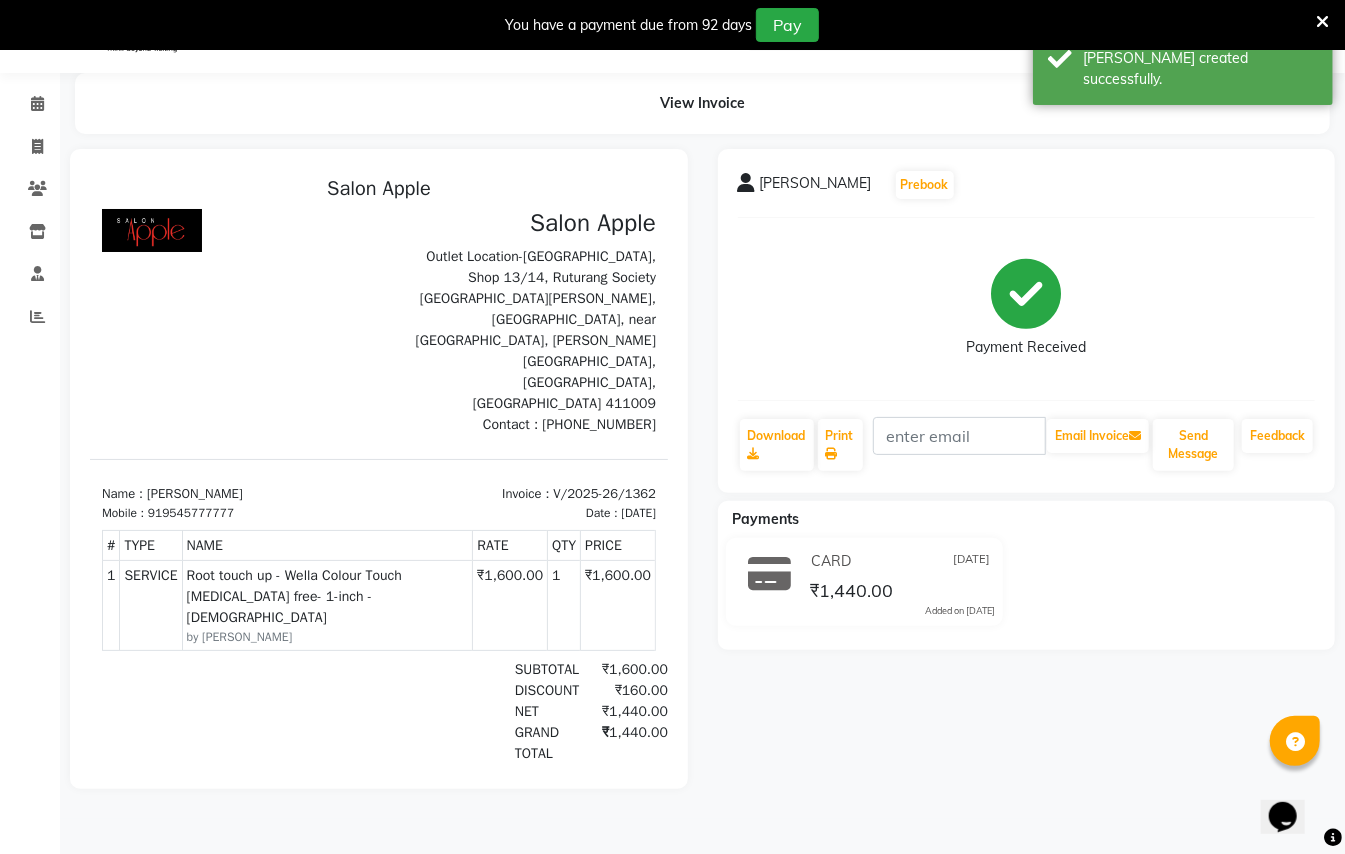 scroll, scrollTop: 0, scrollLeft: 0, axis: both 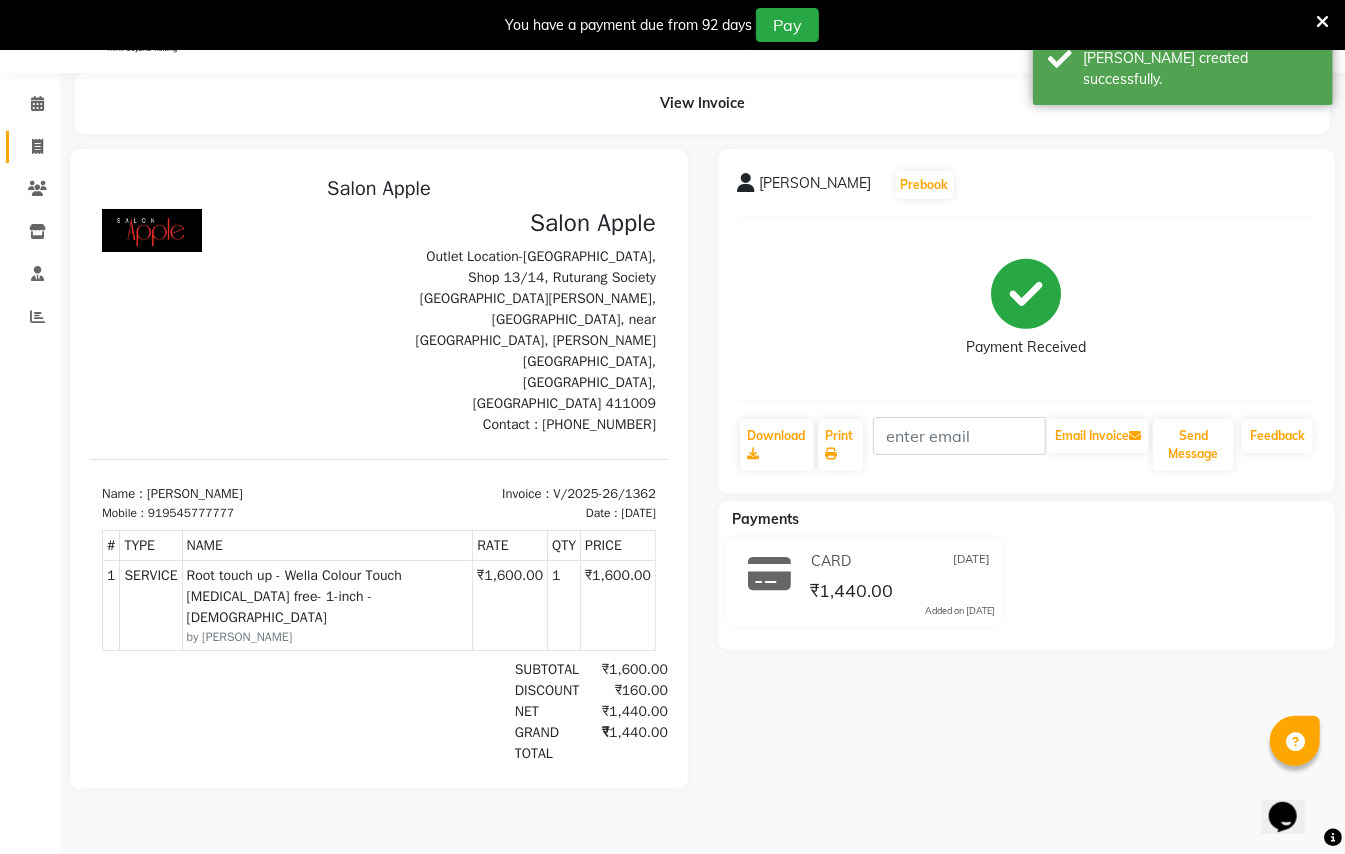 click on "Invoice" 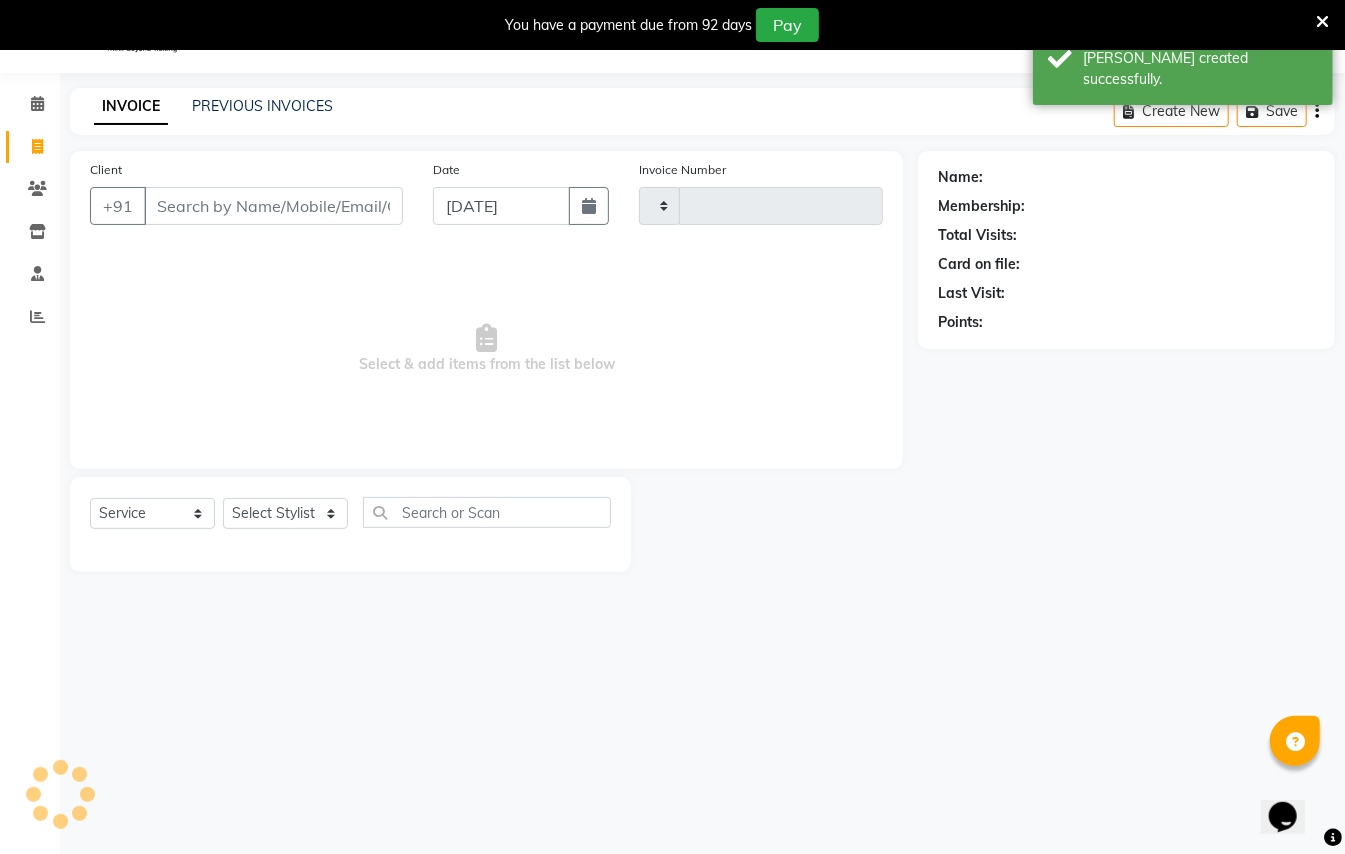 type on "1363" 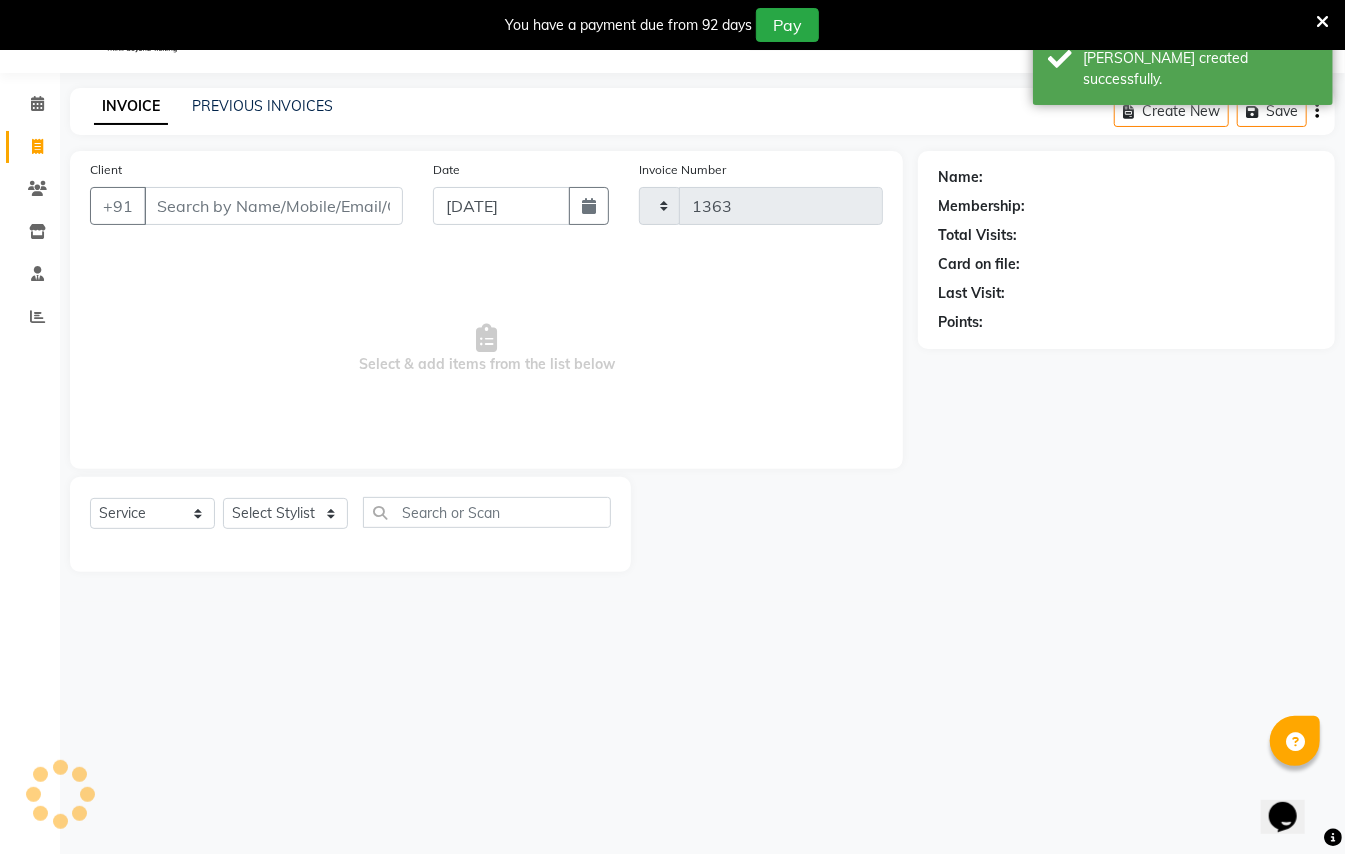 select on "123" 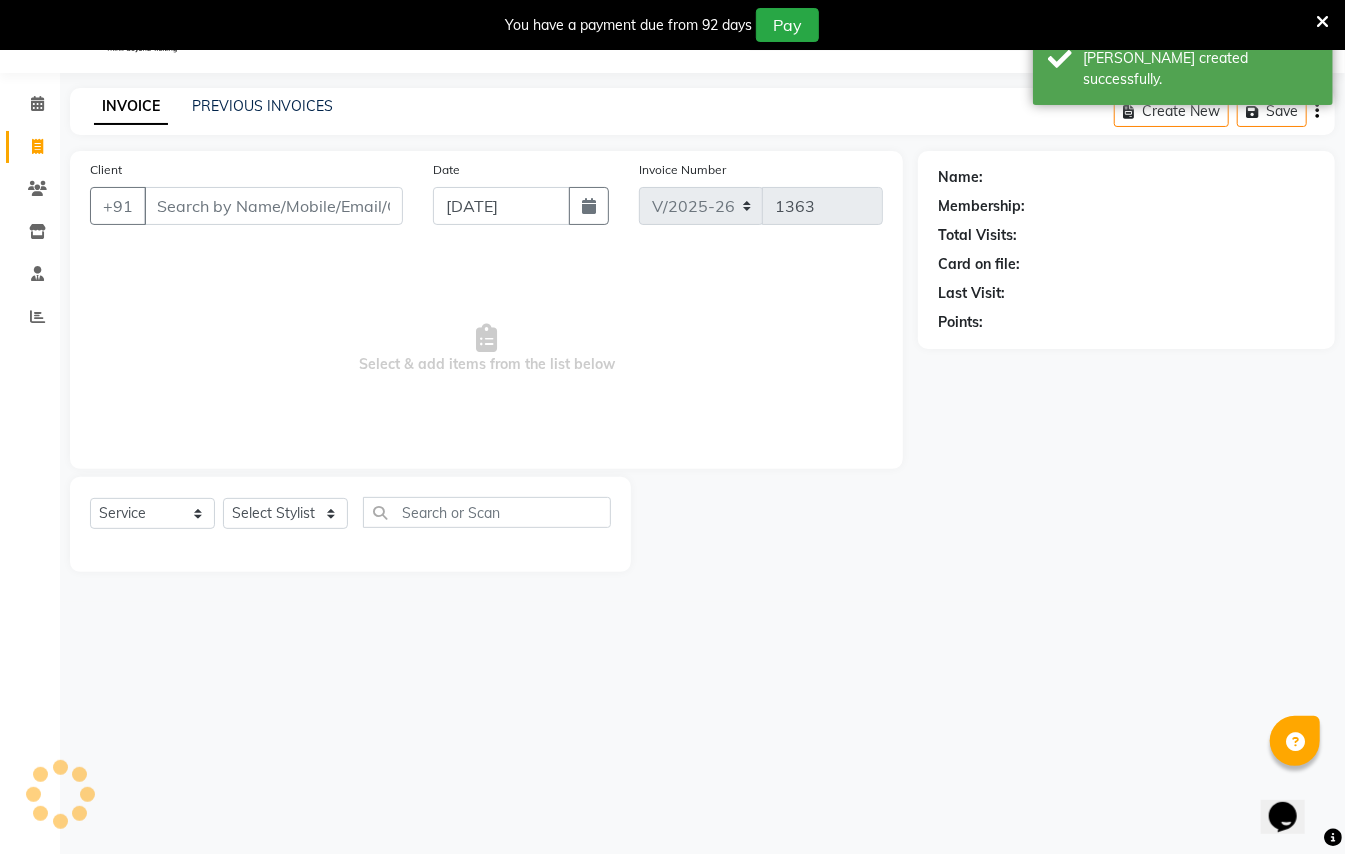 click on "Client" at bounding box center (273, 206) 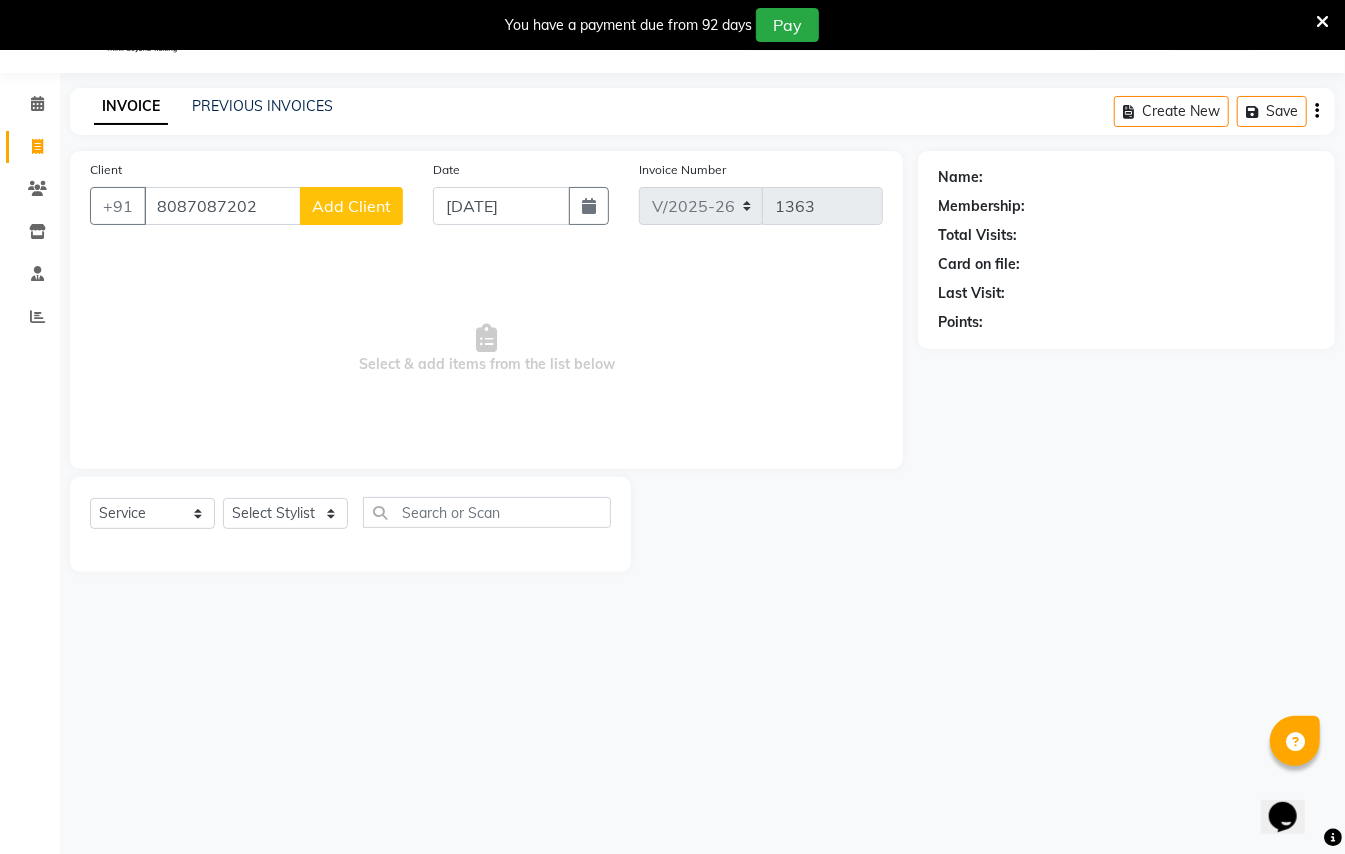 type on "8087087202" 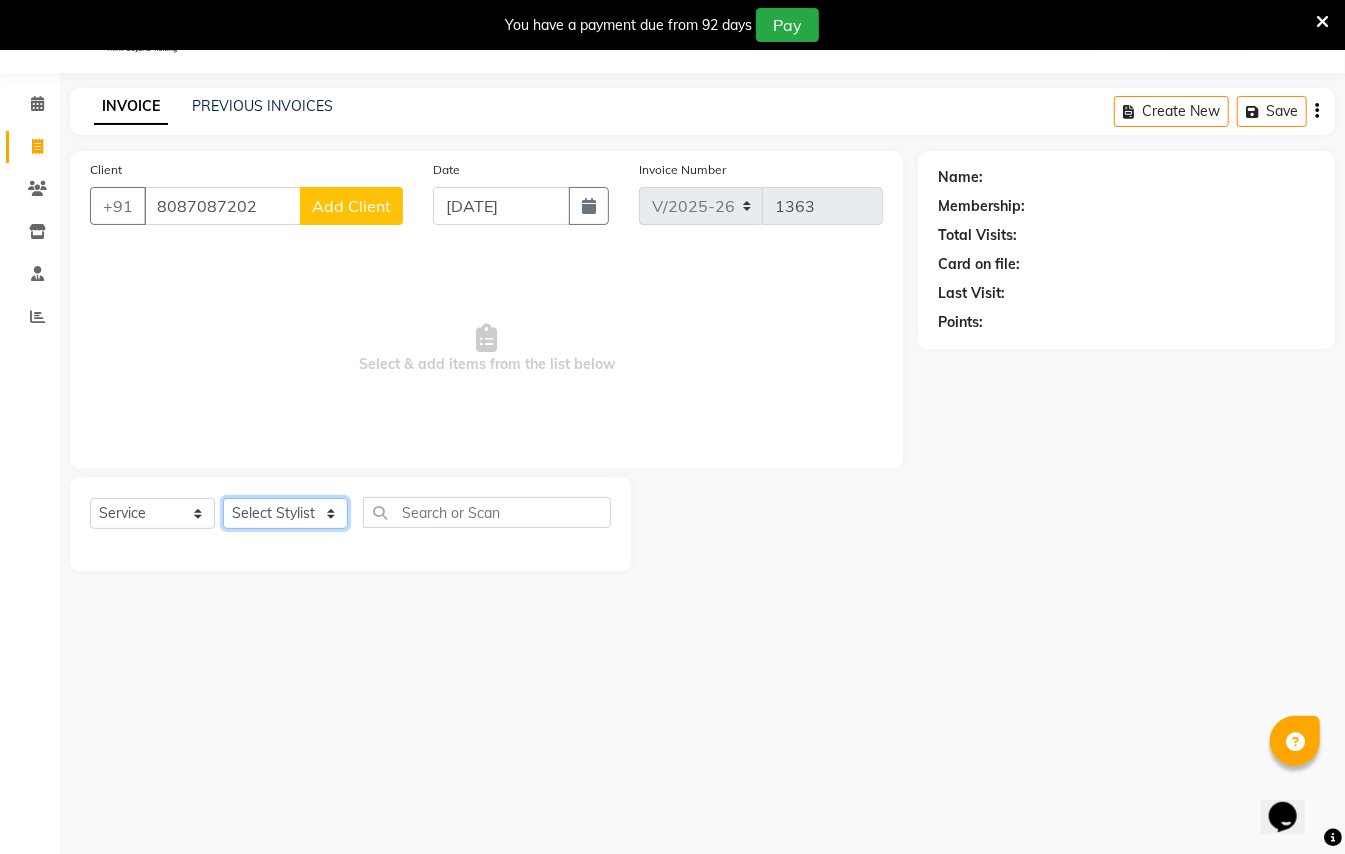 click on "Select Stylist [PERSON_NAME] [PERSON_NAME]  [PERSON_NAME] [PERSON_NAME] [PERSON_NAME] Mane Manager [PERSON_NAME]  [PERSON_NAME] Owner [PERSON_NAME]" 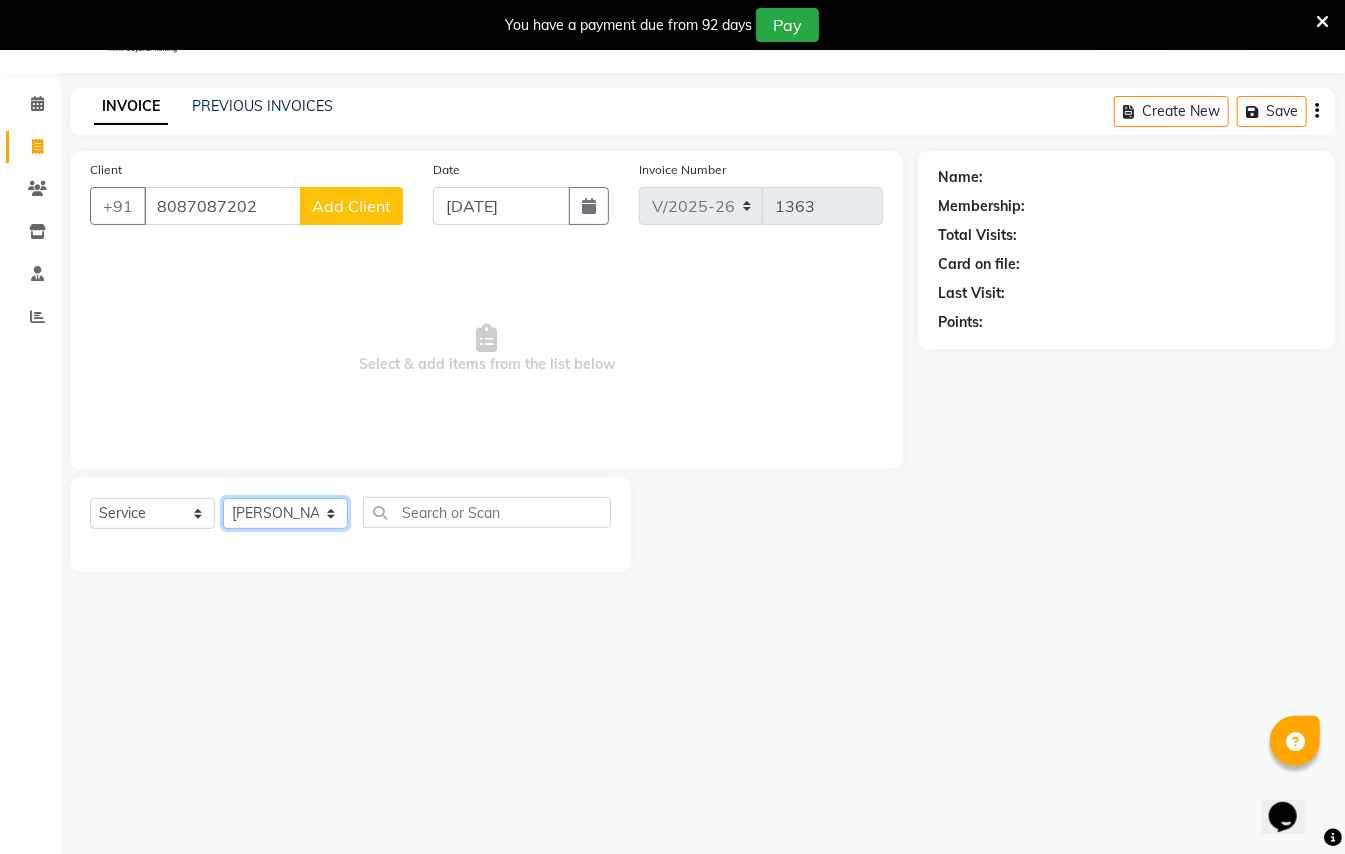 click on "Select Stylist [PERSON_NAME] [PERSON_NAME]  [PERSON_NAME] [PERSON_NAME] [PERSON_NAME] Mane Manager [PERSON_NAME]  [PERSON_NAME] Owner [PERSON_NAME]" 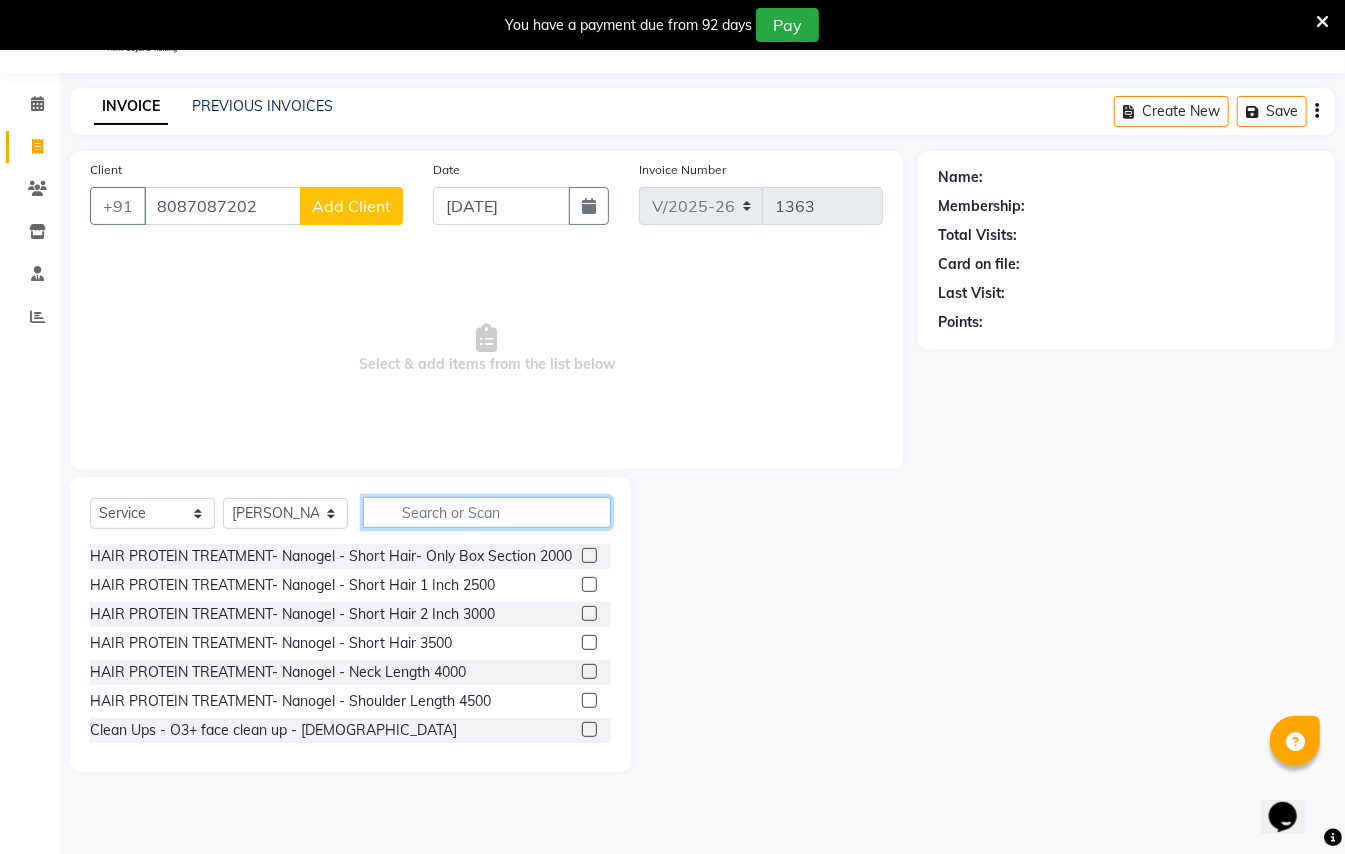 click 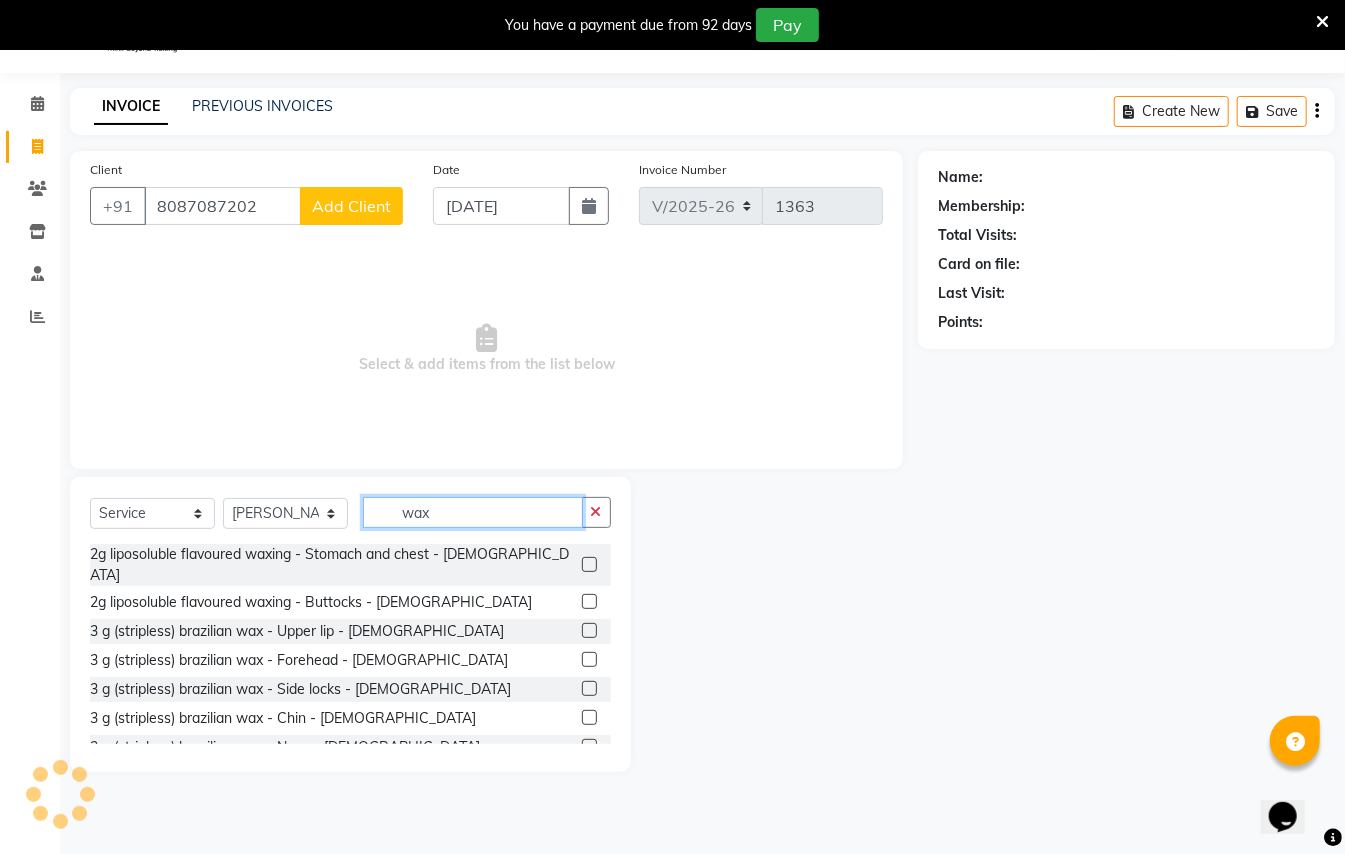 scroll, scrollTop: 533, scrollLeft: 0, axis: vertical 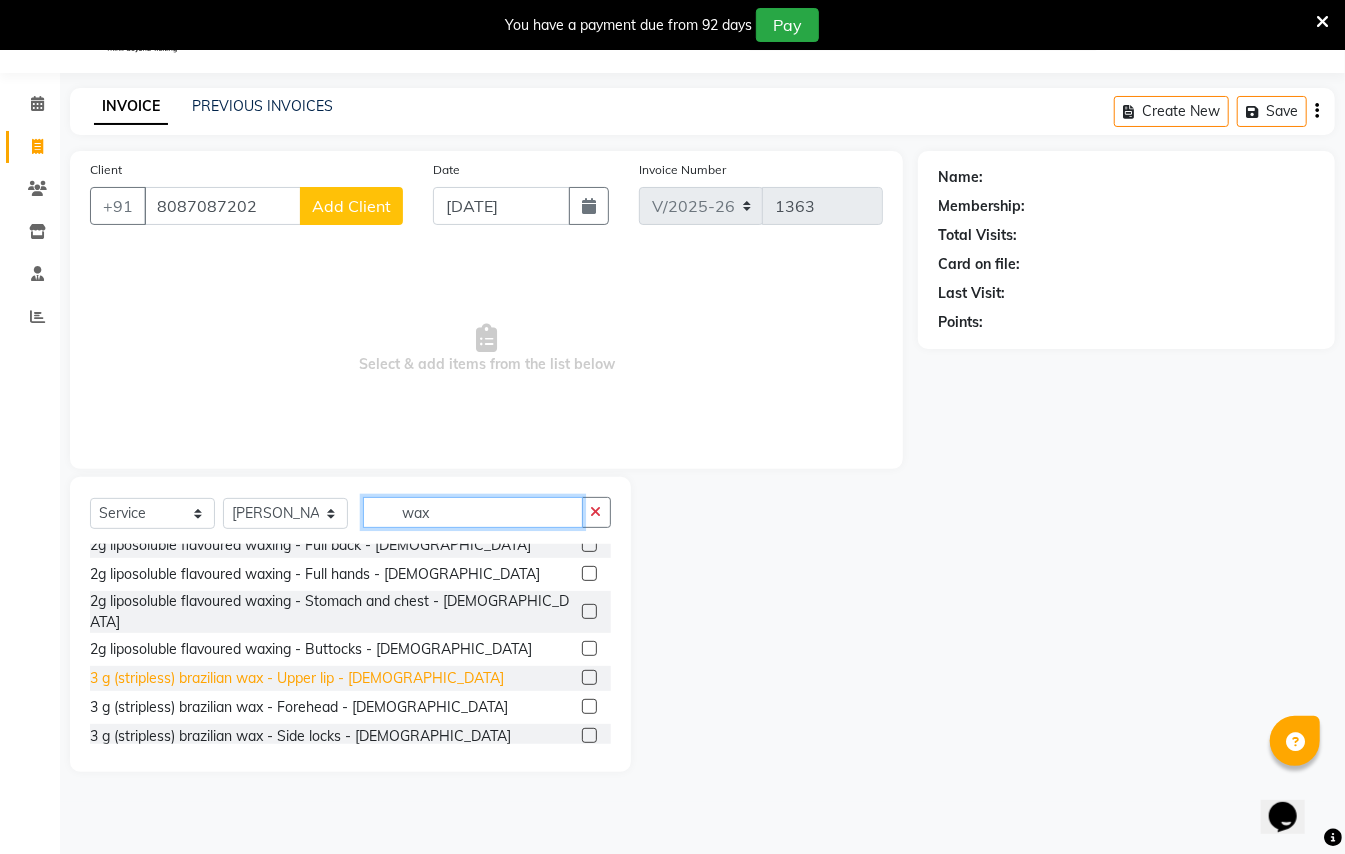type on "wax" 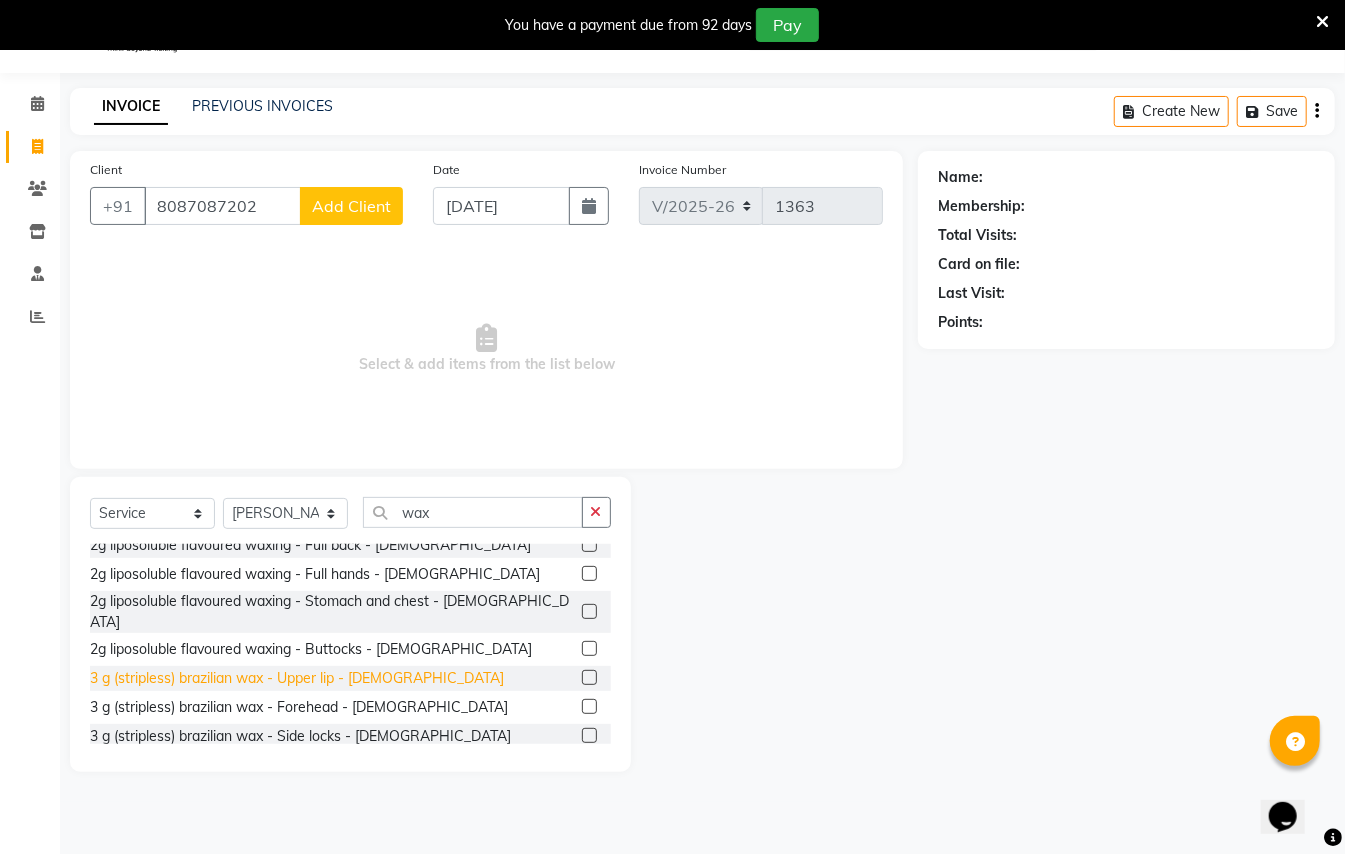 click on "3 g (stripless) brazilian wax - Upper lip - [DEMOGRAPHIC_DATA]" 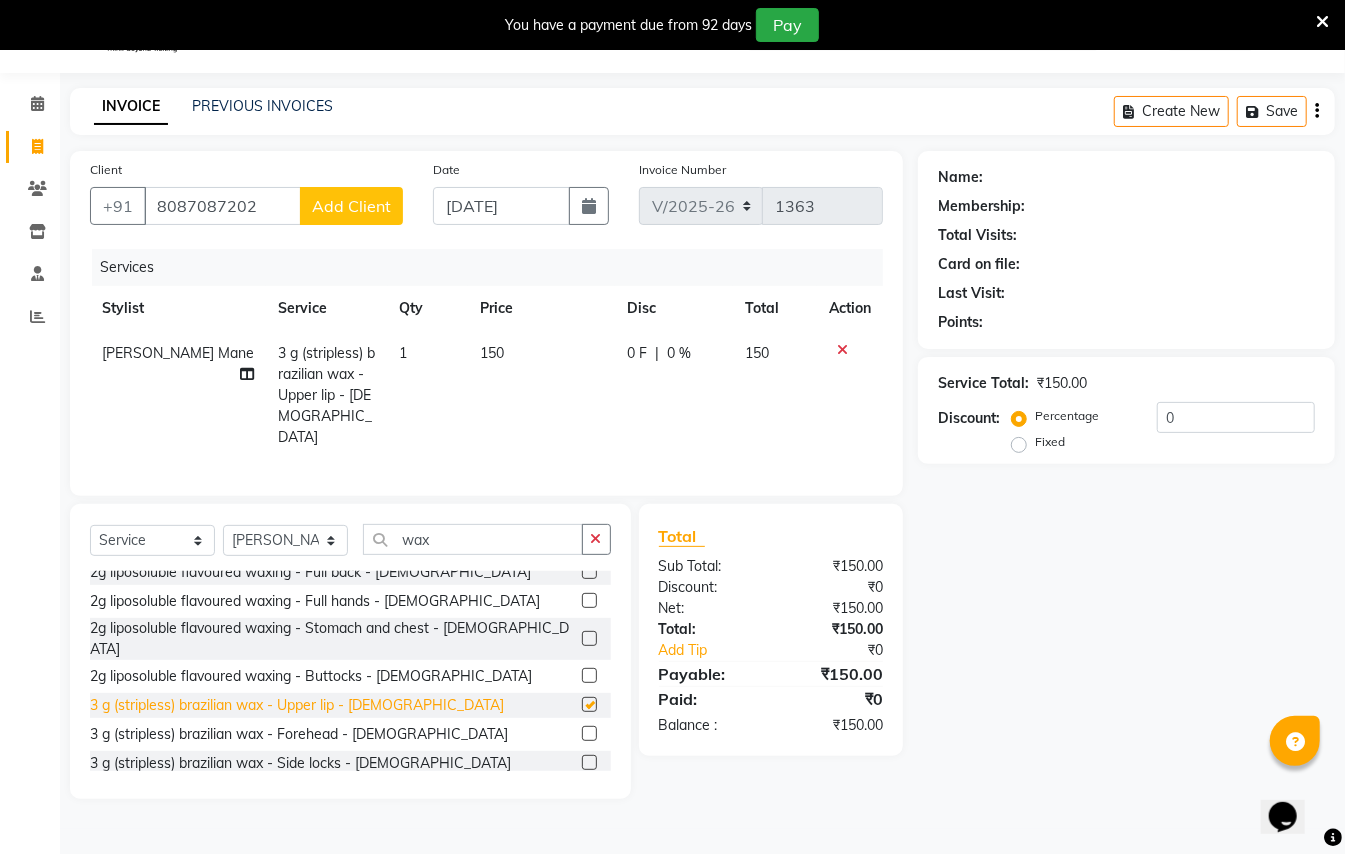 checkbox on "false" 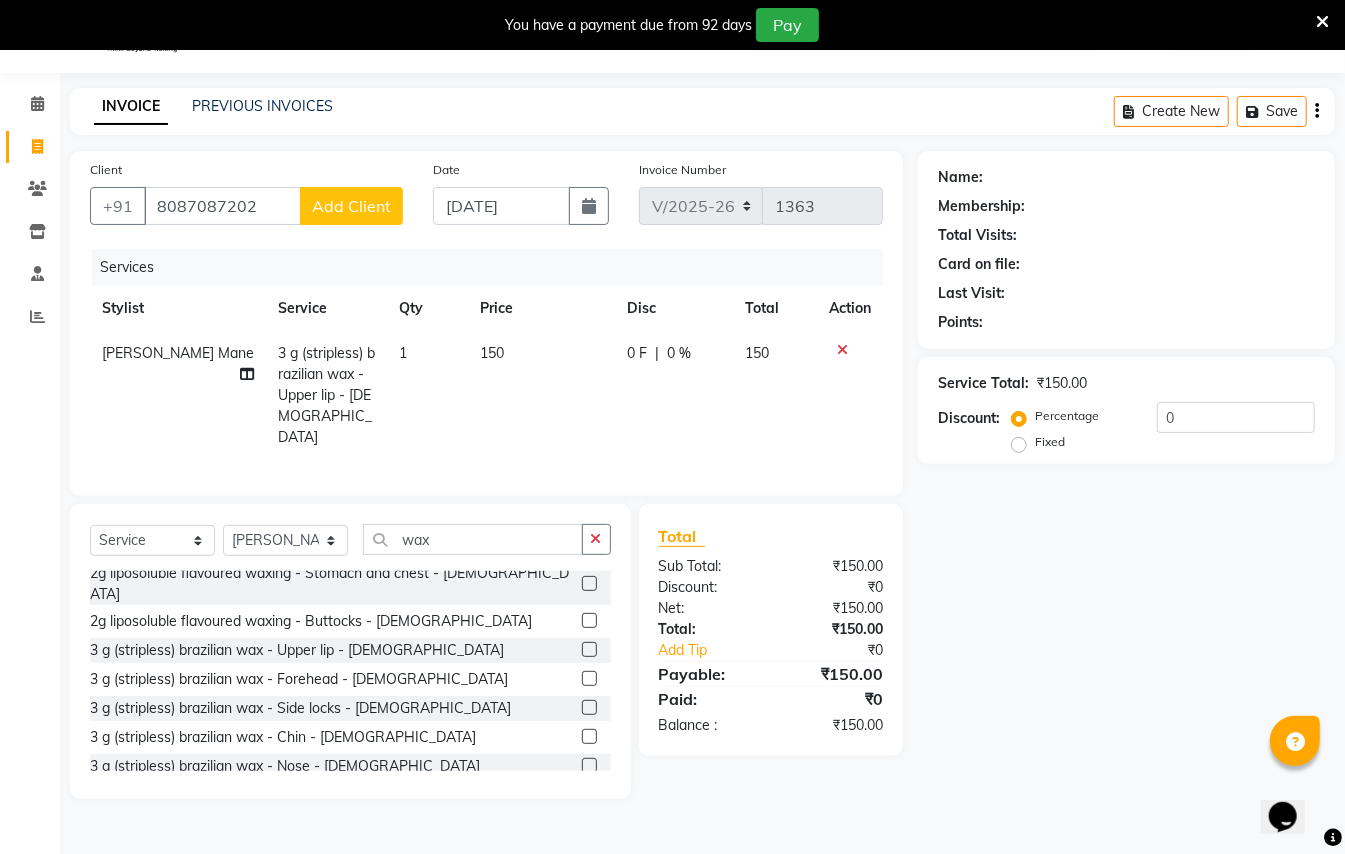 scroll, scrollTop: 666, scrollLeft: 0, axis: vertical 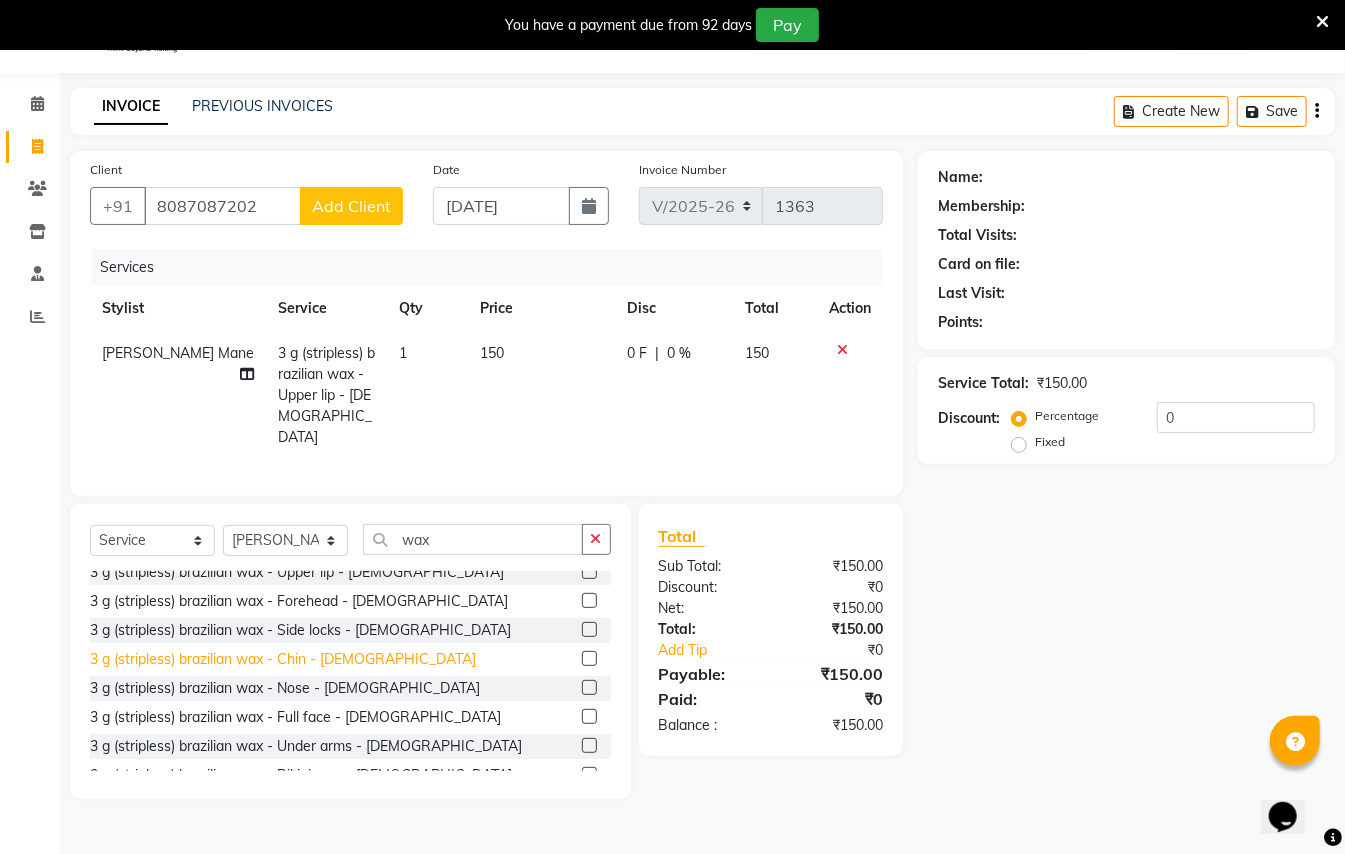 click on "3 g (stripless) brazilian wax - Chin - [DEMOGRAPHIC_DATA]" 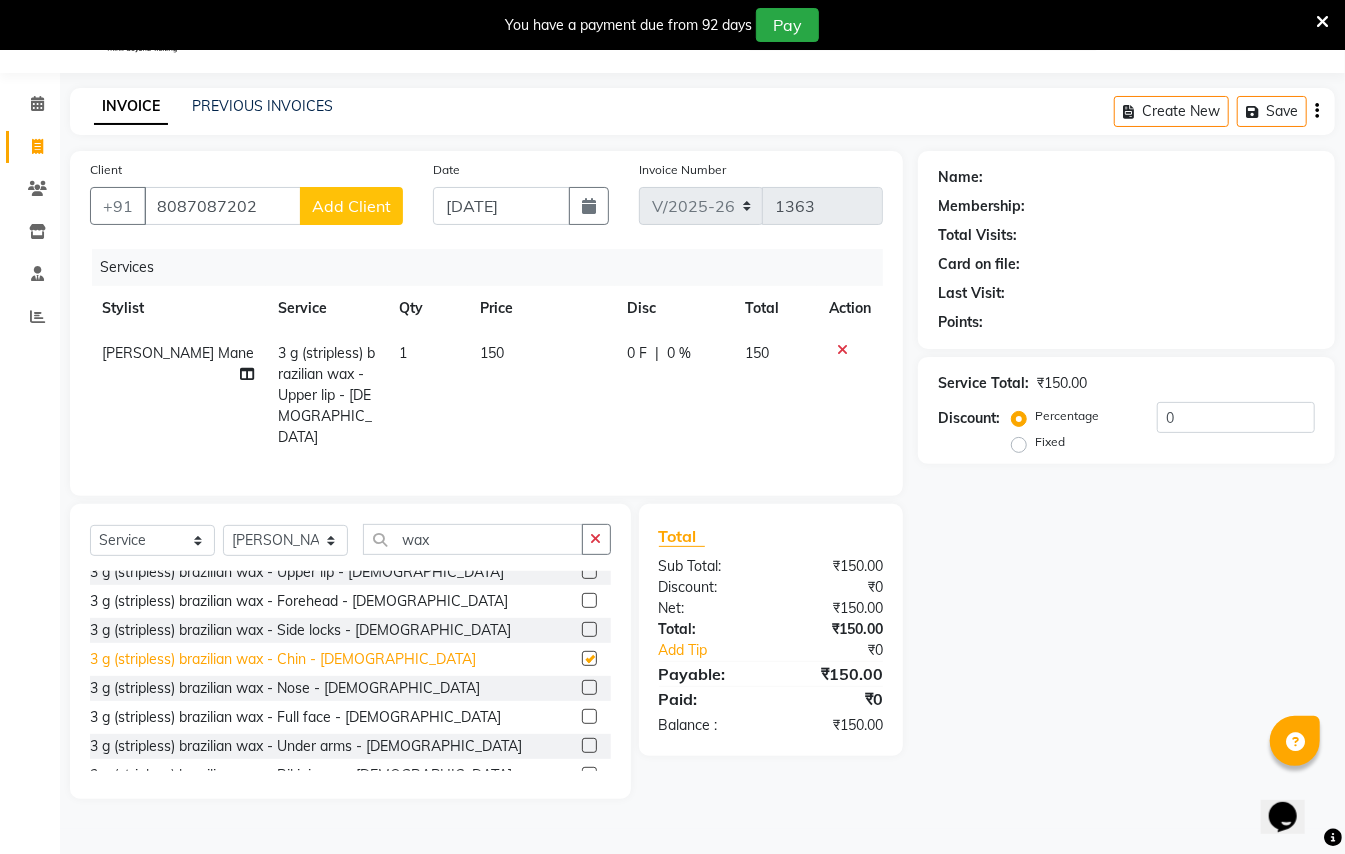 checkbox on "false" 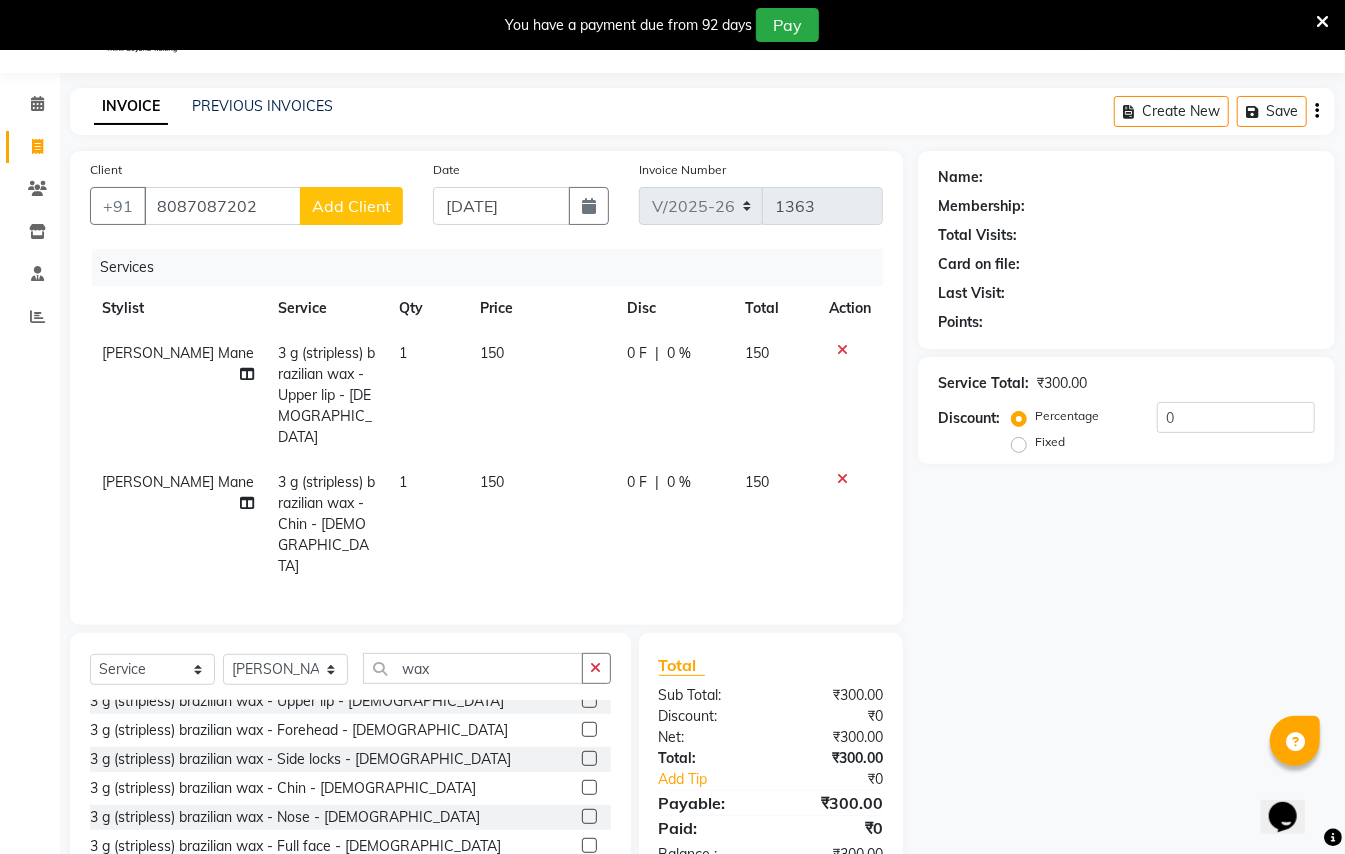 click on "Add Client" 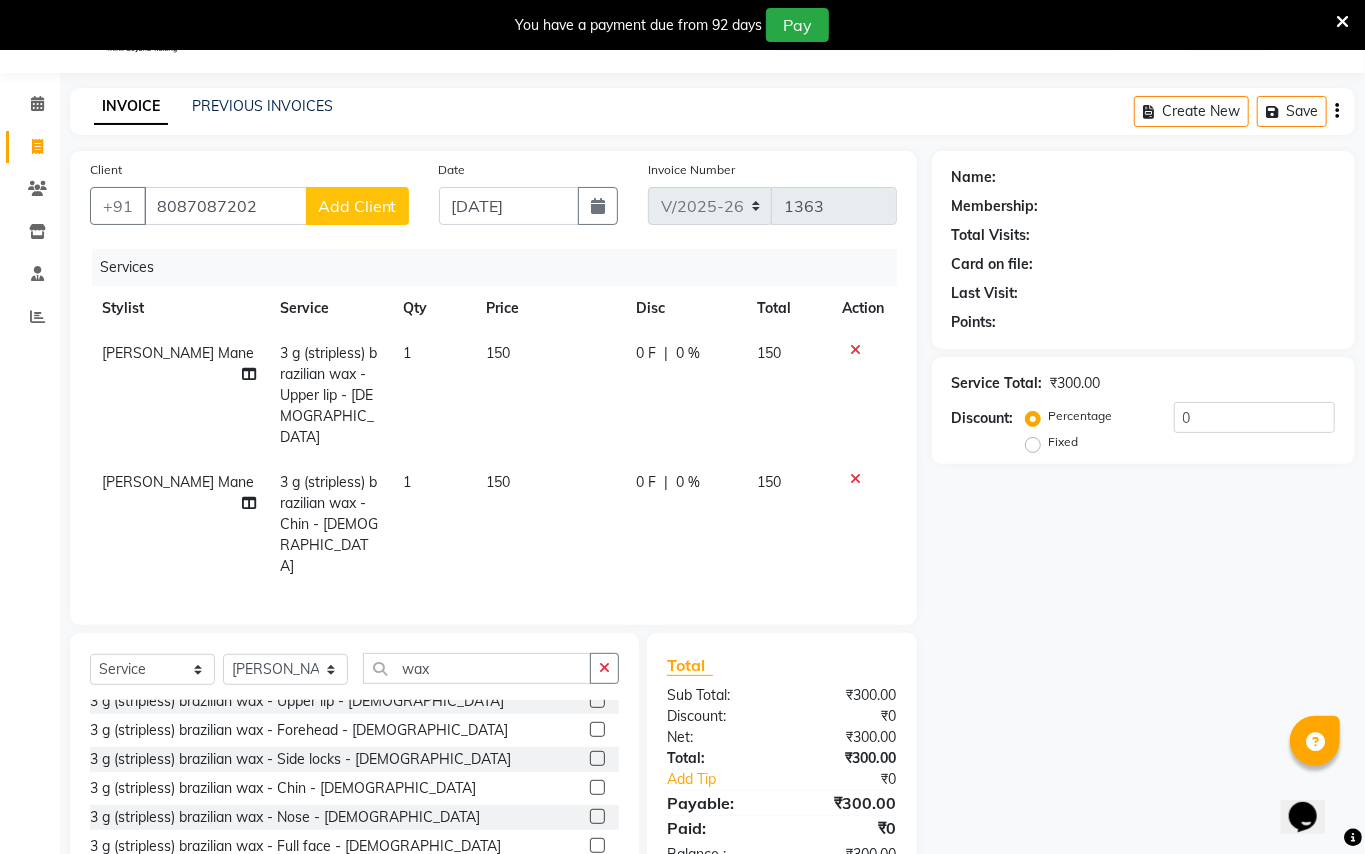 select on "22" 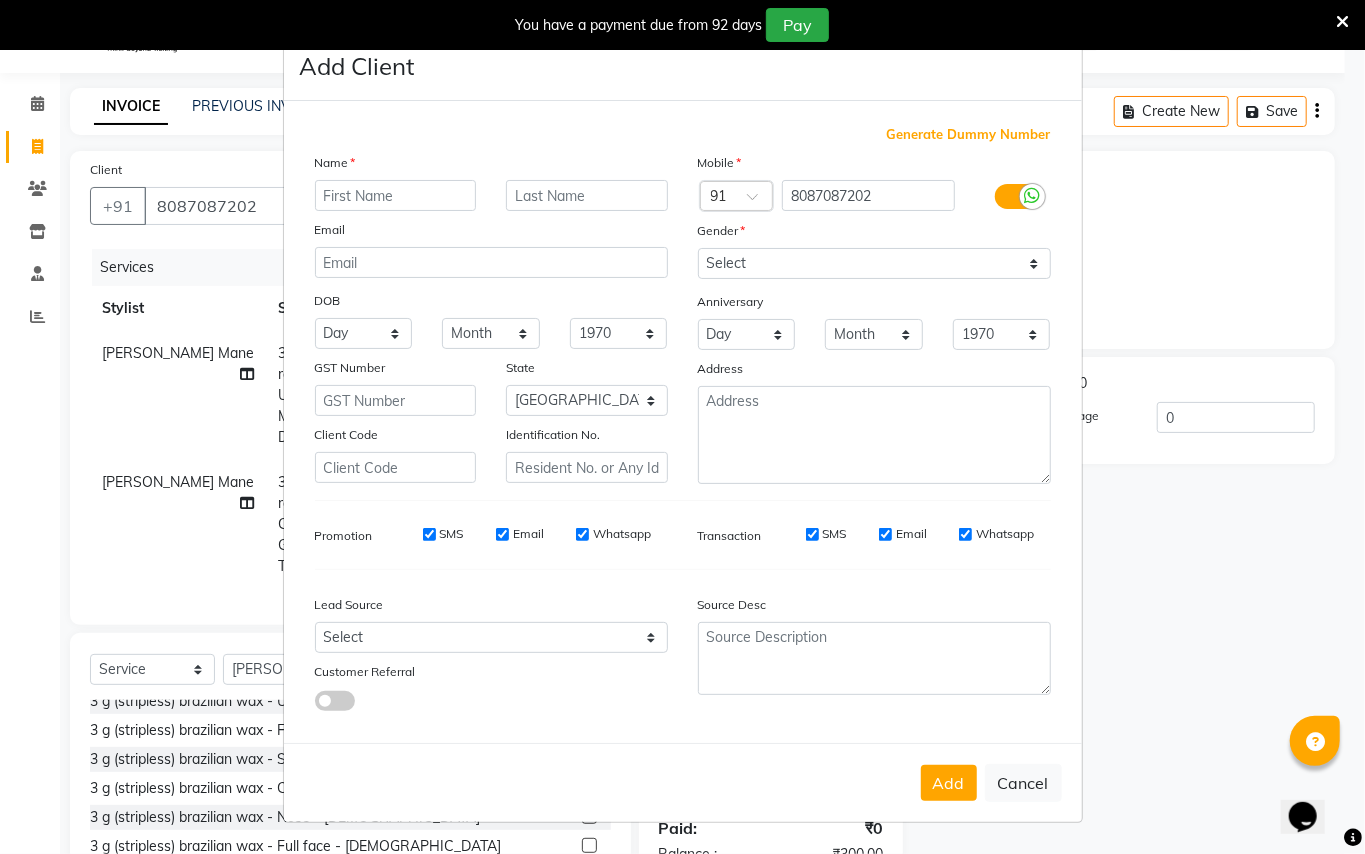 click at bounding box center (396, 195) 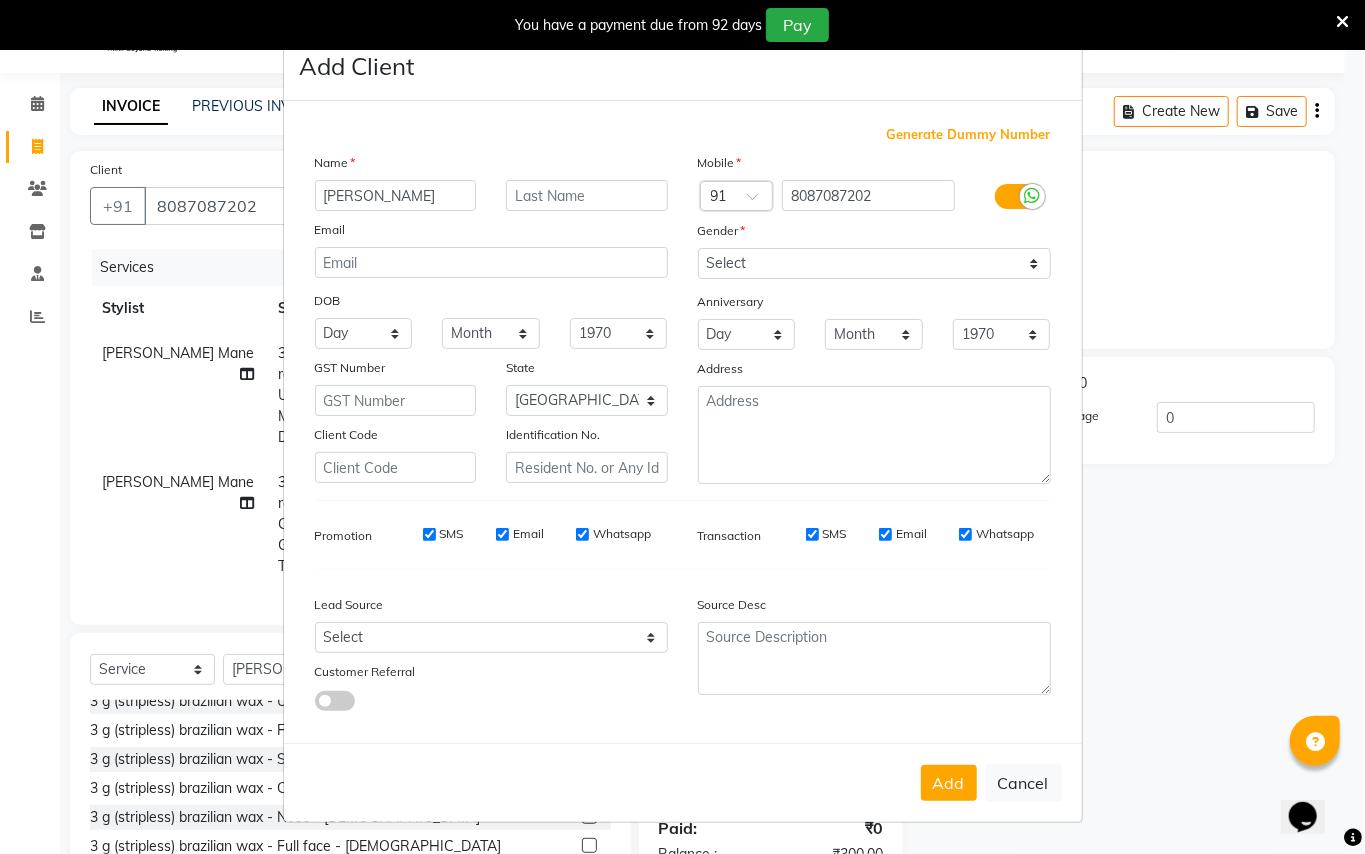 type on "[PERSON_NAME]" 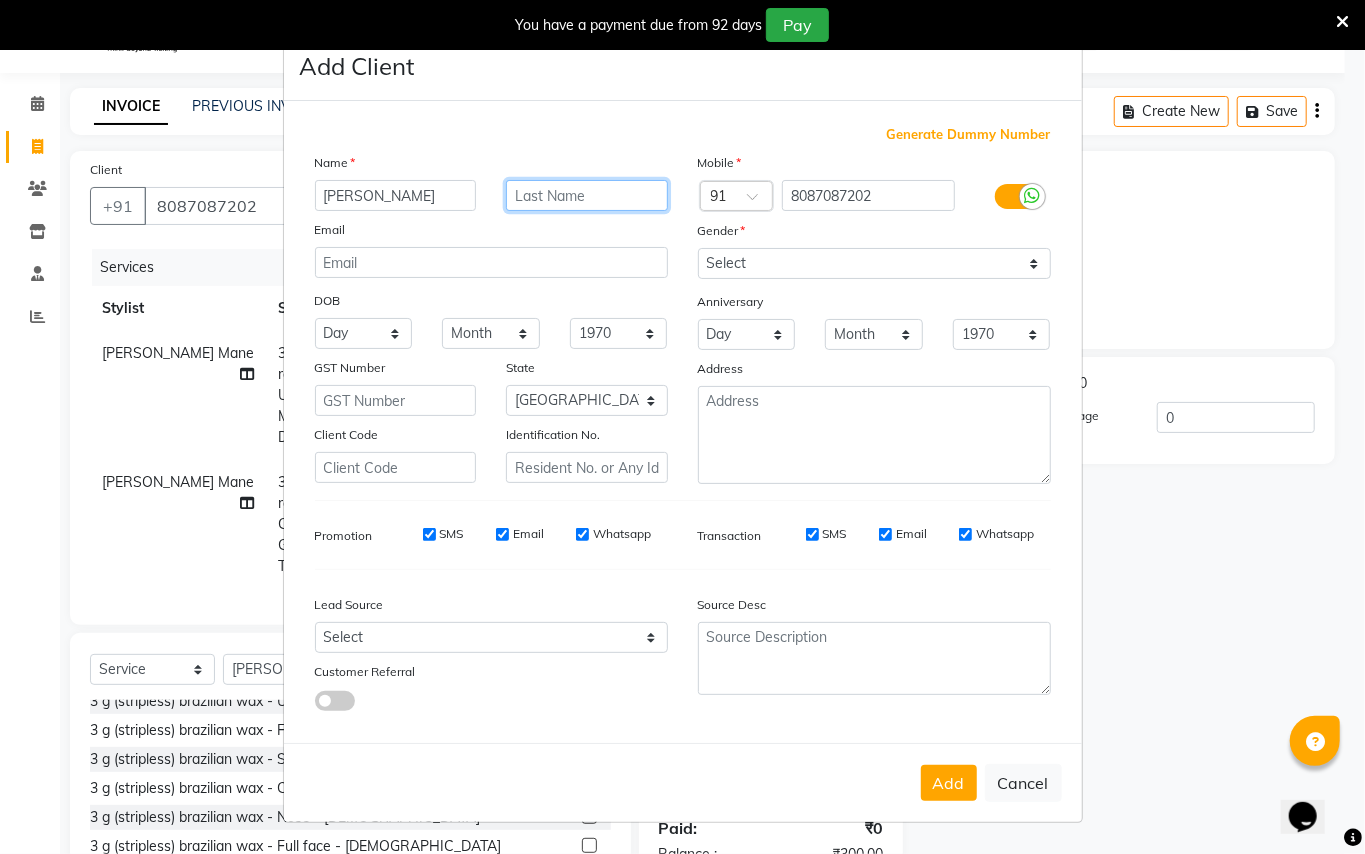 click at bounding box center [587, 195] 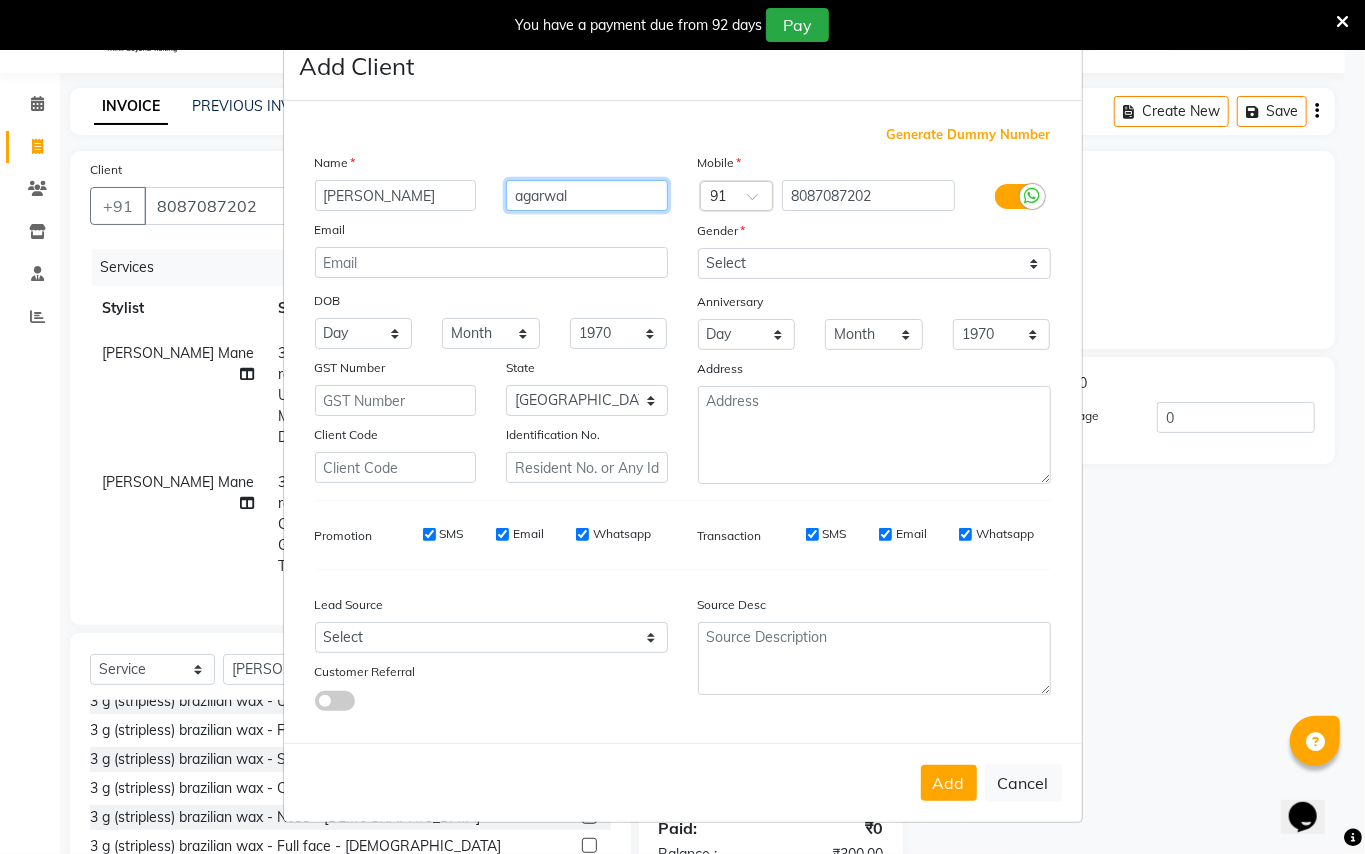 type on "agarwal" 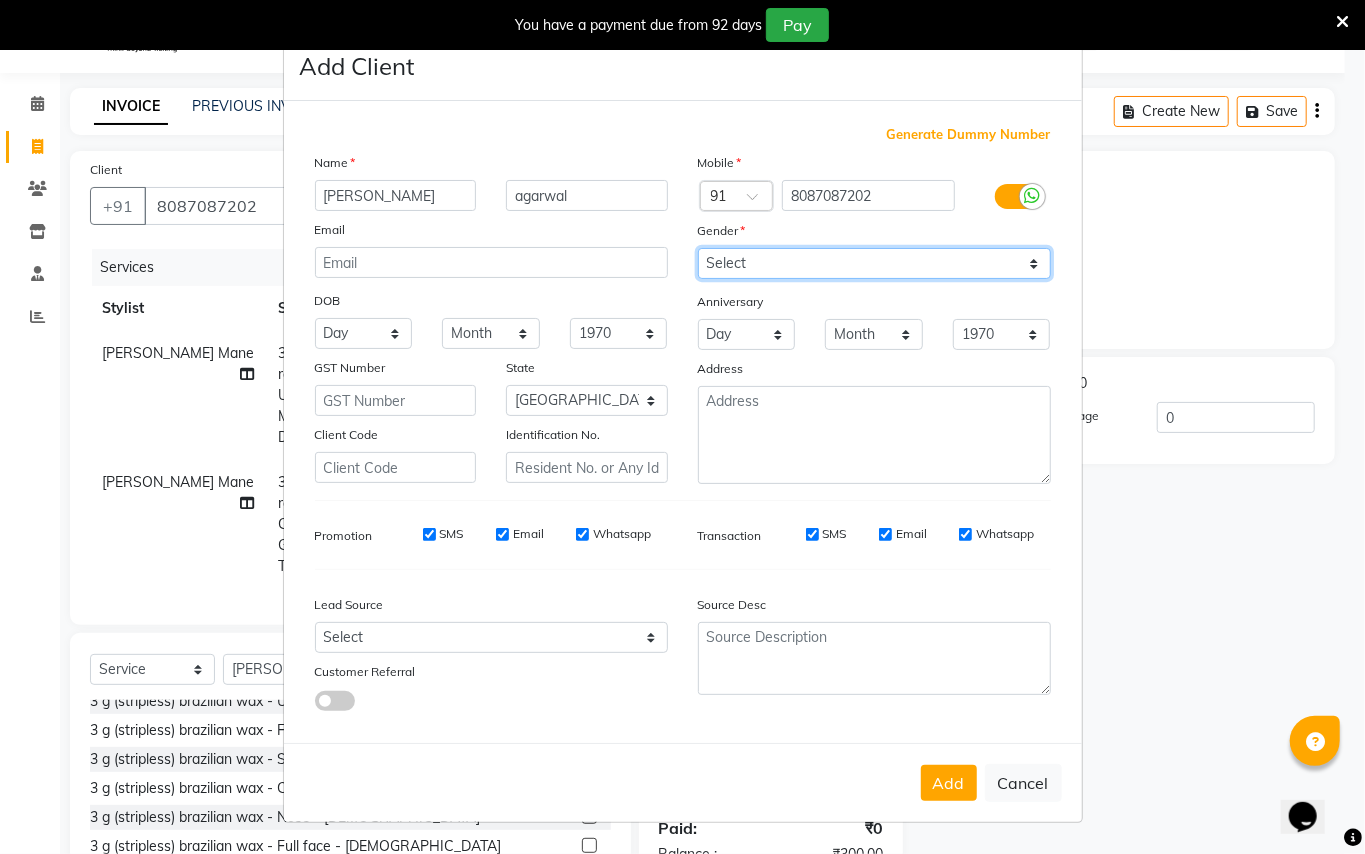 click on "Select [DEMOGRAPHIC_DATA] [DEMOGRAPHIC_DATA] Other Prefer Not To Say" at bounding box center (874, 263) 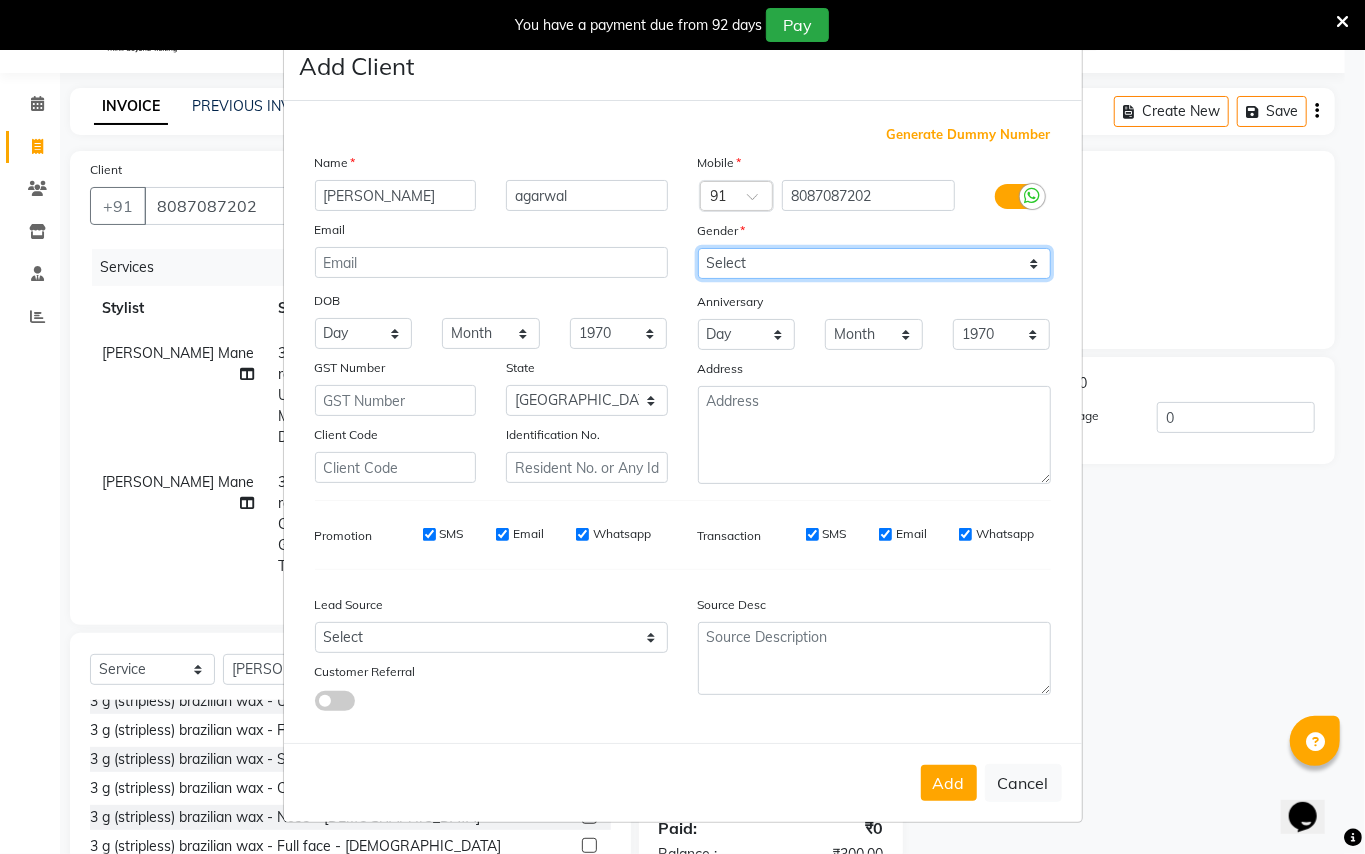 select on "[DEMOGRAPHIC_DATA]" 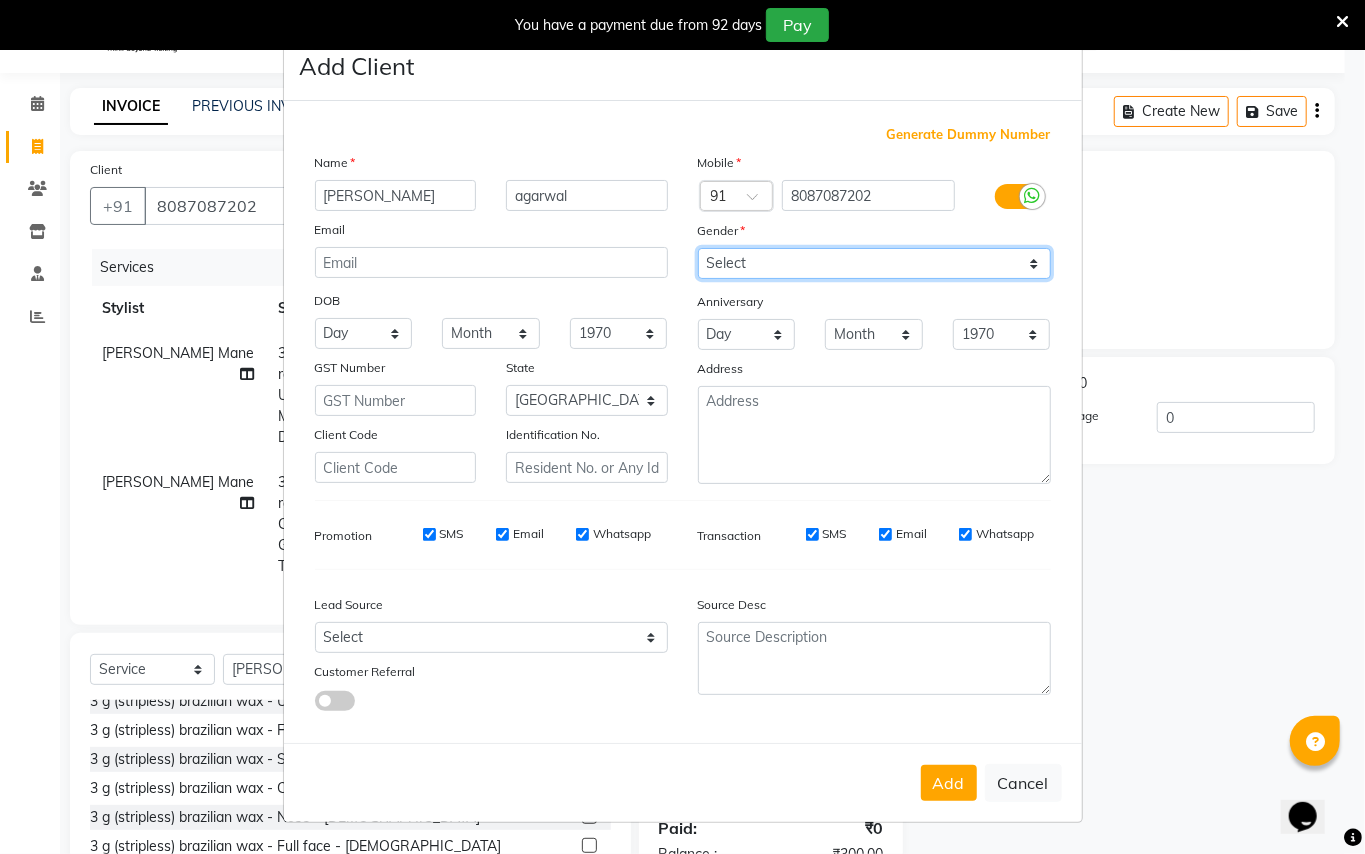 click on "Select [DEMOGRAPHIC_DATA] [DEMOGRAPHIC_DATA] Other Prefer Not To Say" at bounding box center (874, 263) 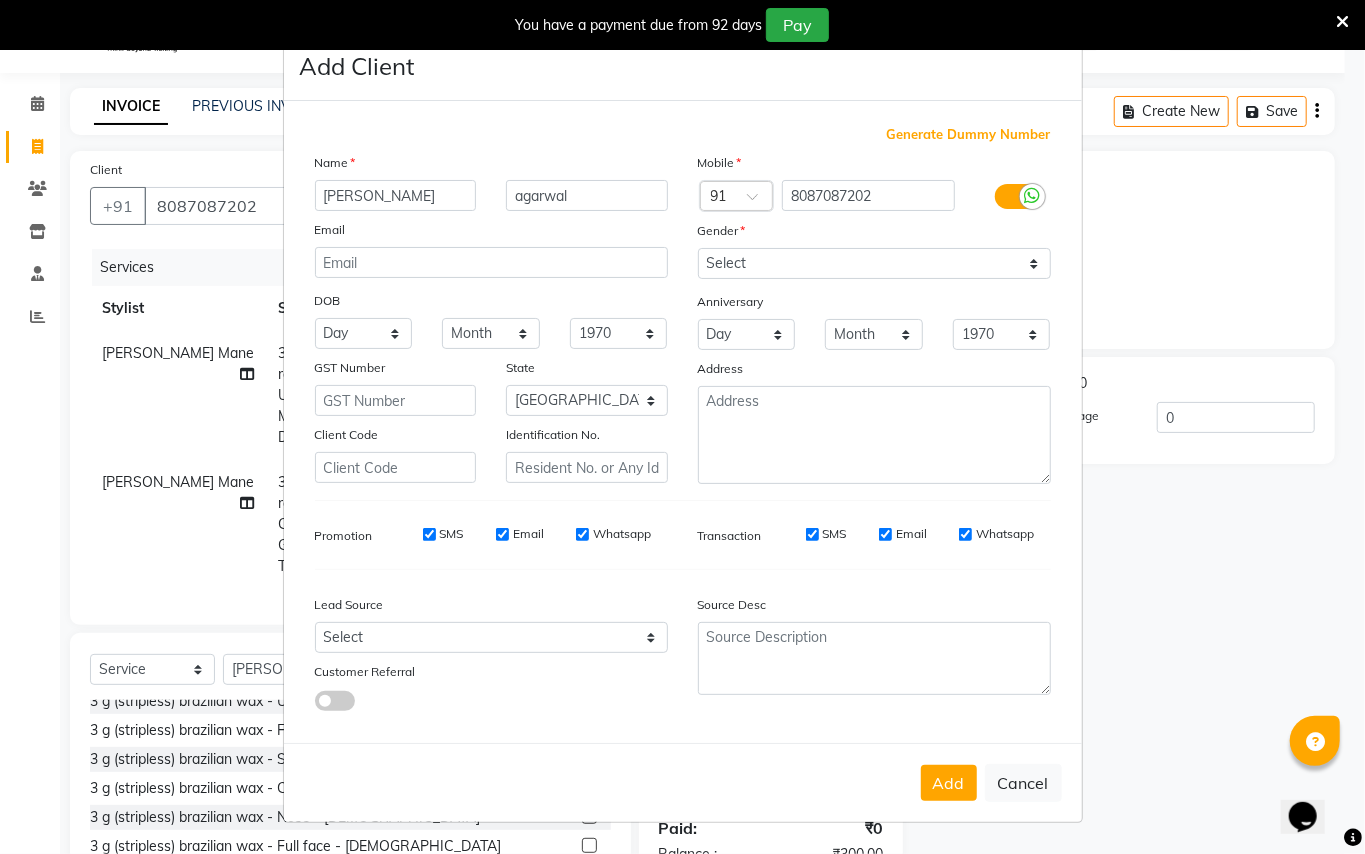 click on "Add   Cancel" at bounding box center (683, 782) 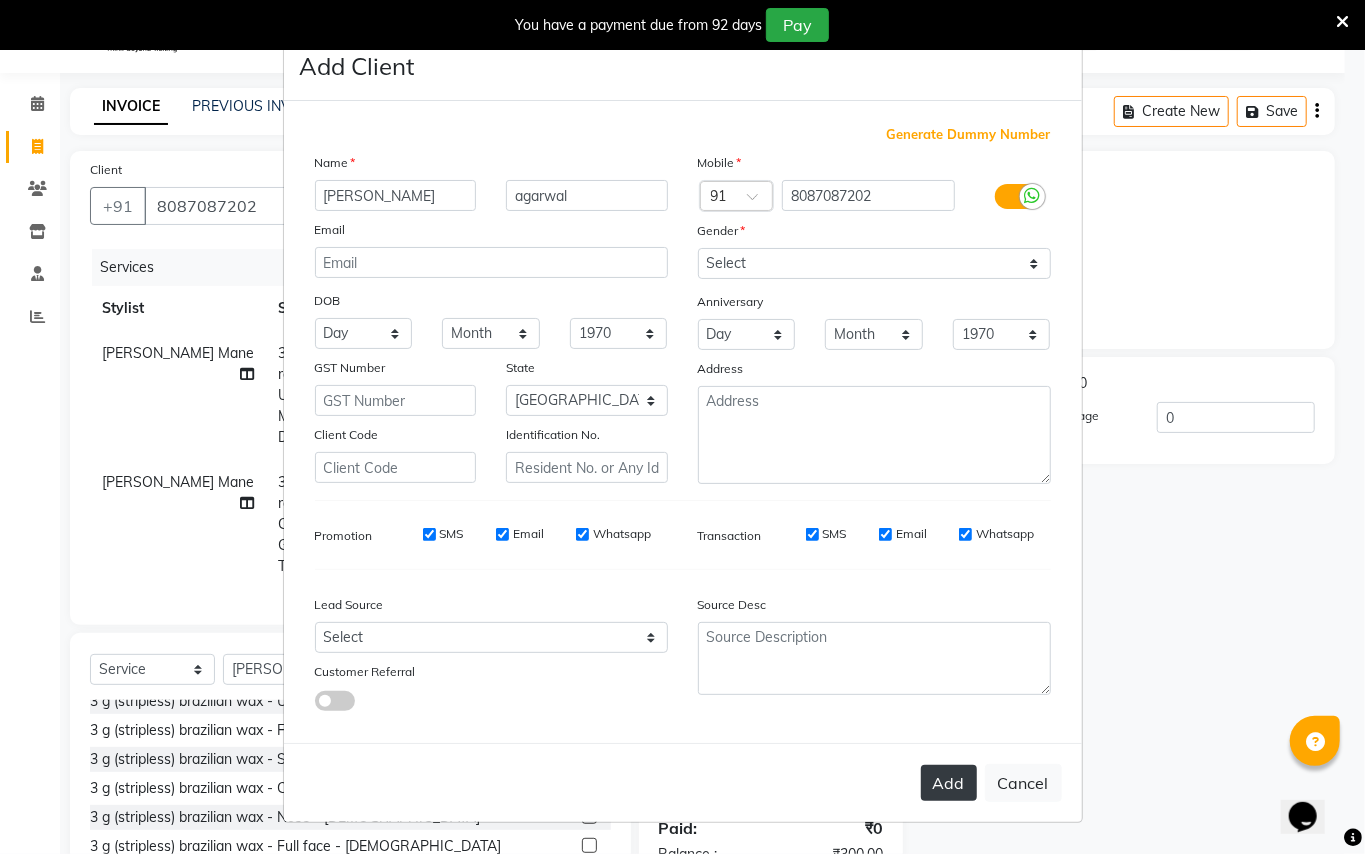 click on "Add" at bounding box center (949, 783) 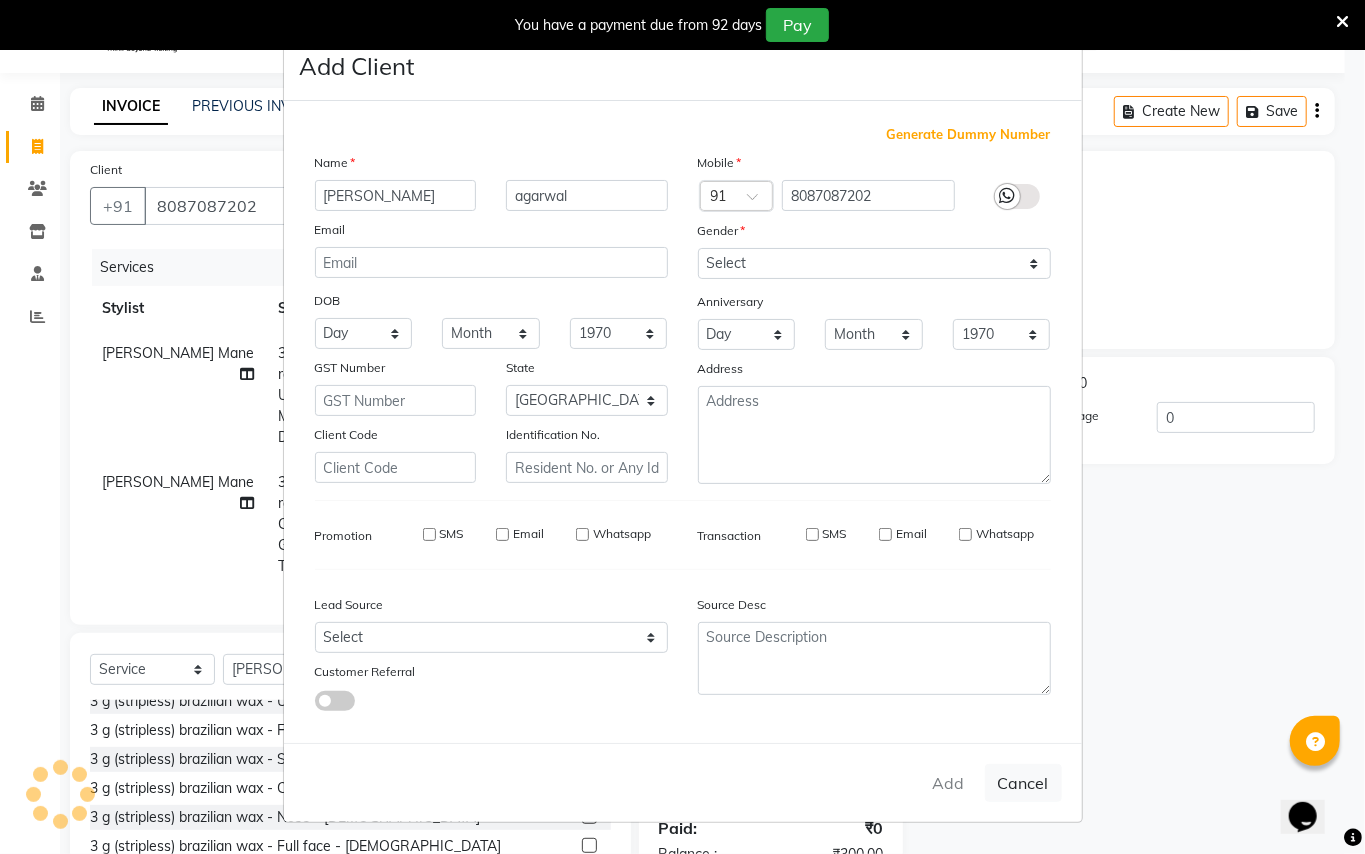 type 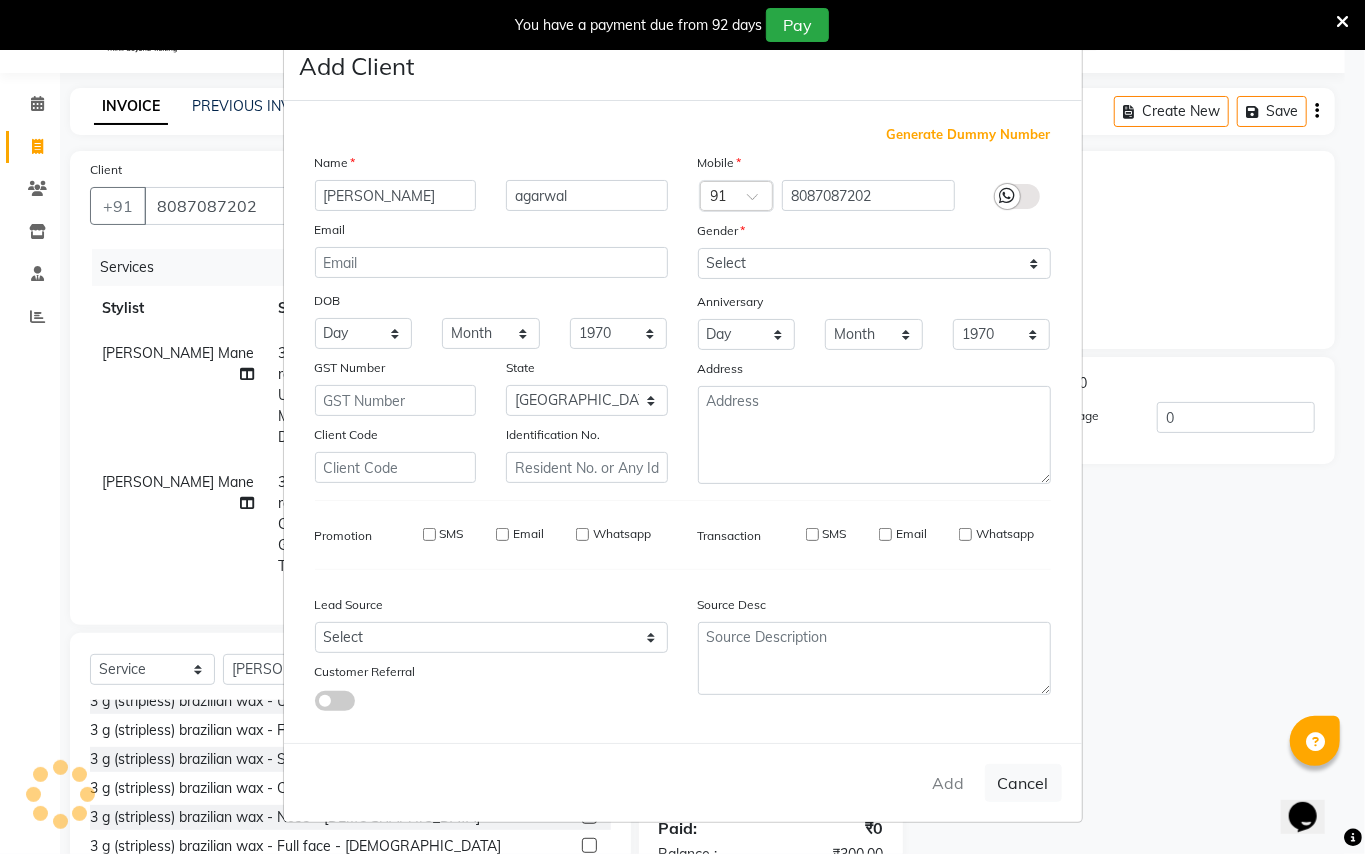 type 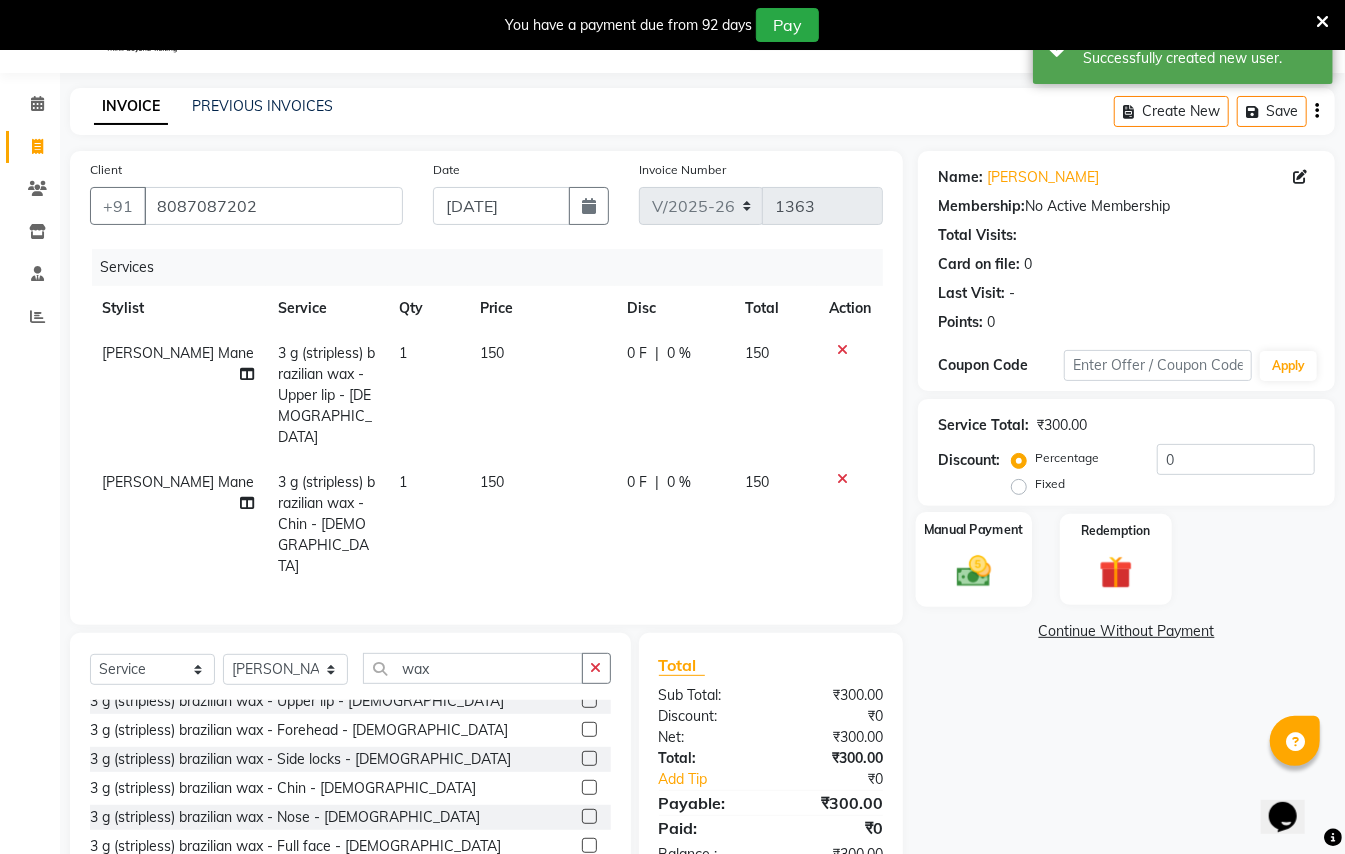 click 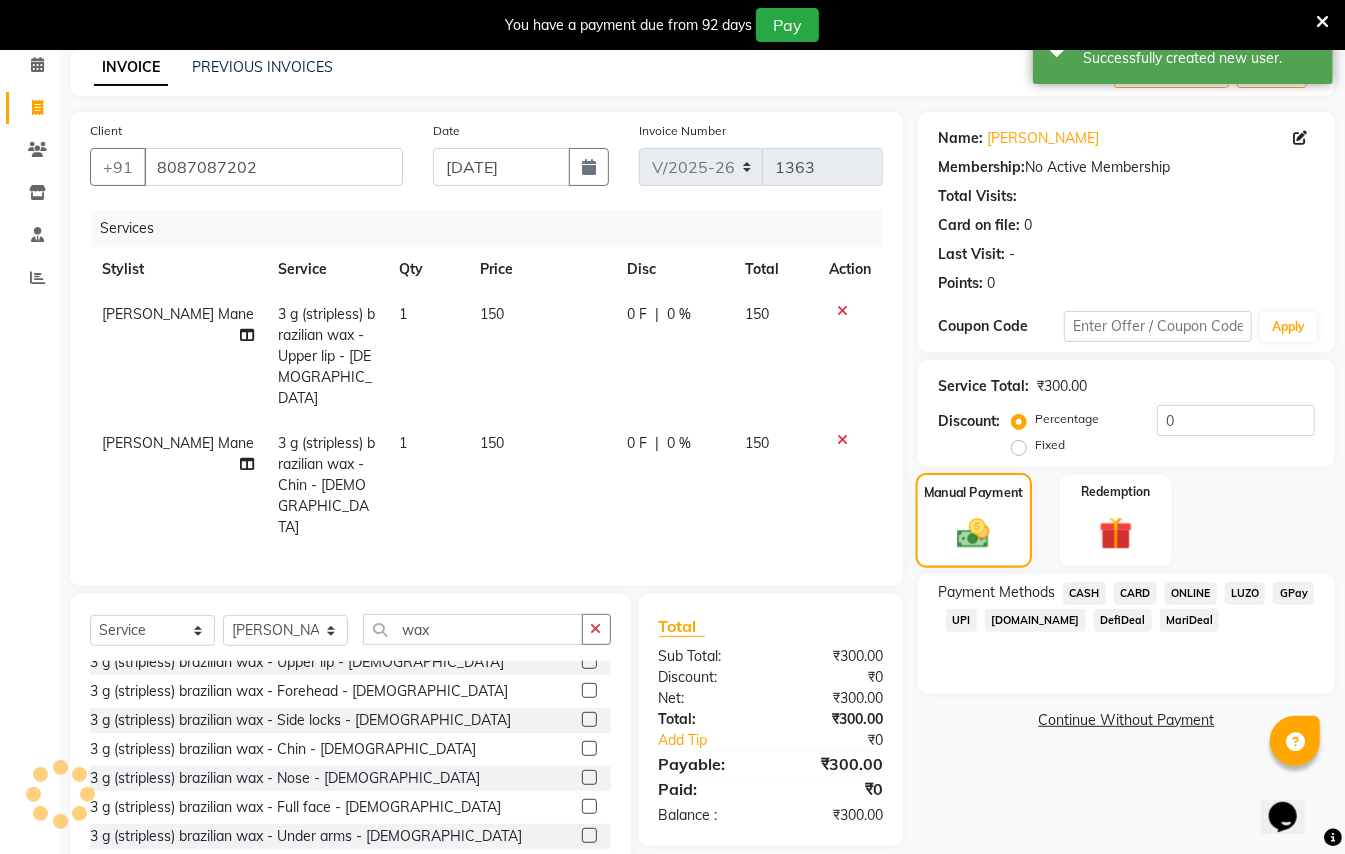 scroll, scrollTop: 110, scrollLeft: 0, axis: vertical 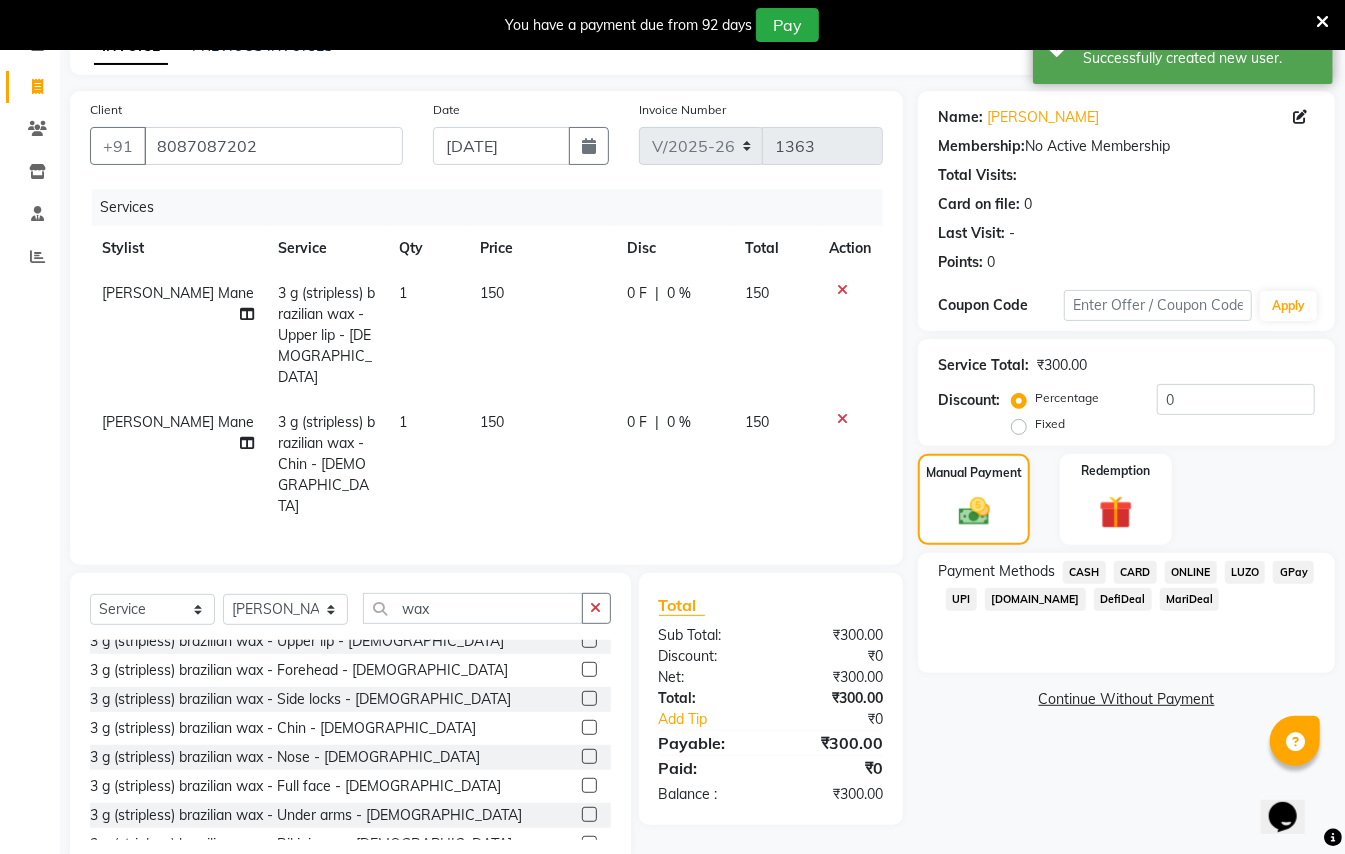 click on "GPay" 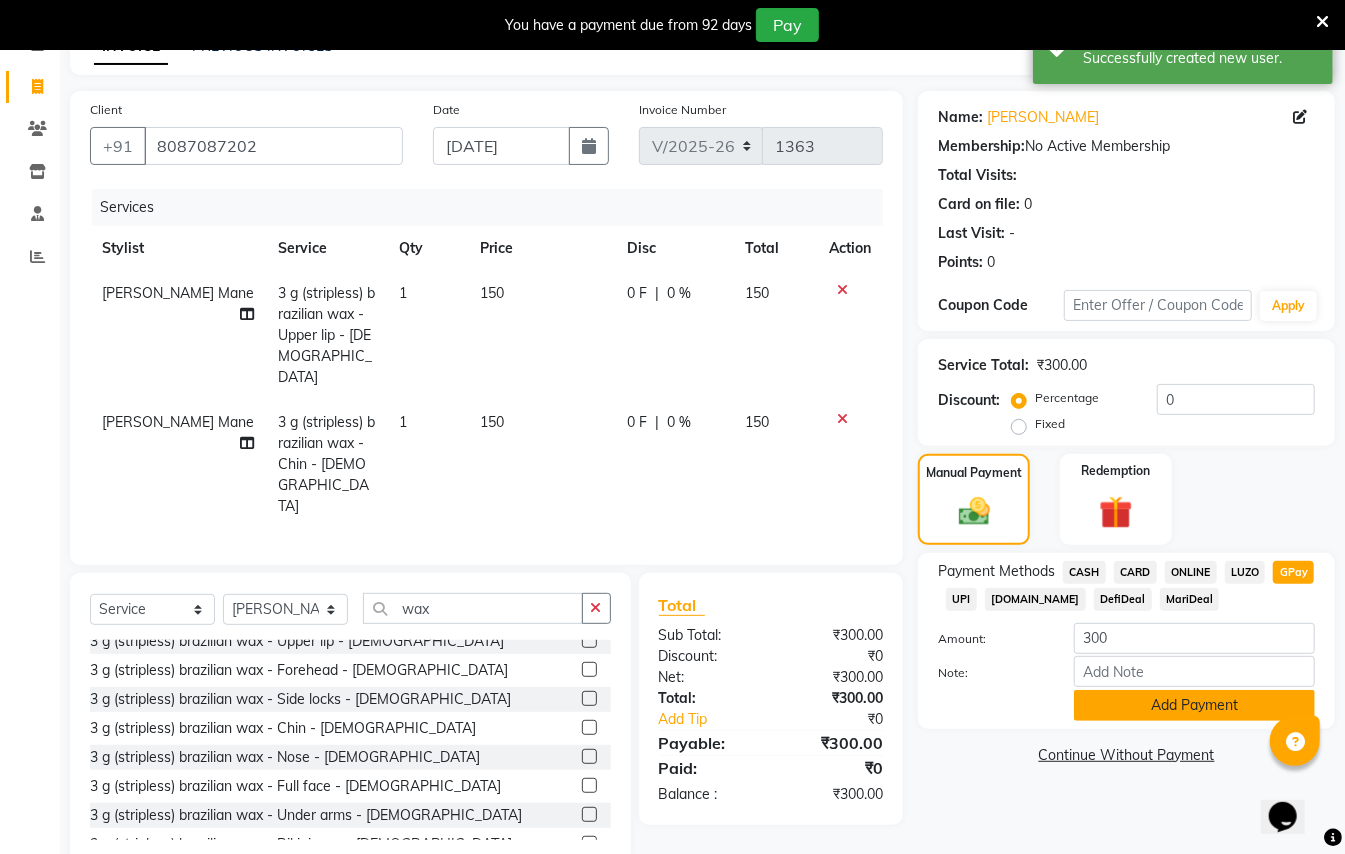 click on "Add Payment" 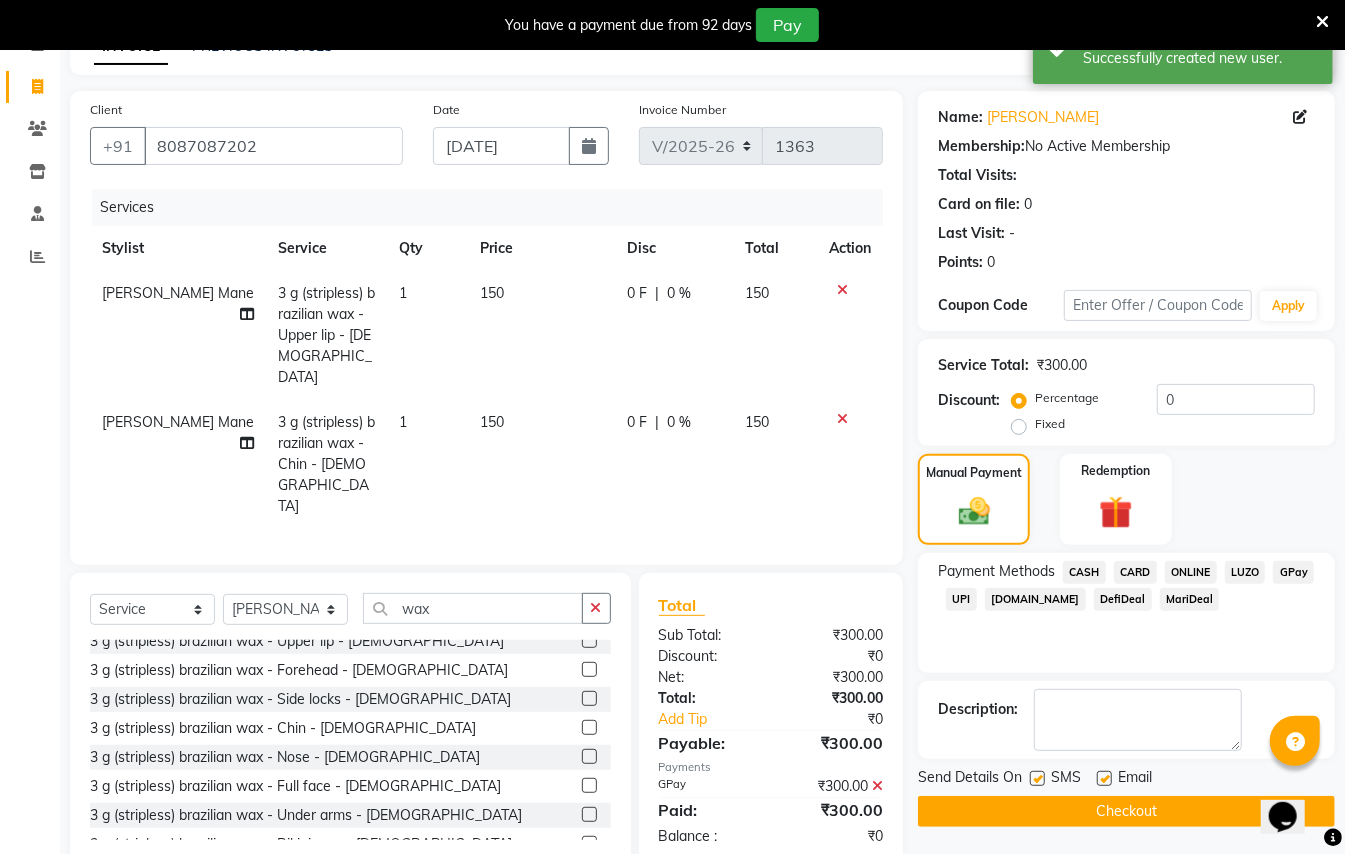 click on "Checkout" 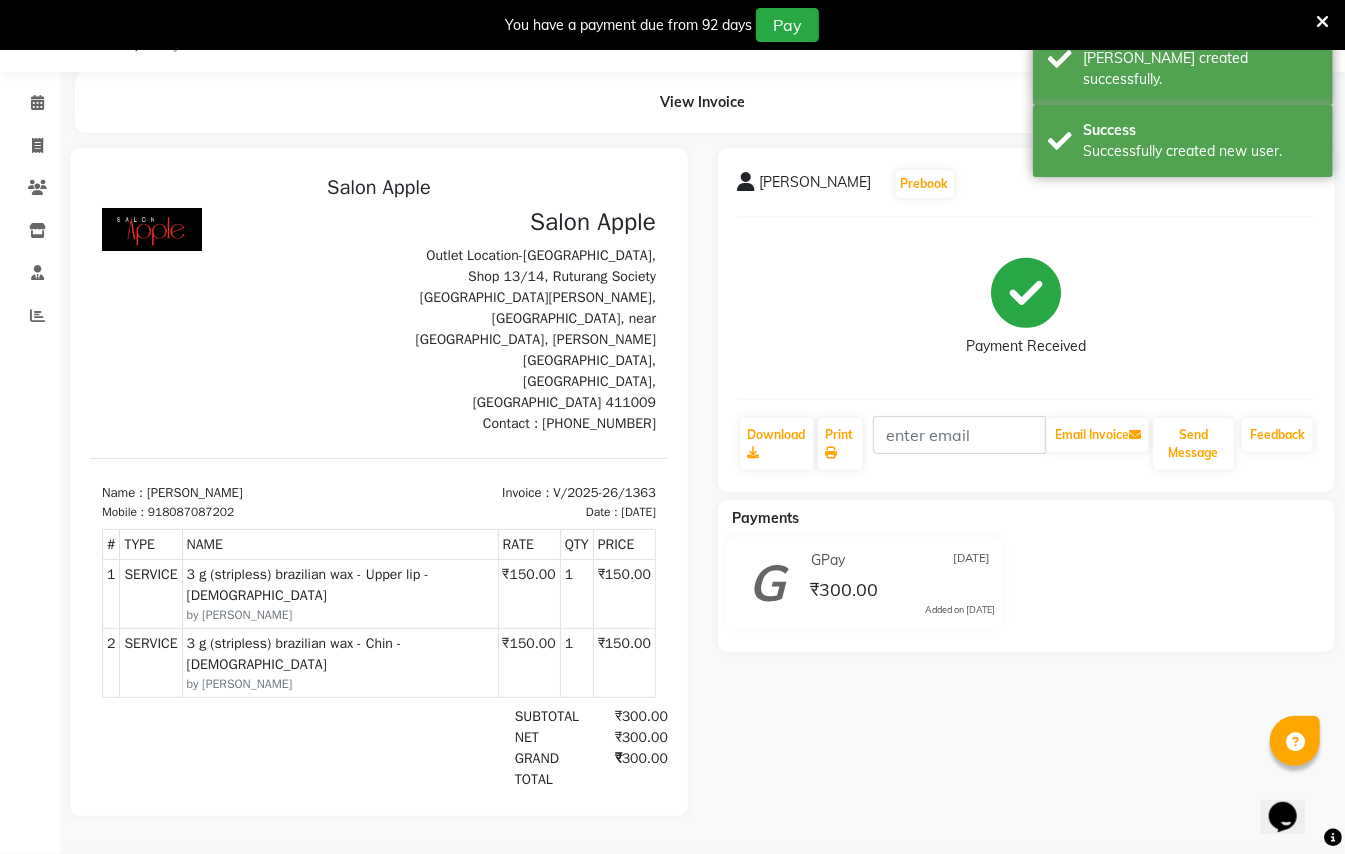 scroll, scrollTop: 0, scrollLeft: 0, axis: both 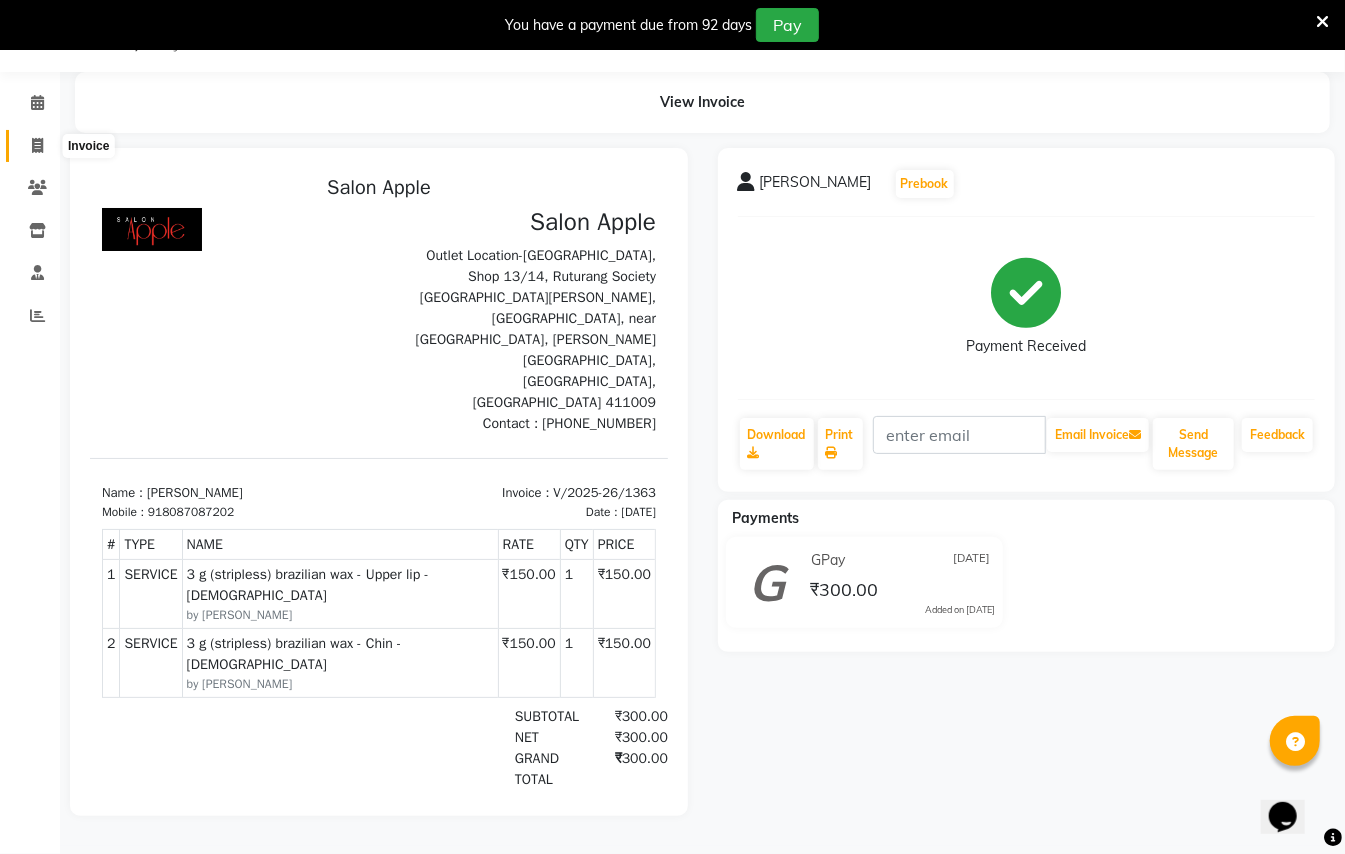 click 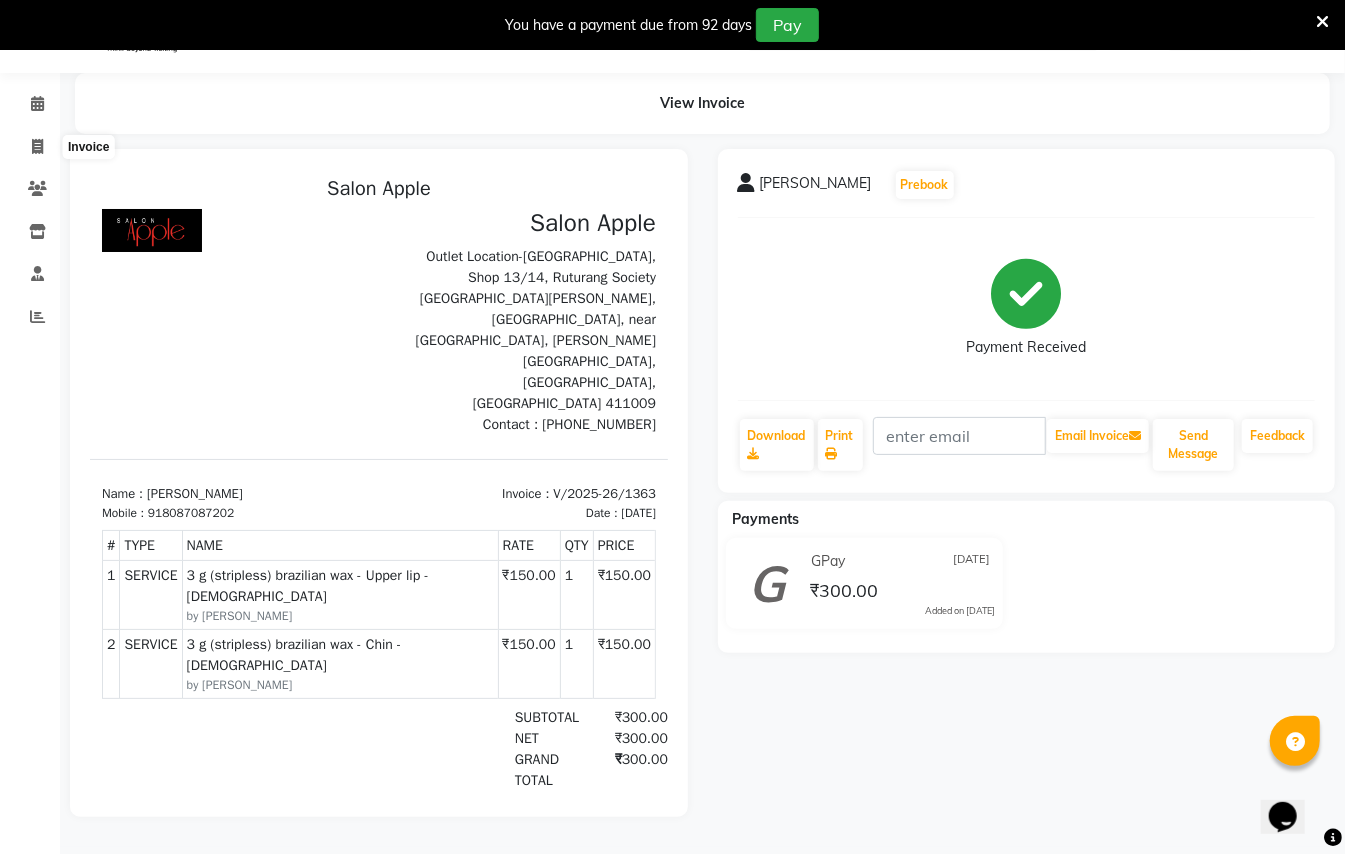select on "123" 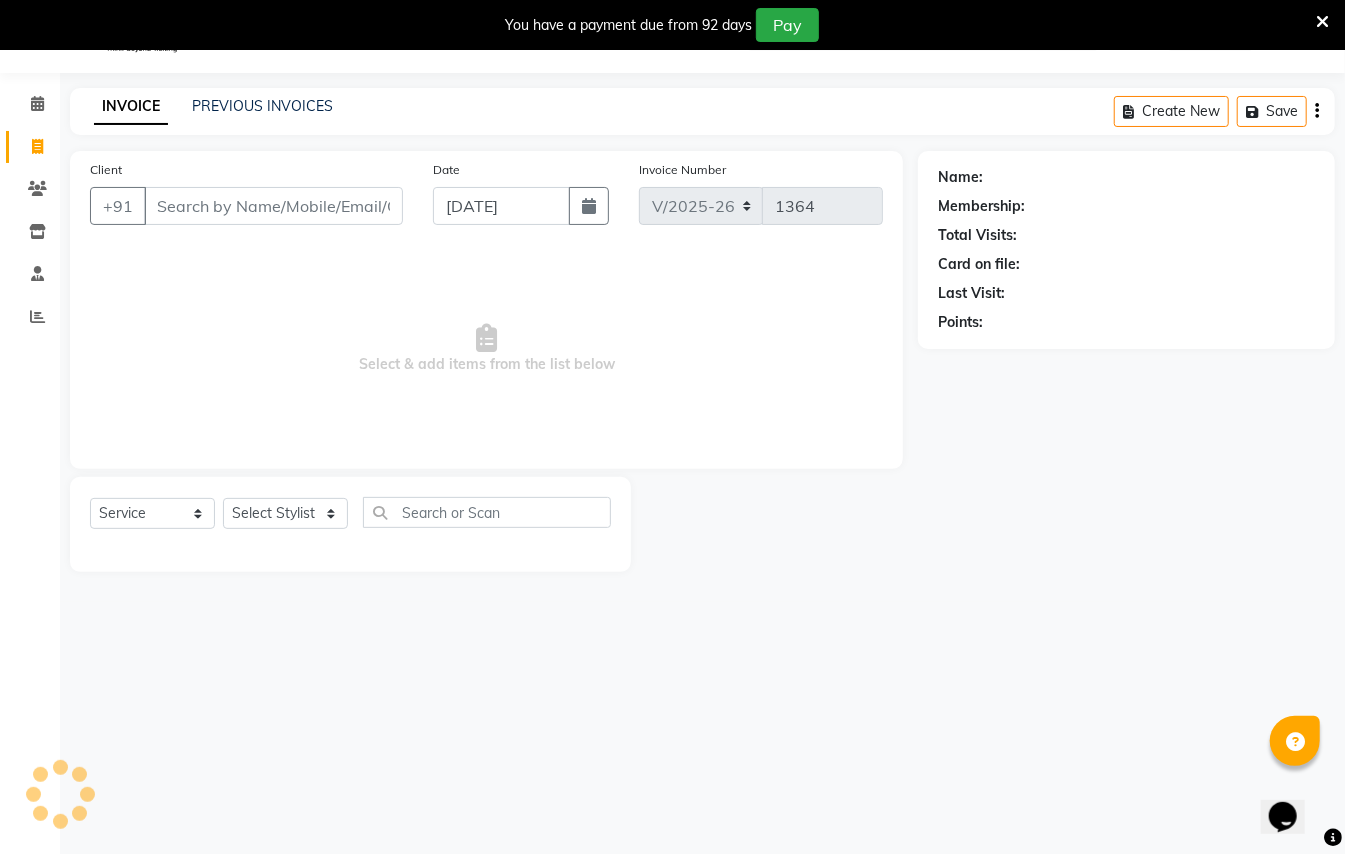 click on "Client" at bounding box center [273, 206] 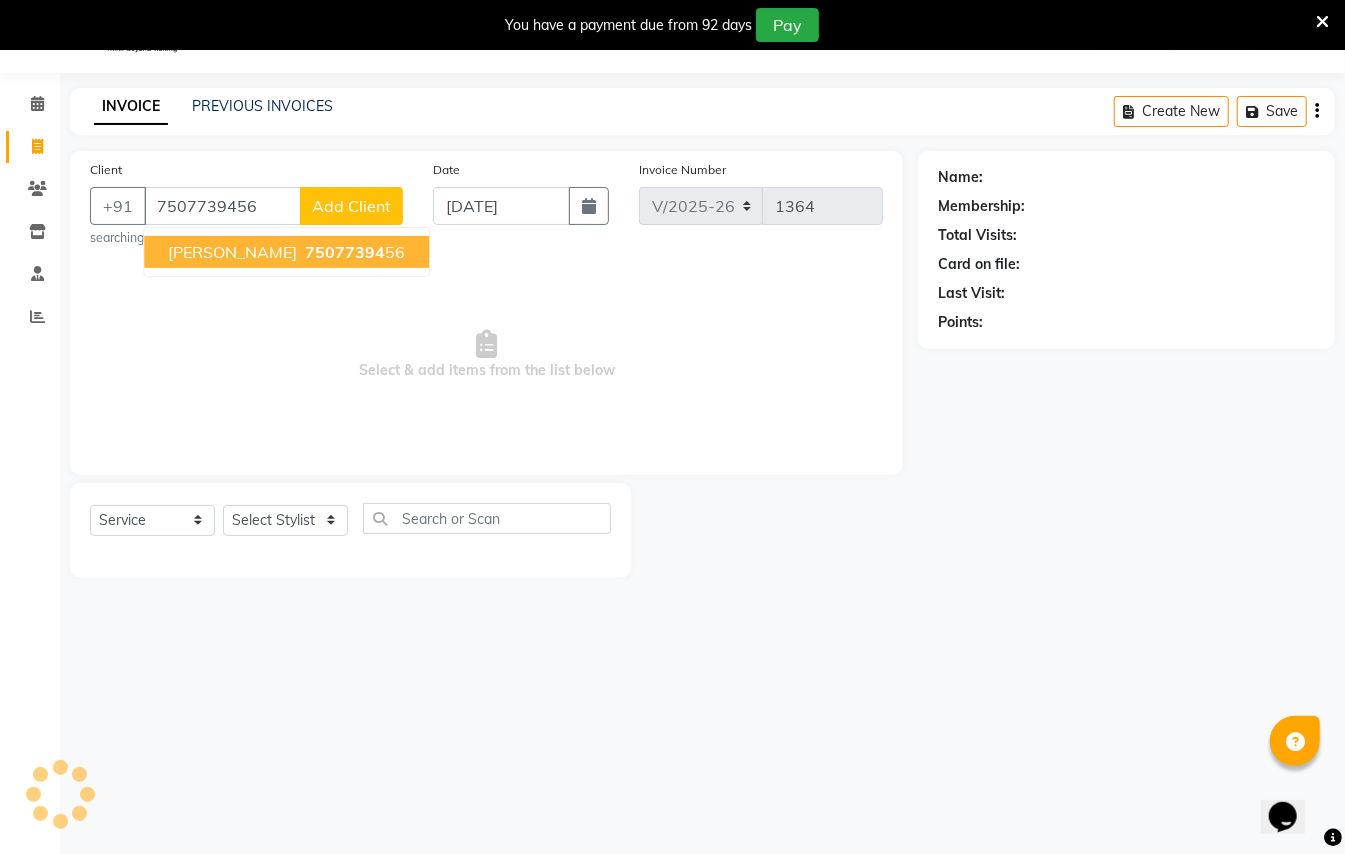 type on "7507739456" 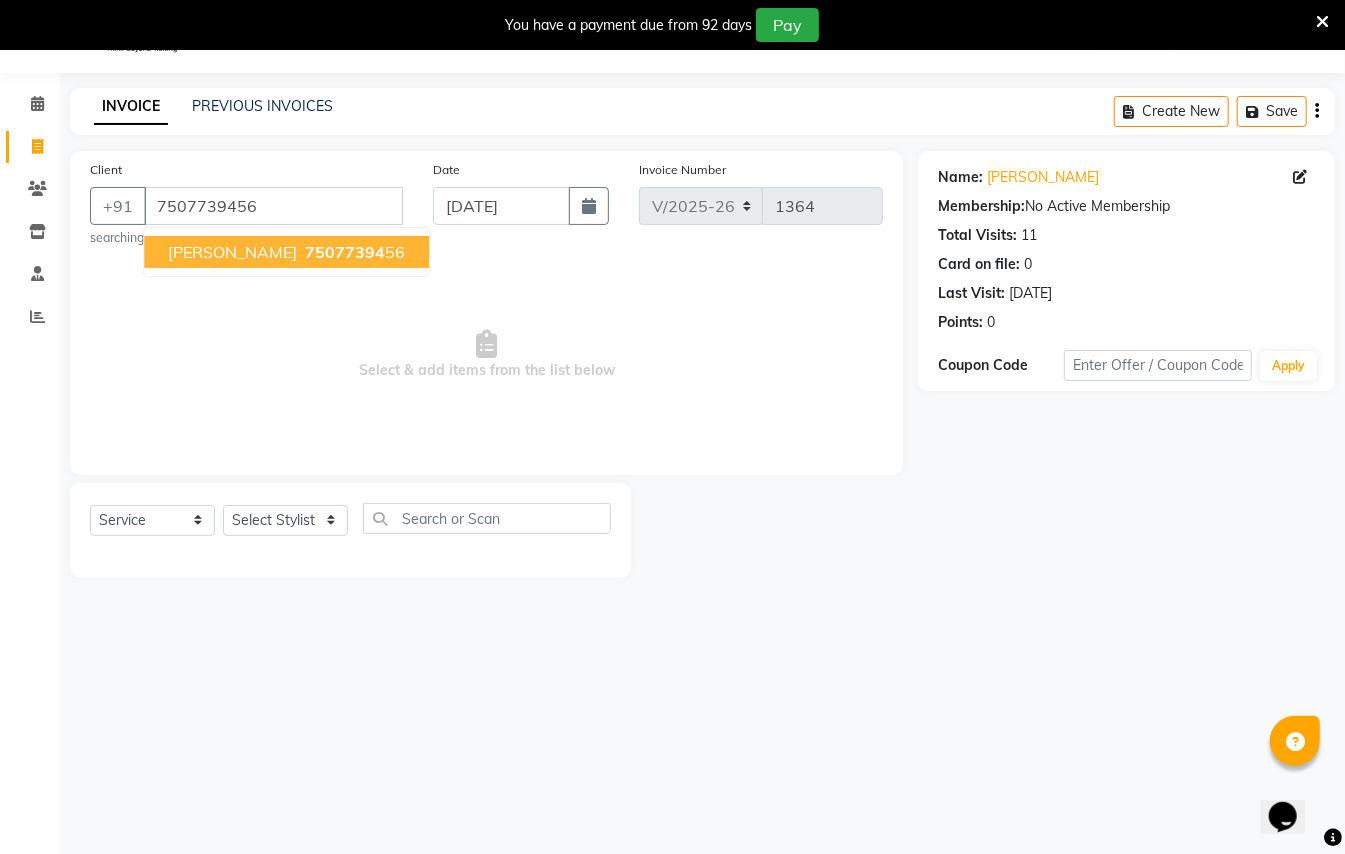 click on "[PERSON_NAME]" at bounding box center [232, 252] 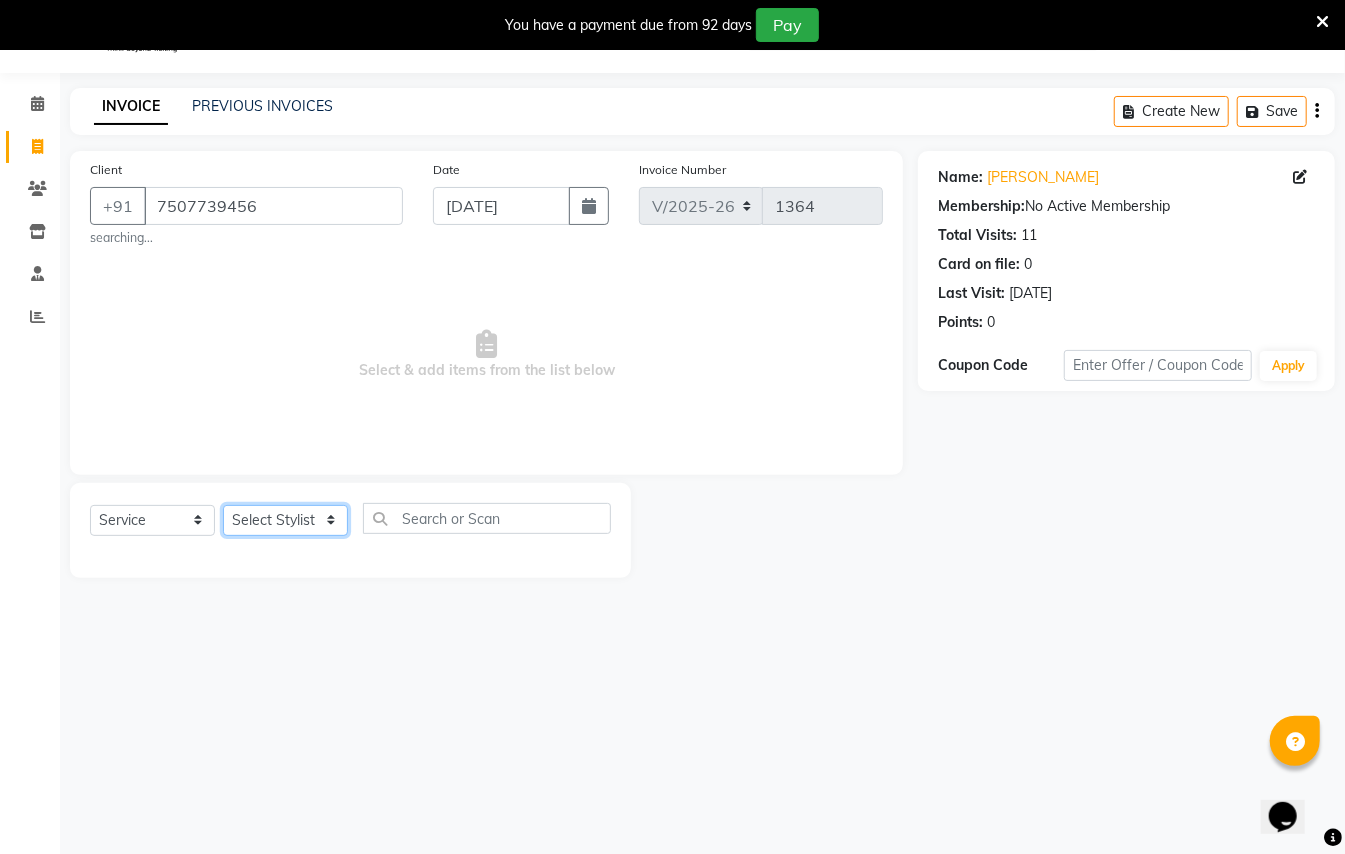 click on "Select Stylist [PERSON_NAME] [PERSON_NAME]  [PERSON_NAME] [PERSON_NAME] [PERSON_NAME] Mane Manager [PERSON_NAME]  [PERSON_NAME] Owner [PERSON_NAME]" 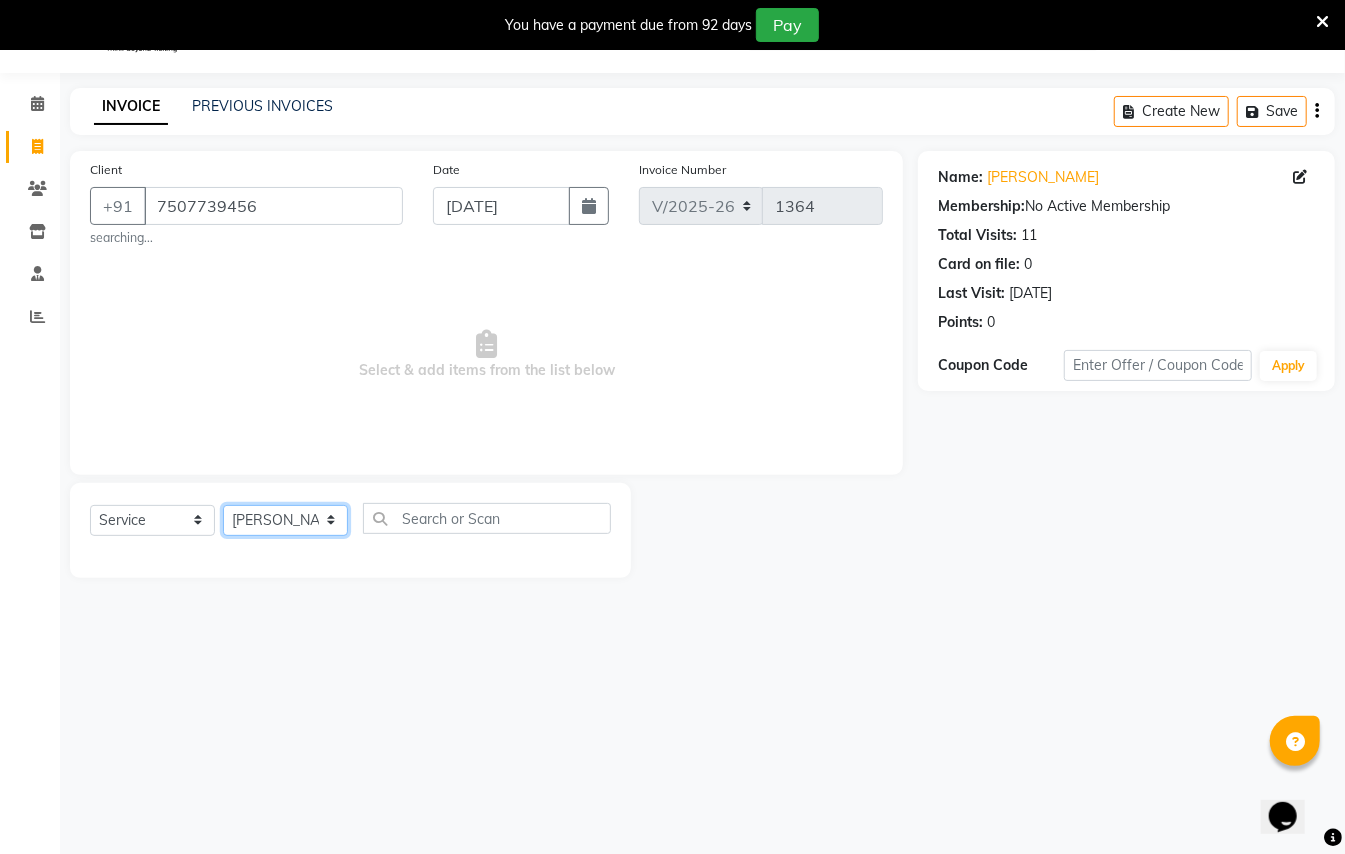 click on "Select Stylist [PERSON_NAME] [PERSON_NAME]  [PERSON_NAME] [PERSON_NAME] [PERSON_NAME] Mane Manager [PERSON_NAME]  [PERSON_NAME] Owner [PERSON_NAME]" 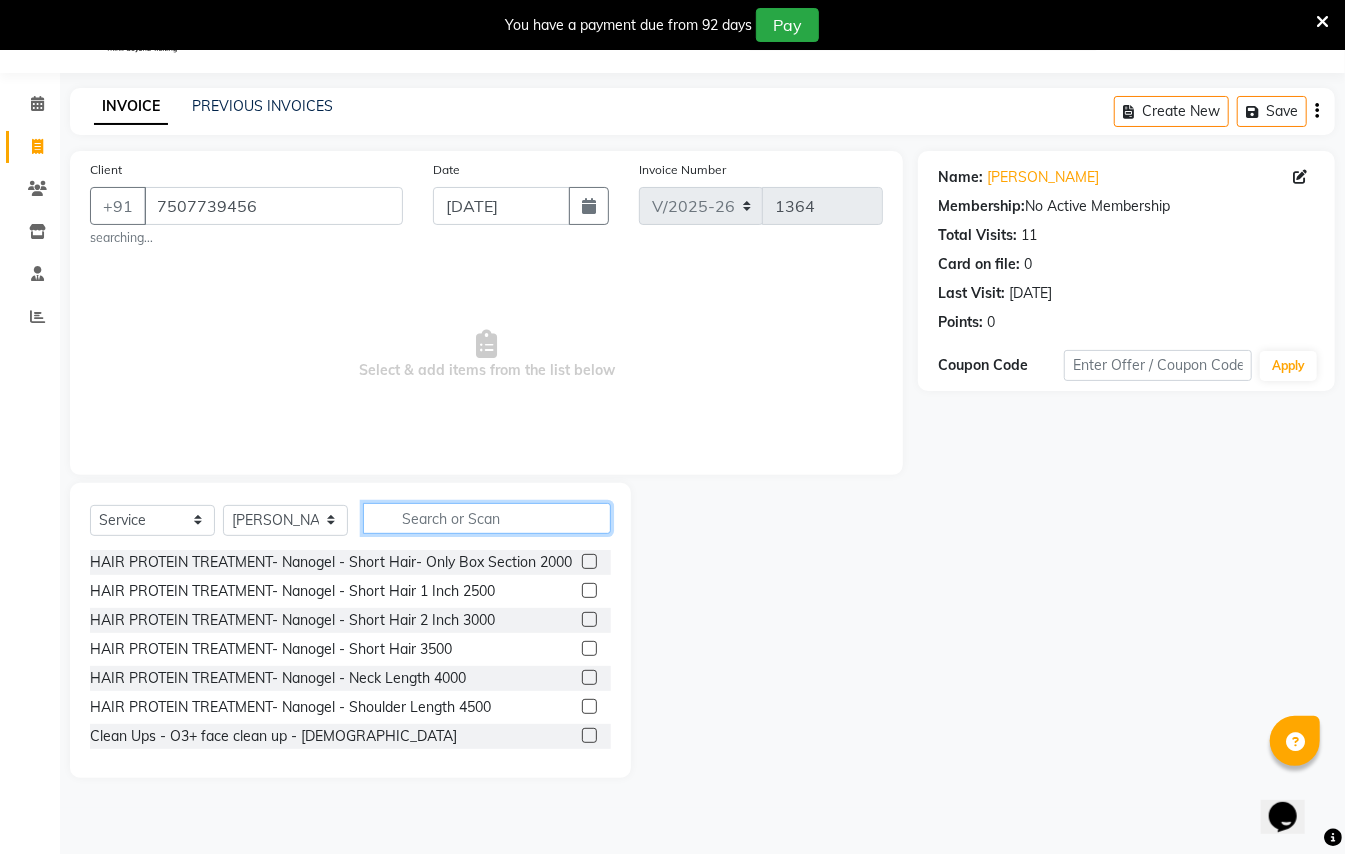 click 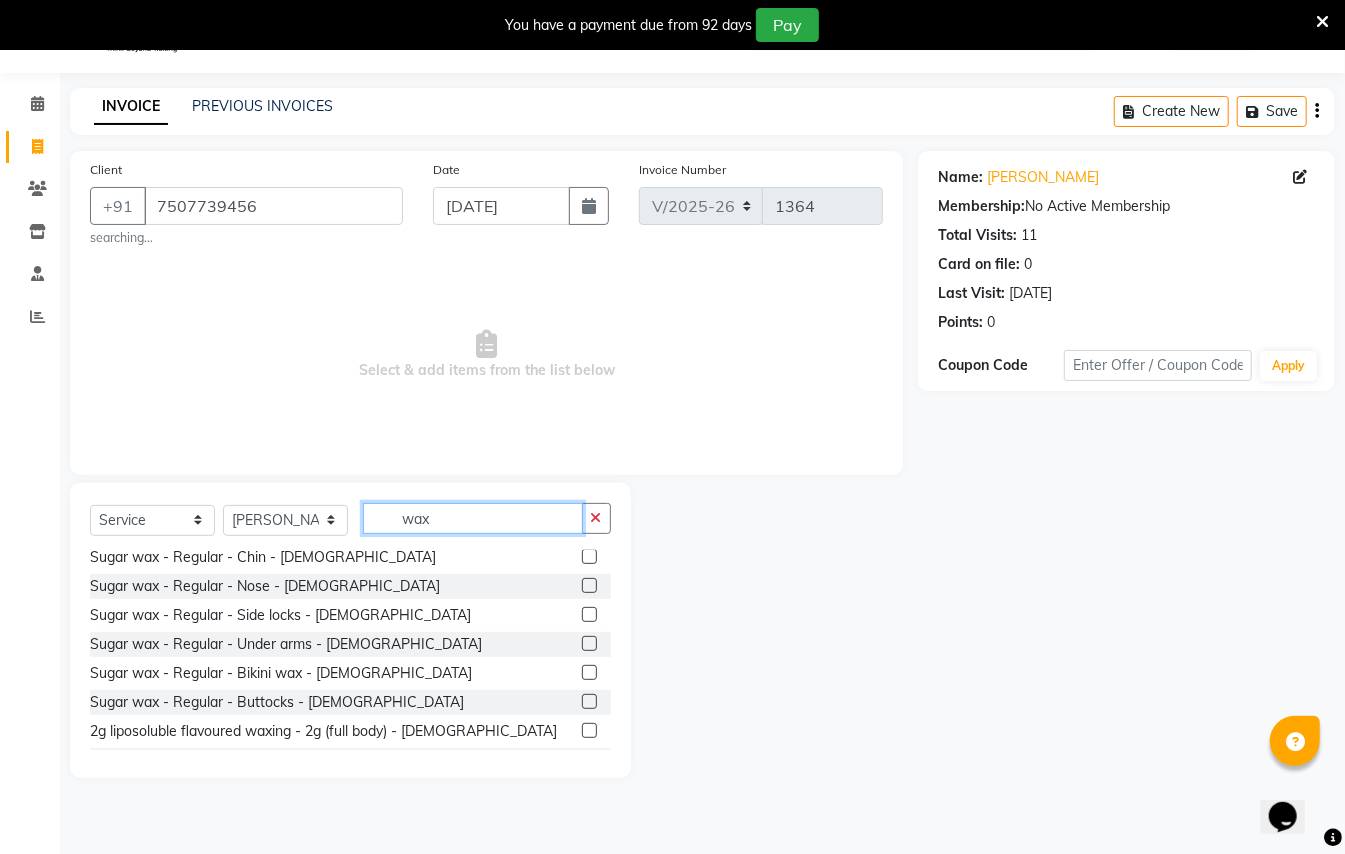 scroll, scrollTop: 400, scrollLeft: 0, axis: vertical 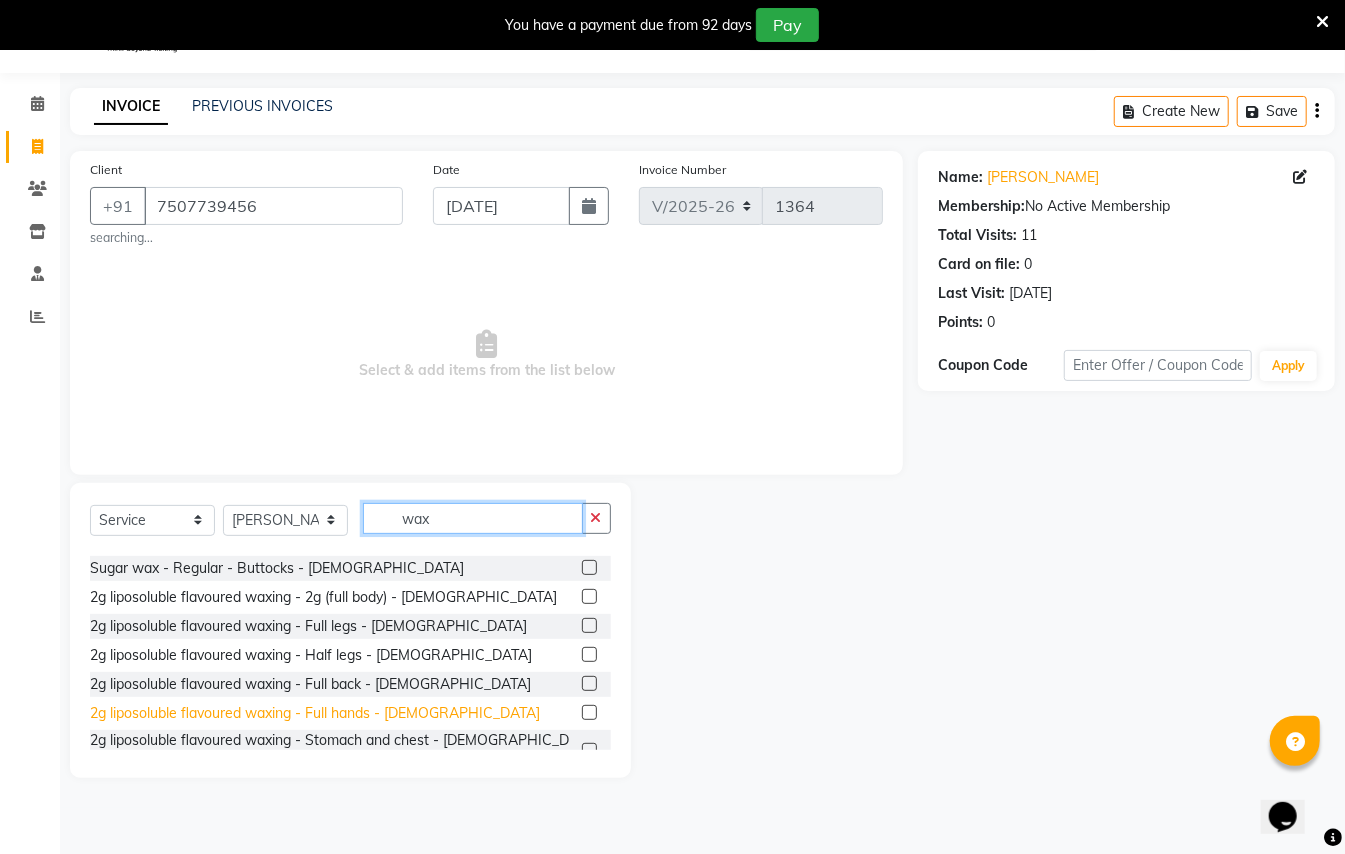 type on "wax" 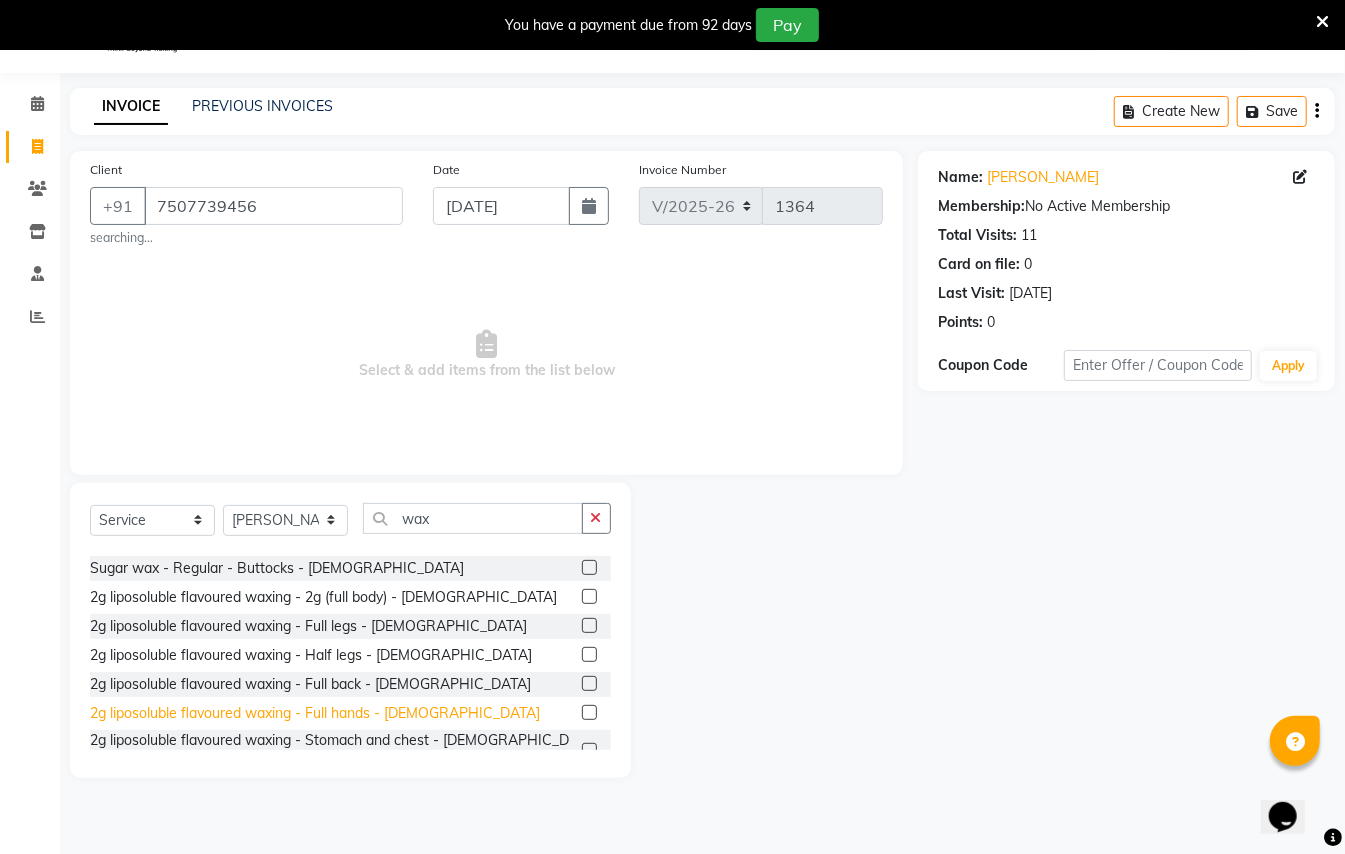 click on "2g liposoluble flavoured waxing - Full hands - [DEMOGRAPHIC_DATA]" 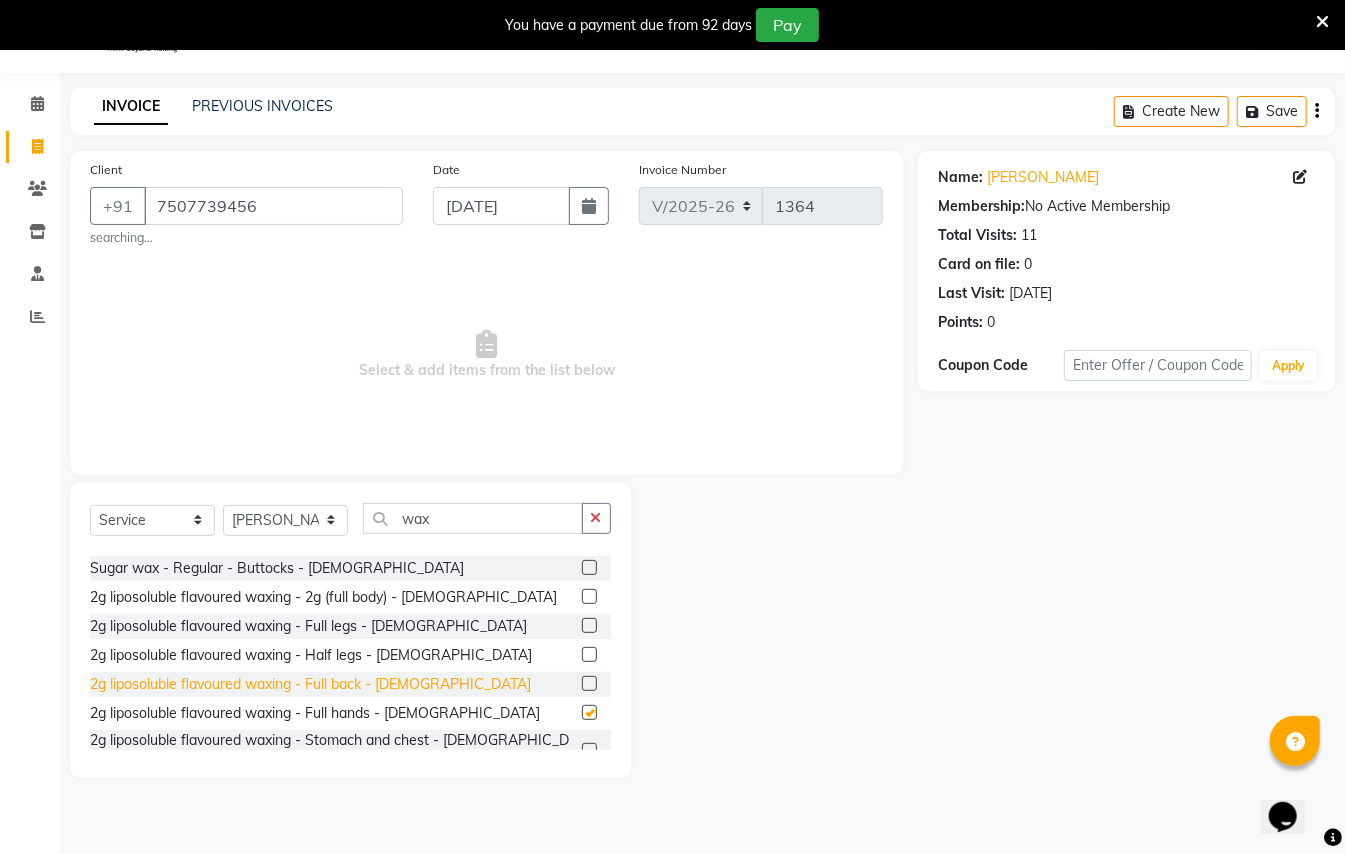 checkbox on "false" 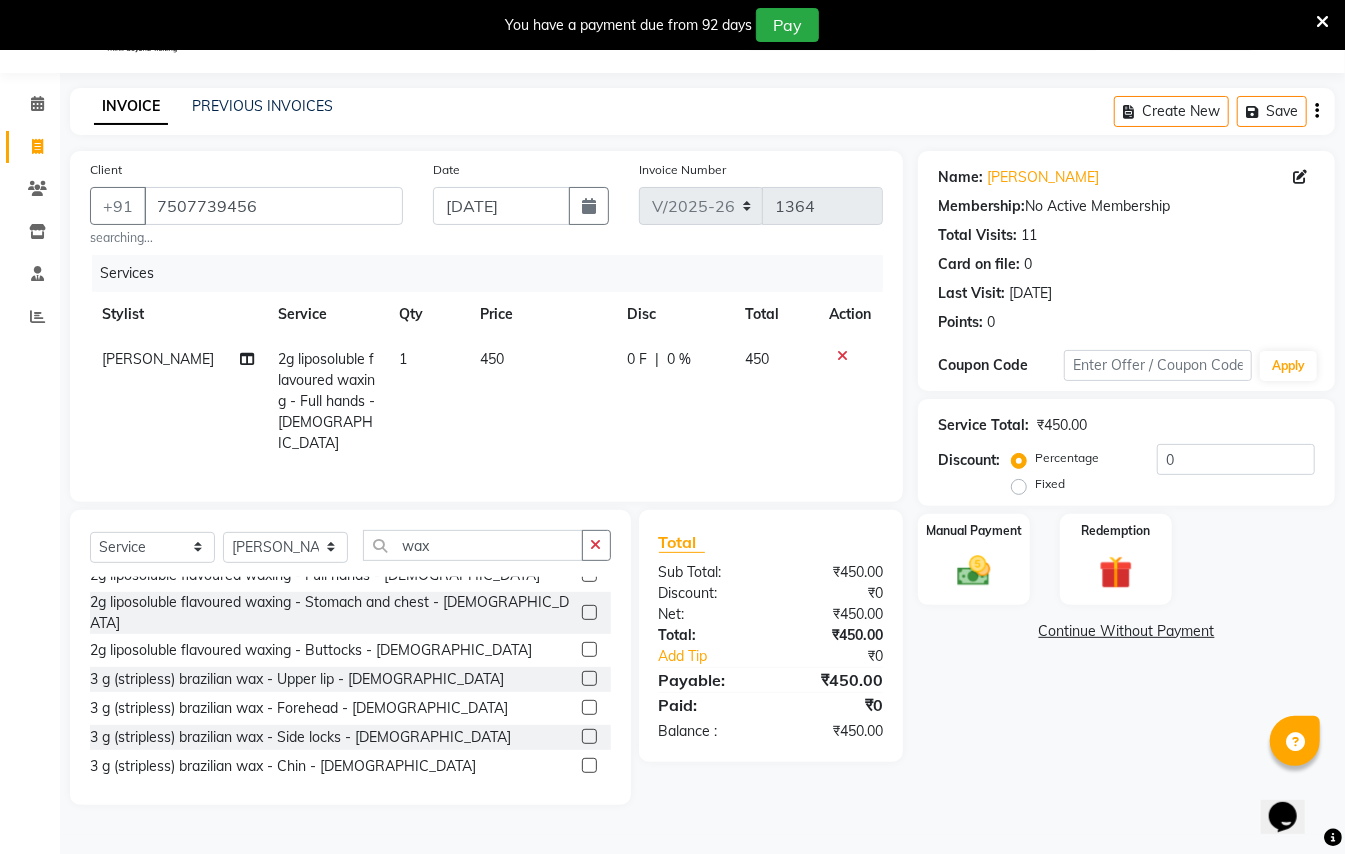 scroll, scrollTop: 666, scrollLeft: 0, axis: vertical 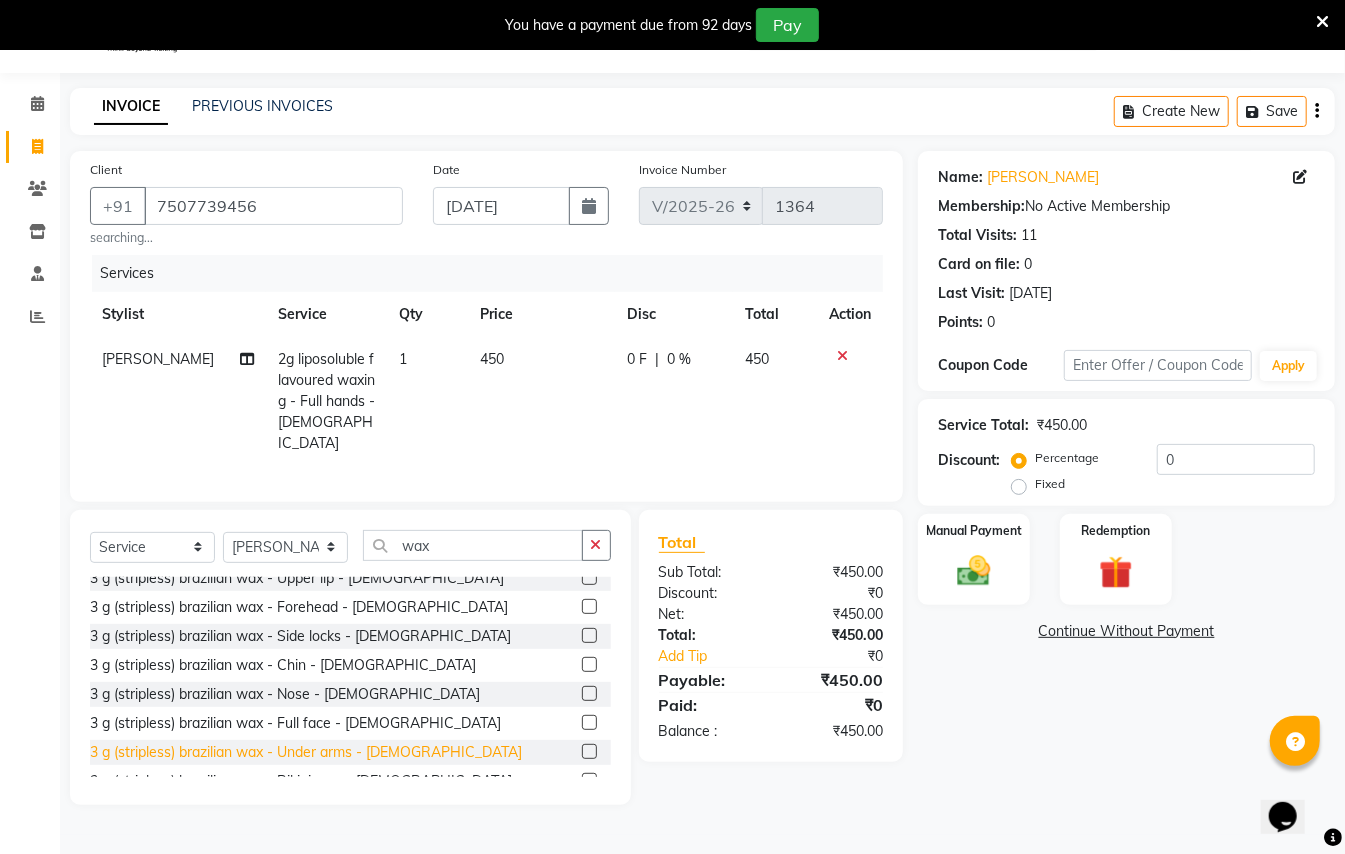 click on "3 g (stripless) brazilian wax - Under arms - [DEMOGRAPHIC_DATA]" 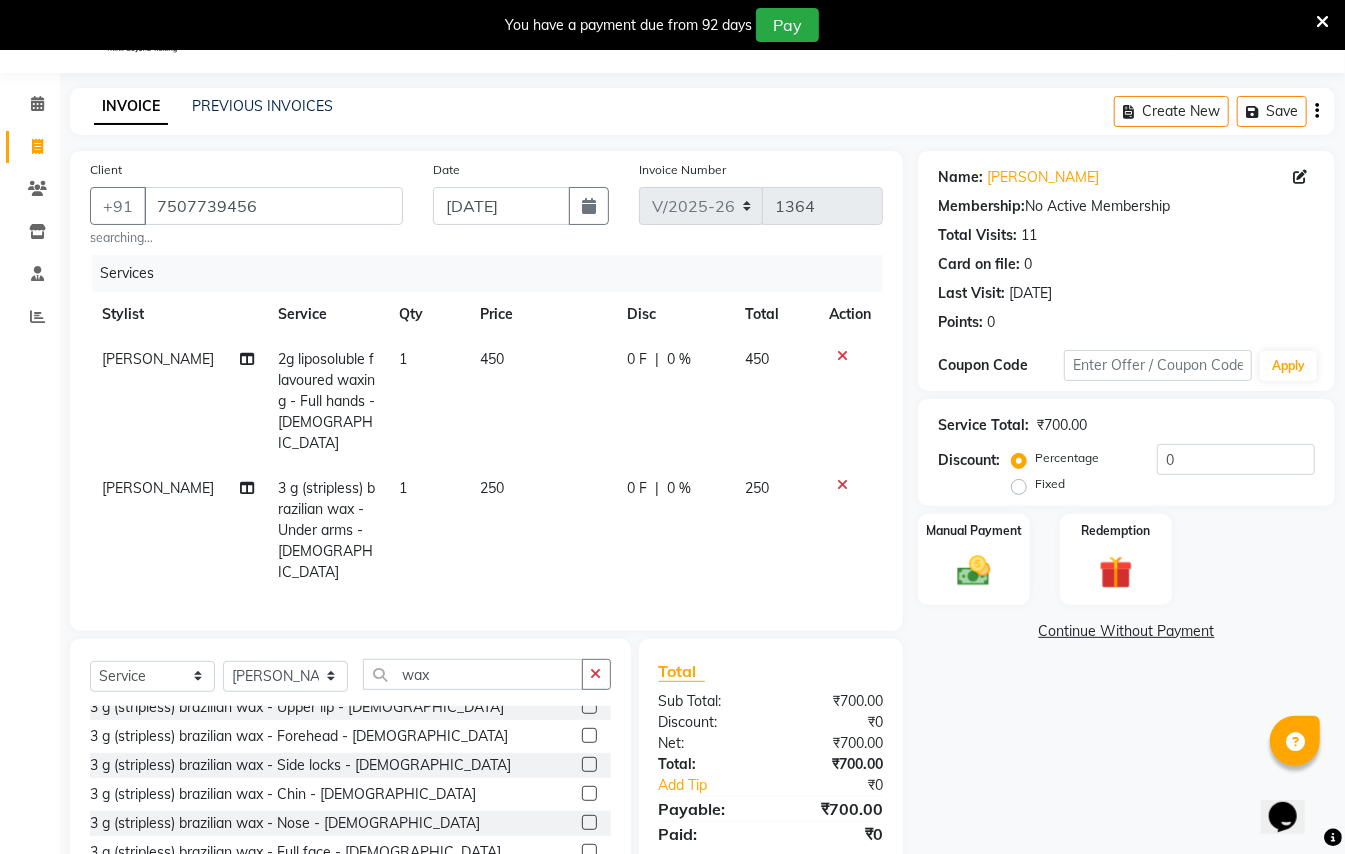 checkbox on "false" 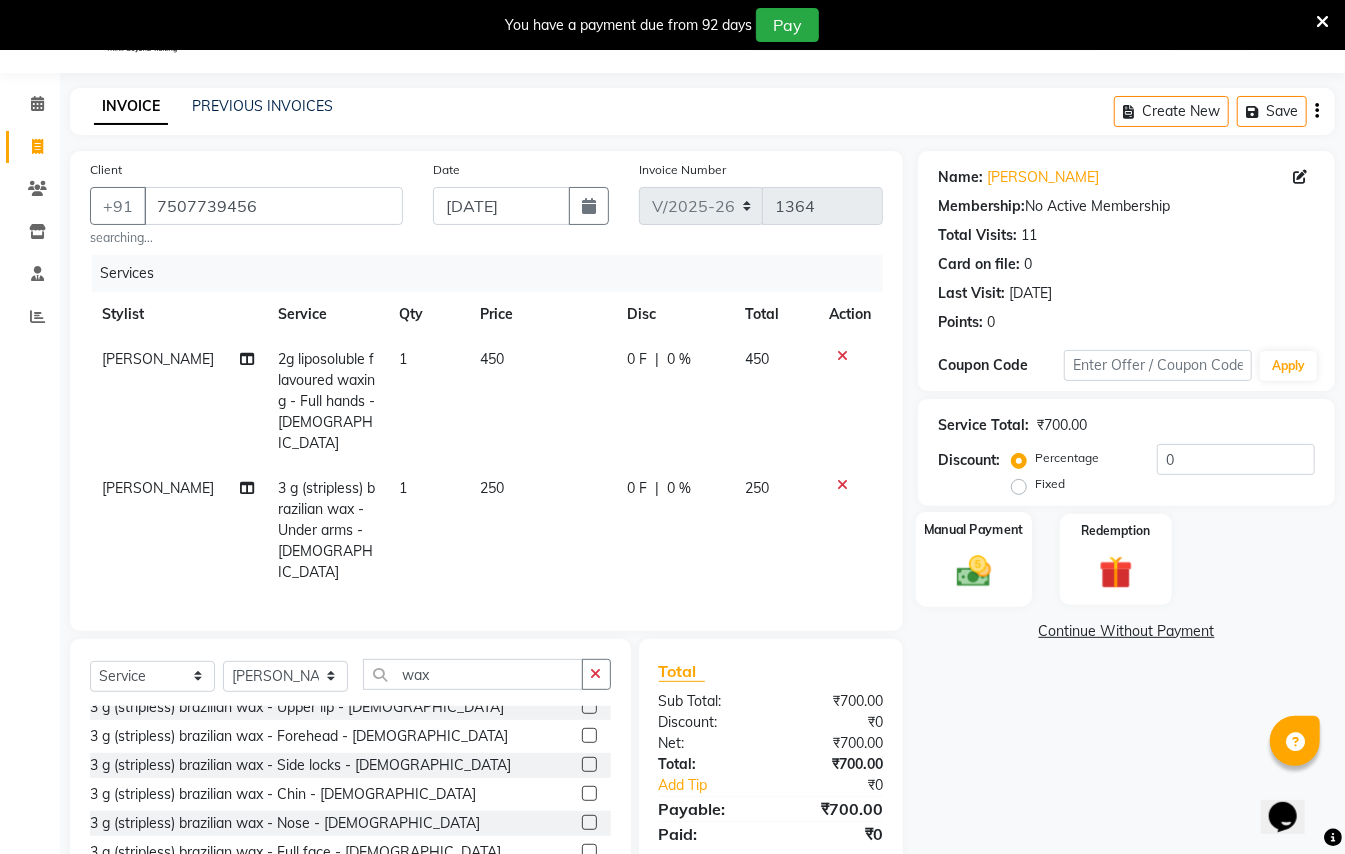 click 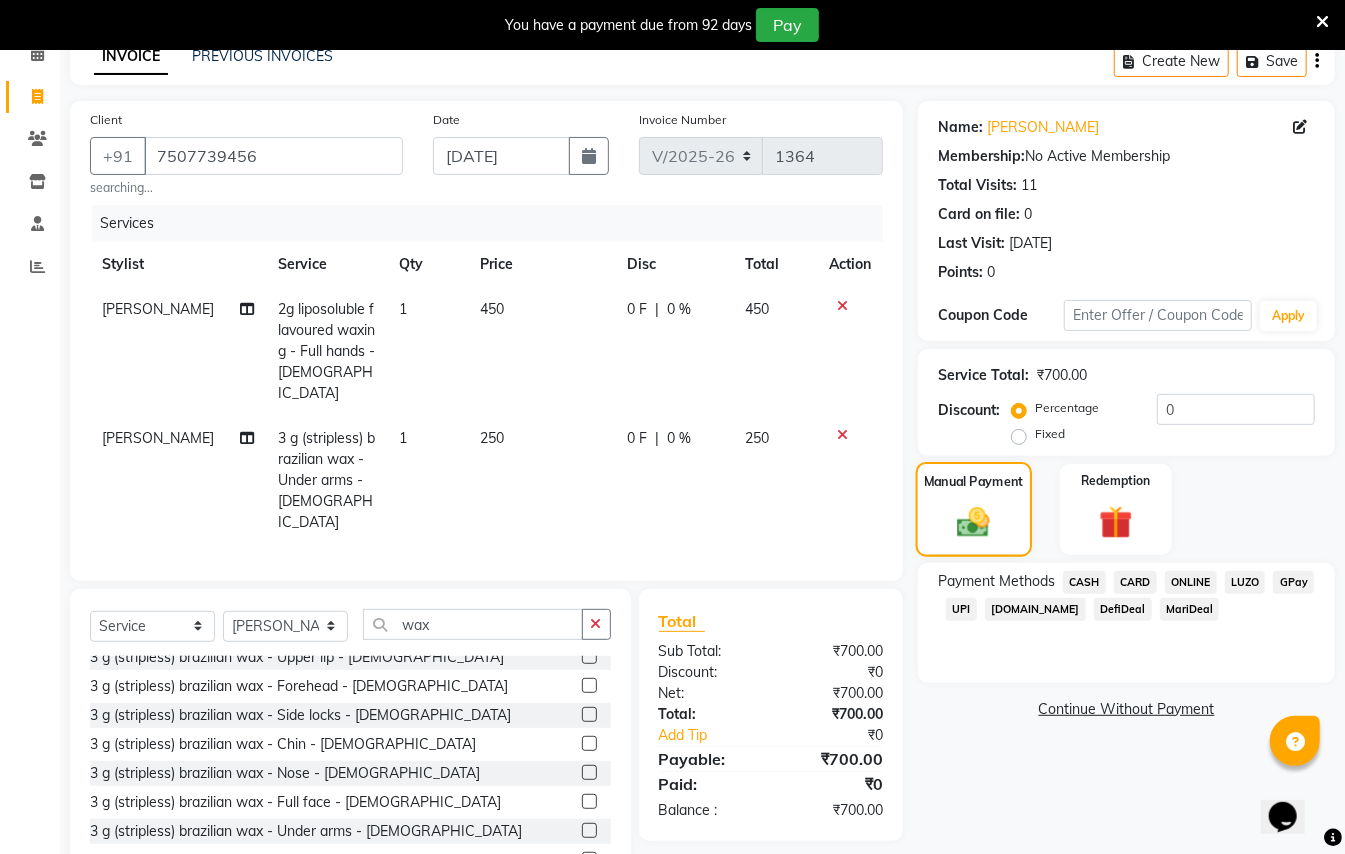 scroll, scrollTop: 138, scrollLeft: 0, axis: vertical 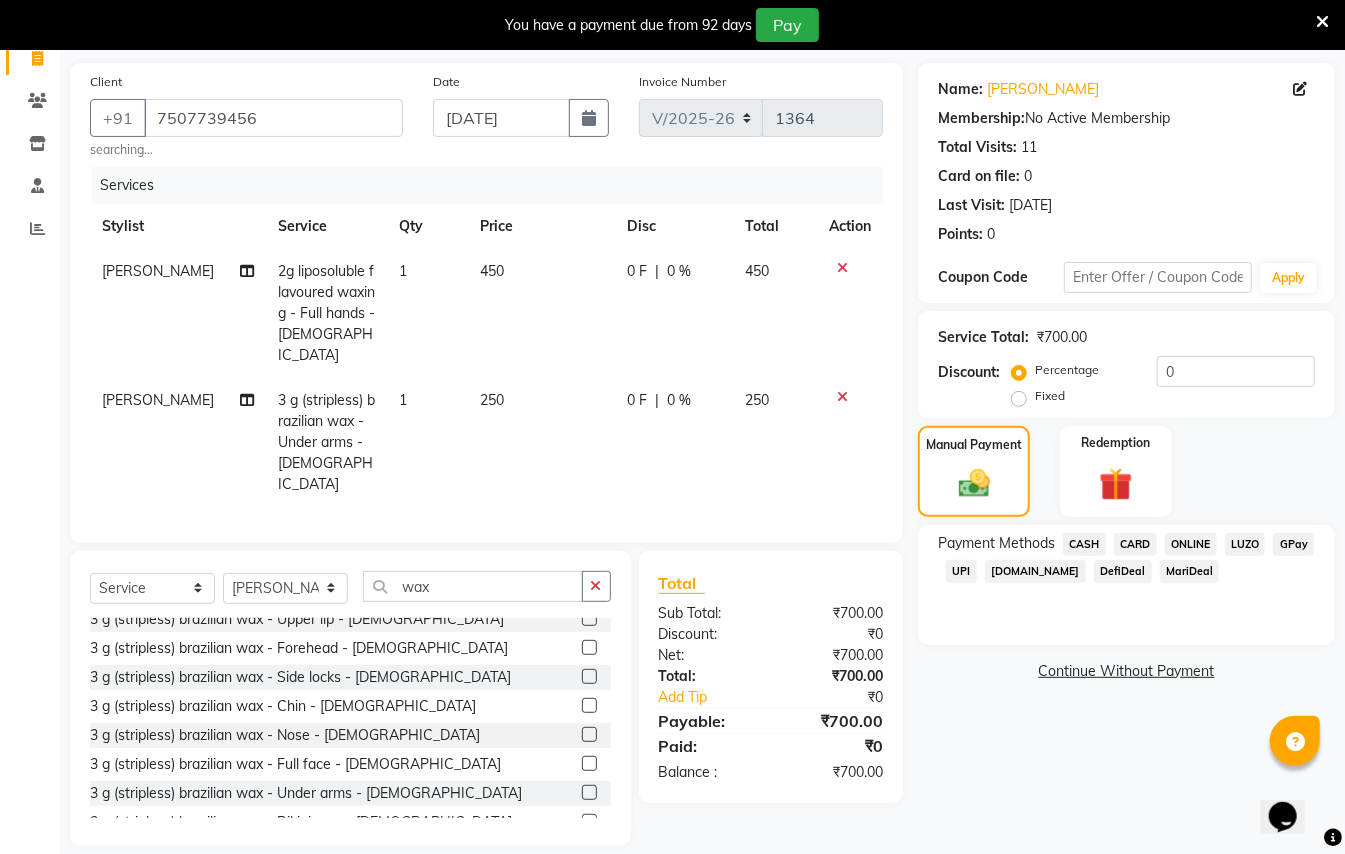 click on "CASH" 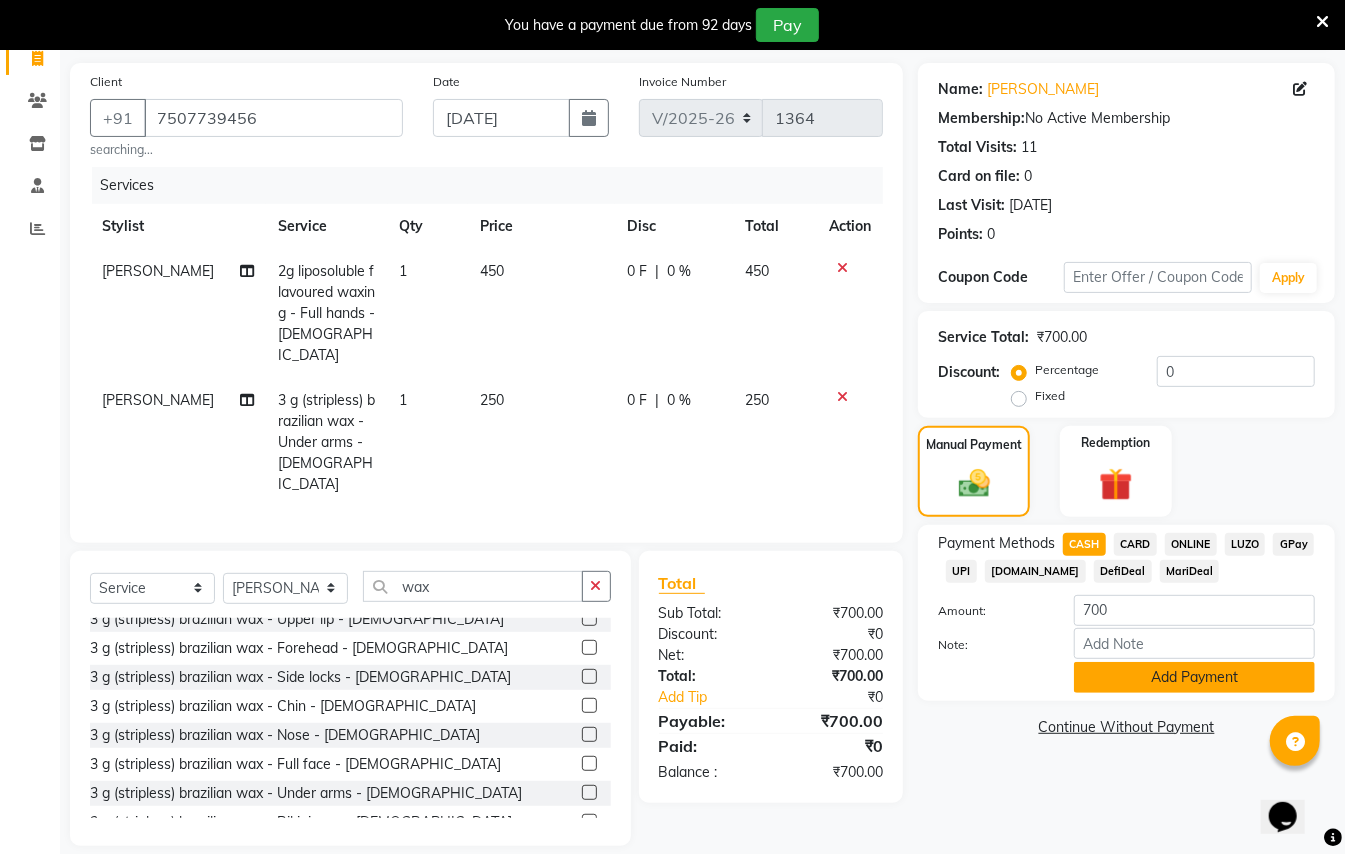 click on "Add Payment" 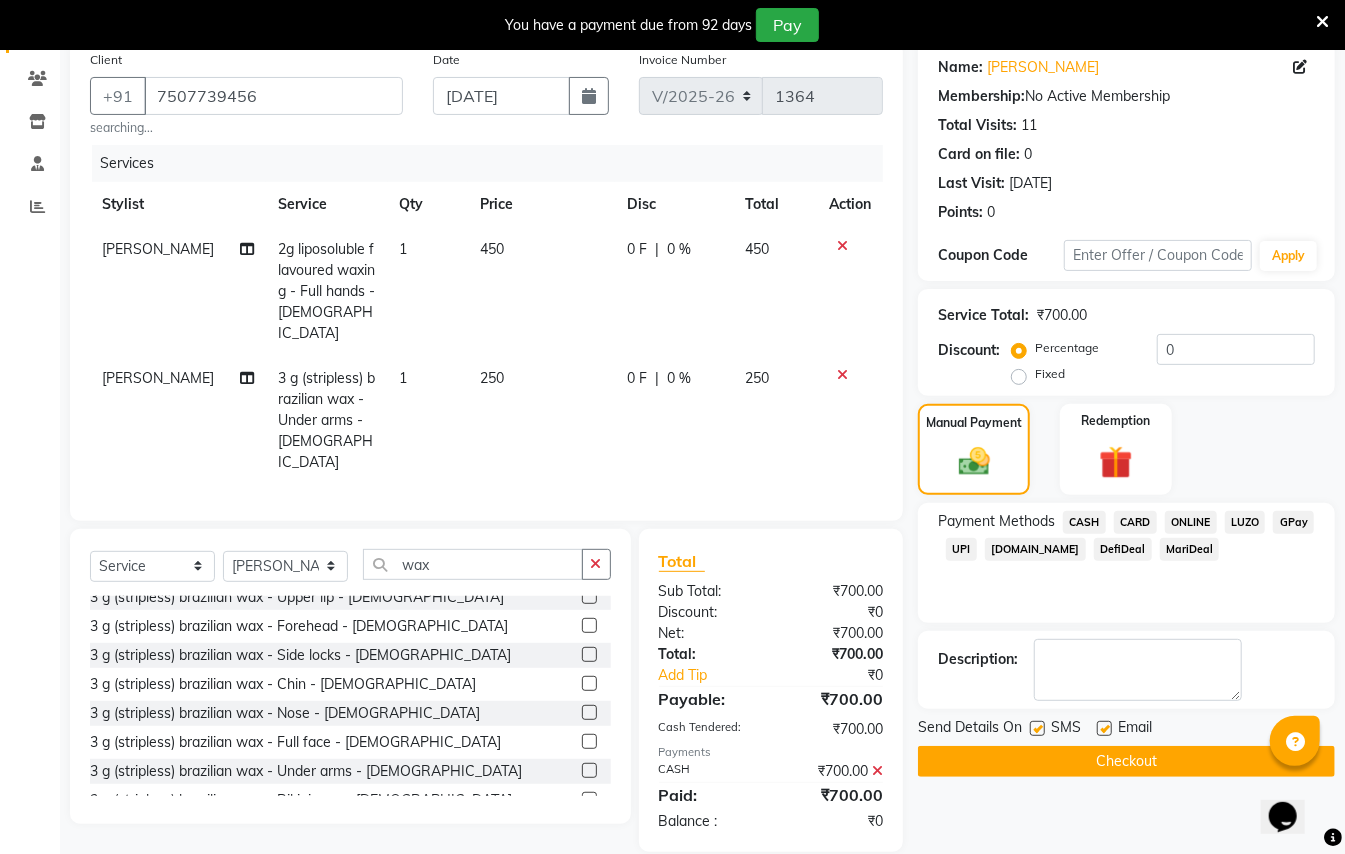 scroll, scrollTop: 166, scrollLeft: 0, axis: vertical 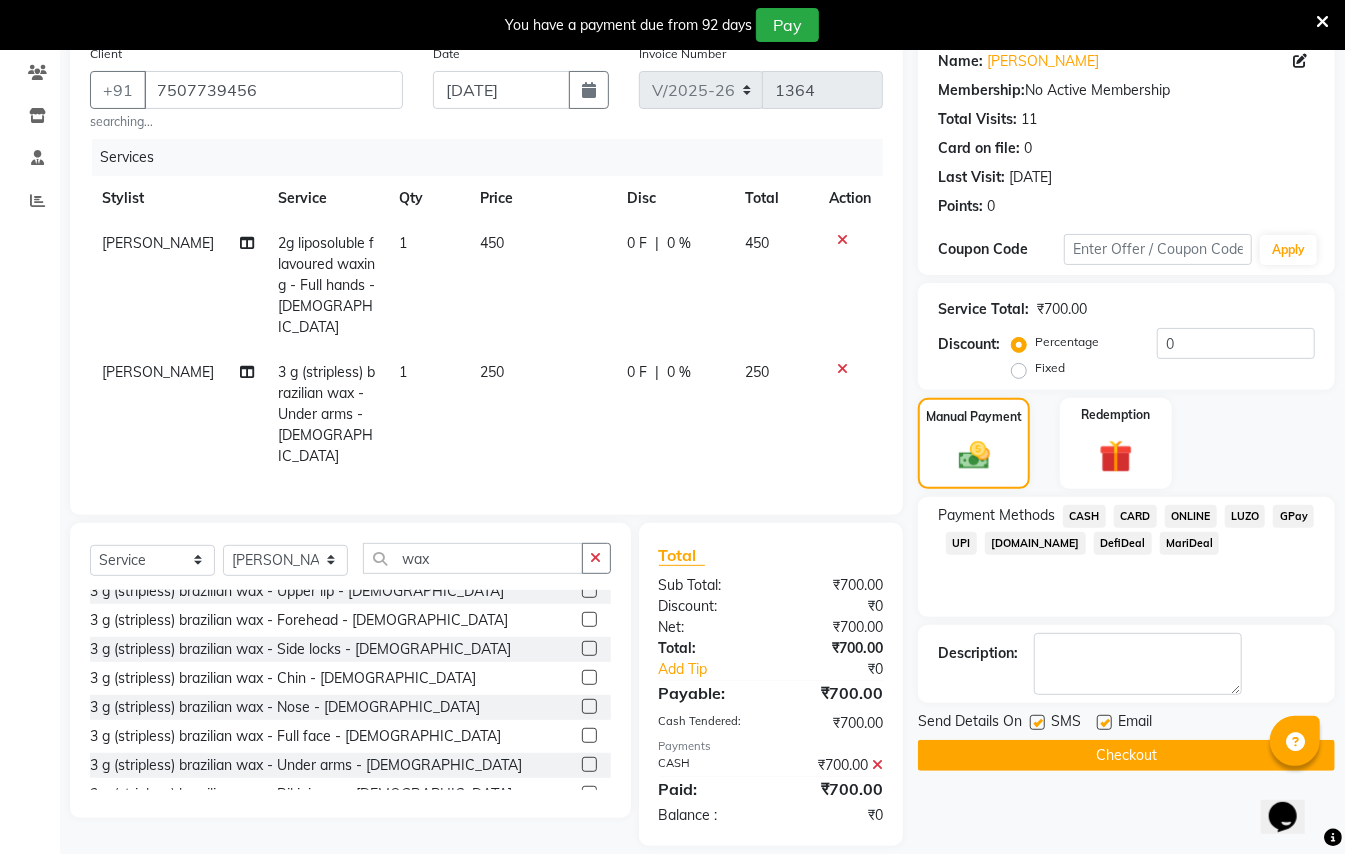 click on "Checkout" 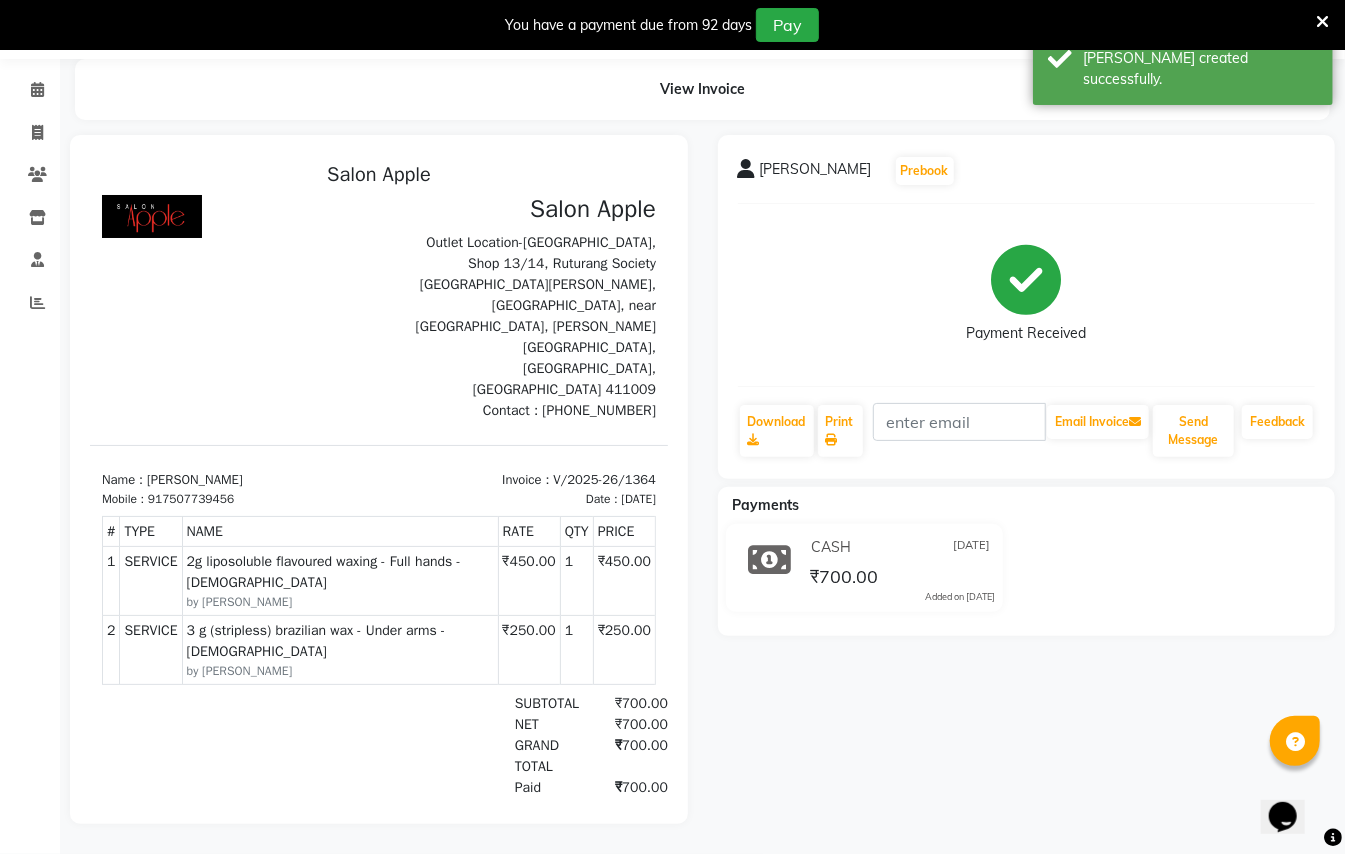 scroll, scrollTop: 0, scrollLeft: 0, axis: both 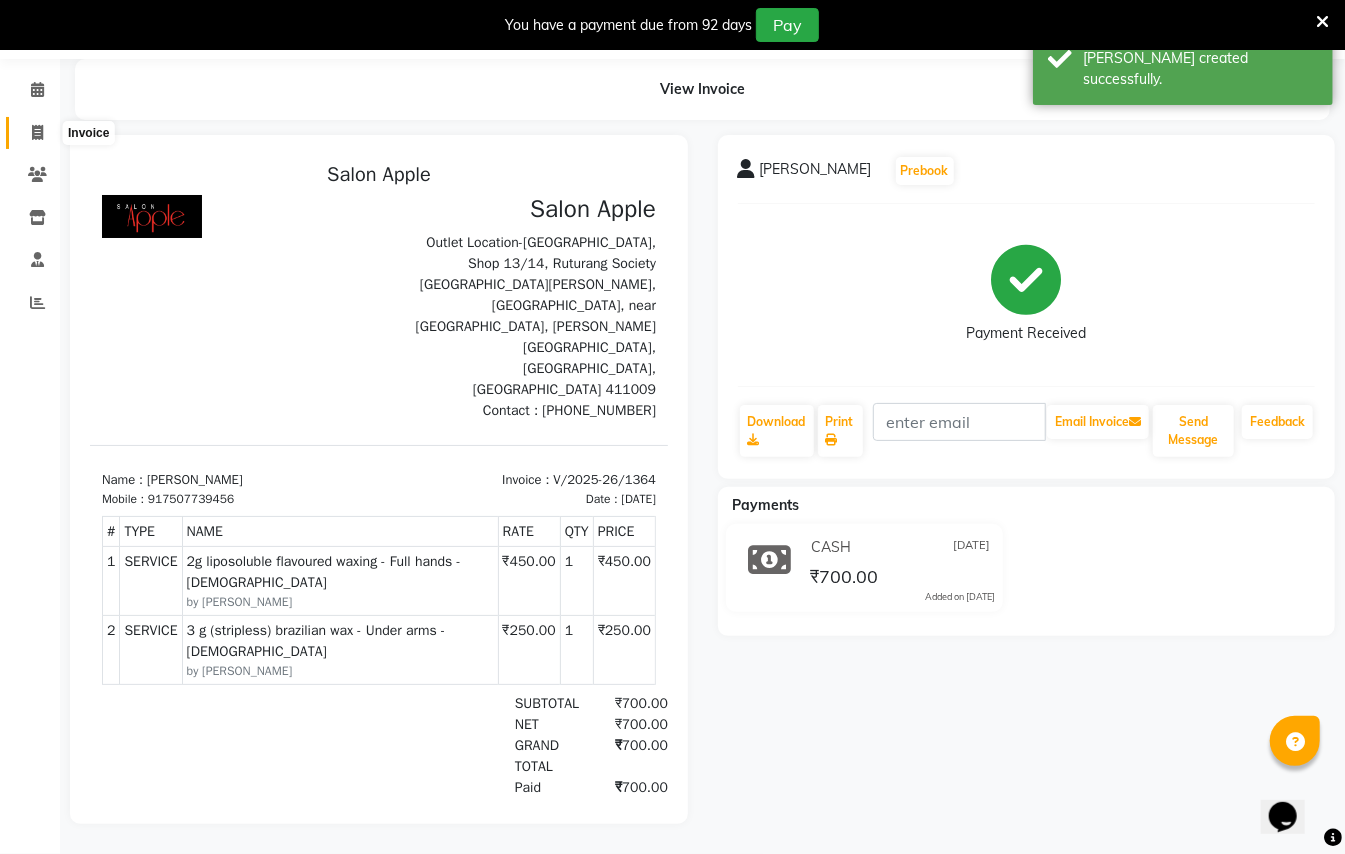 click 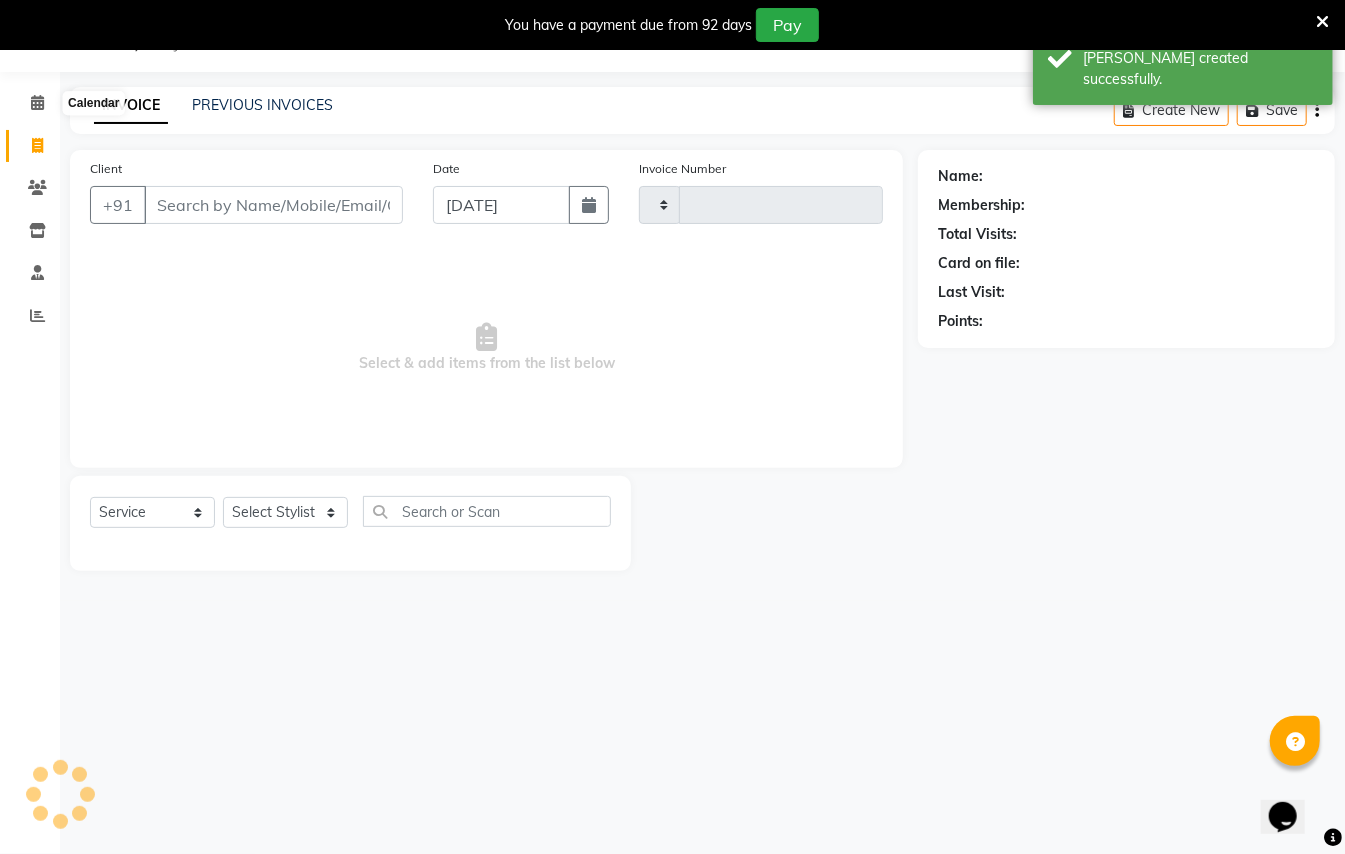 scroll, scrollTop: 50, scrollLeft: 0, axis: vertical 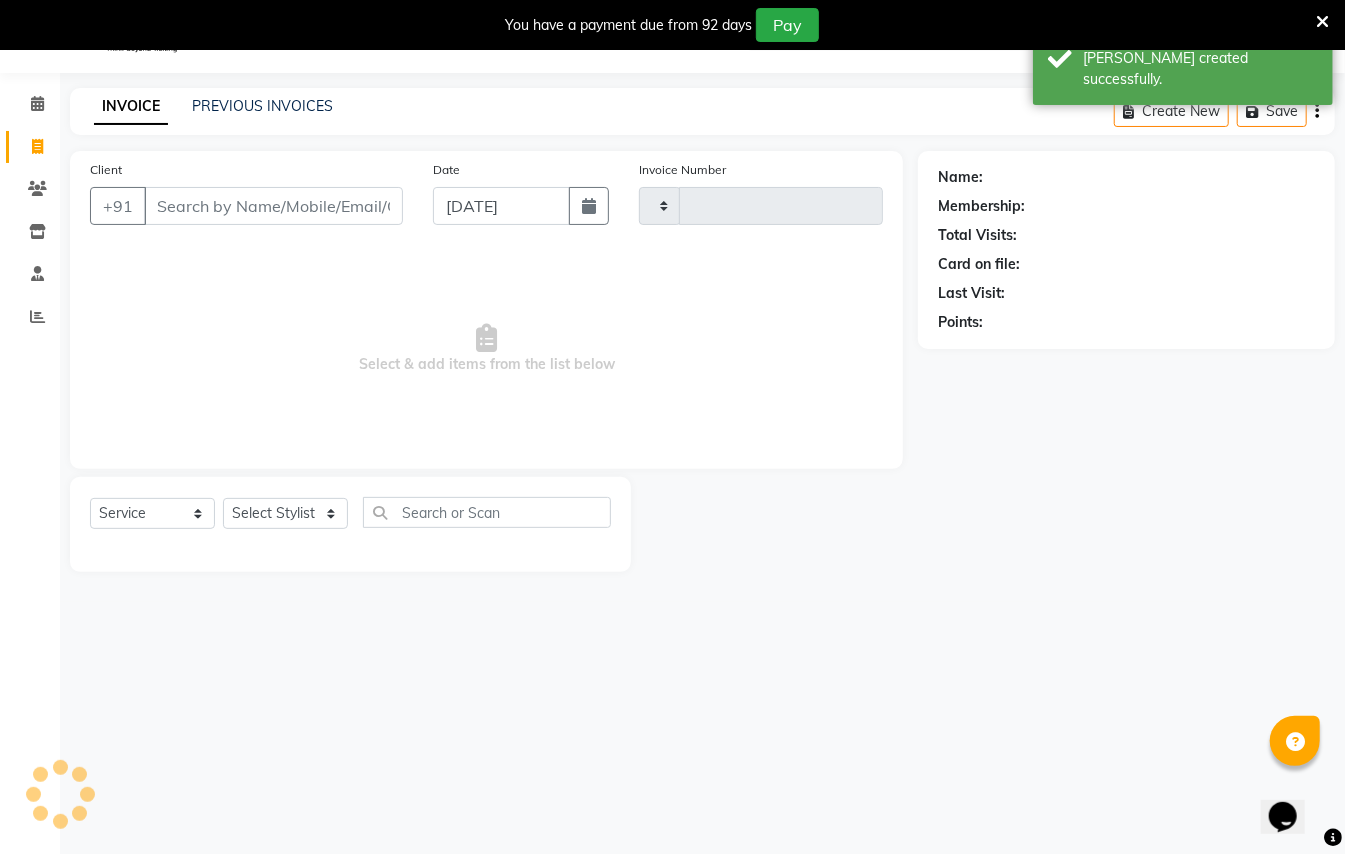 type on "1365" 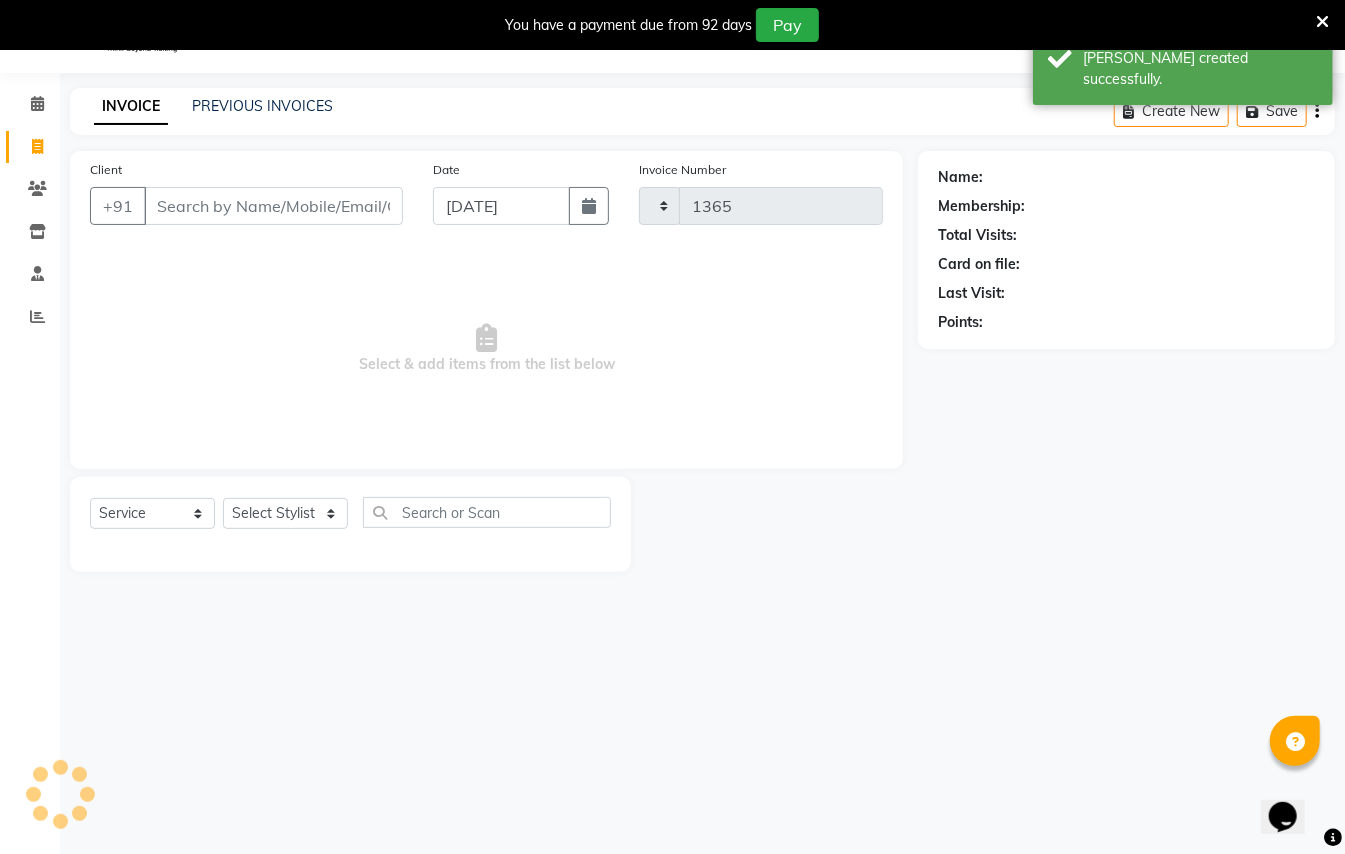 select on "123" 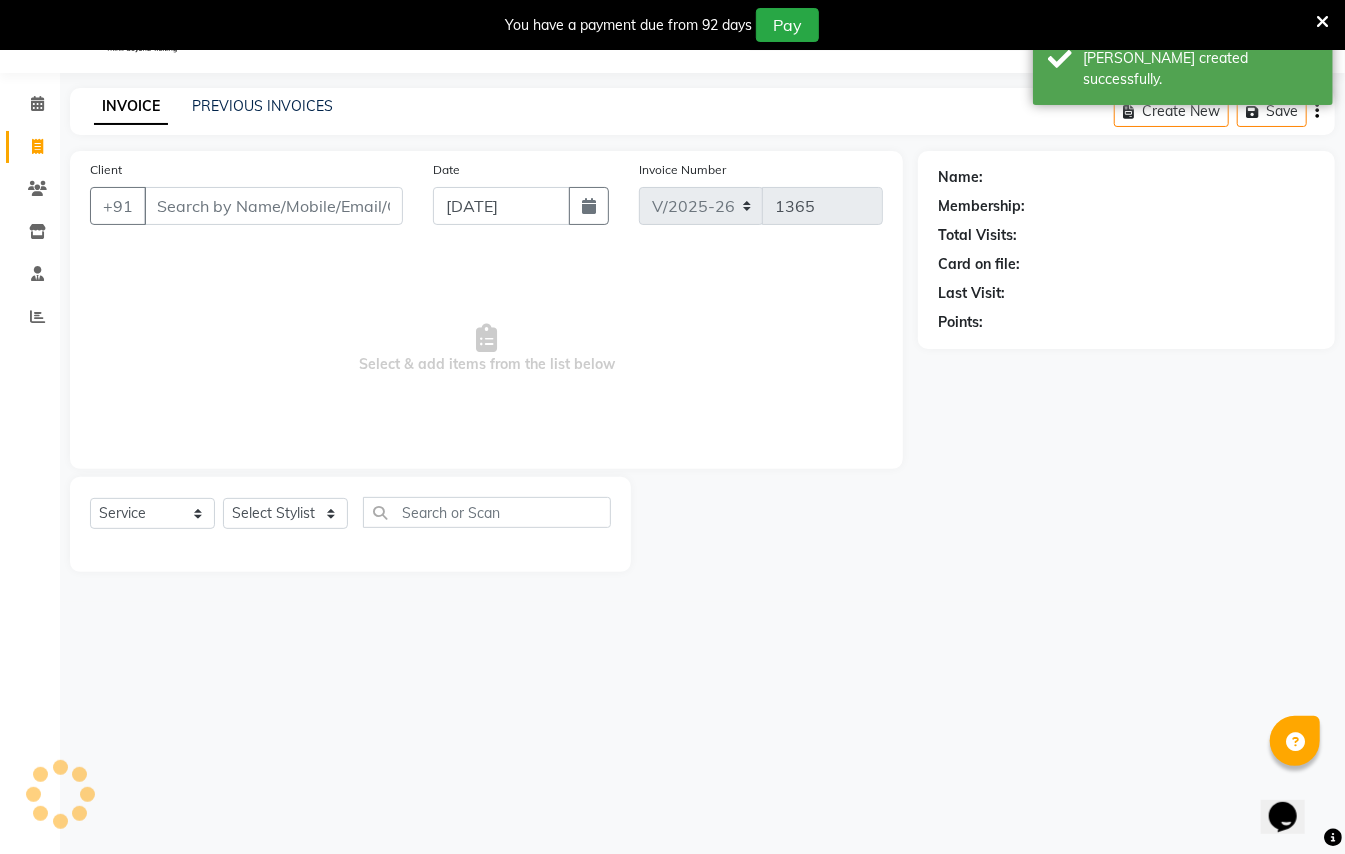 click on "Client" at bounding box center [273, 206] 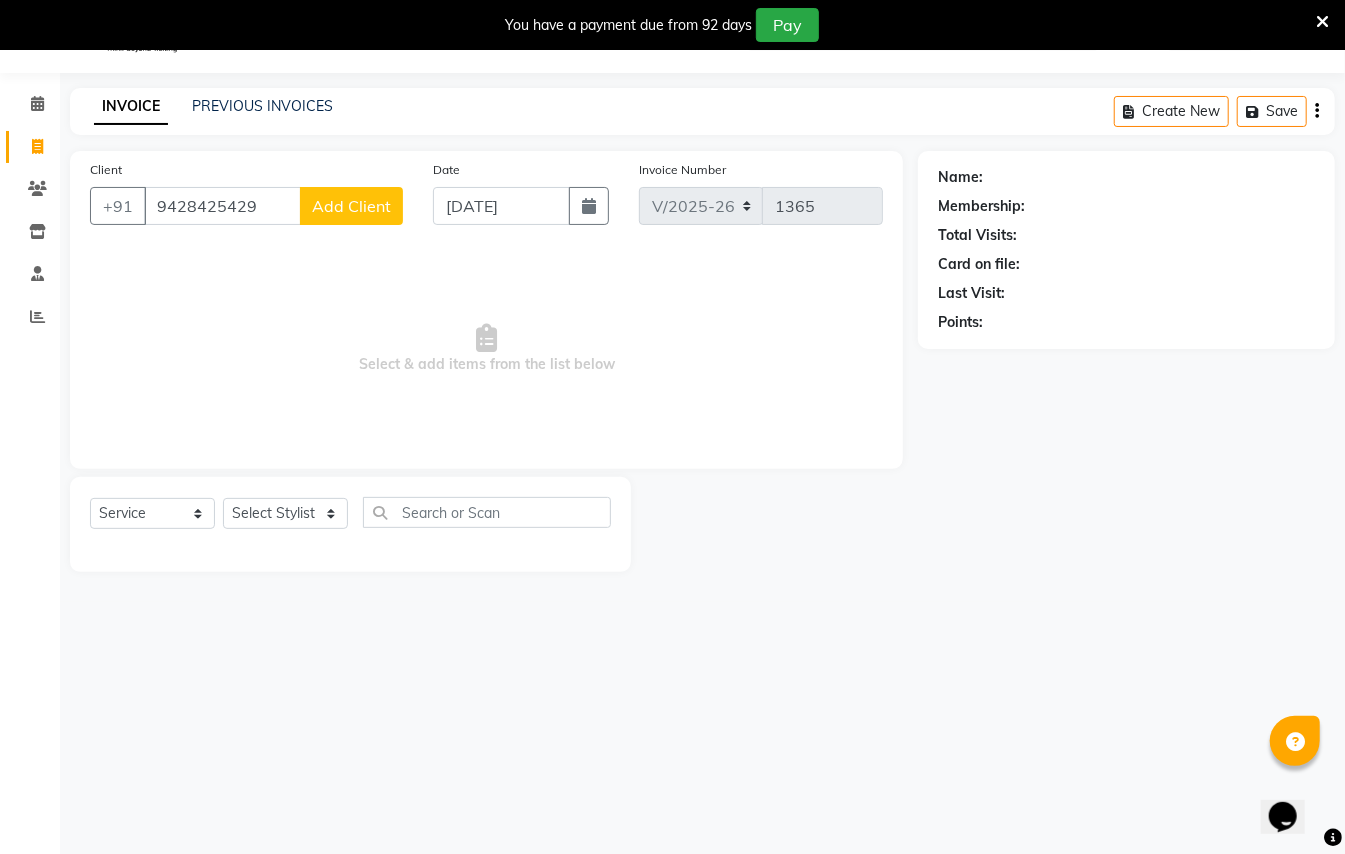 click on "9428425429" at bounding box center [222, 206] 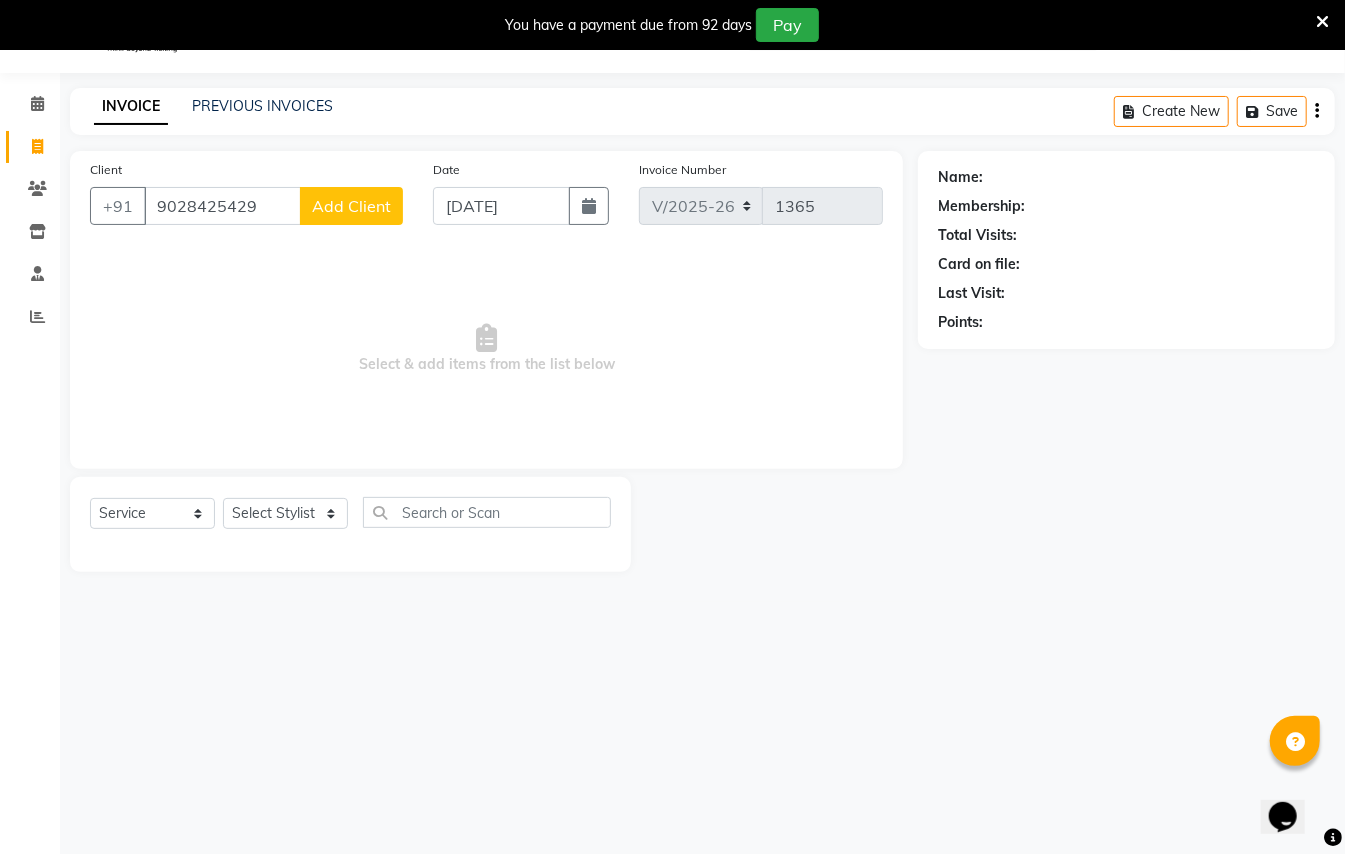 type on "9028425429" 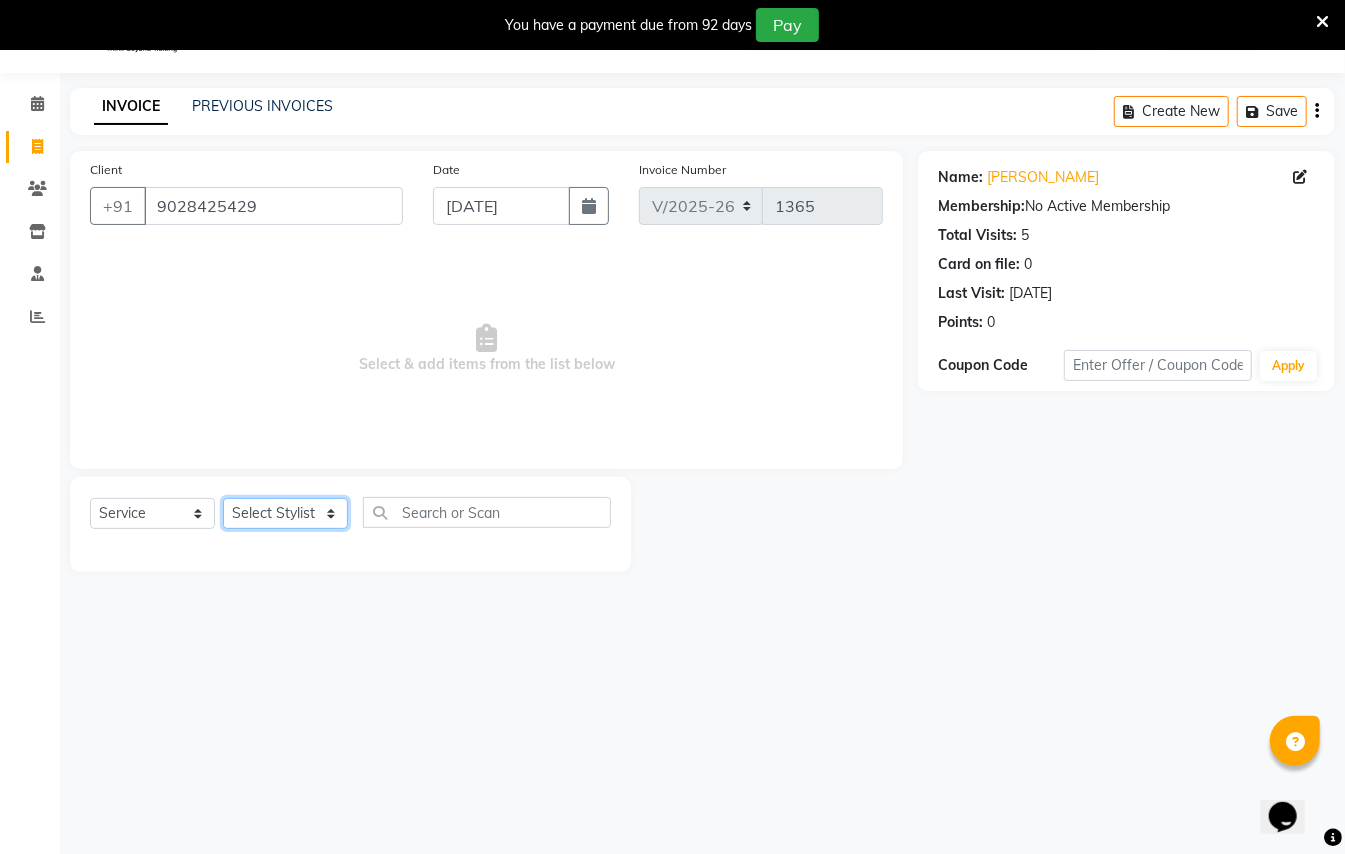 click on "Select Stylist [PERSON_NAME] [PERSON_NAME]  [PERSON_NAME] [PERSON_NAME] [PERSON_NAME] Mane Manager [PERSON_NAME]  [PERSON_NAME] Owner [PERSON_NAME]" 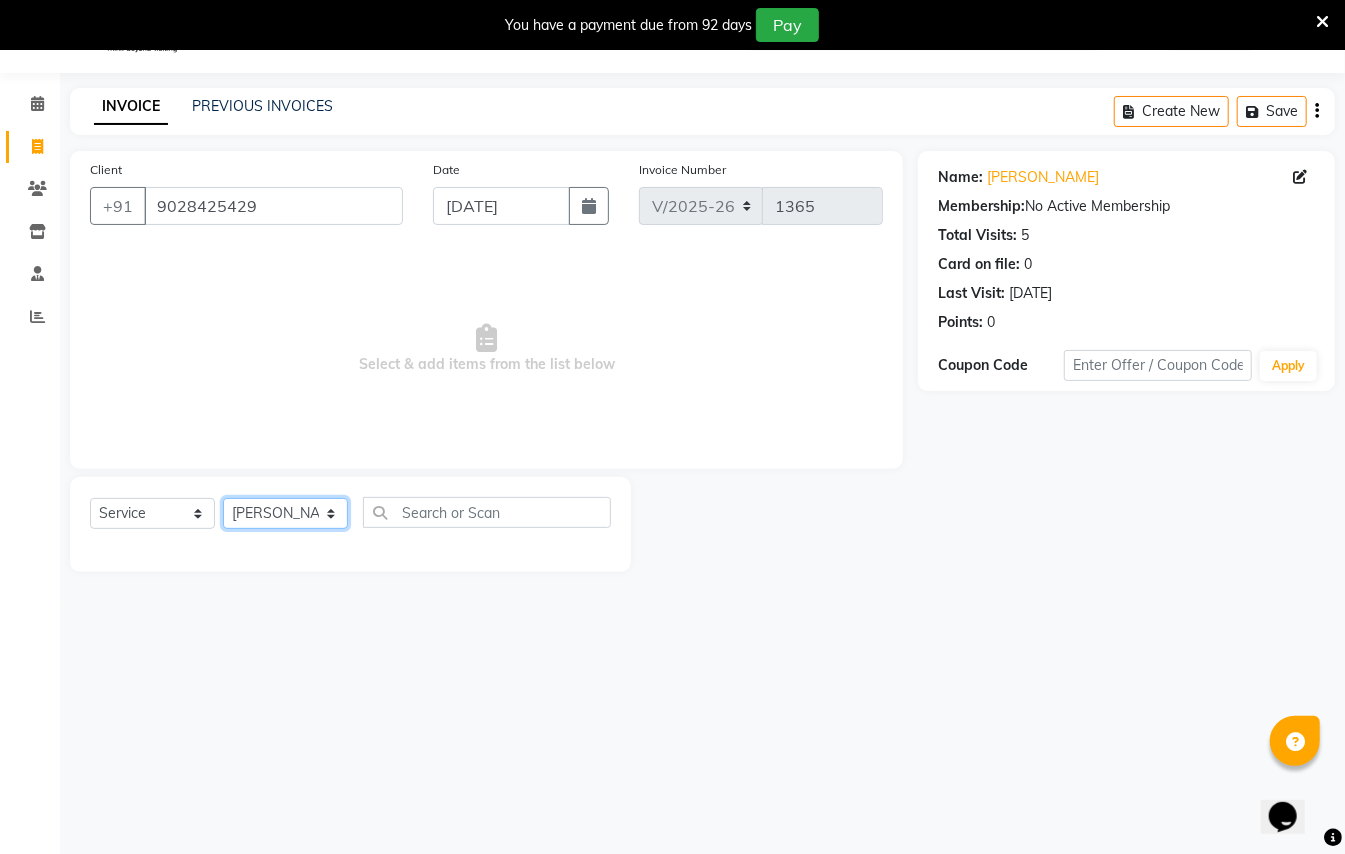 click on "Select Stylist [PERSON_NAME] [PERSON_NAME]  [PERSON_NAME] [PERSON_NAME] [PERSON_NAME] Mane Manager [PERSON_NAME]  [PERSON_NAME] Owner [PERSON_NAME]" 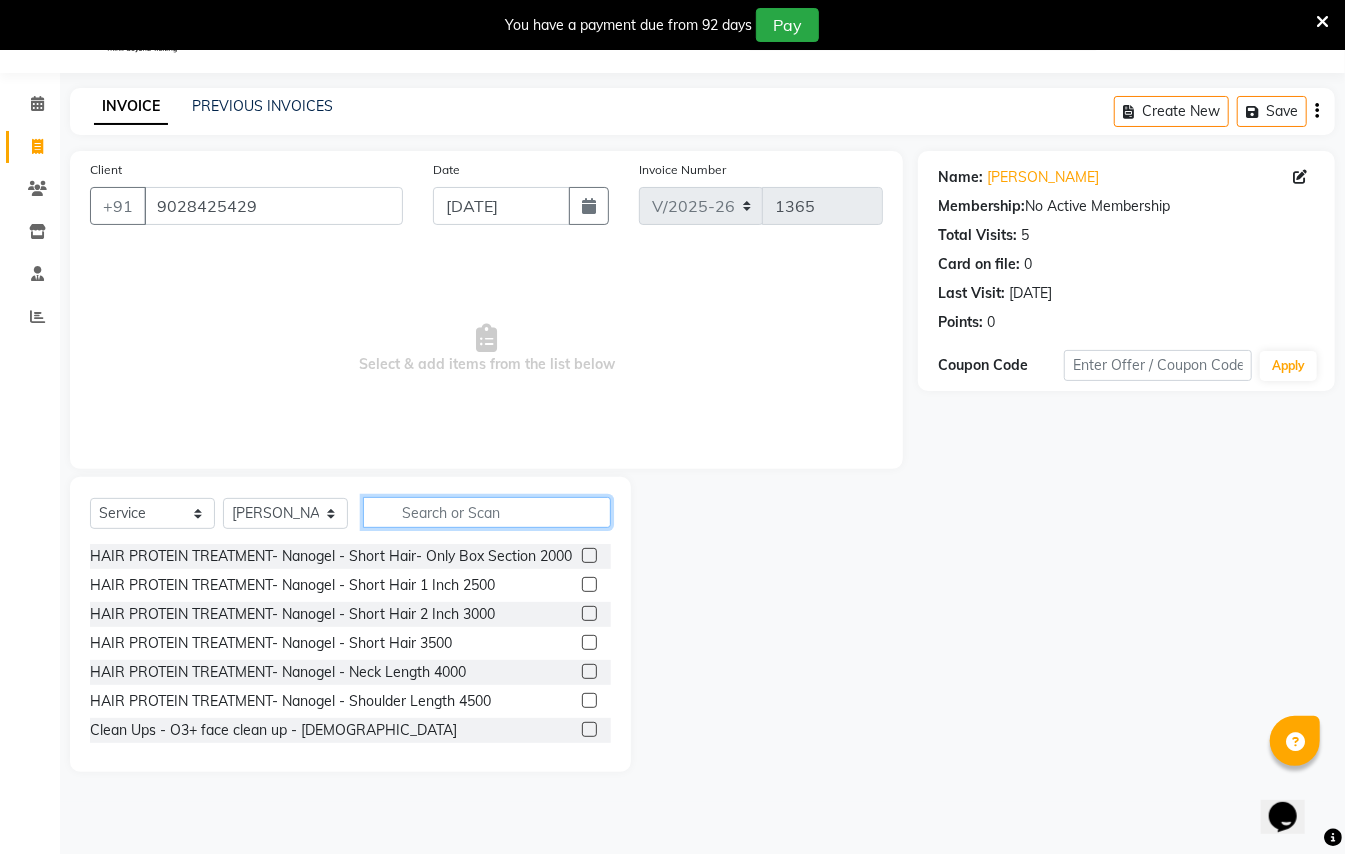 click 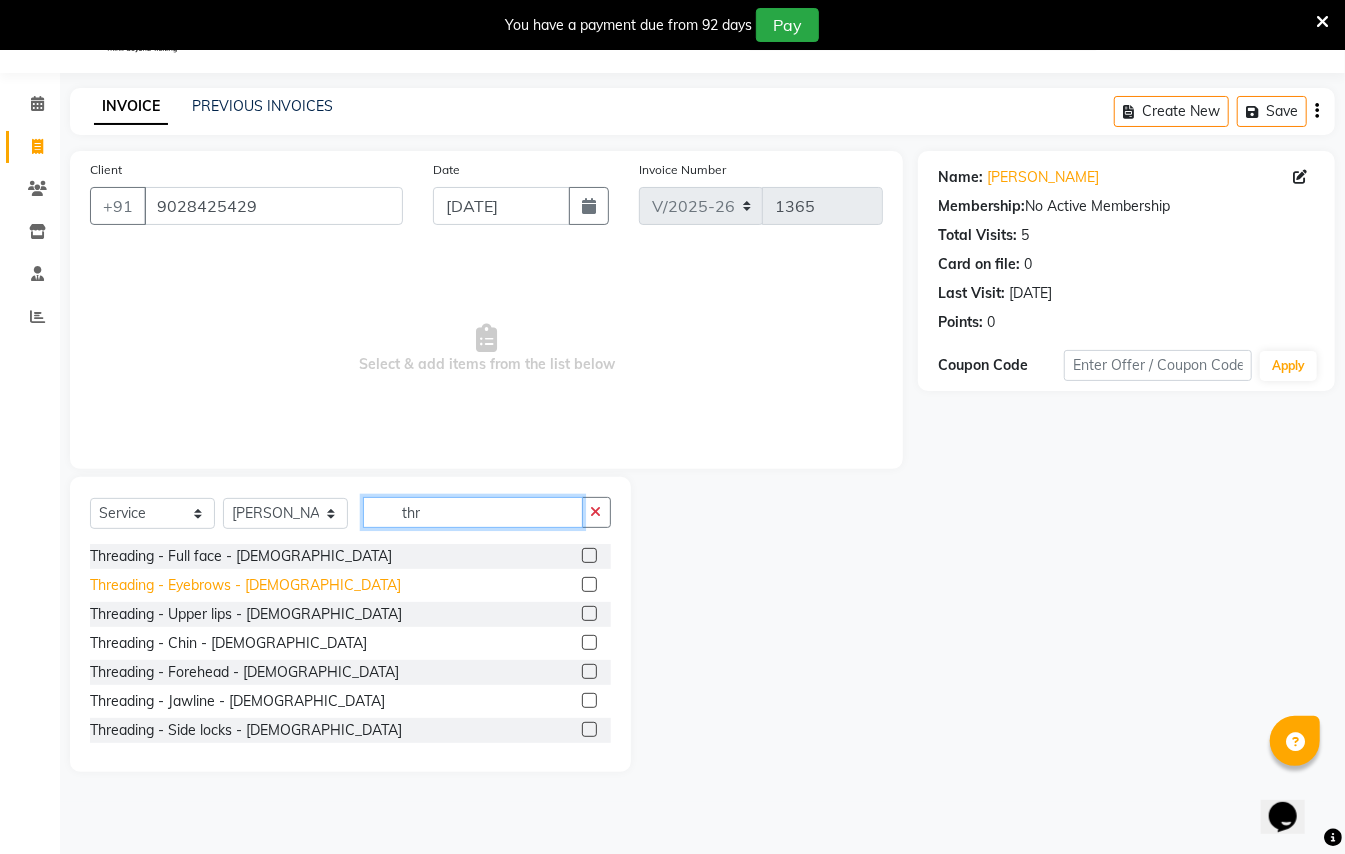 type on "thr" 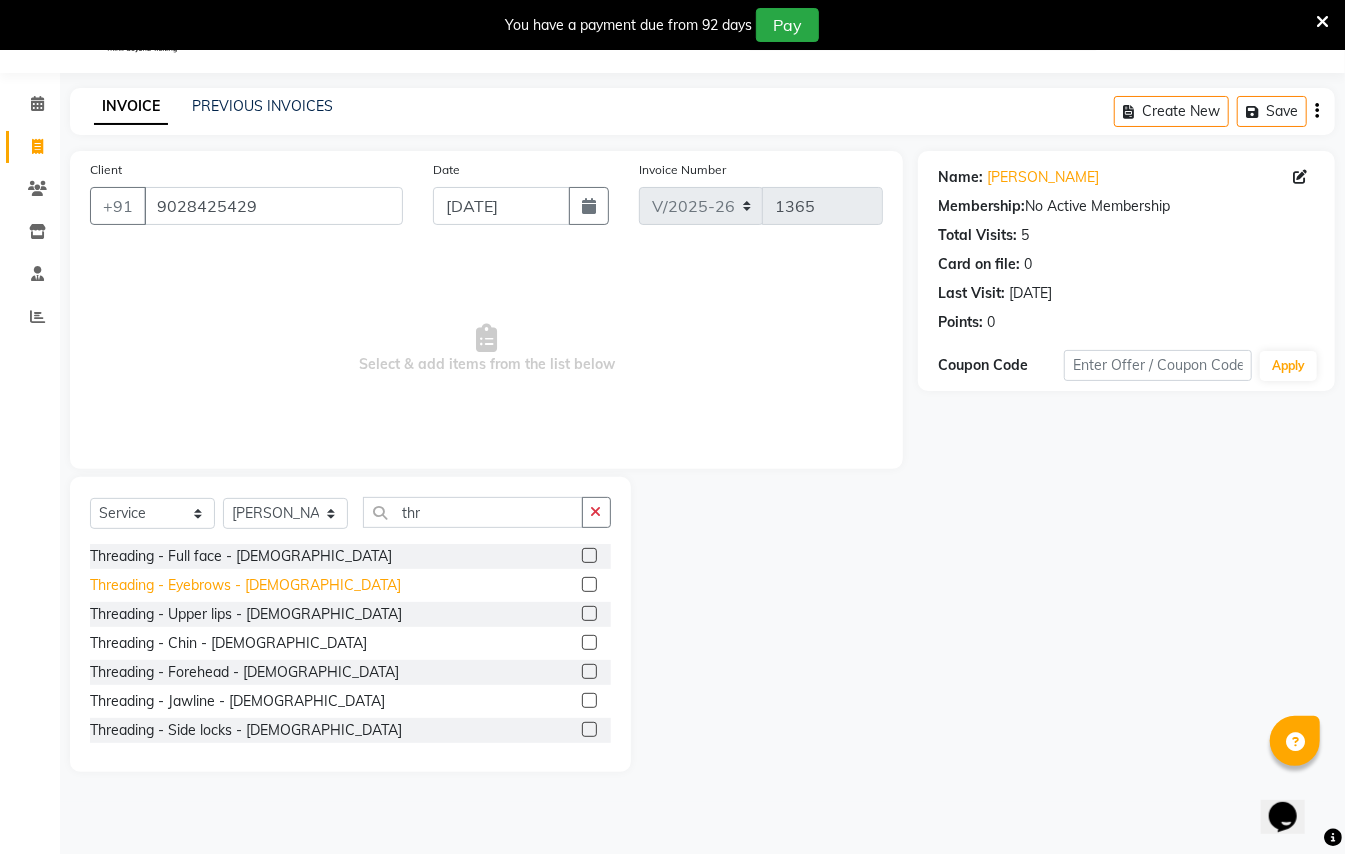 click on "Threading - Eyebrows - [DEMOGRAPHIC_DATA]" 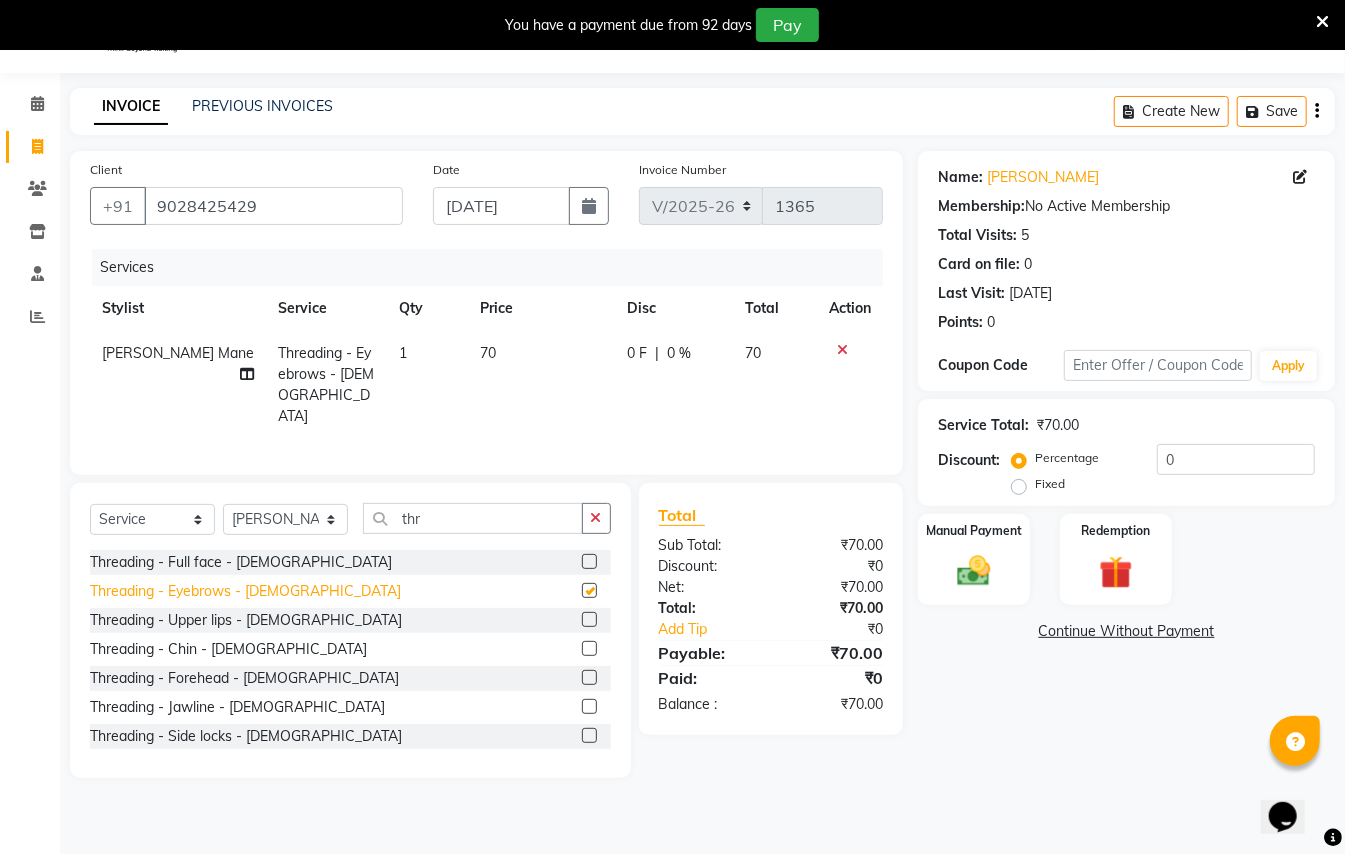 checkbox on "false" 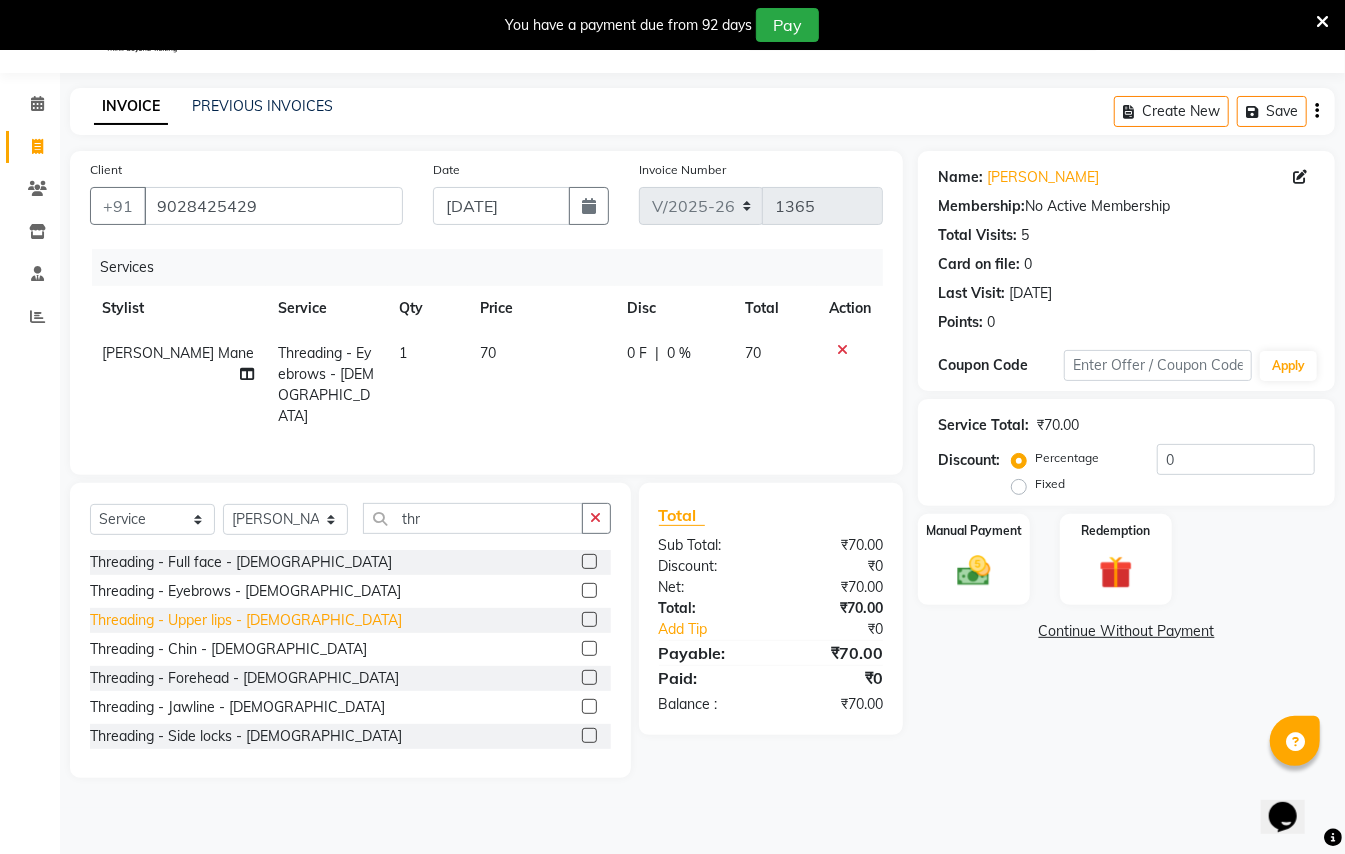 click on "Threading - Upper lips - [DEMOGRAPHIC_DATA]" 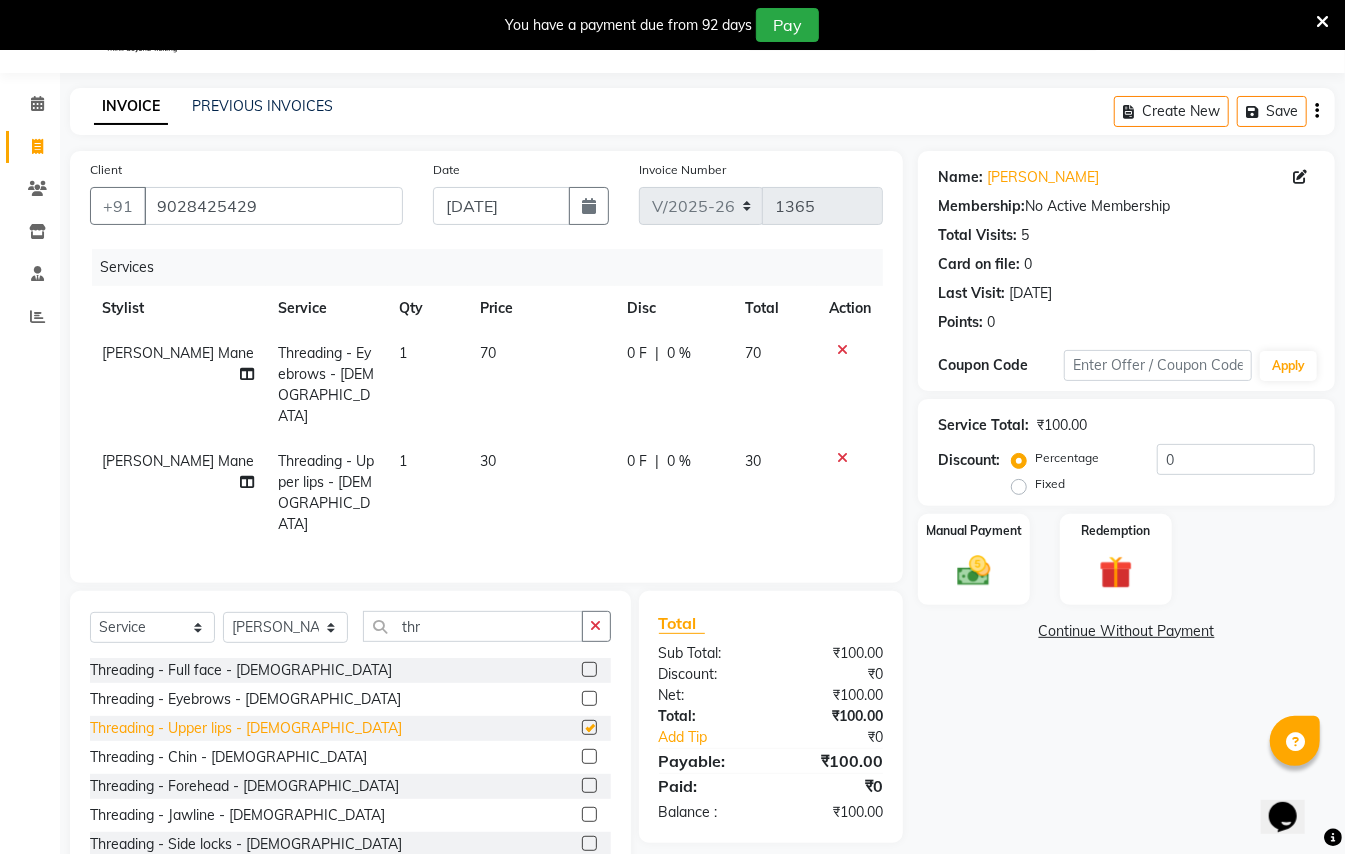 checkbox on "false" 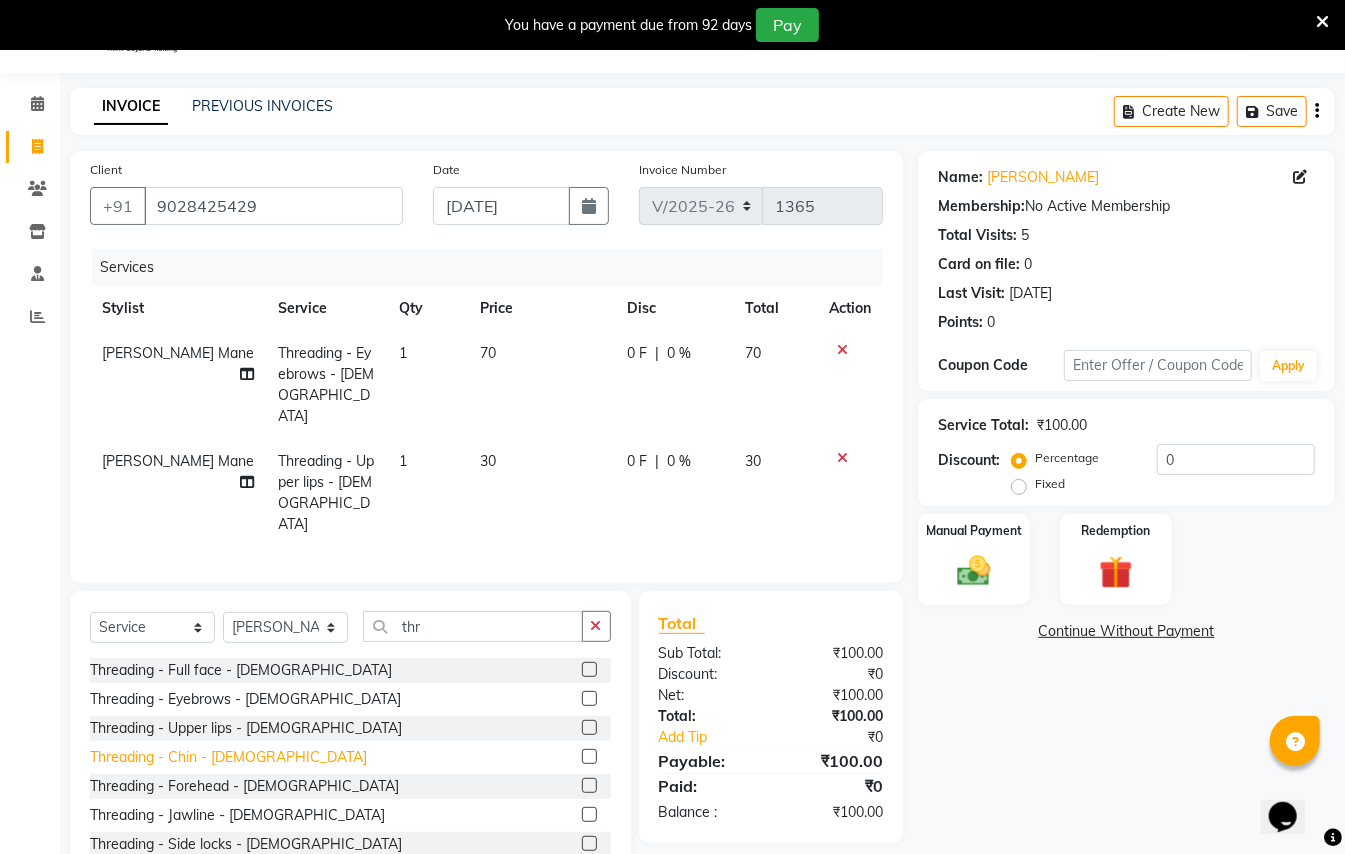 click on "Threading - Chin - [DEMOGRAPHIC_DATA]" 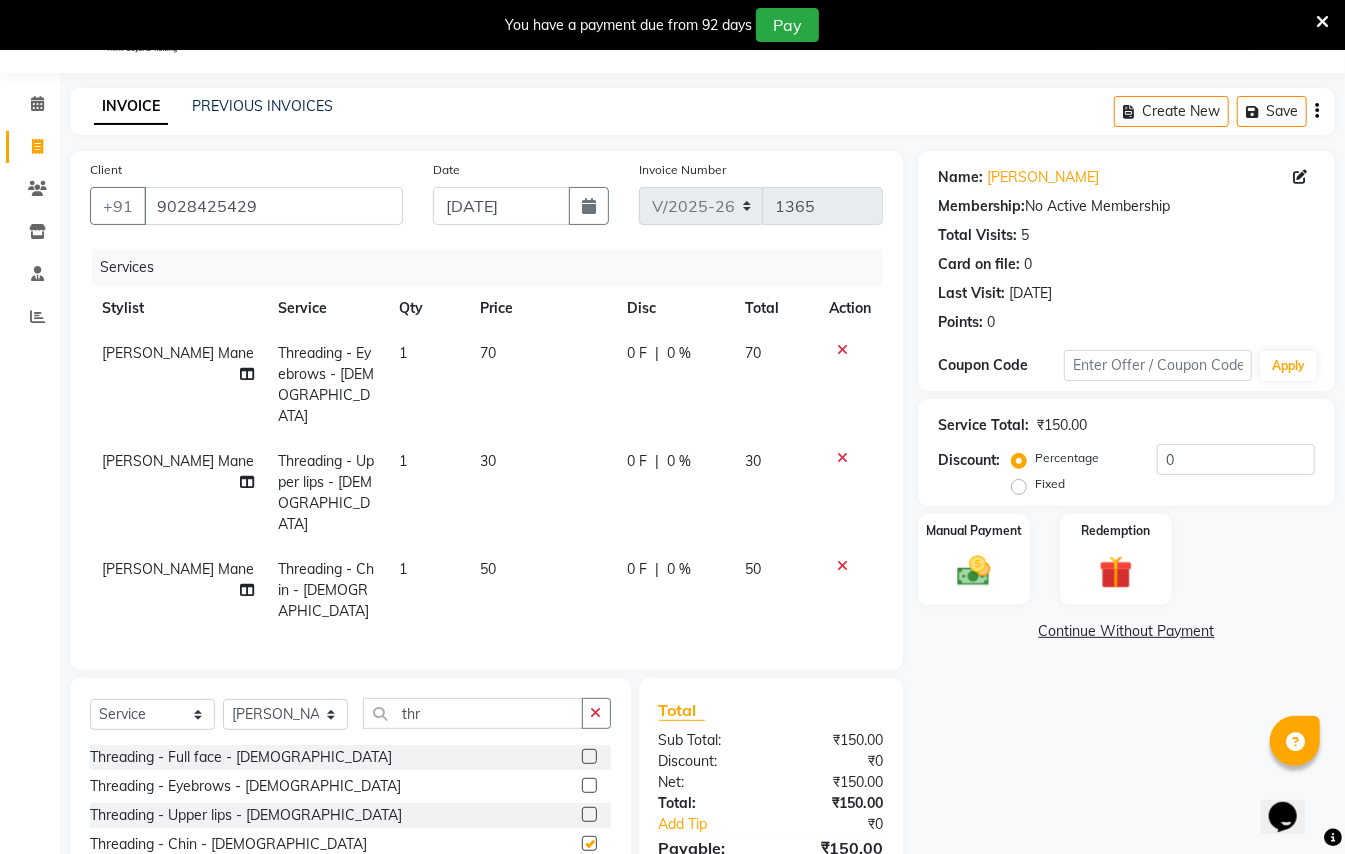 checkbox on "false" 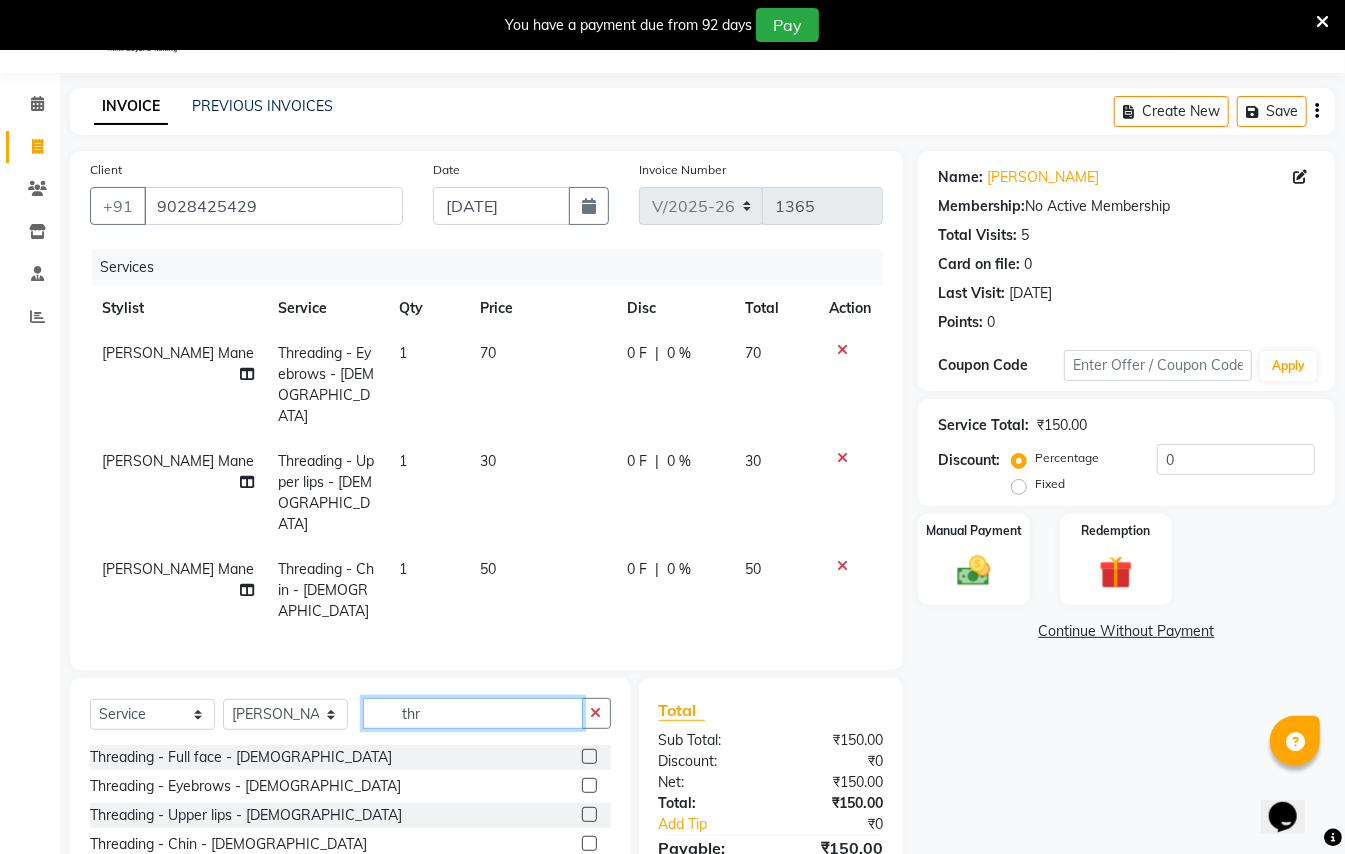 click on "thr" 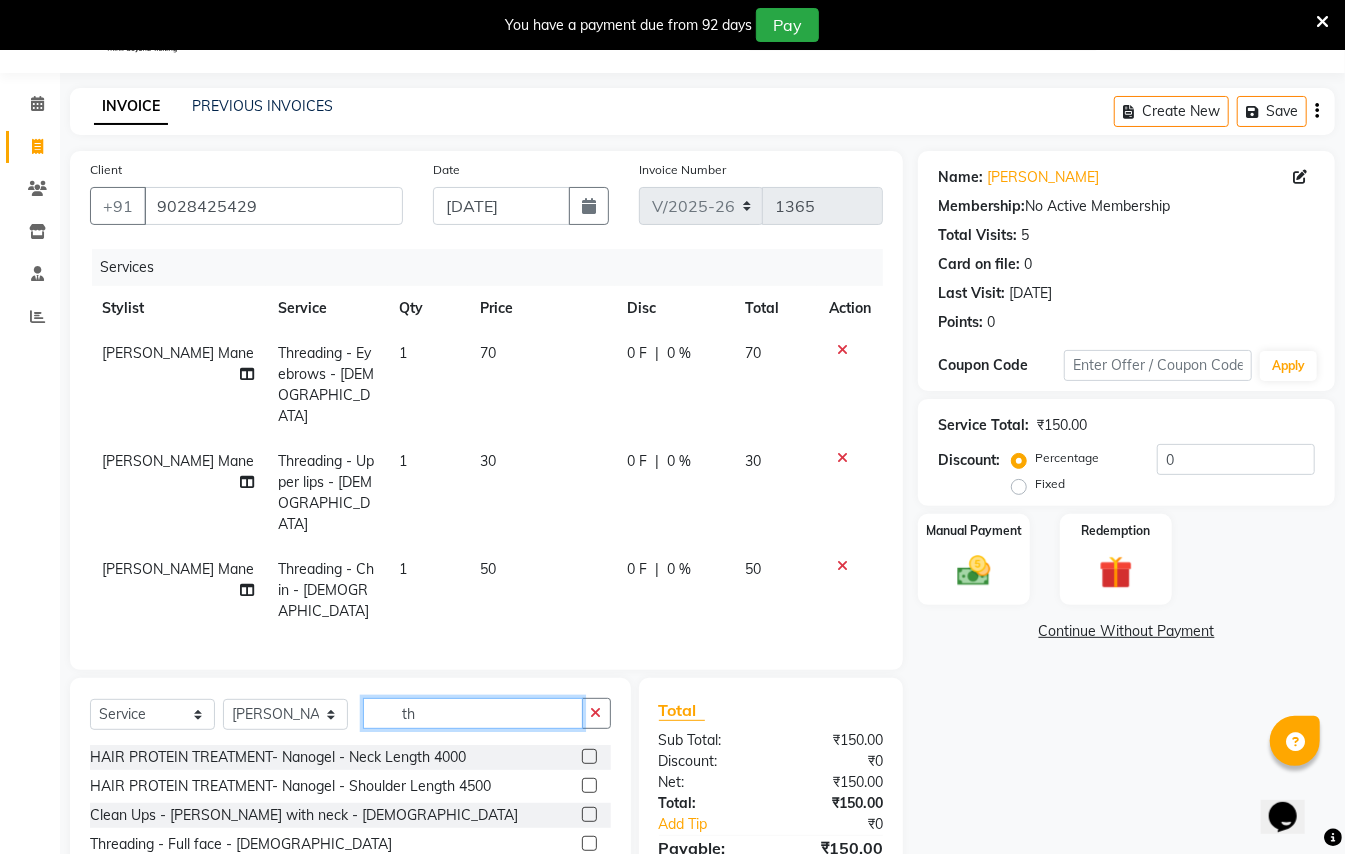 type on "t" 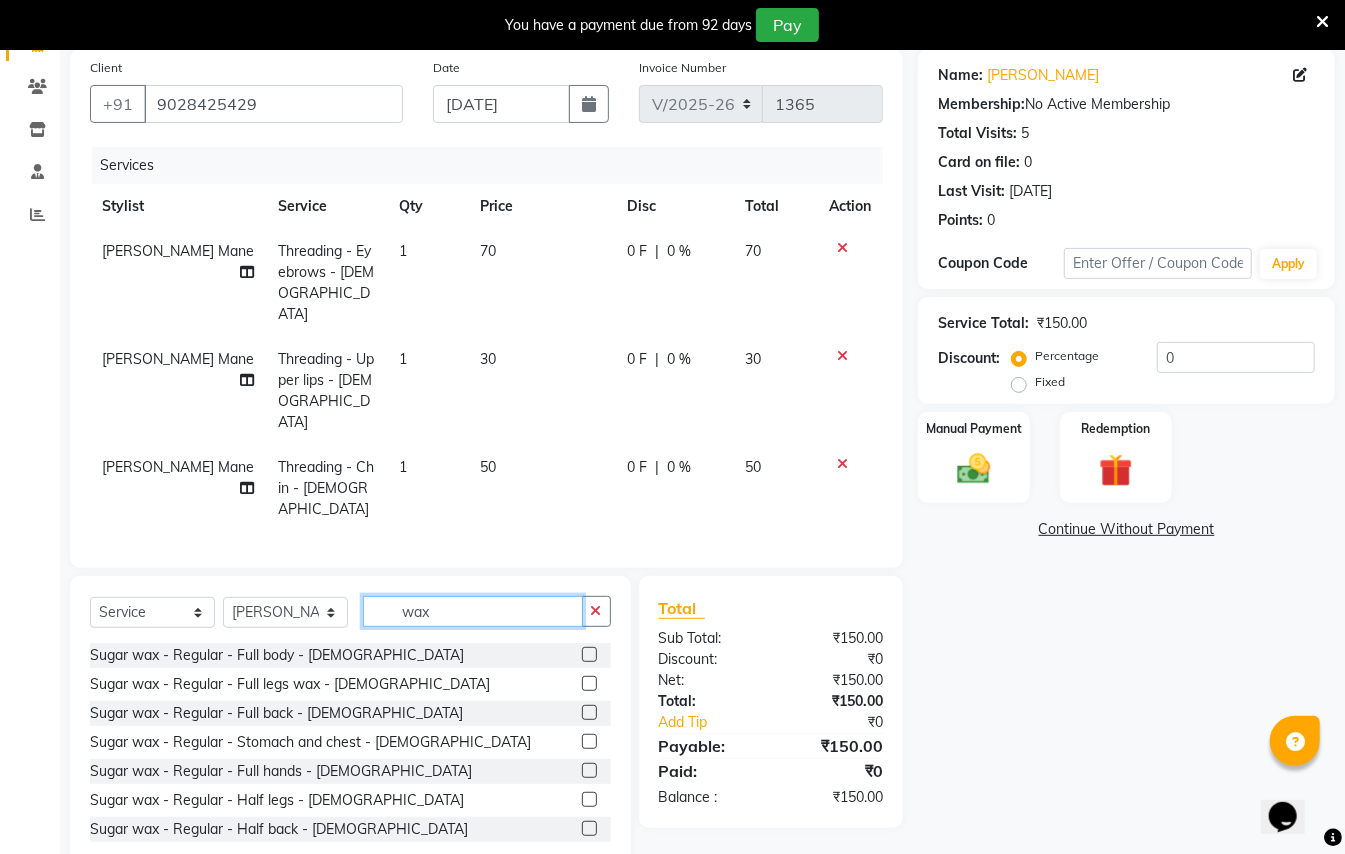 scroll, scrollTop: 156, scrollLeft: 0, axis: vertical 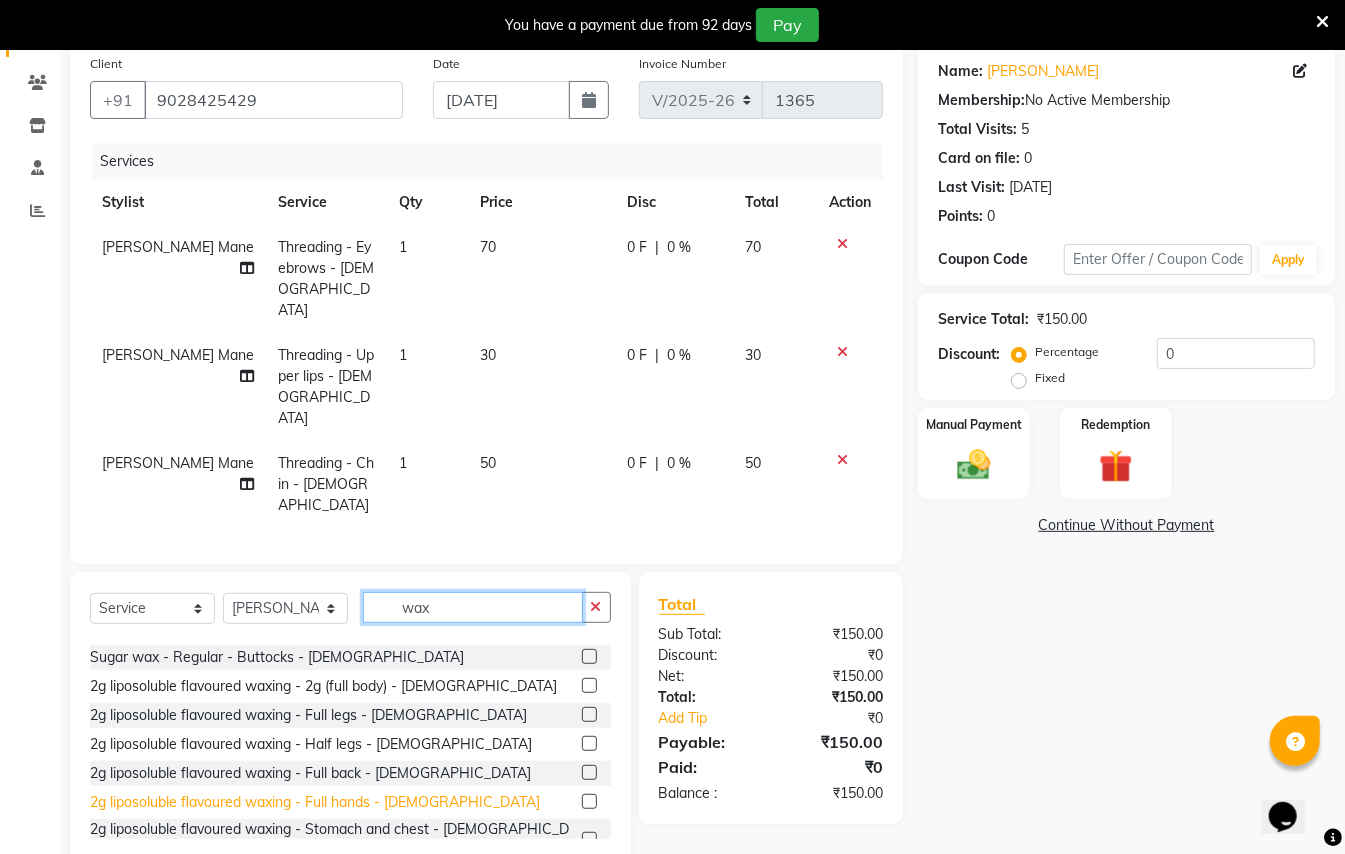type on "wax" 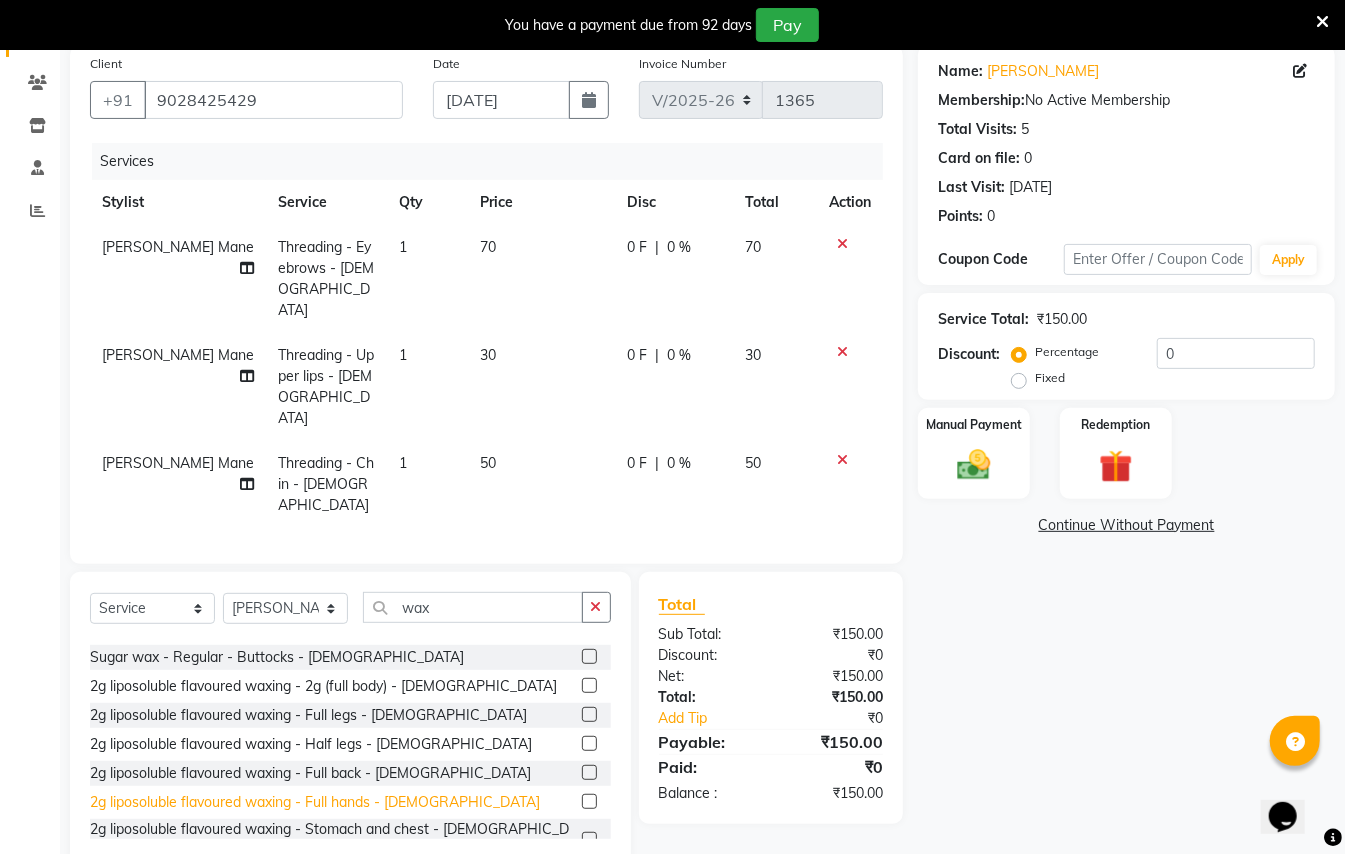 click on "2g liposoluble flavoured waxing - Full hands - [DEMOGRAPHIC_DATA]" 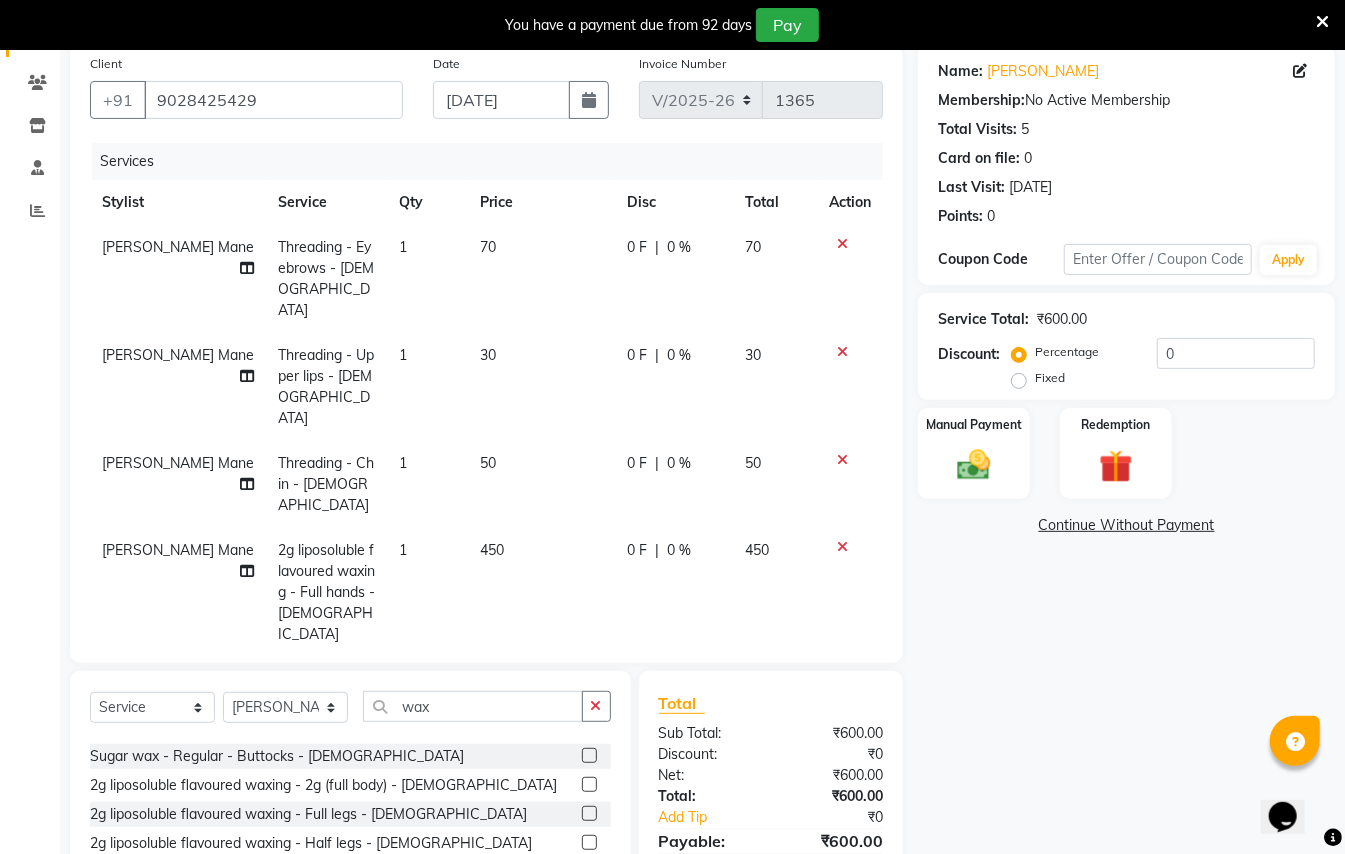 checkbox on "false" 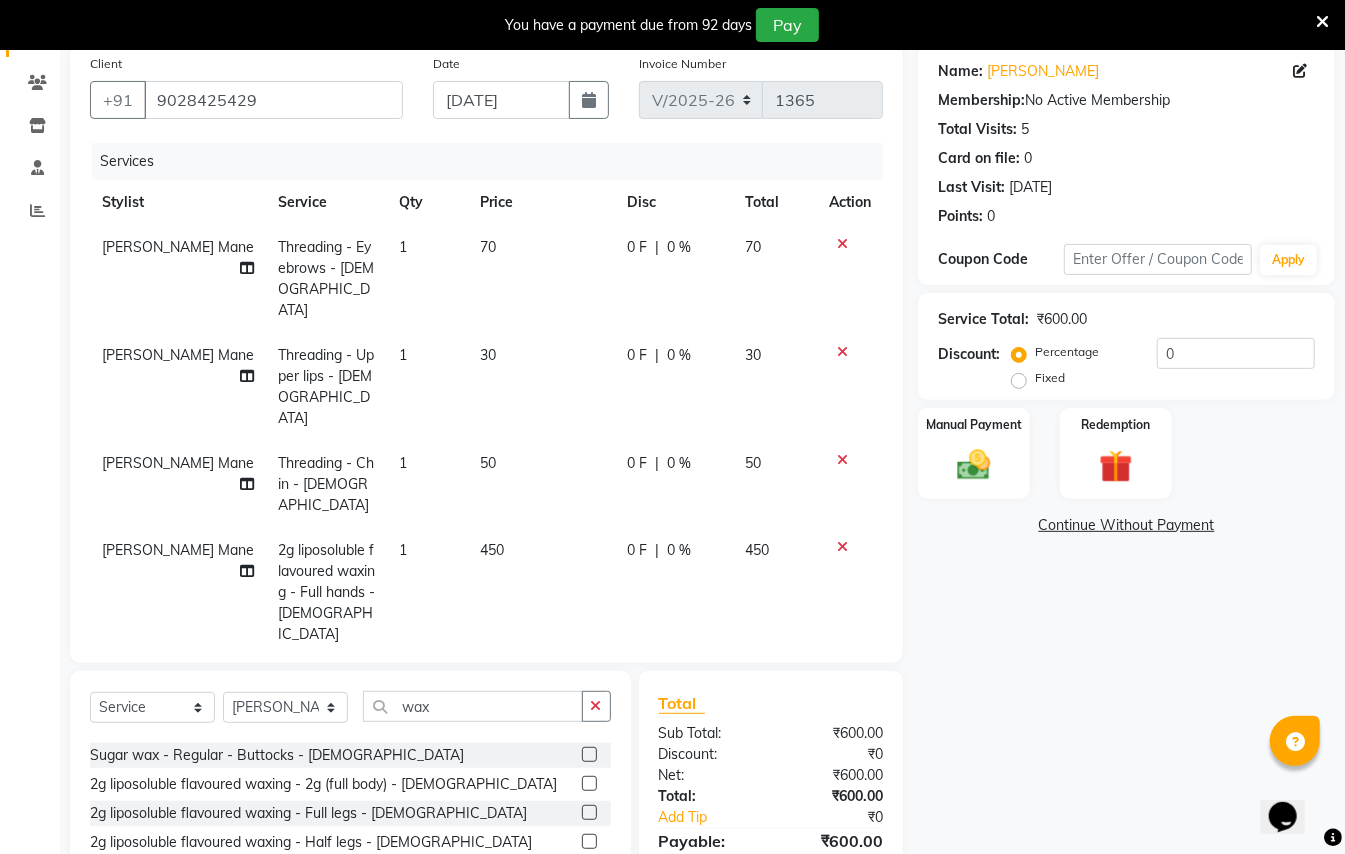 scroll, scrollTop: 400, scrollLeft: 0, axis: vertical 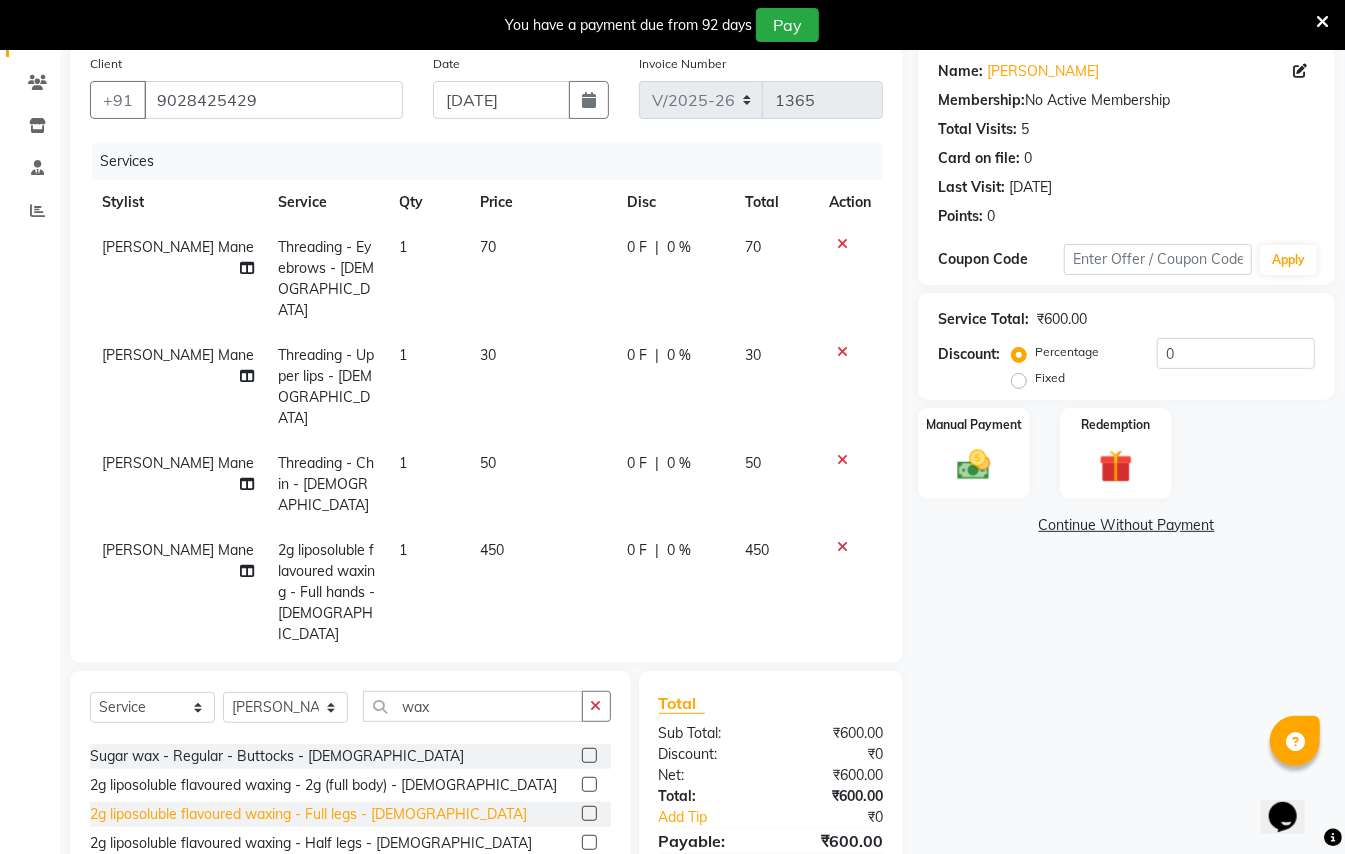 click on "2g liposoluble flavoured waxing - Full legs - [DEMOGRAPHIC_DATA]" 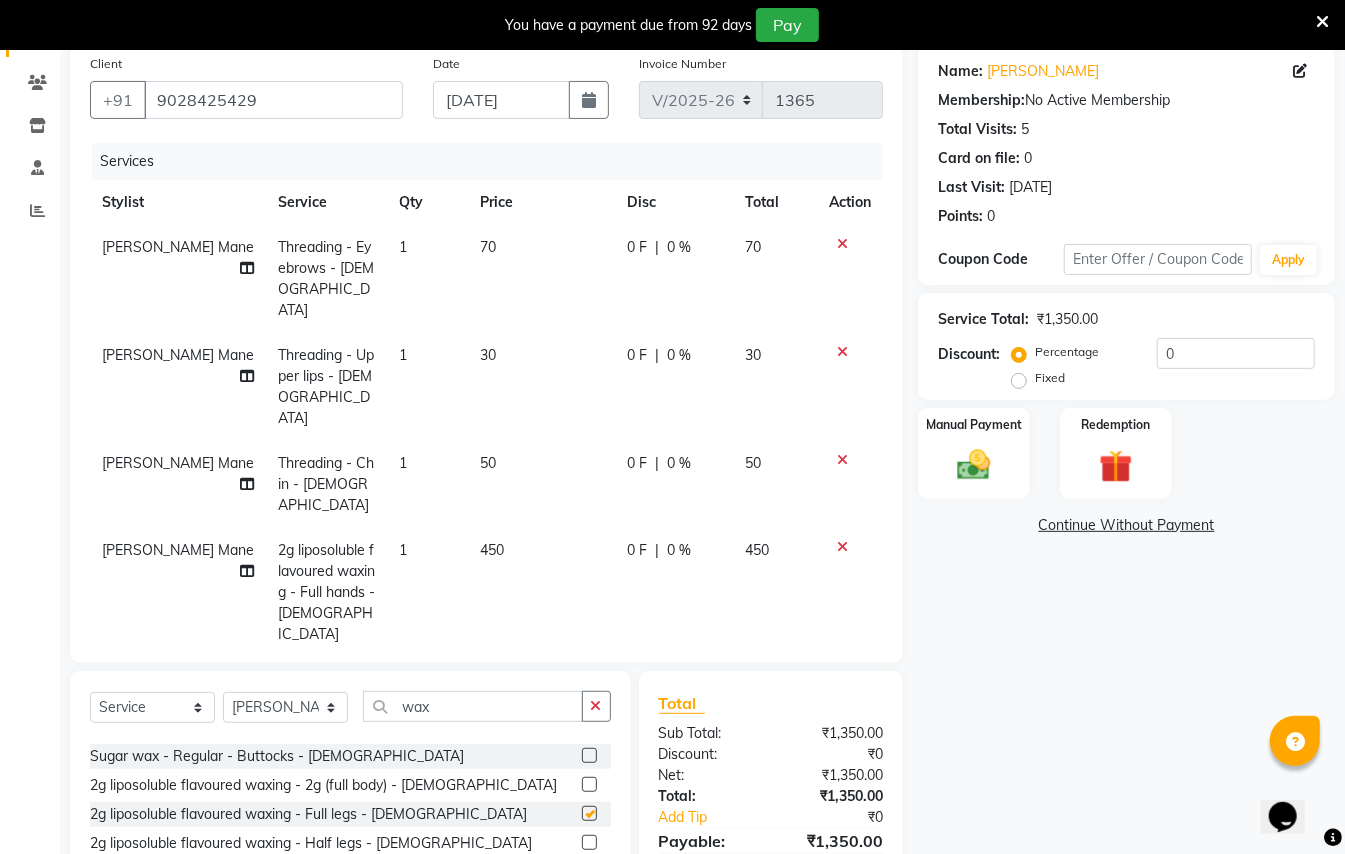 checkbox on "false" 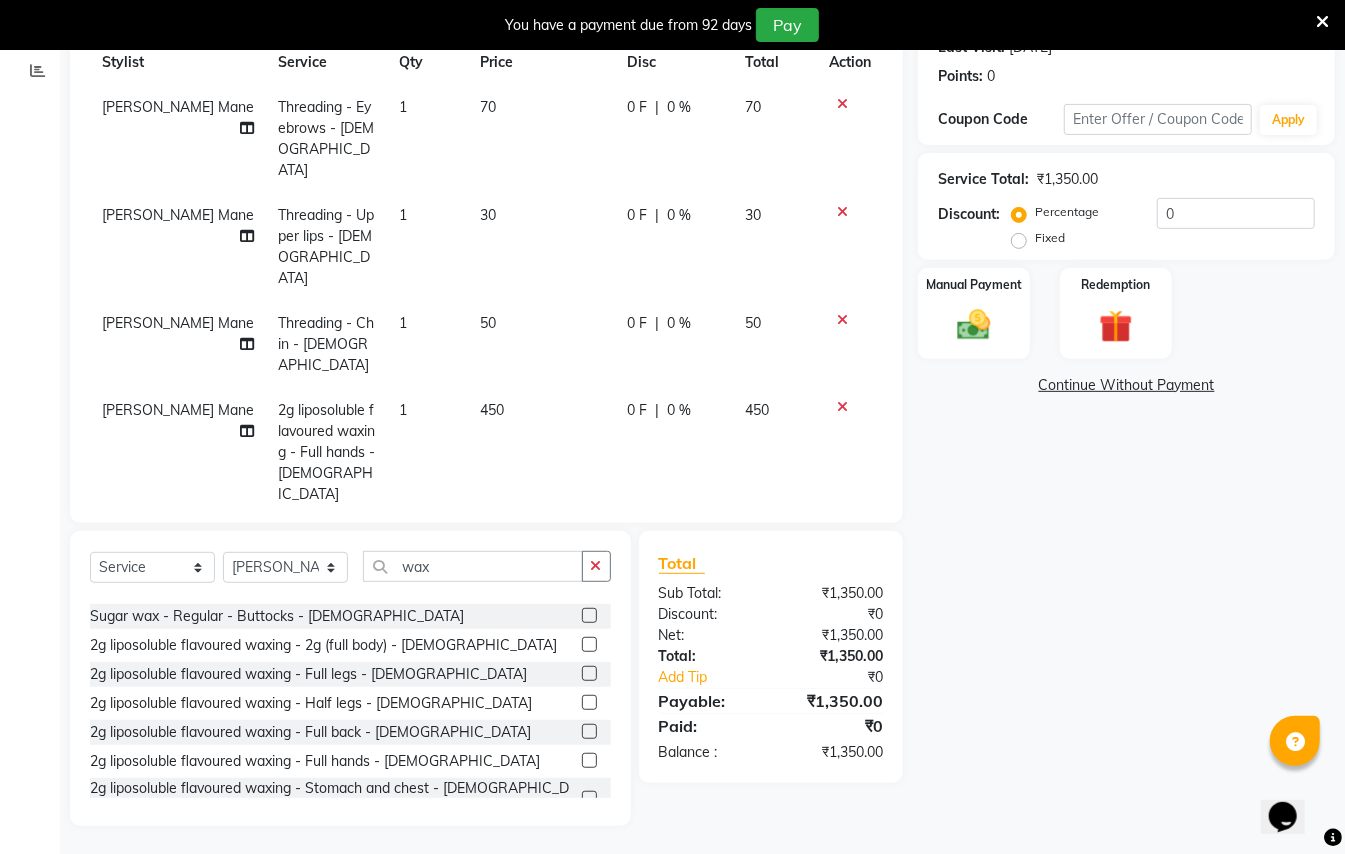 scroll, scrollTop: 298, scrollLeft: 0, axis: vertical 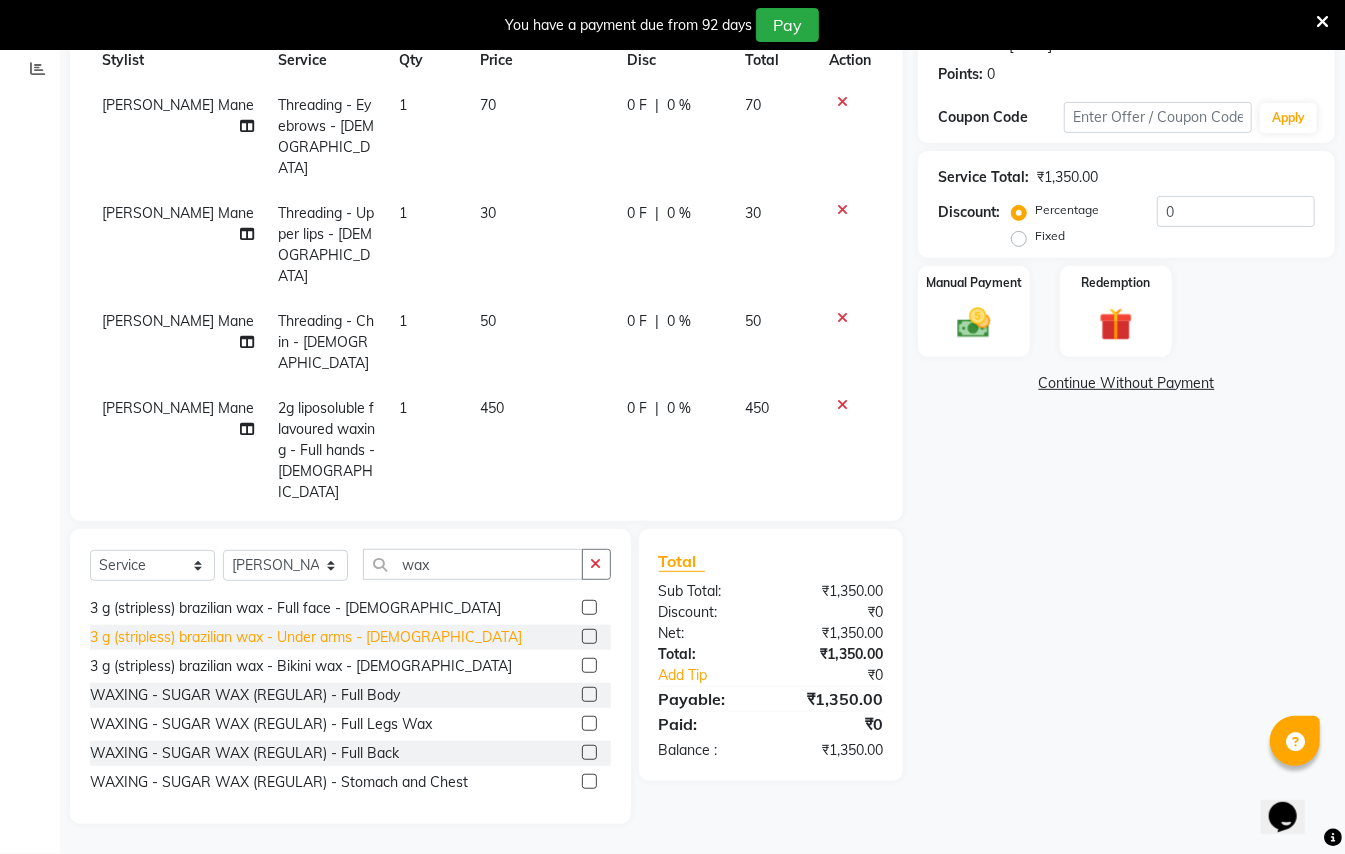 click on "3 g (stripless) brazilian wax - Under arms - [DEMOGRAPHIC_DATA]" 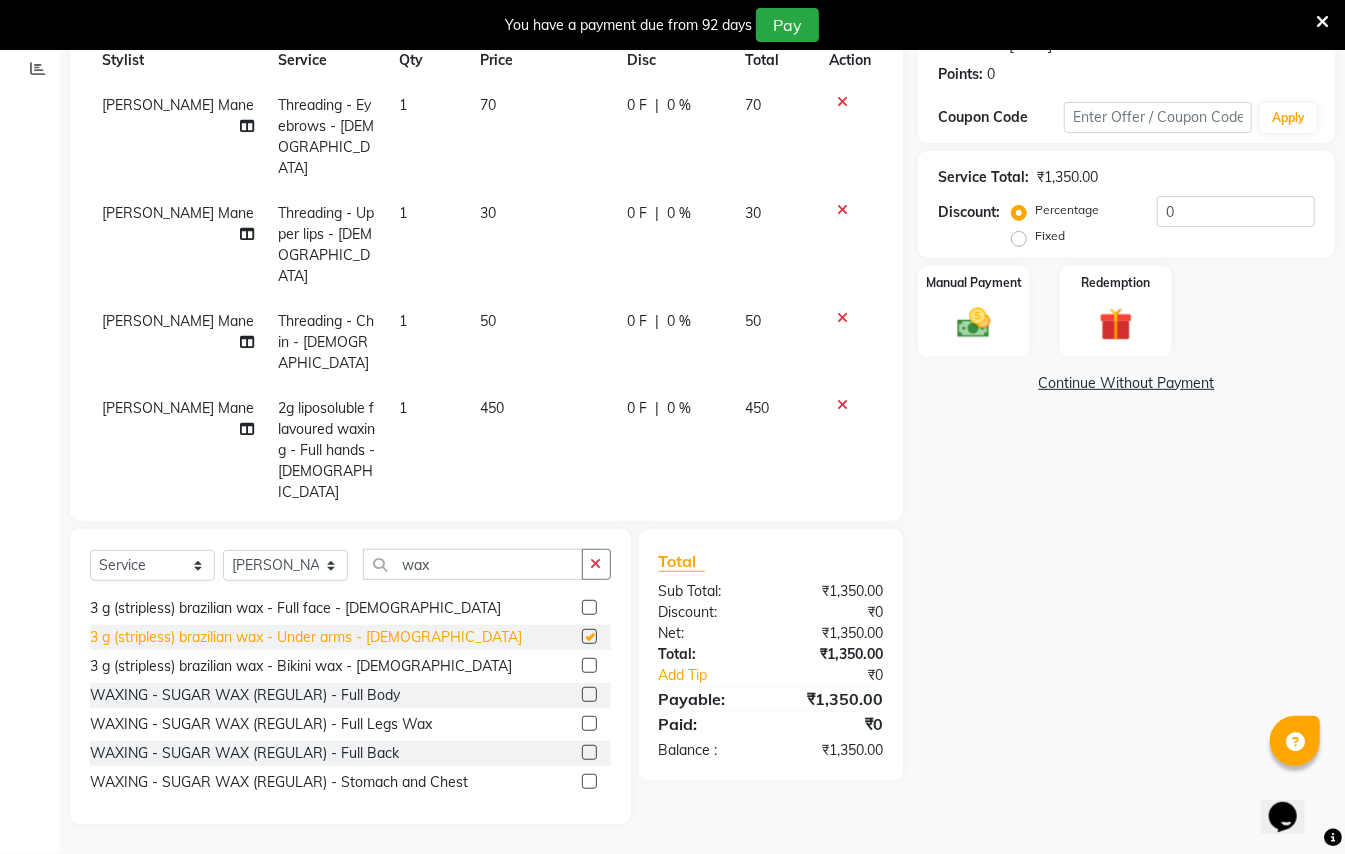 checkbox on "false" 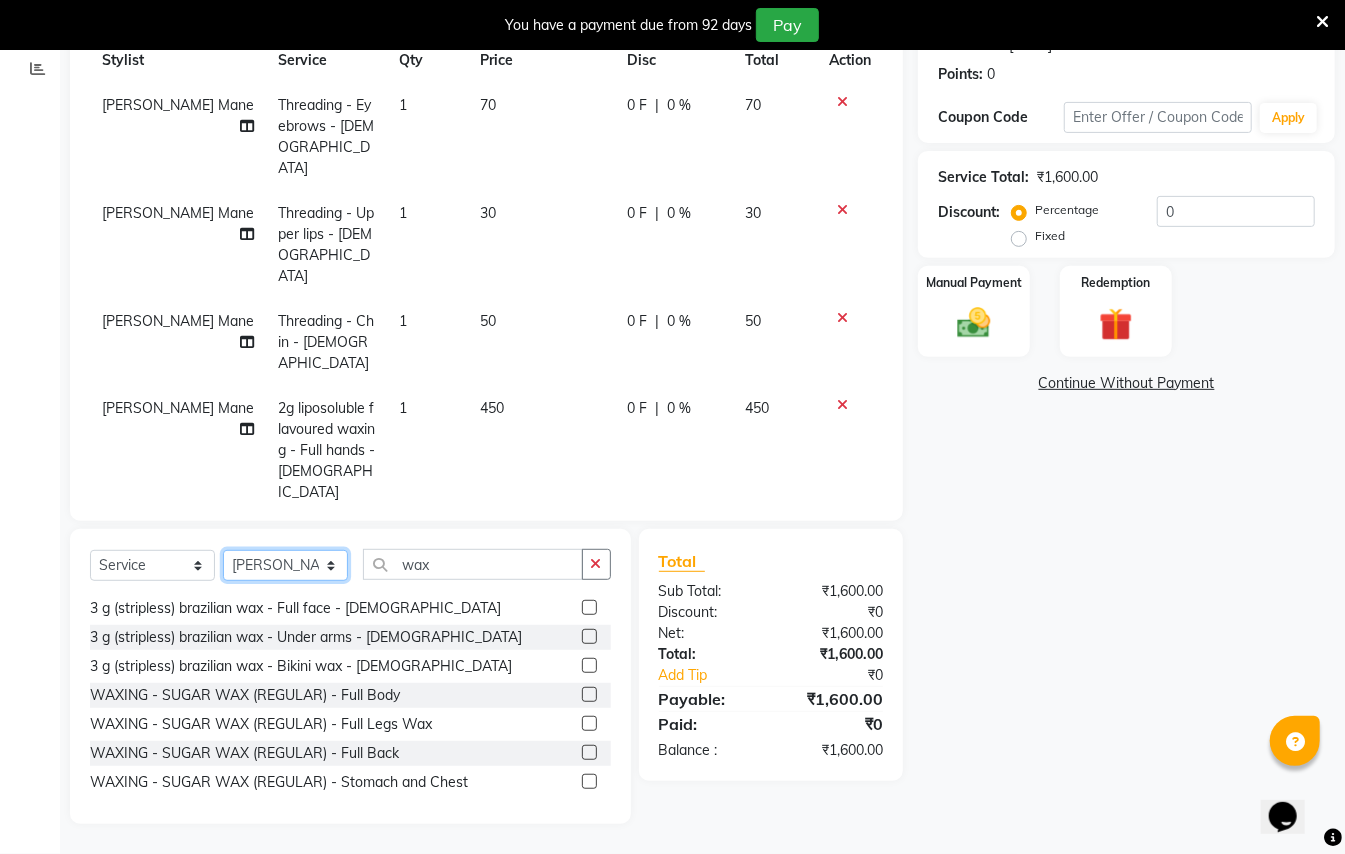 click on "Select Stylist [PERSON_NAME] [PERSON_NAME]  [PERSON_NAME] [PERSON_NAME] [PERSON_NAME] Mane Manager [PERSON_NAME]  [PERSON_NAME] Owner [PERSON_NAME]" 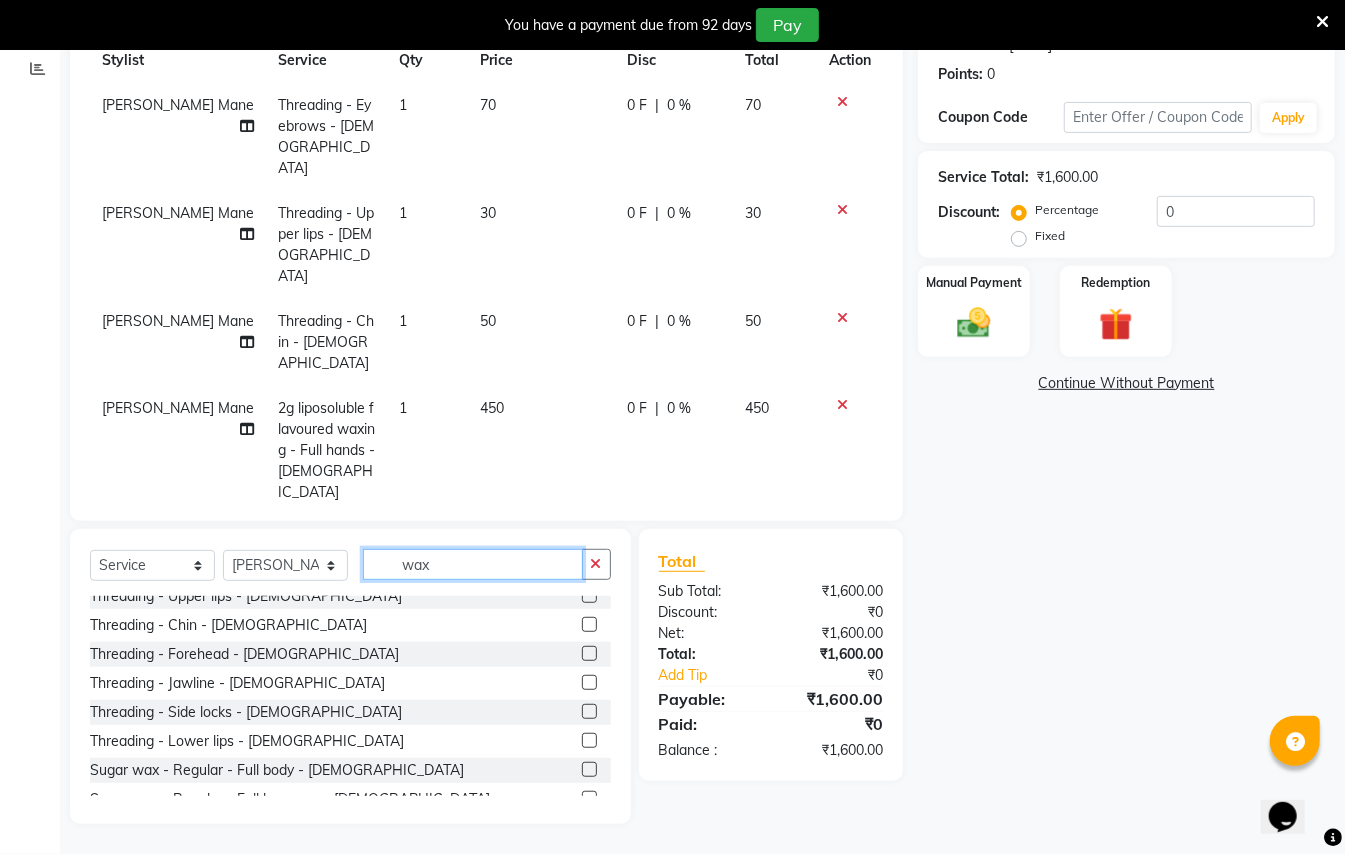 click on "wax" 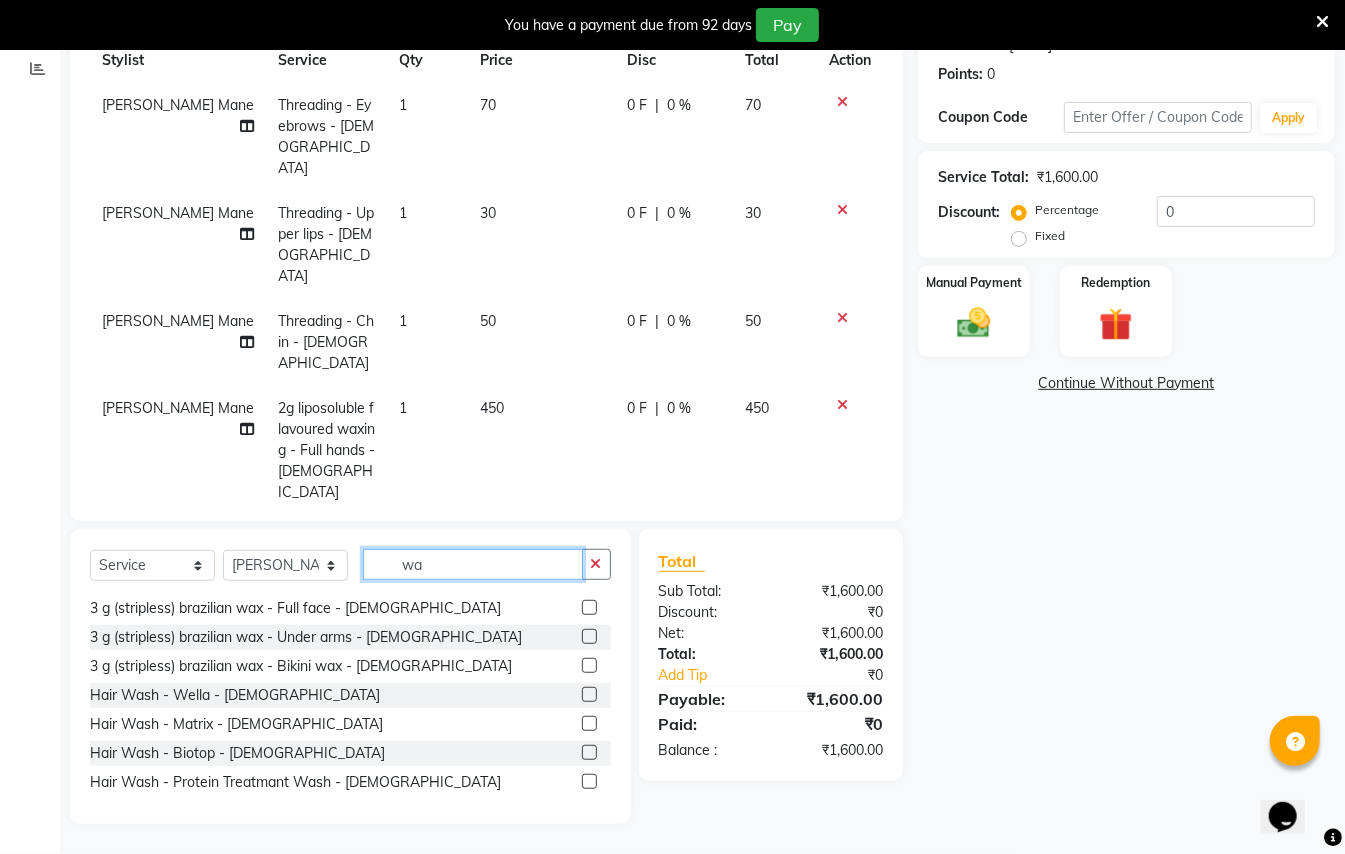 scroll, scrollTop: 0, scrollLeft: 0, axis: both 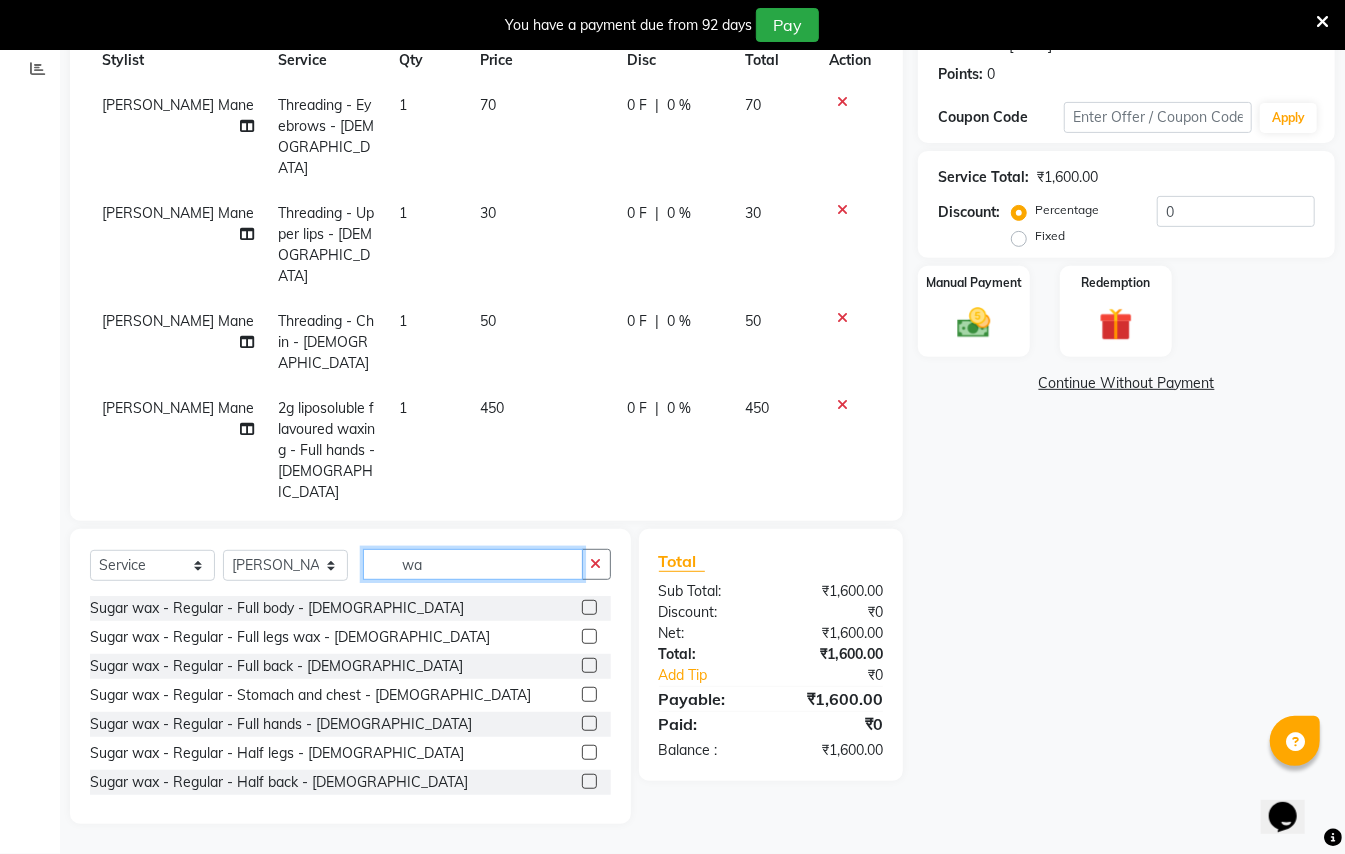 type on "w" 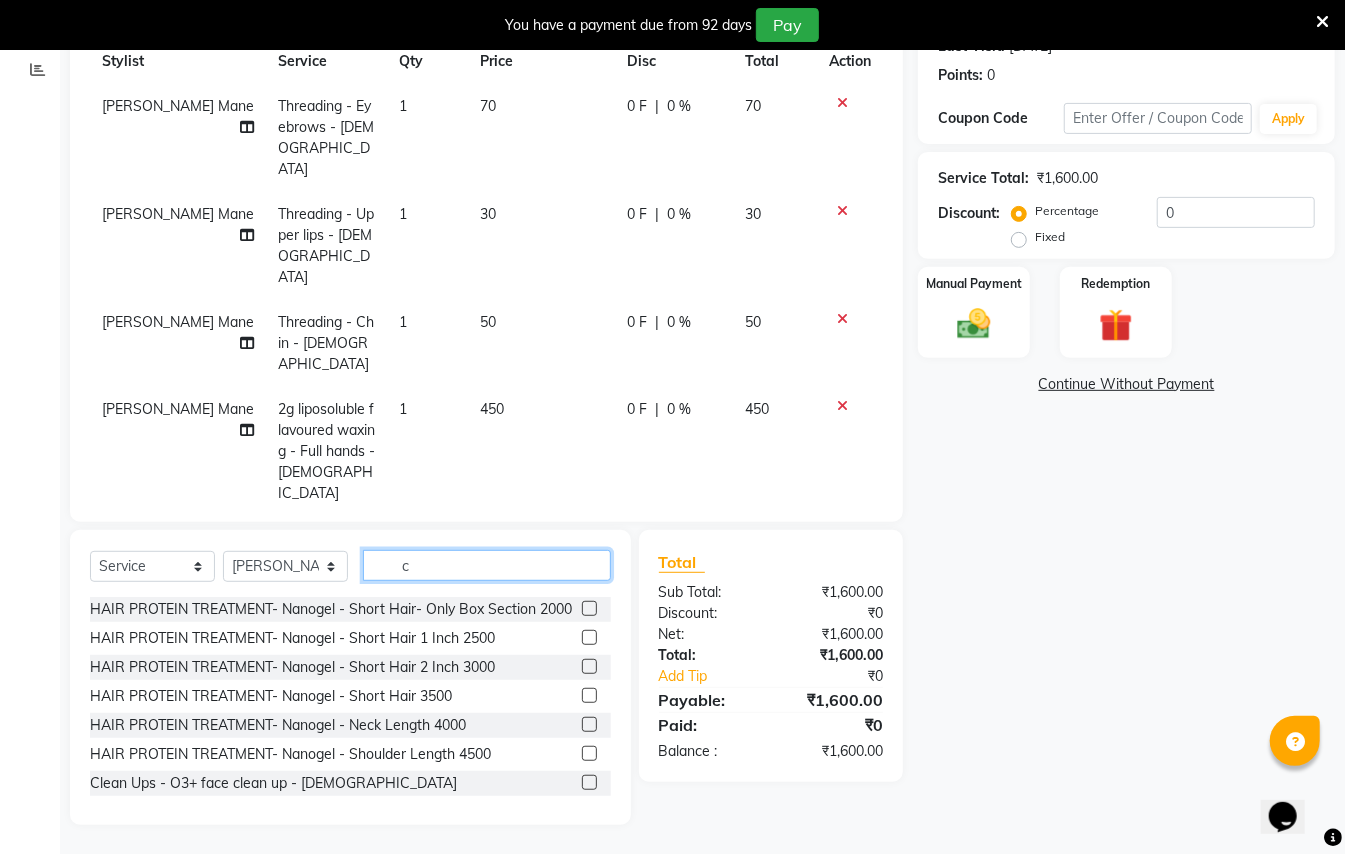 scroll, scrollTop: 298, scrollLeft: 0, axis: vertical 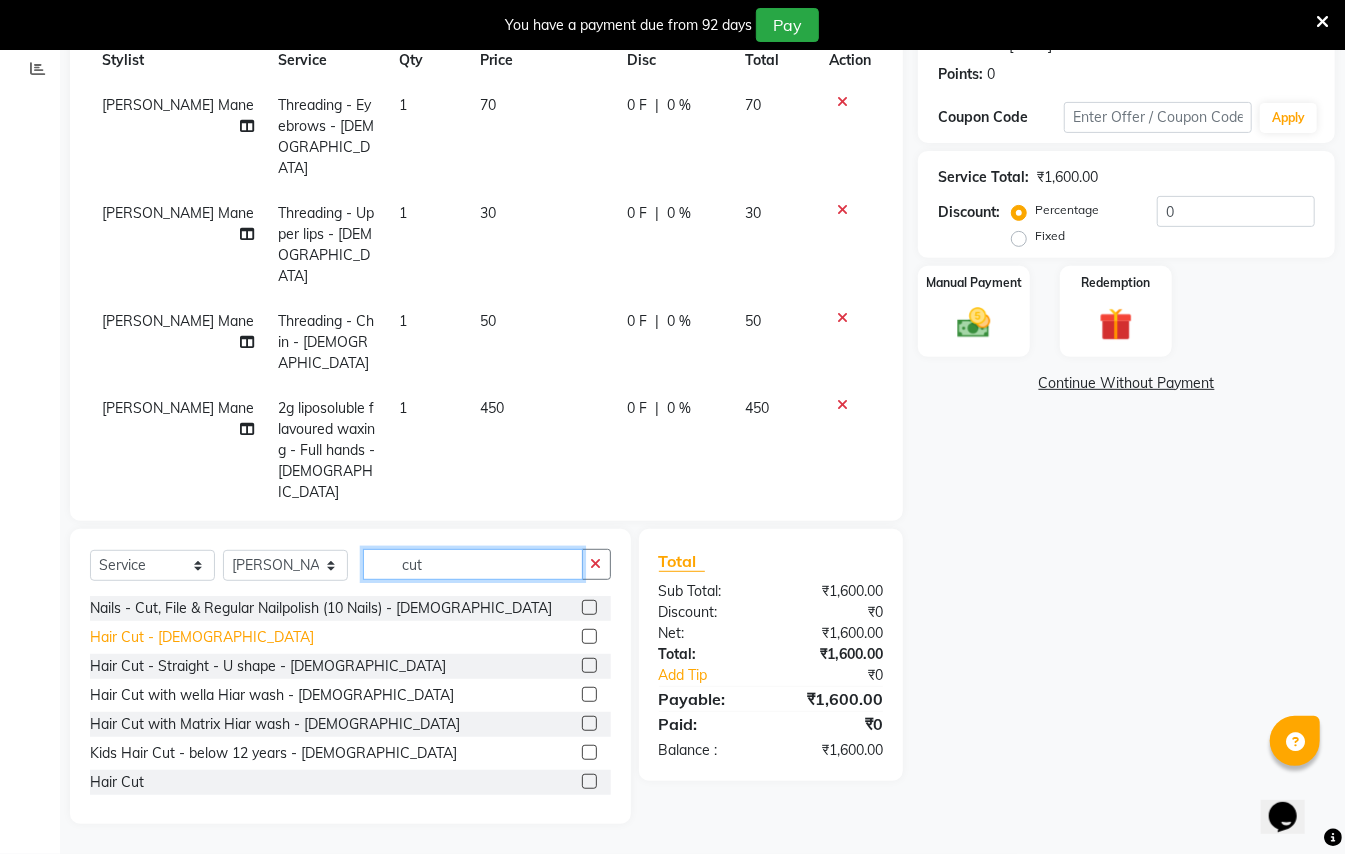 type on "cut" 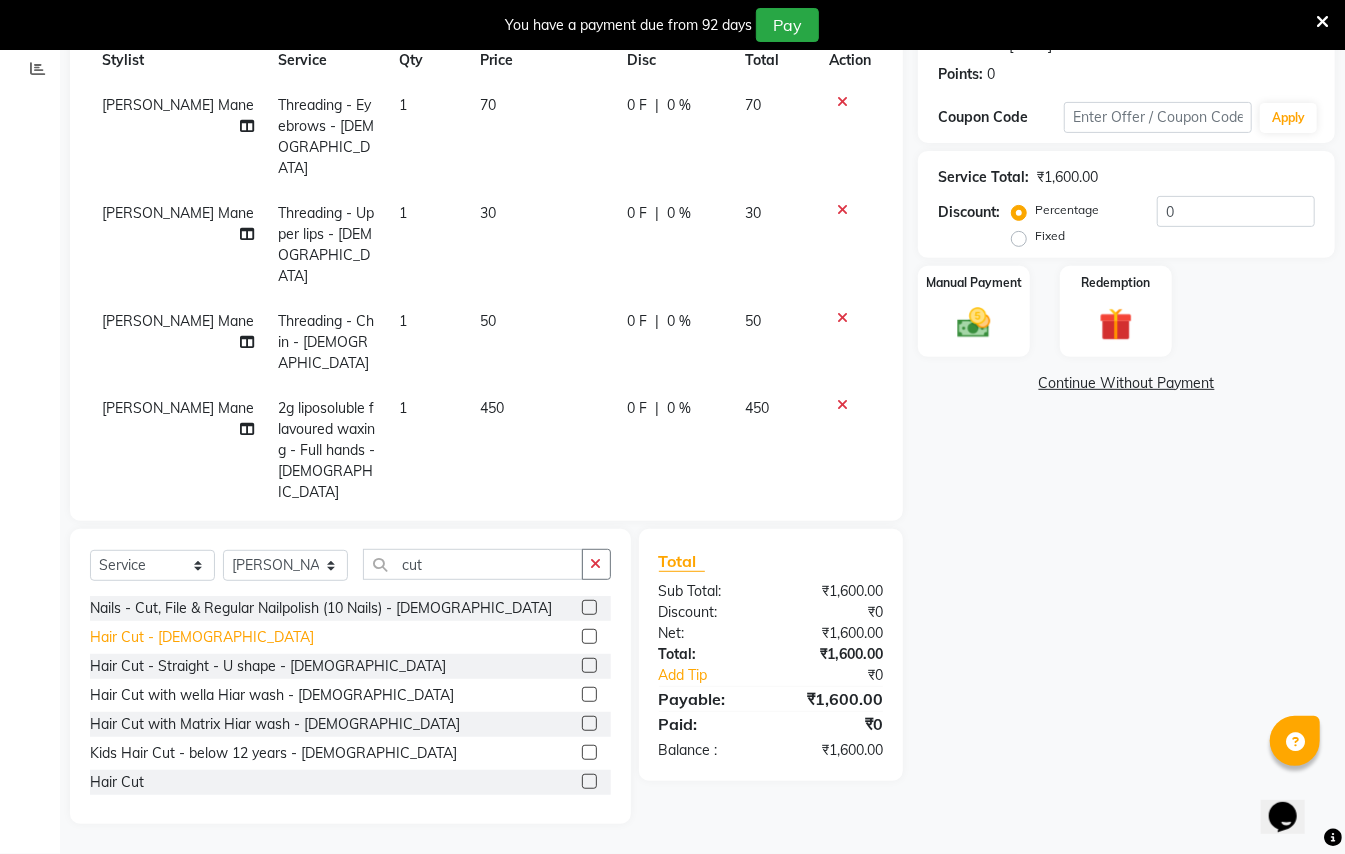 click on "Hair Cut - [DEMOGRAPHIC_DATA]" 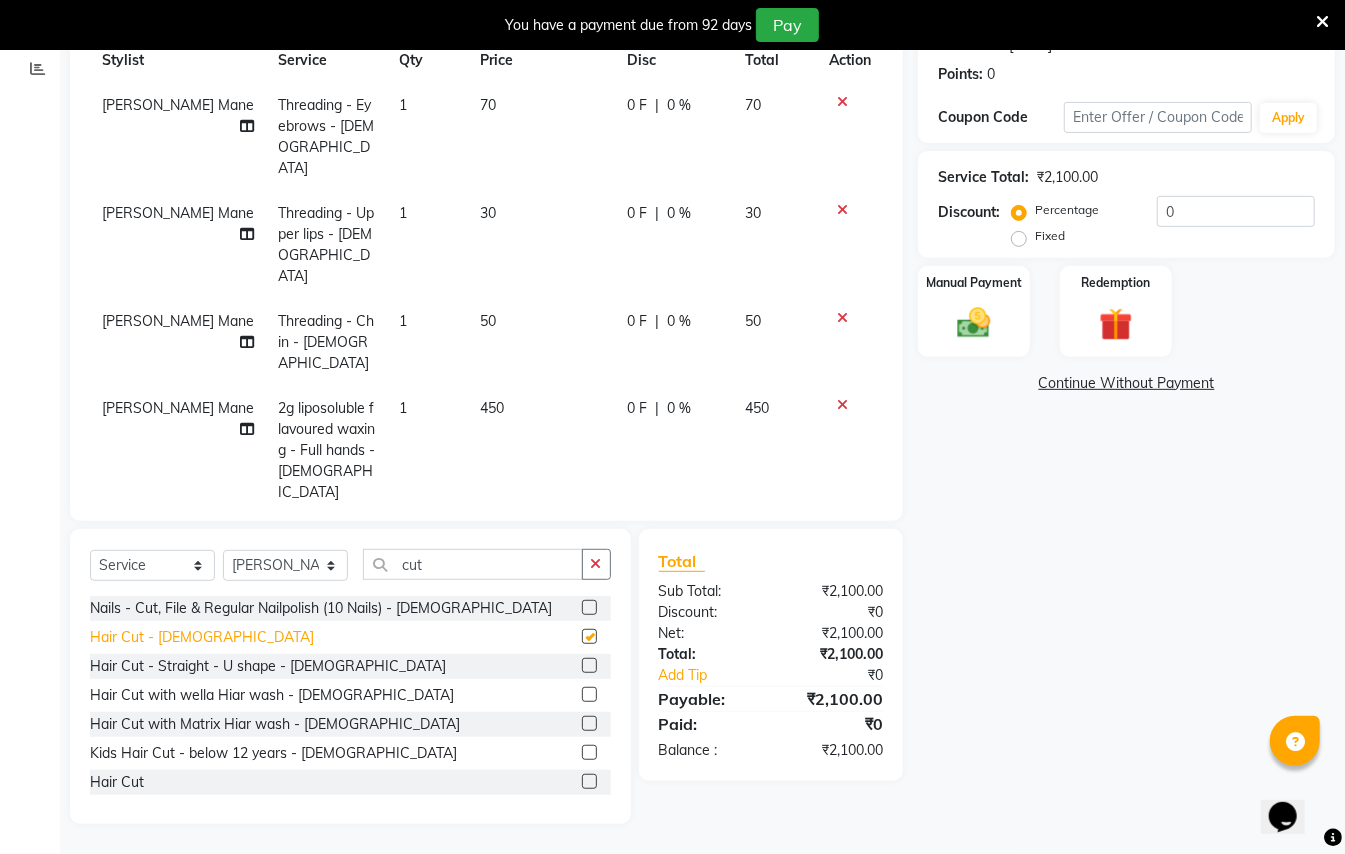 checkbox on "false" 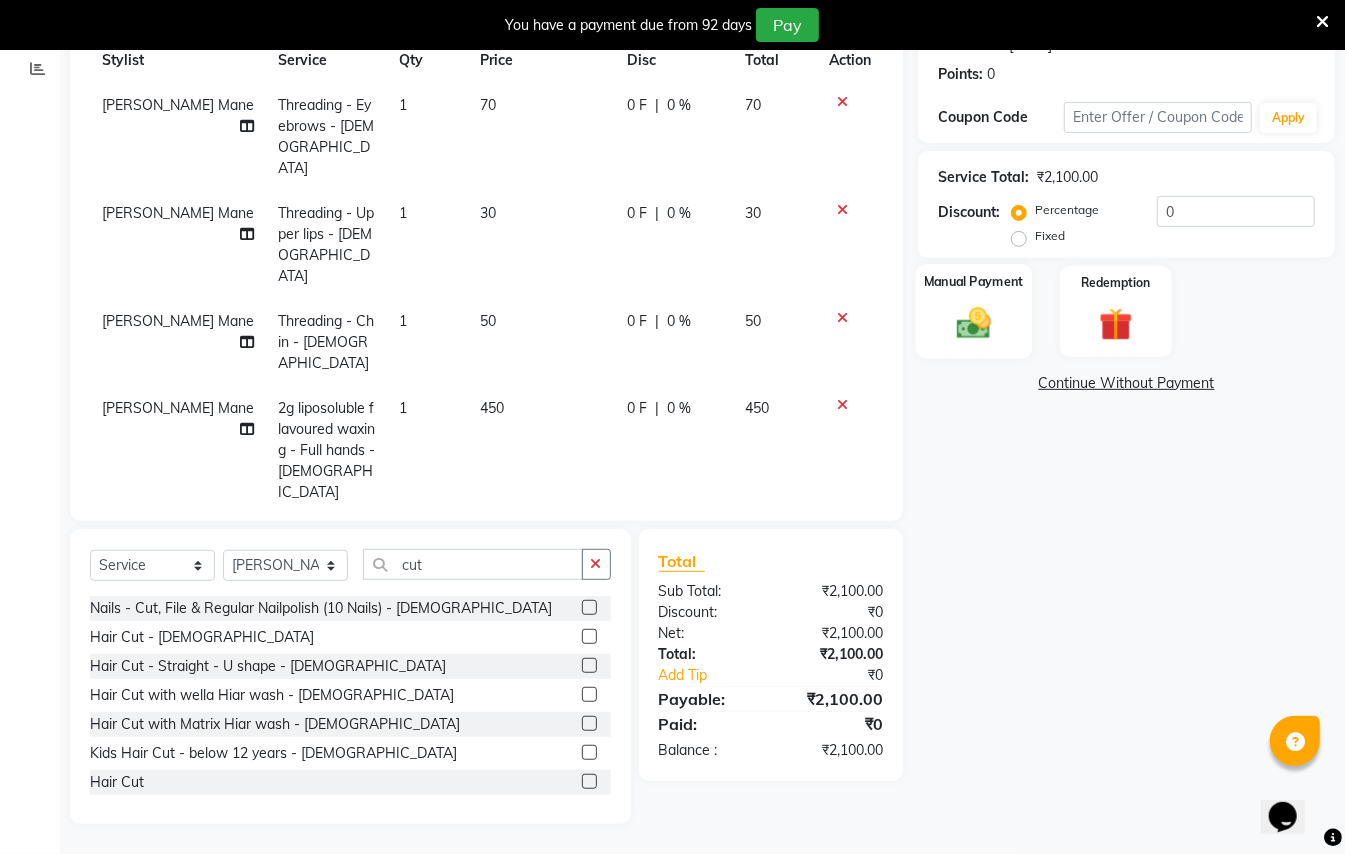 click 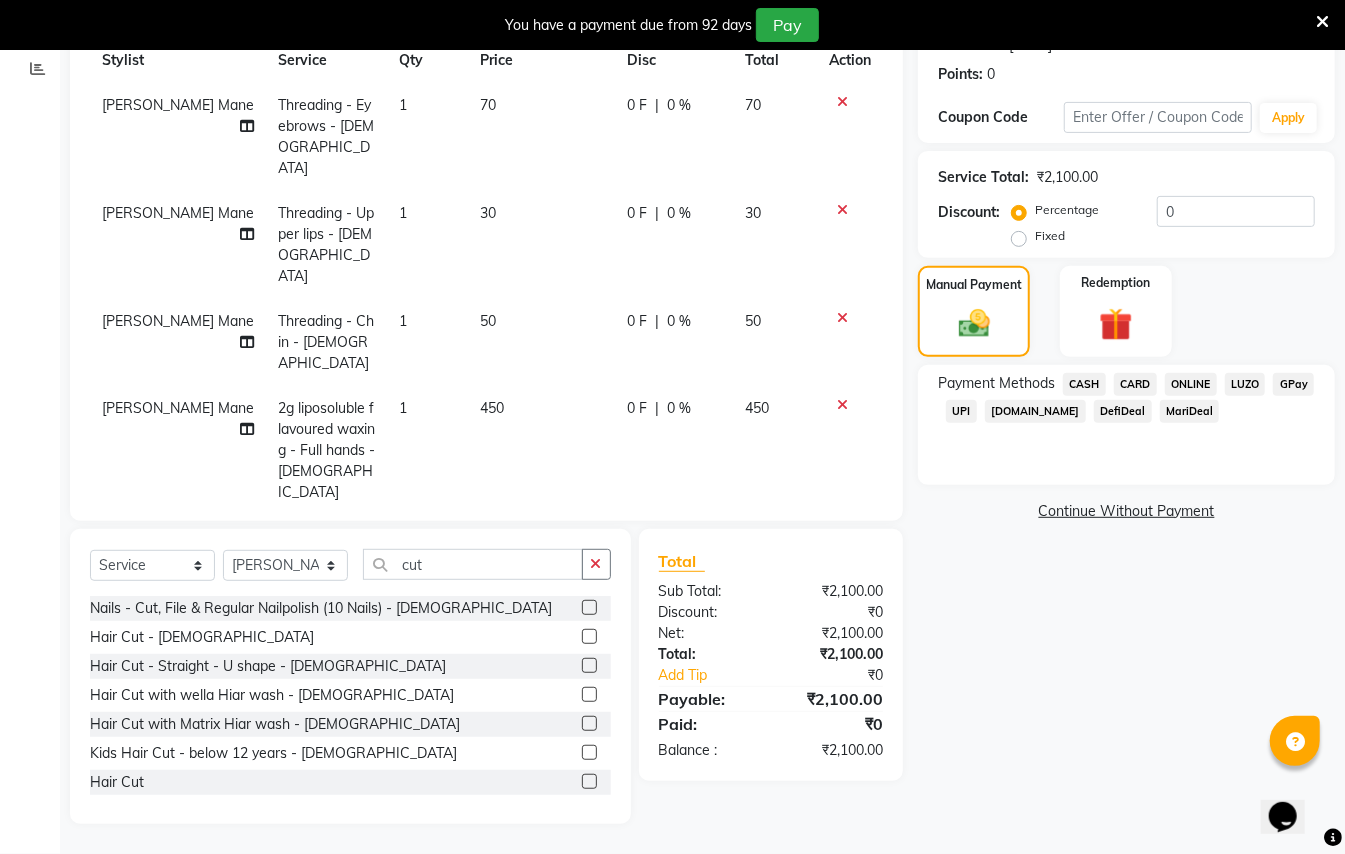 click on "GPay" 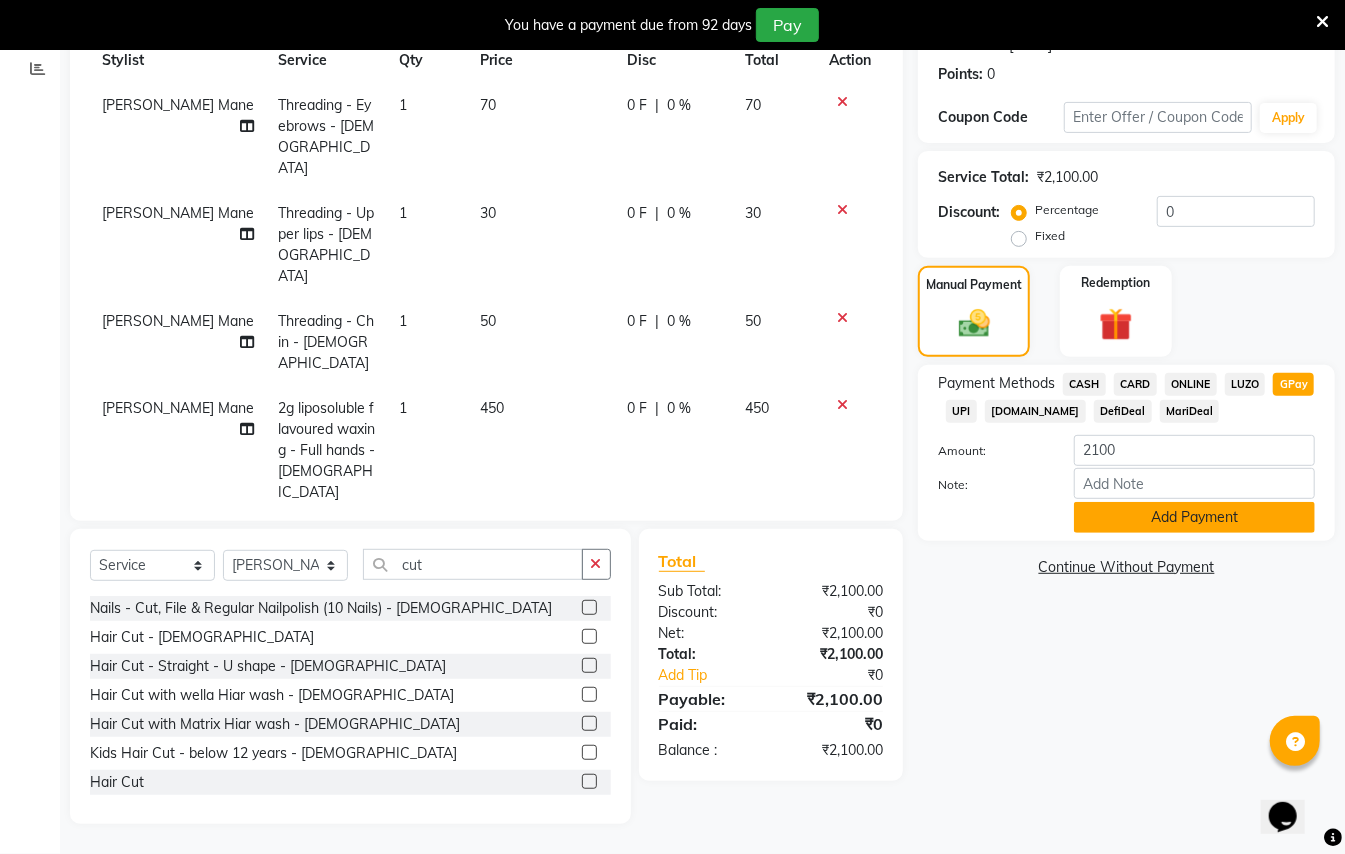 click on "Add Payment" 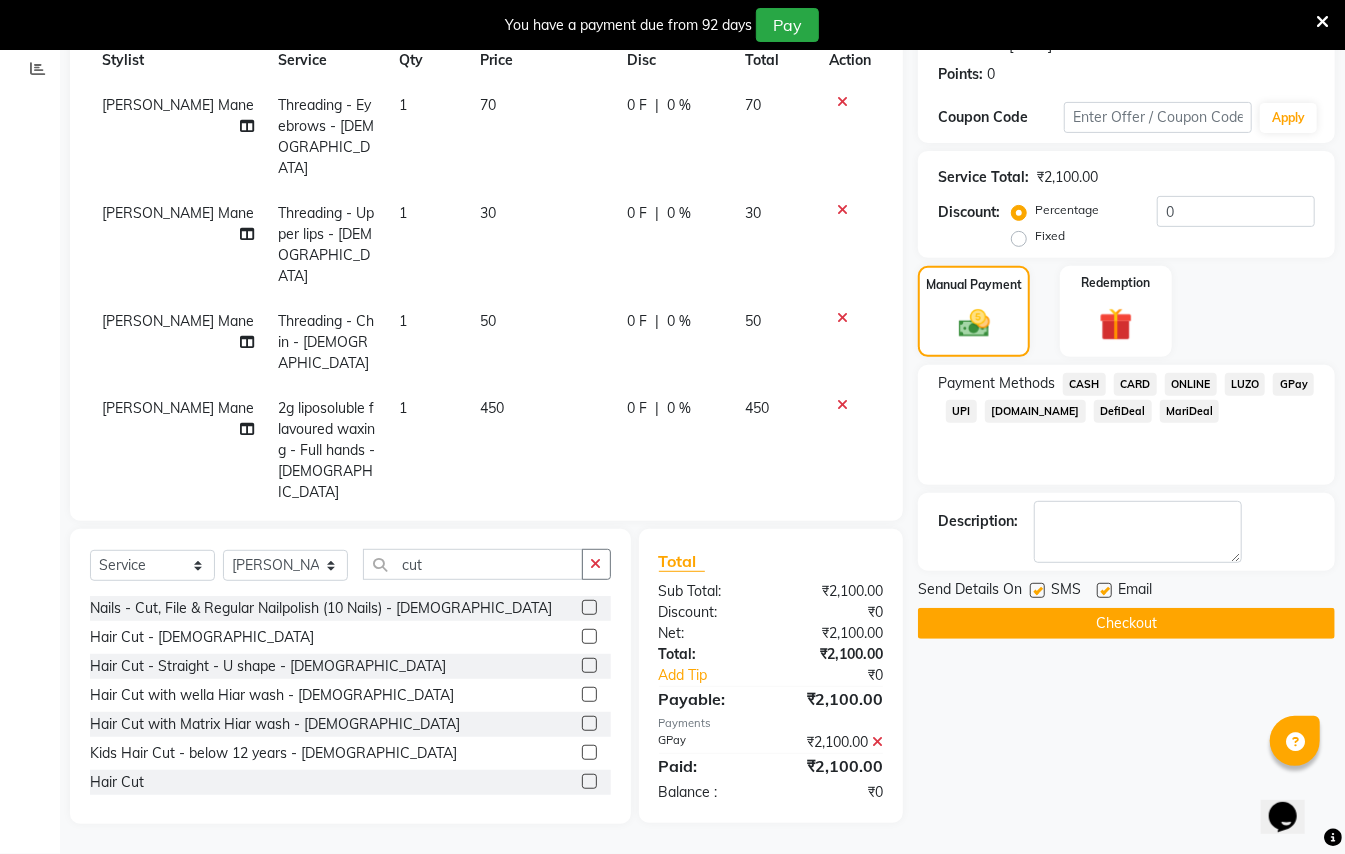click on "Checkout" 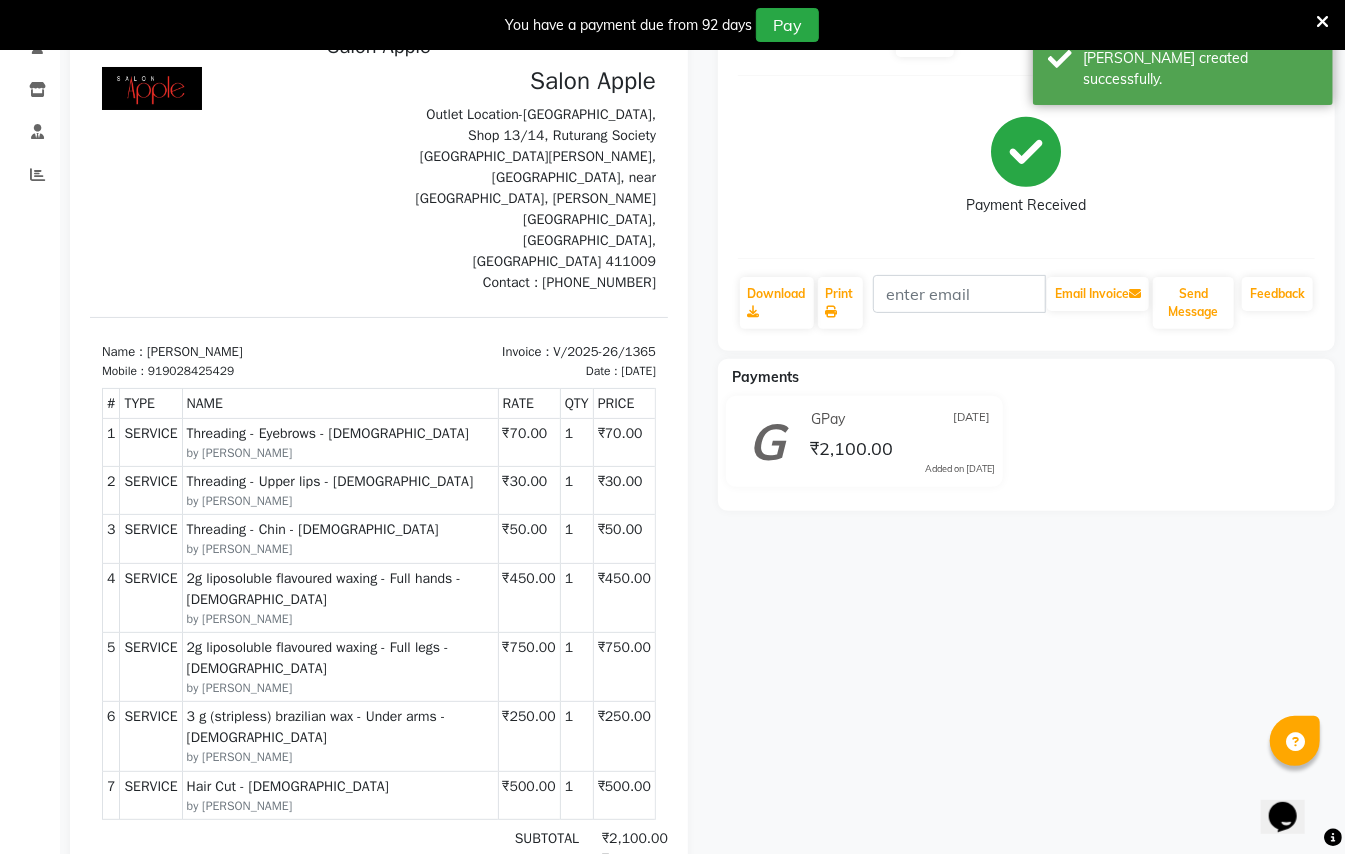 scroll, scrollTop: 0, scrollLeft: 0, axis: both 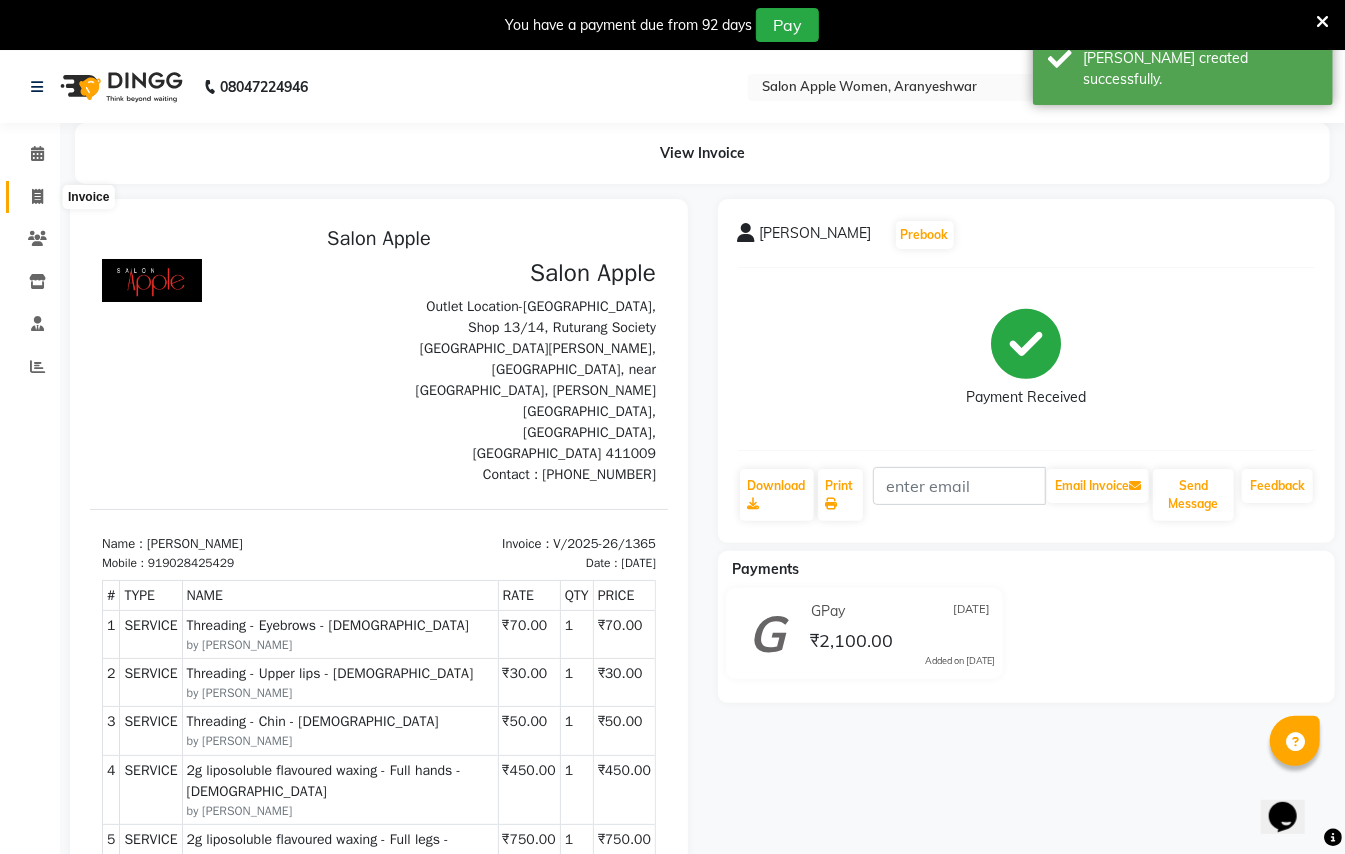 click 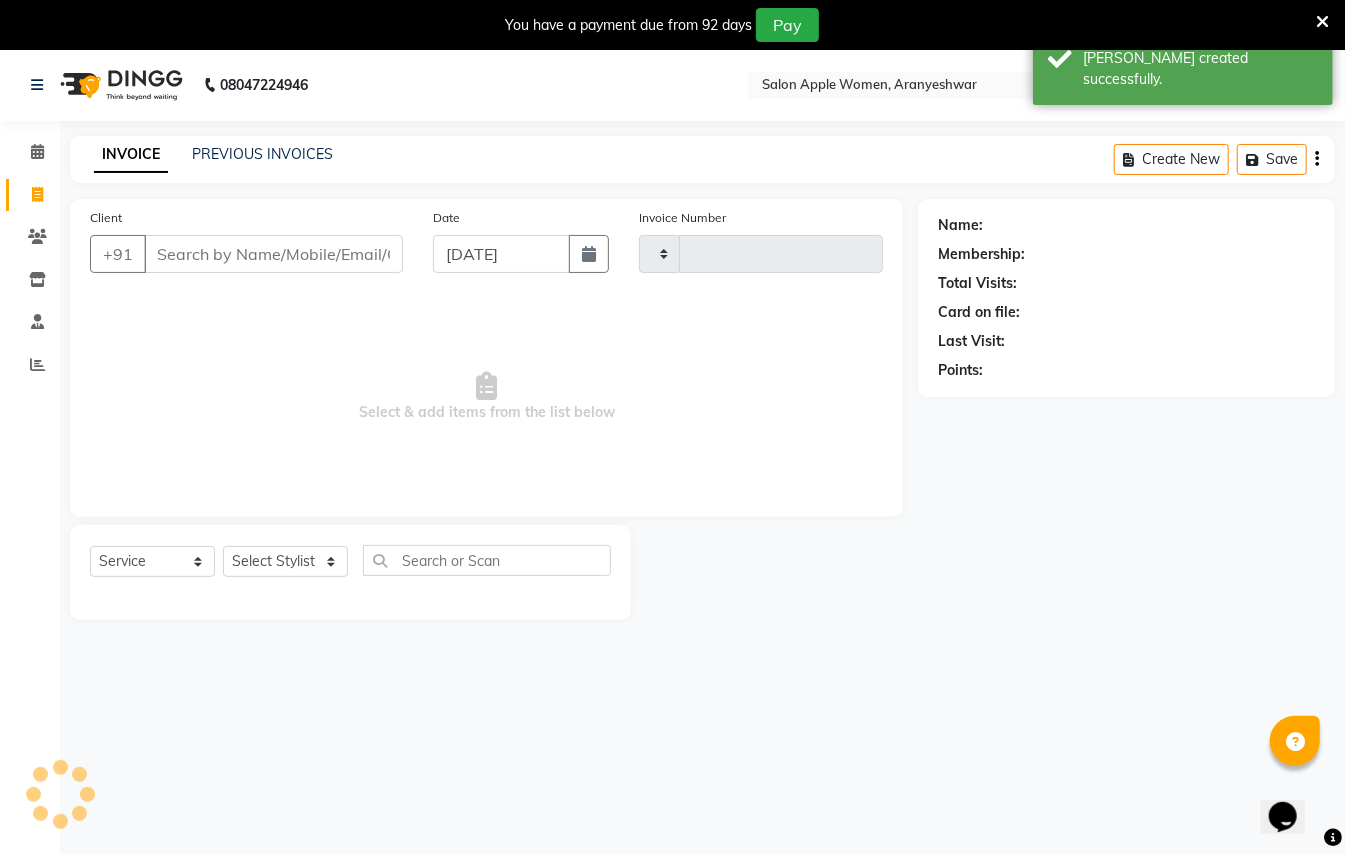type on "1366" 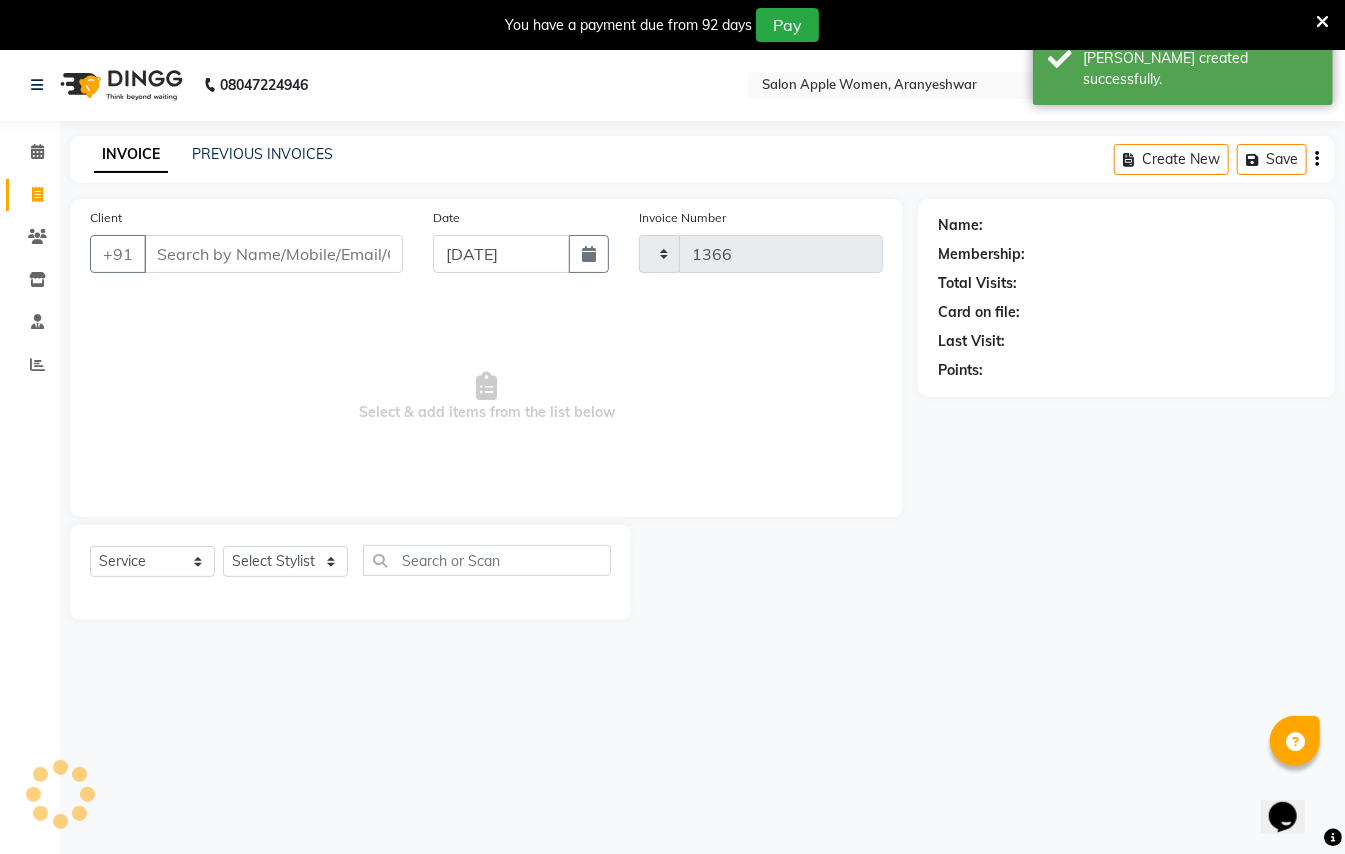 scroll, scrollTop: 50, scrollLeft: 0, axis: vertical 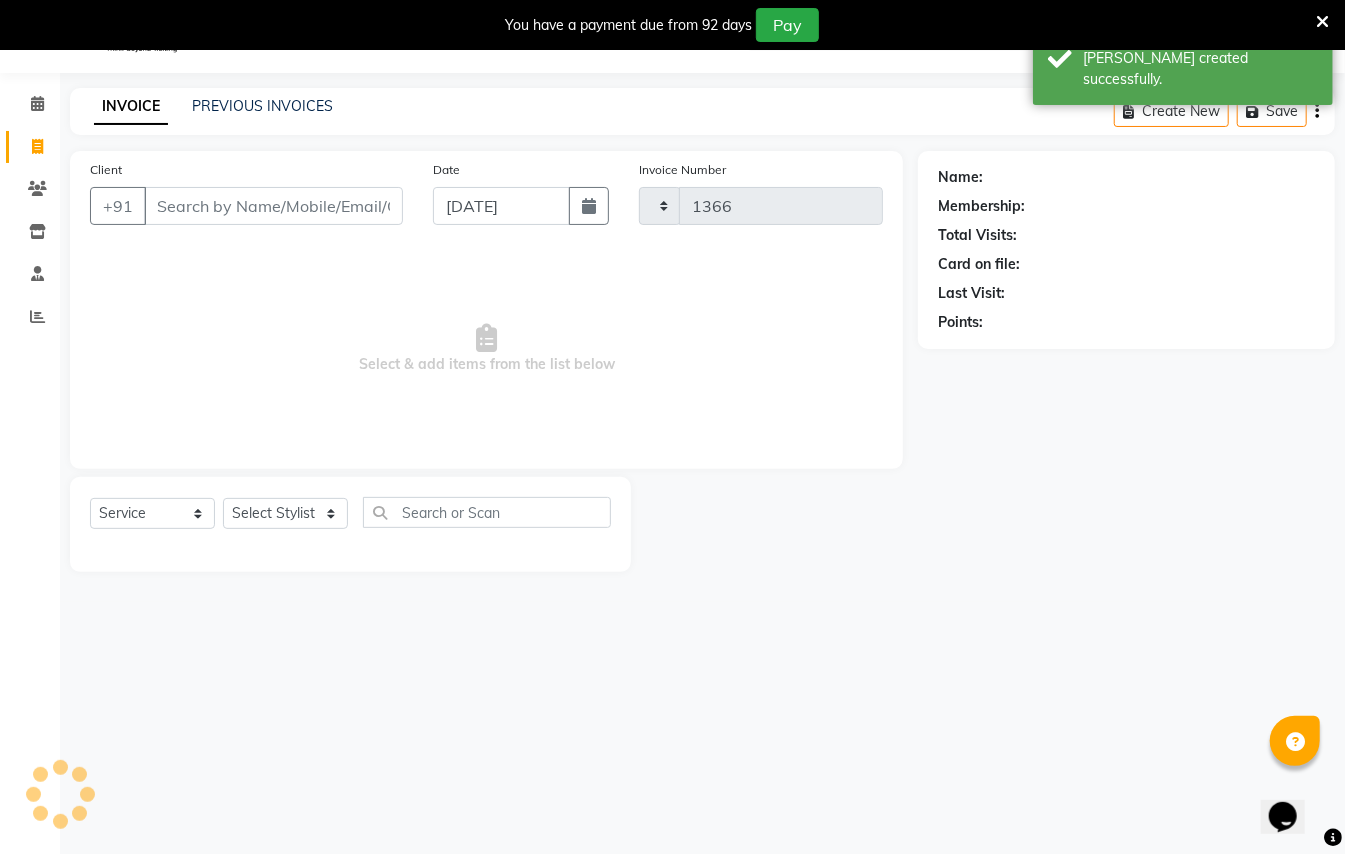 select on "123" 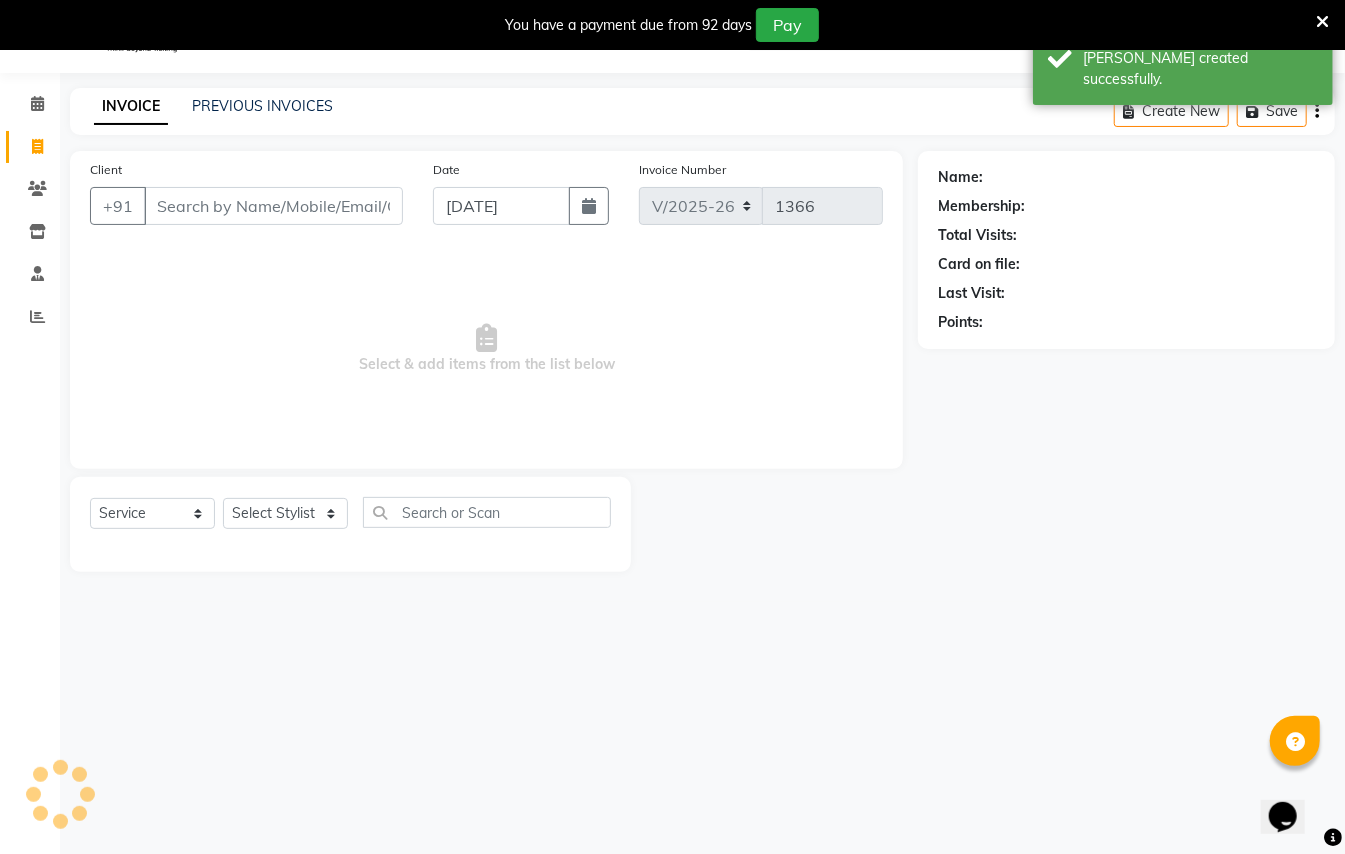 click on "Client" at bounding box center (273, 206) 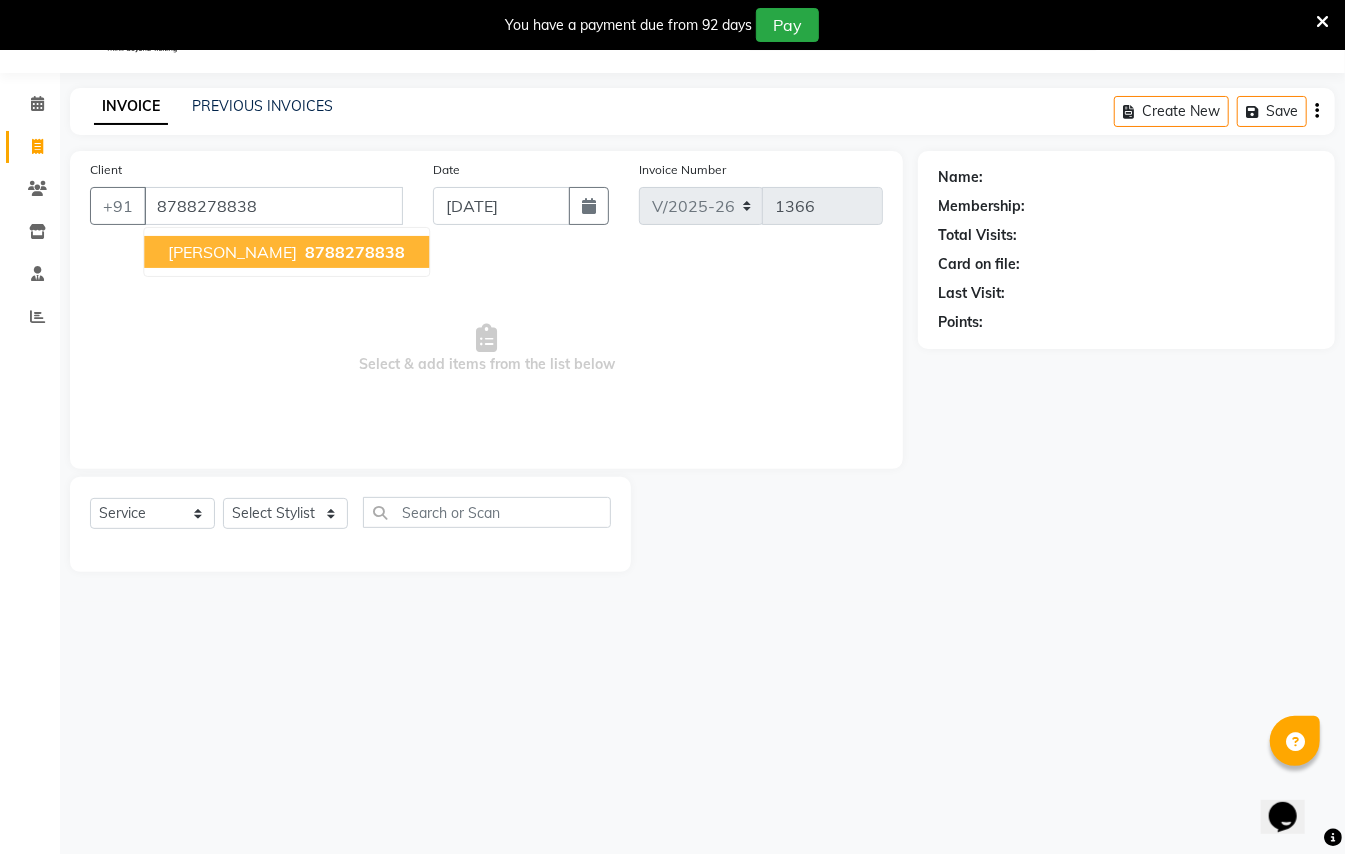 type on "8788278838" 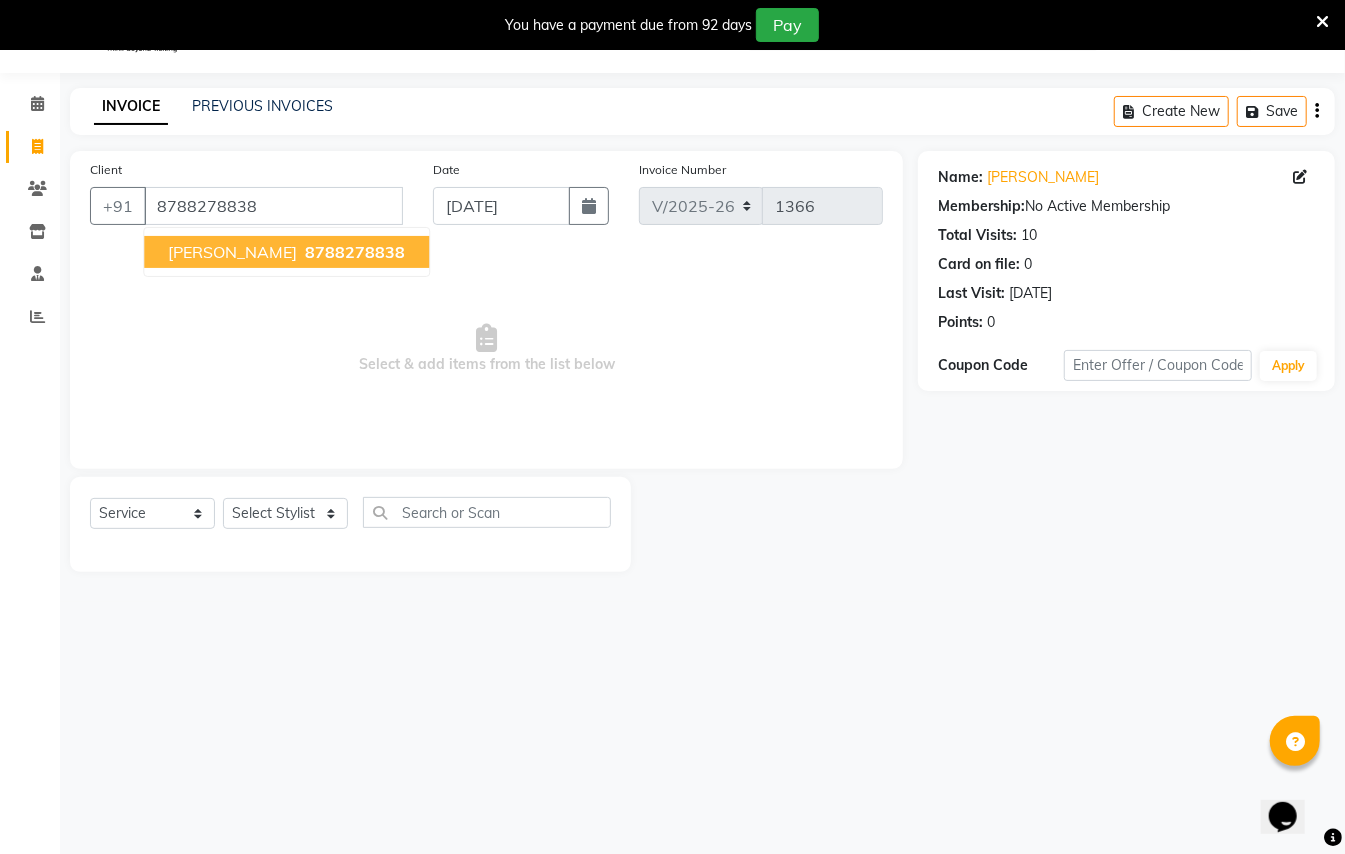 click on "8788278838" at bounding box center (355, 252) 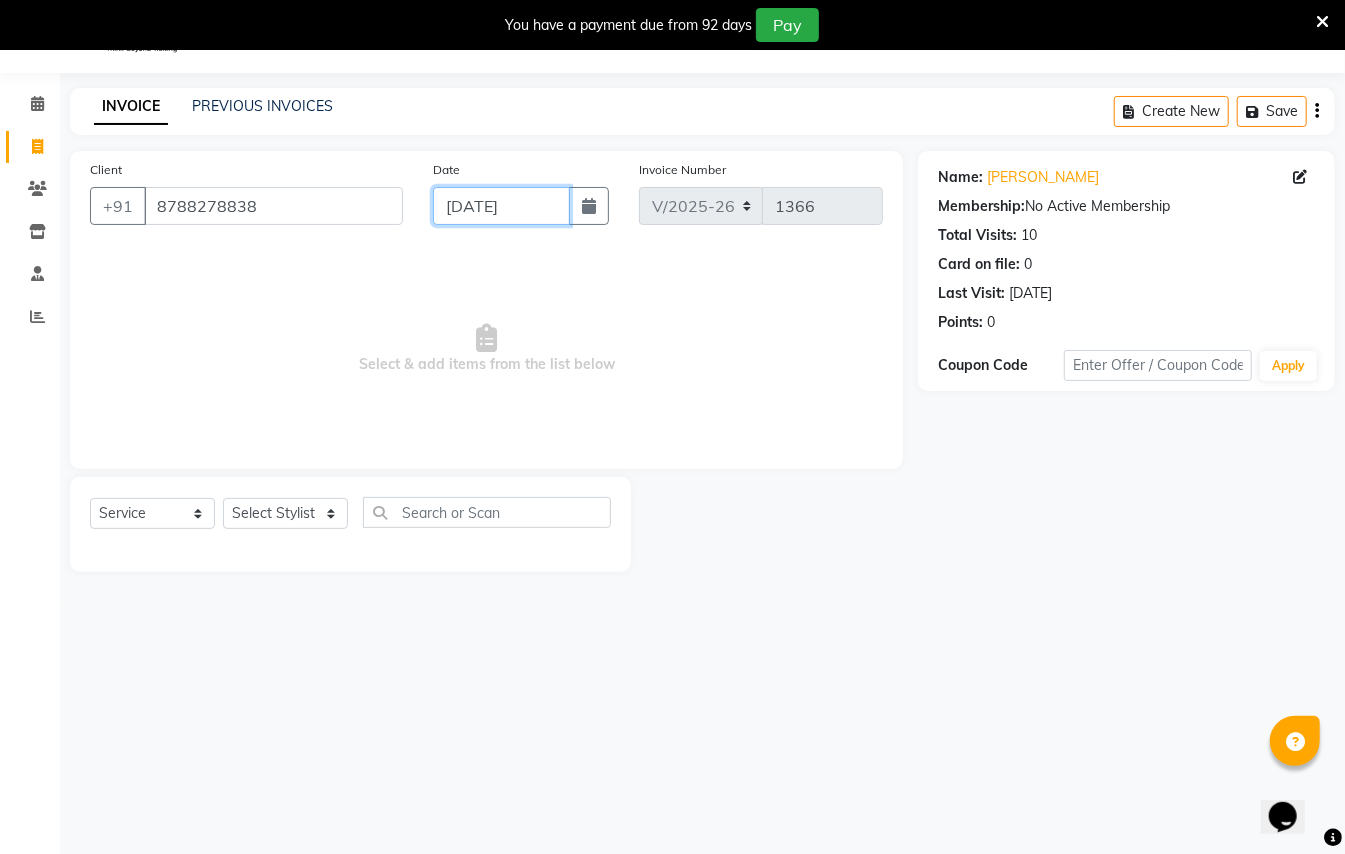 click on "[DATE]" 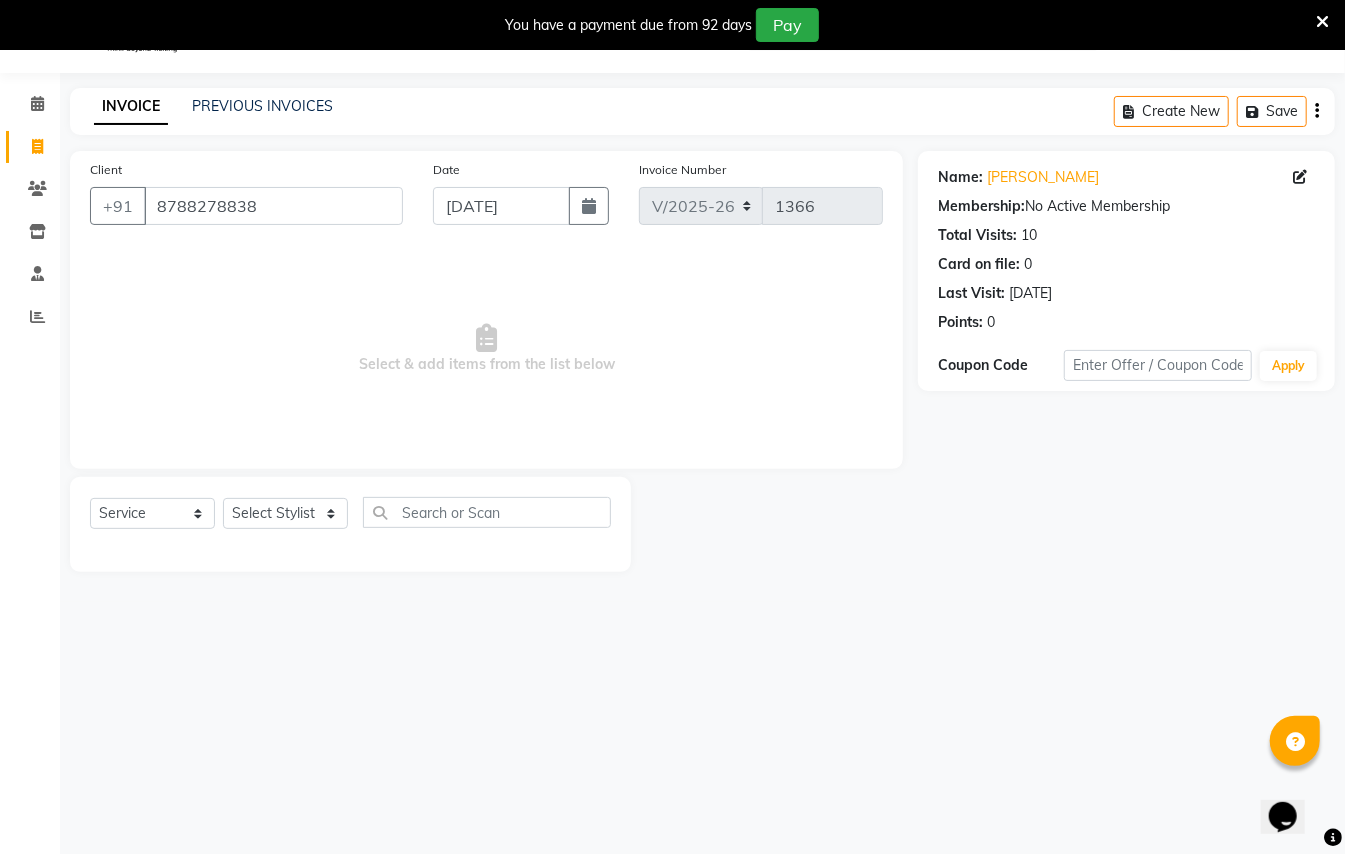 select on "7" 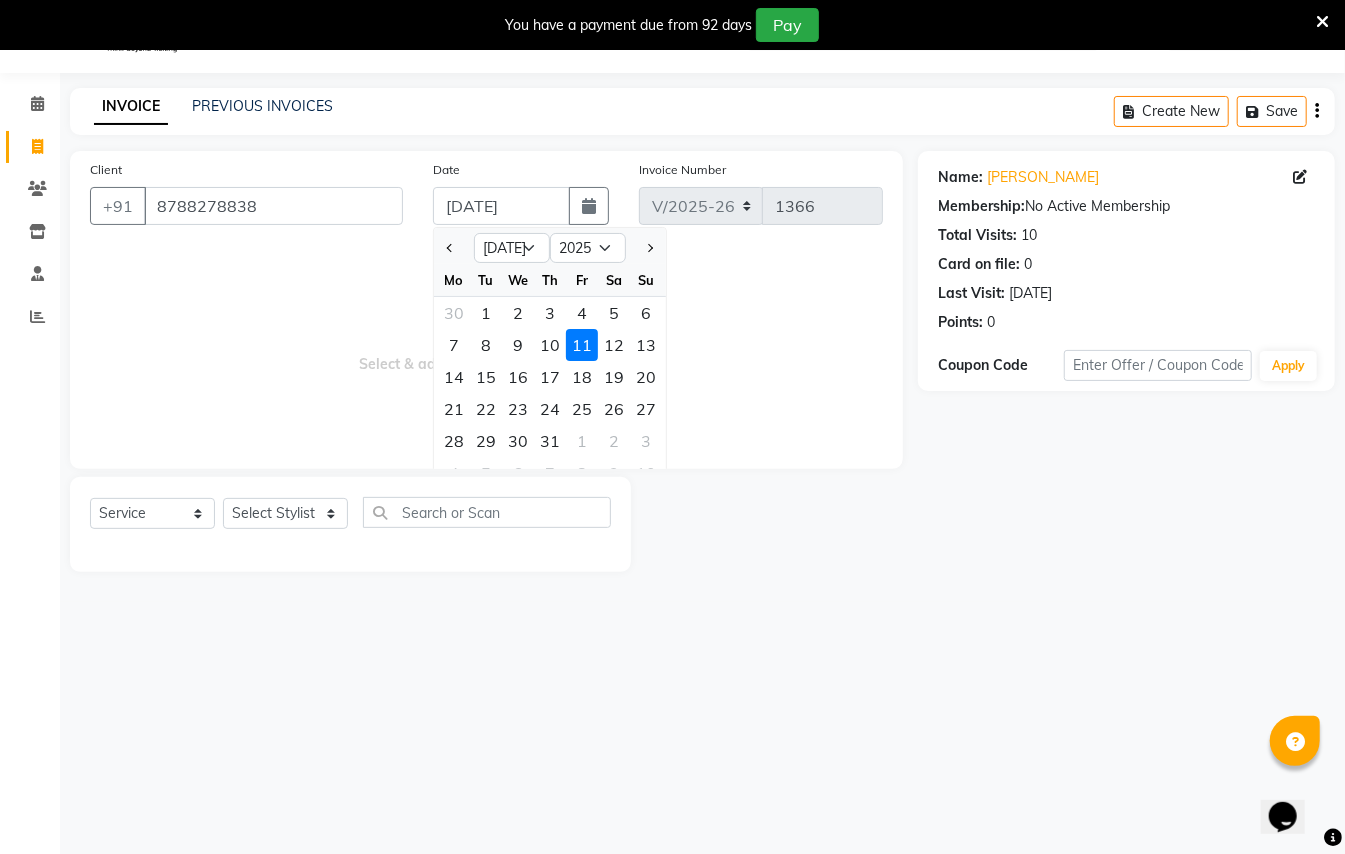 click on "Select & add items from the list below" at bounding box center [486, 349] 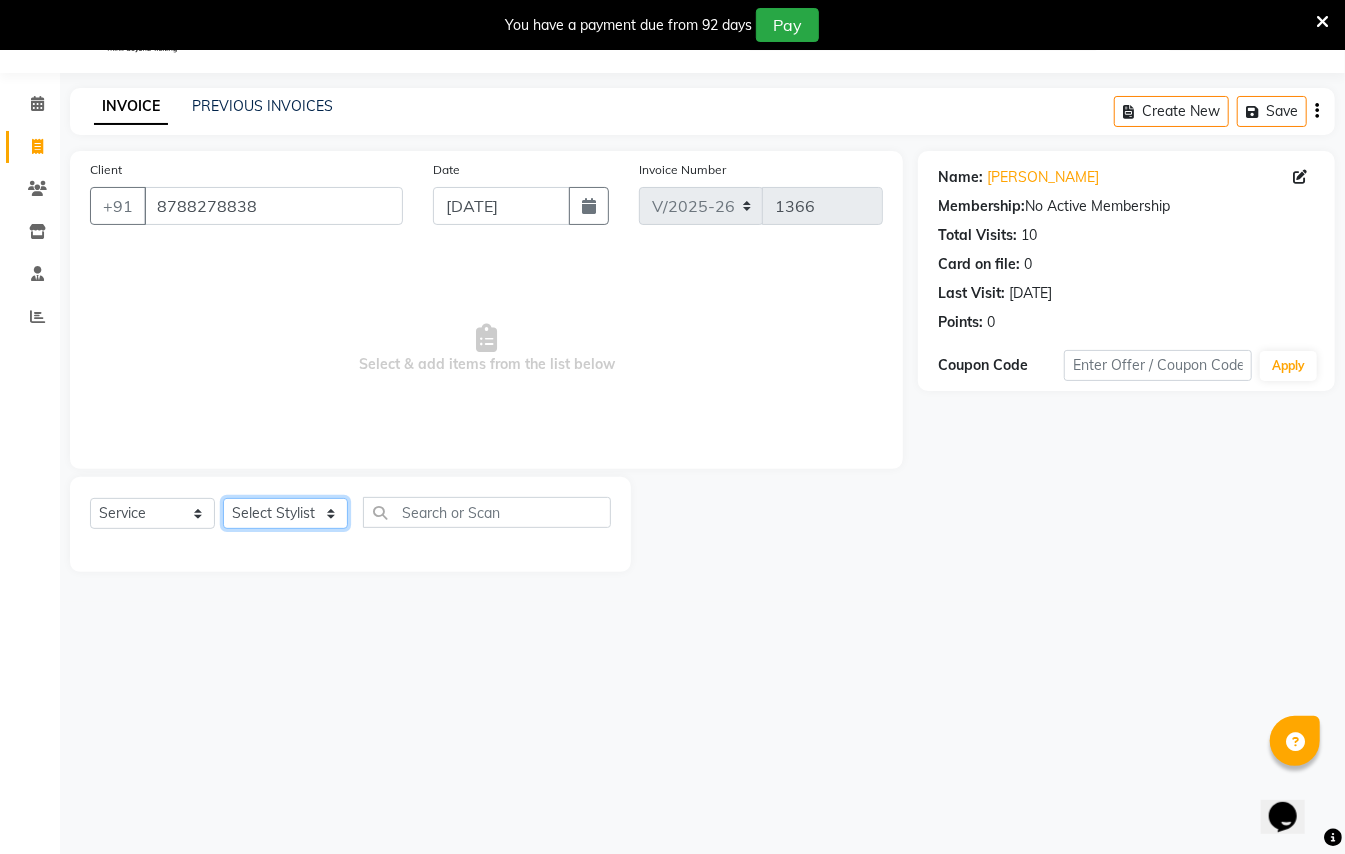 click on "Select Stylist [PERSON_NAME] [PERSON_NAME]  [PERSON_NAME] [PERSON_NAME] [PERSON_NAME] Mane Manager [PERSON_NAME]  [PERSON_NAME] Owner [PERSON_NAME]" 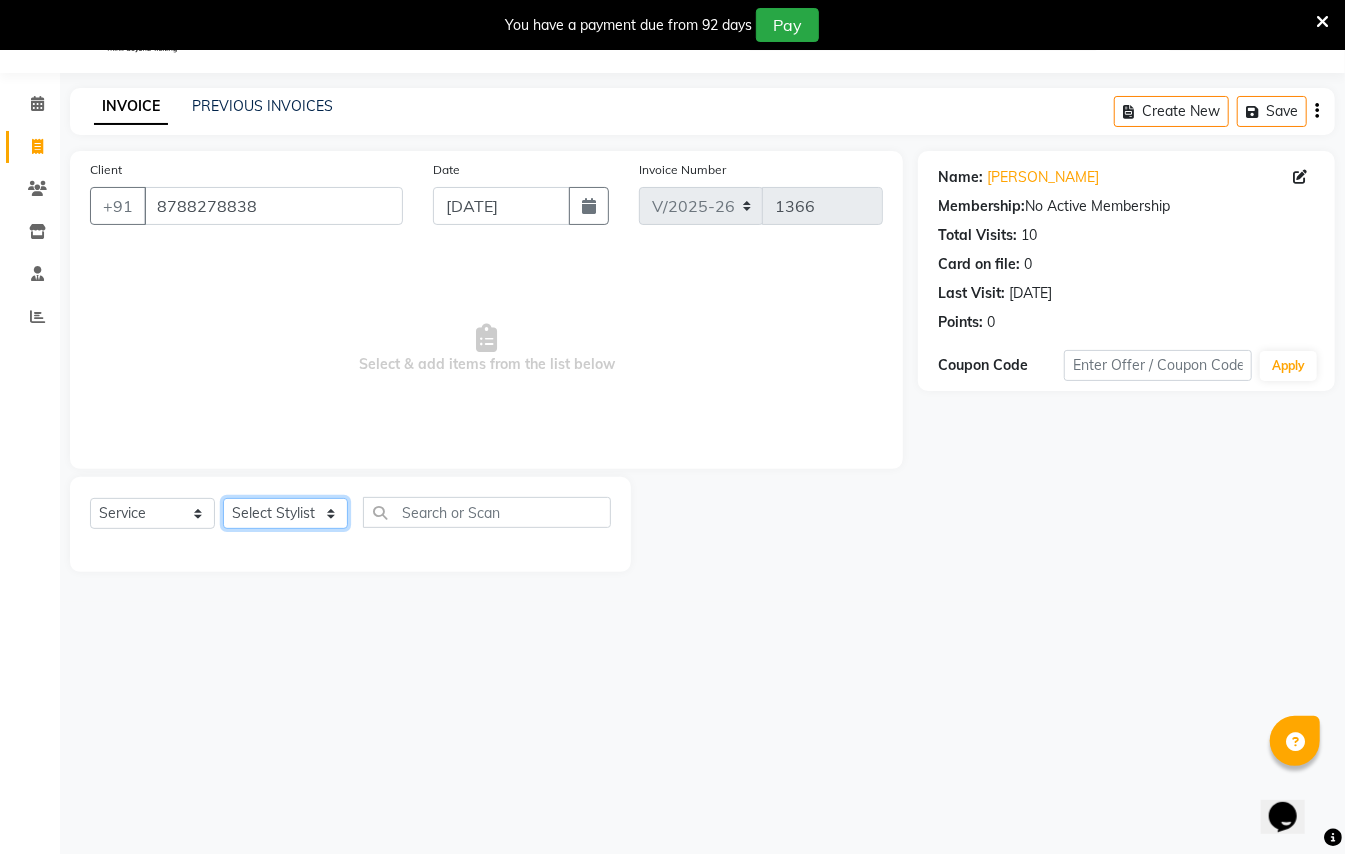 select on "31729" 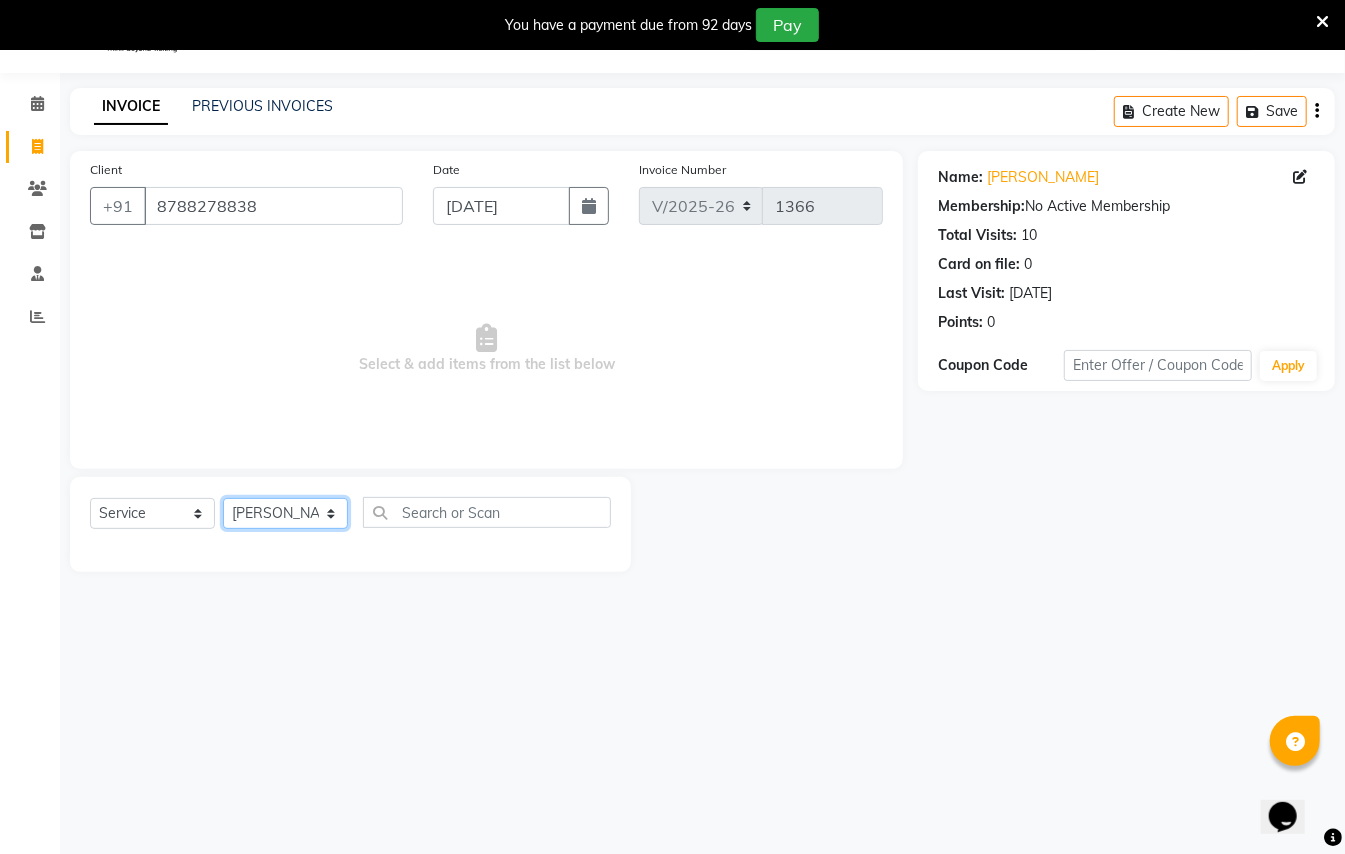 click on "Select Stylist [PERSON_NAME] [PERSON_NAME]  [PERSON_NAME] [PERSON_NAME] [PERSON_NAME] Mane Manager [PERSON_NAME]  [PERSON_NAME] Owner [PERSON_NAME]" 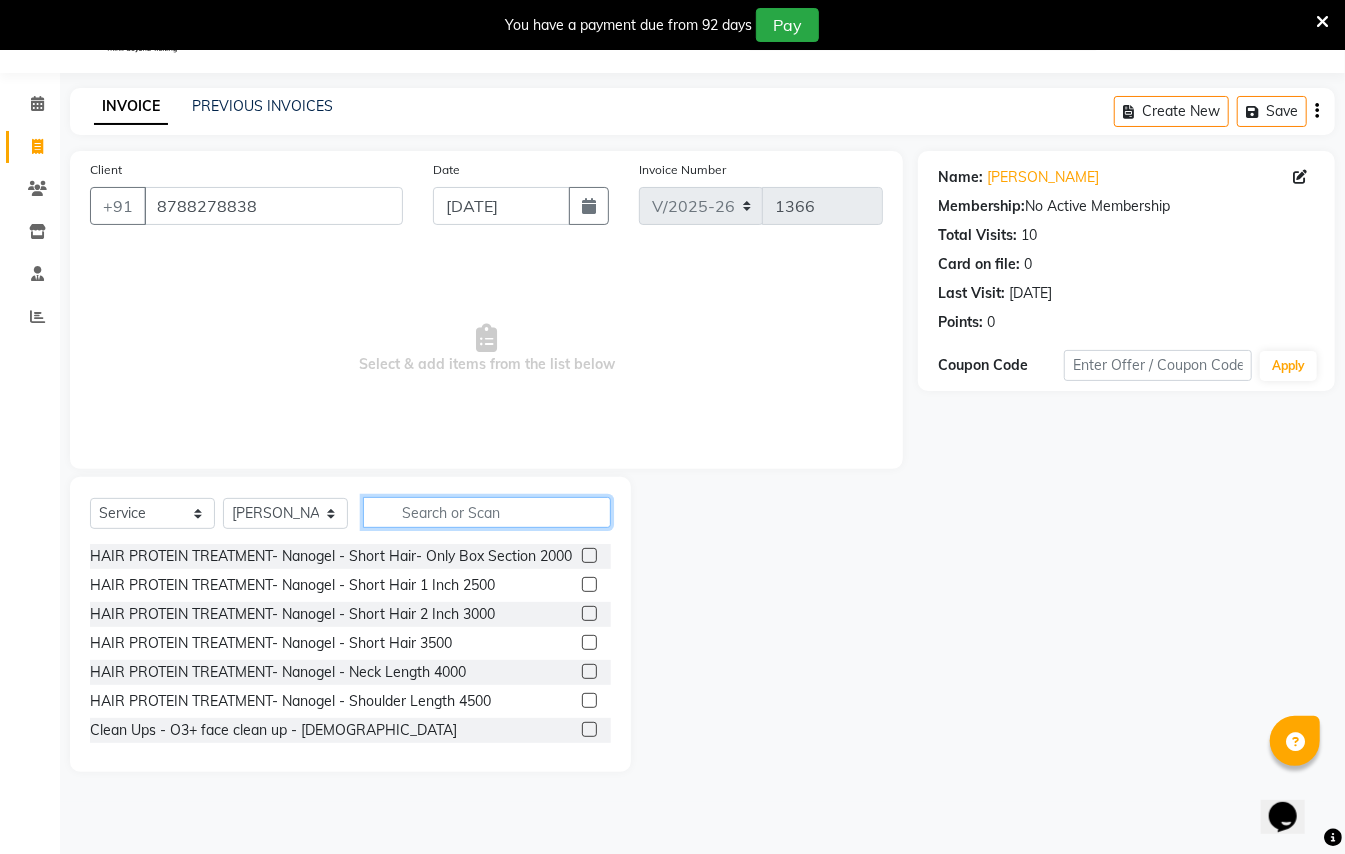 click 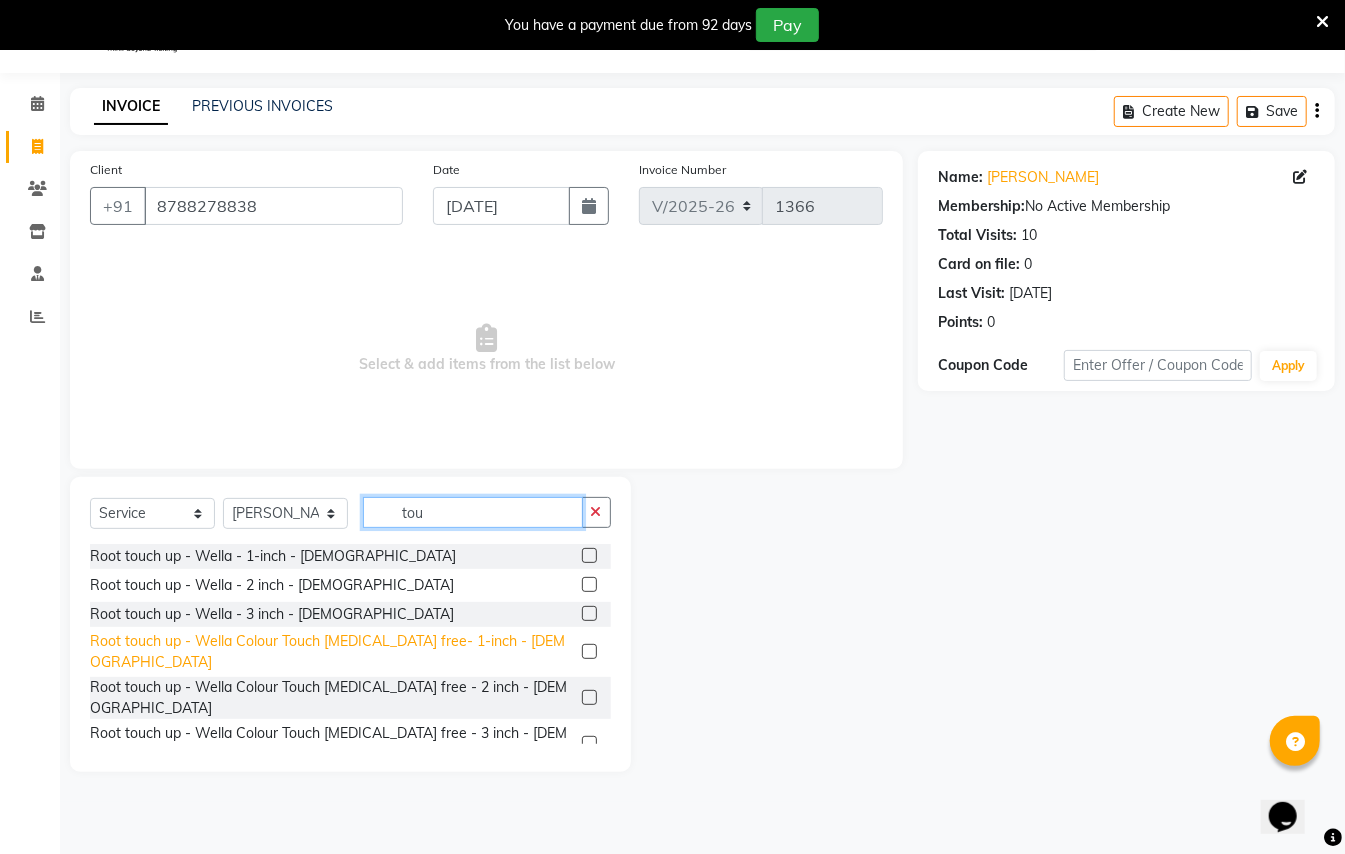 type on "tou" 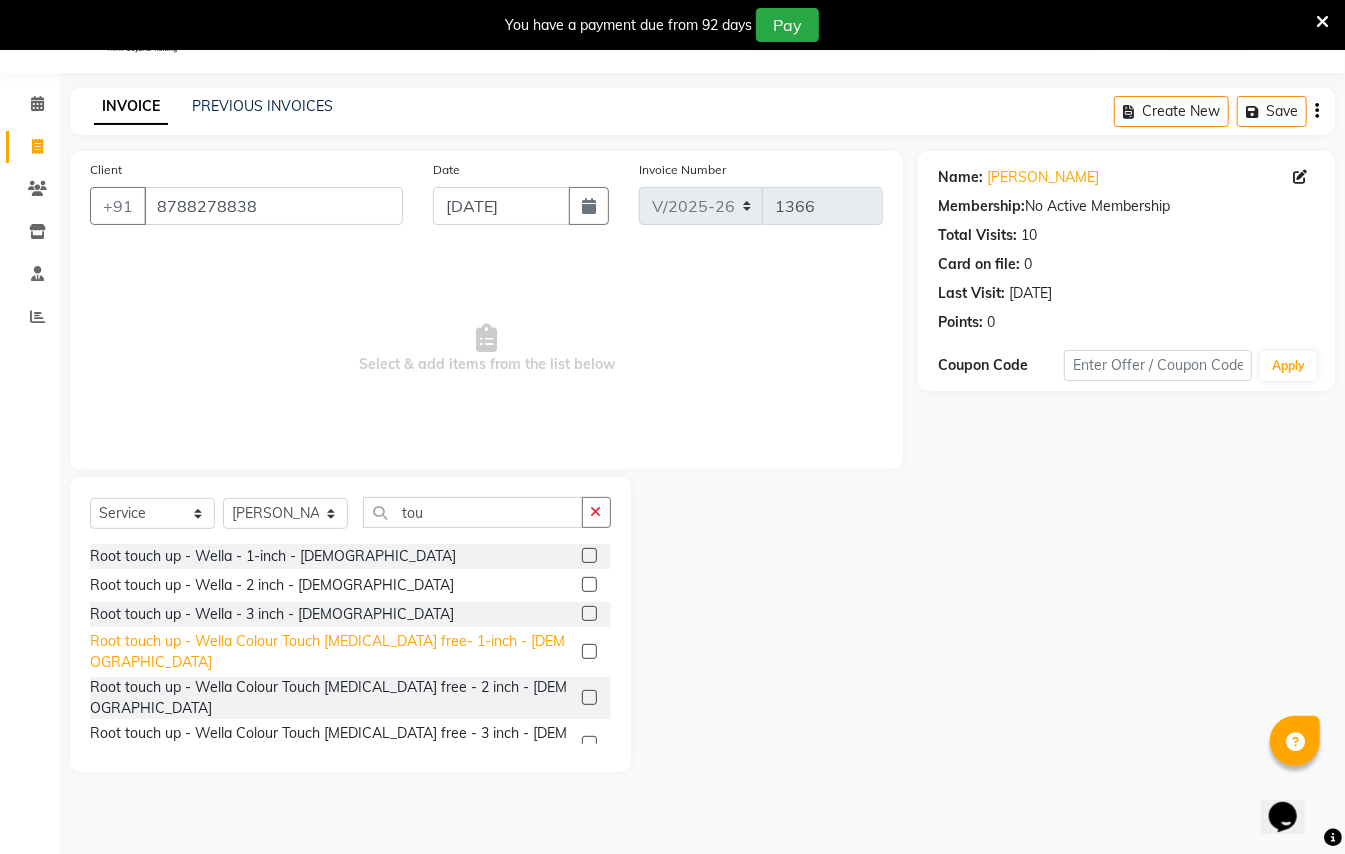 click on "Root touch up - Wella Colour Touch [MEDICAL_DATA] free- 1-inch - [DEMOGRAPHIC_DATA]" 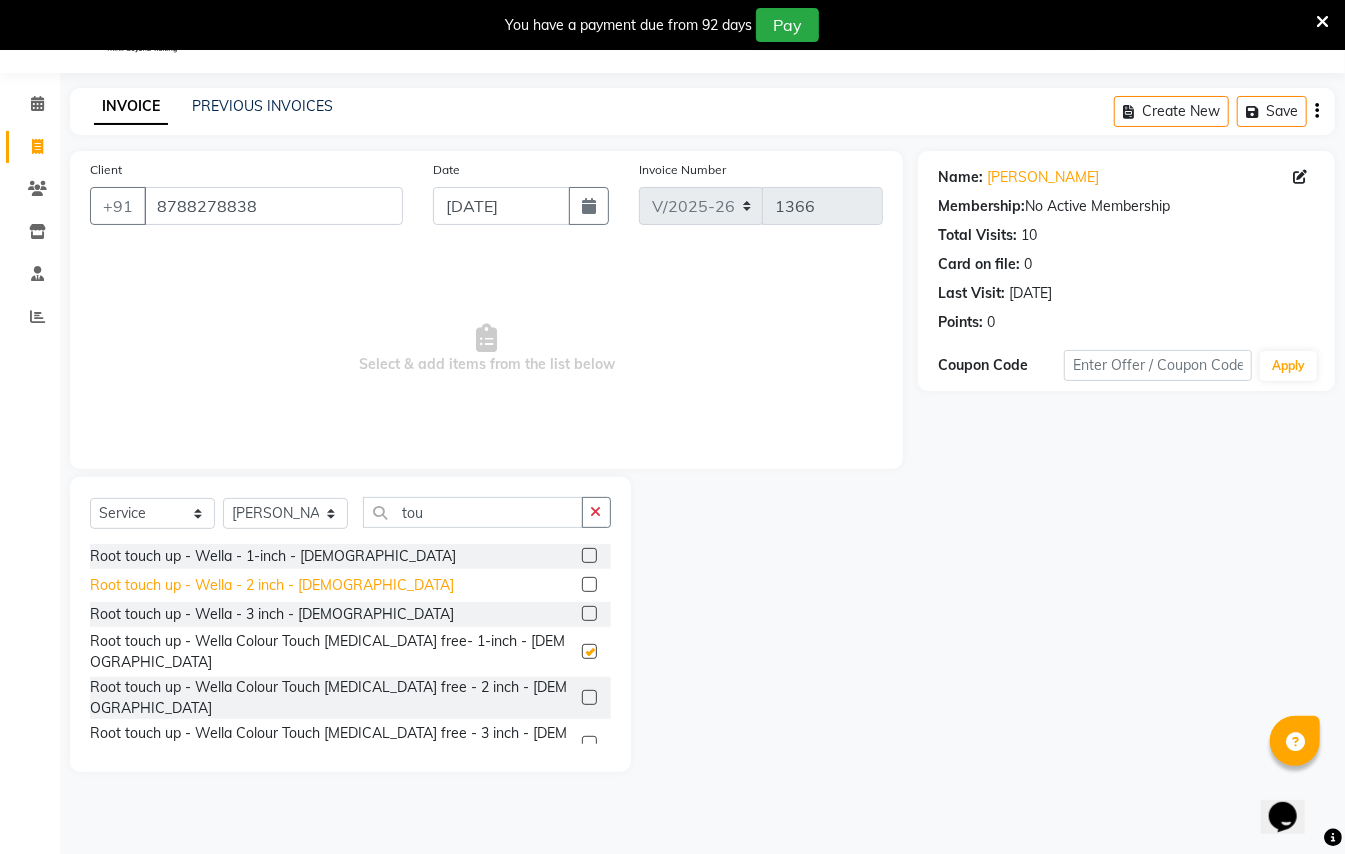 checkbox on "false" 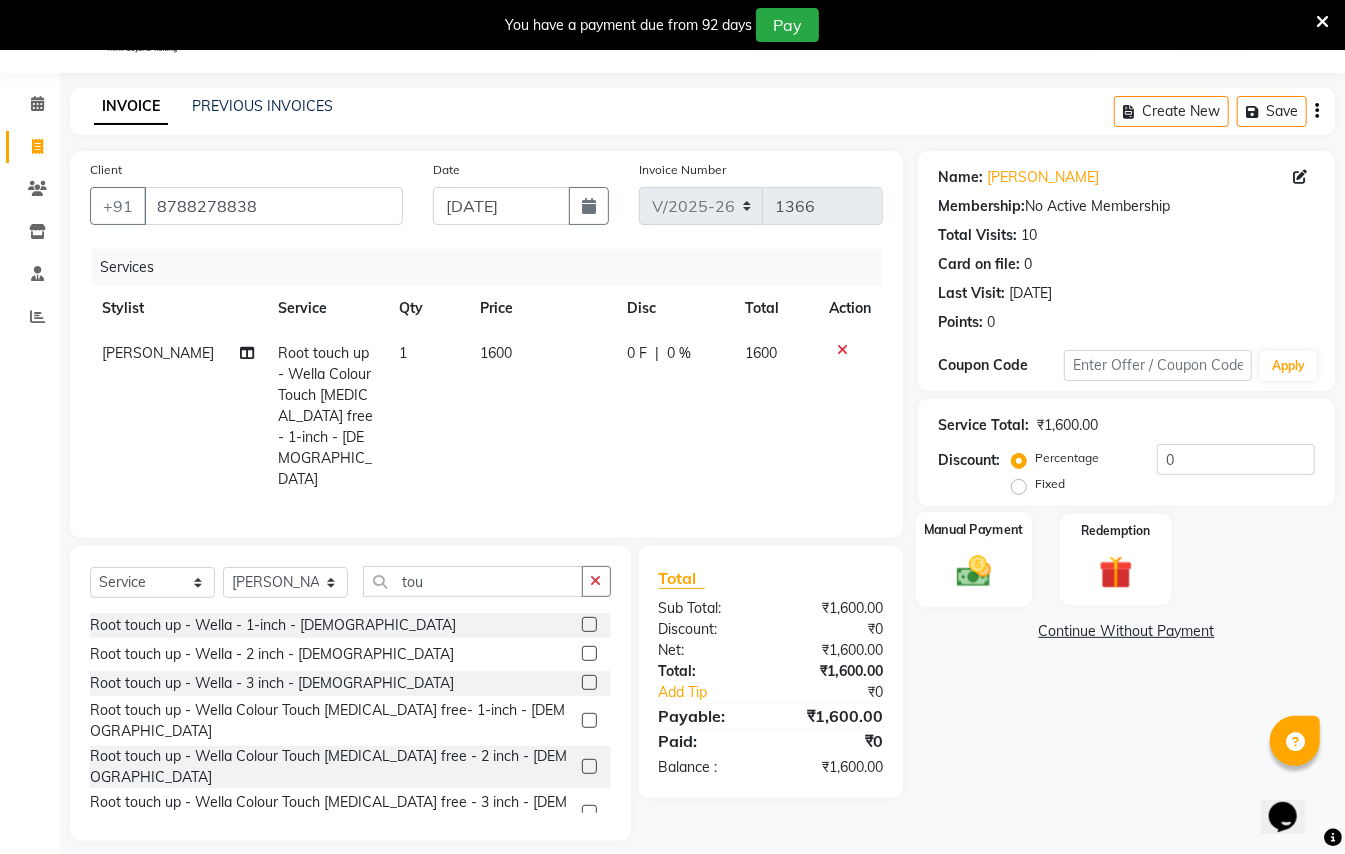 click 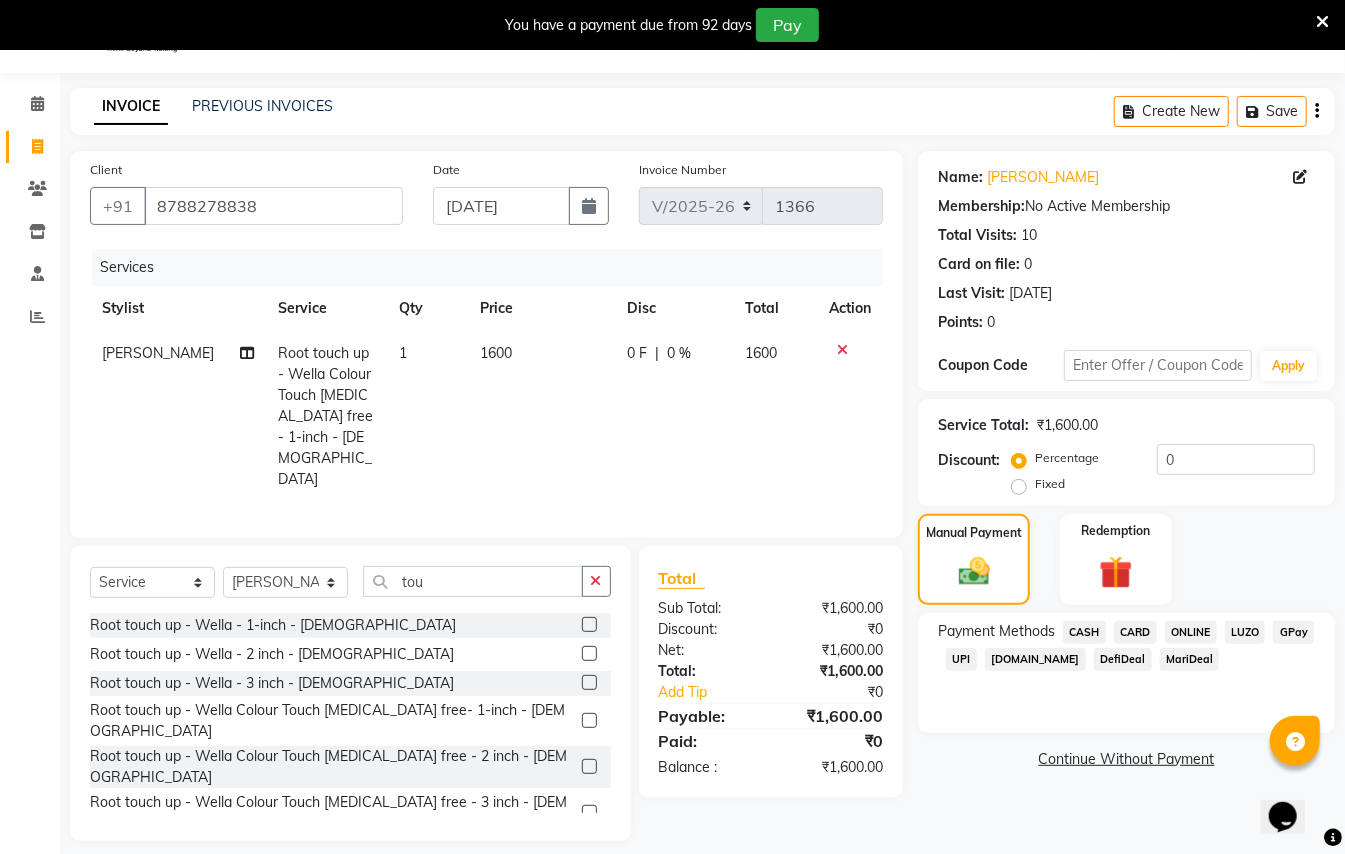 click on "GPay" 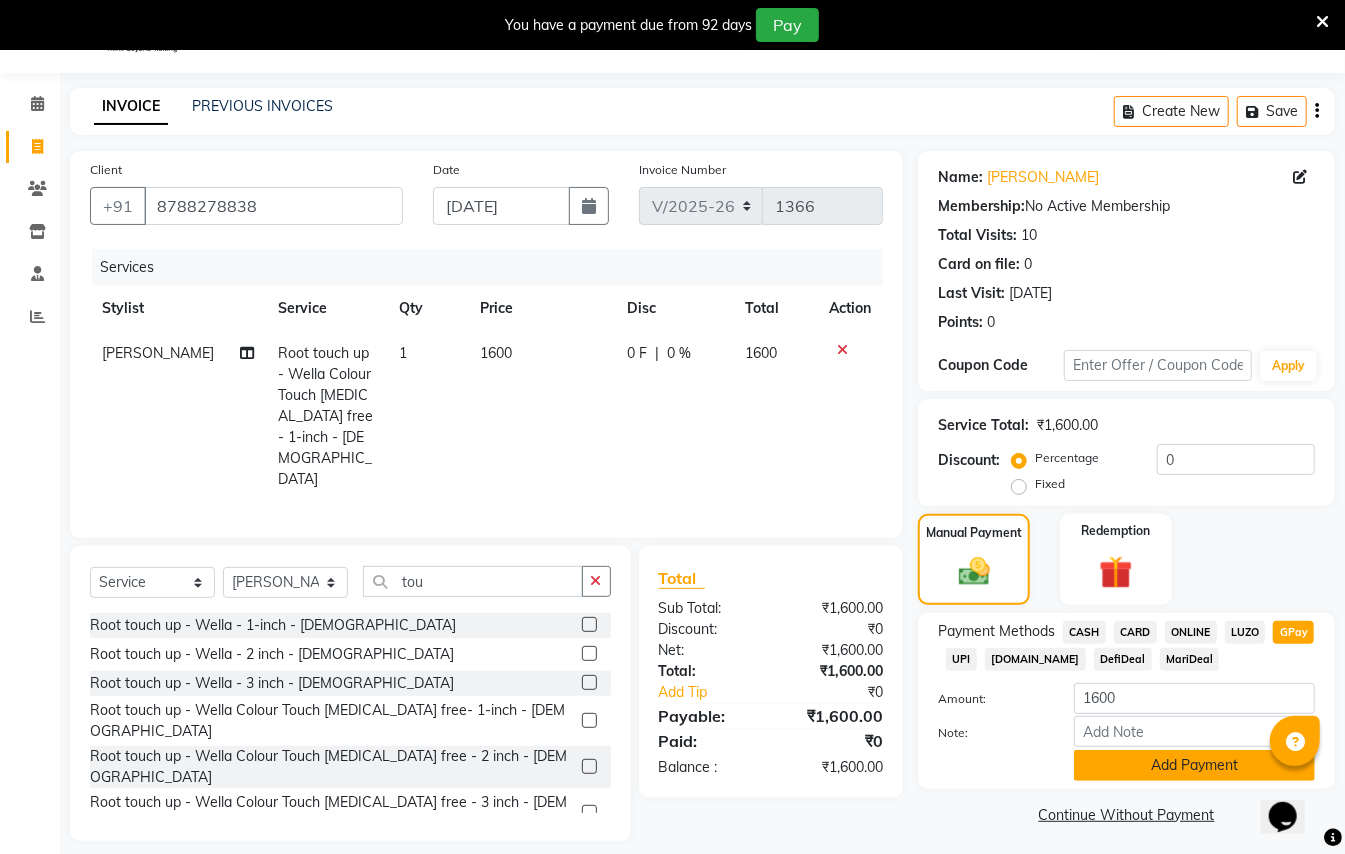 click on "Add Payment" 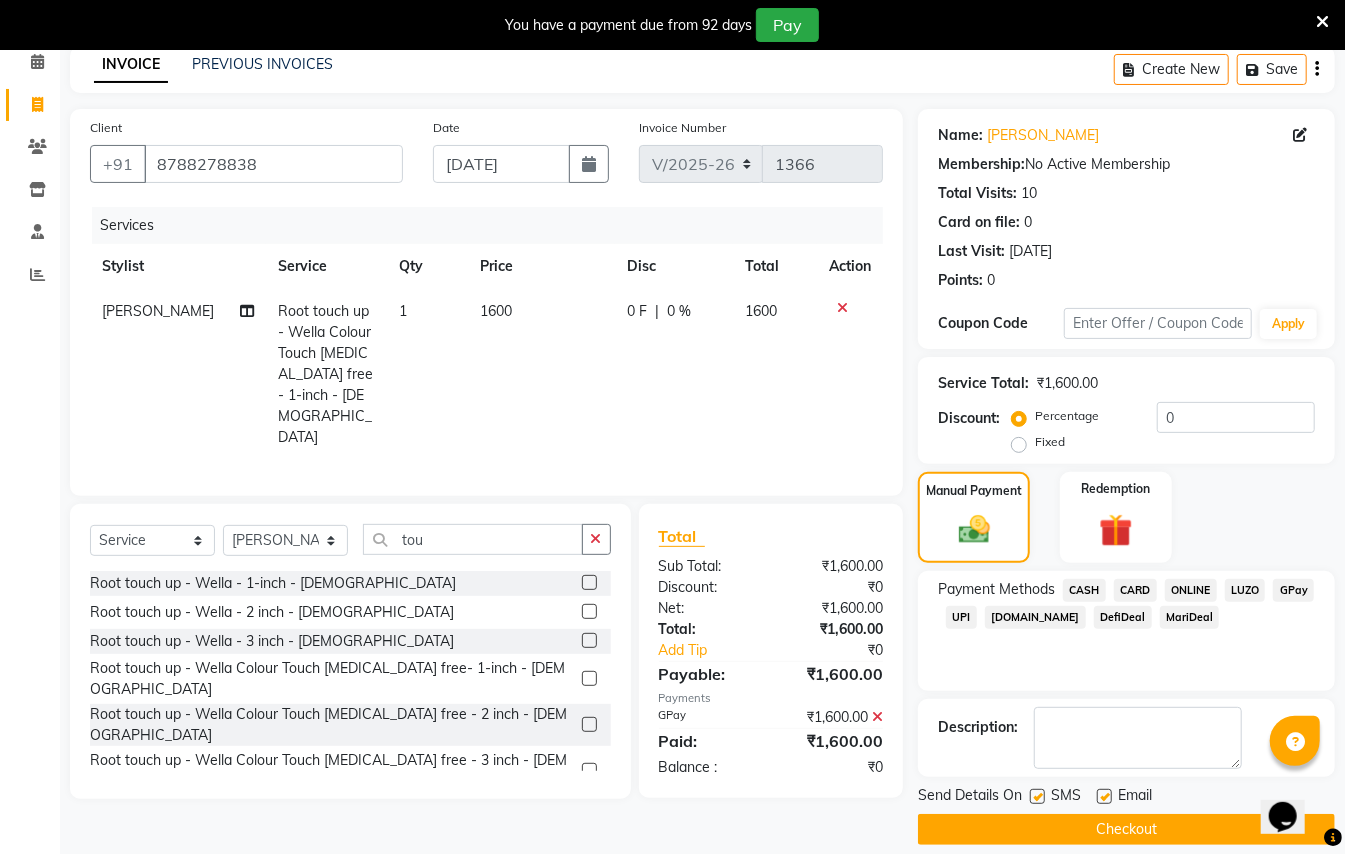 scroll, scrollTop: 114, scrollLeft: 0, axis: vertical 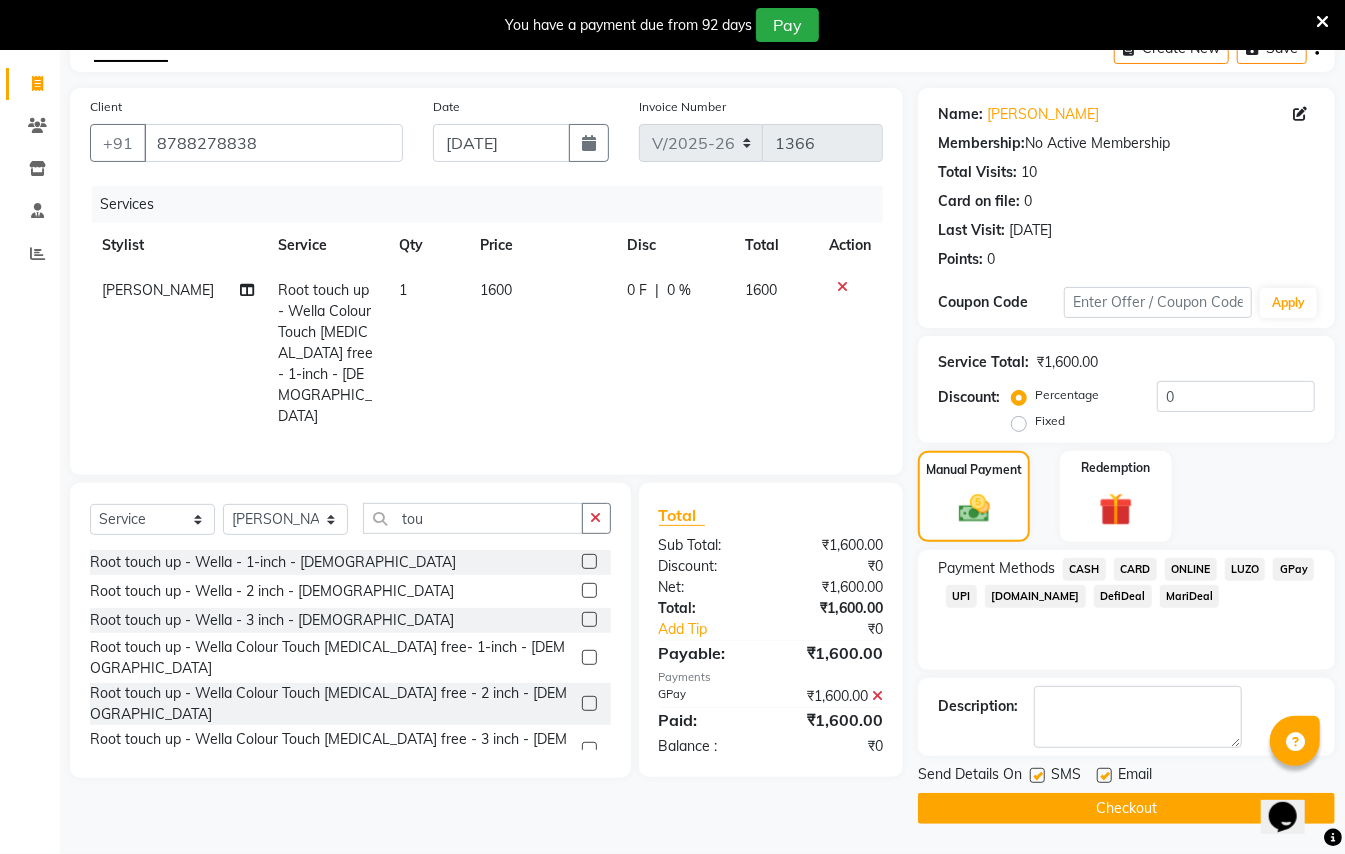 click on "Checkout" 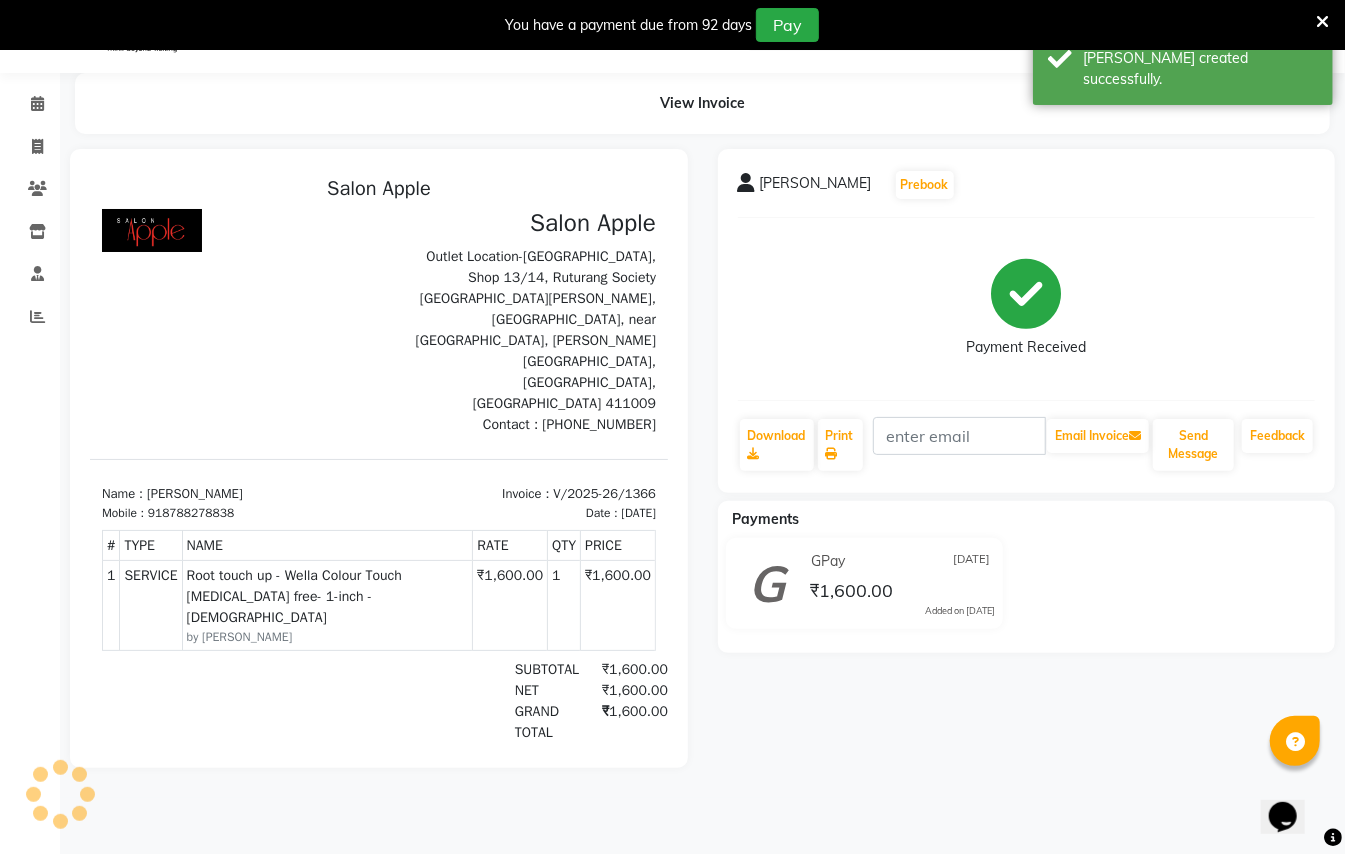 scroll, scrollTop: 0, scrollLeft: 0, axis: both 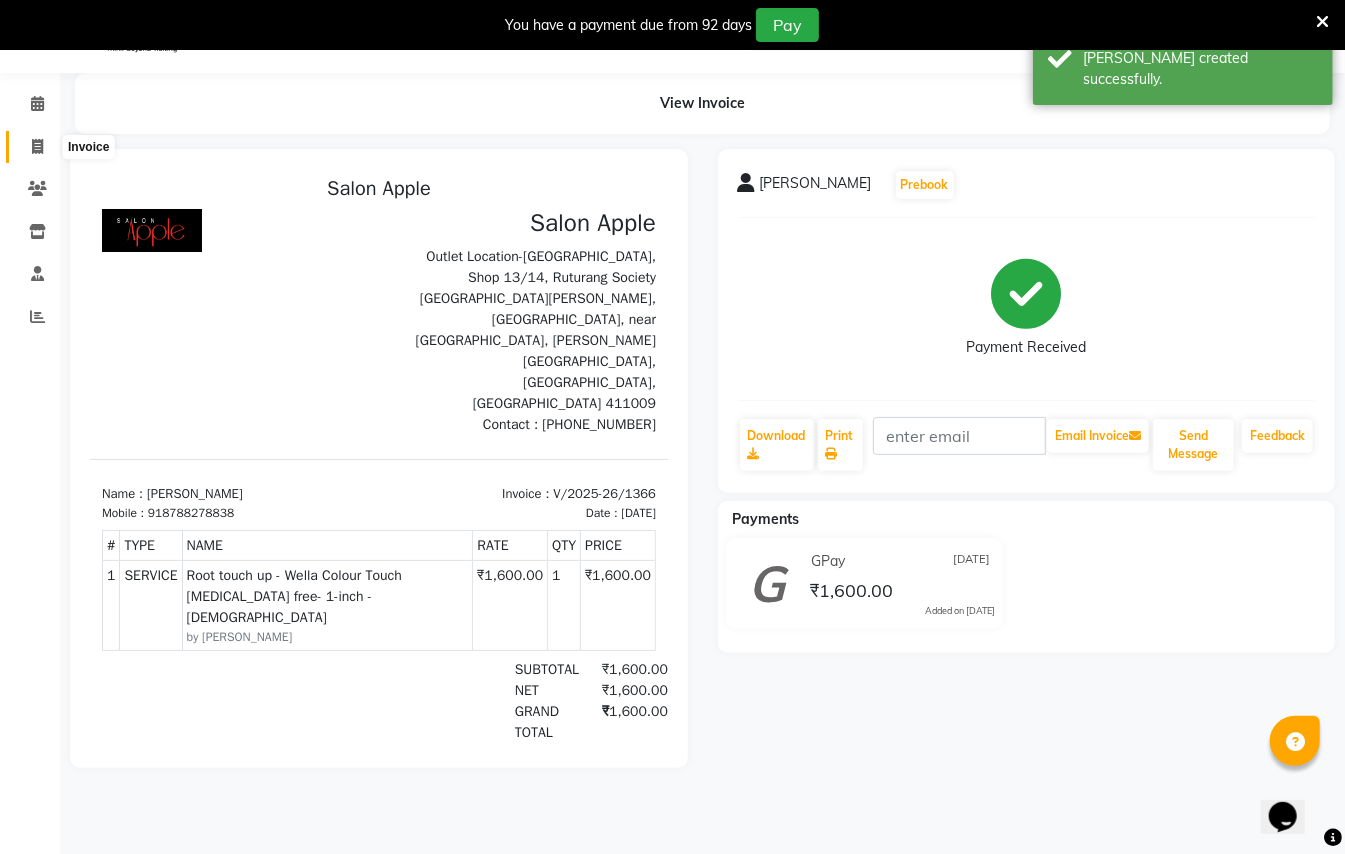 click 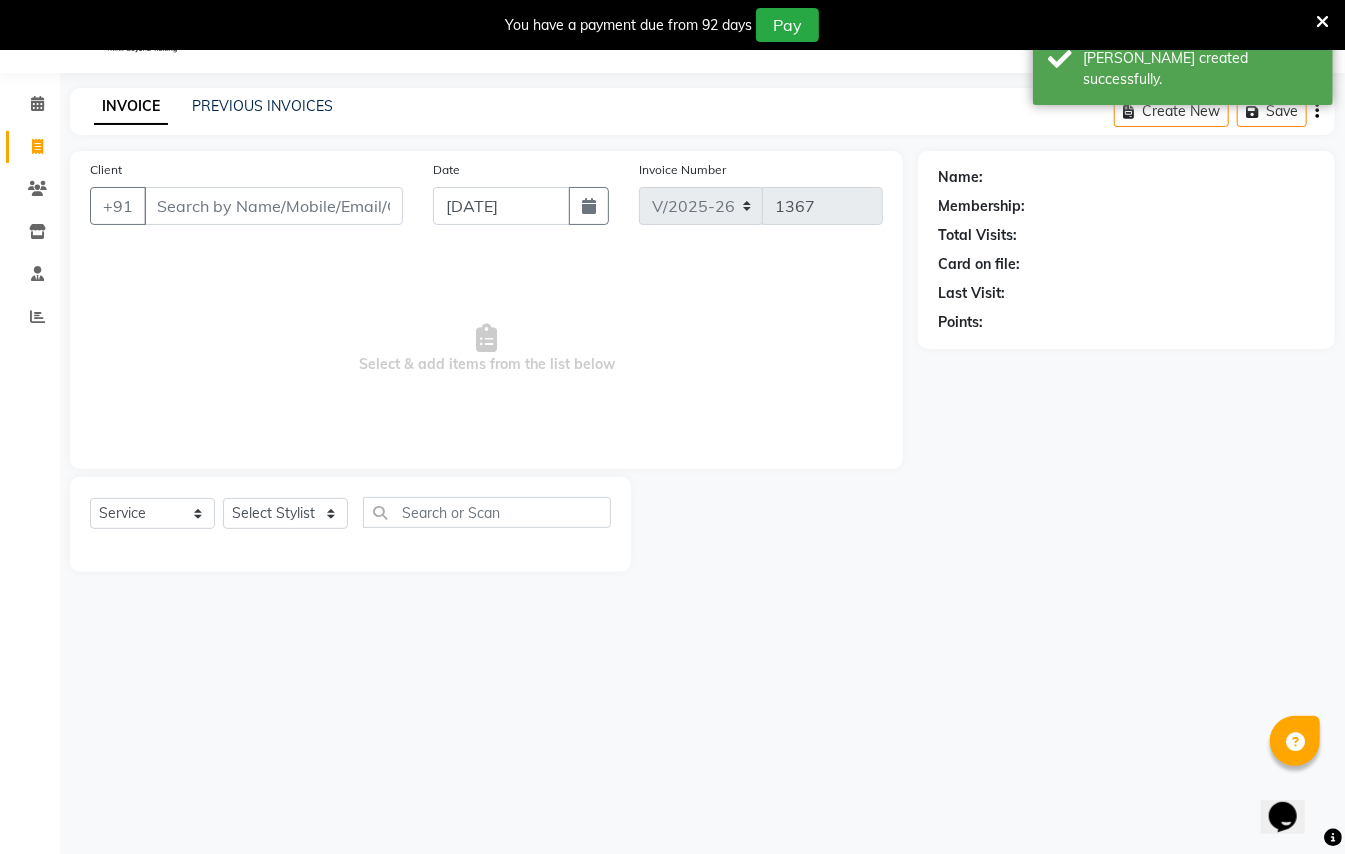 click on "Client" at bounding box center [273, 206] 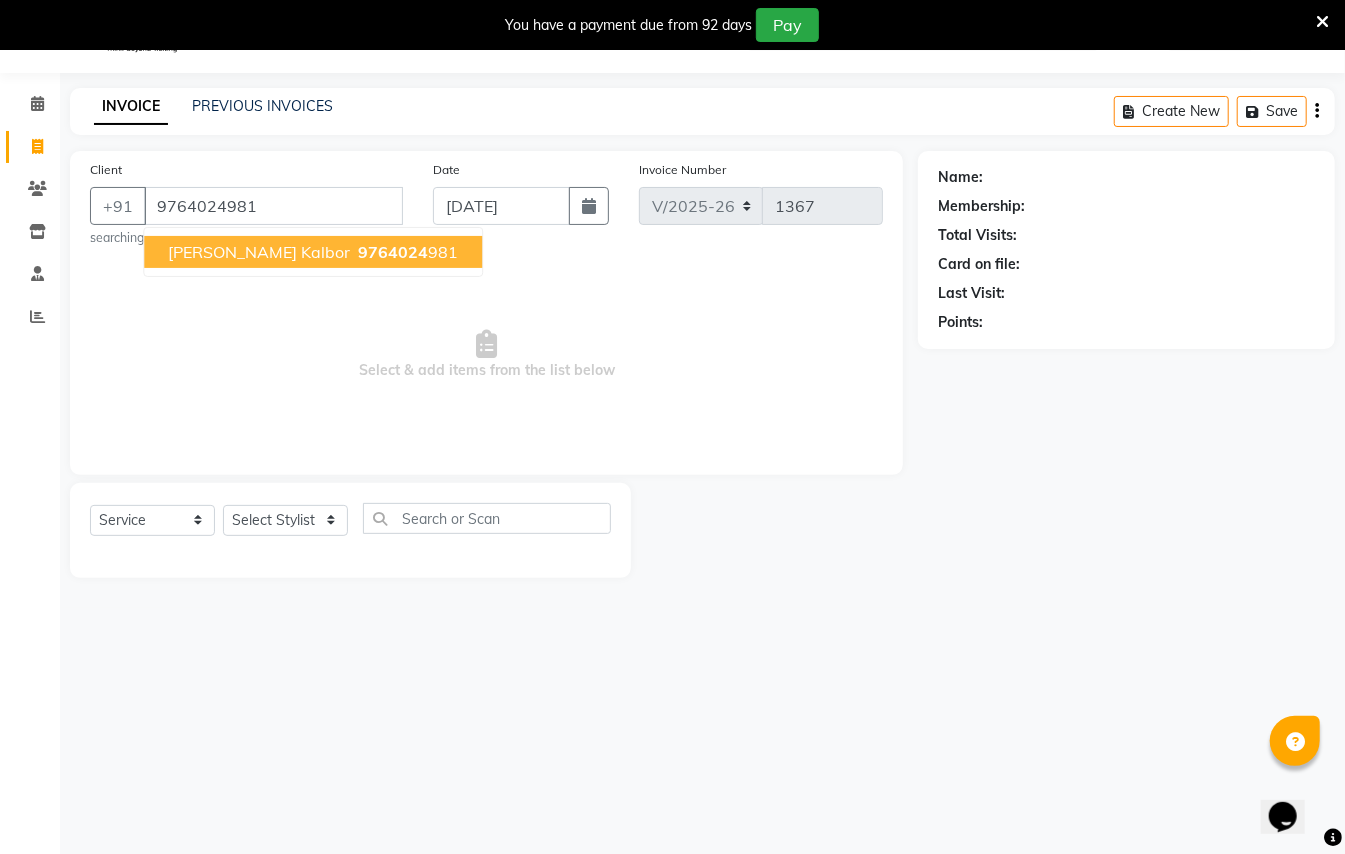 type on "9764024981" 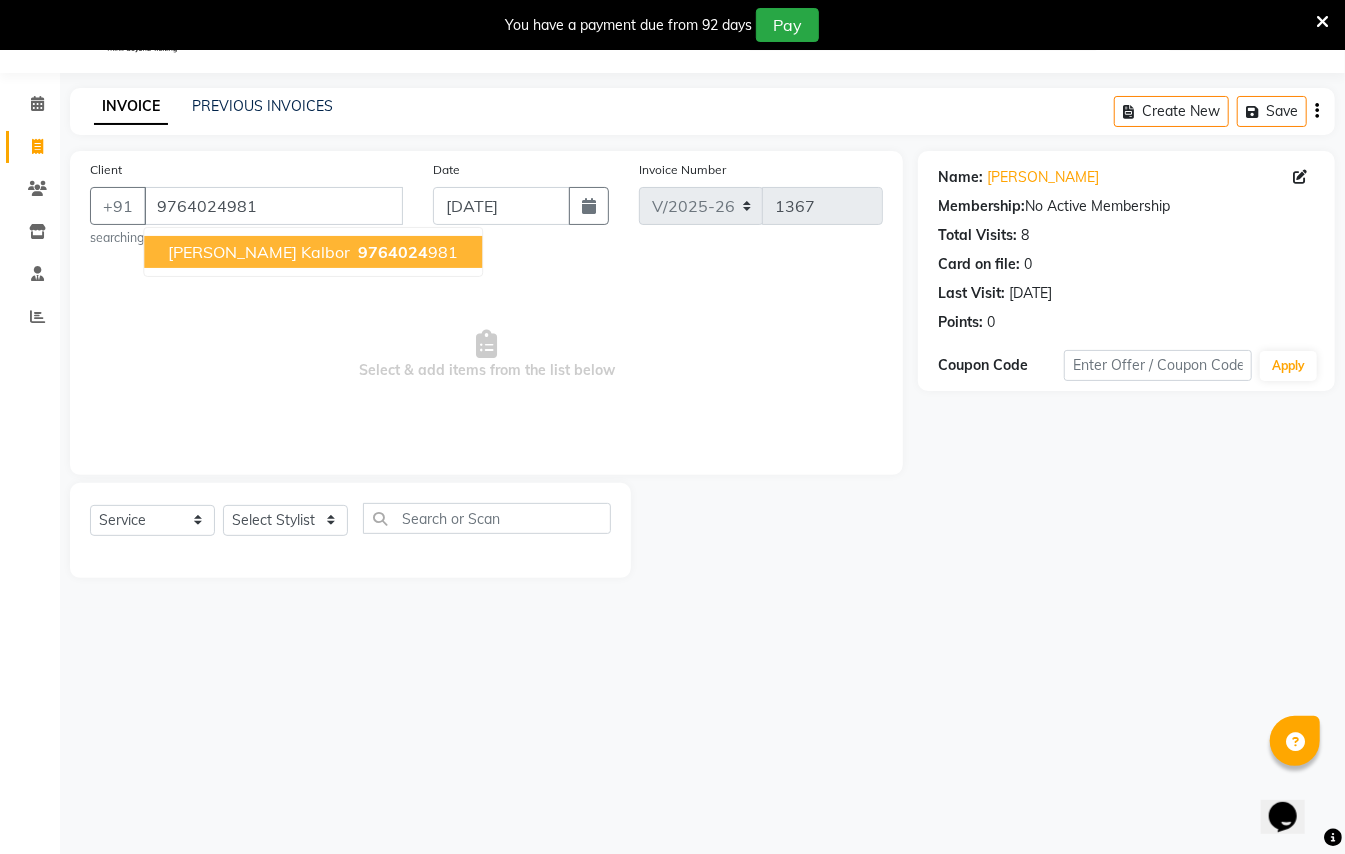 click on "9764024 981" at bounding box center [406, 252] 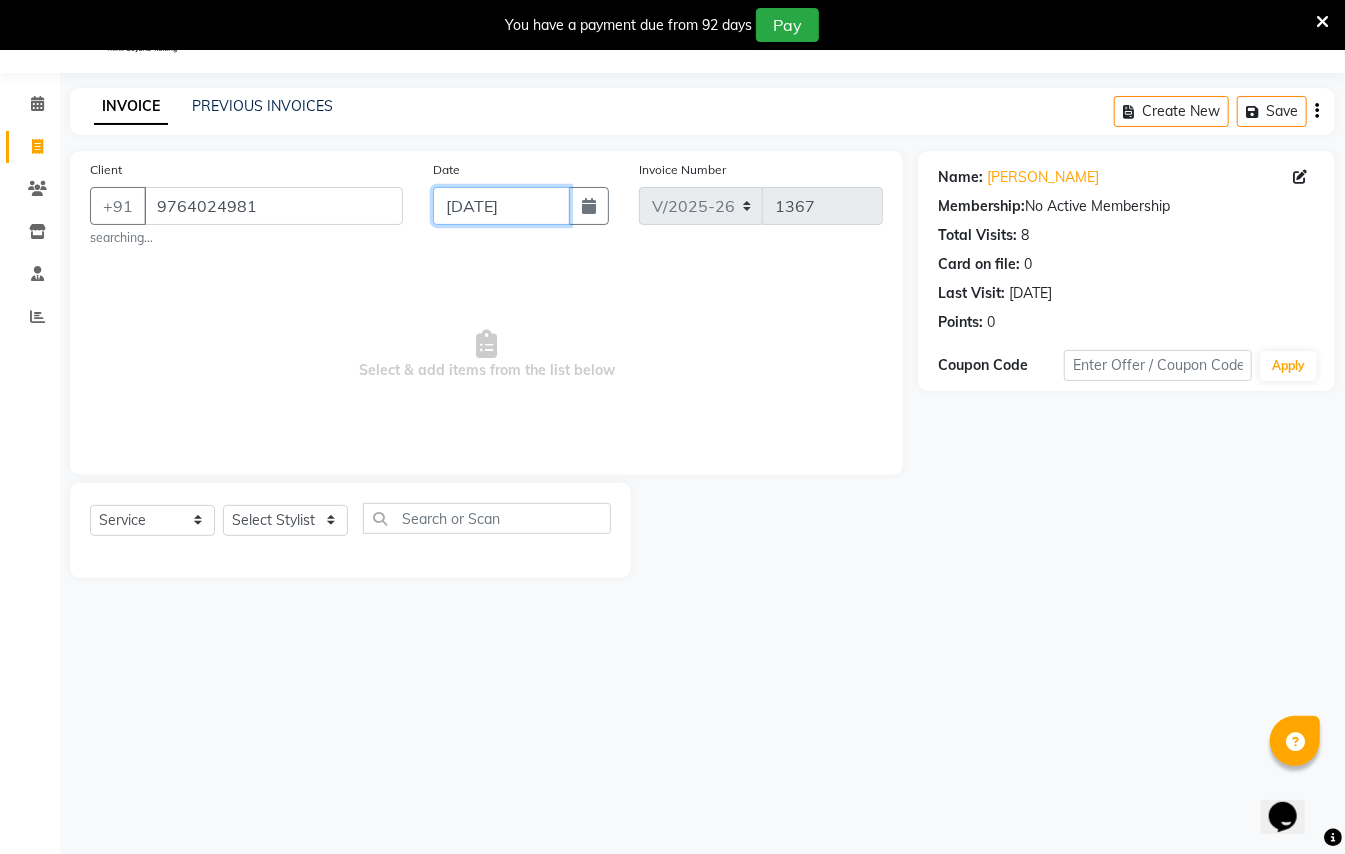 click on "[DATE]" 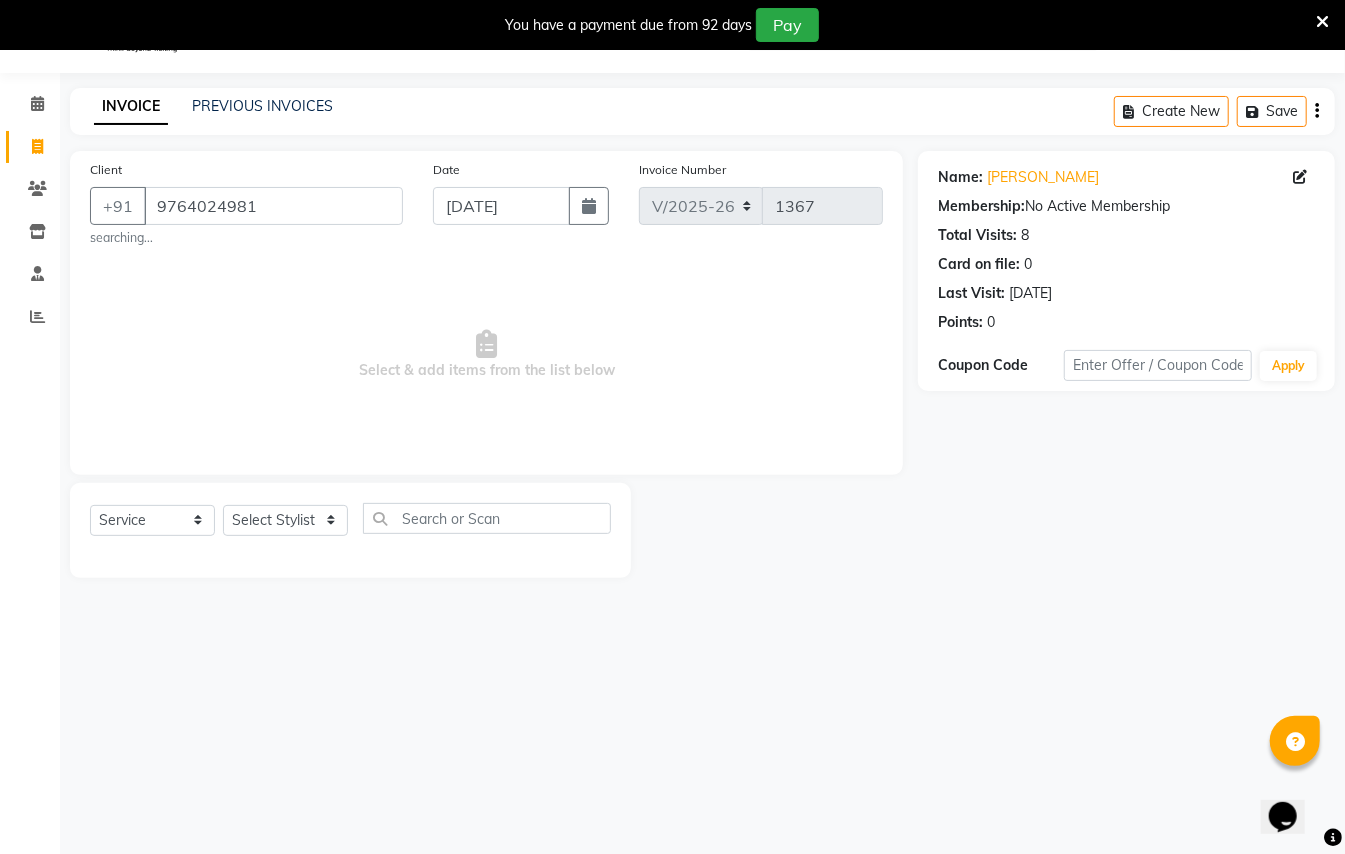 select on "7" 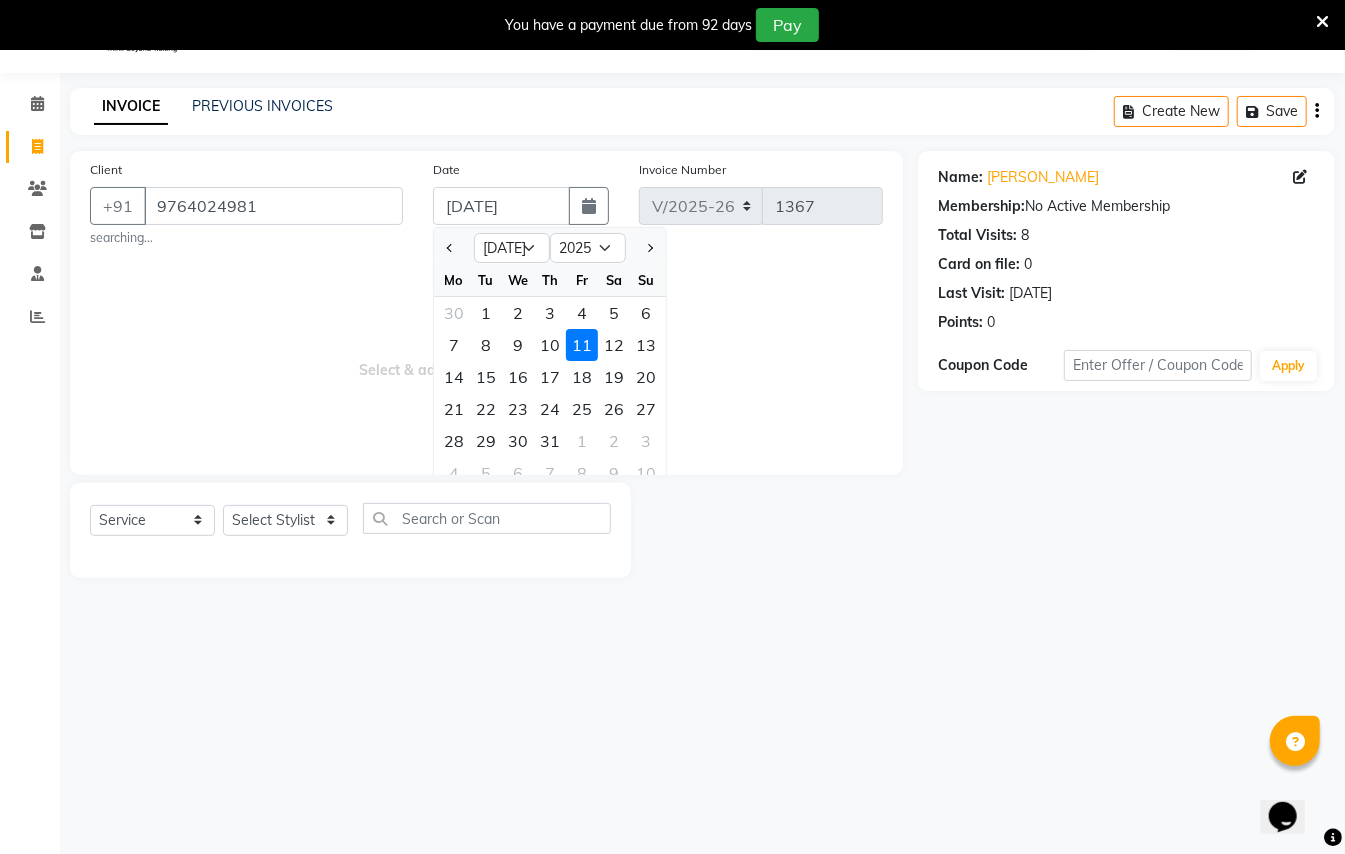 click on "Select & add items from the list below" at bounding box center (486, 355) 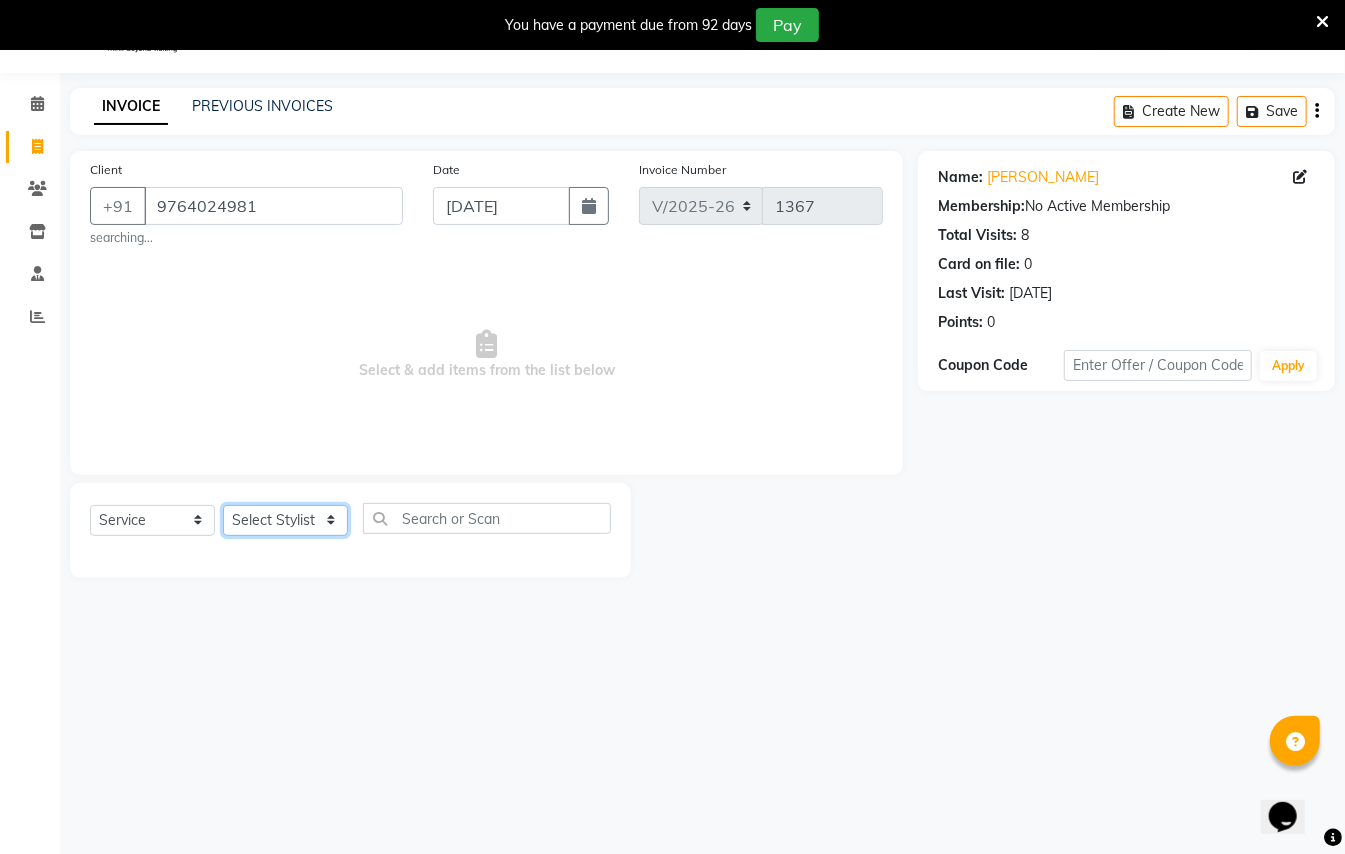 click on "Select Stylist [PERSON_NAME] [PERSON_NAME]  [PERSON_NAME] [PERSON_NAME] [PERSON_NAME] Mane Manager [PERSON_NAME]  [PERSON_NAME] Owner [PERSON_NAME]" 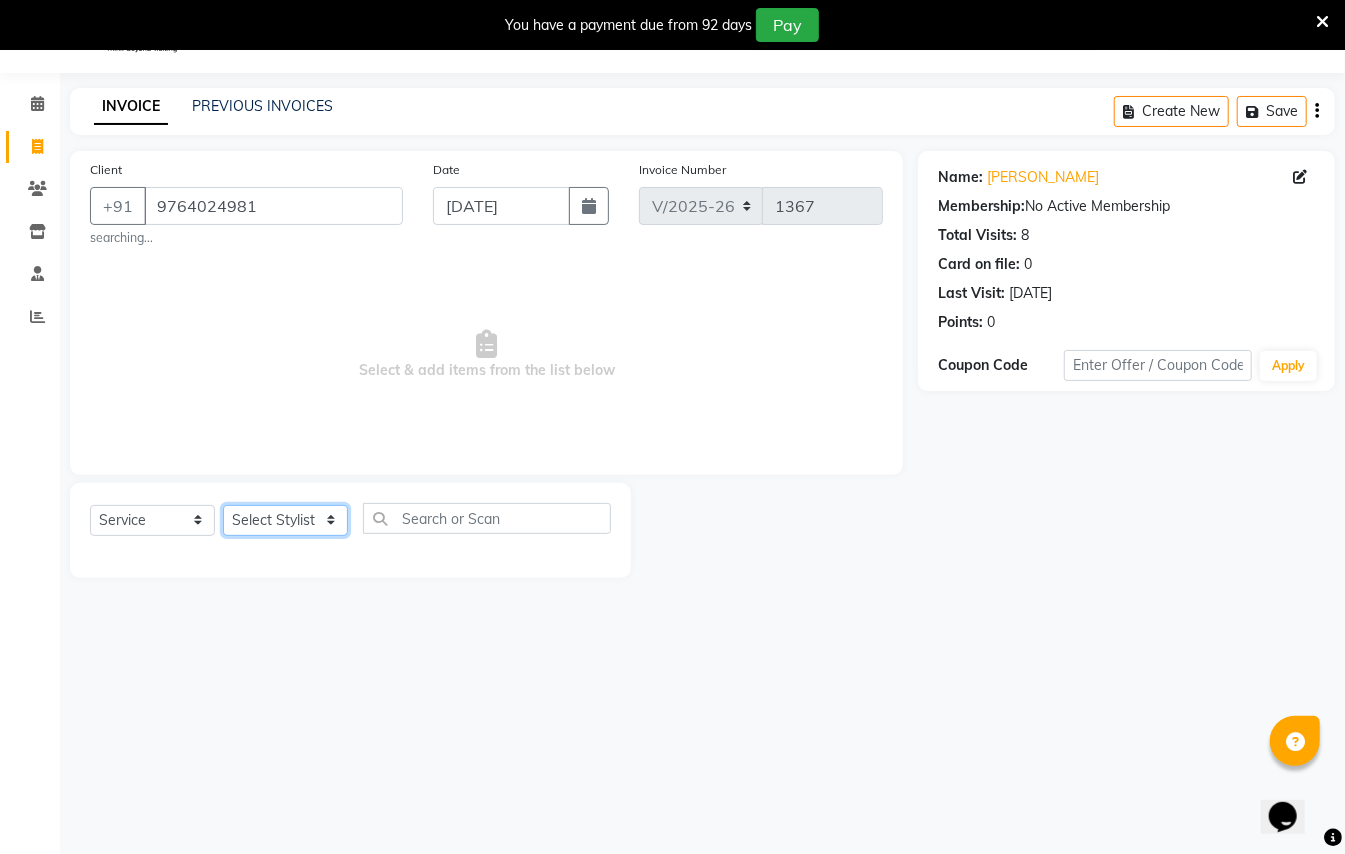 select on "31729" 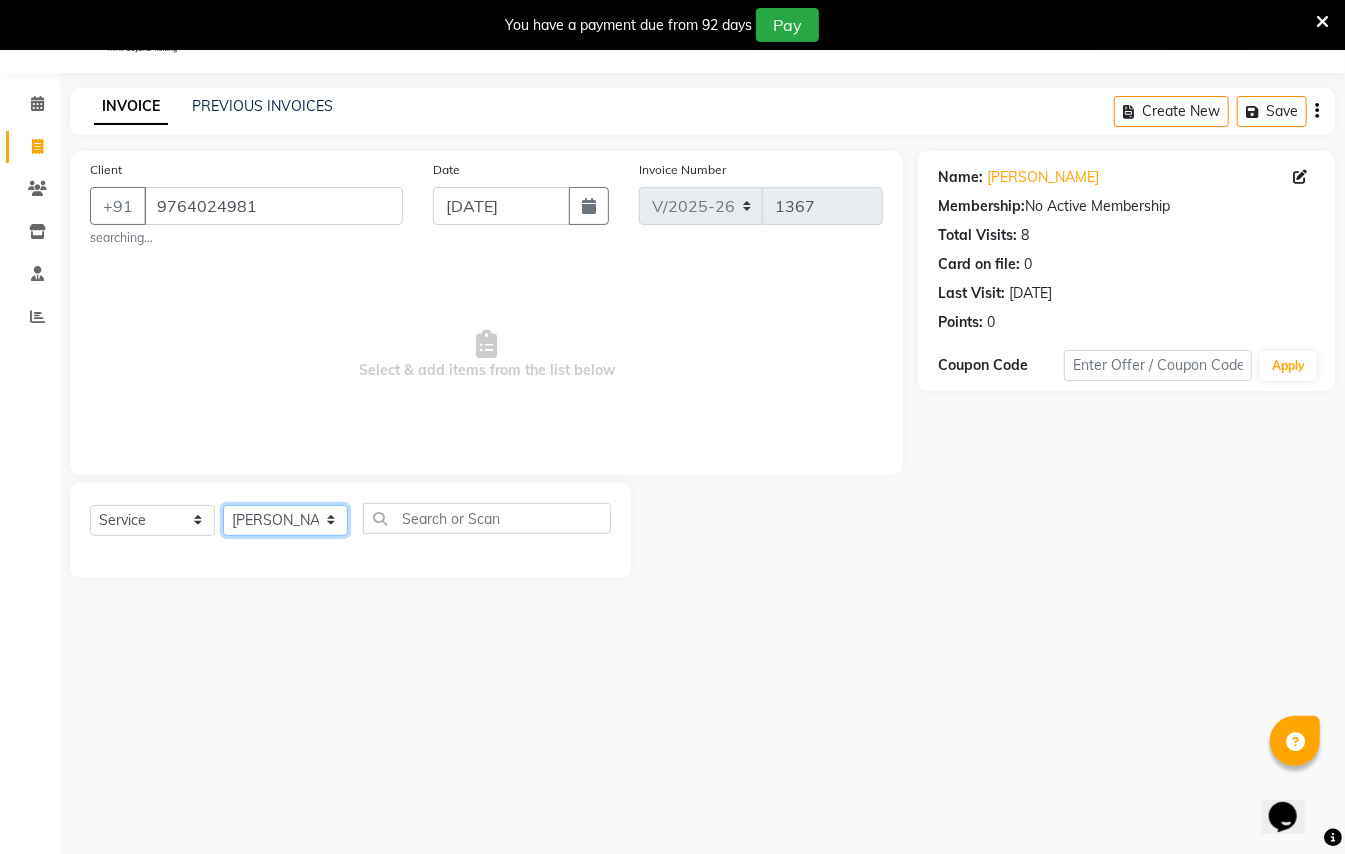 click on "Select Stylist [PERSON_NAME] [PERSON_NAME]  [PERSON_NAME] [PERSON_NAME] [PERSON_NAME] Mane Manager [PERSON_NAME]  [PERSON_NAME] Owner [PERSON_NAME]" 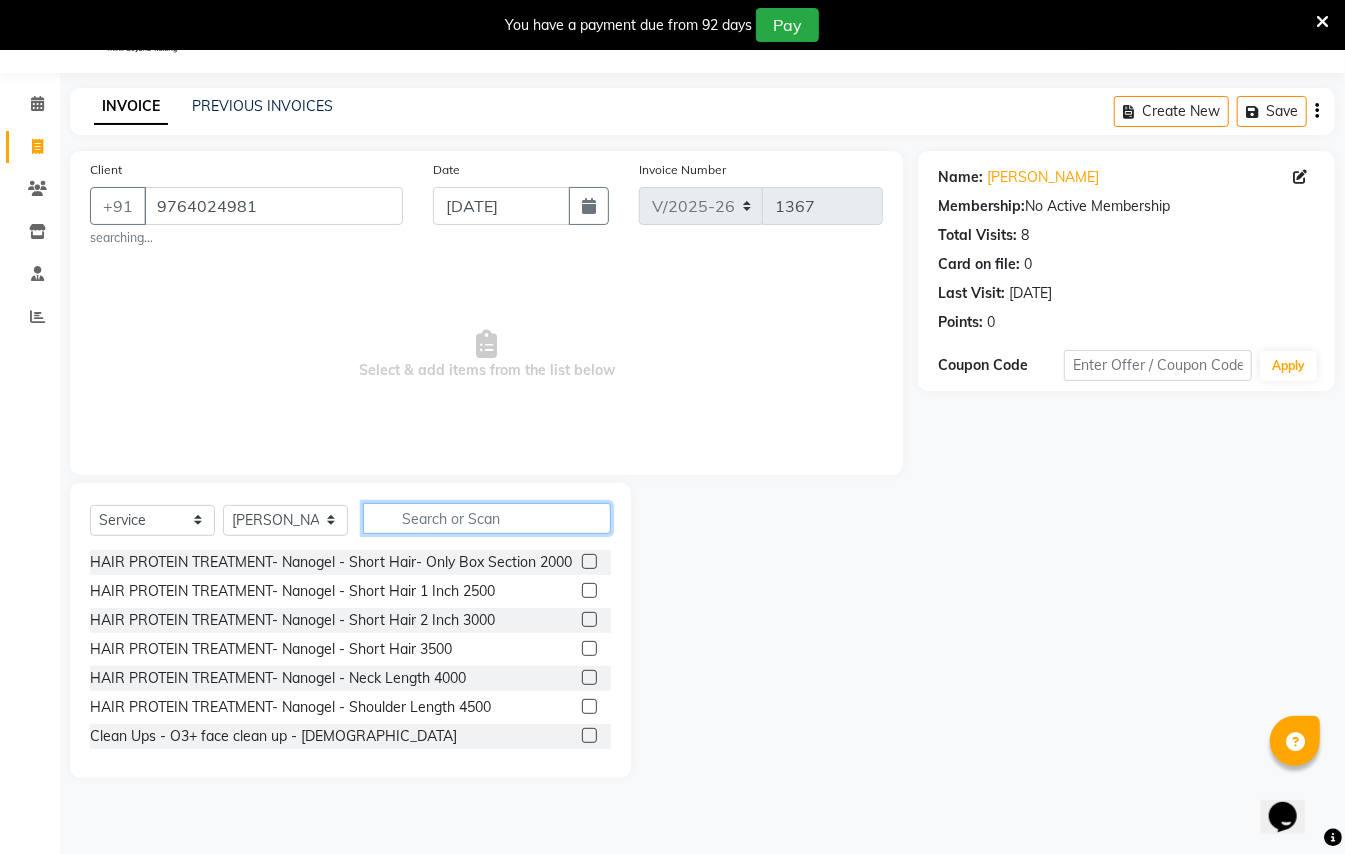 click 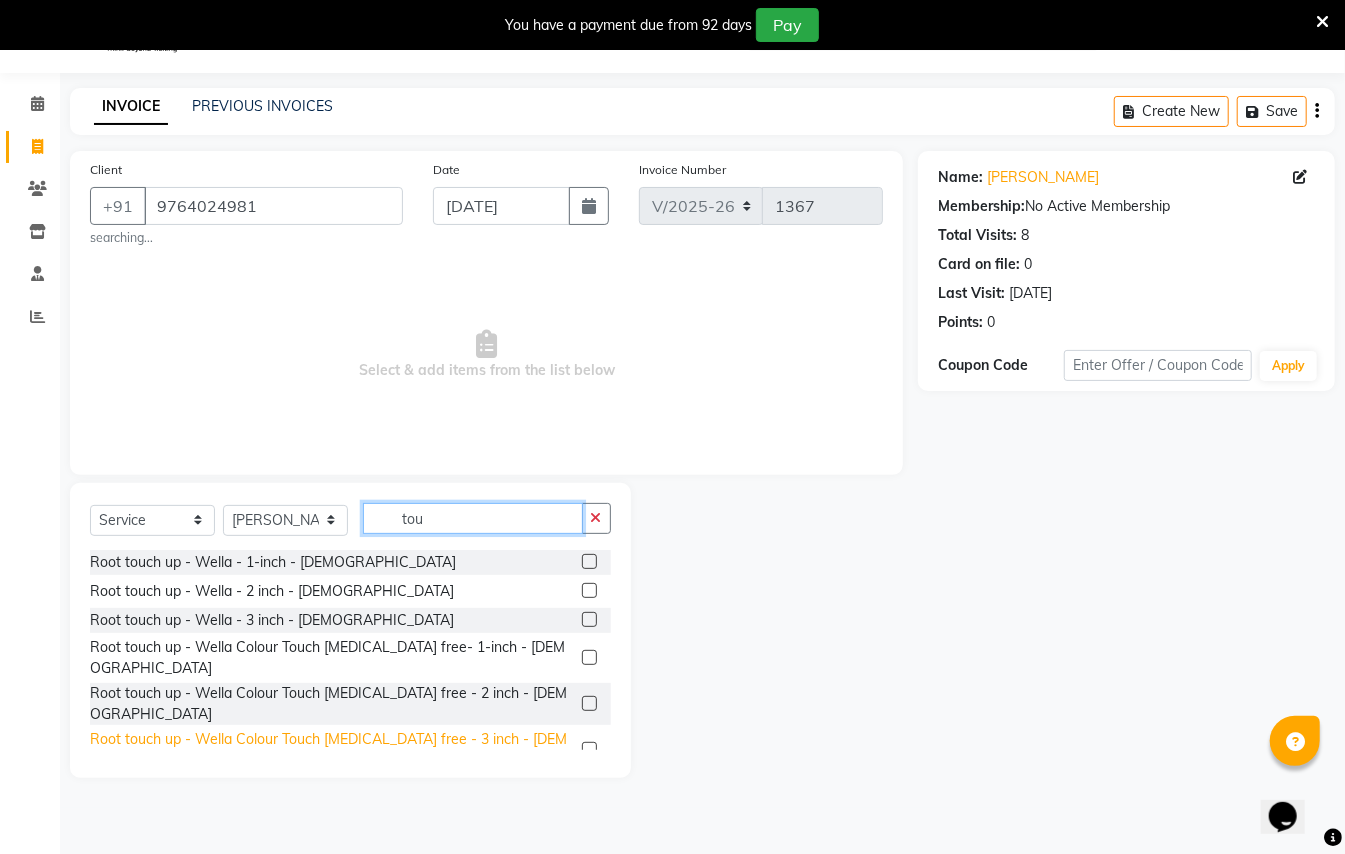 type on "tou" 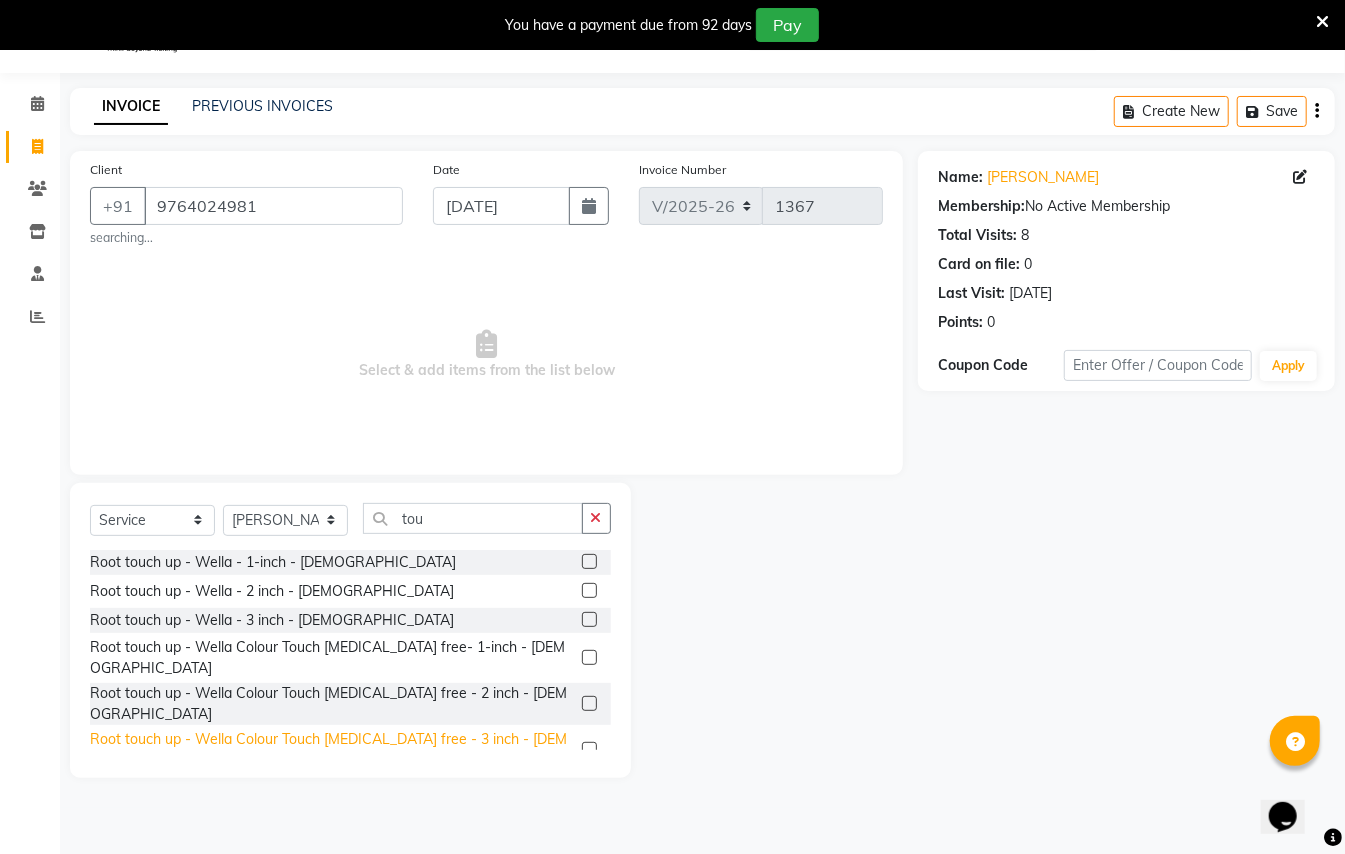 click on "Root touch up - Wella Colour Touch [MEDICAL_DATA] free - 3 inch - [DEMOGRAPHIC_DATA]" 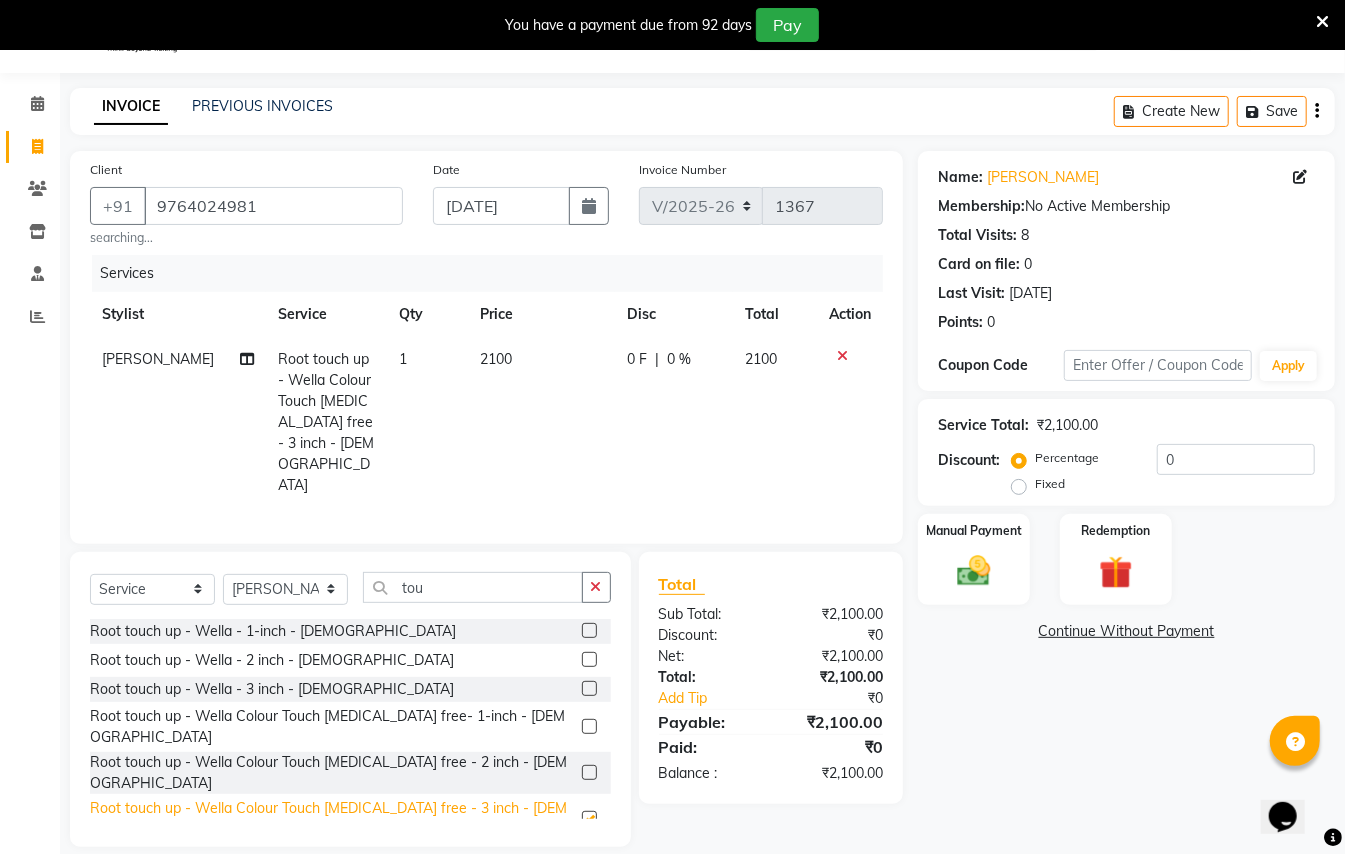 checkbox on "false" 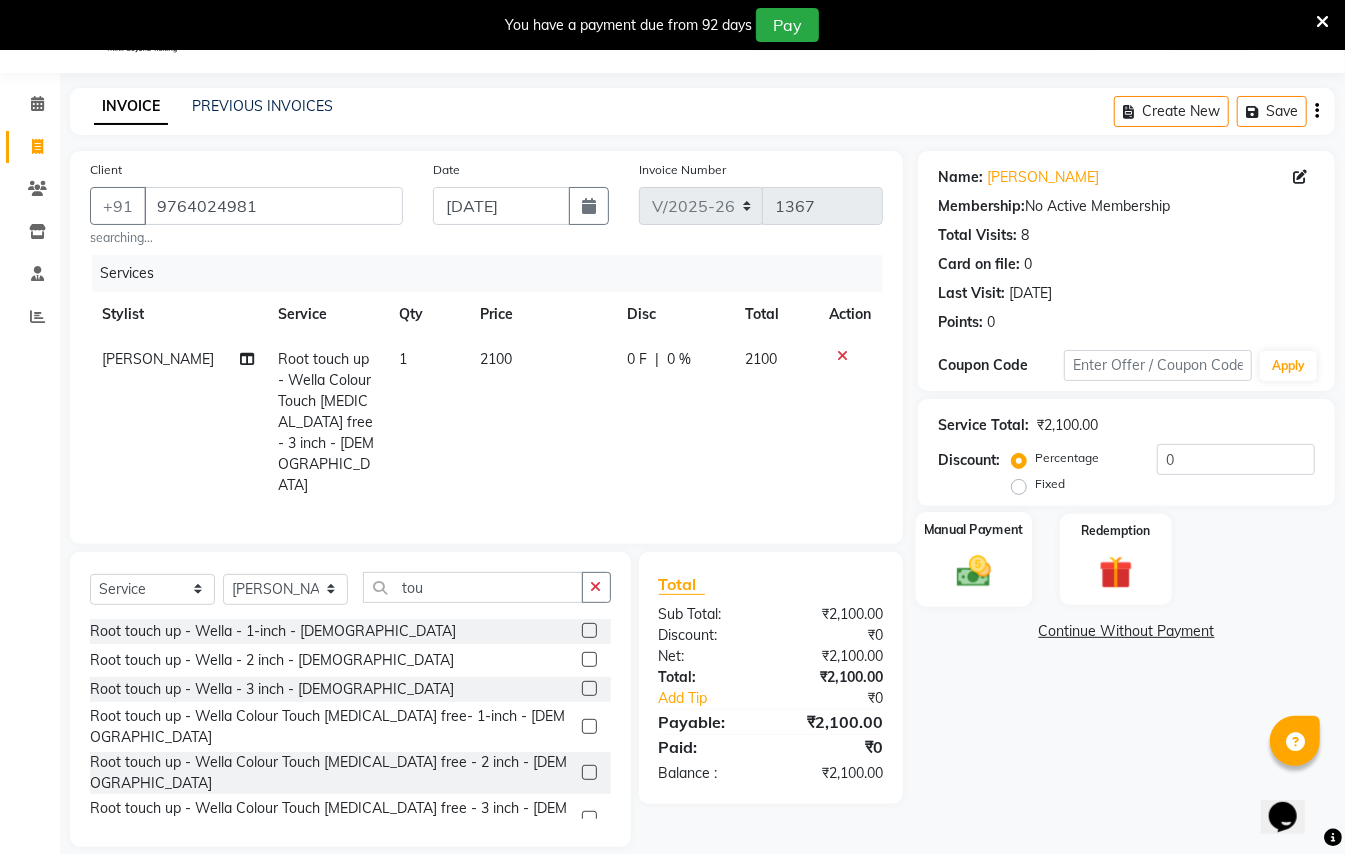 click 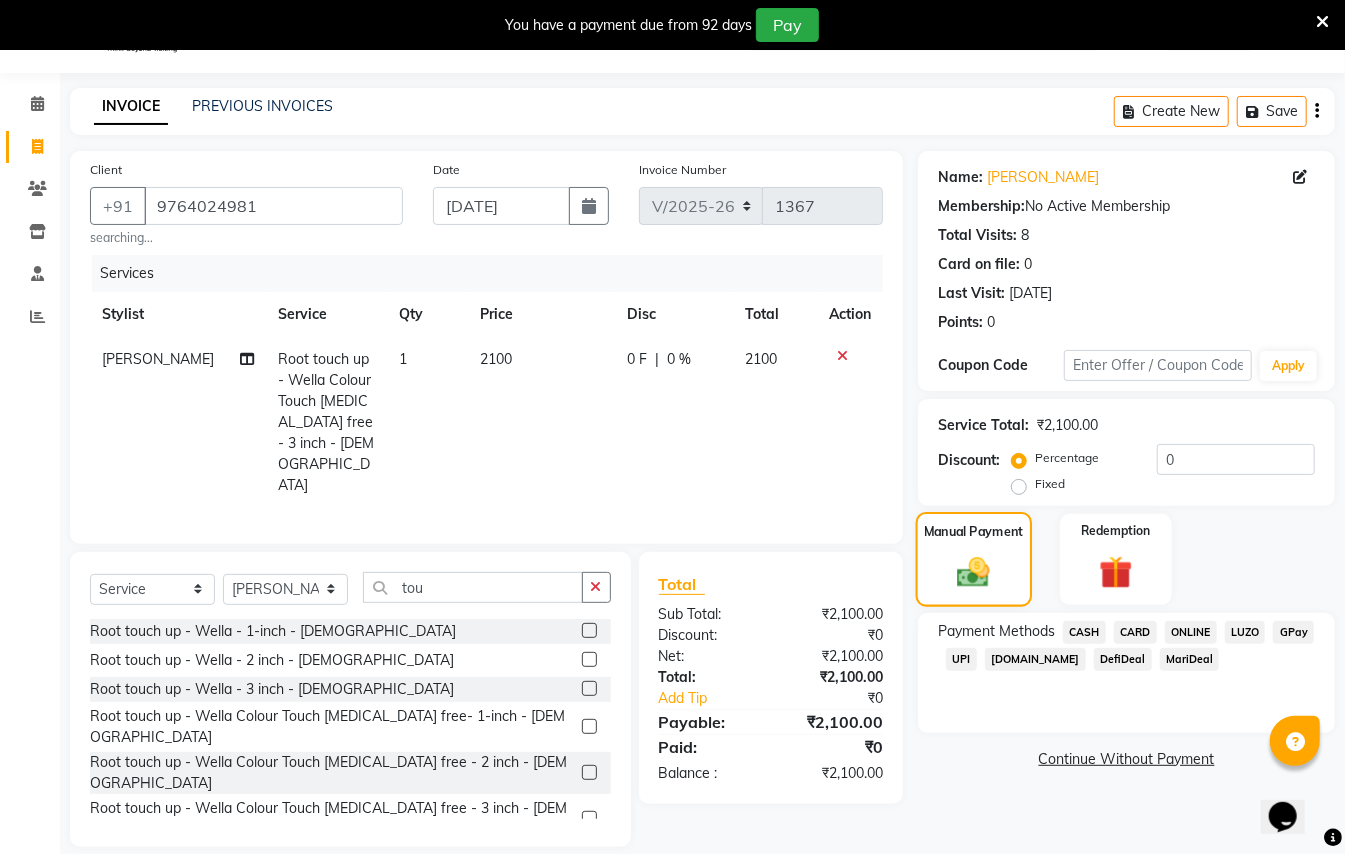 scroll, scrollTop: 52, scrollLeft: 0, axis: vertical 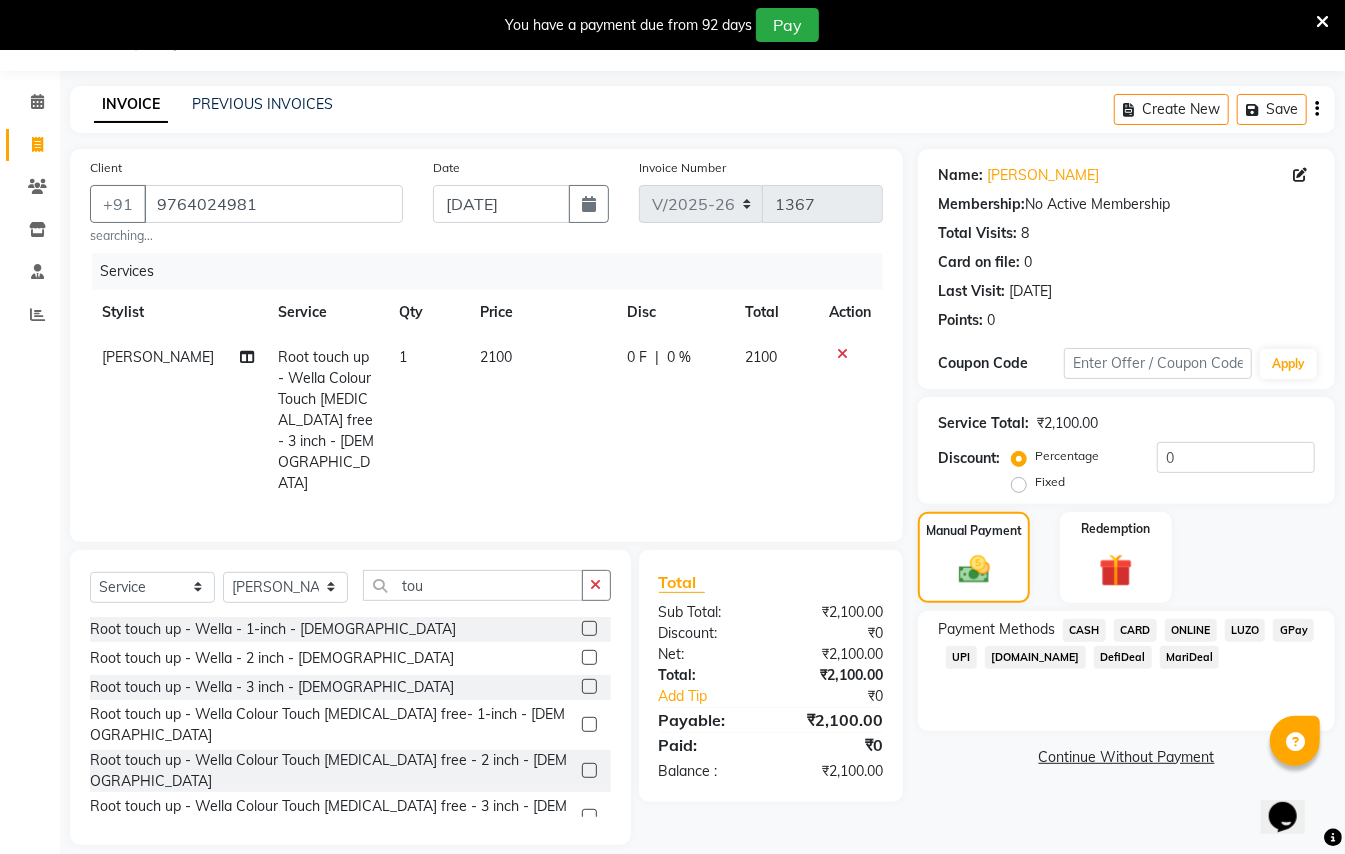 click on "GPay" 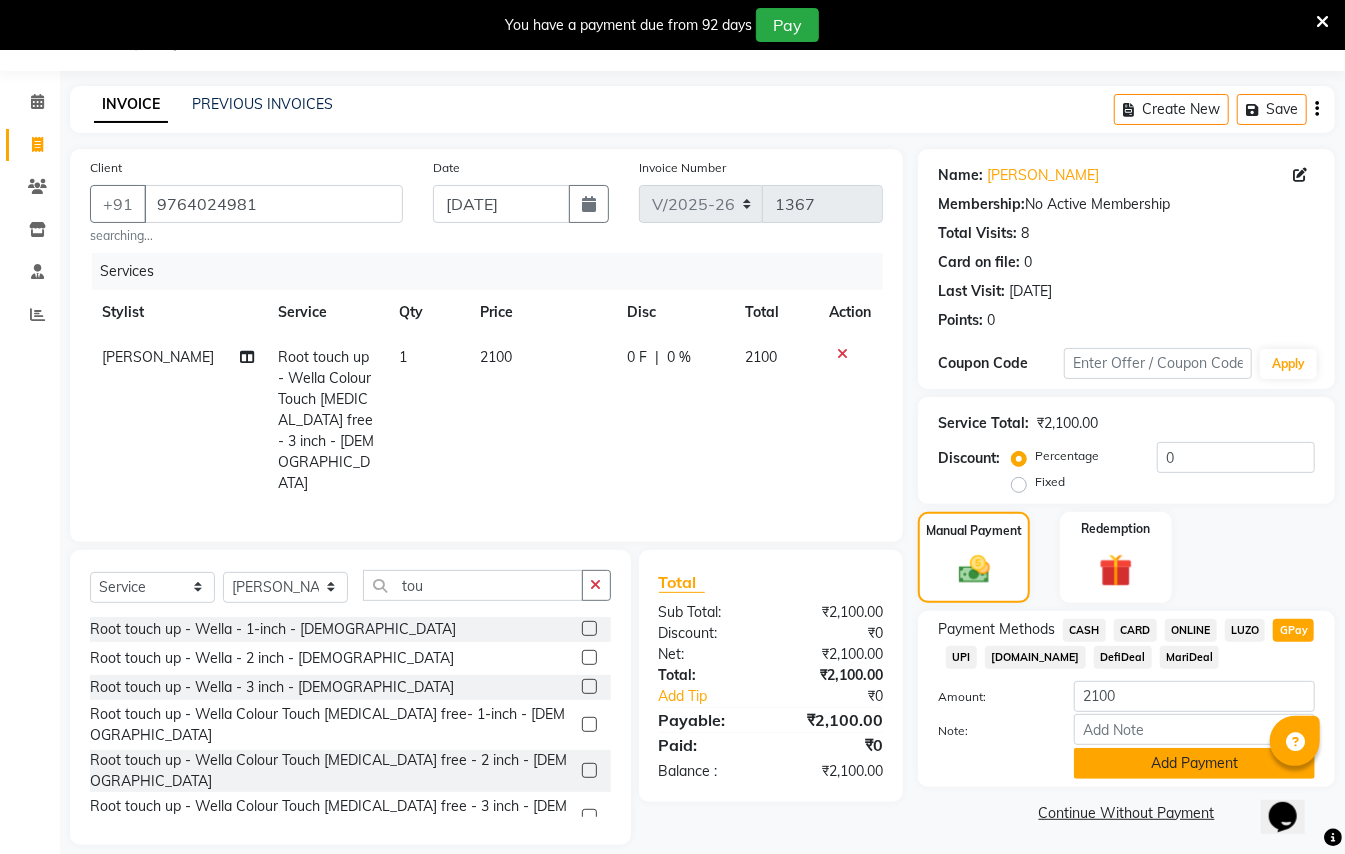 click on "Add Payment" 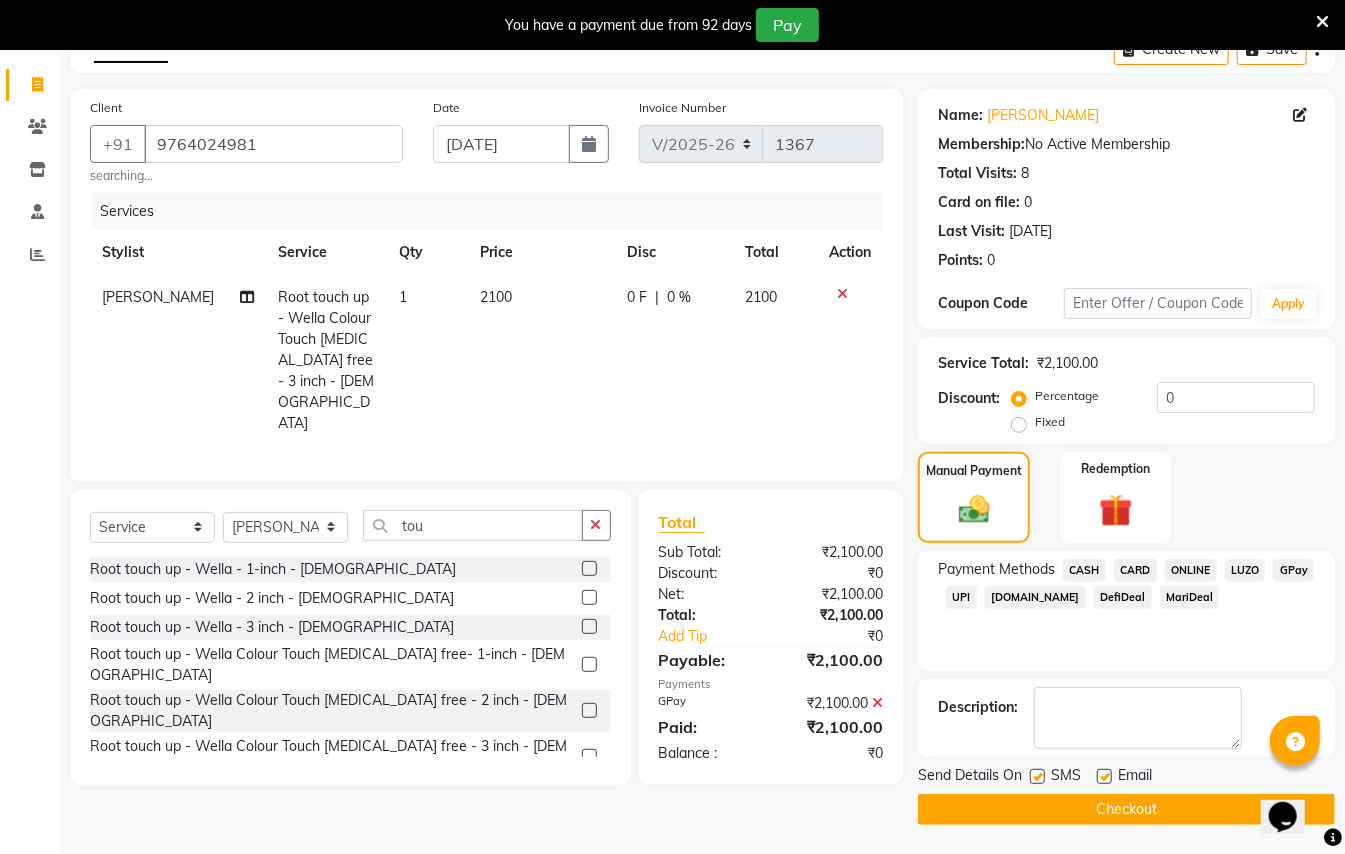 scroll, scrollTop: 114, scrollLeft: 0, axis: vertical 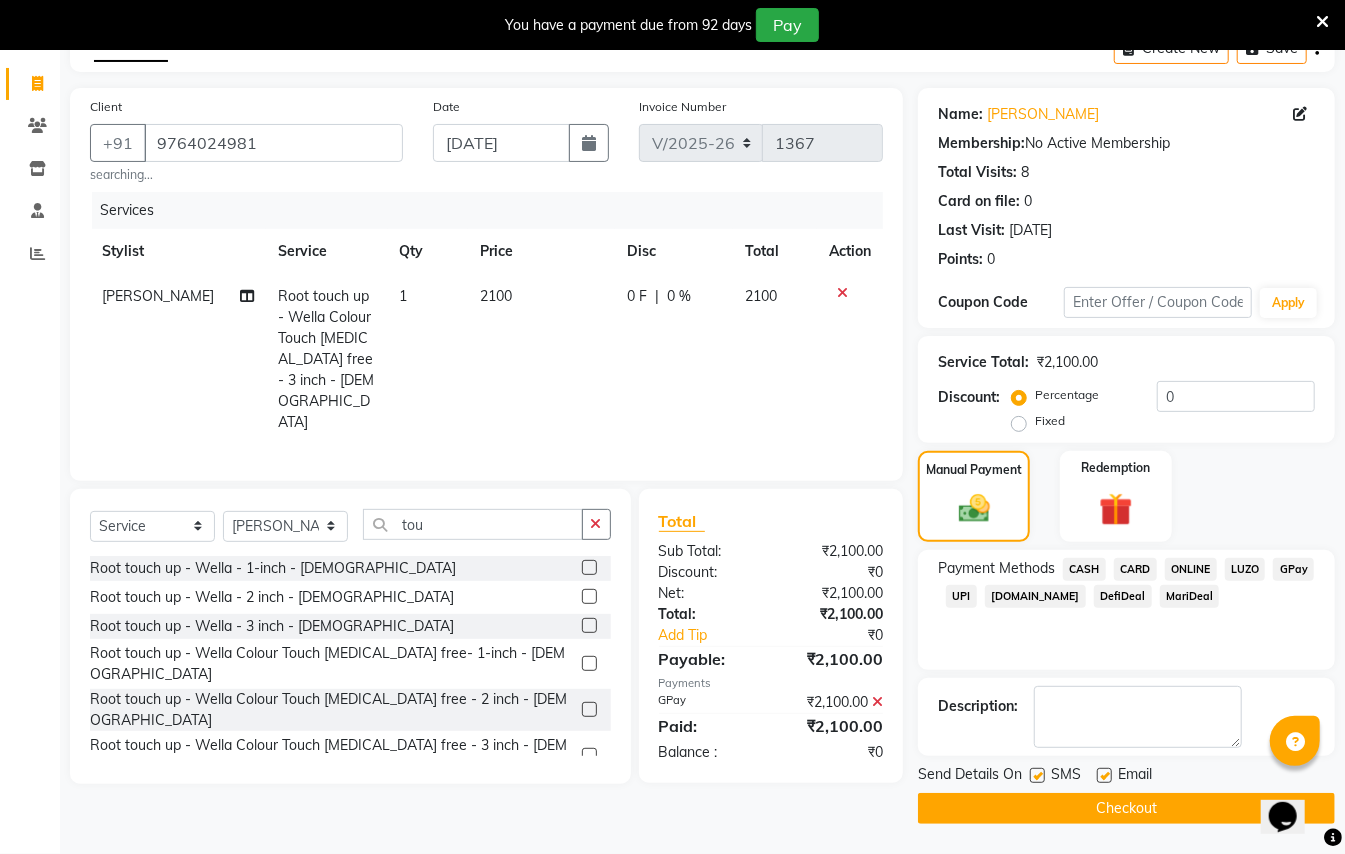 click on "Checkout" 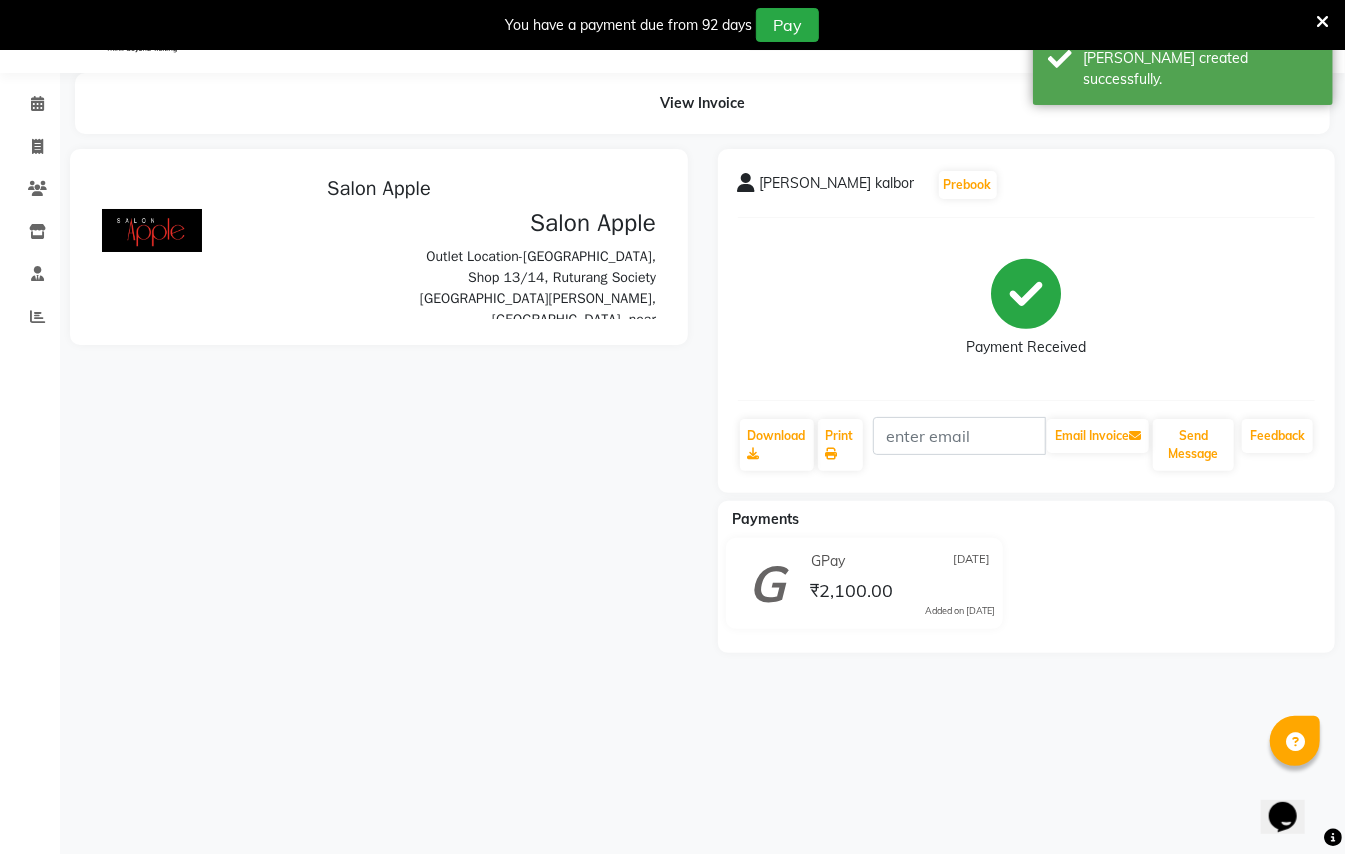 scroll, scrollTop: 0, scrollLeft: 0, axis: both 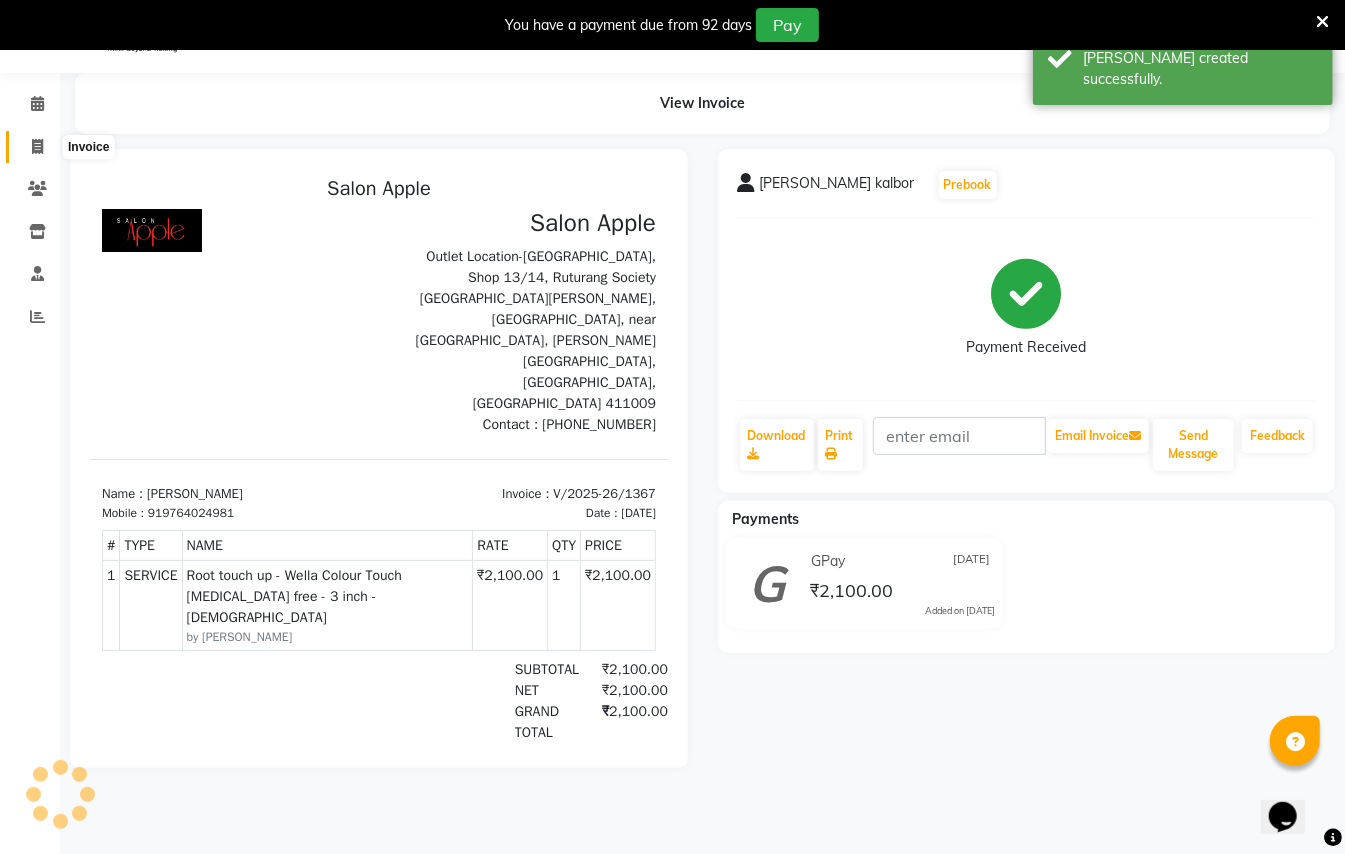 click 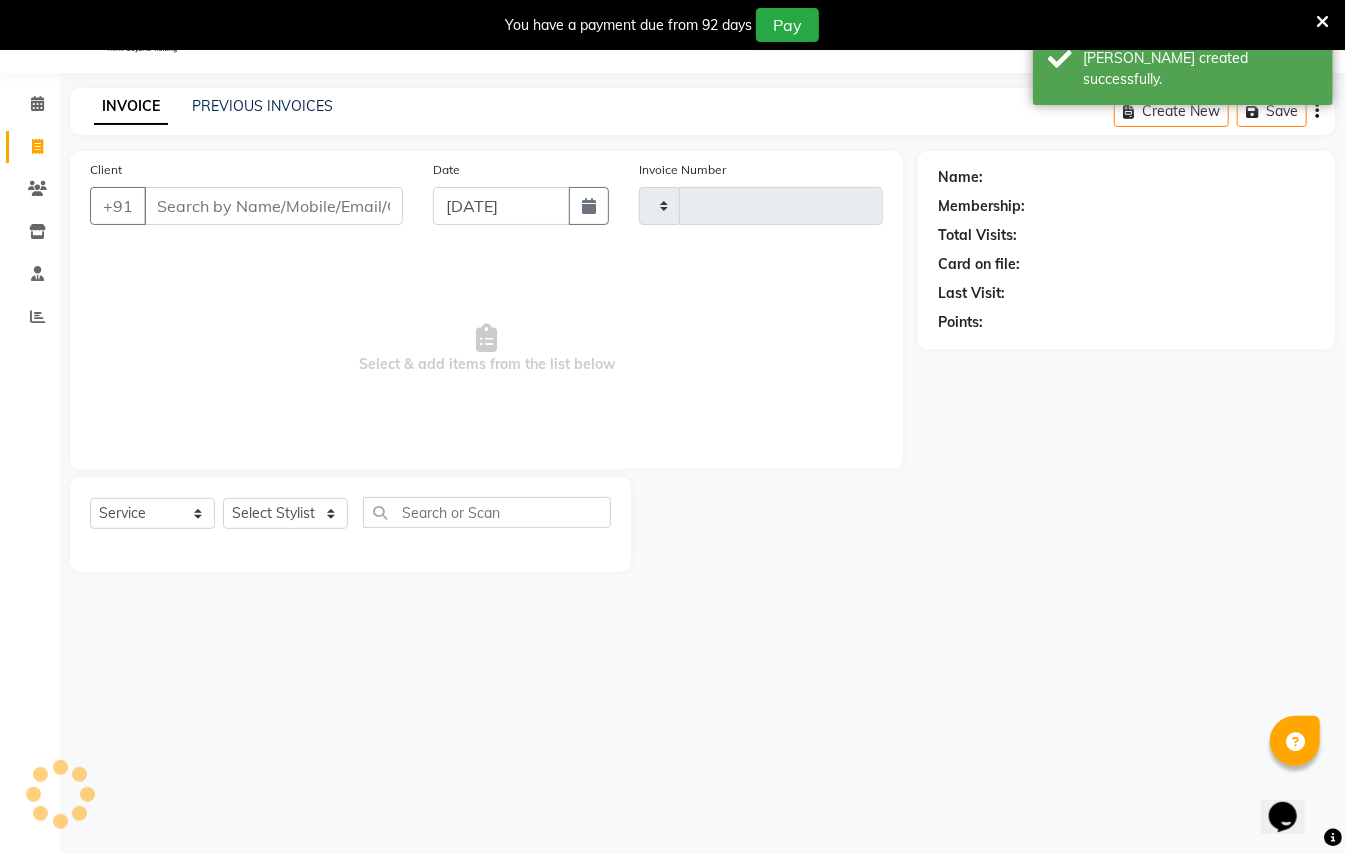 type on "1368" 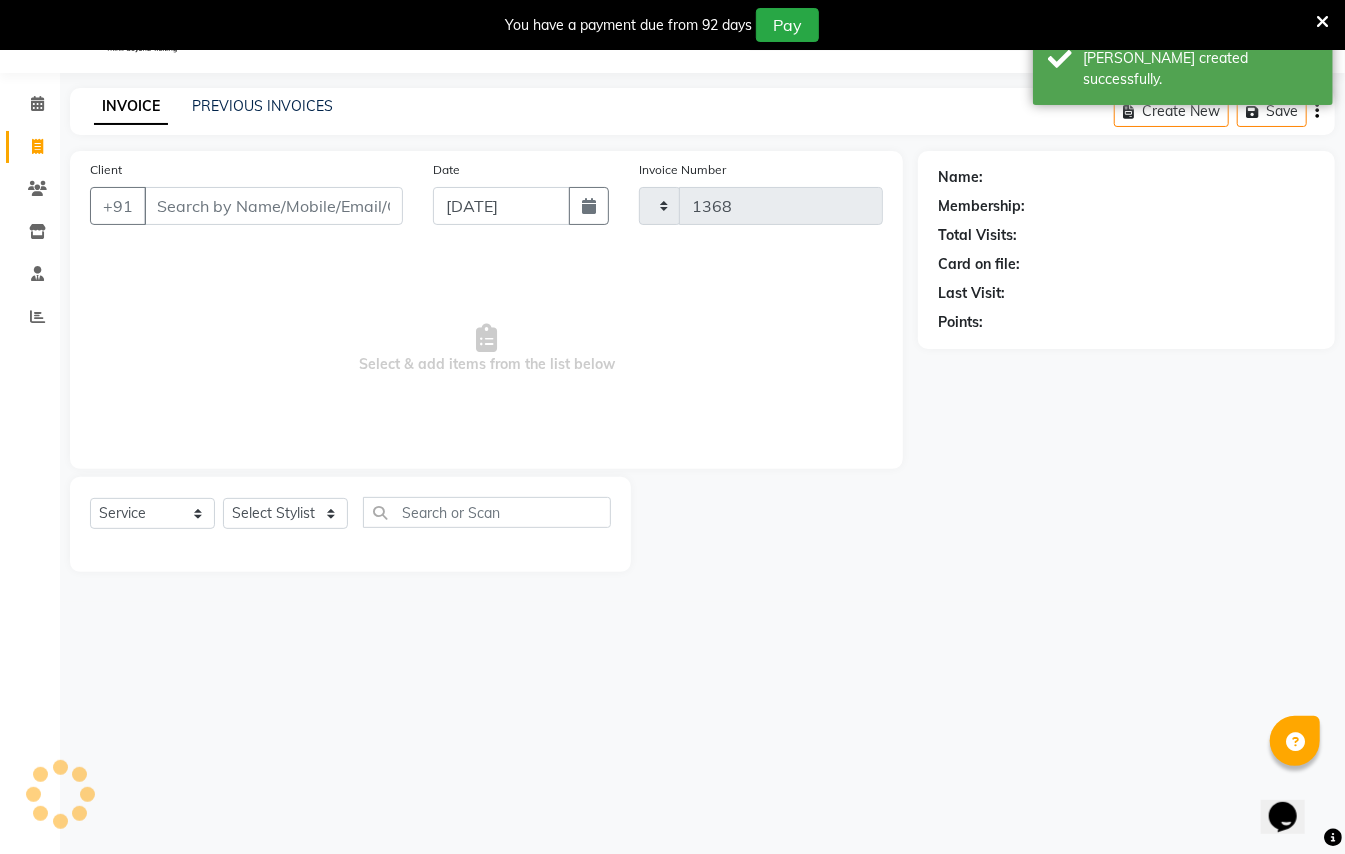 select on "123" 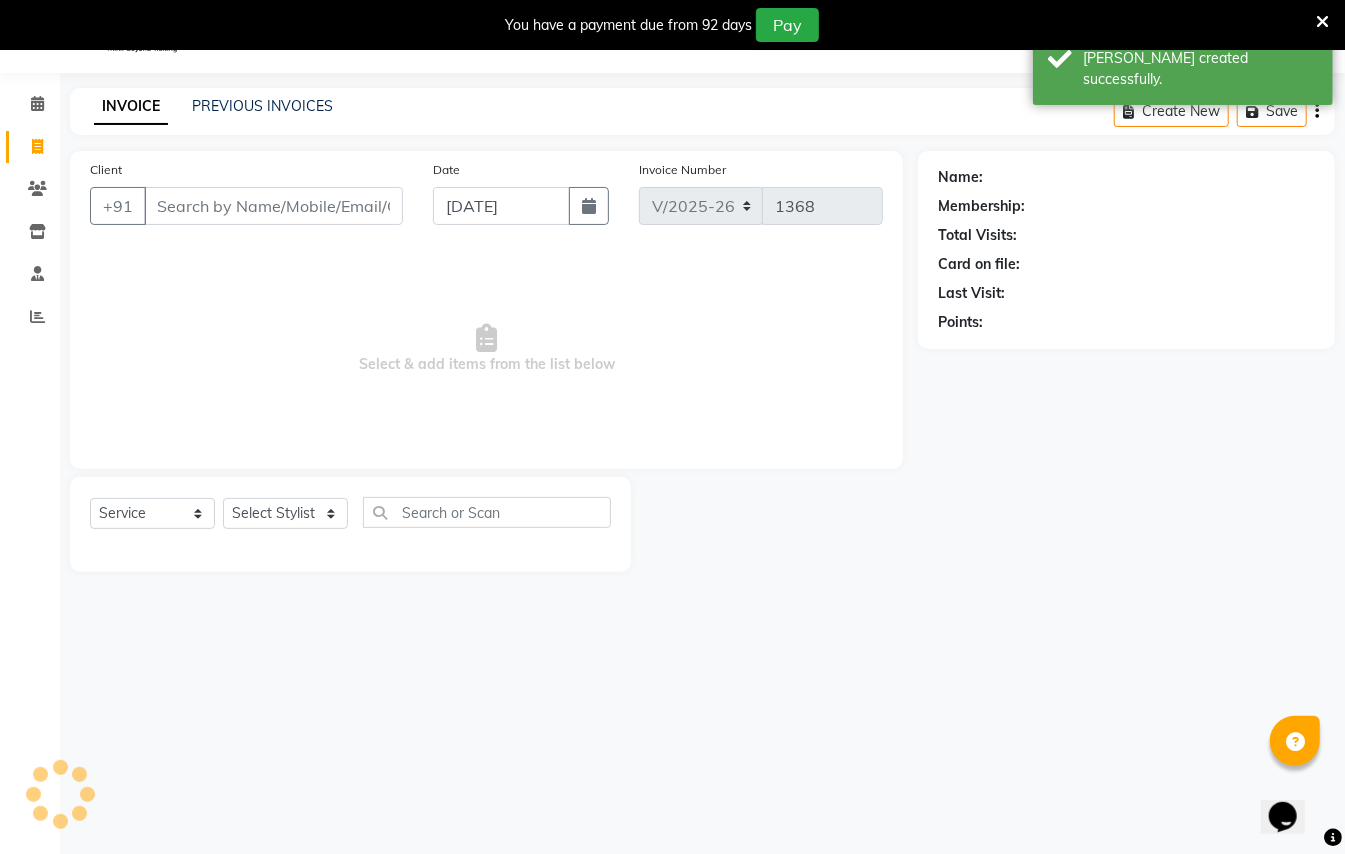 click on "Client" at bounding box center [273, 206] 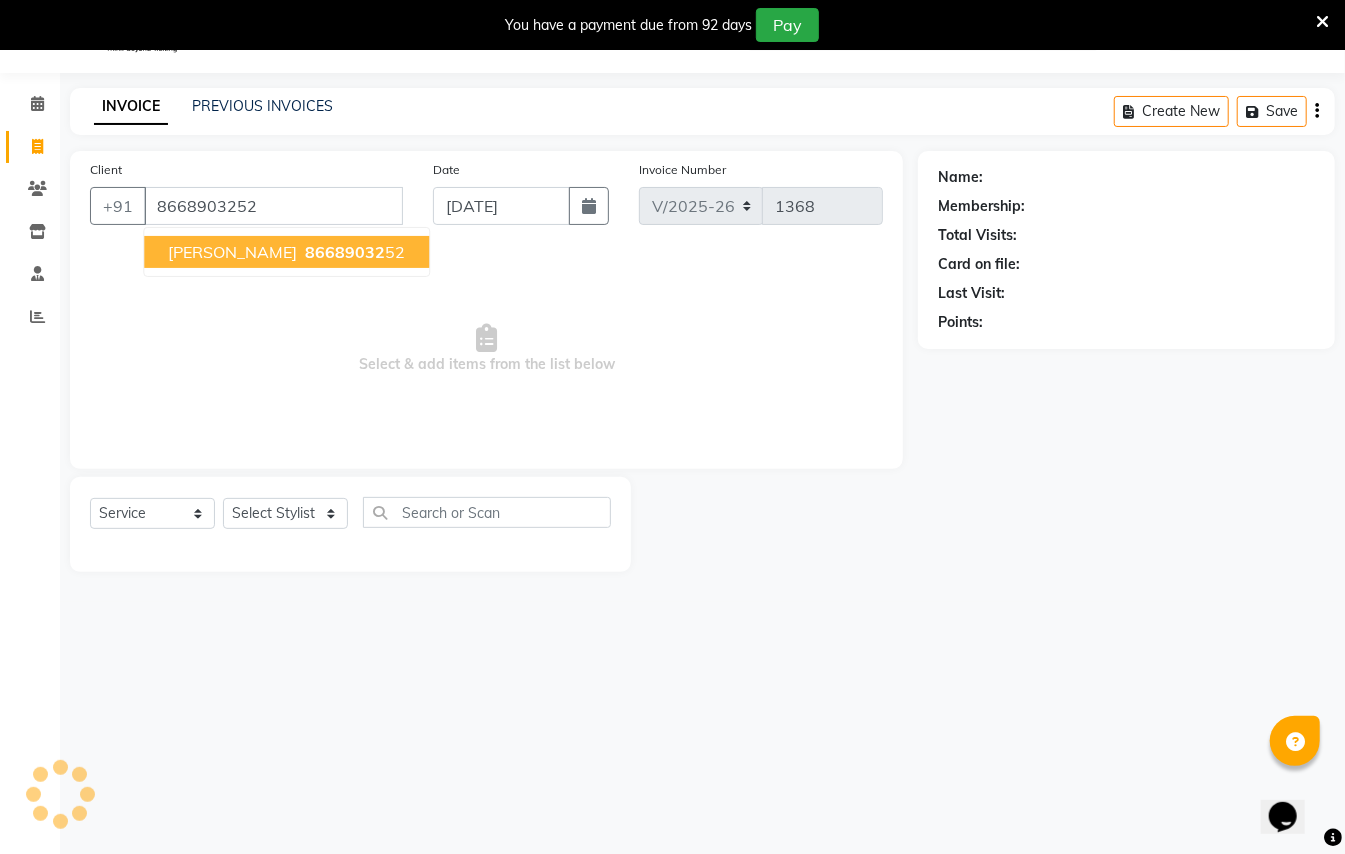 type on "8668903252" 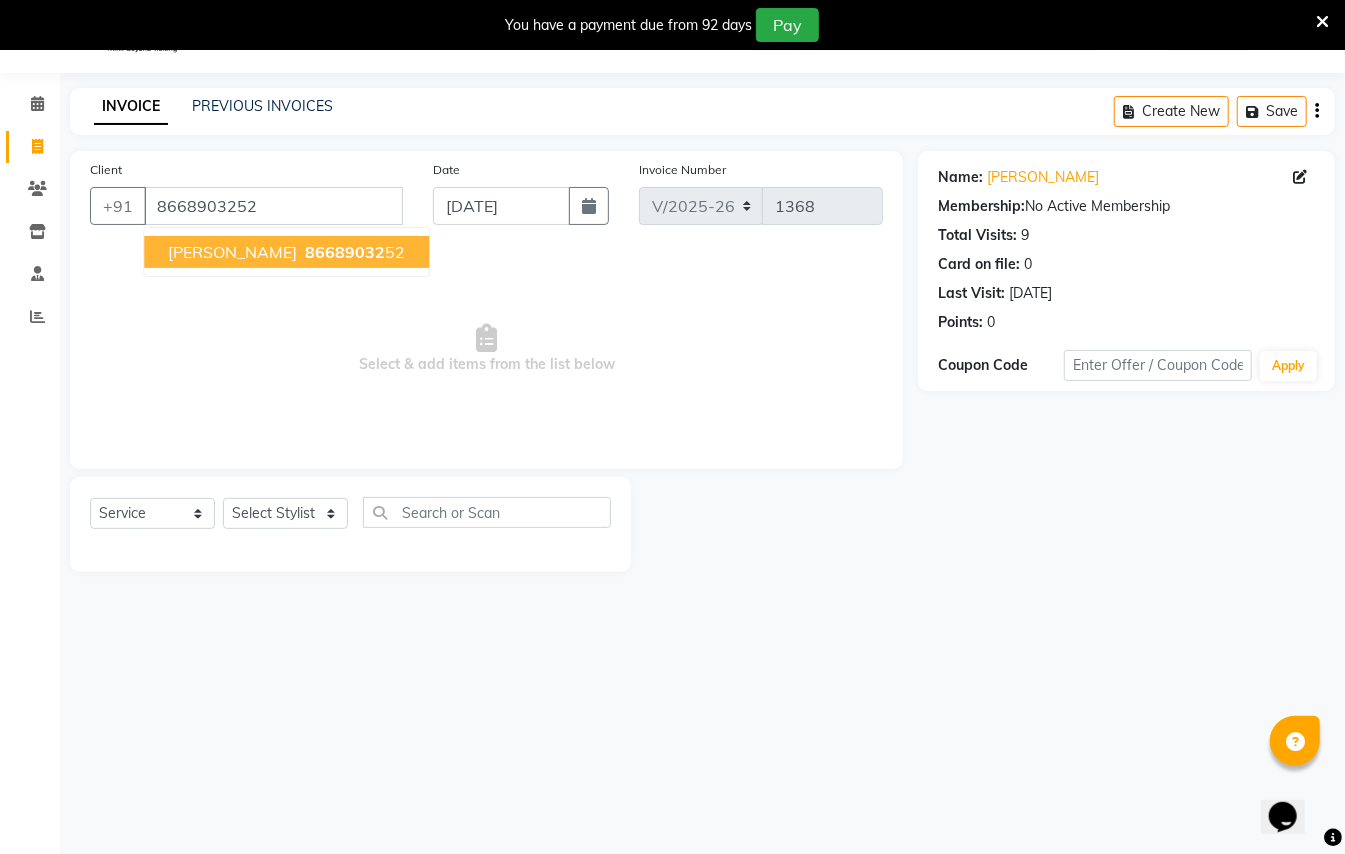 click on "86689032" at bounding box center (345, 252) 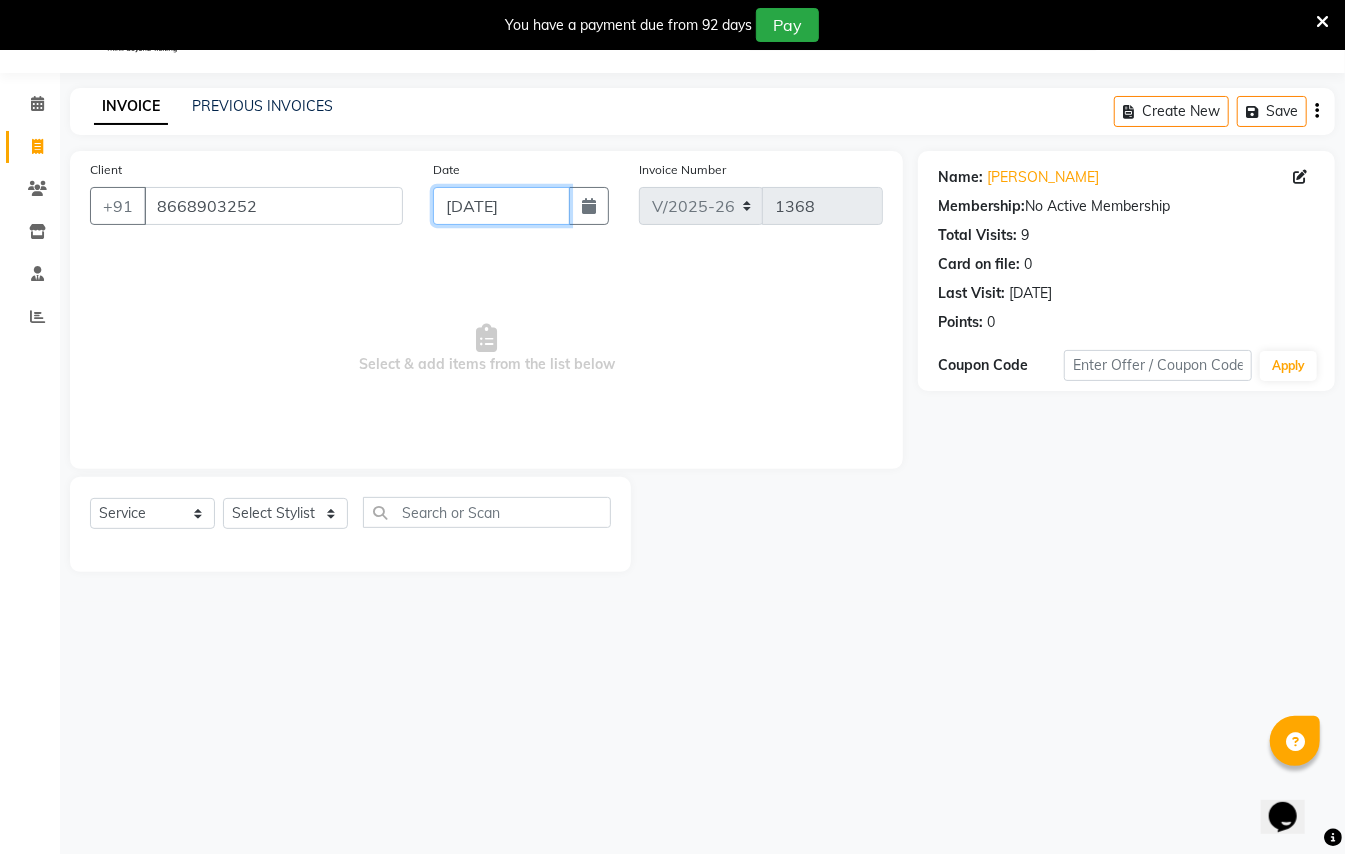 click on "[DATE]" 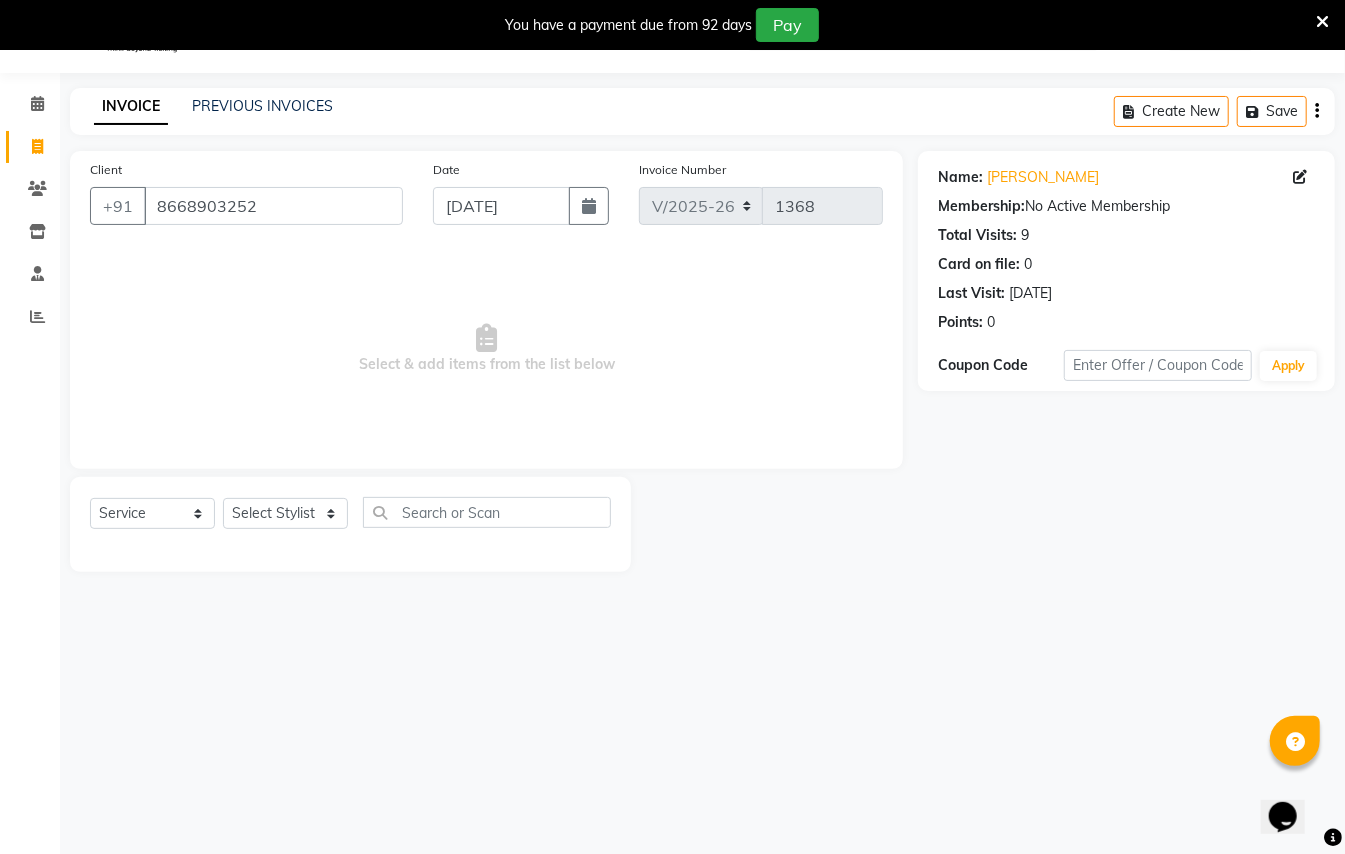 select on "7" 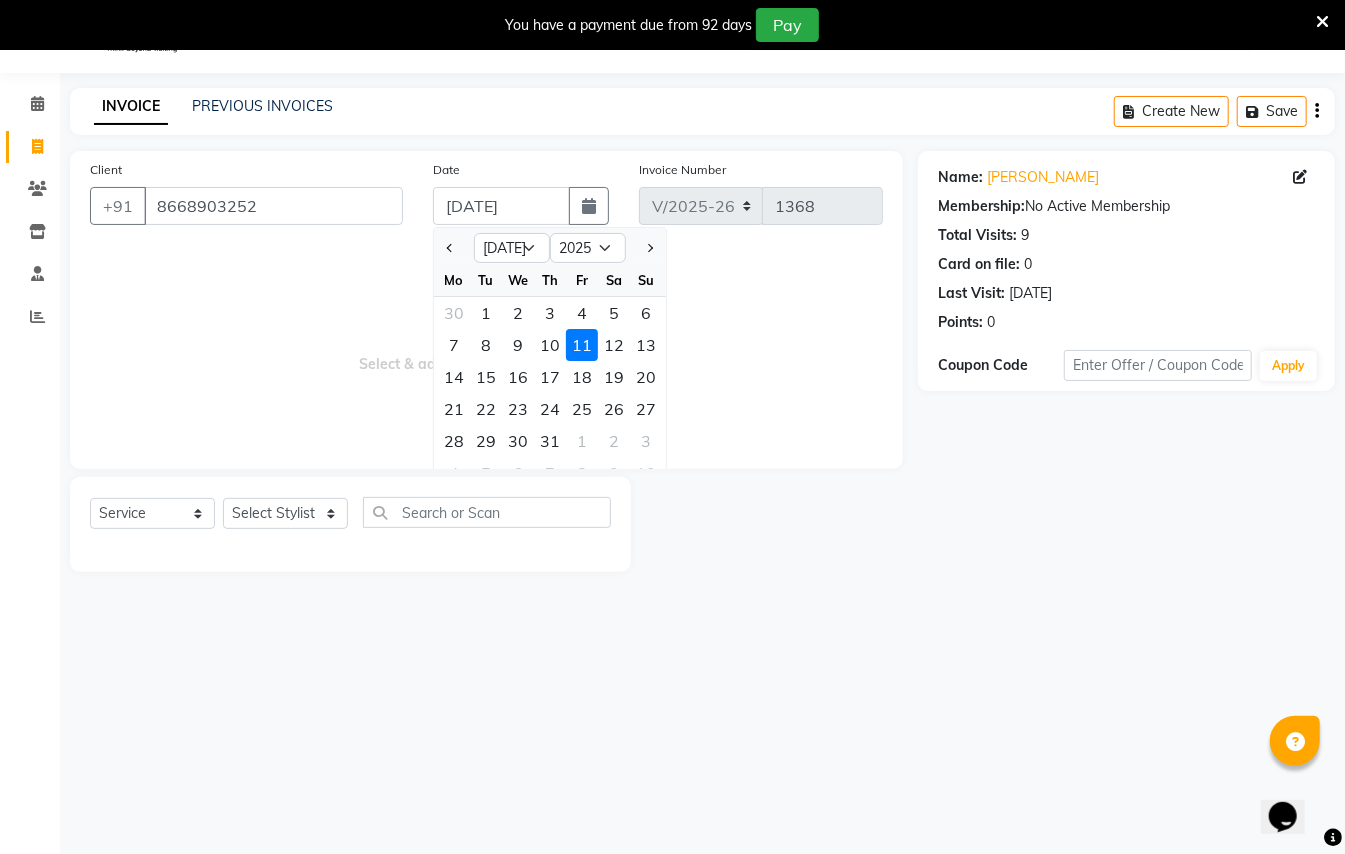 drag, startPoint x: 380, startPoint y: 350, endPoint x: 346, endPoint y: 422, distance: 79.624115 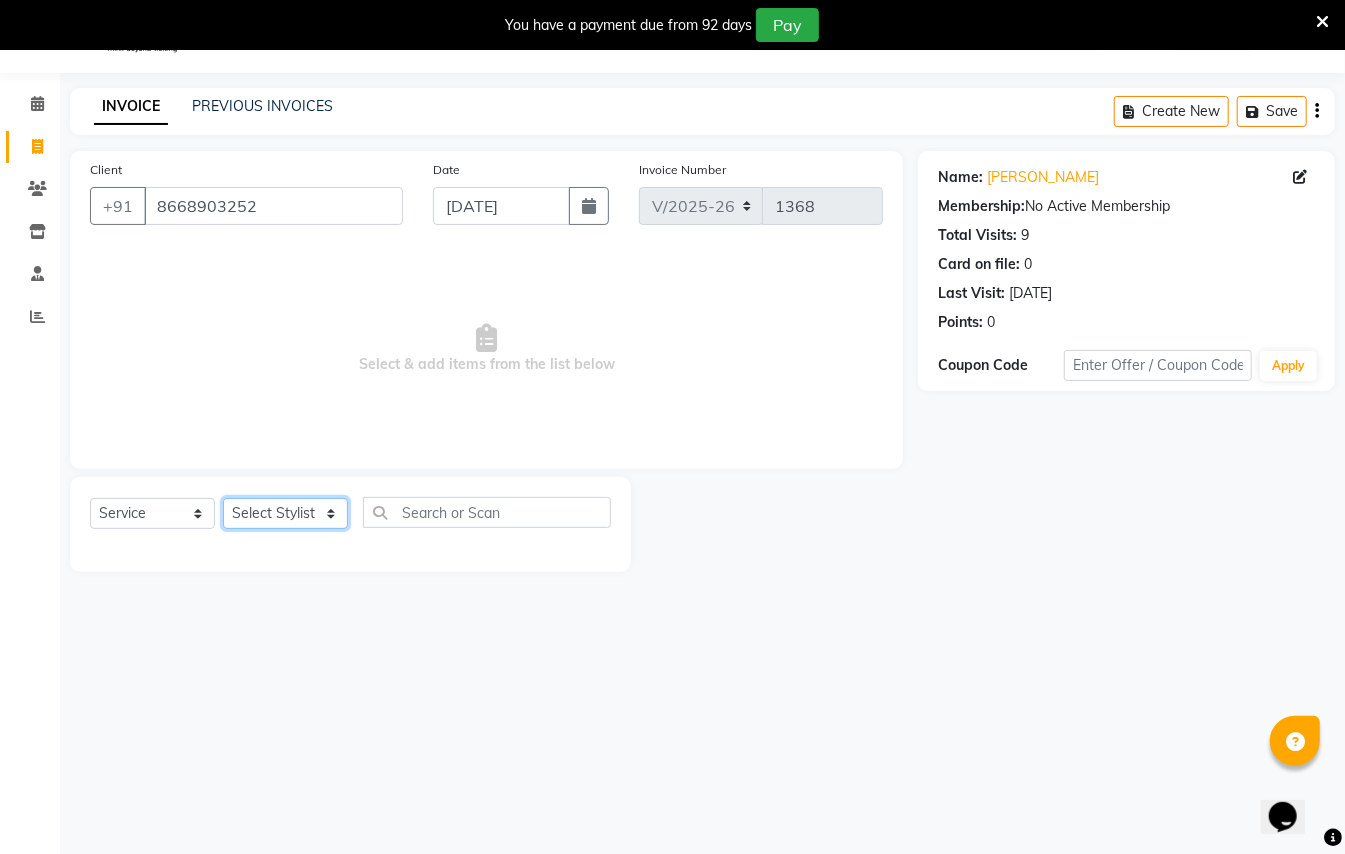 click on "Select Stylist [PERSON_NAME] [PERSON_NAME]  [PERSON_NAME] [PERSON_NAME] [PERSON_NAME] Mane Manager [PERSON_NAME]  [PERSON_NAME] Owner [PERSON_NAME]" 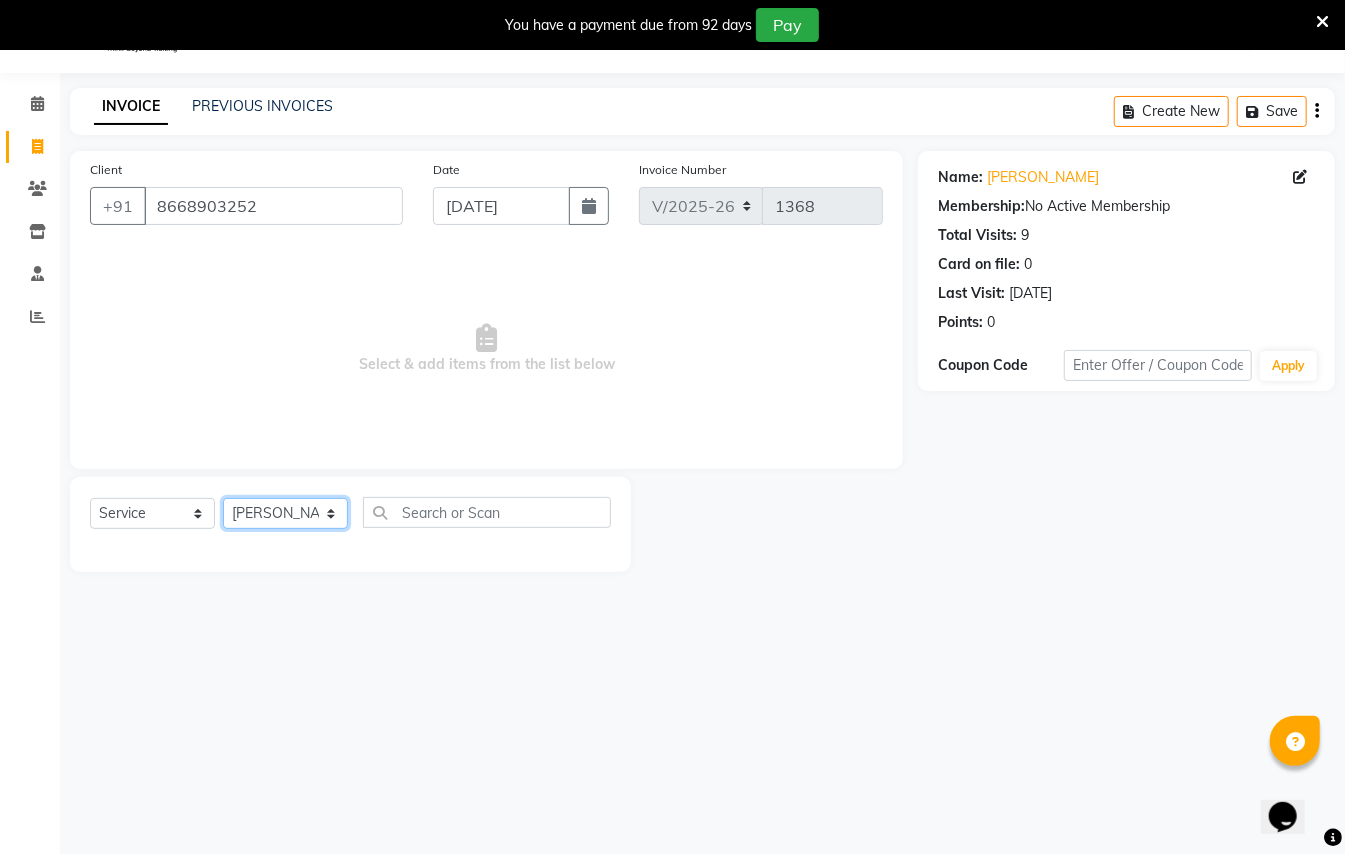 click on "Select Stylist [PERSON_NAME] [PERSON_NAME]  [PERSON_NAME] [PERSON_NAME] [PERSON_NAME] Mane Manager [PERSON_NAME]  [PERSON_NAME] Owner [PERSON_NAME]" 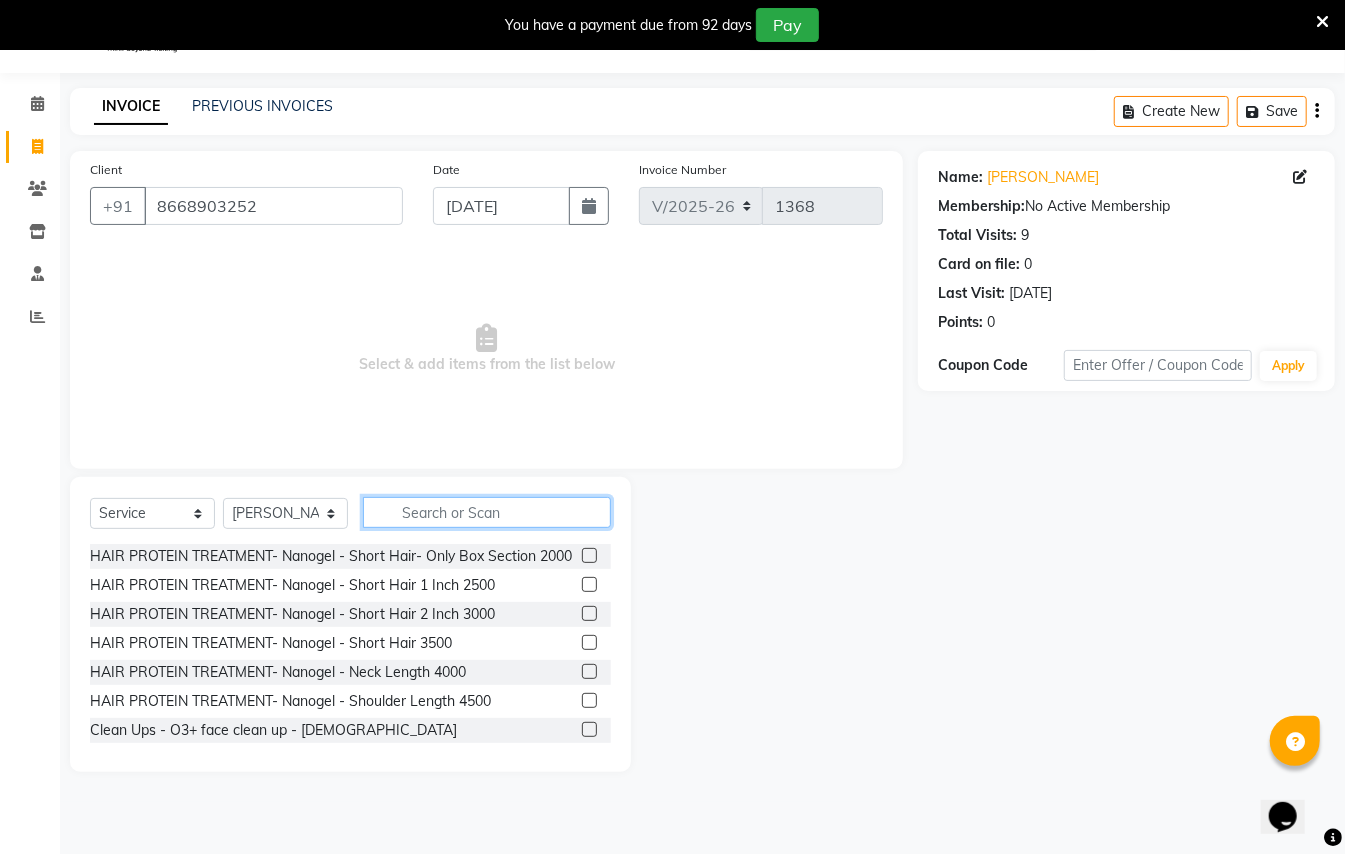 click 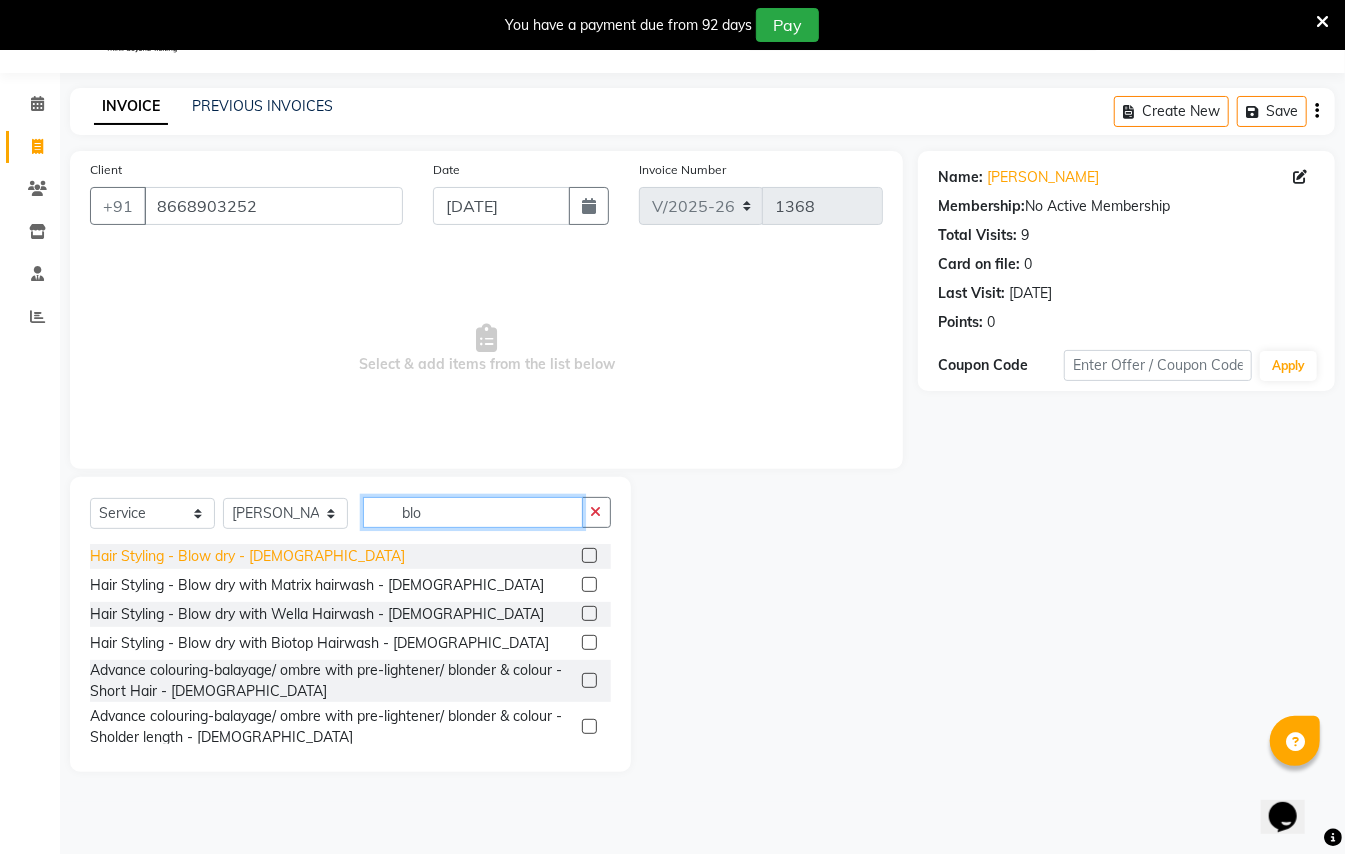 type on "blo" 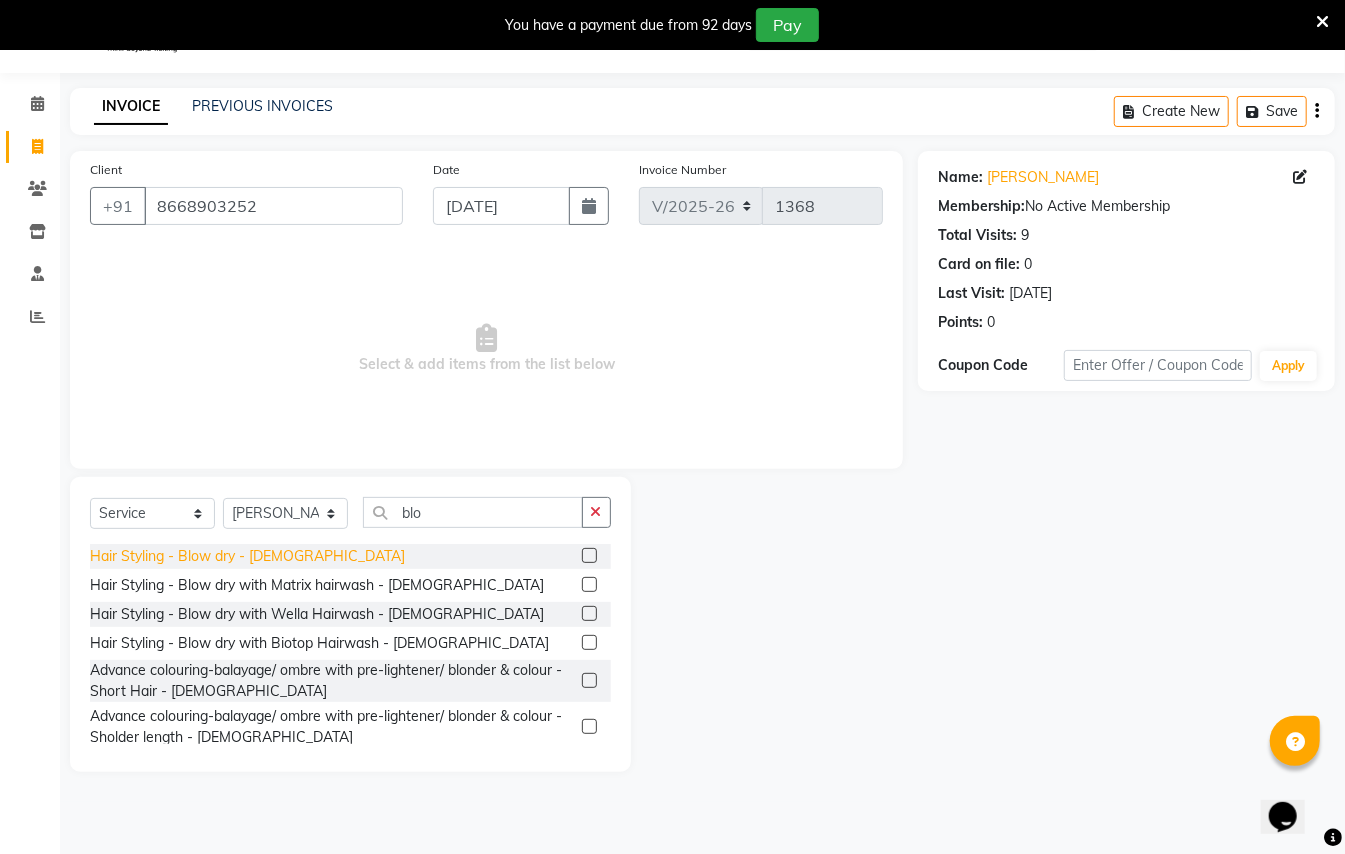 click on "Hair Styling - Blow dry - [DEMOGRAPHIC_DATA]" 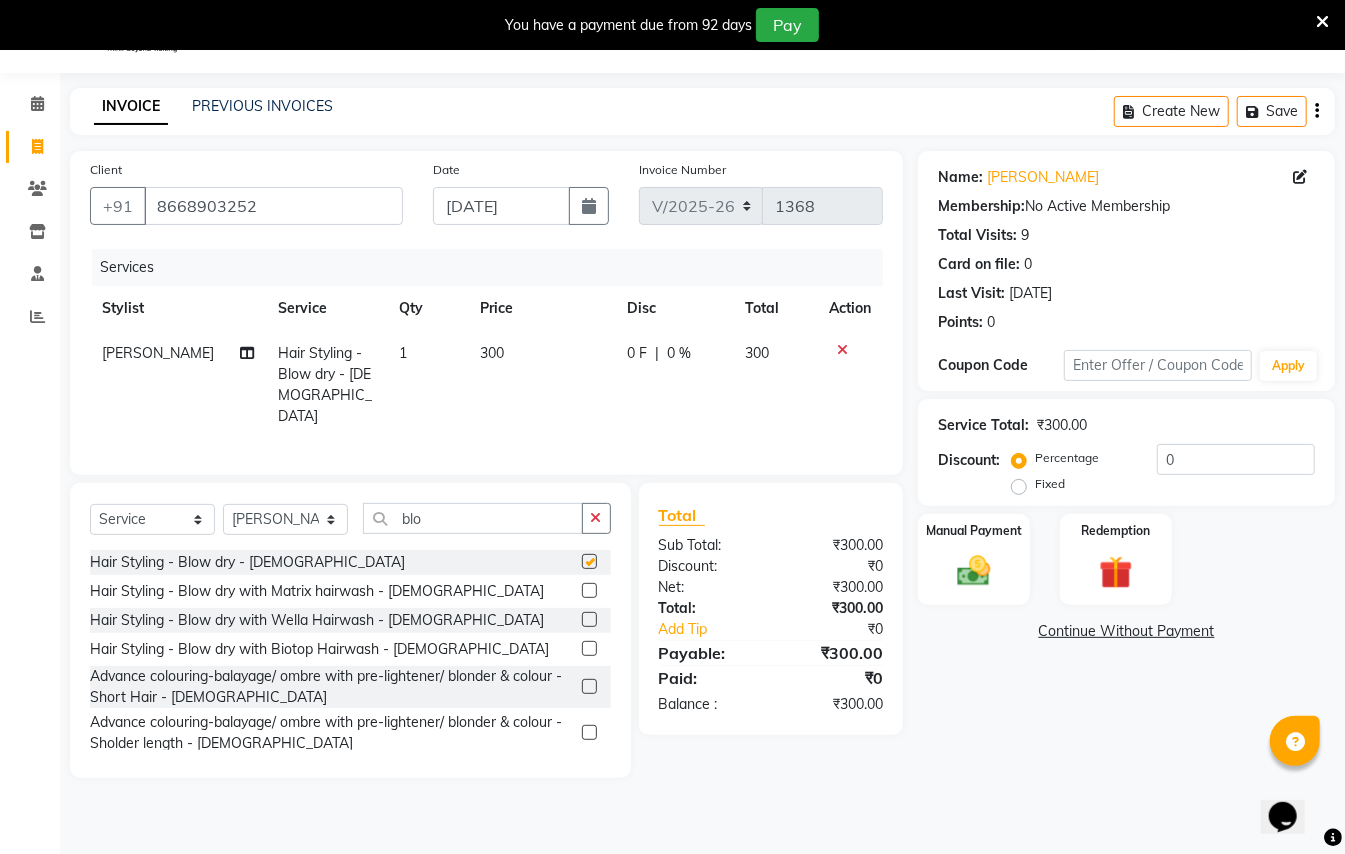 checkbox on "false" 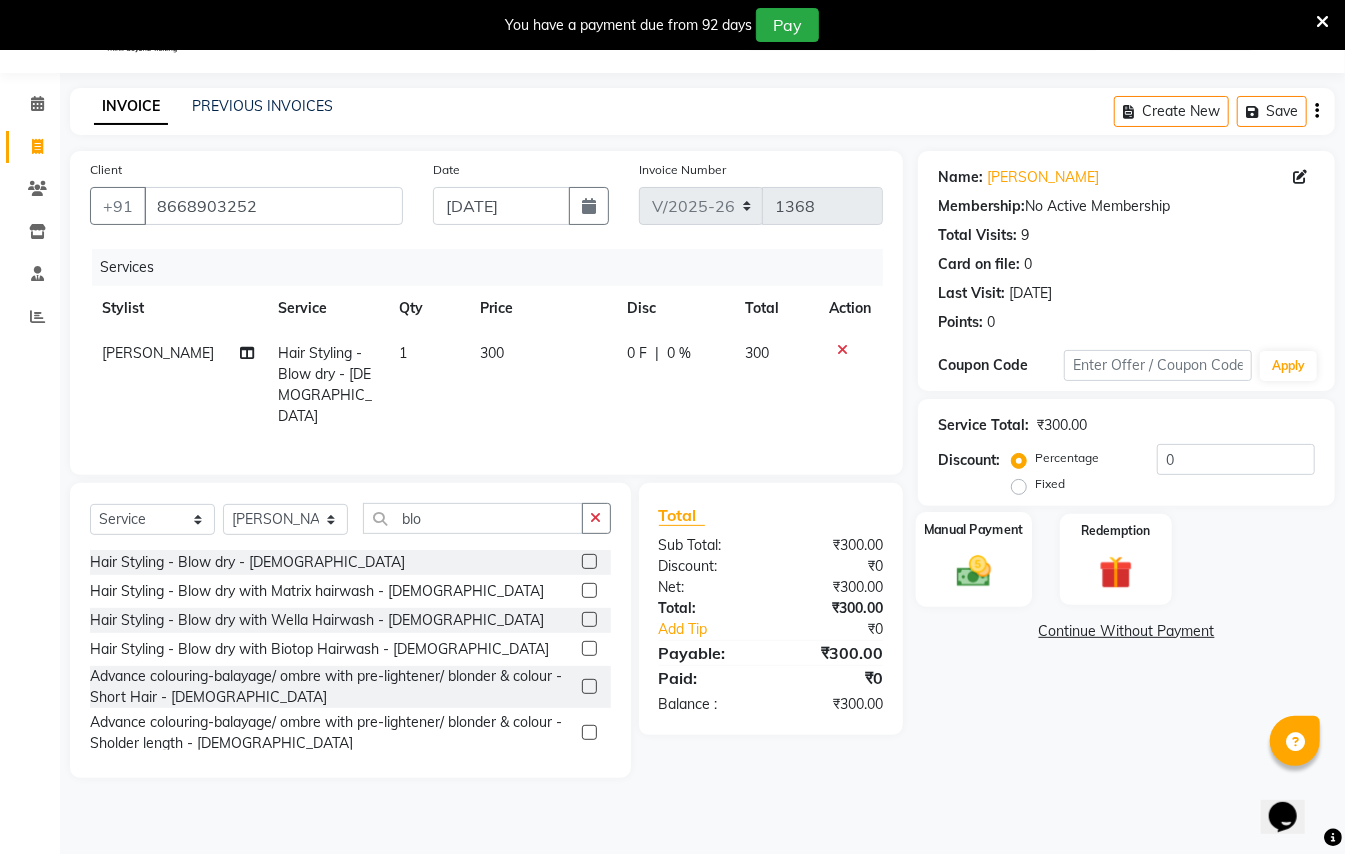 click 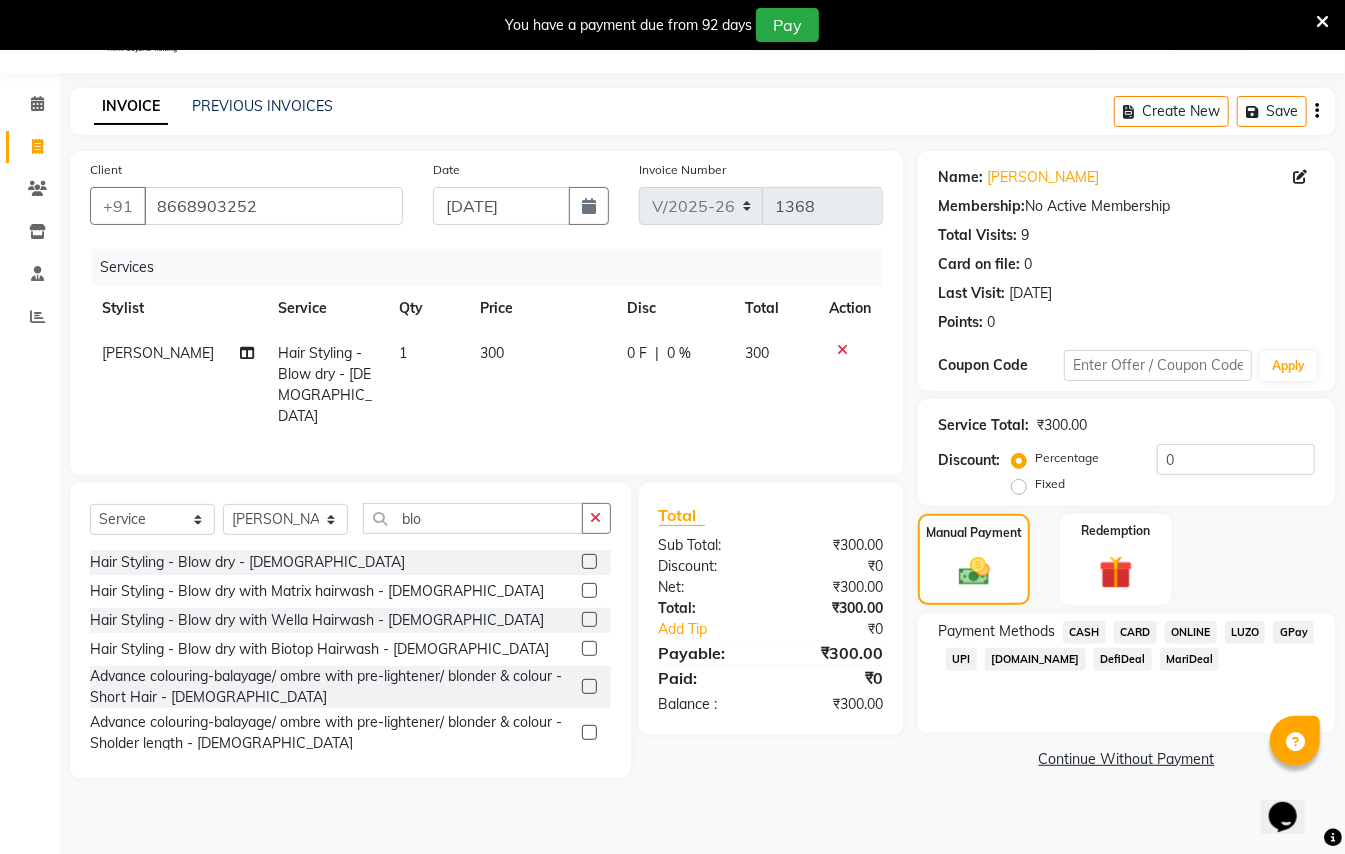 click on "CASH" 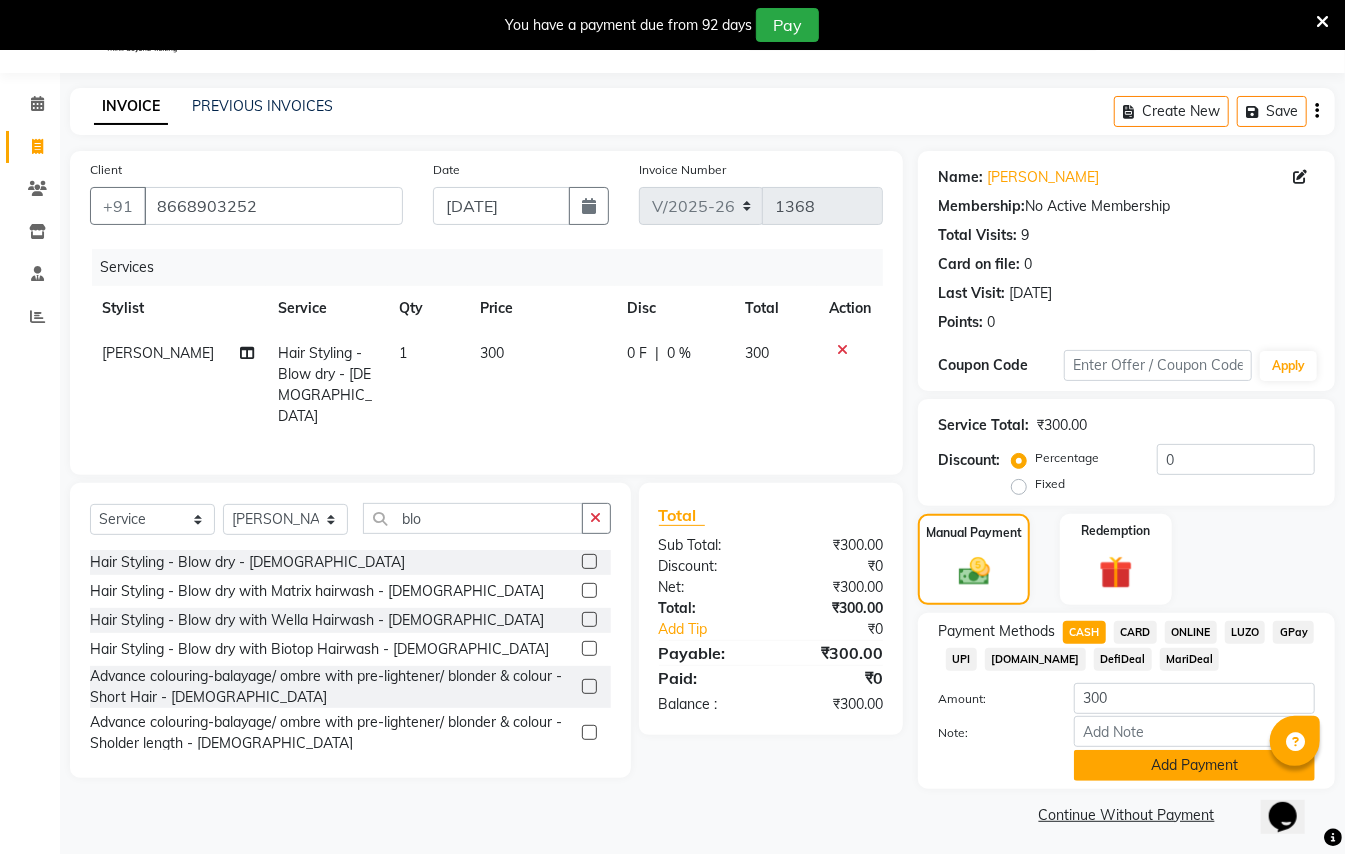 click on "Add Payment" 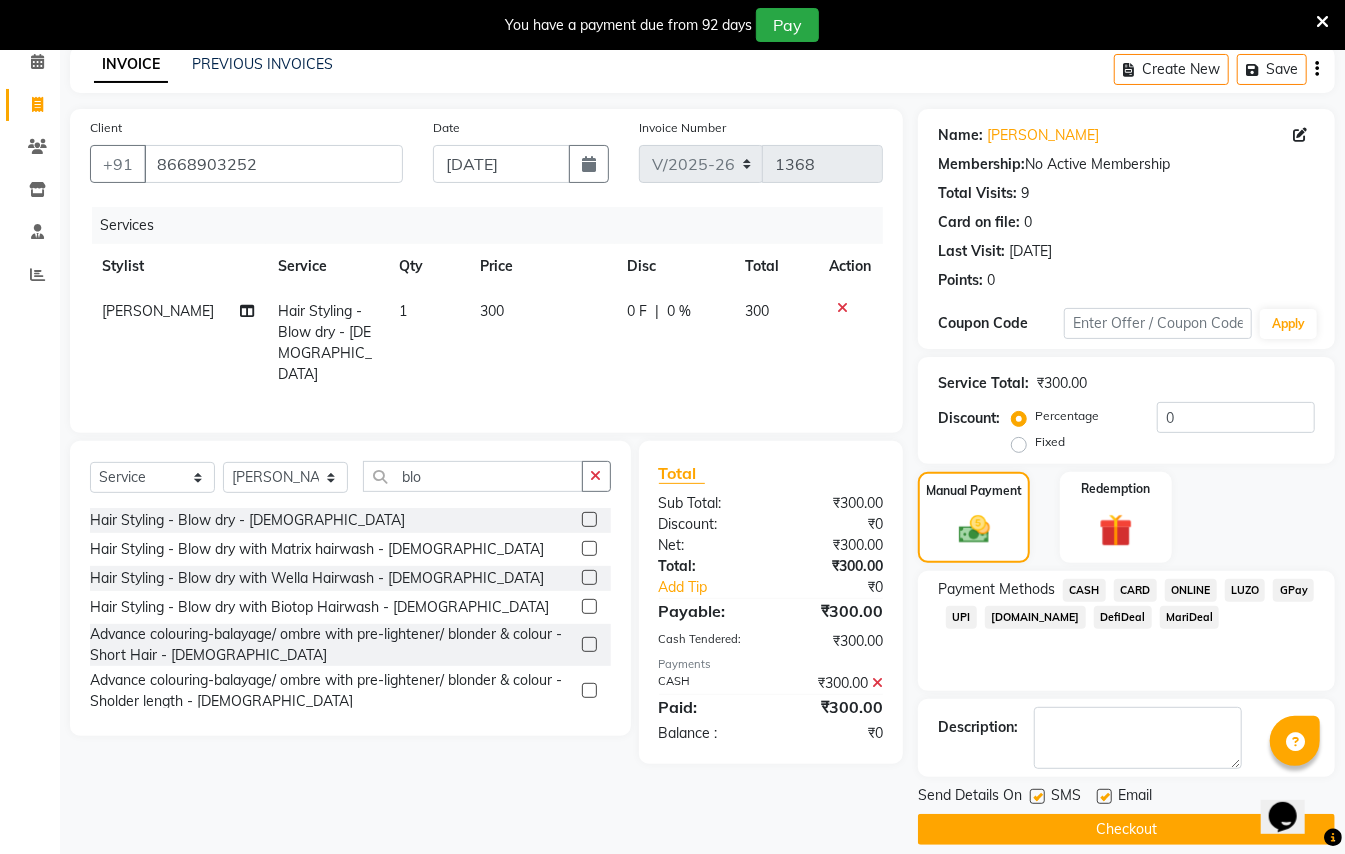 scroll, scrollTop: 114, scrollLeft: 0, axis: vertical 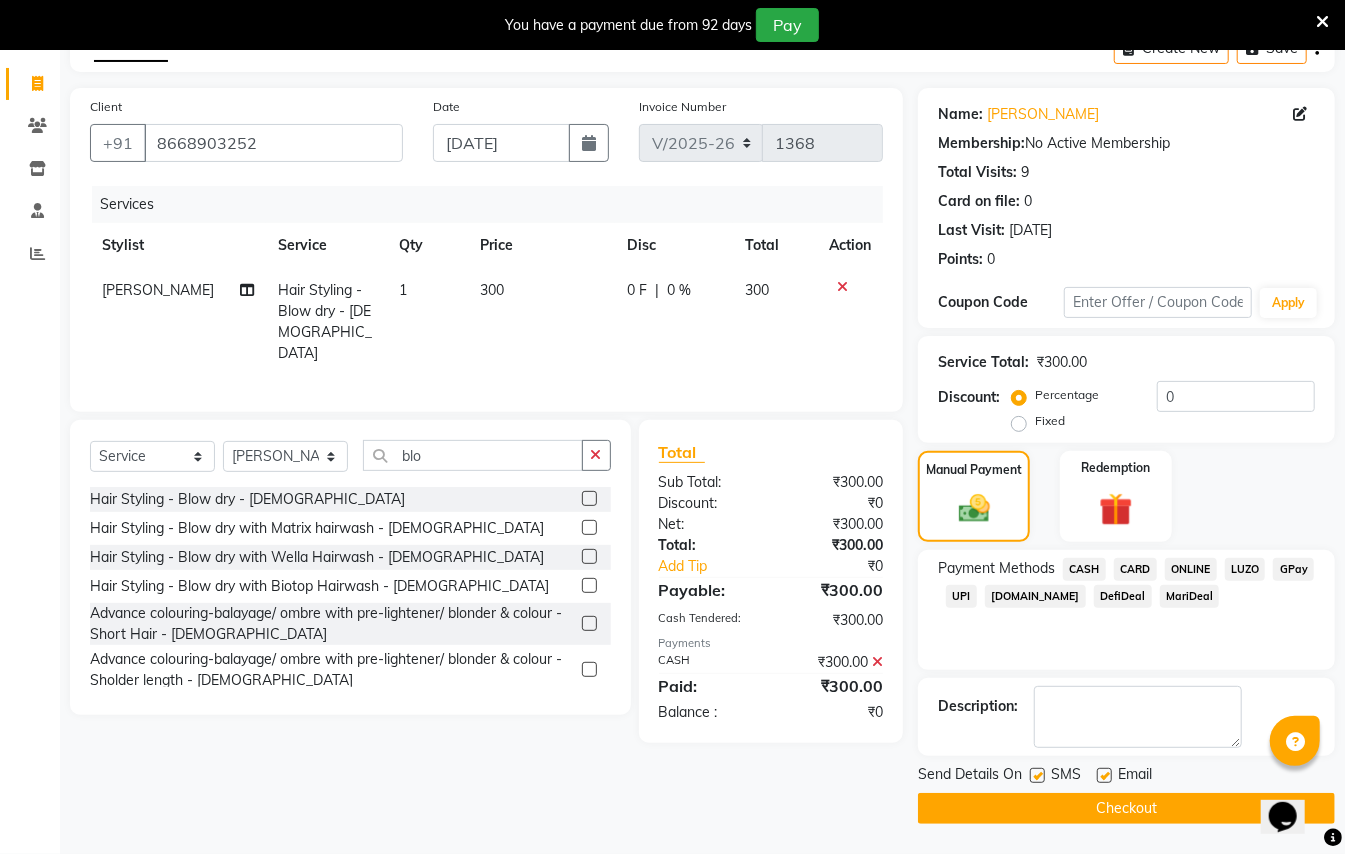 click on "Checkout" 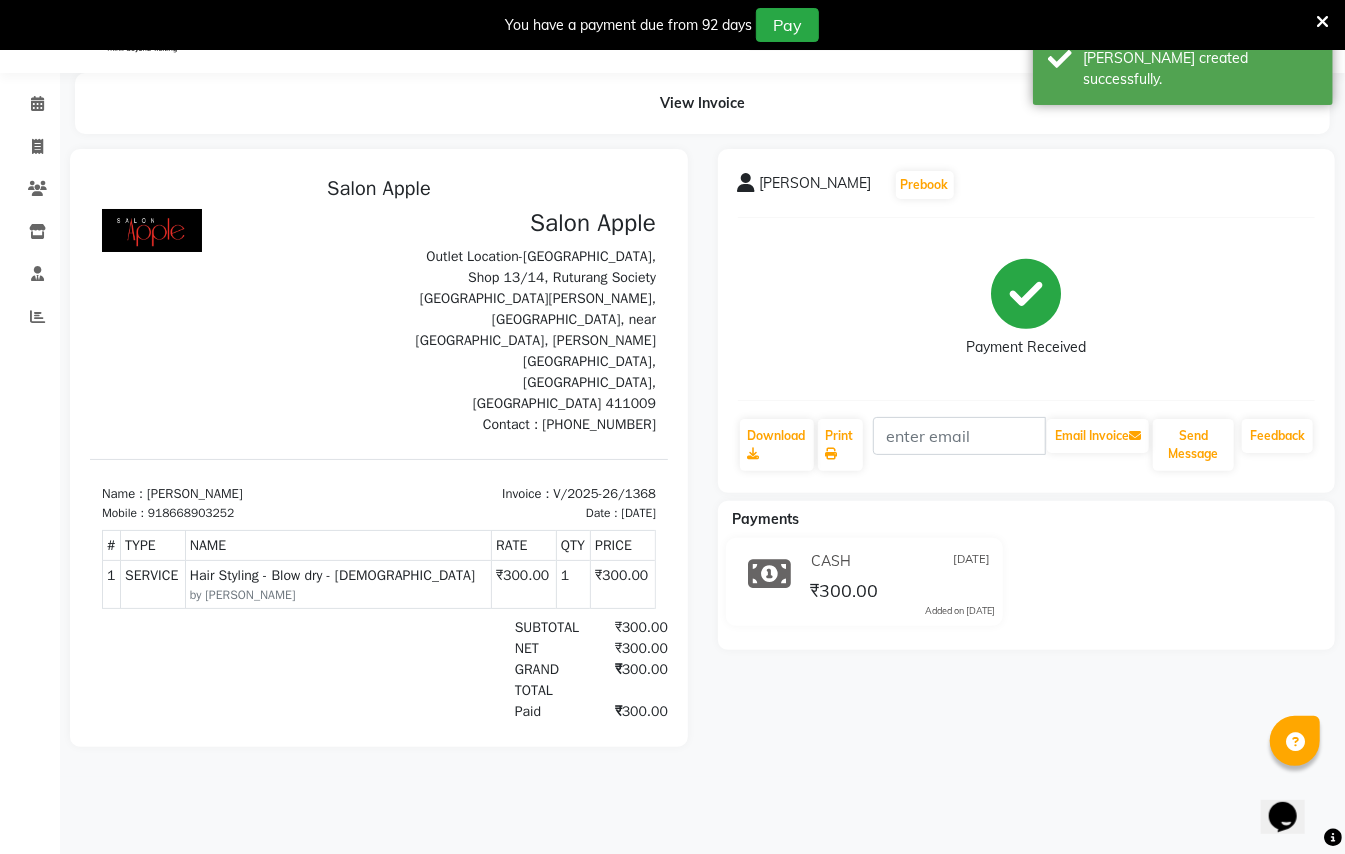 scroll, scrollTop: 0, scrollLeft: 0, axis: both 